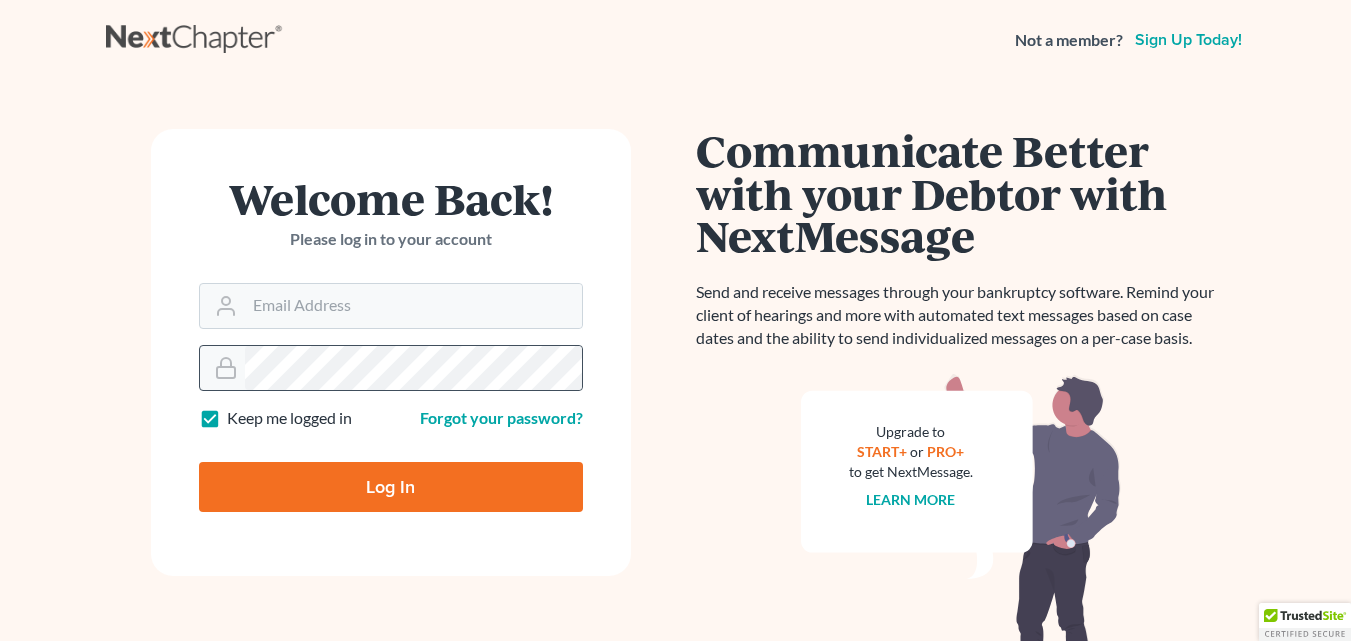 scroll, scrollTop: 0, scrollLeft: 0, axis: both 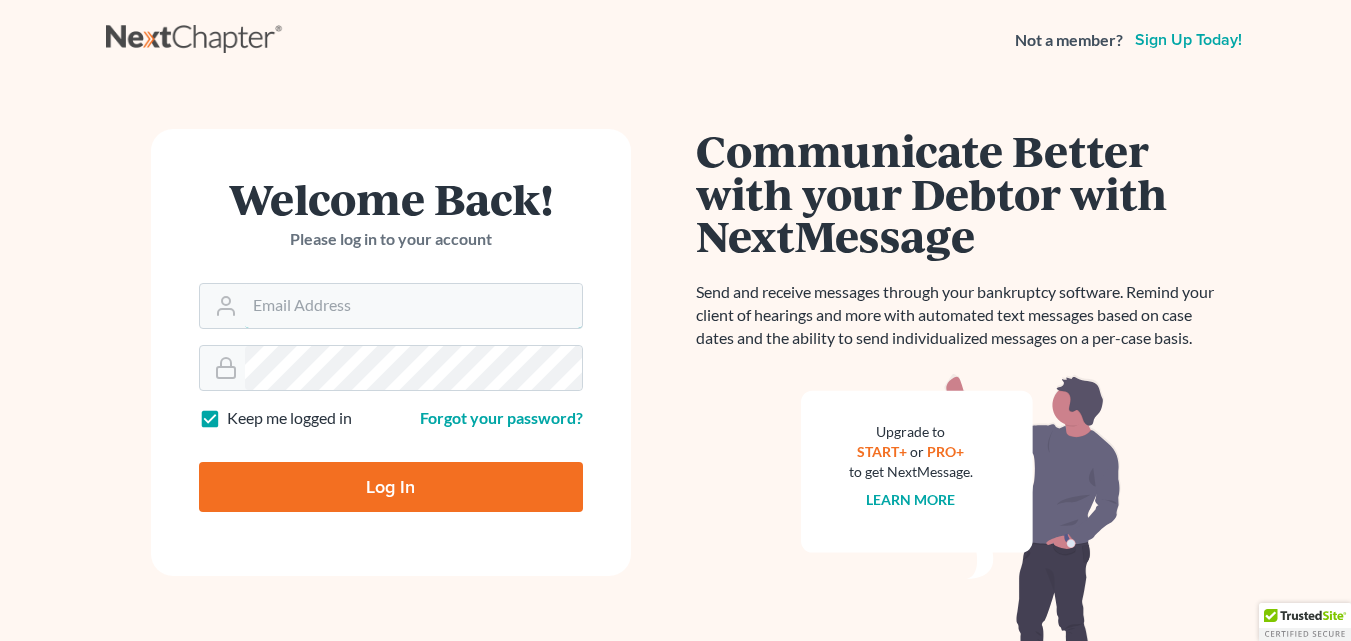 type on "[USERNAME]@example.com" 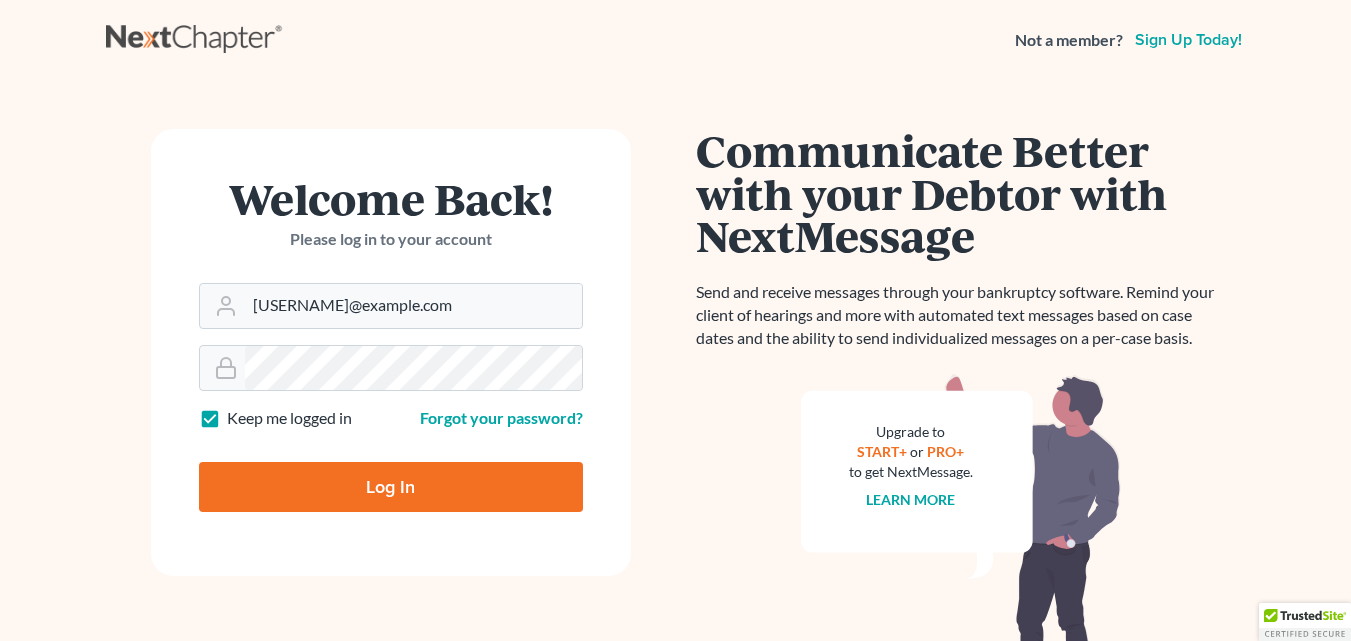 click on "Log In" at bounding box center (391, 487) 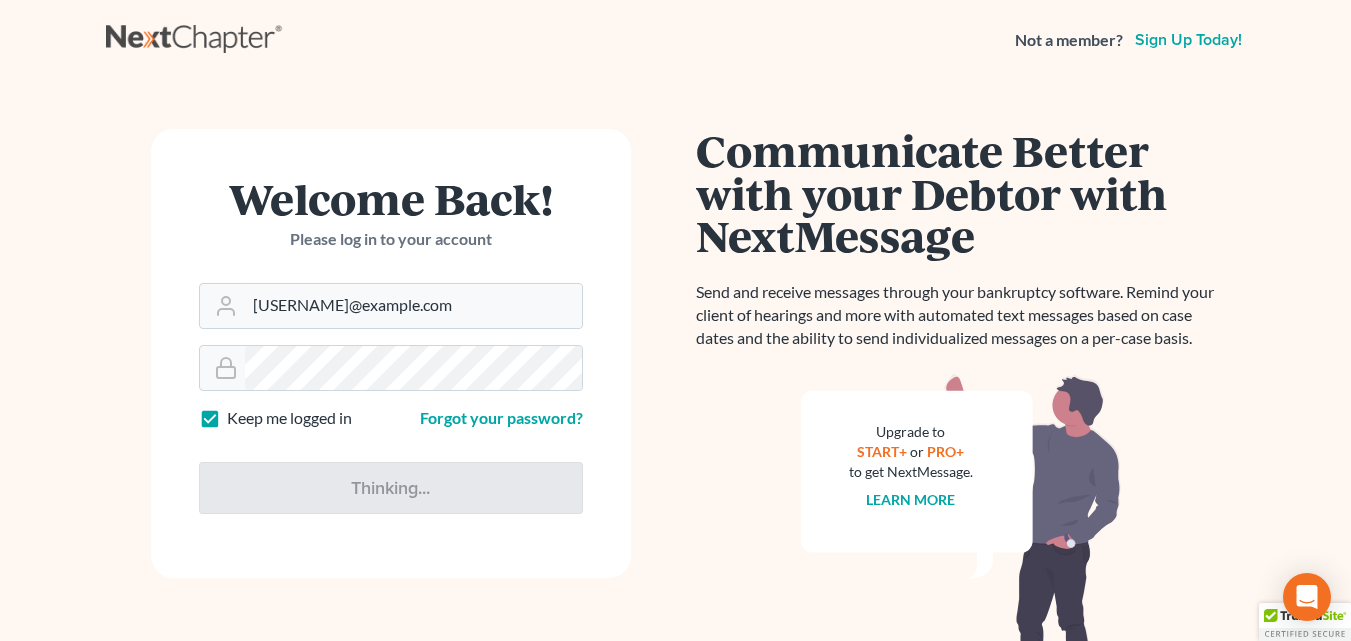 type on "Thinking..." 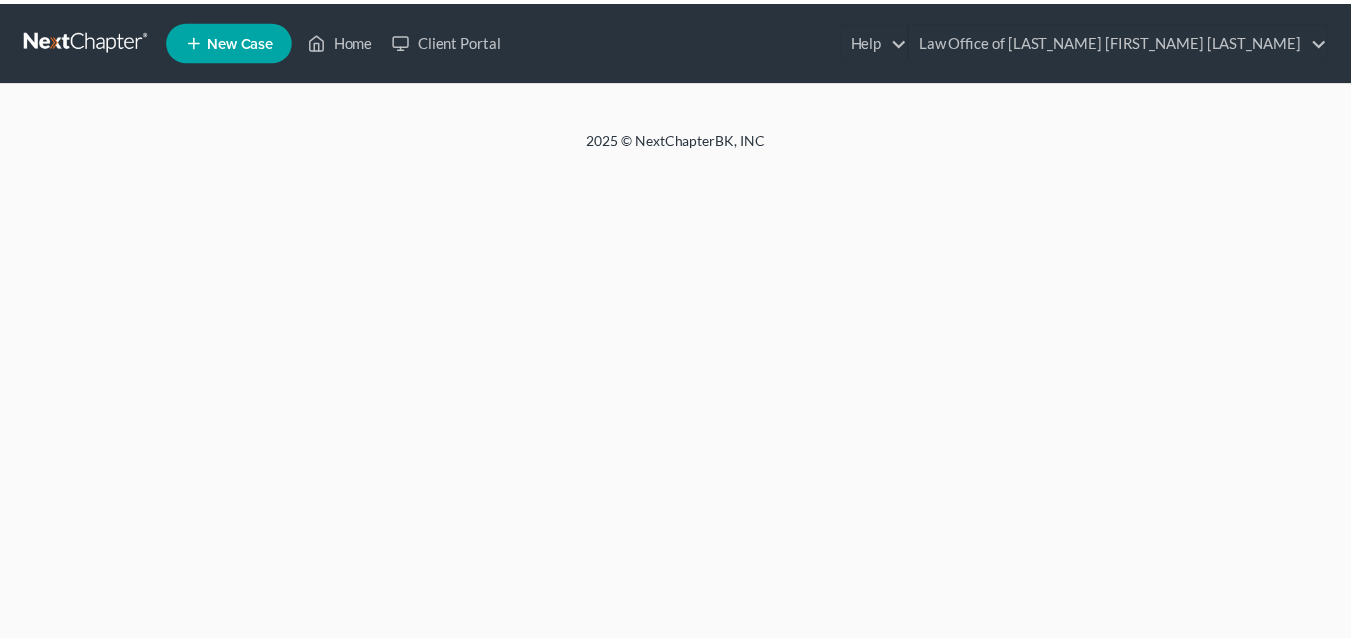 scroll, scrollTop: 0, scrollLeft: 0, axis: both 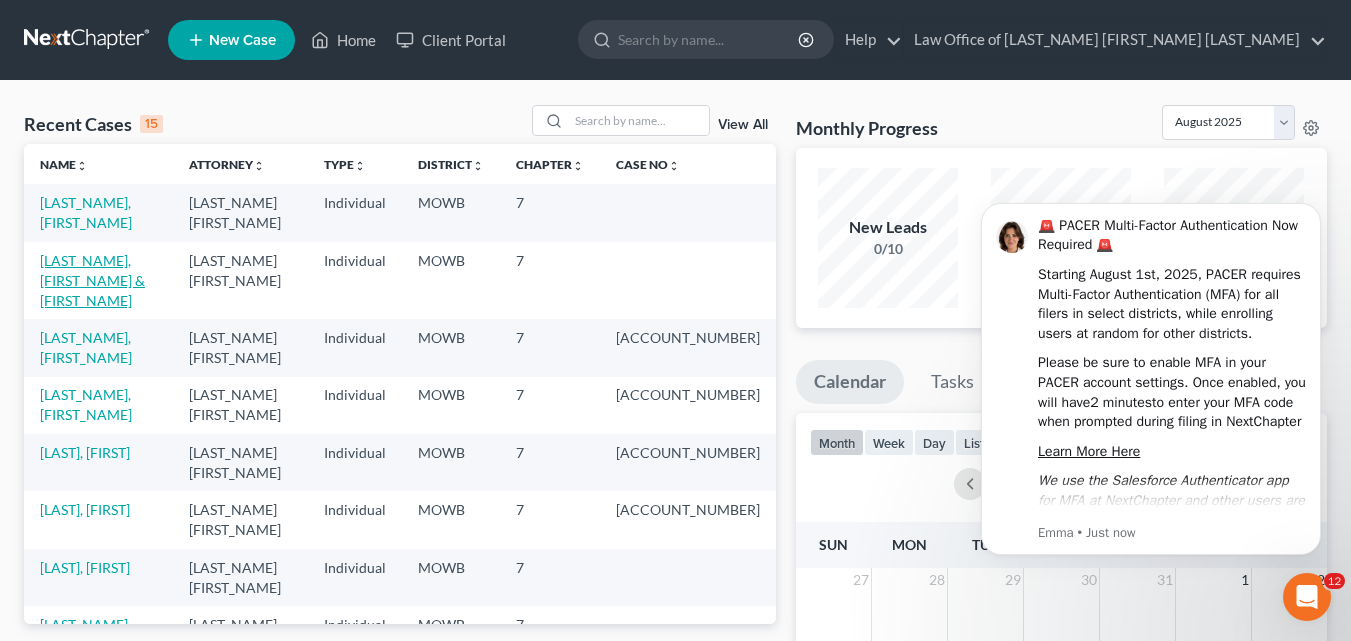 click on "[LAST], [FIRST] & [FIRST]" at bounding box center (92, 280) 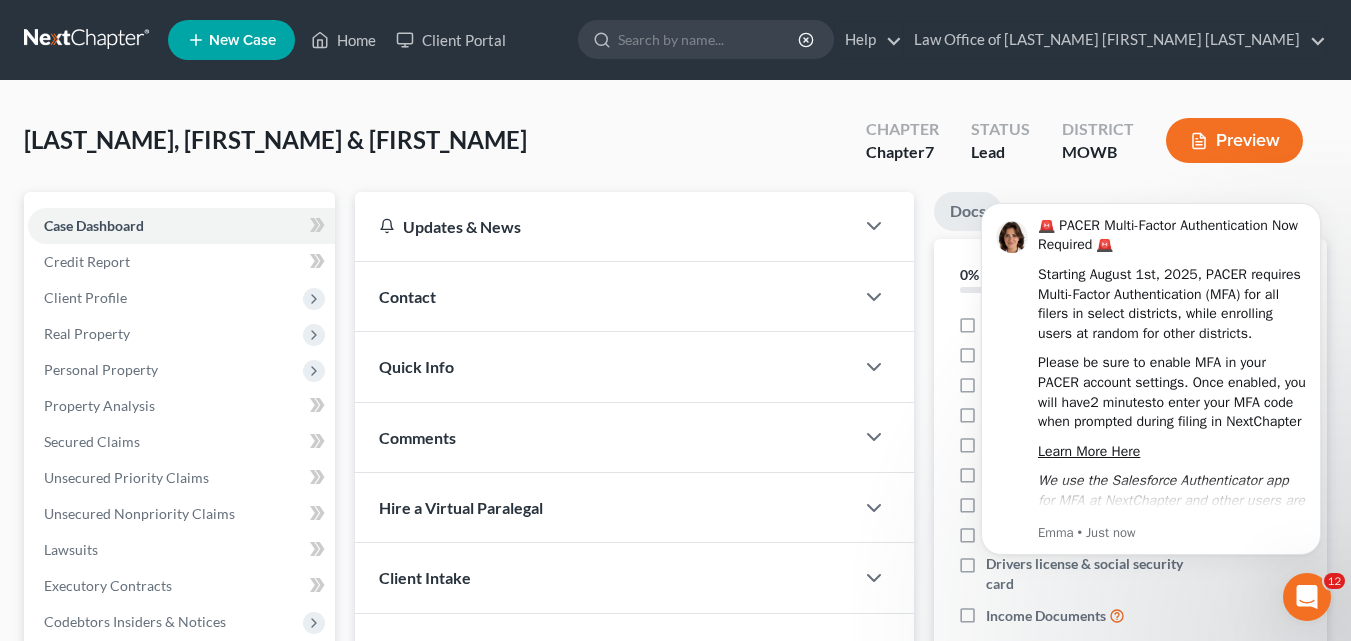 scroll, scrollTop: 200, scrollLeft: 0, axis: vertical 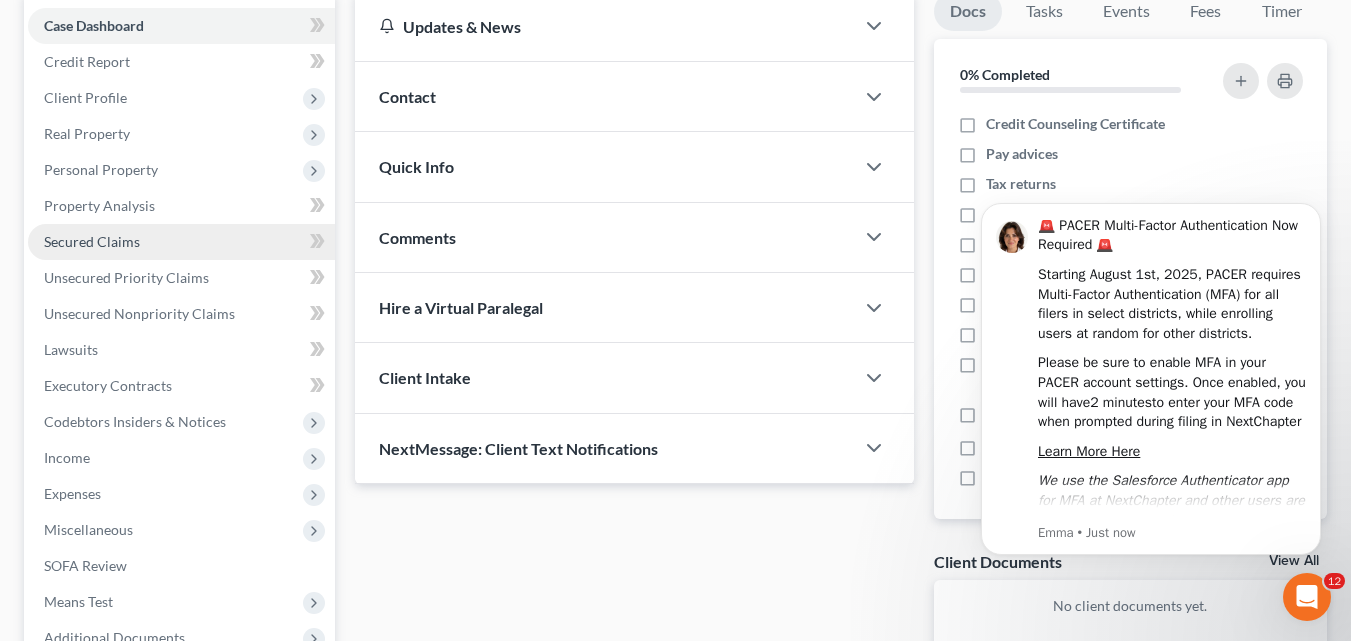 click on "Secured Claims" at bounding box center [92, 241] 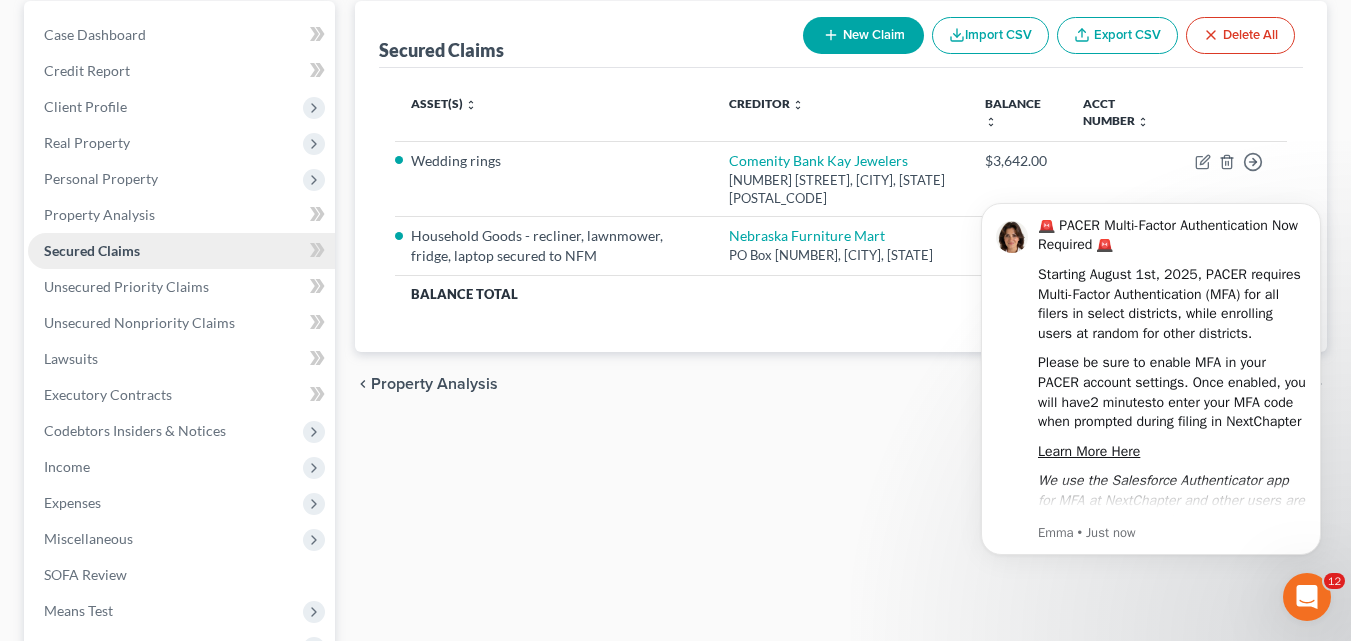scroll, scrollTop: 0, scrollLeft: 0, axis: both 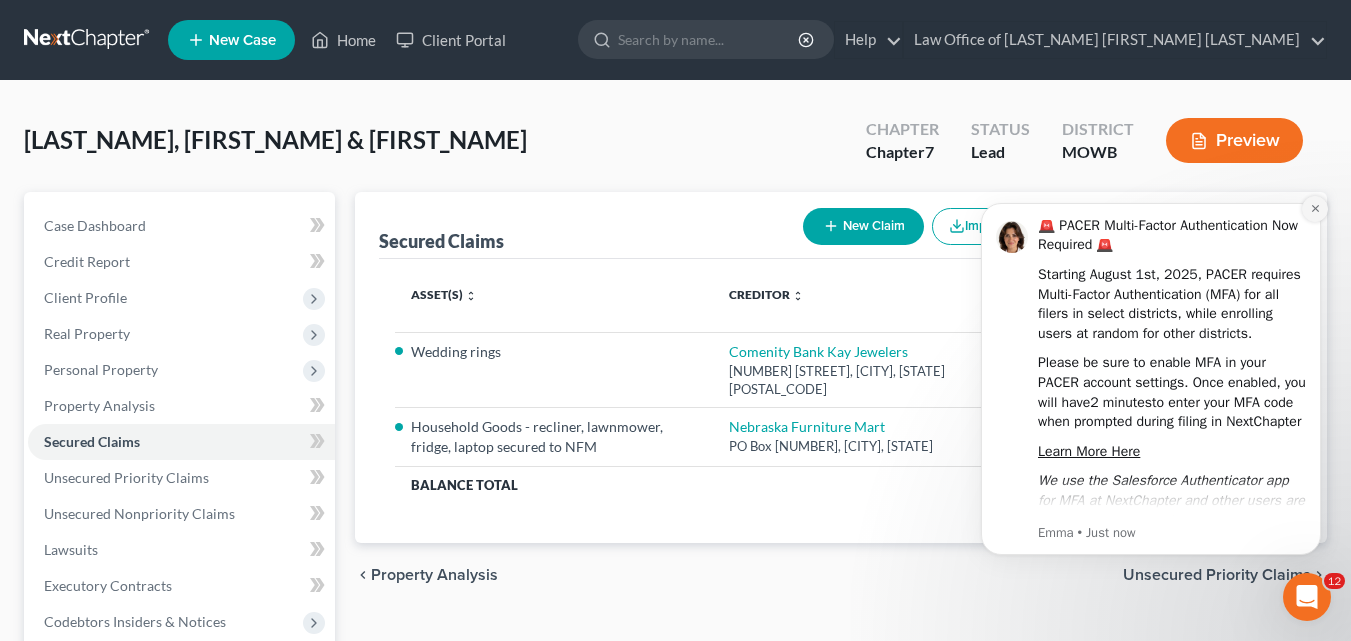 click 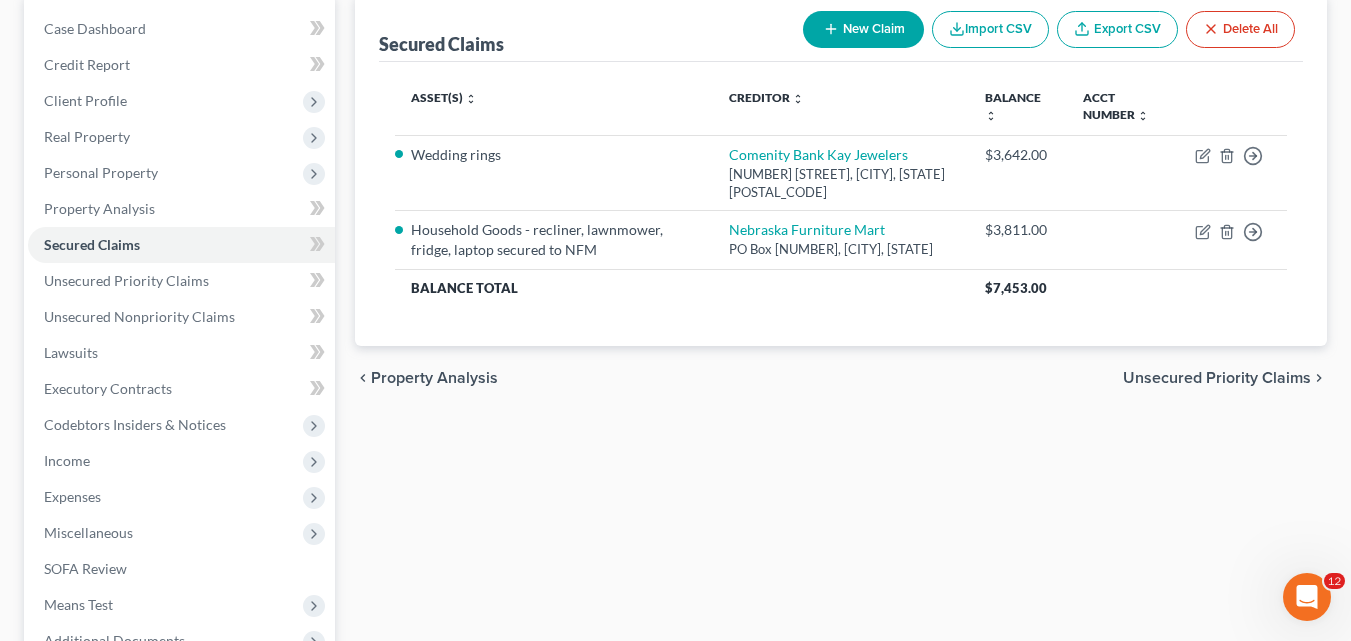 scroll, scrollTop: 400, scrollLeft: 0, axis: vertical 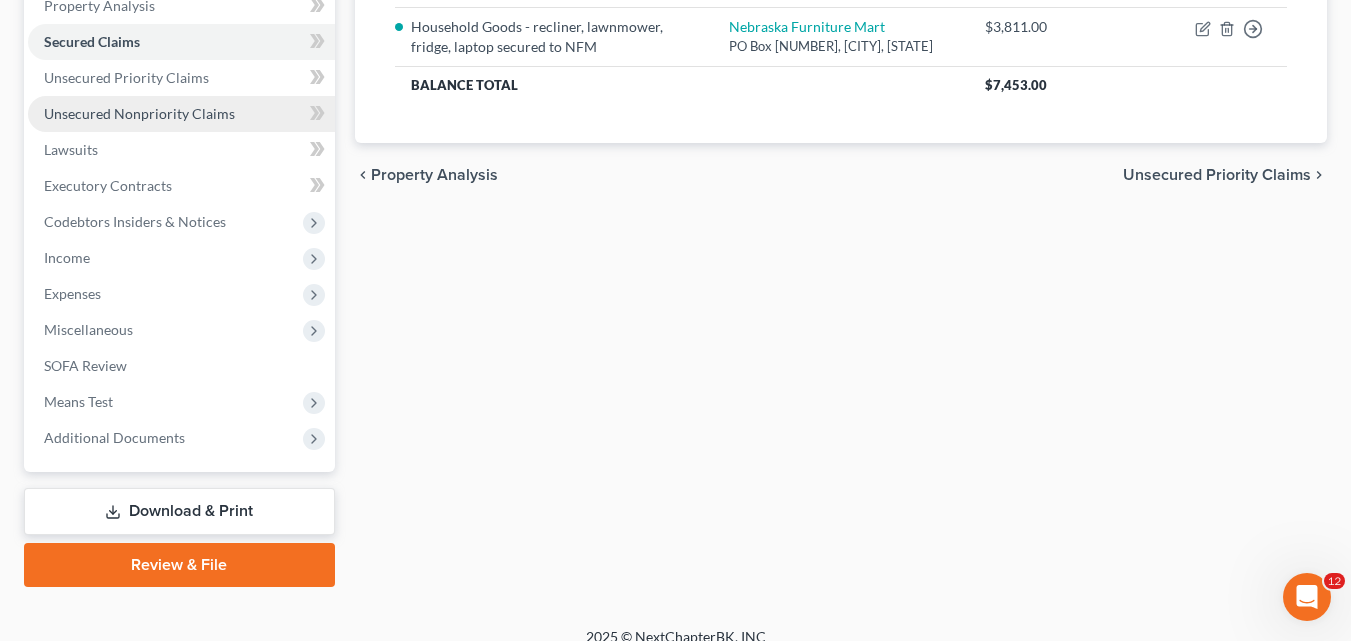 click on "Unsecured Nonpriority Claims" at bounding box center [139, 113] 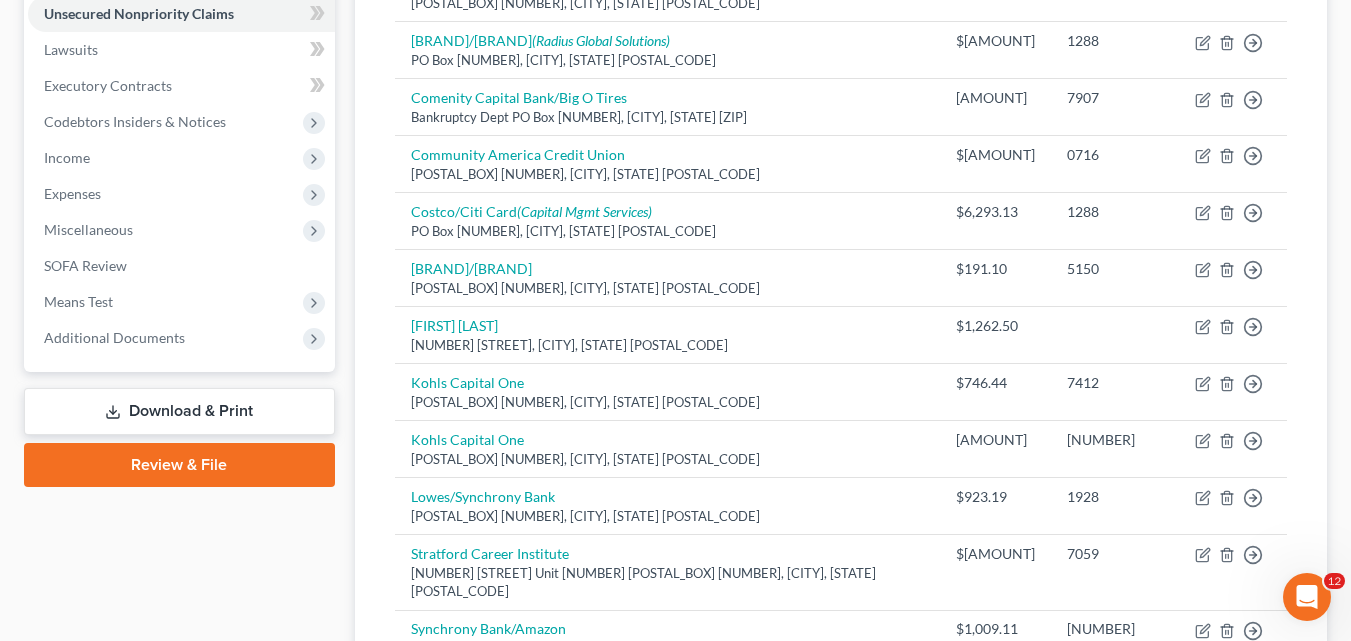 scroll, scrollTop: 900, scrollLeft: 0, axis: vertical 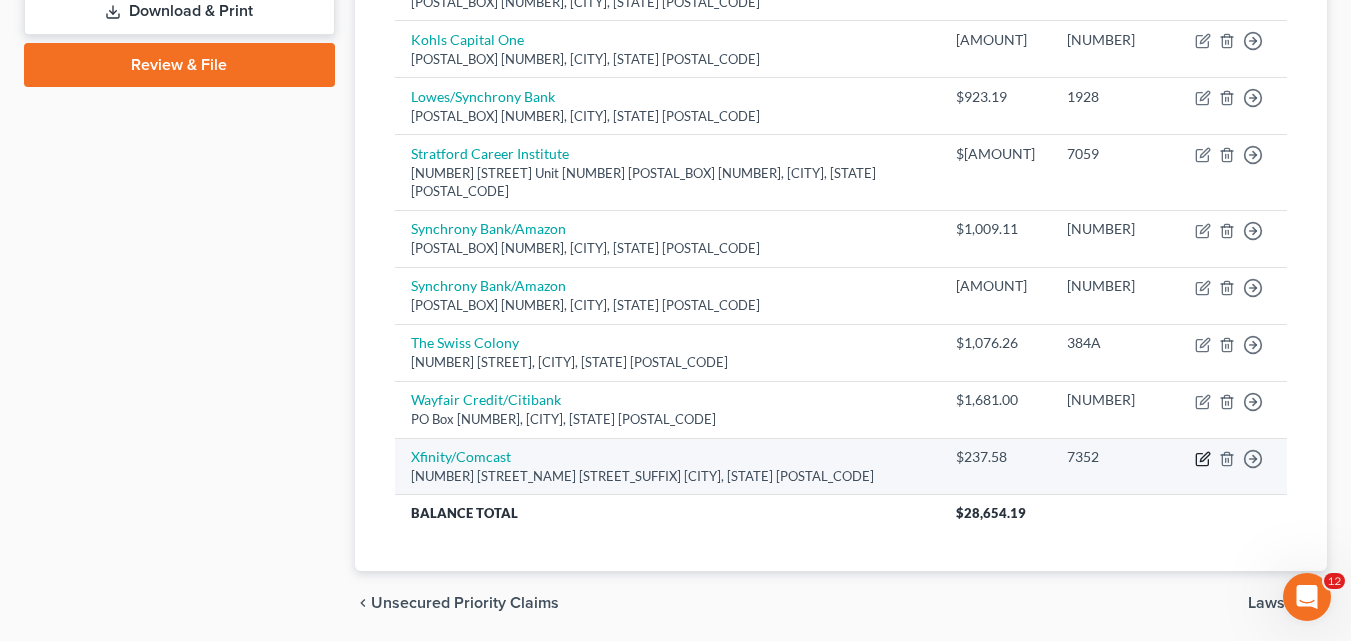 click 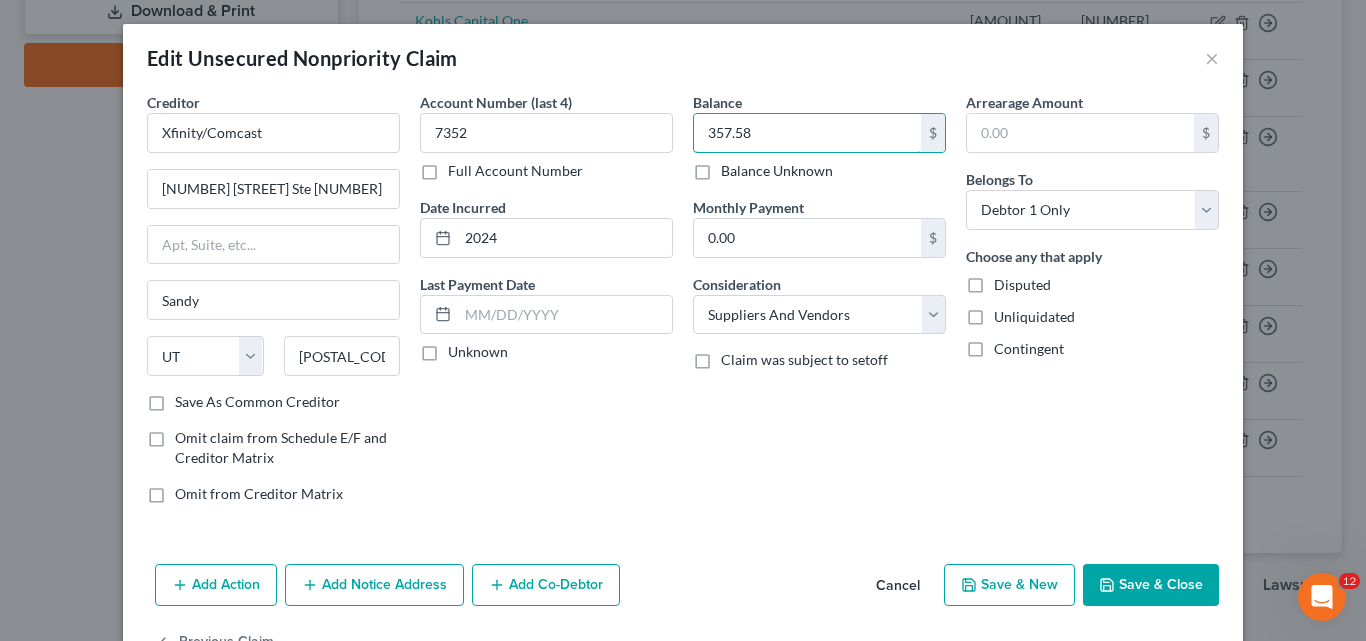 type on "357.58" 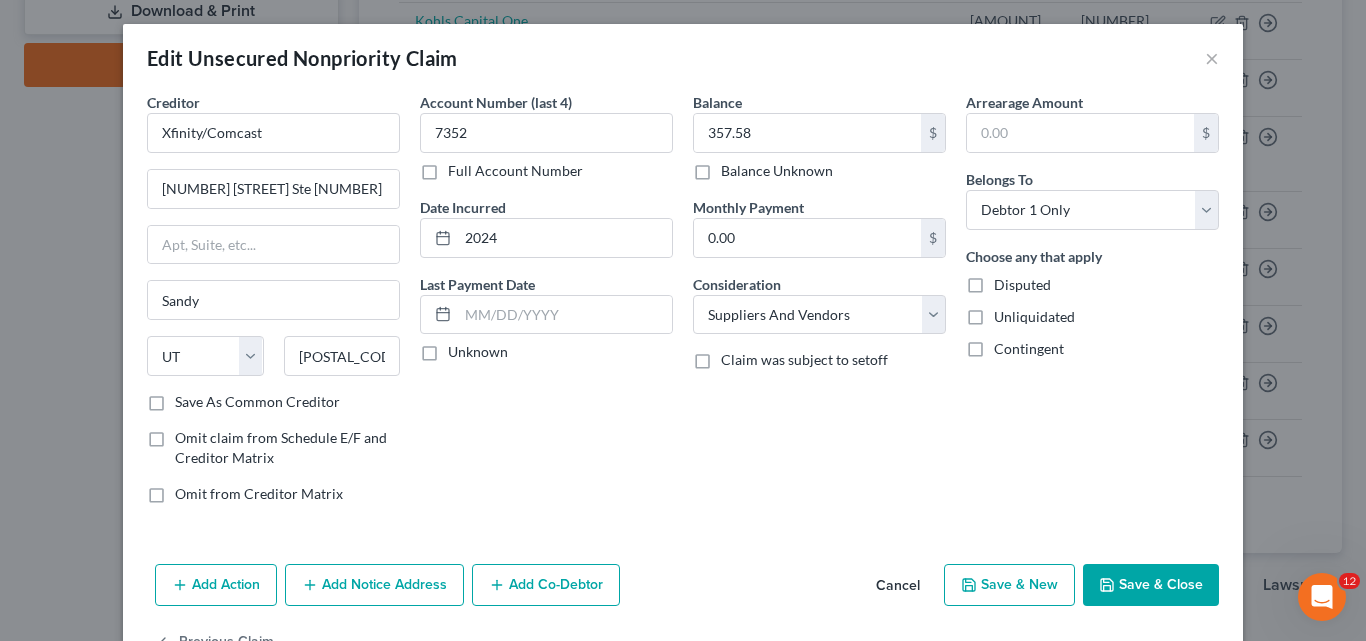 click on "Save & Close" at bounding box center (1151, 585) 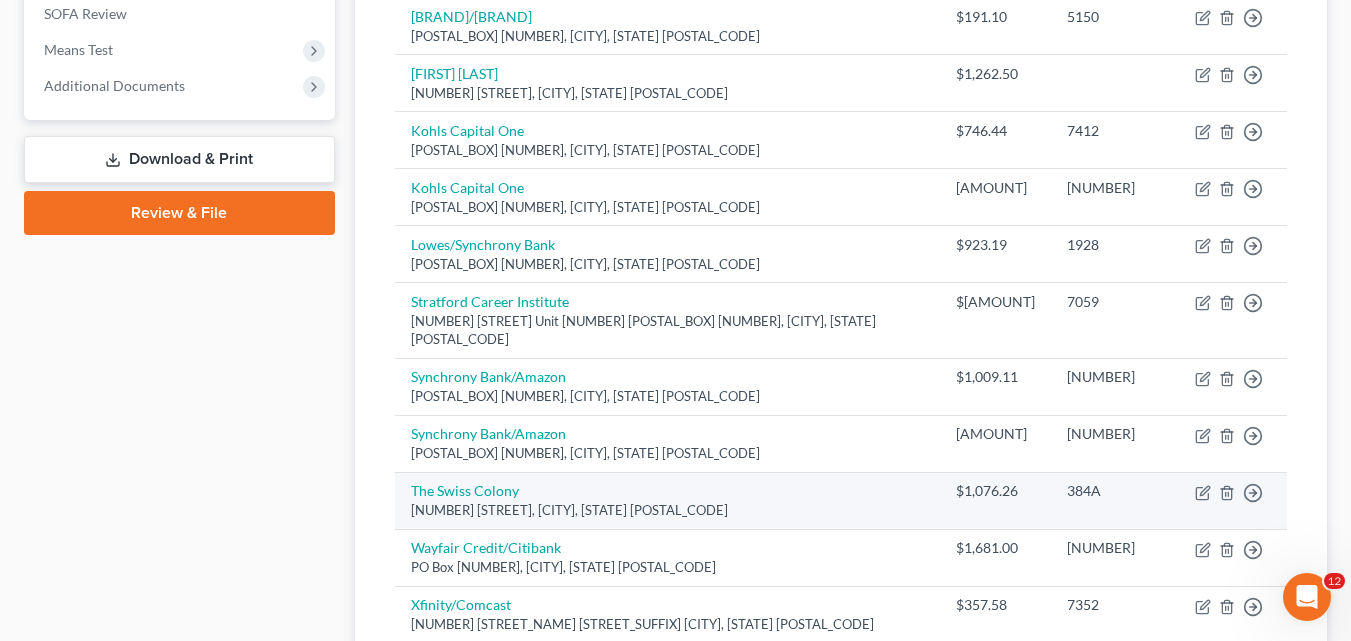 scroll, scrollTop: 800, scrollLeft: 0, axis: vertical 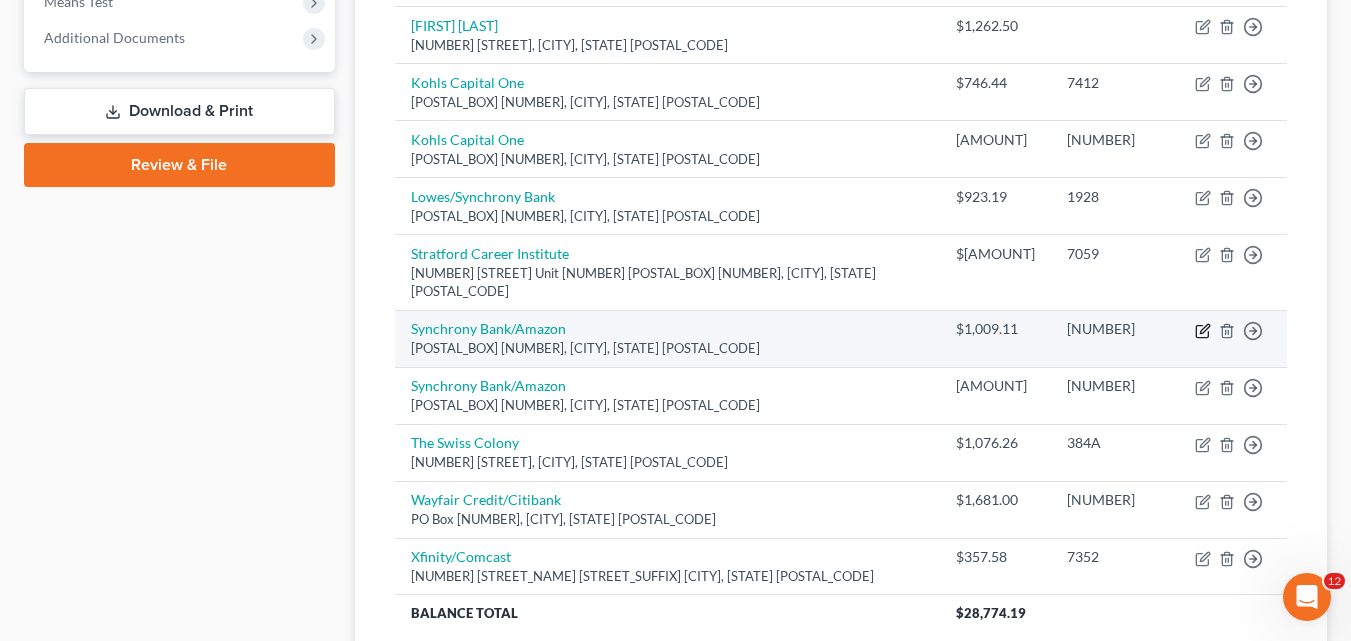 click 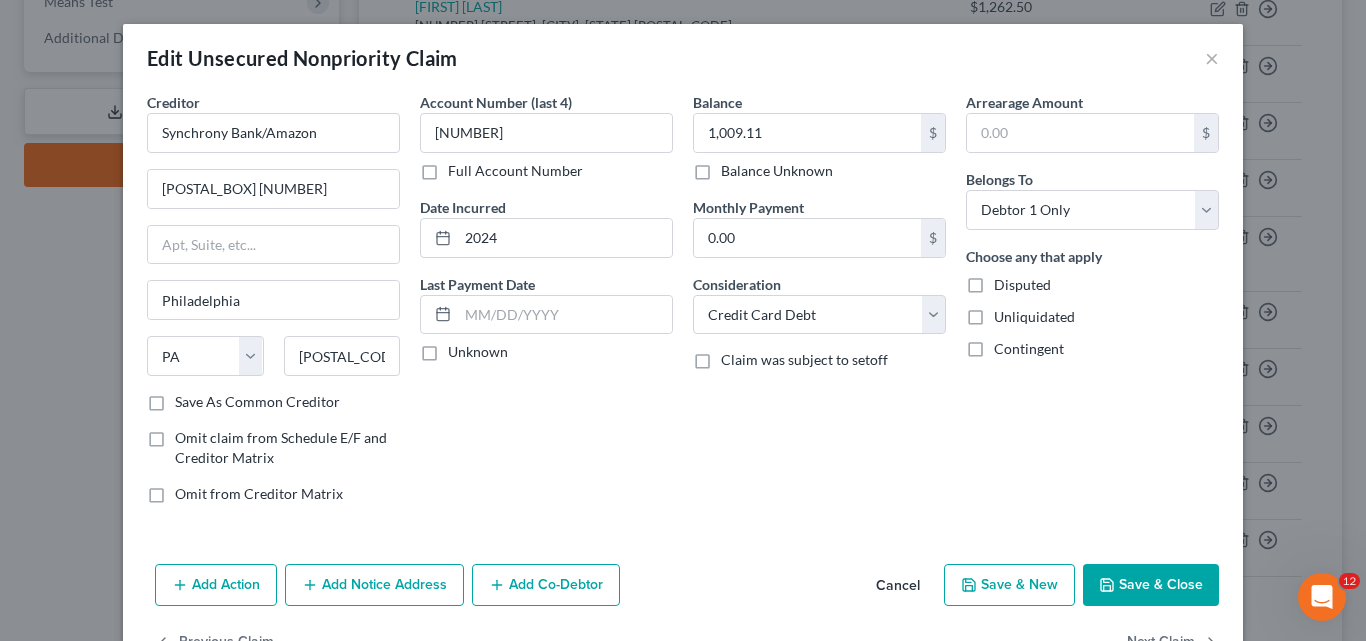 click on "Save & Close" at bounding box center [1151, 585] 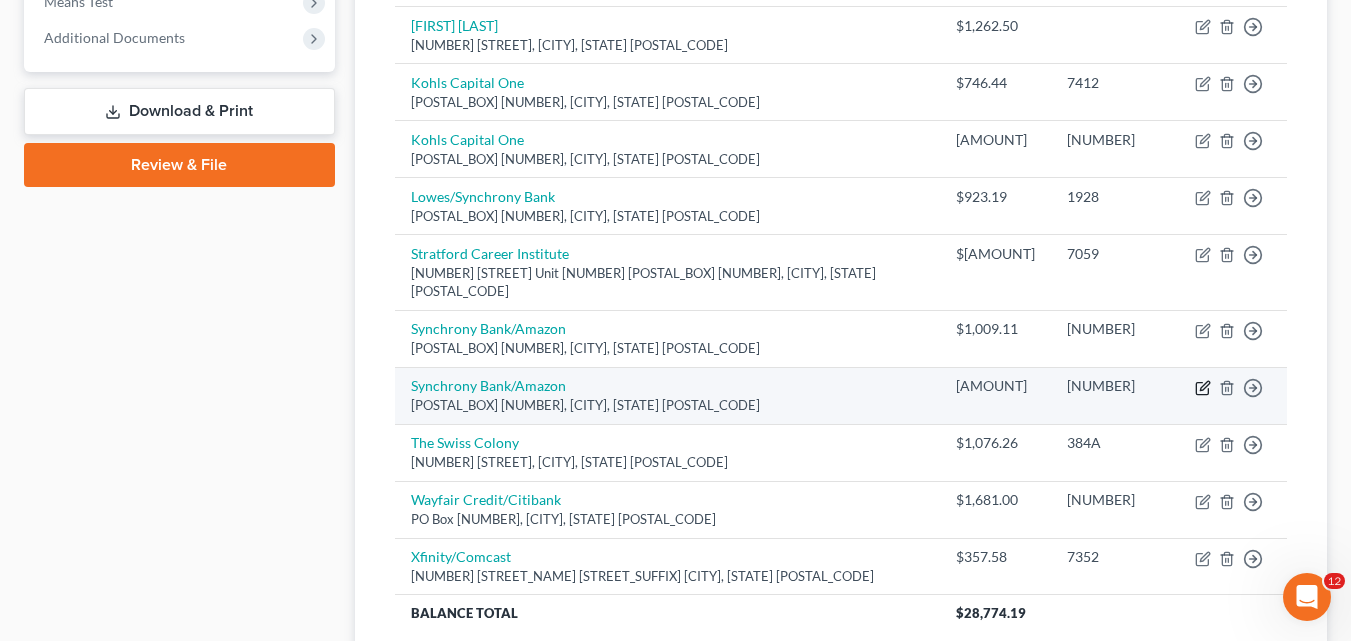 click 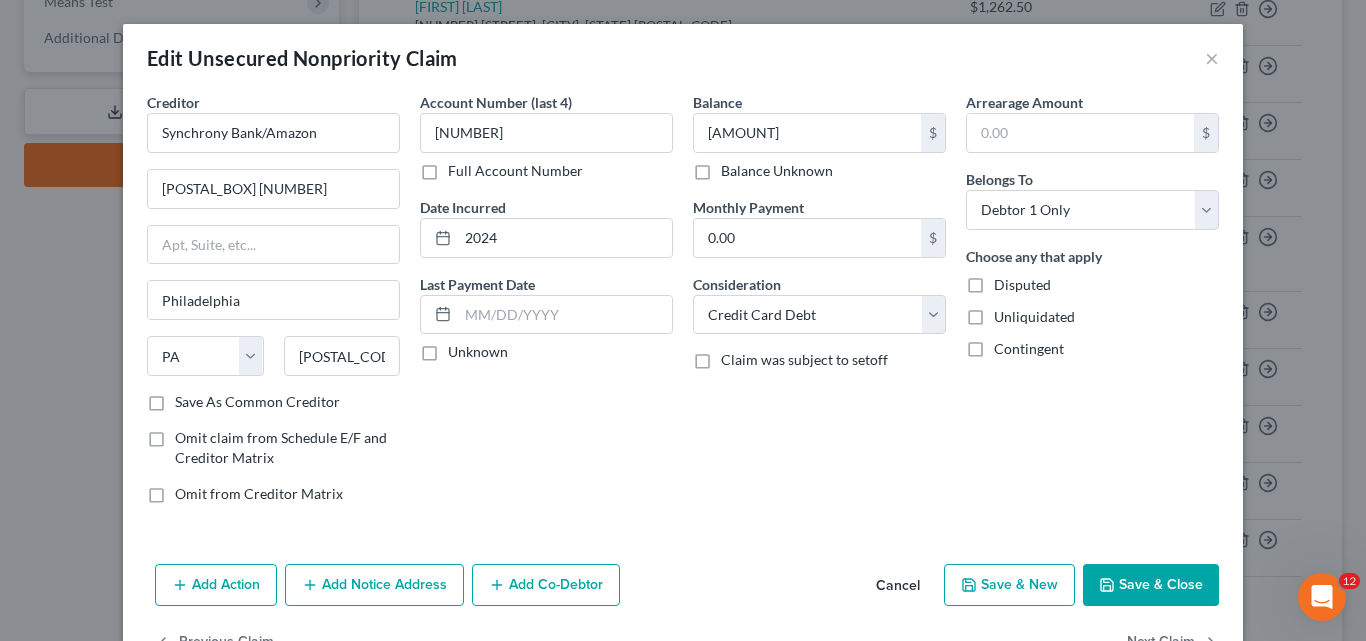 click on "Save & Close" at bounding box center (1151, 585) 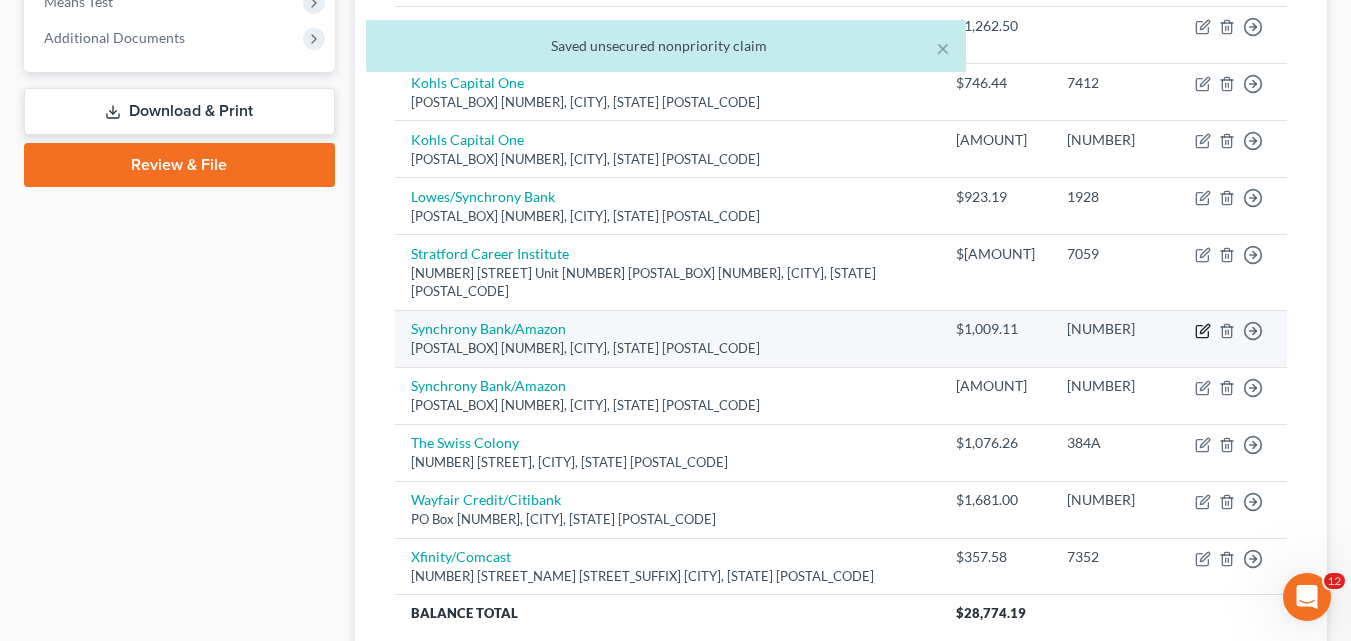click 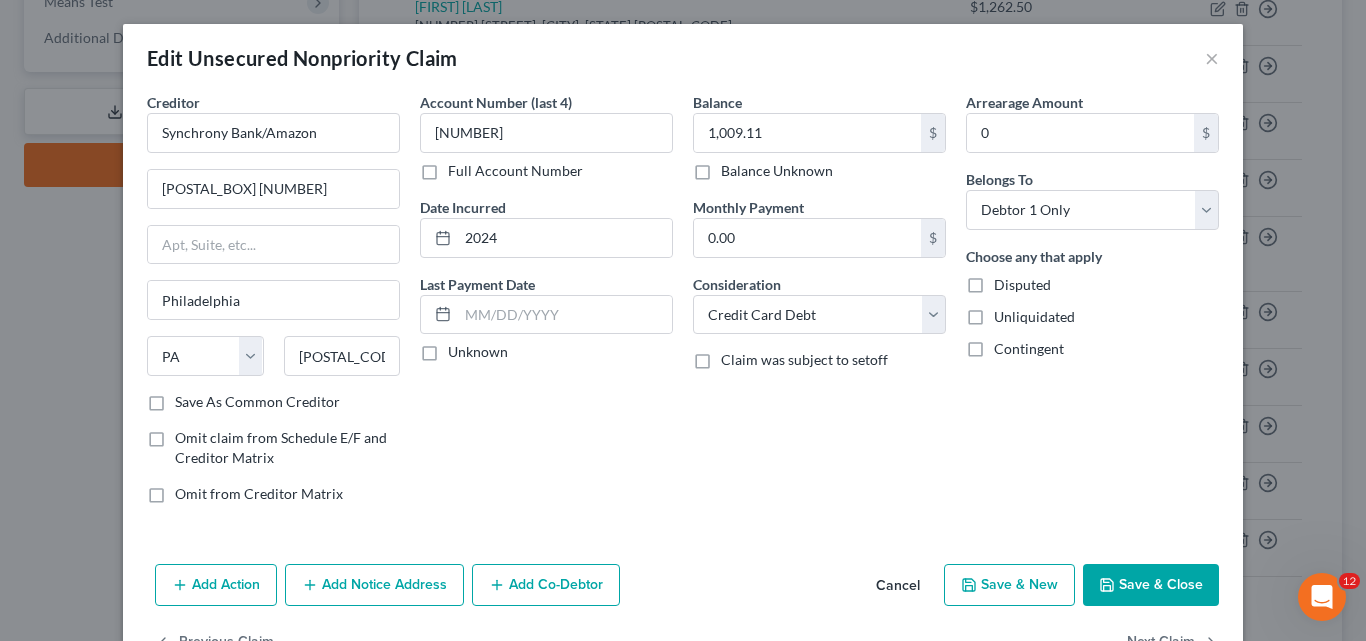 click on "Save & Close" at bounding box center (1151, 585) 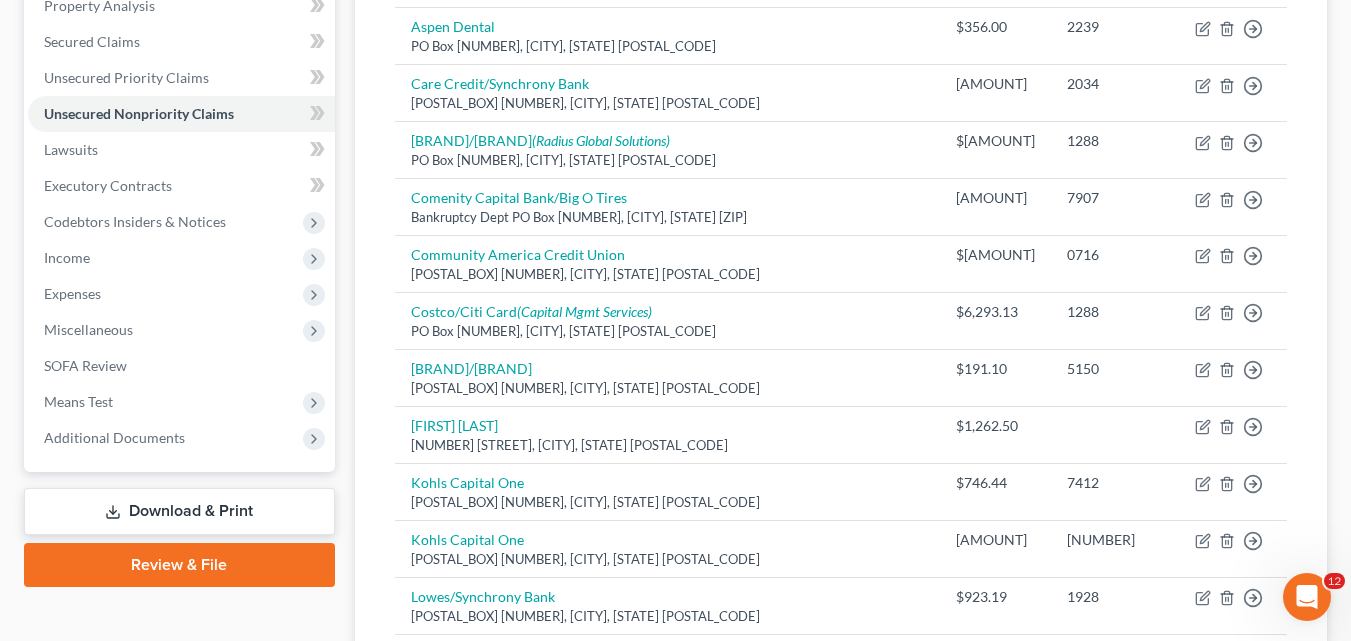 scroll, scrollTop: 0, scrollLeft: 0, axis: both 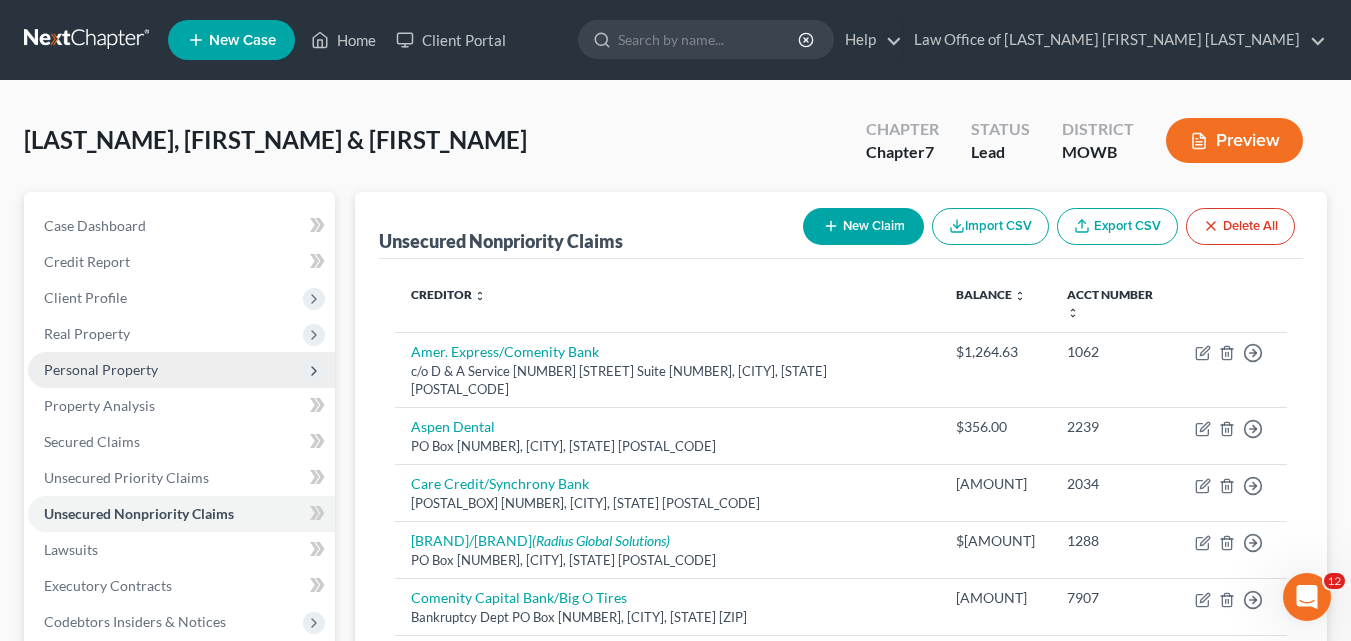 click on "Personal Property" at bounding box center [101, 369] 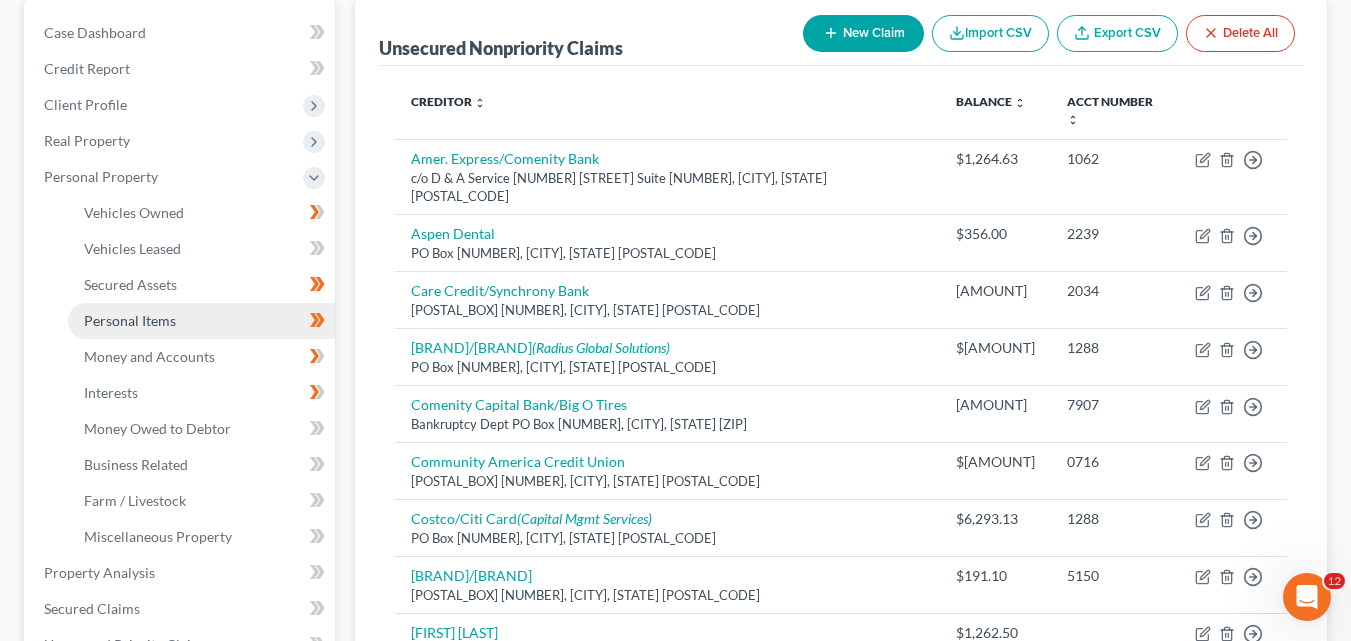 scroll, scrollTop: 200, scrollLeft: 0, axis: vertical 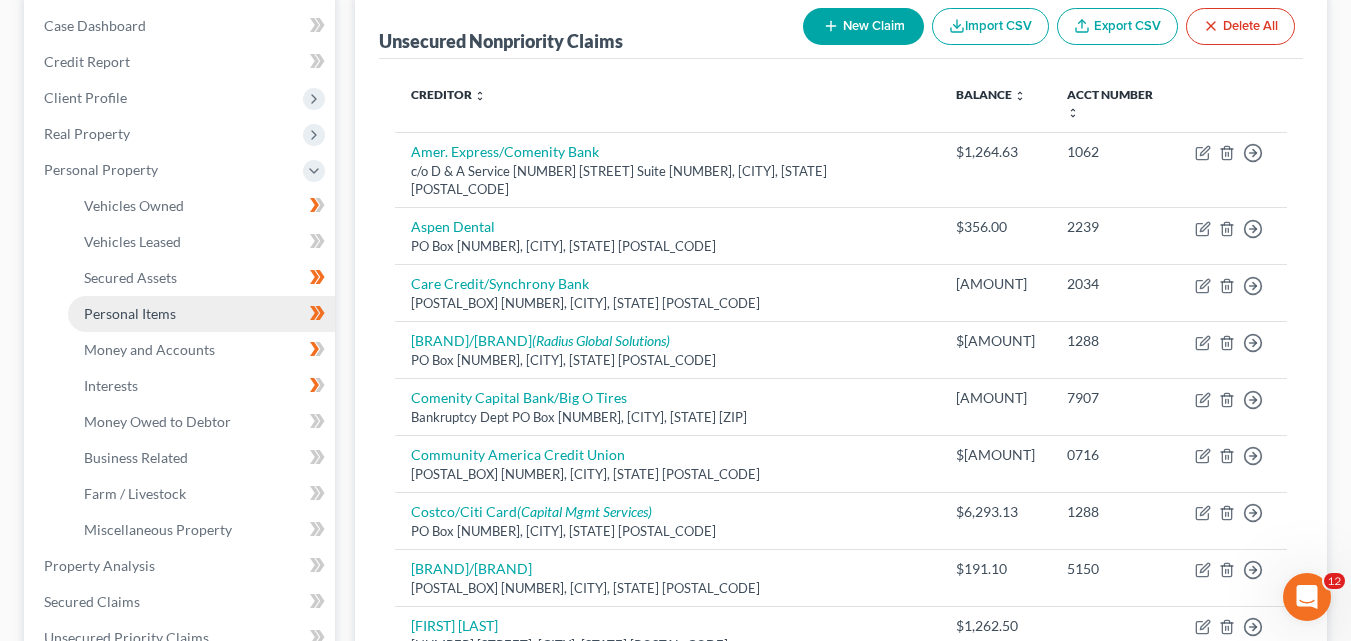 click on "Personal Items" at bounding box center [130, 313] 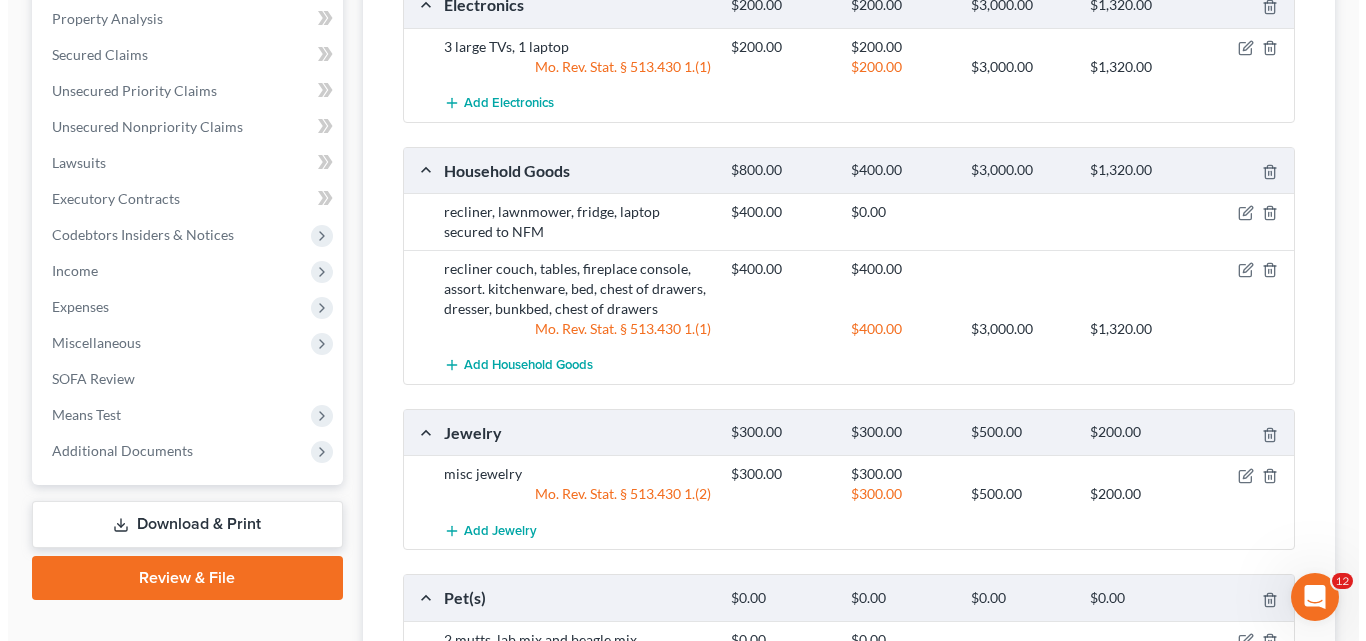 scroll, scrollTop: 700, scrollLeft: 0, axis: vertical 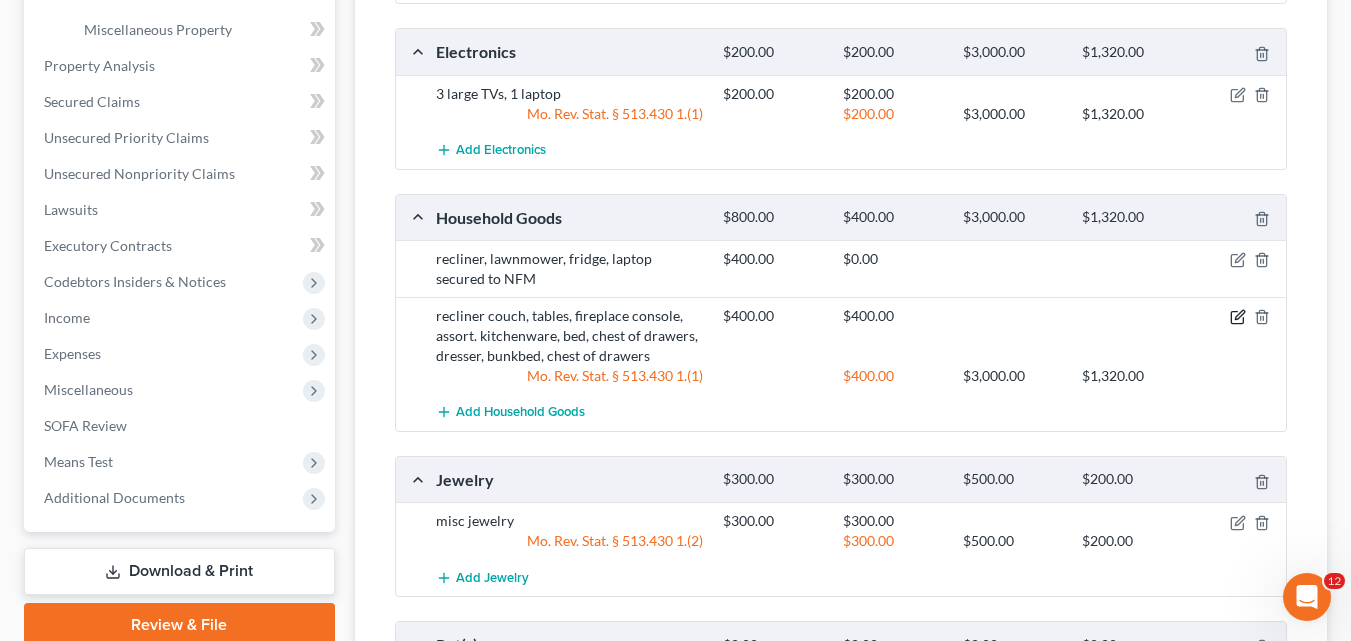click 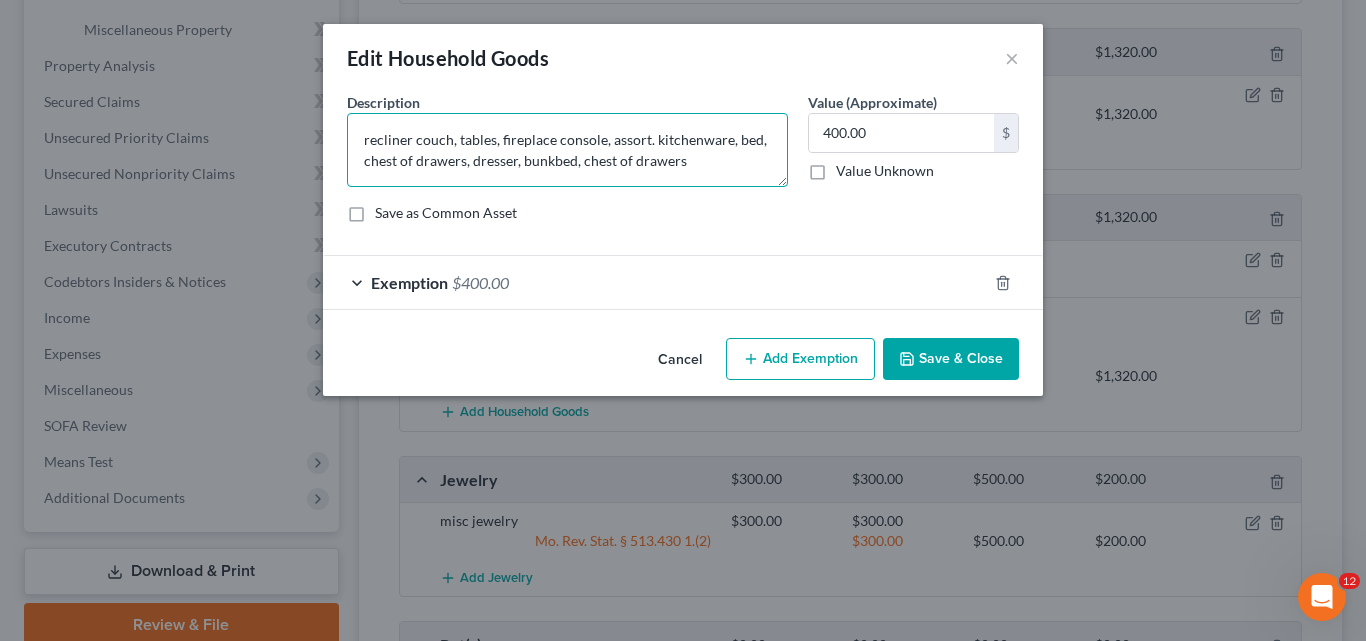 click on "recliner couch, tables, fireplace console, assort. kitchenware, bed, chest of drawers, dresser, bunkbed, chest of drawers" at bounding box center (567, 150) 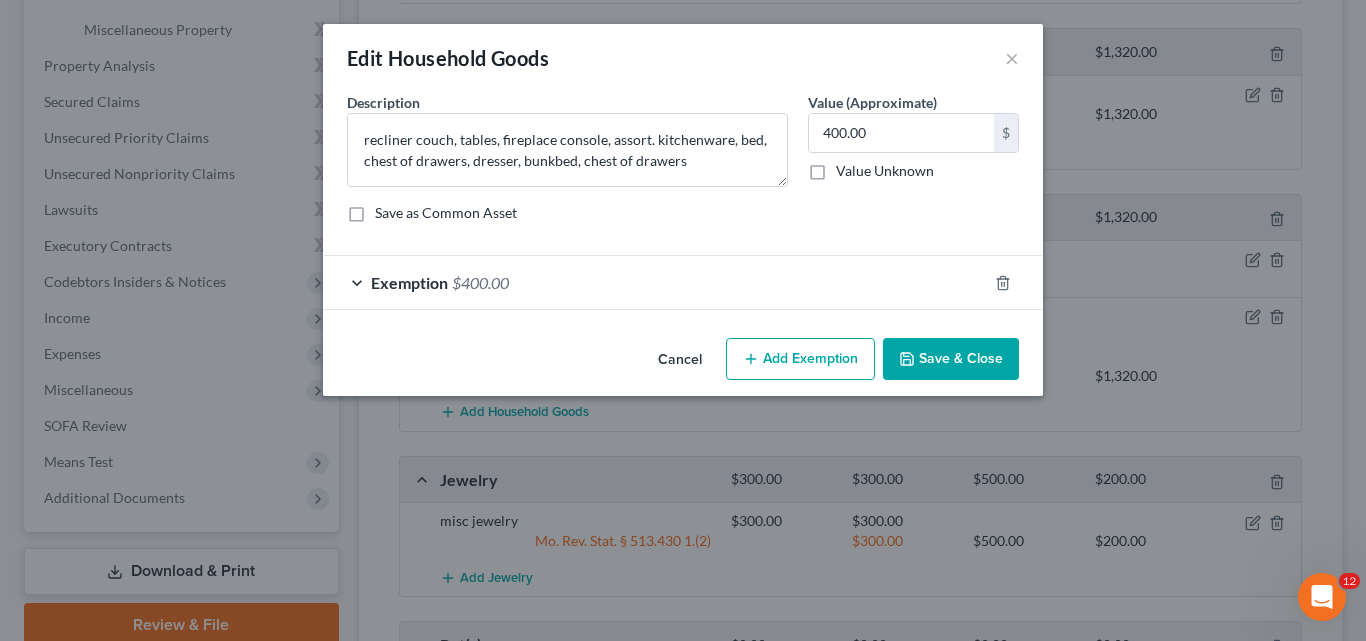 click on "Save & Close" at bounding box center [951, 359] 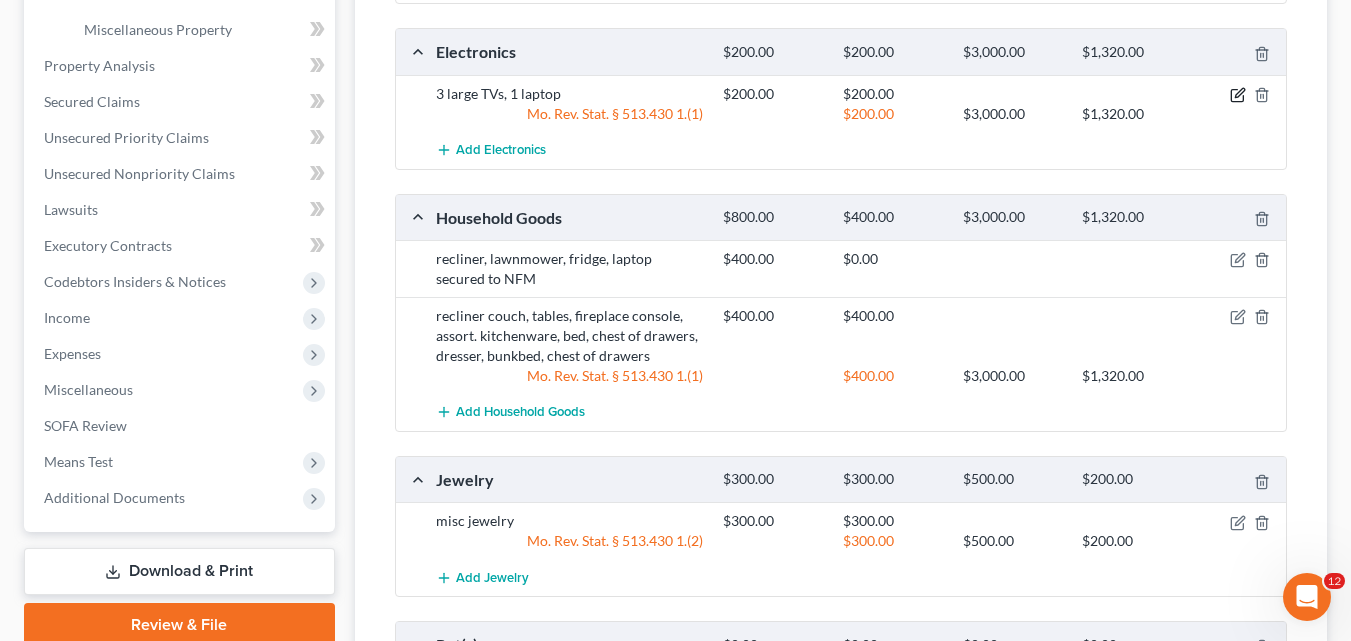click 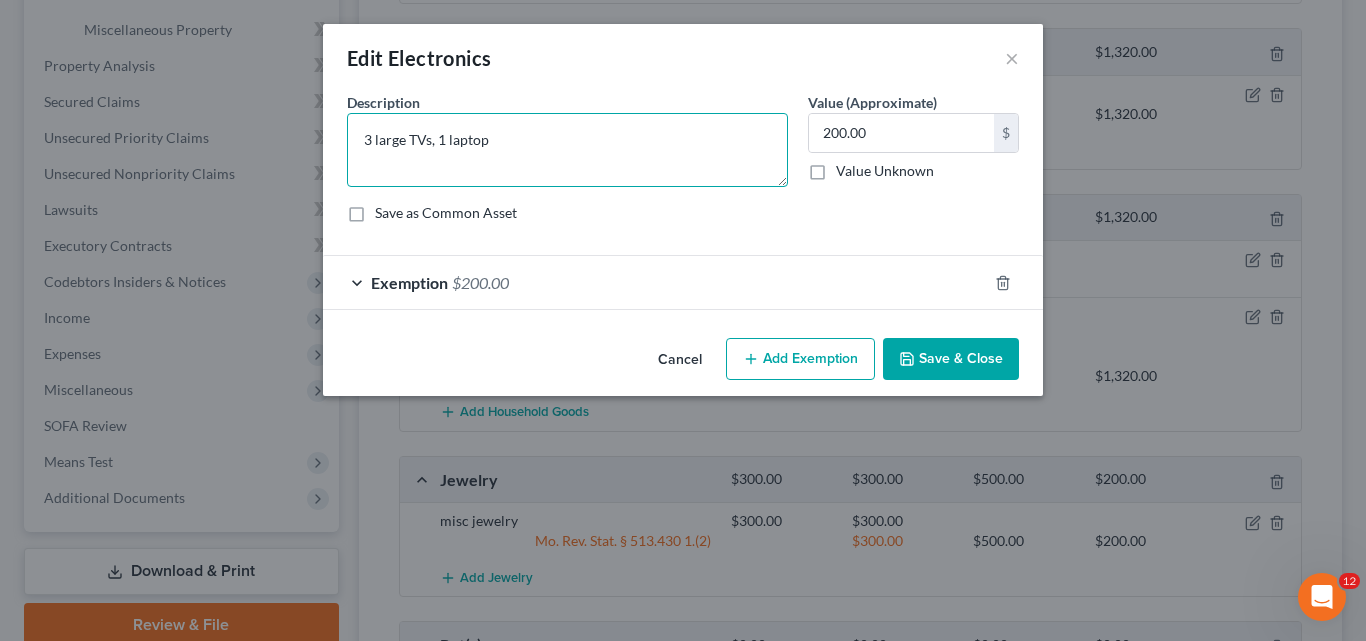 click on "3 large TVs, 1 laptop" at bounding box center [567, 150] 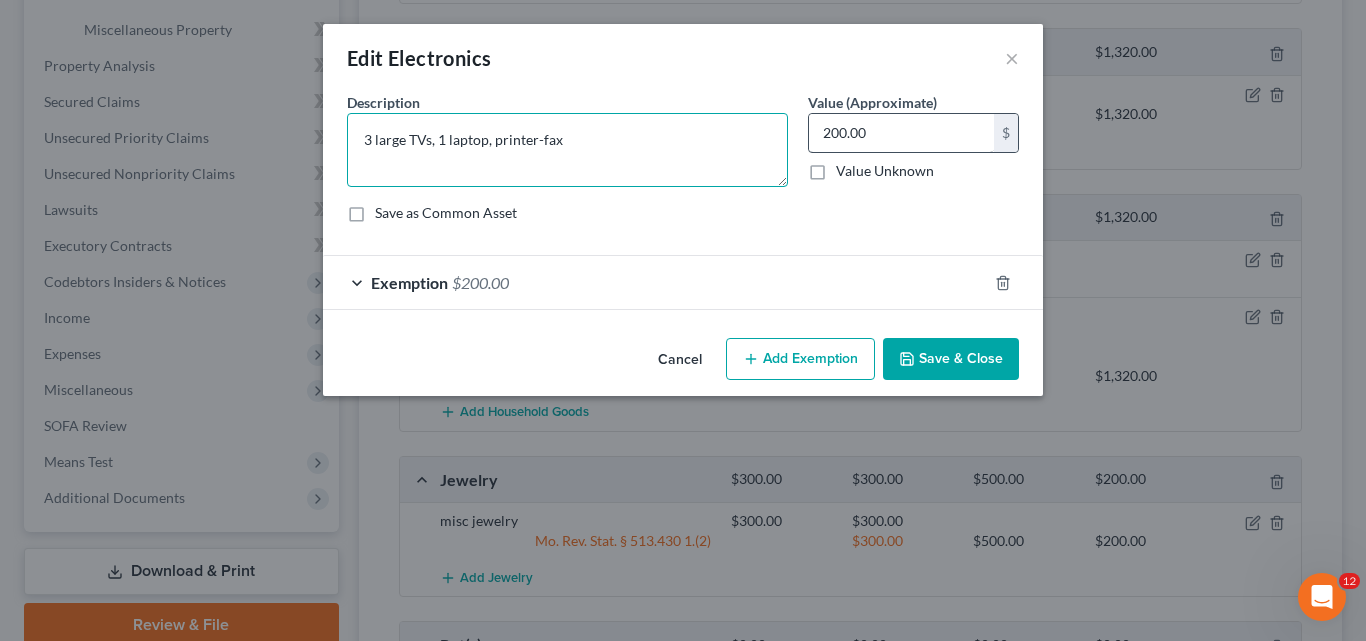 type on "3 large TVs, 1 laptop, printer-fax" 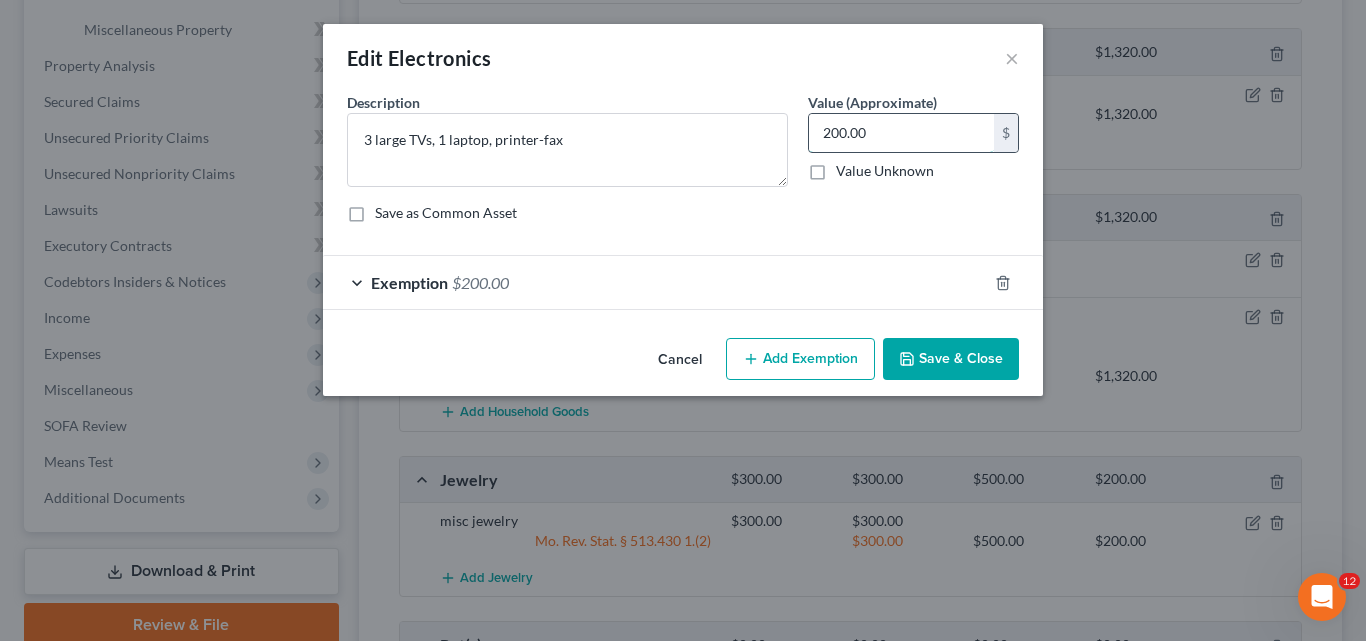 click on "200.00" at bounding box center (901, 133) 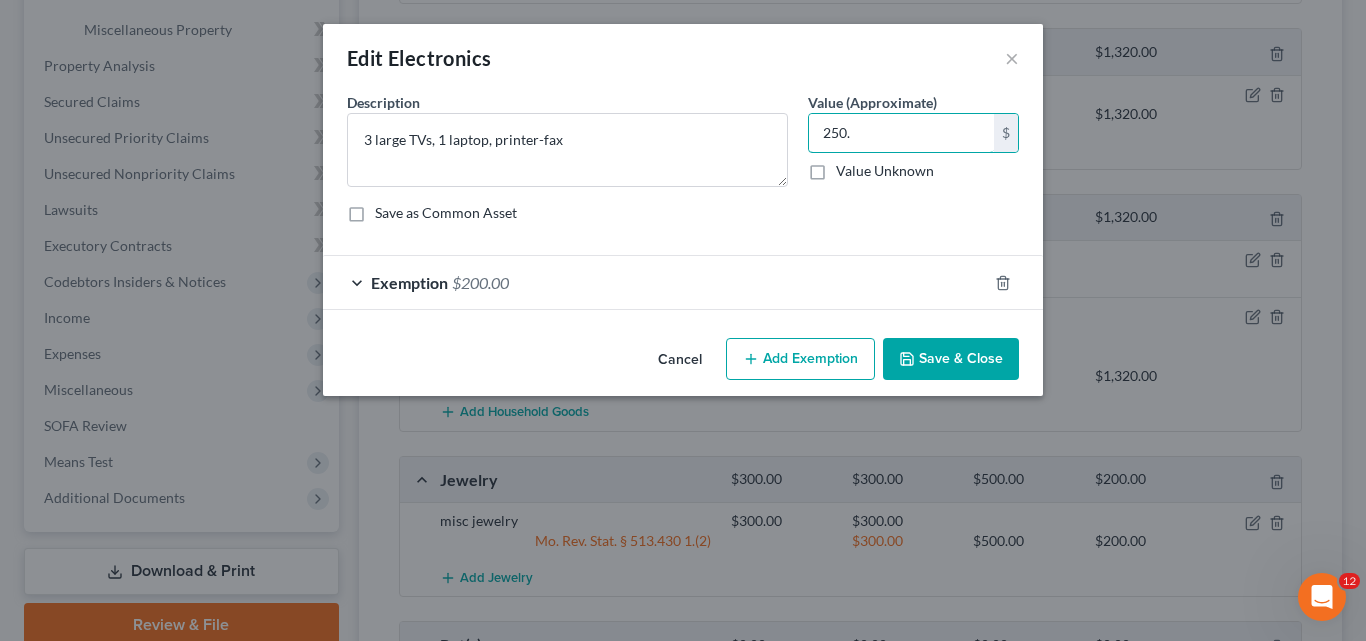 type on "250." 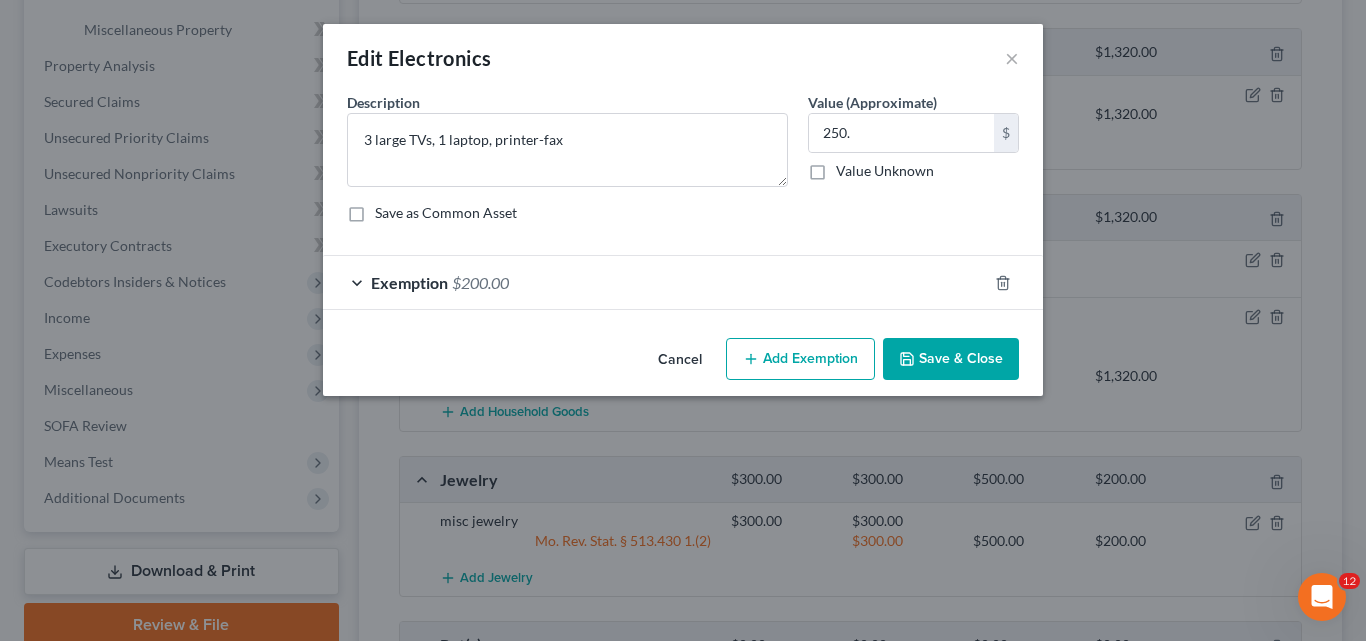 click on "Exemption" at bounding box center [409, 282] 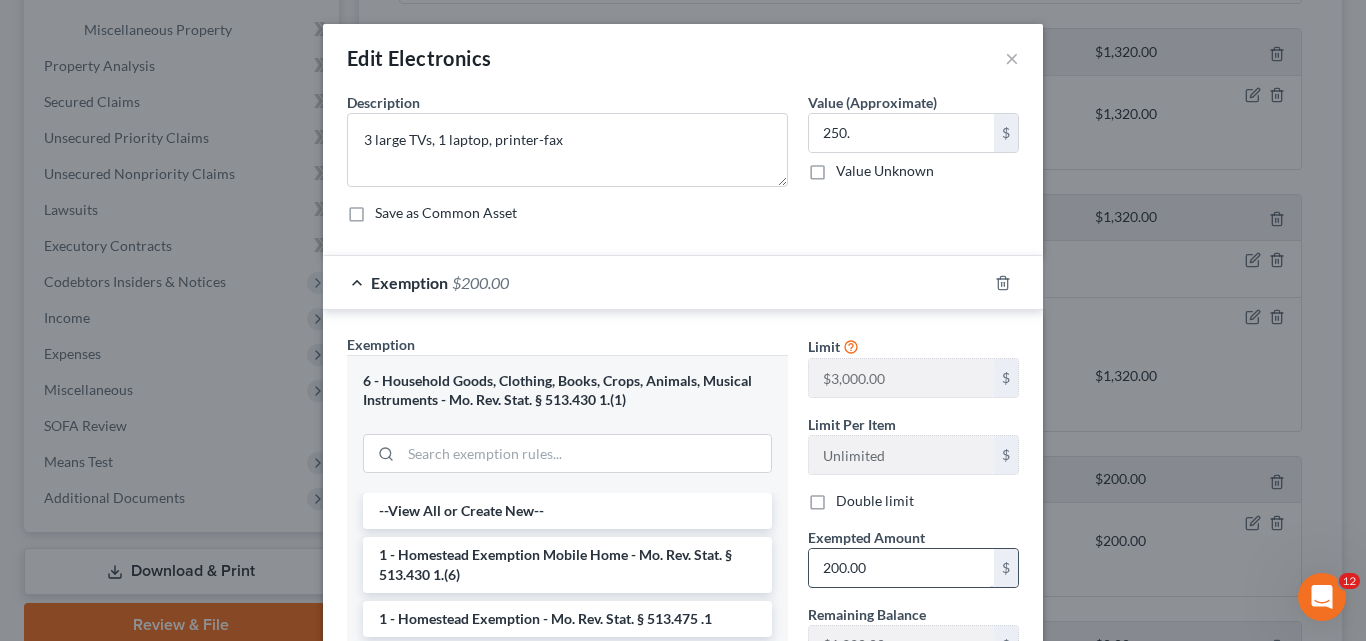 click on "200.00" at bounding box center [901, 568] 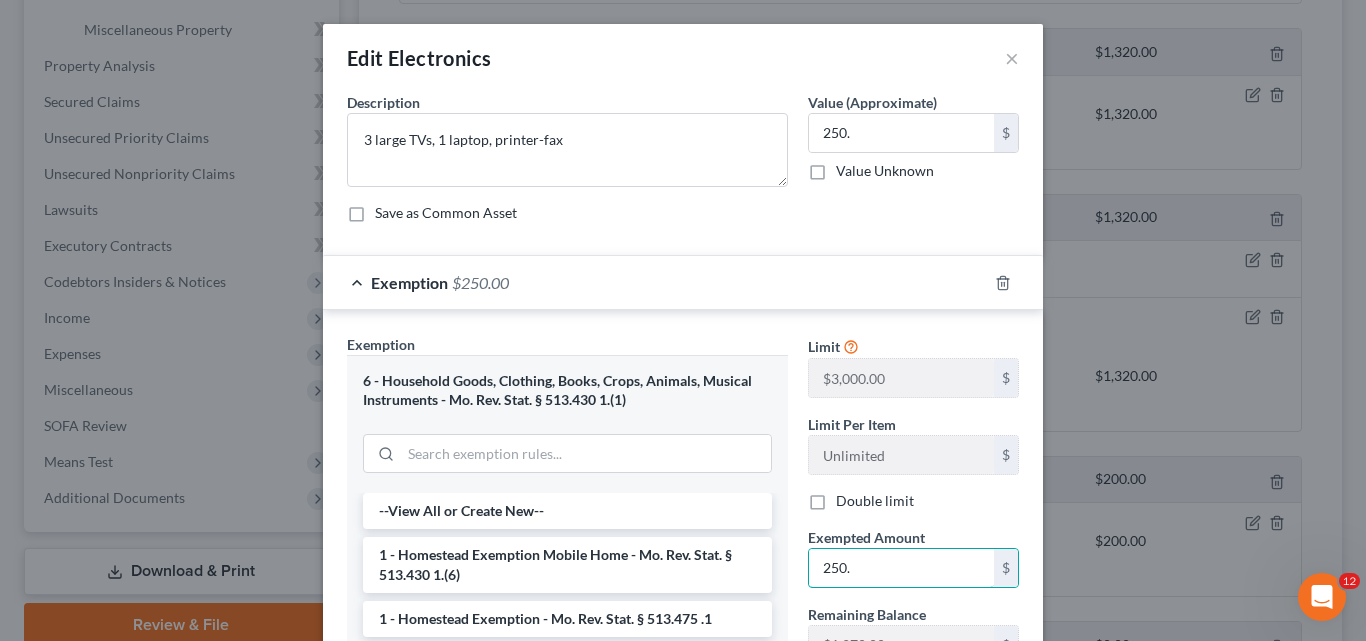 type on "250." 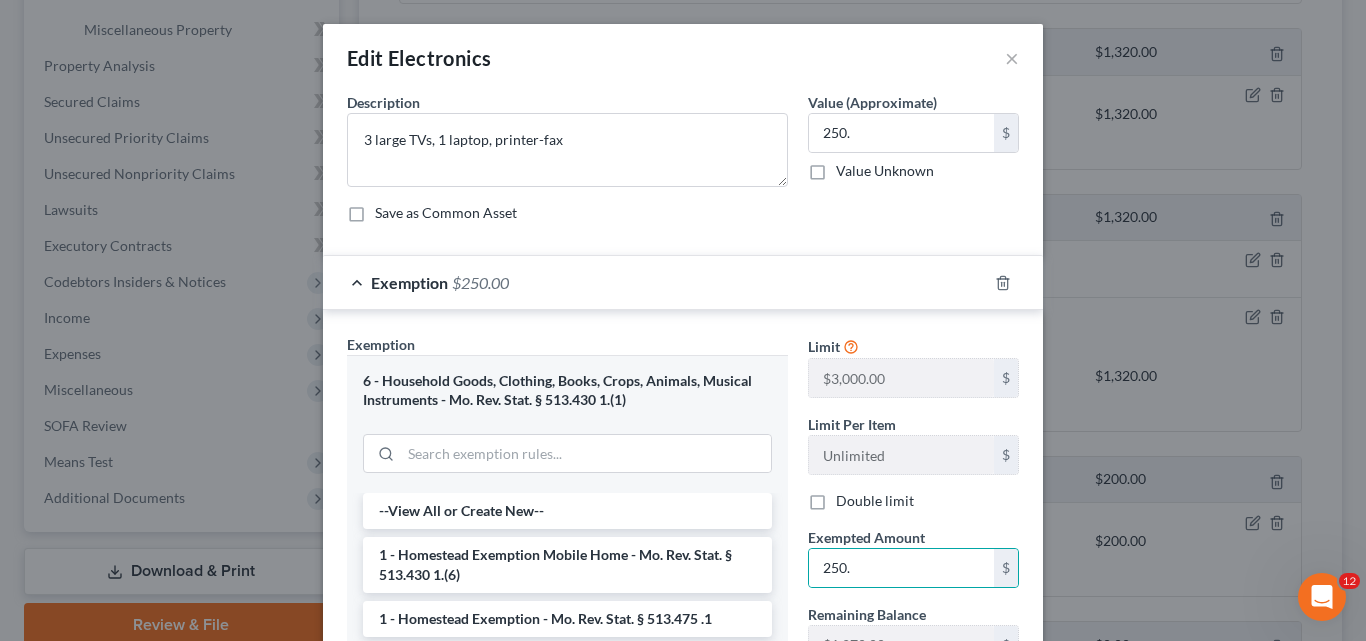click on "Exemption Set must be selected for CA.
Exemption
*
6 - Household Goods, Clothing, Books, Crops, Animals, Musical Instruments - Mo. Rev. Stat. § 513.430 1.(1)         --View All or Create New-- 1 - Homestead Exemption Mobile Home - Mo. Rev. Stat. § 513.430 1.(6) 1 - Homestead Exemption - Mo. Rev. Stat. § 513.475 .1 1 - Tenancy By Entirety - Mo. Rev. Stat. § 513.475(2) 1 - Burial Plot - to 1 acre or $100 - Mo. Rev. Stat. § 214.190 10 - Firearms & Ammunition - 513.430. 1.(12) 12 - Wedding rings - Mo. Rev. Stat. § 513.430 1.(2) 12 - Jewelry  (other than wedding rings) - Mo. Rev. Stat. § 513.430 1.(2) 14 - Health Aids - Mo. Rev. Stat. § 513.430 1.(9) 14 - Wildcard (head of household) -  plus $350 per dependent child under 21 - Mo. Rev. Stat. § 513.440 14 - Wildcard (non head of household) - Mo. Rev. Stat. § 513.430.1(3) 21 - Employee Pension Plan (cities with 100,000 or more people) - Mo. Rev. Stat. § 71.207 21 - Firefighter Pension - Mo. Rev. Stat. § 87.090; § 87.365; § 87.485 Limit" at bounding box center (683, 578) 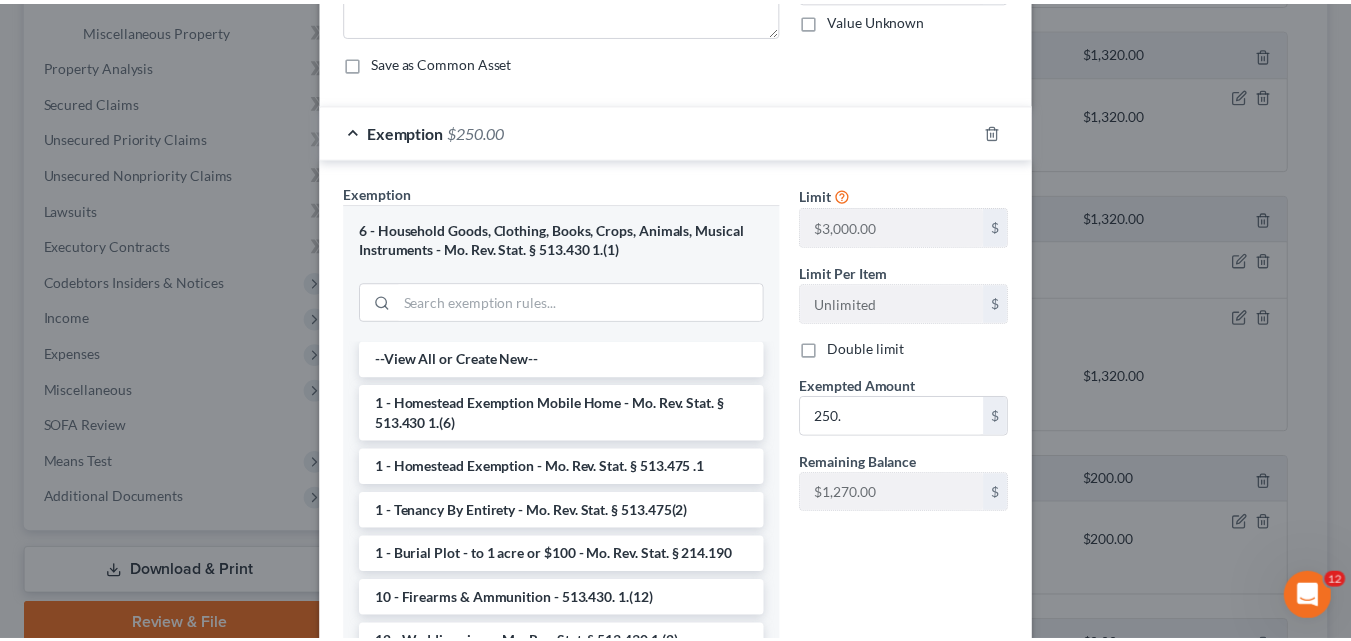 scroll, scrollTop: 300, scrollLeft: 0, axis: vertical 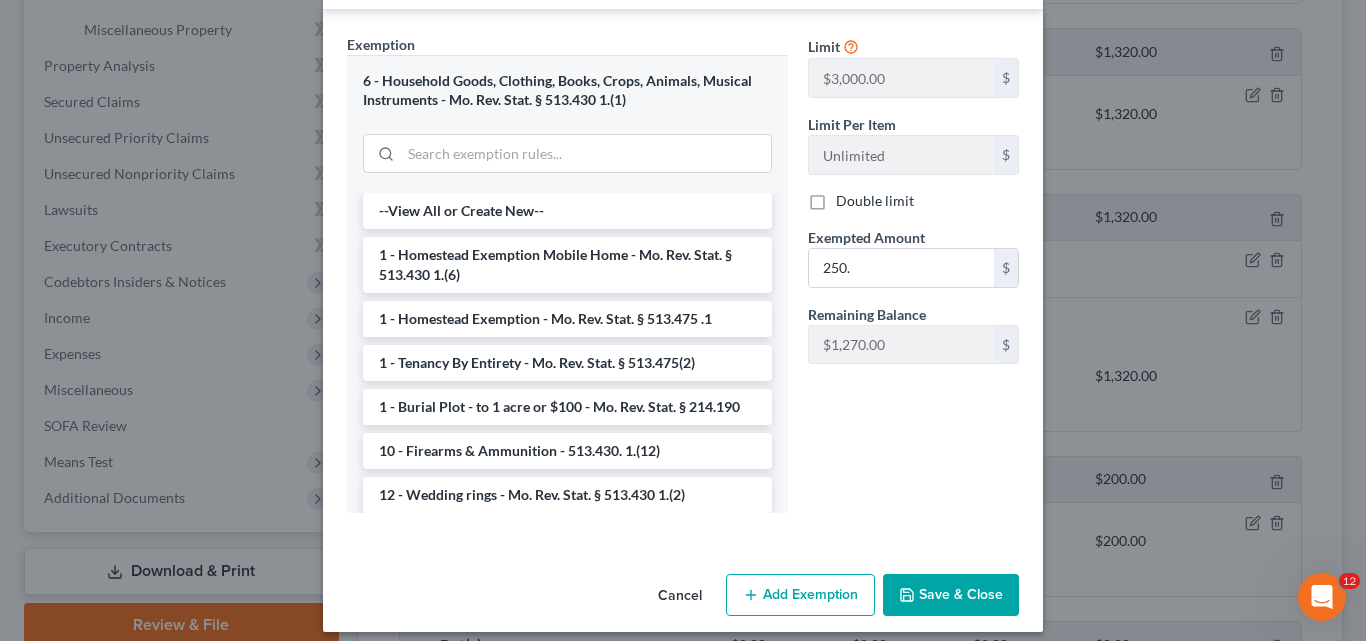 click on "Save & Close" at bounding box center [951, 595] 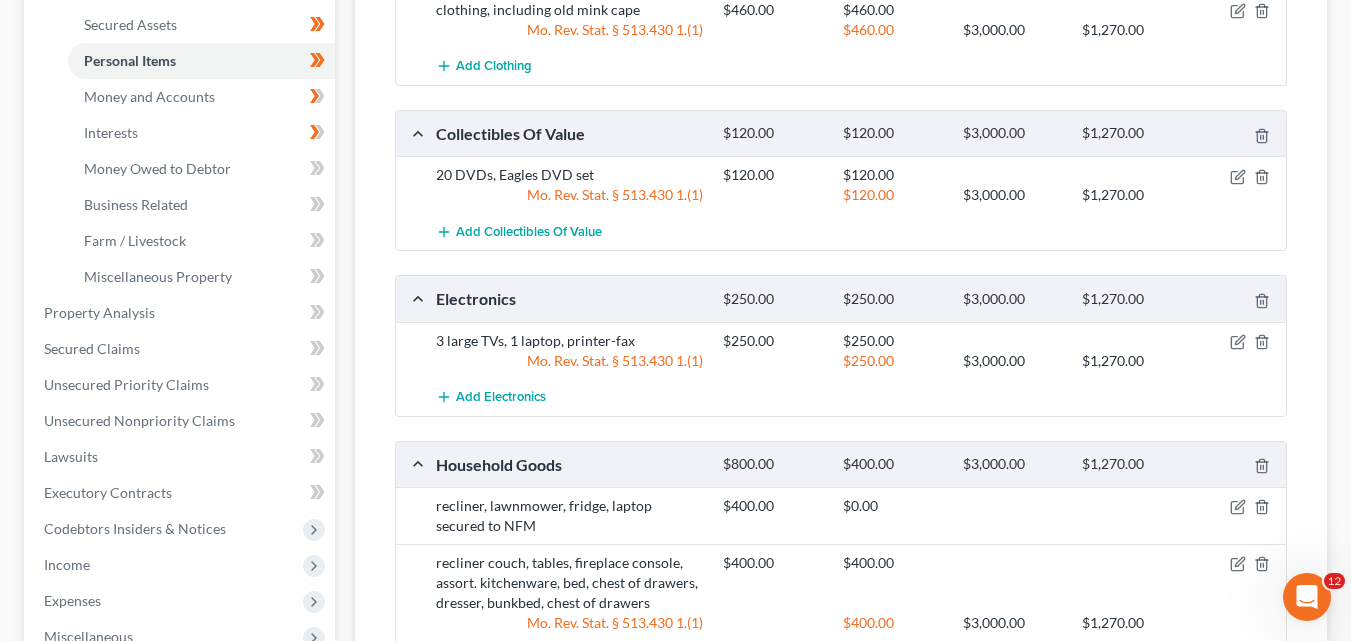 scroll, scrollTop: 500, scrollLeft: 0, axis: vertical 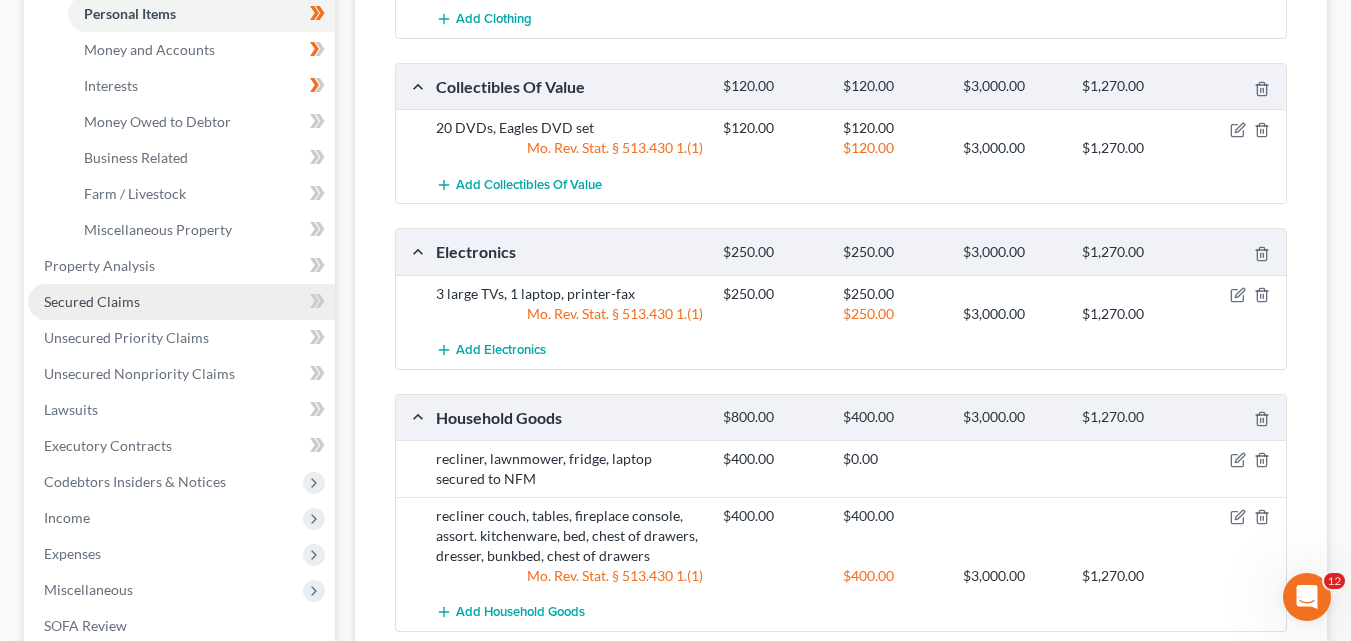 click on "Secured Claims" at bounding box center [92, 301] 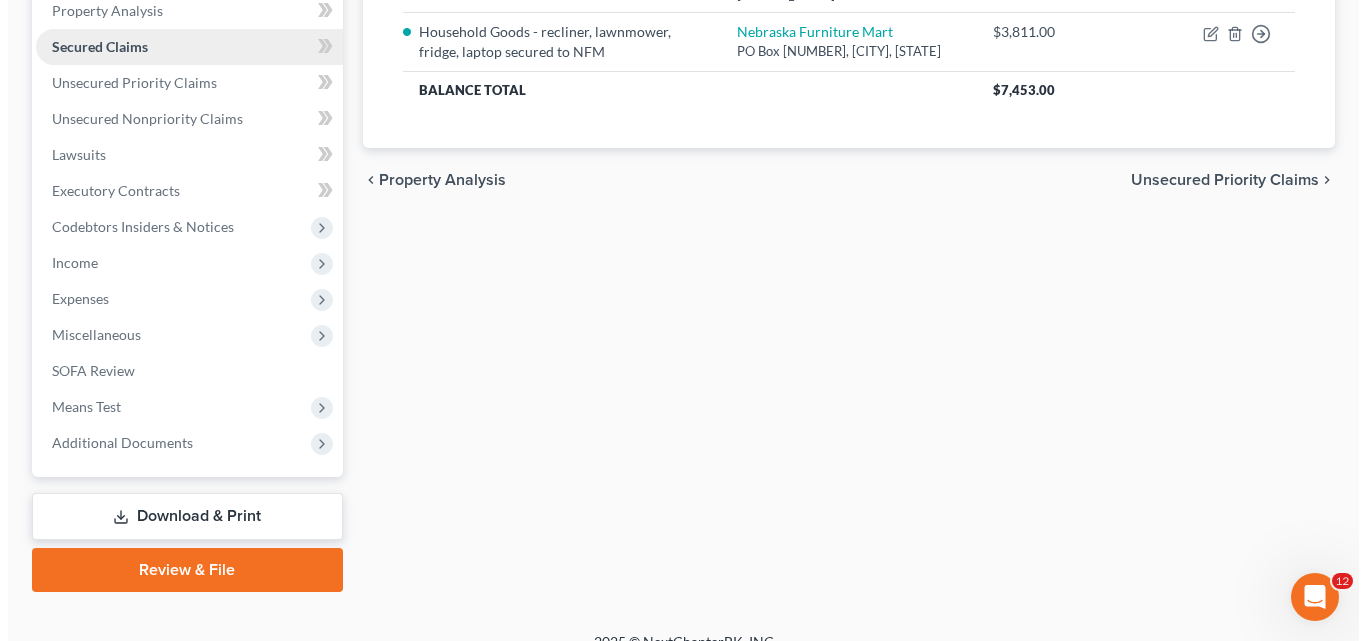 scroll, scrollTop: 0, scrollLeft: 0, axis: both 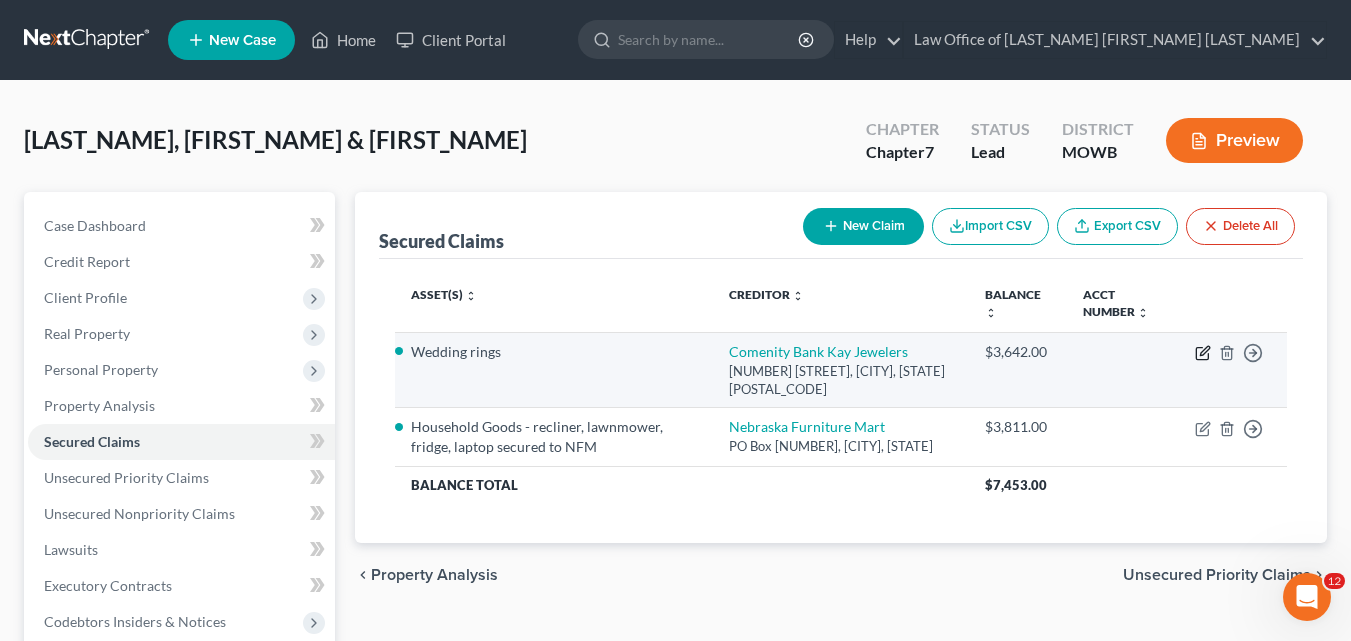click 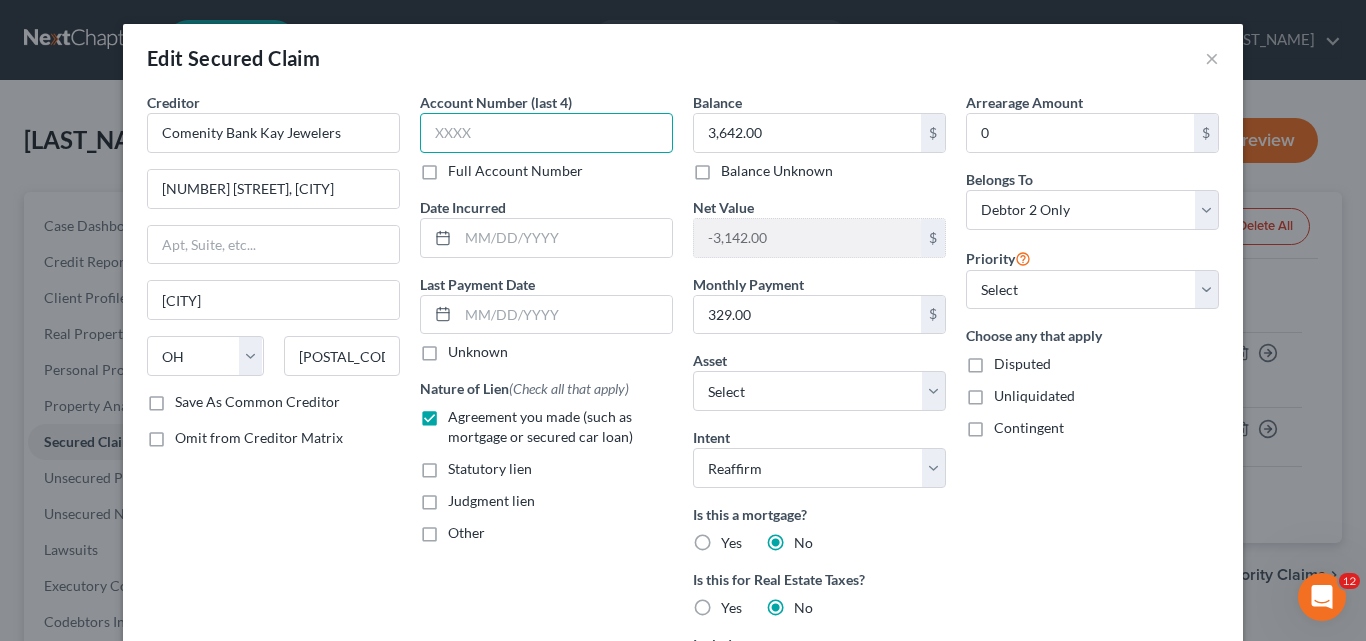 click at bounding box center [546, 133] 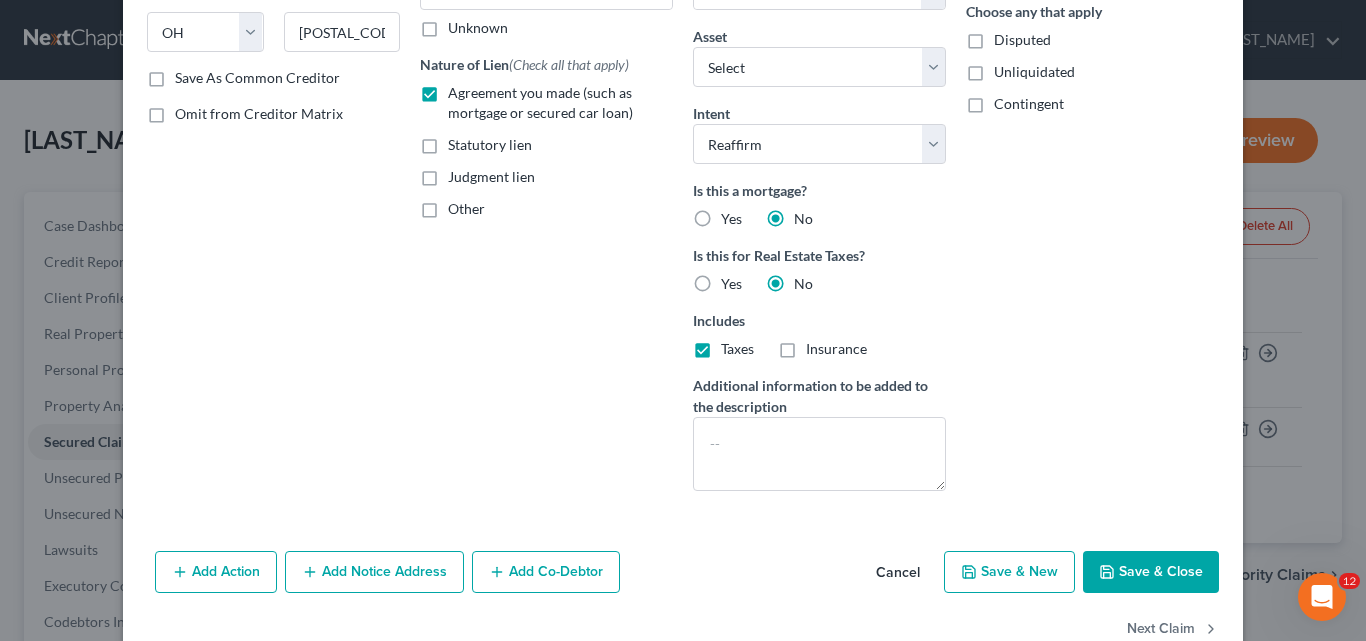 scroll, scrollTop: 373, scrollLeft: 0, axis: vertical 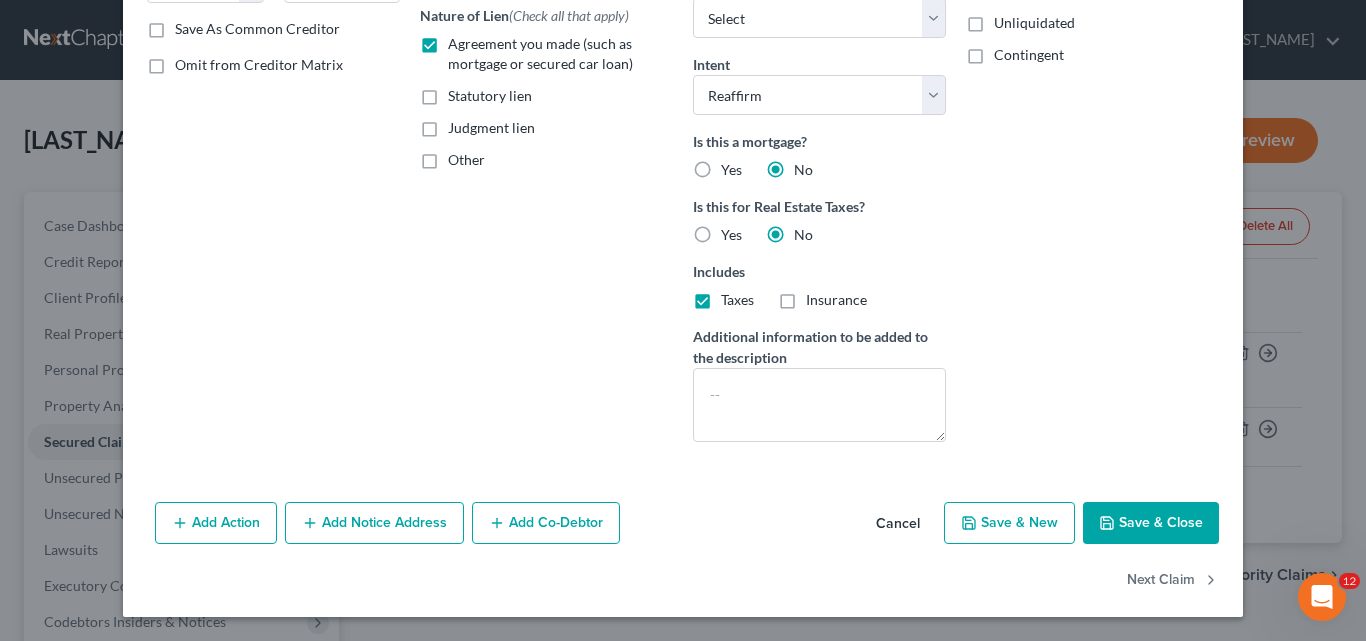 type on "9885" 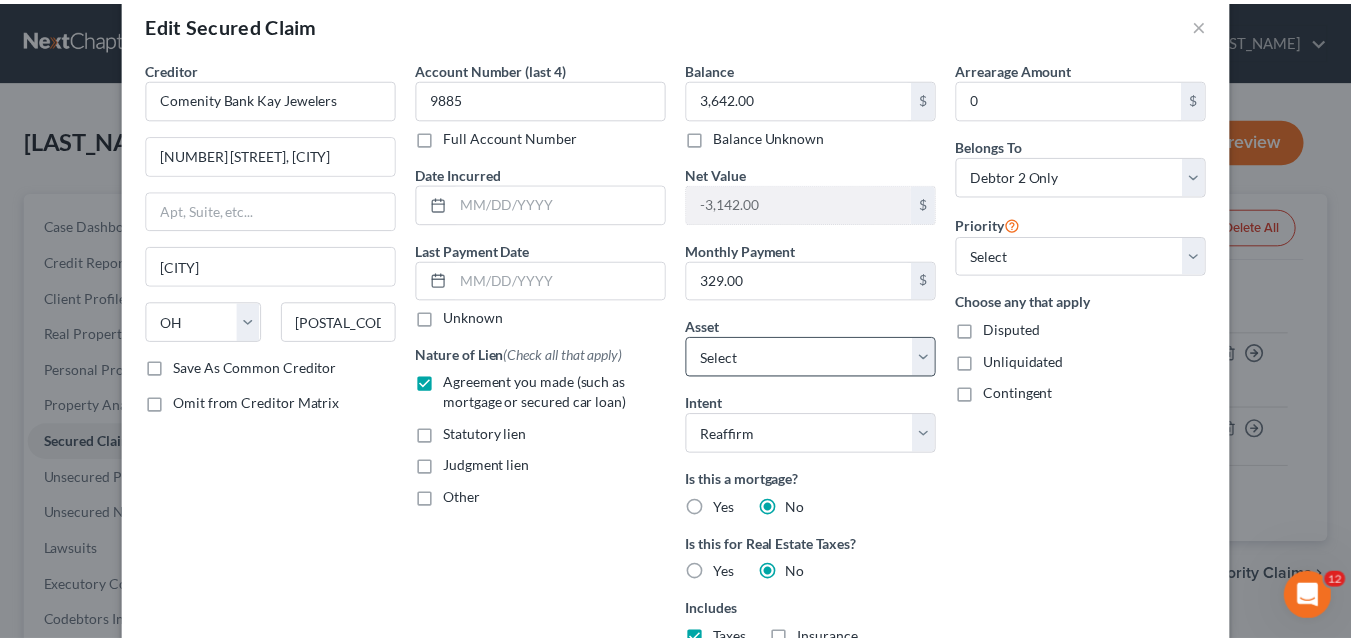 scroll, scrollTop: 0, scrollLeft: 0, axis: both 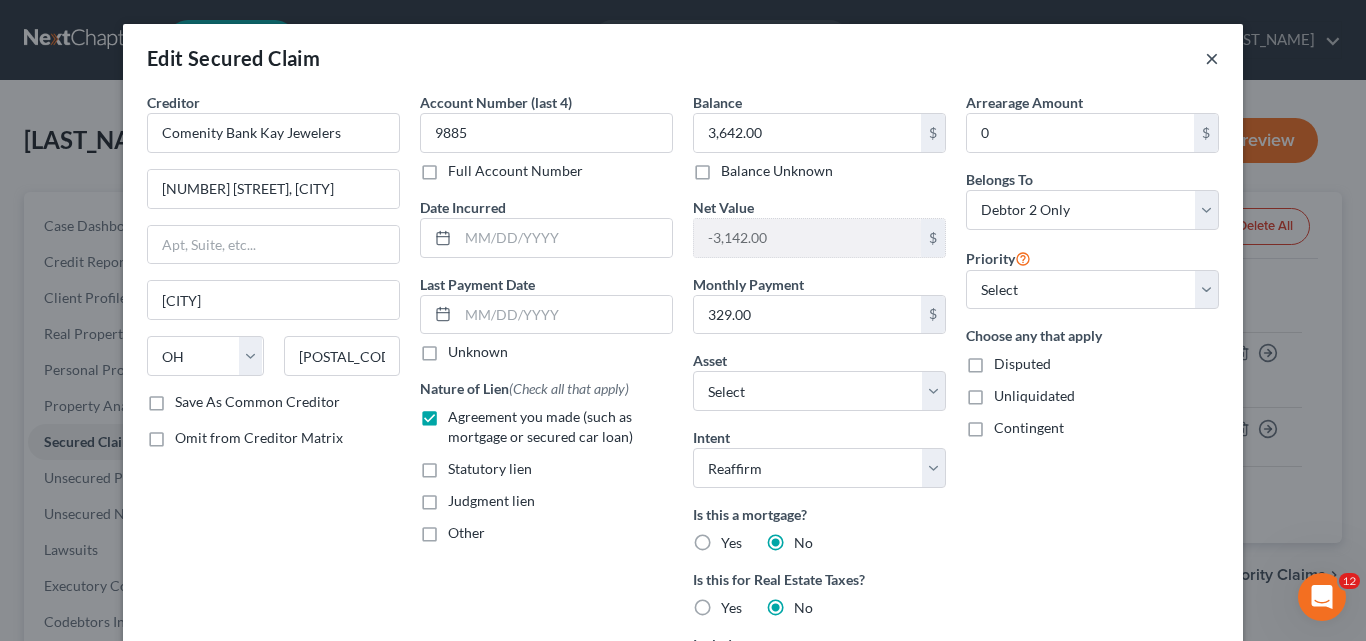click on "×" at bounding box center [1212, 58] 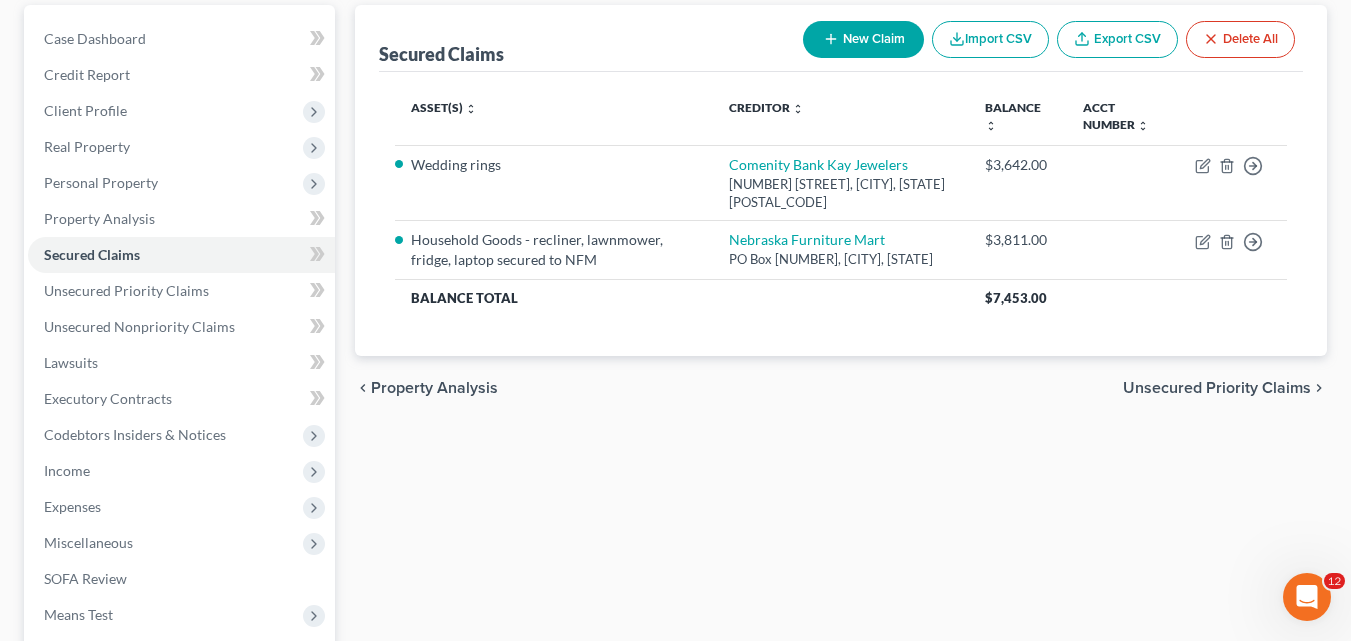 scroll, scrollTop: 200, scrollLeft: 0, axis: vertical 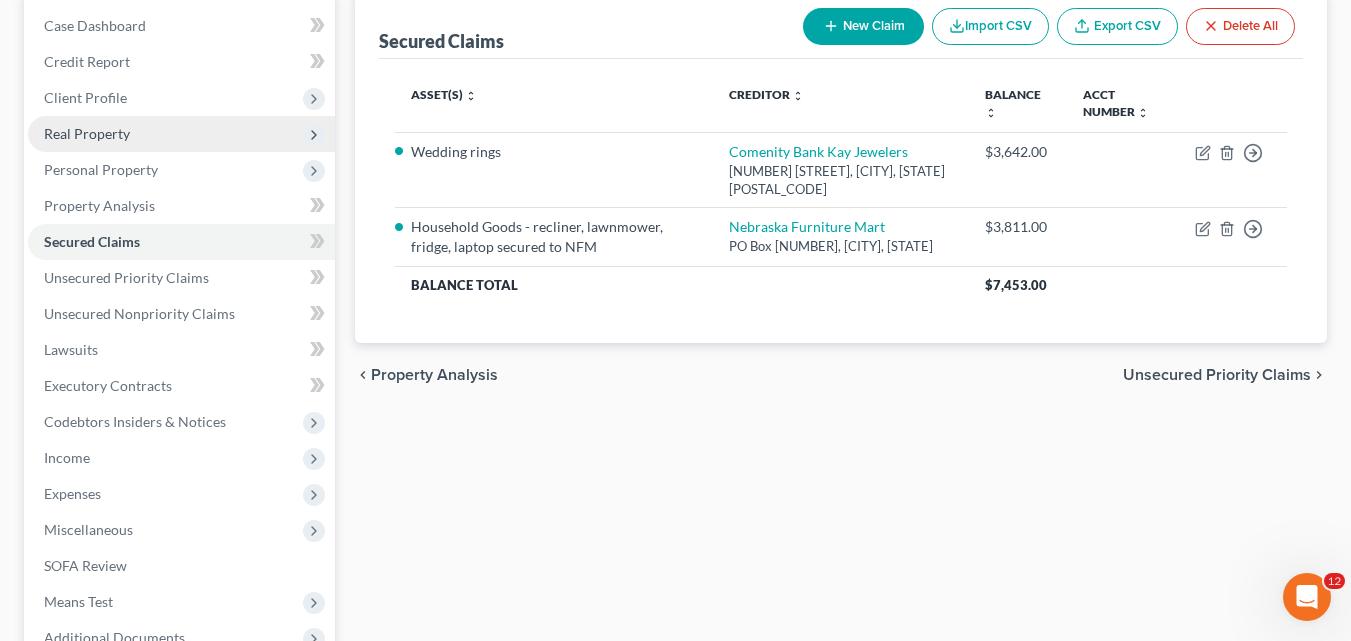click on "Real Property" at bounding box center [181, 134] 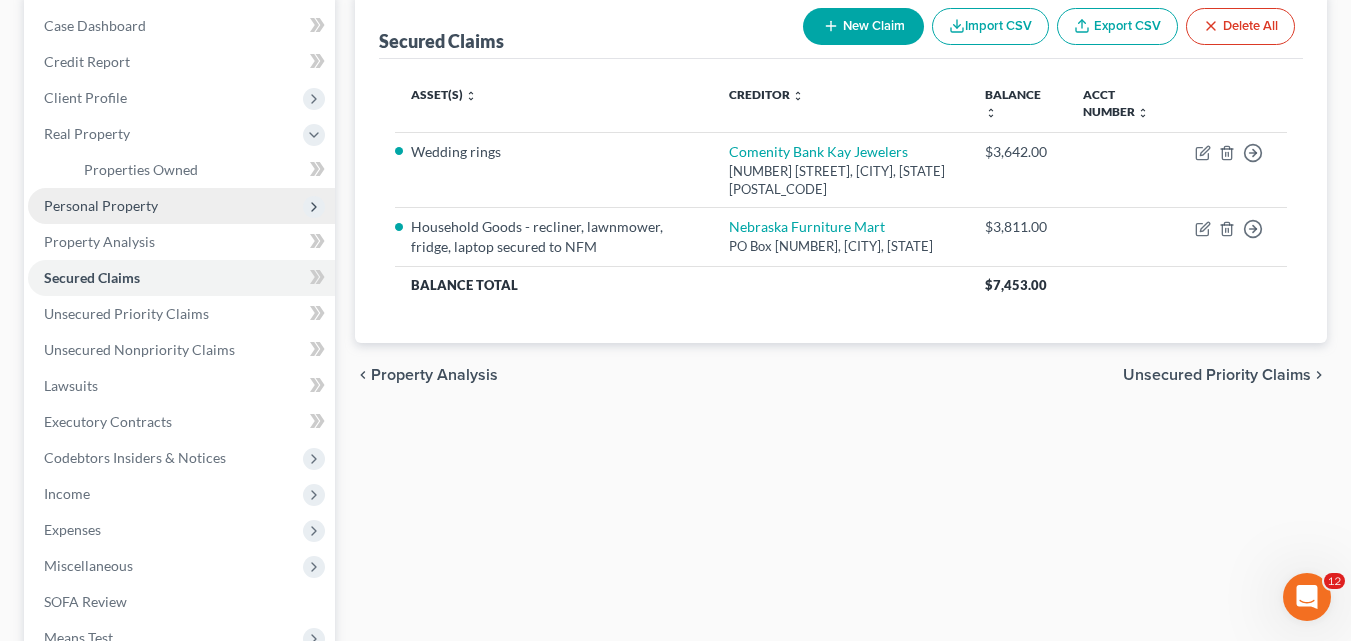 click on "Personal Property" at bounding box center (101, 205) 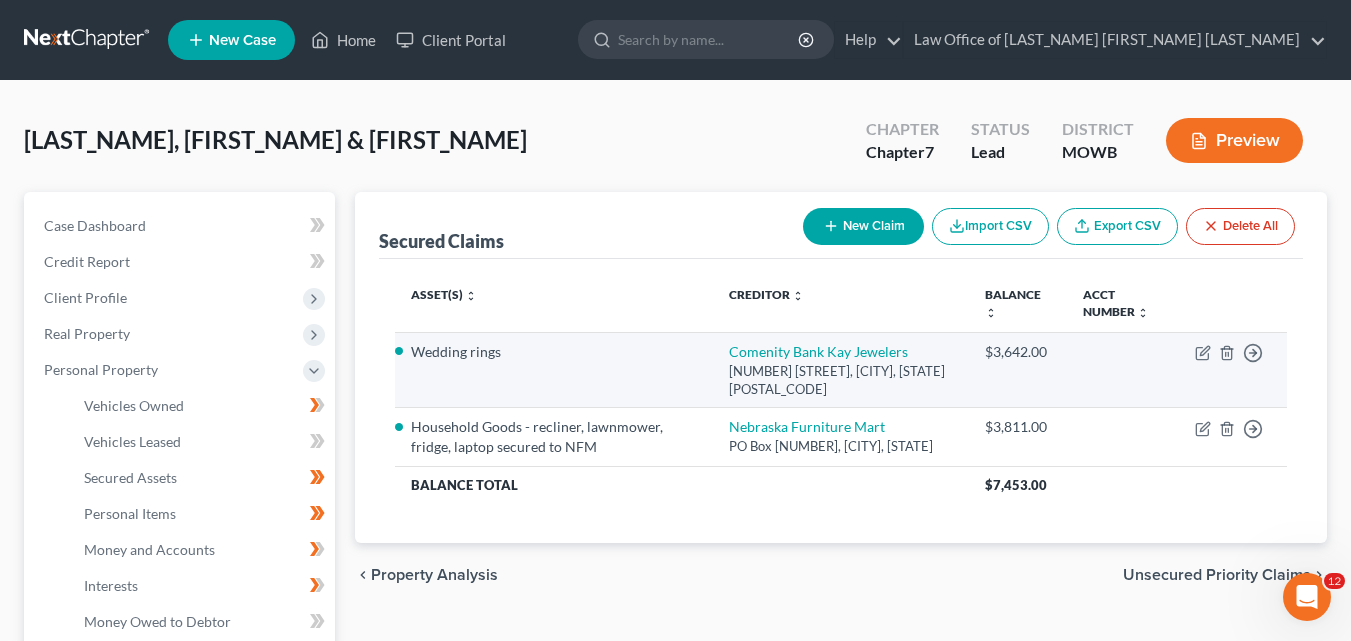 scroll, scrollTop: 100, scrollLeft: 0, axis: vertical 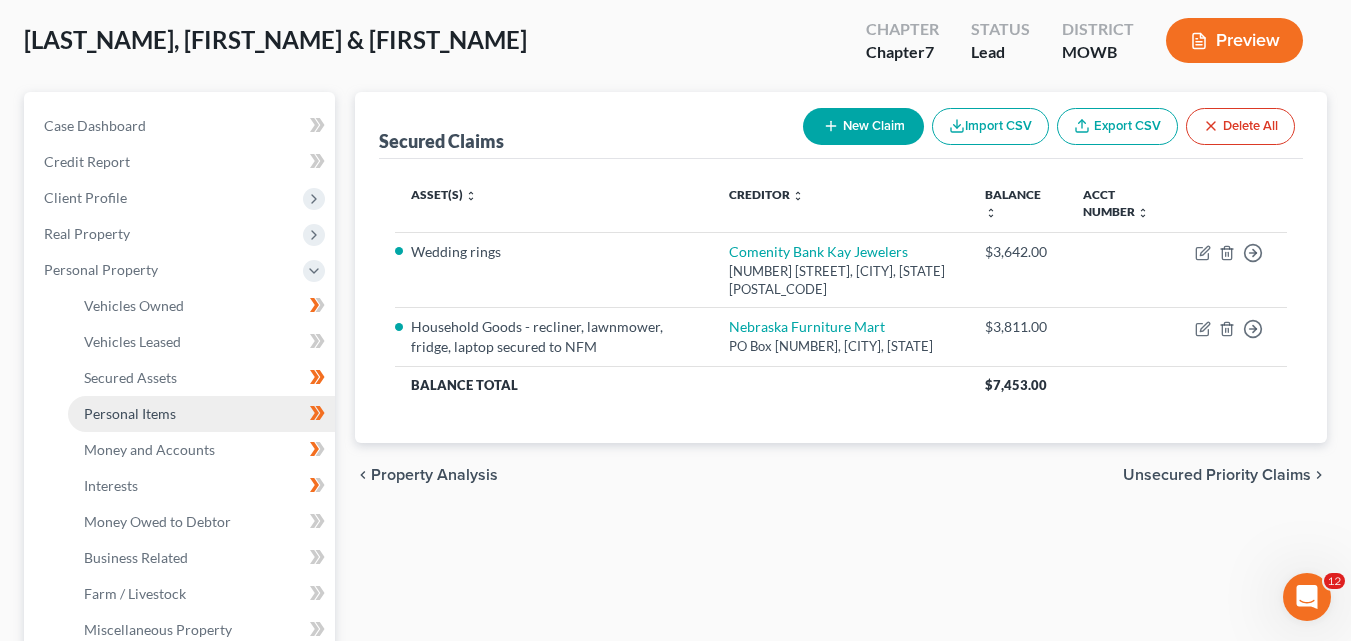 click on "Personal Items" at bounding box center [130, 413] 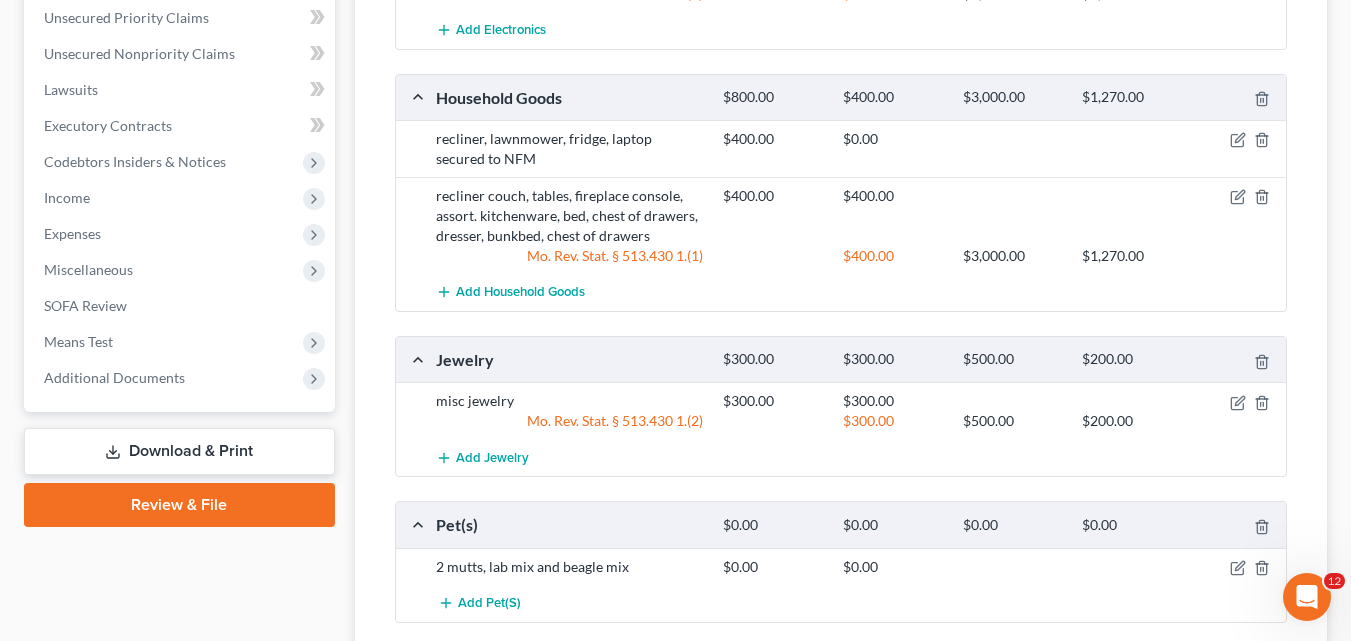 scroll, scrollTop: 900, scrollLeft: 0, axis: vertical 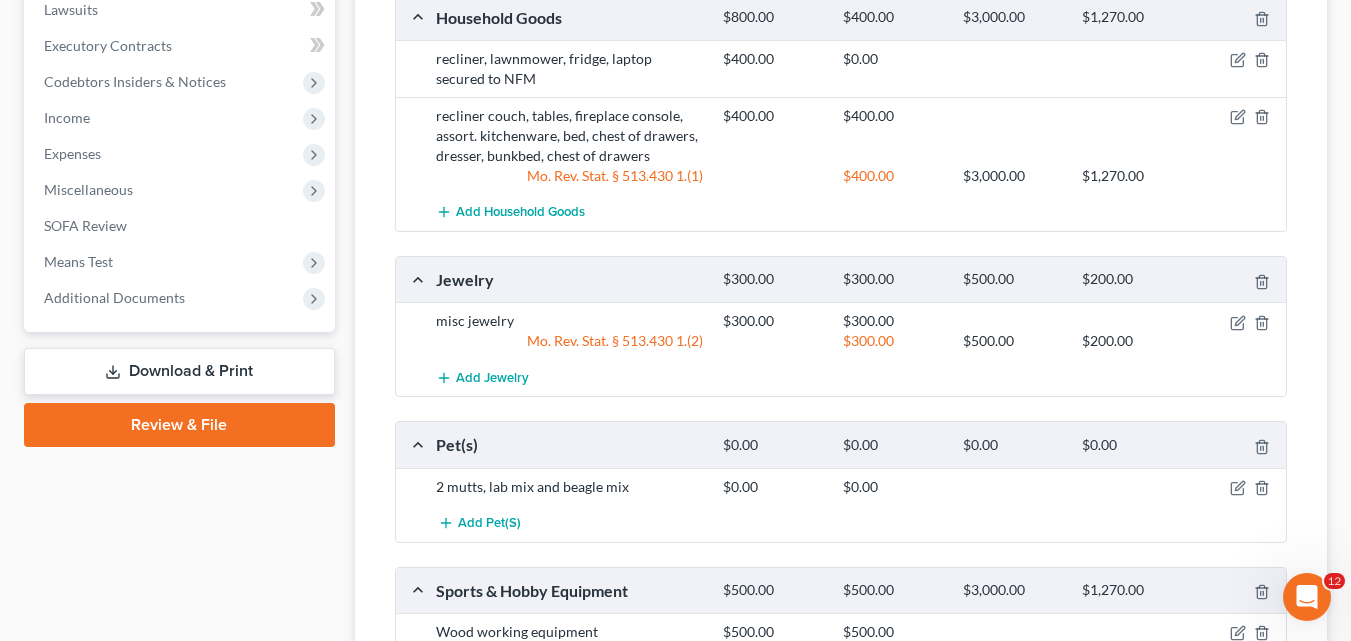 click on "Download & Print" at bounding box center [179, 371] 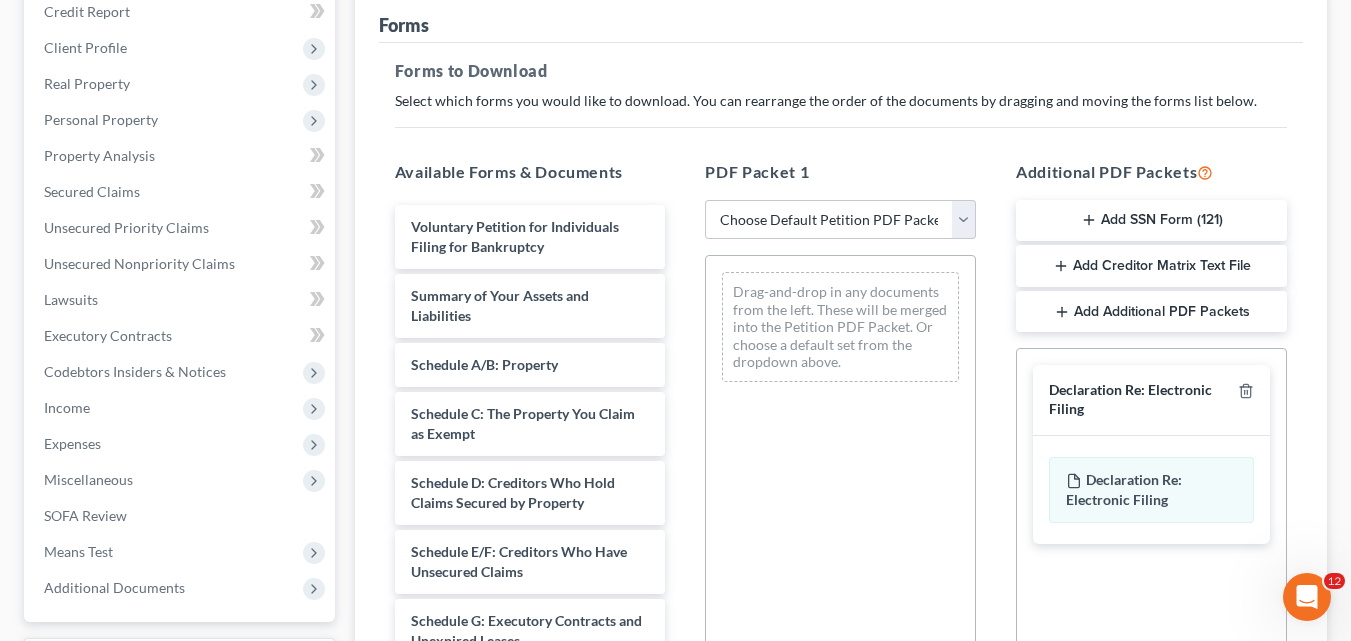 scroll, scrollTop: 300, scrollLeft: 0, axis: vertical 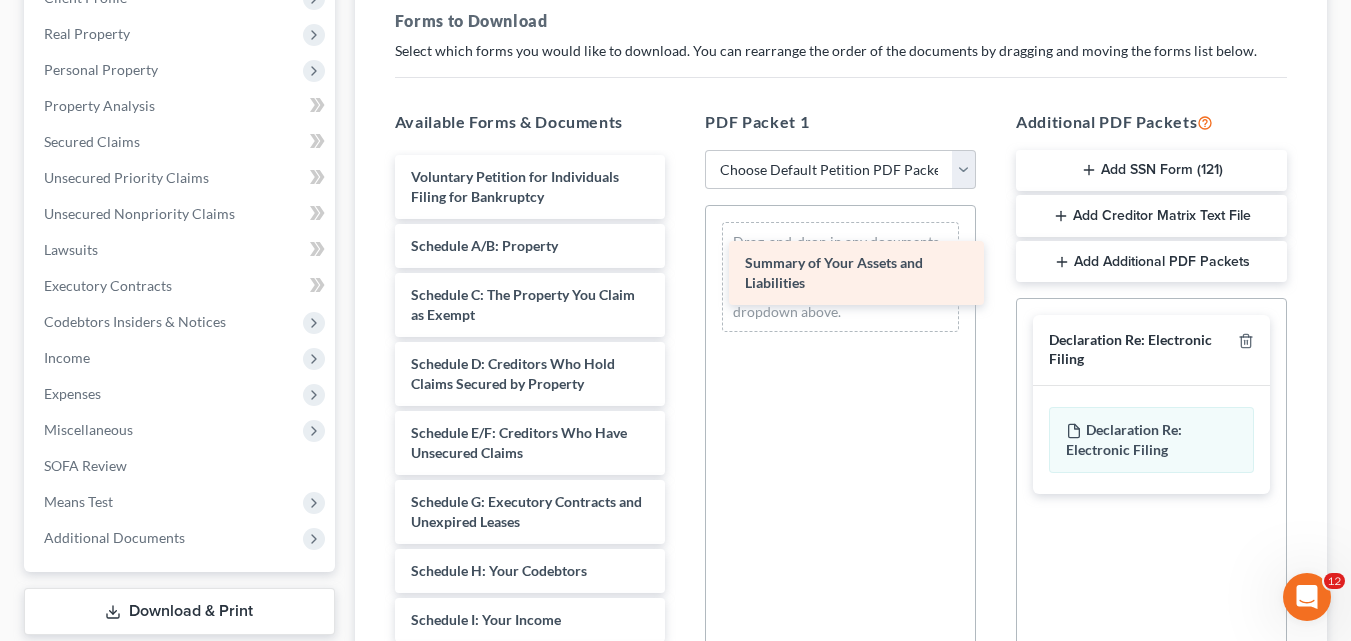 drag, startPoint x: 544, startPoint y: 248, endPoint x: 878, endPoint y: 265, distance: 334.43234 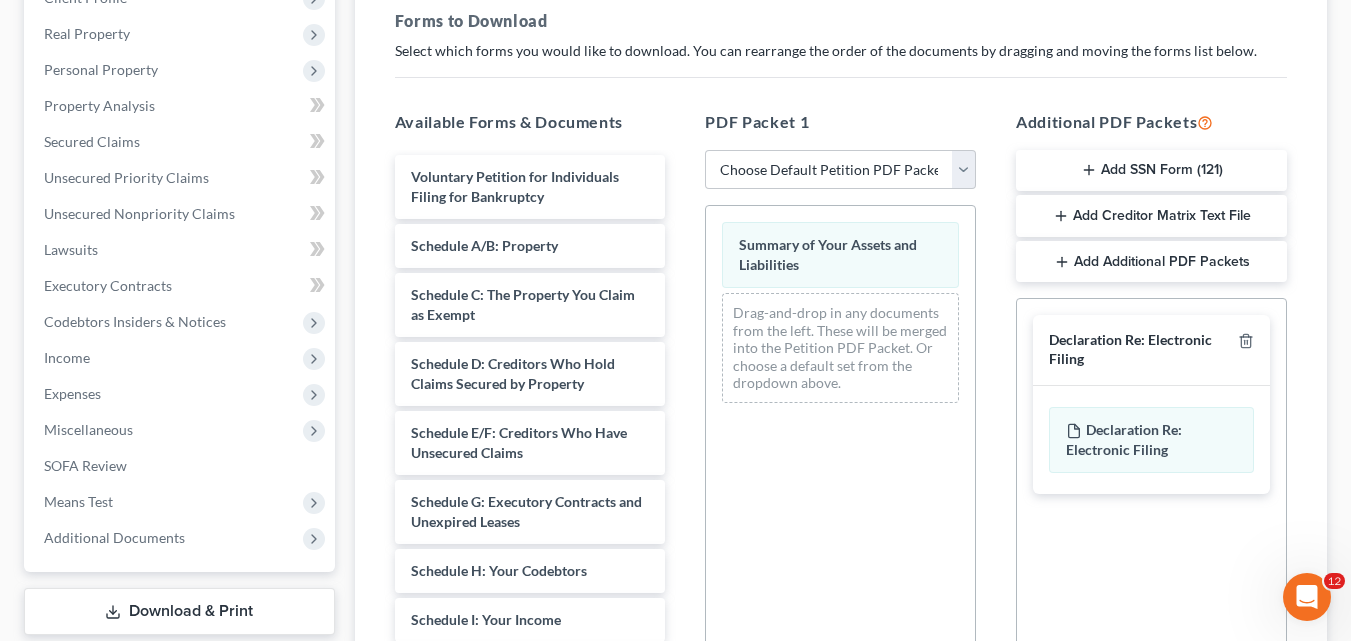 click on "Declaration Re: Electronic Filing" at bounding box center (1151, 350) 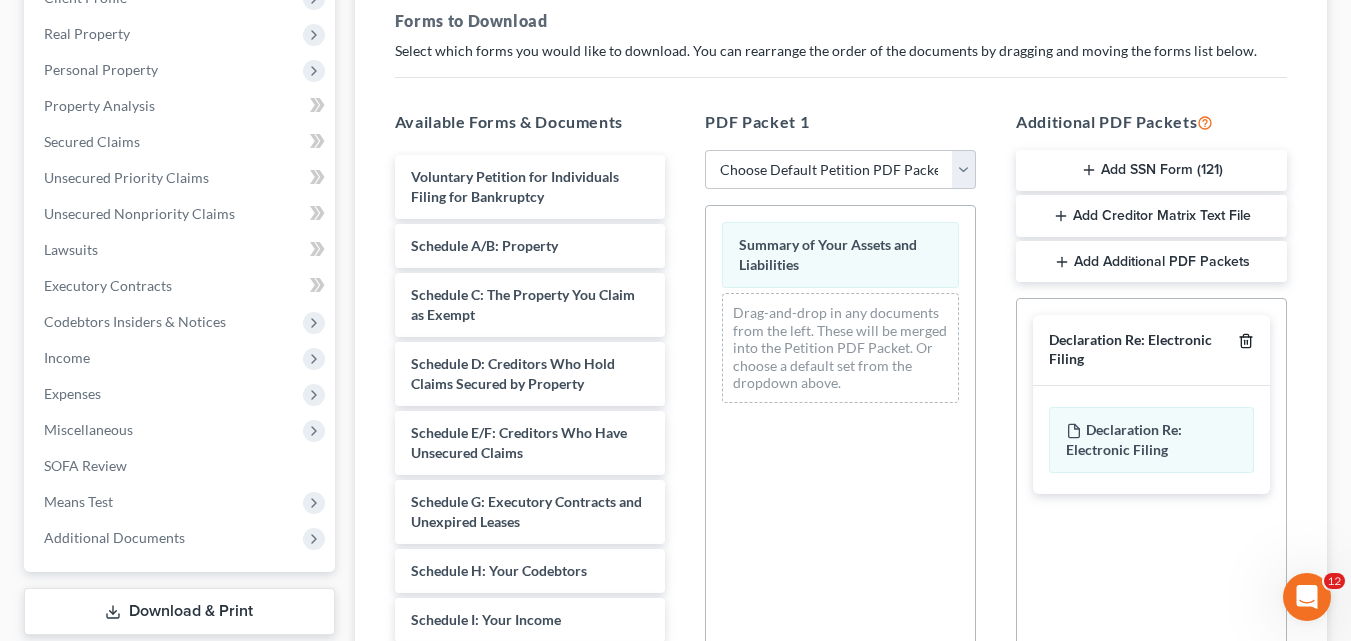 click 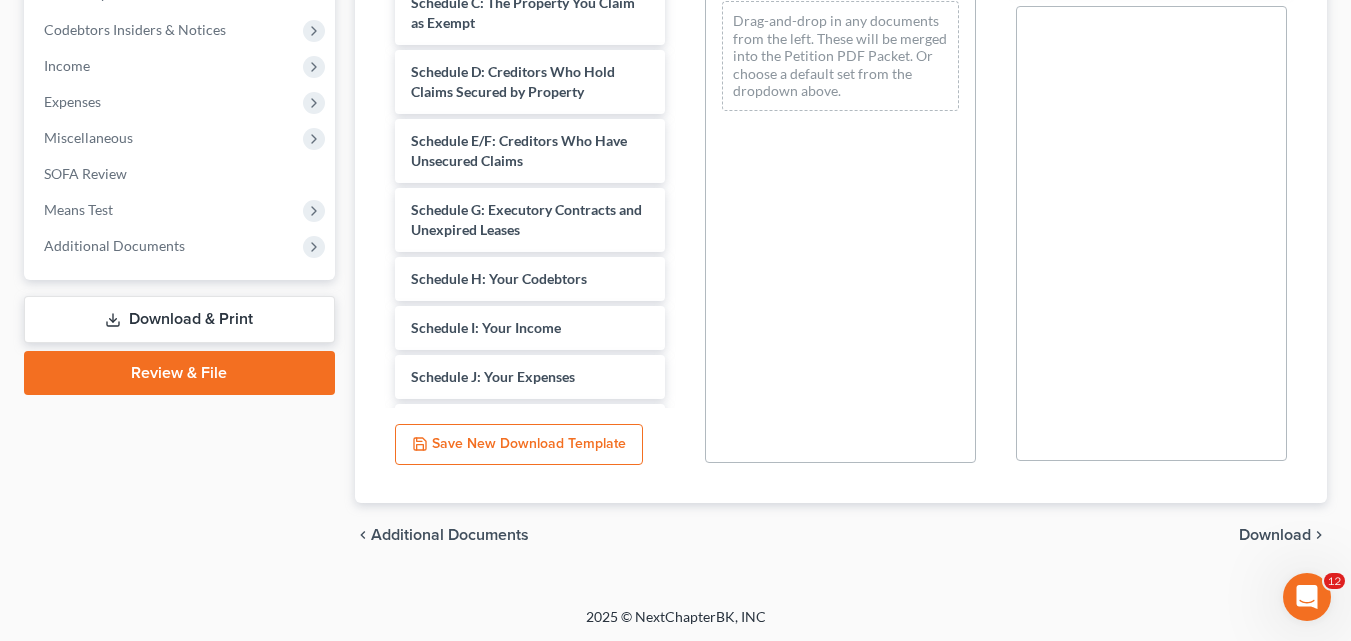scroll, scrollTop: 594, scrollLeft: 0, axis: vertical 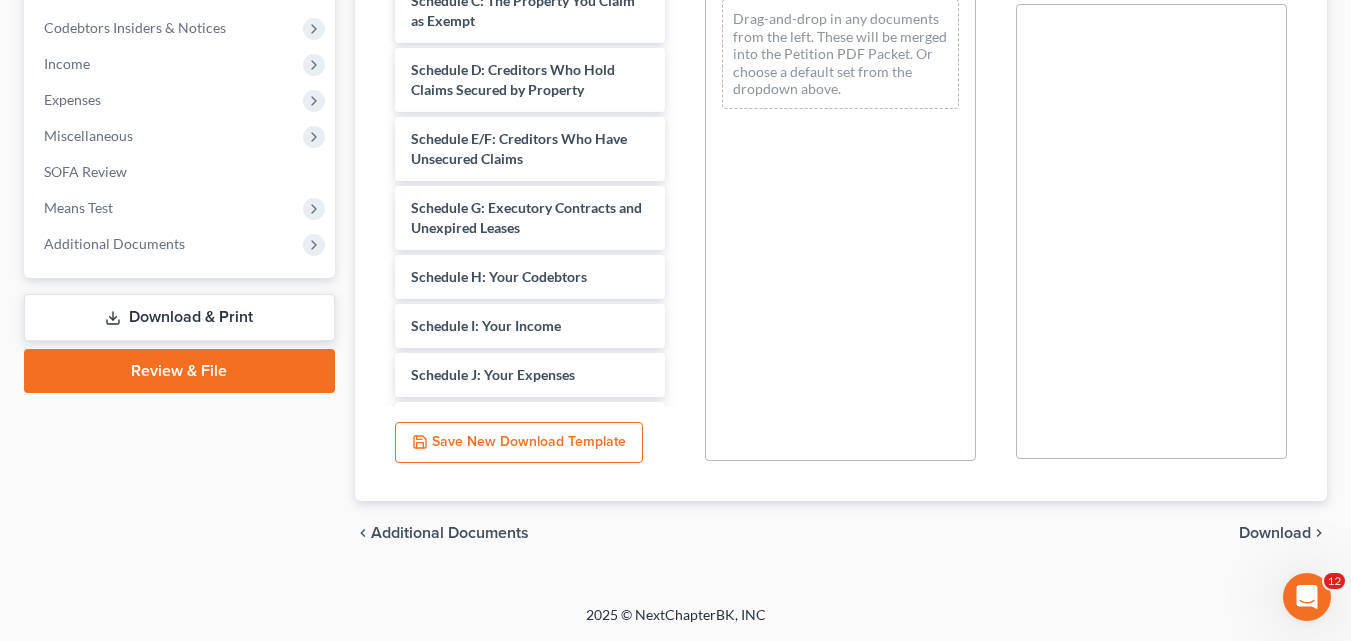 click on "Download" at bounding box center (1275, 533) 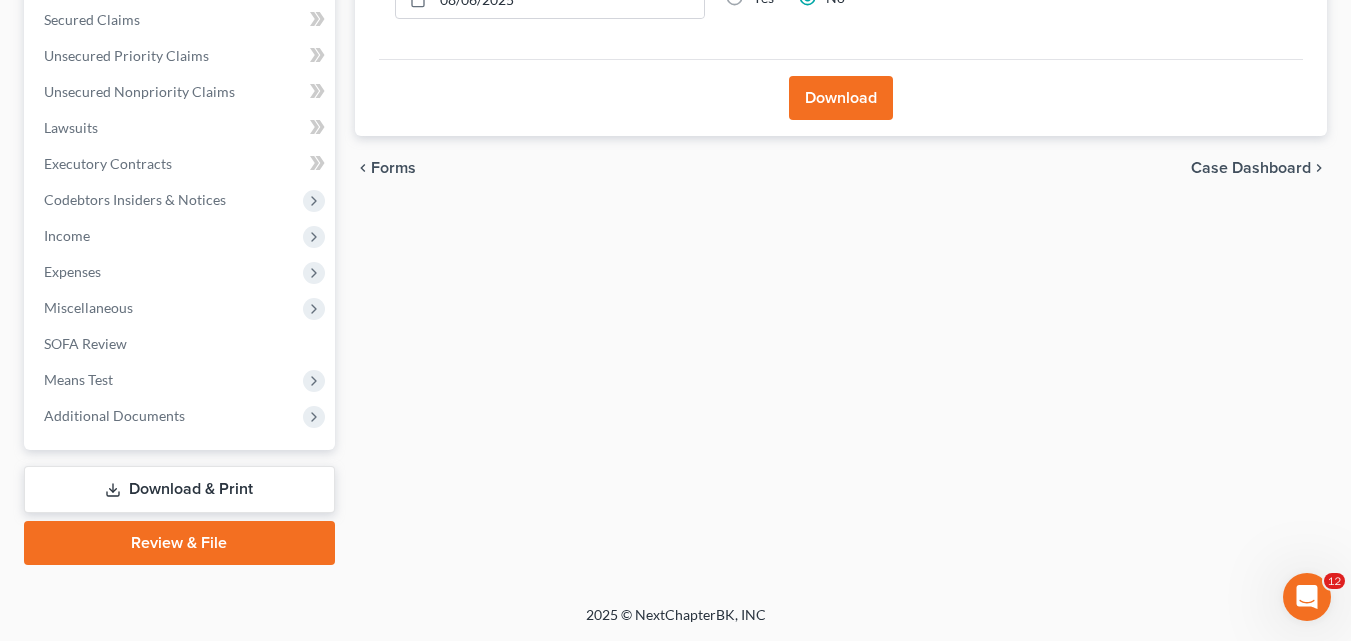 click on "Download" at bounding box center [841, 98] 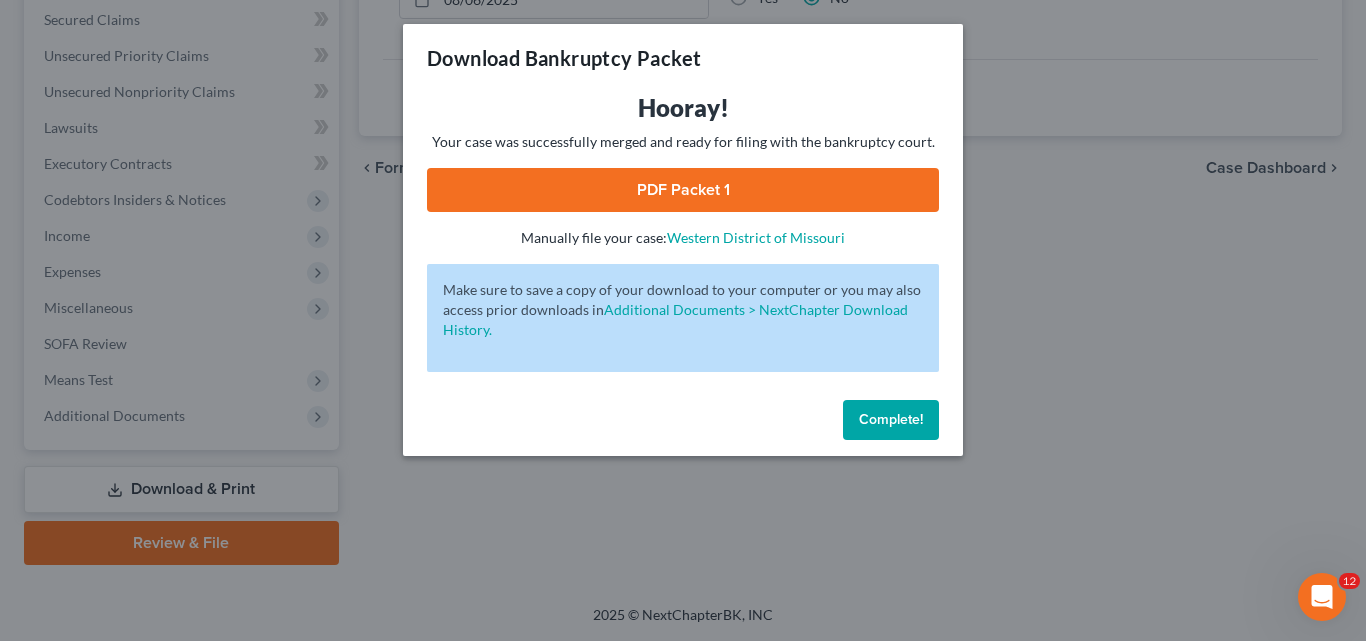 click on "PDF Packet 1" at bounding box center (683, 190) 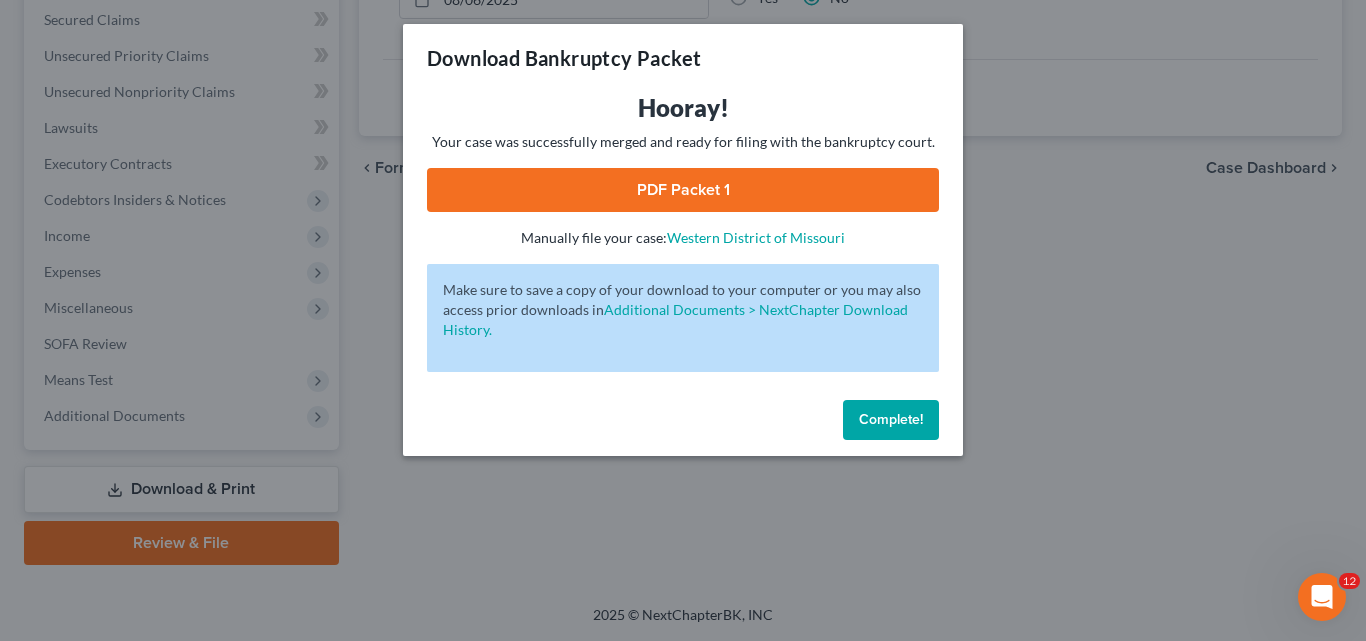 click on "Complete!" at bounding box center [891, 419] 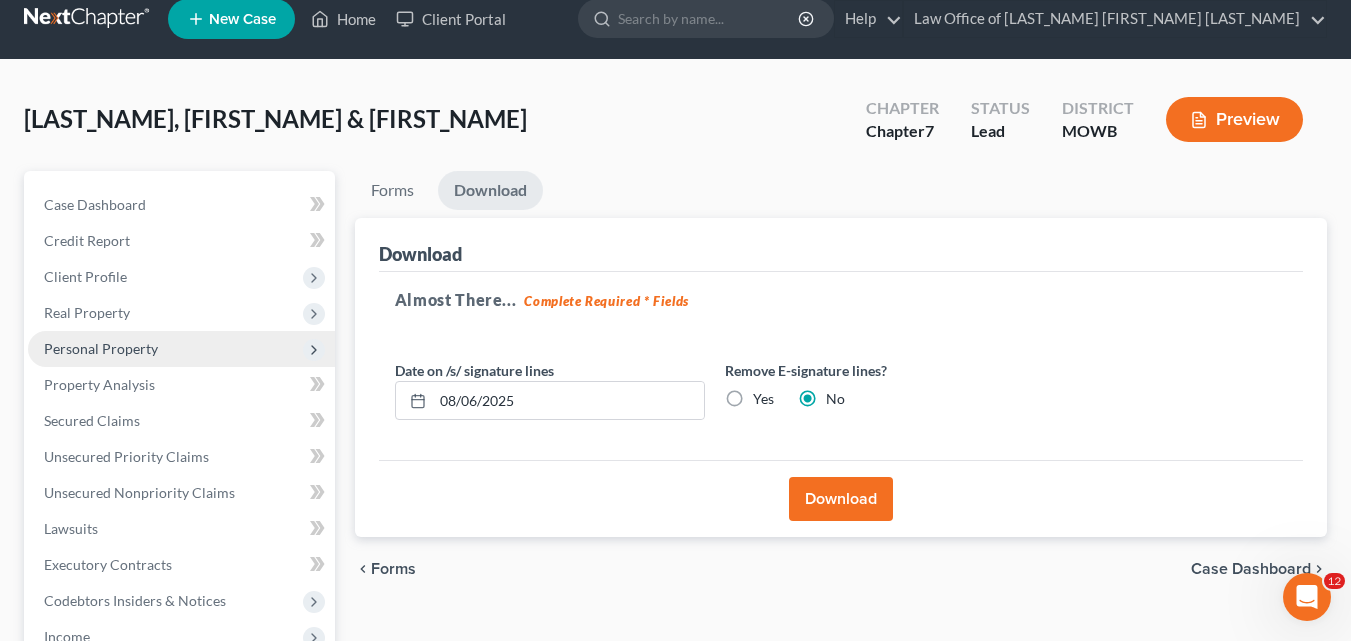 scroll, scrollTop: 0, scrollLeft: 0, axis: both 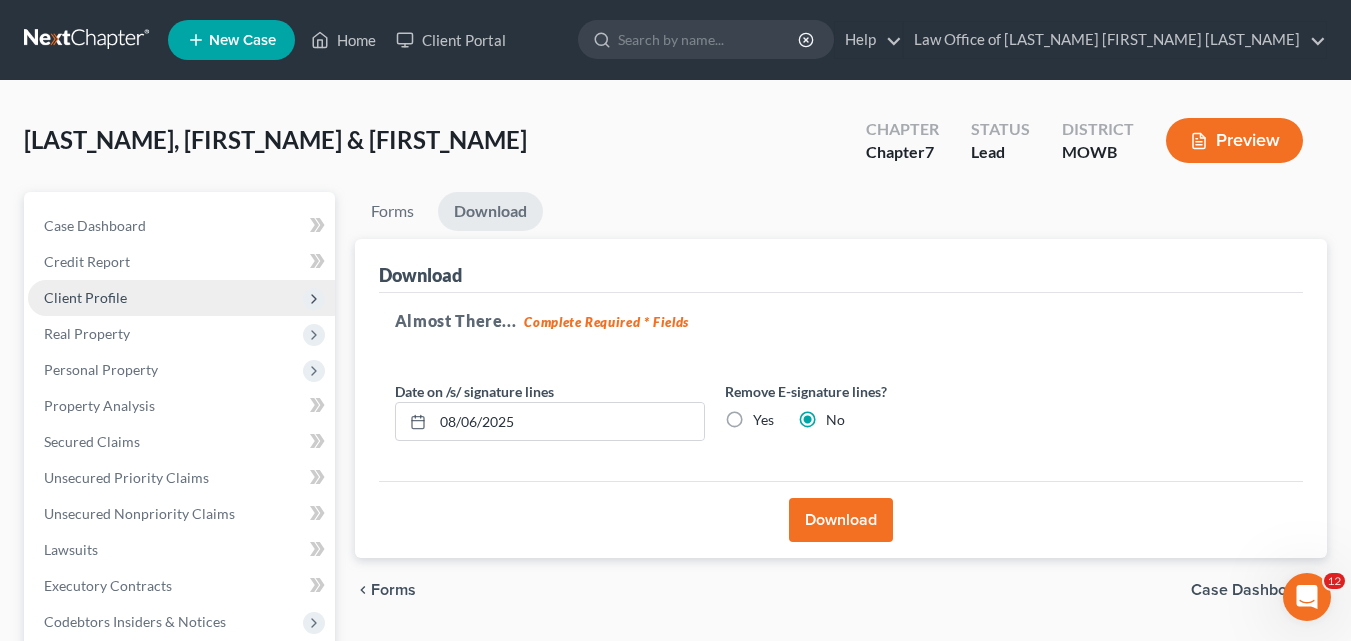 click on "Client Profile" at bounding box center [85, 297] 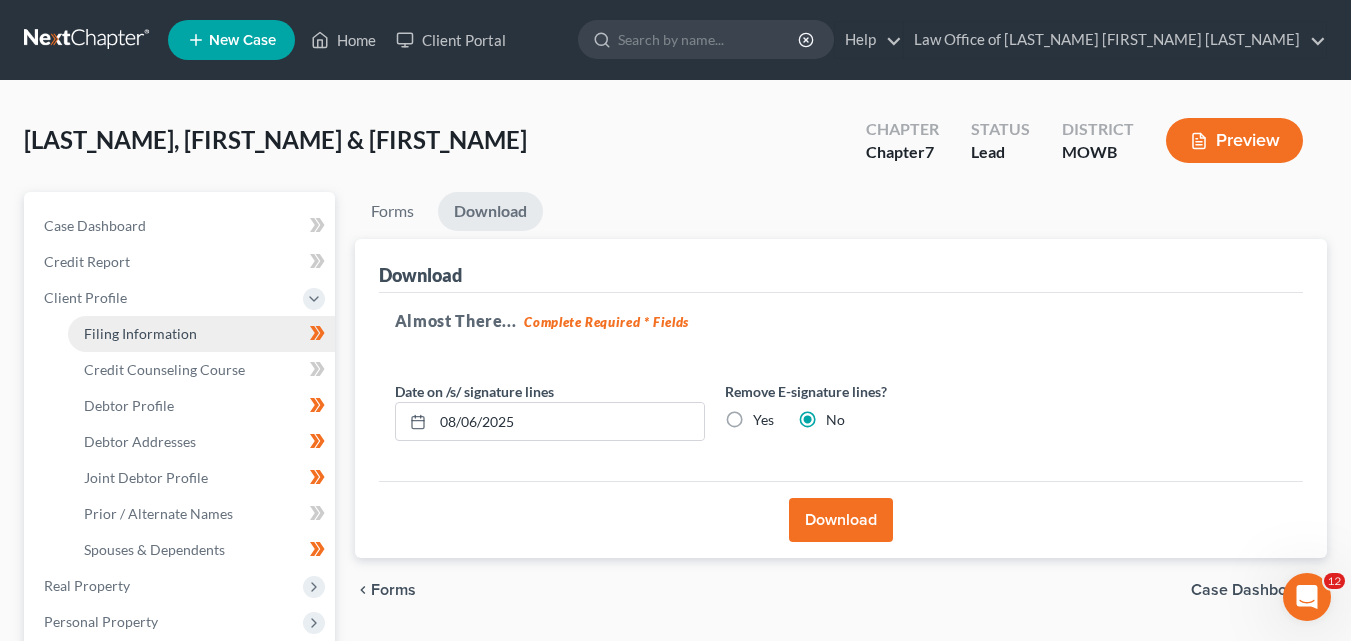 click on "Filing Information" at bounding box center [140, 333] 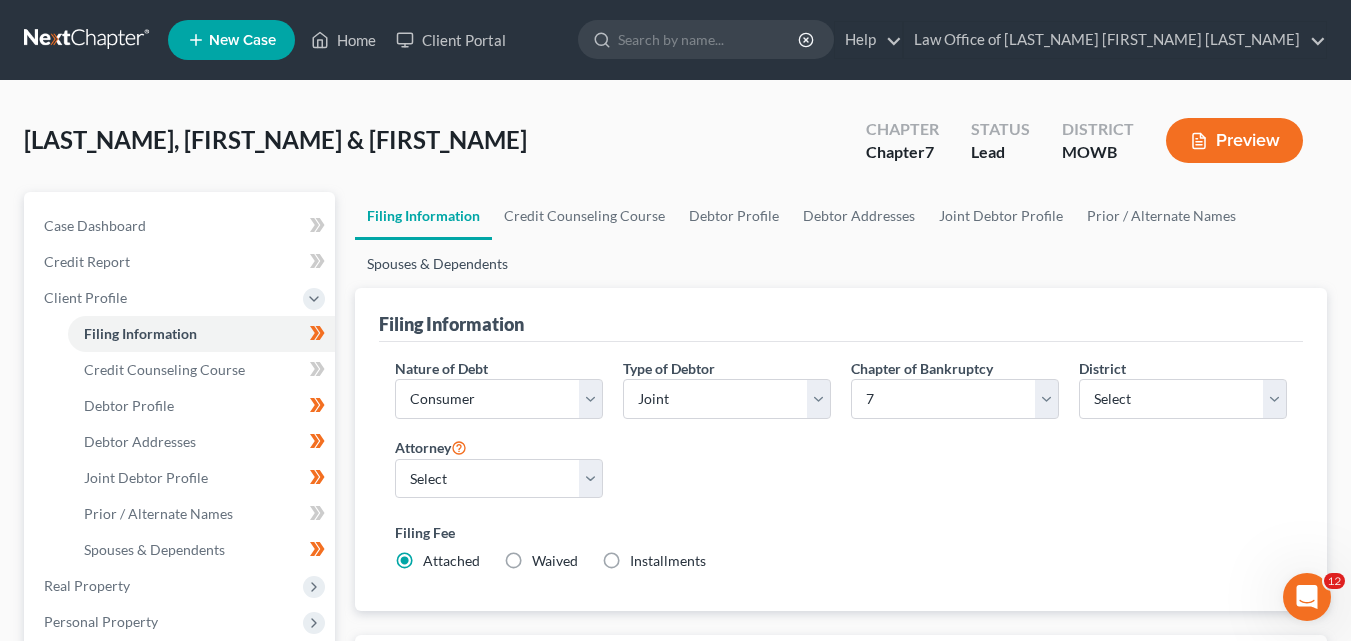 click on "Spouses & Dependents" at bounding box center [437, 264] 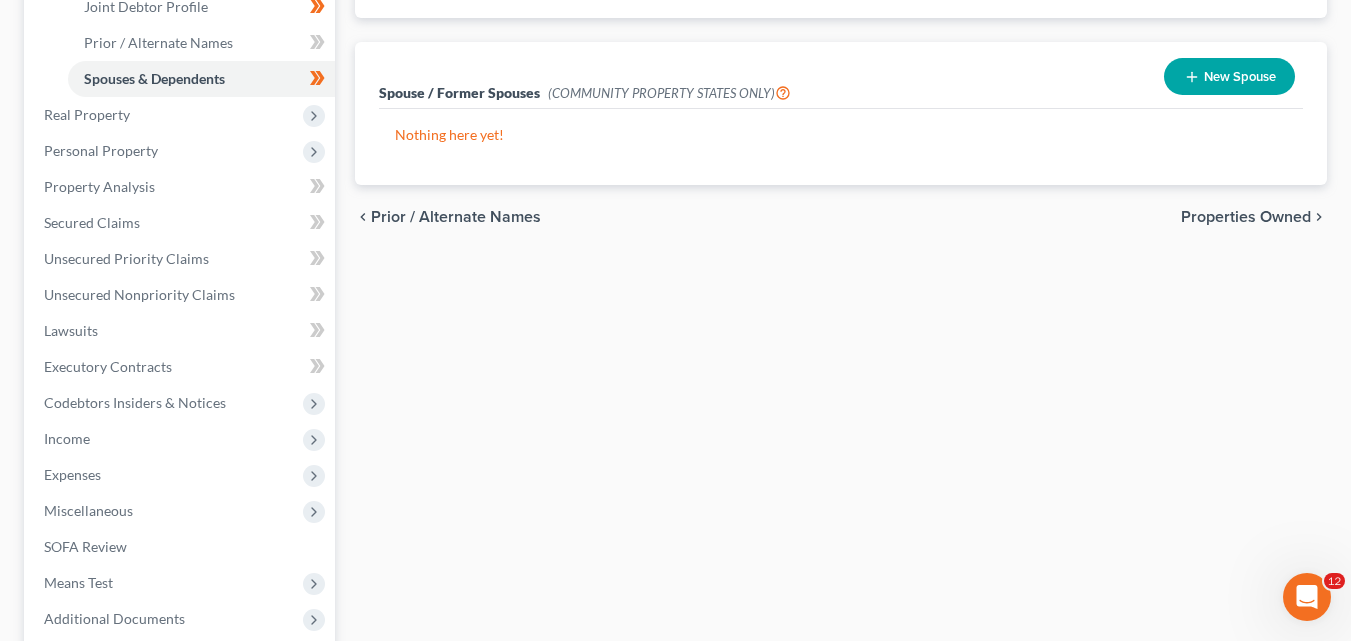 scroll, scrollTop: 400, scrollLeft: 0, axis: vertical 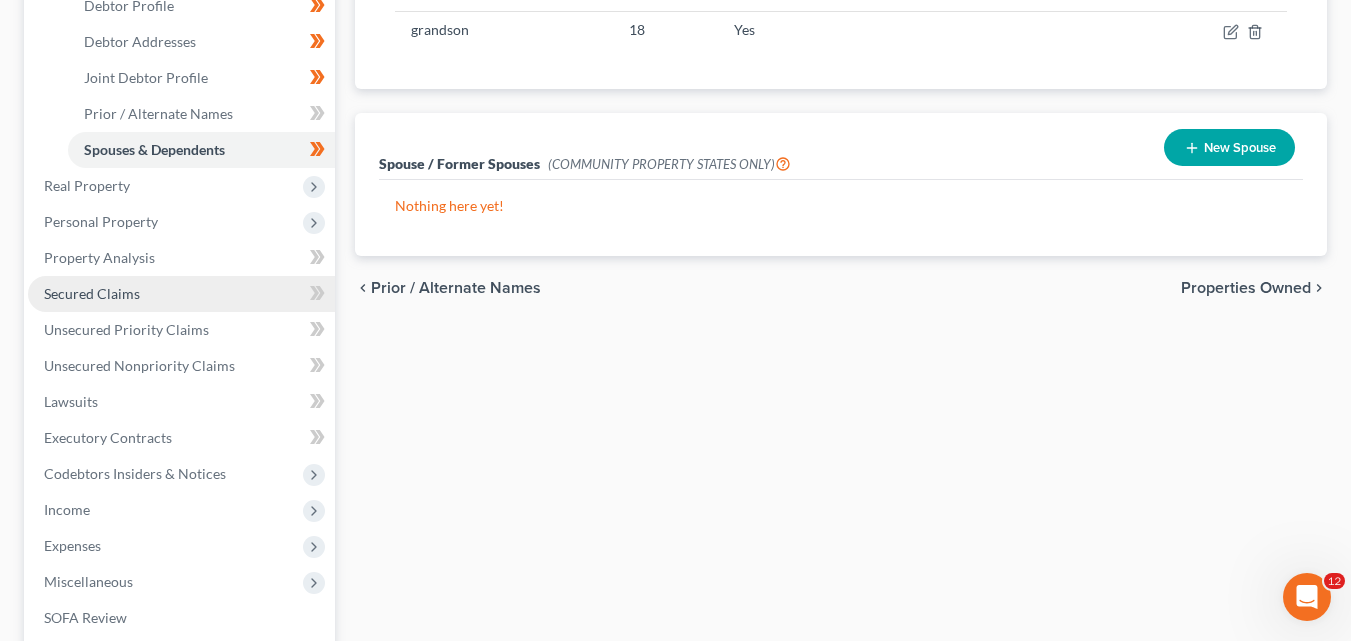 click on "Secured Claims" at bounding box center [92, 293] 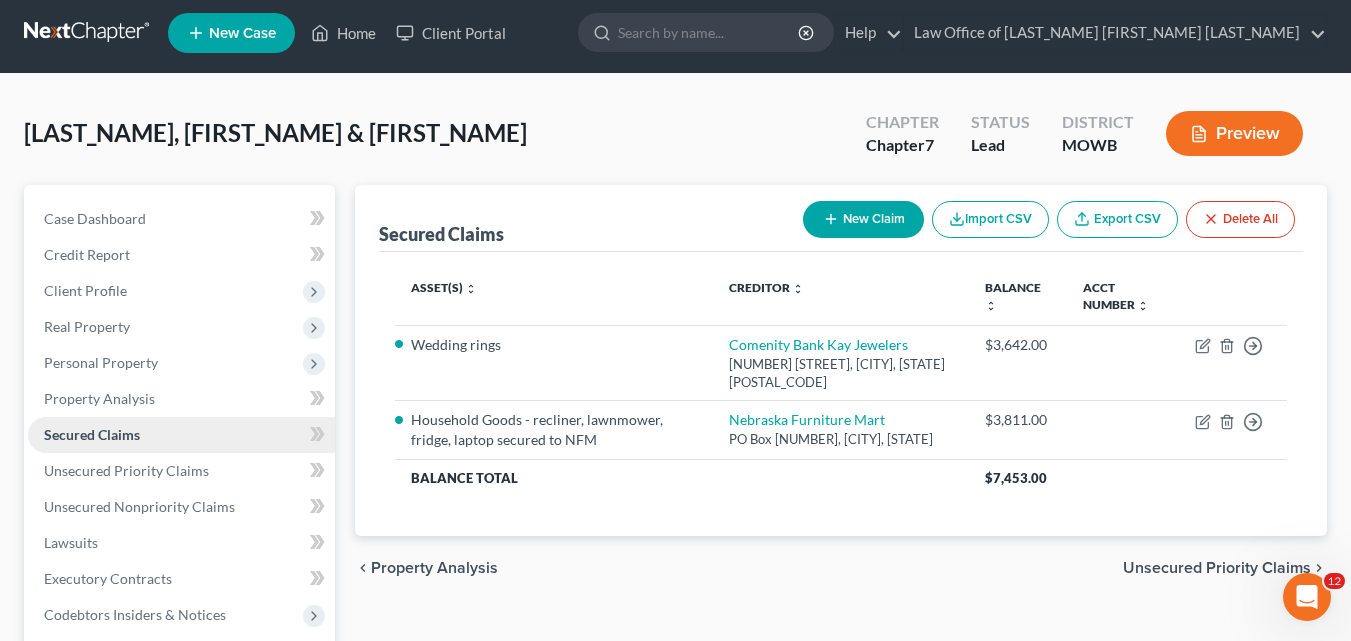 scroll, scrollTop: 0, scrollLeft: 0, axis: both 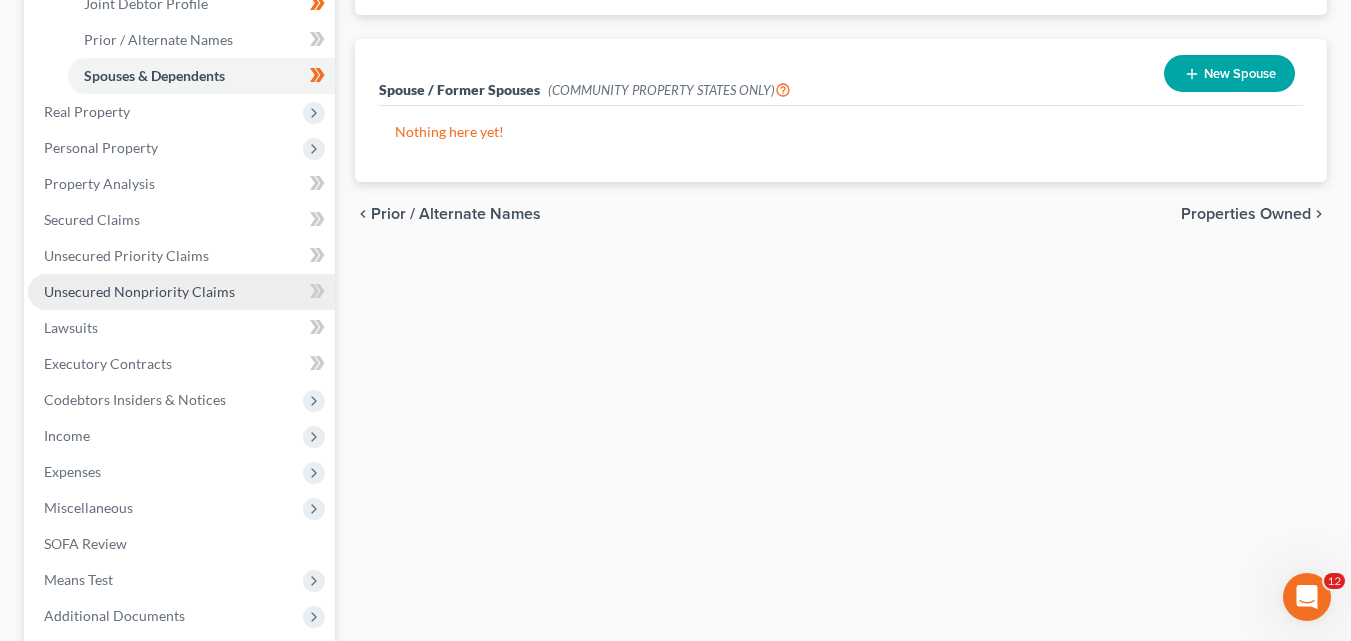 click on "Unsecured Nonpriority Claims" at bounding box center [139, 291] 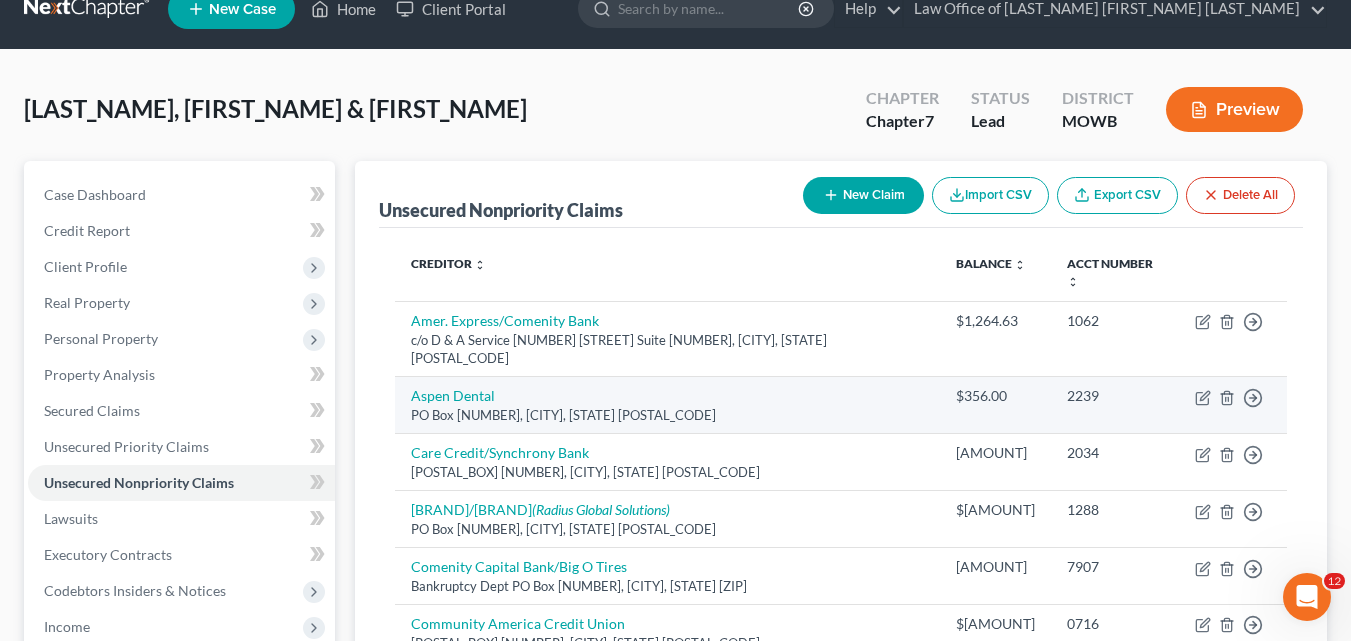 scroll, scrollTop: 0, scrollLeft: 0, axis: both 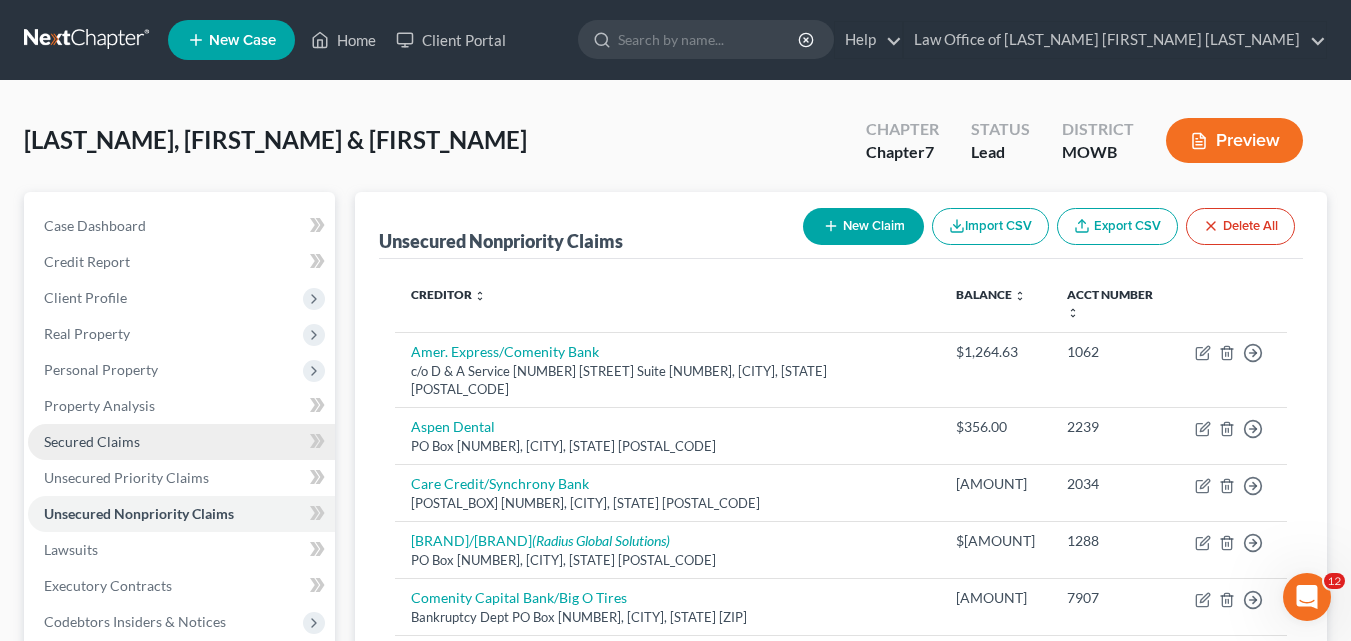 click on "Secured Claims" at bounding box center (181, 442) 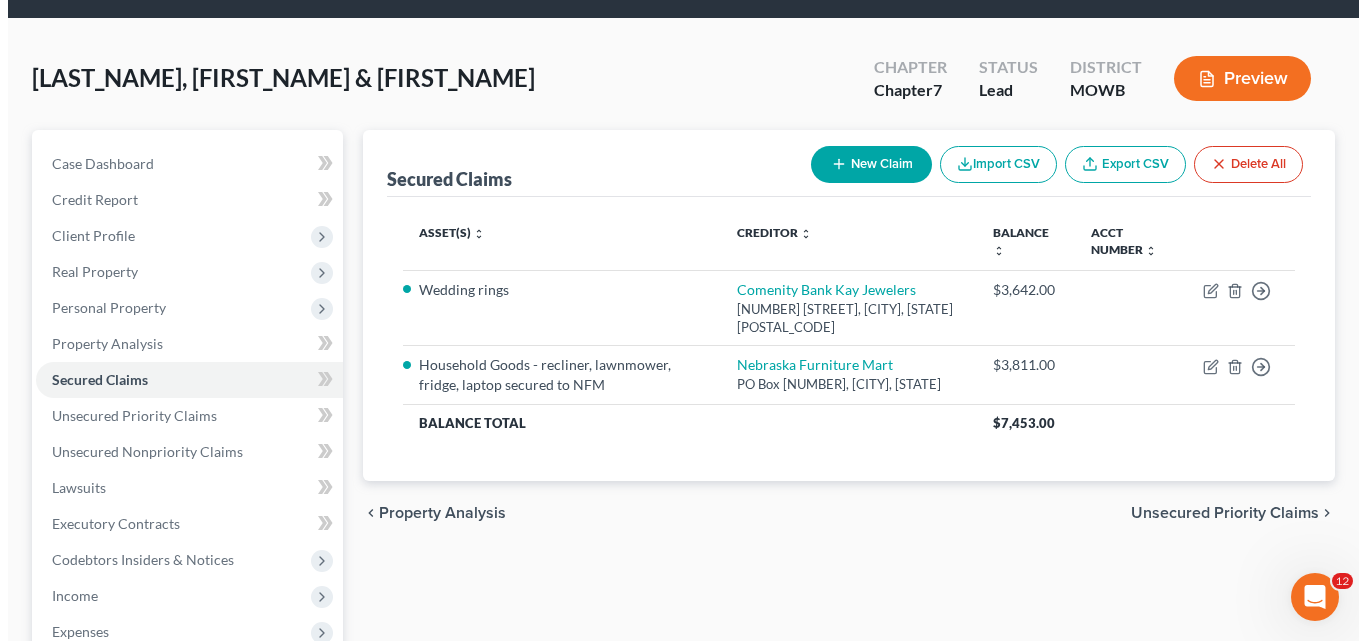 scroll, scrollTop: 100, scrollLeft: 0, axis: vertical 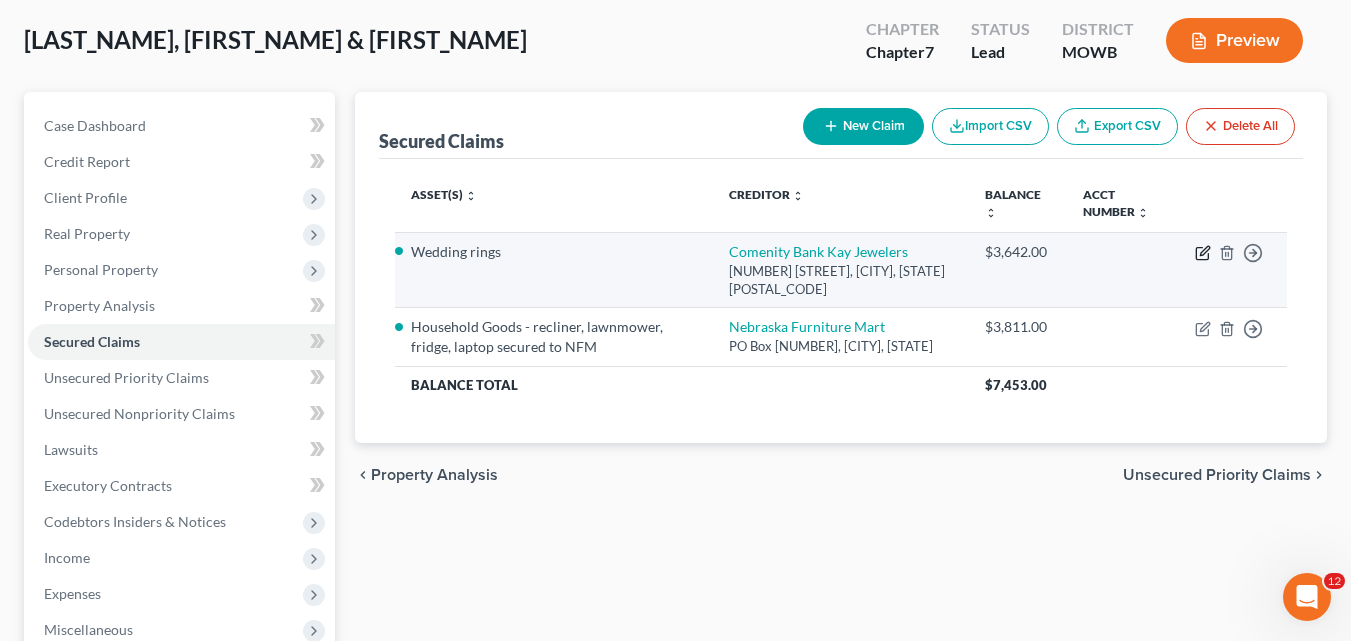 click 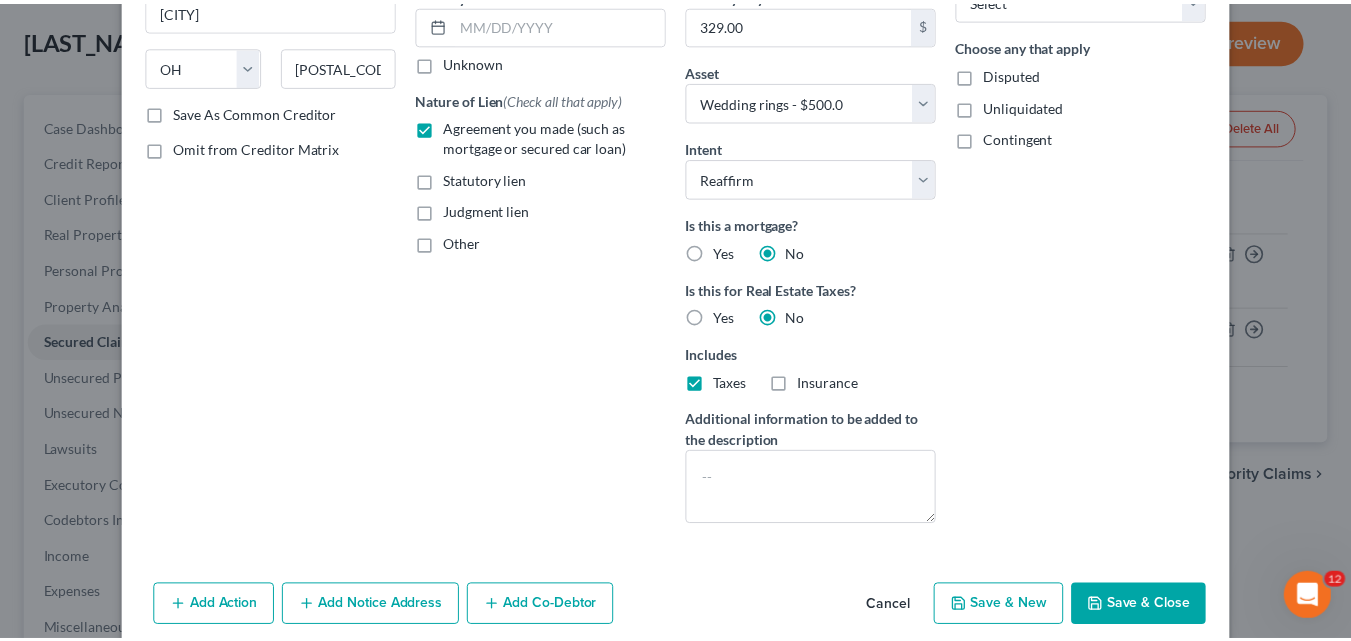scroll, scrollTop: 373, scrollLeft: 0, axis: vertical 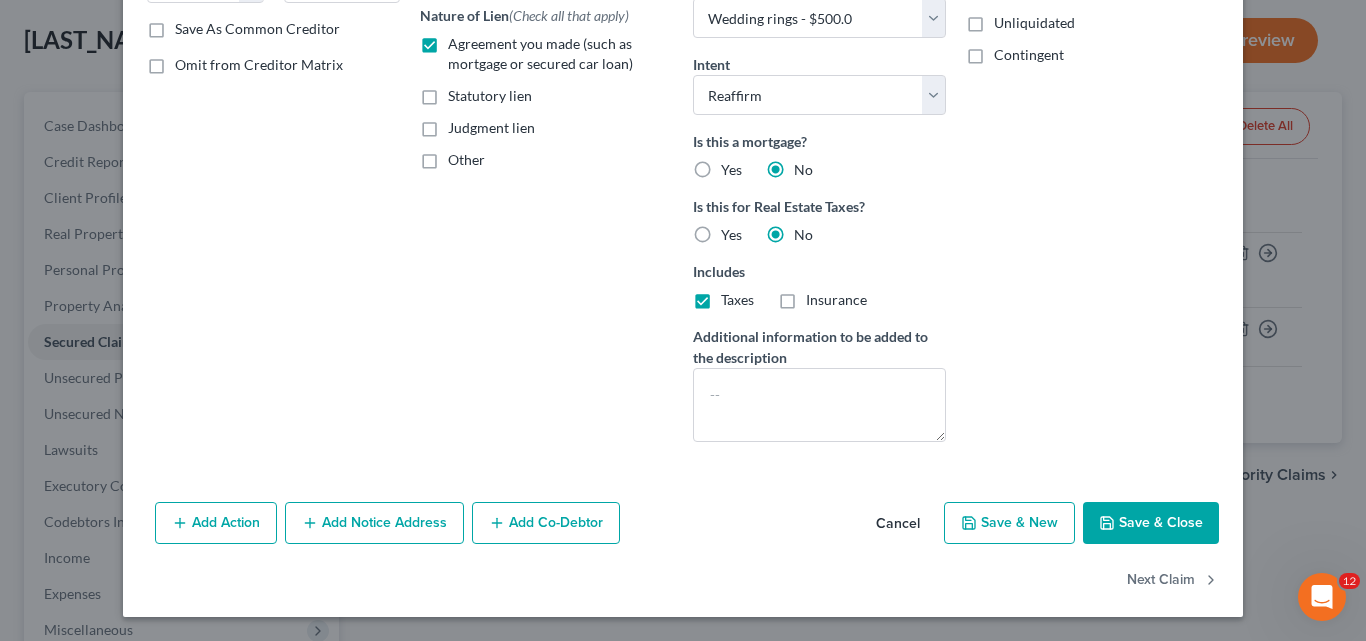 click on "Save & Close" at bounding box center (1151, 523) 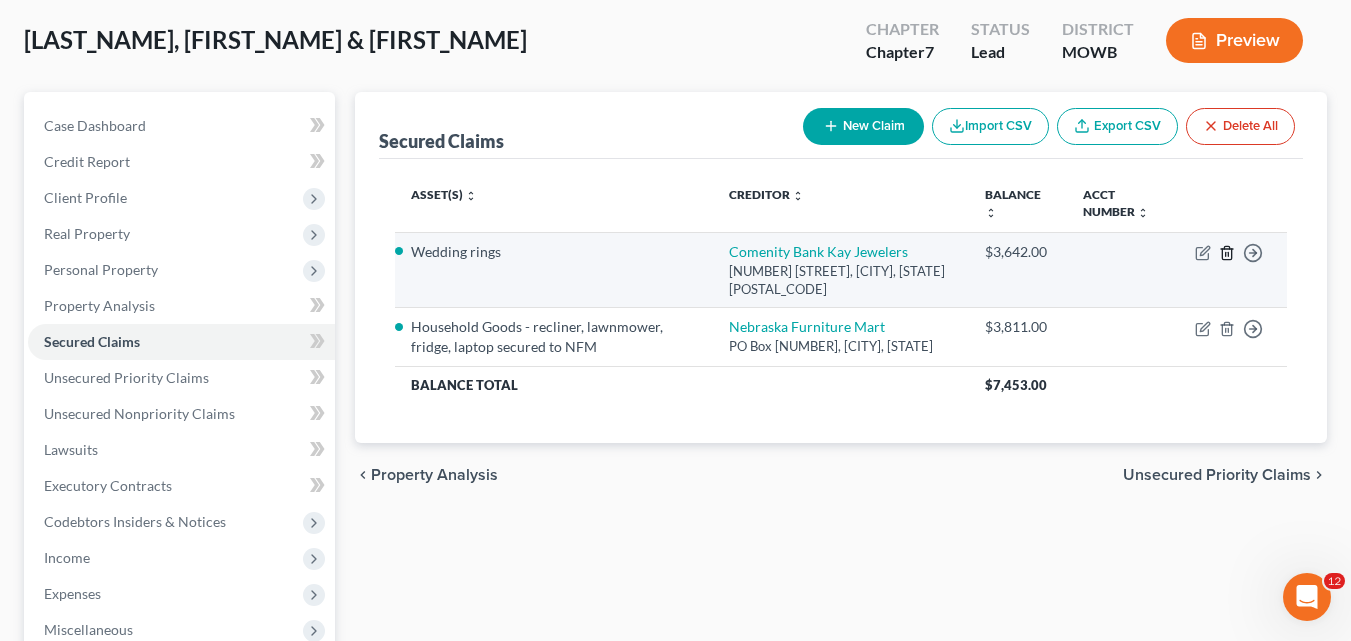 click 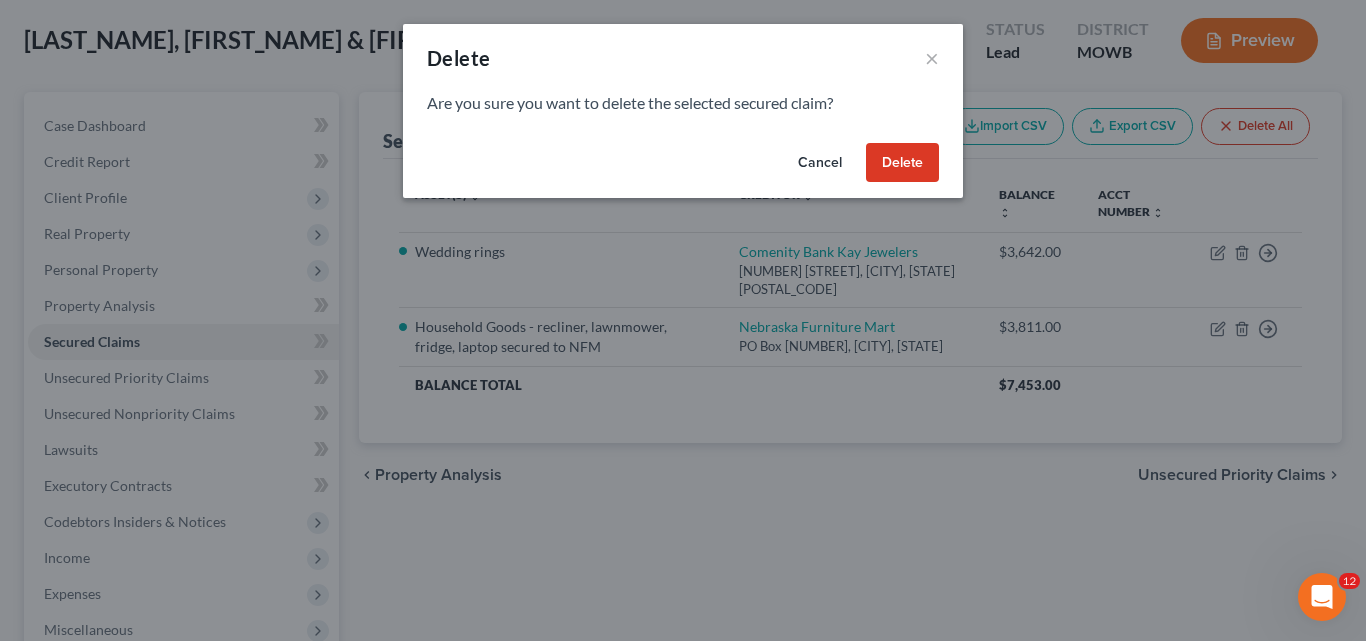 click on "Delete" at bounding box center [902, 163] 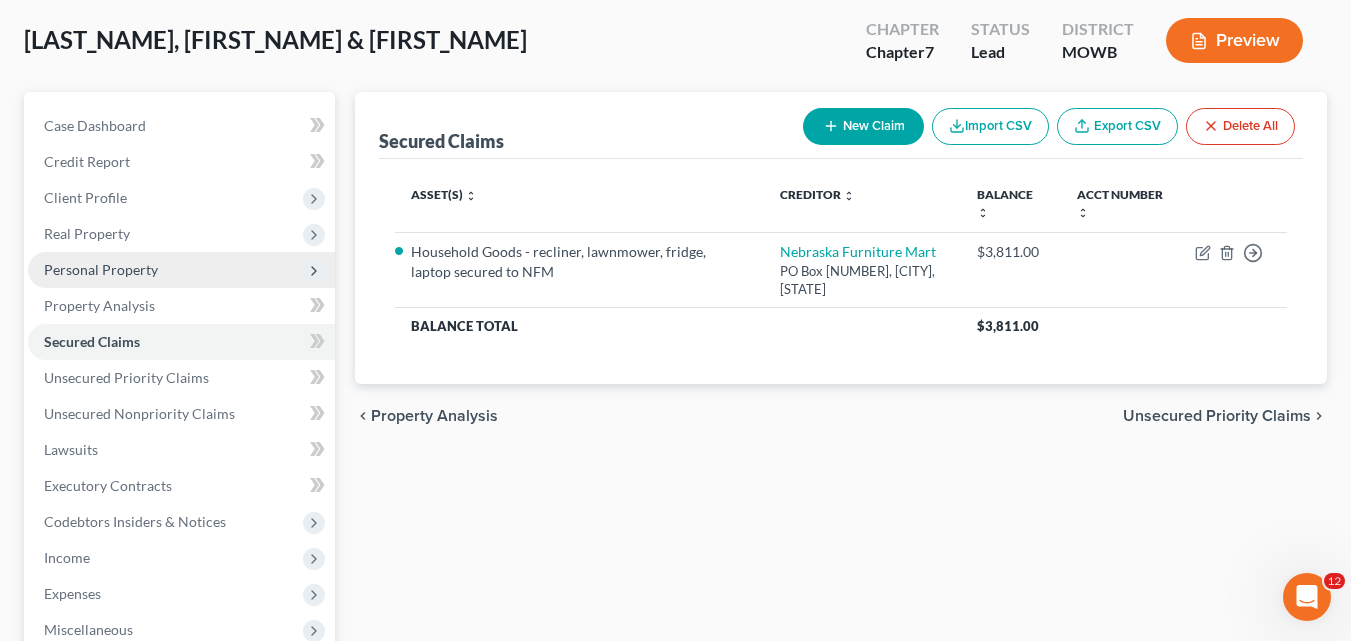click on "Personal Property" at bounding box center (101, 269) 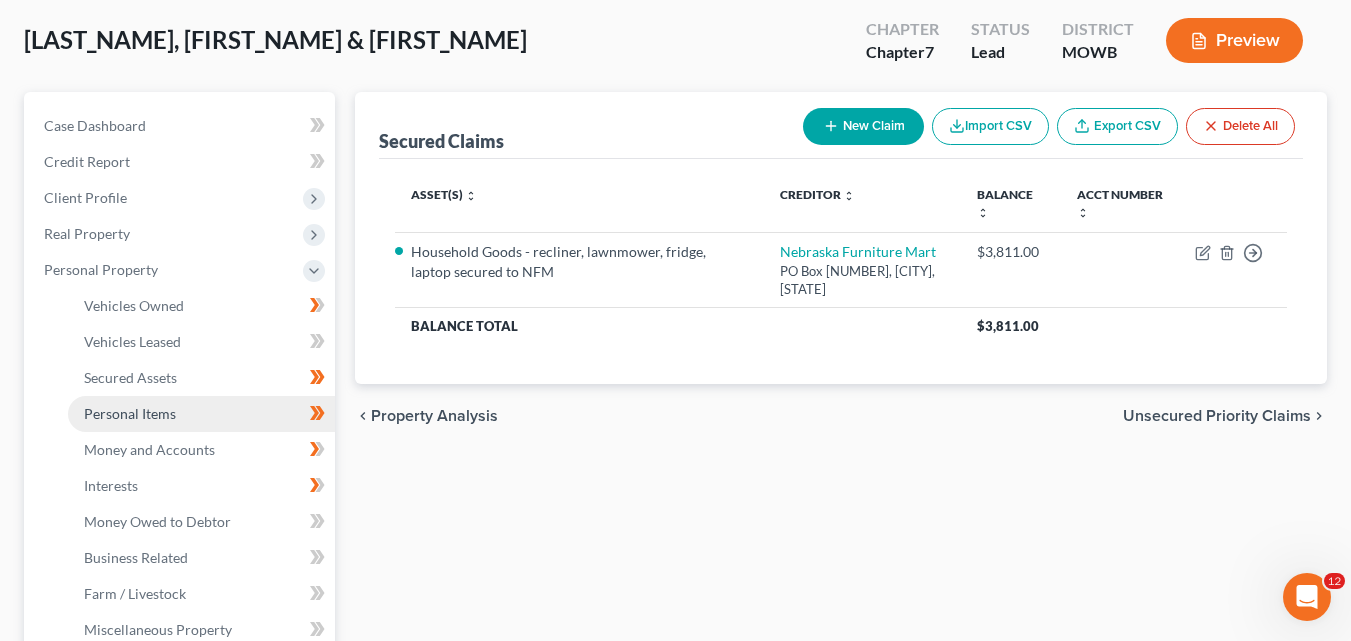 click on "Personal Items" at bounding box center (201, 414) 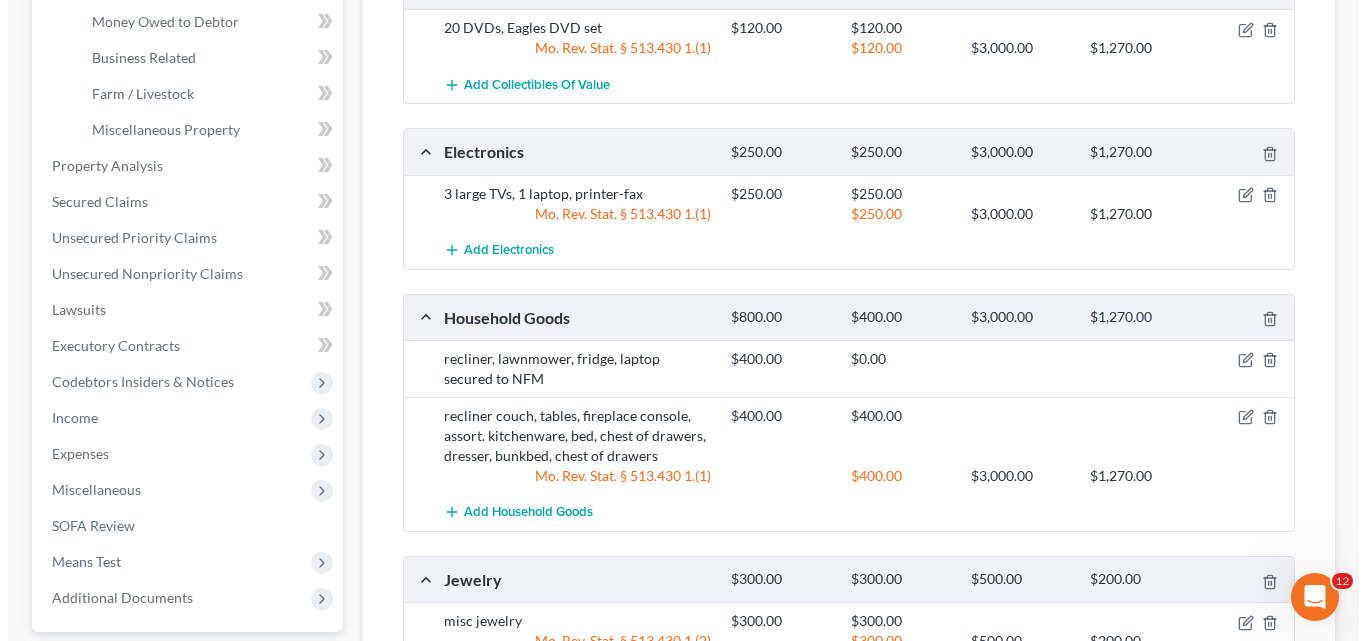 scroll, scrollTop: 1000, scrollLeft: 0, axis: vertical 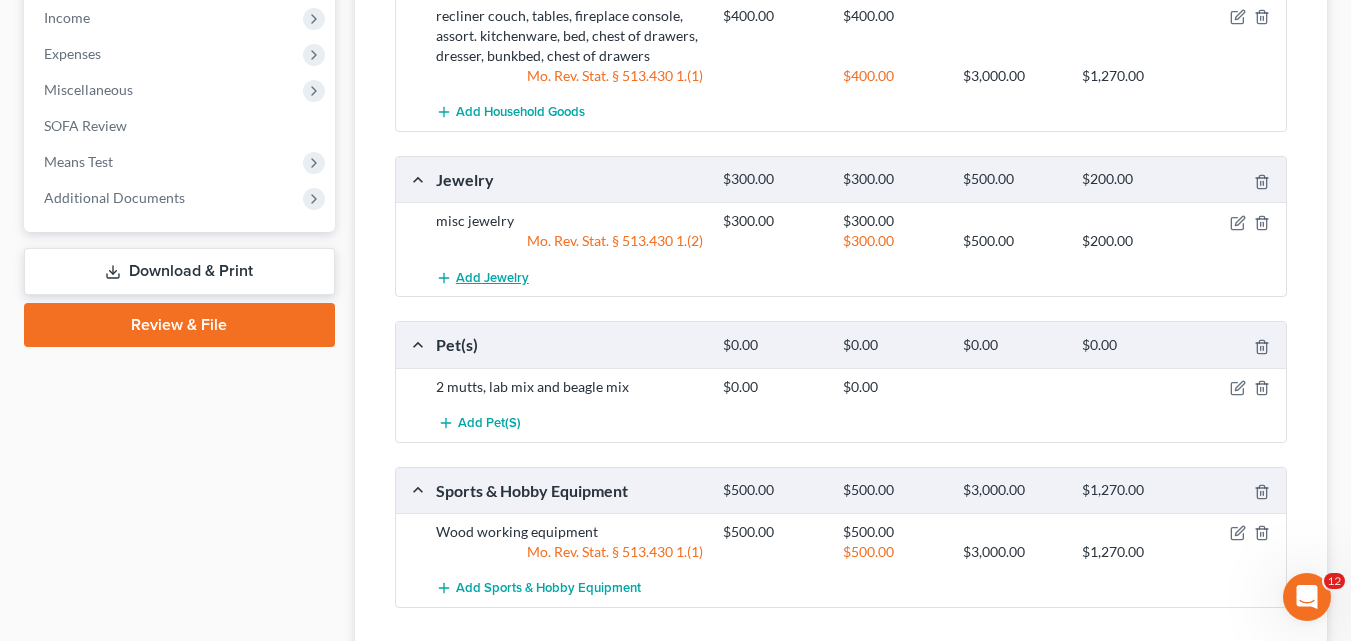 click on "Add Jewelry" at bounding box center [492, 278] 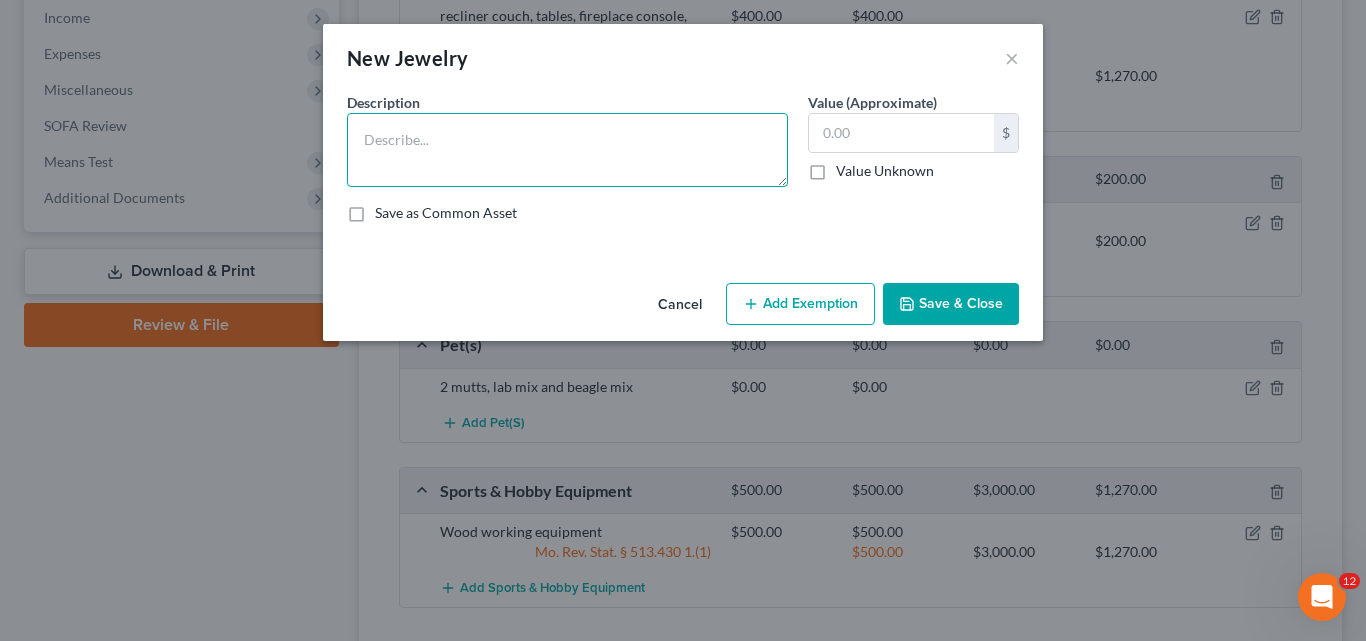 click at bounding box center (567, 150) 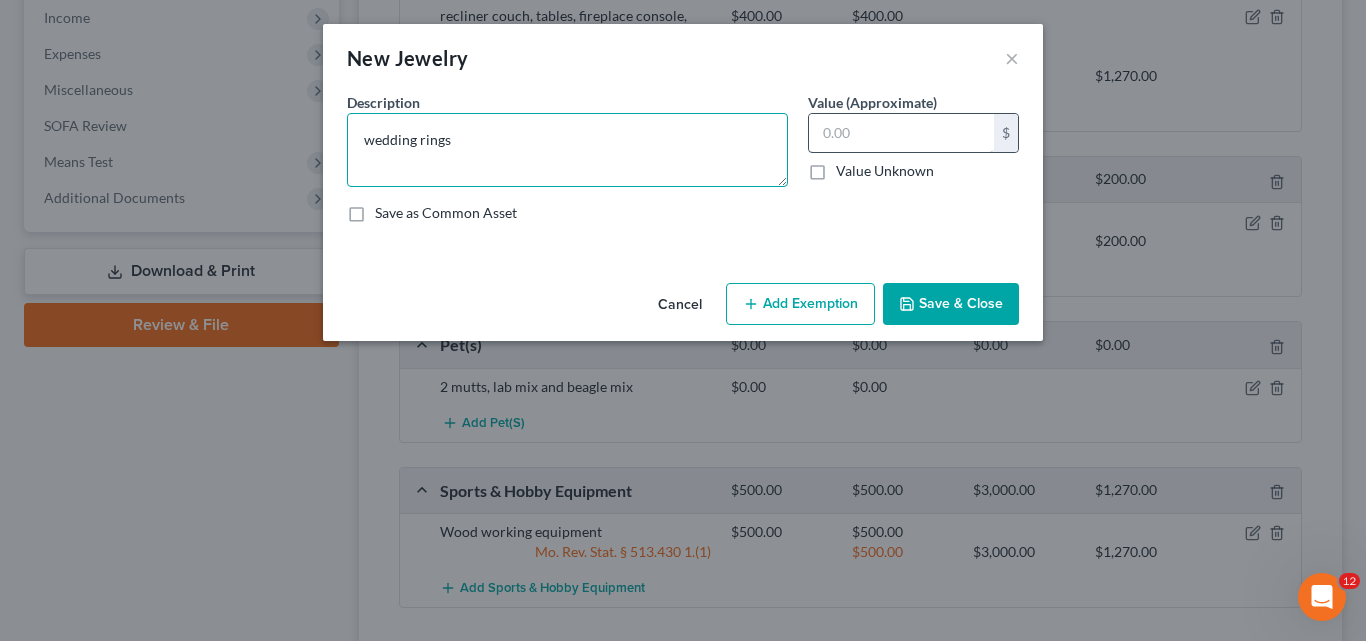 type on "wedding rings" 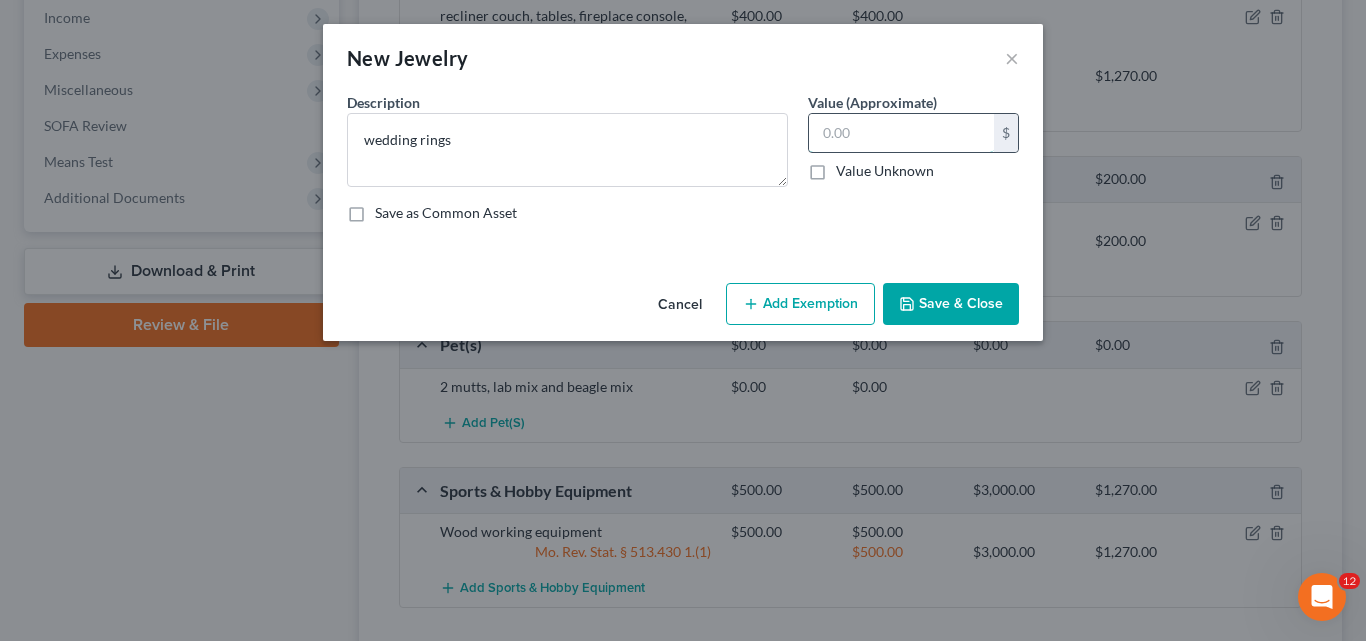 click at bounding box center [901, 133] 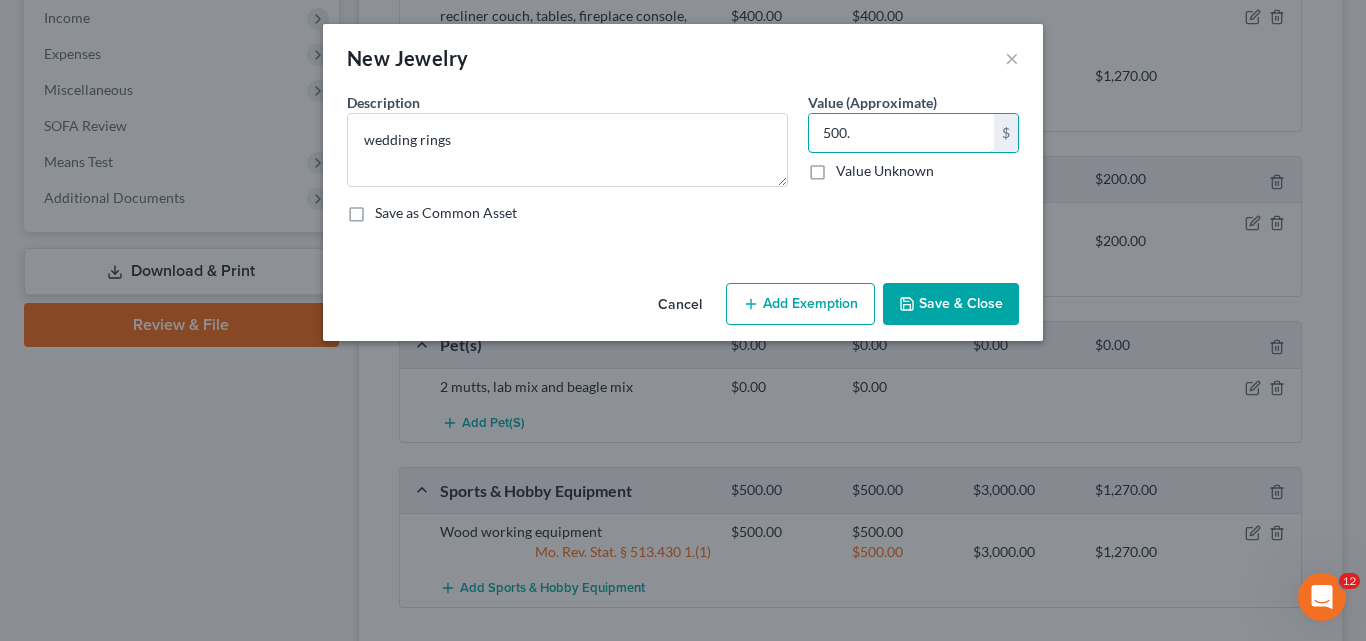 type on "500." 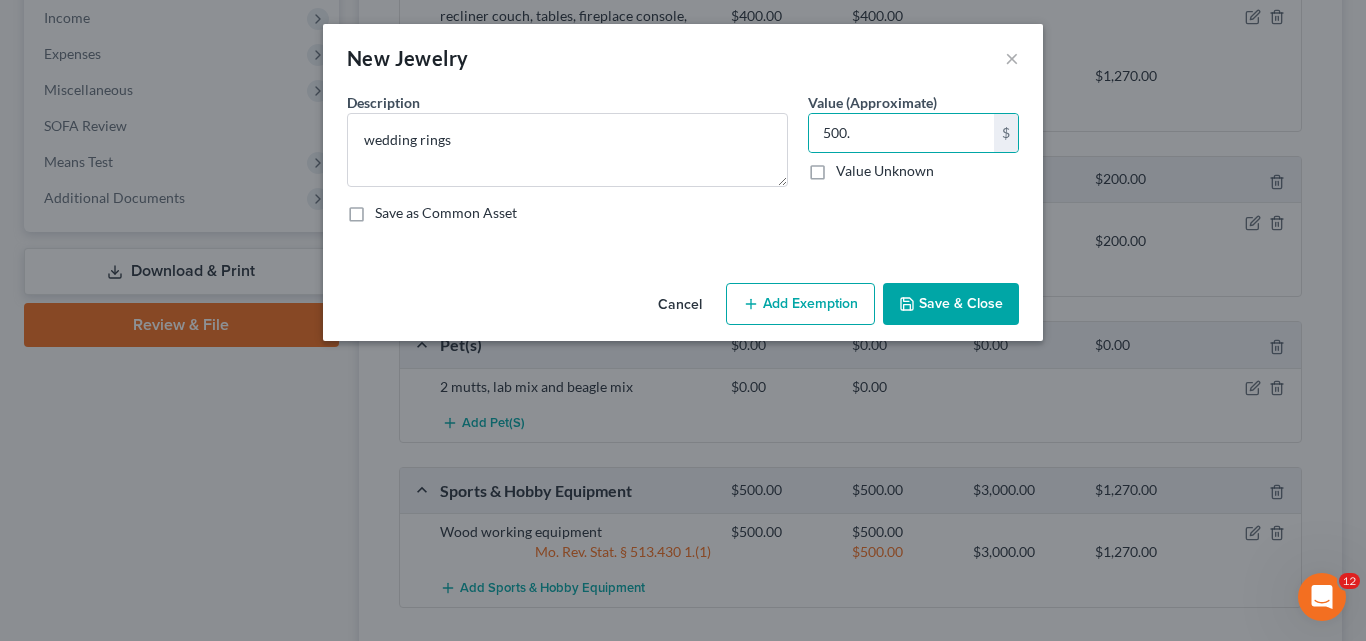 click on "Add Exemption" at bounding box center (800, 304) 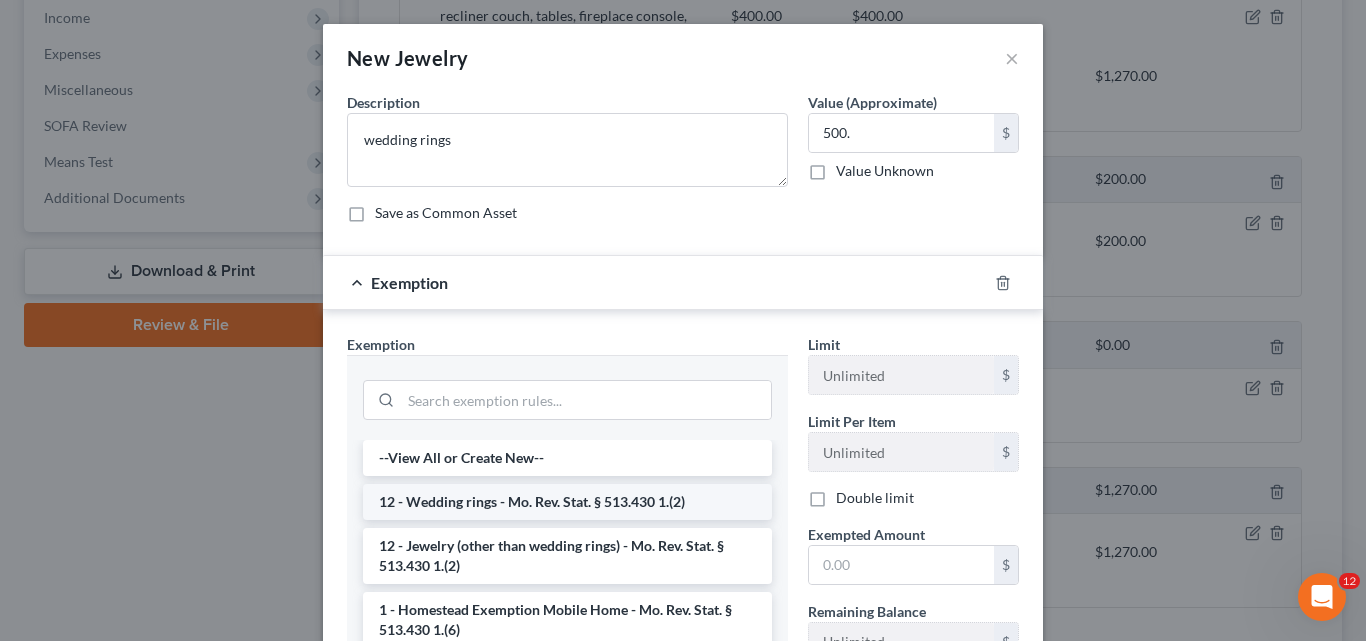 click on "12 - Wedding rings - Mo. Rev. Stat. § 513.430 1.(2)" at bounding box center [567, 502] 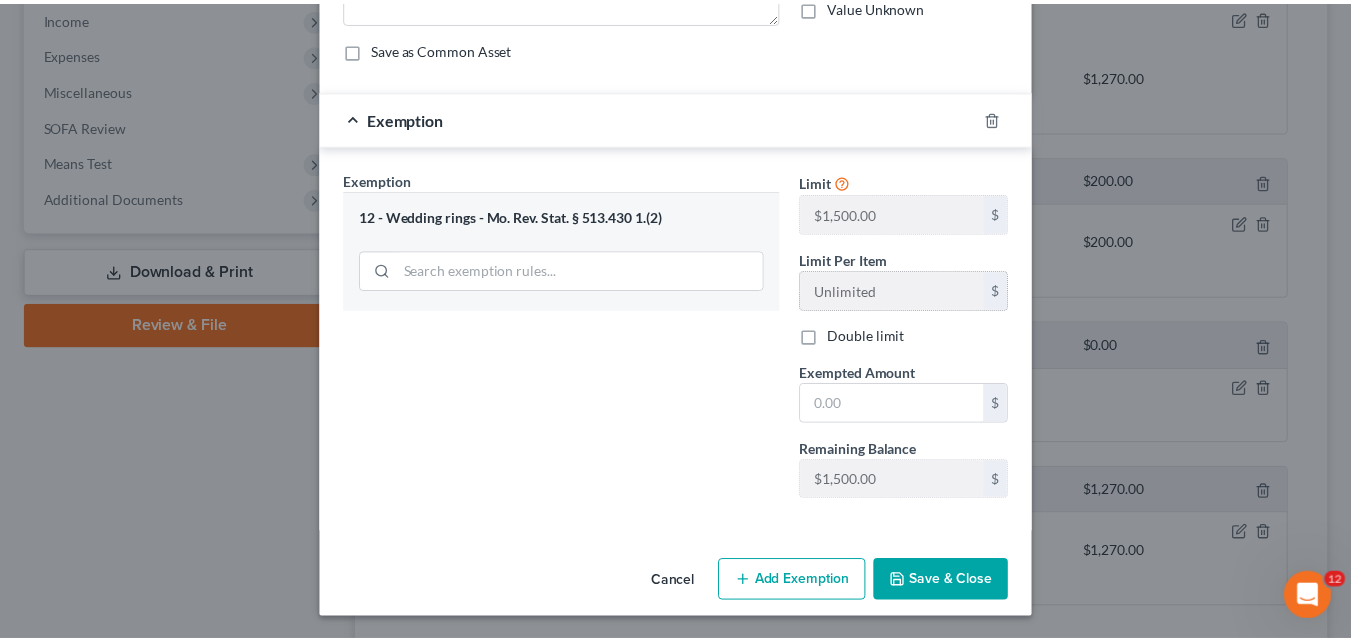 scroll, scrollTop: 166, scrollLeft: 0, axis: vertical 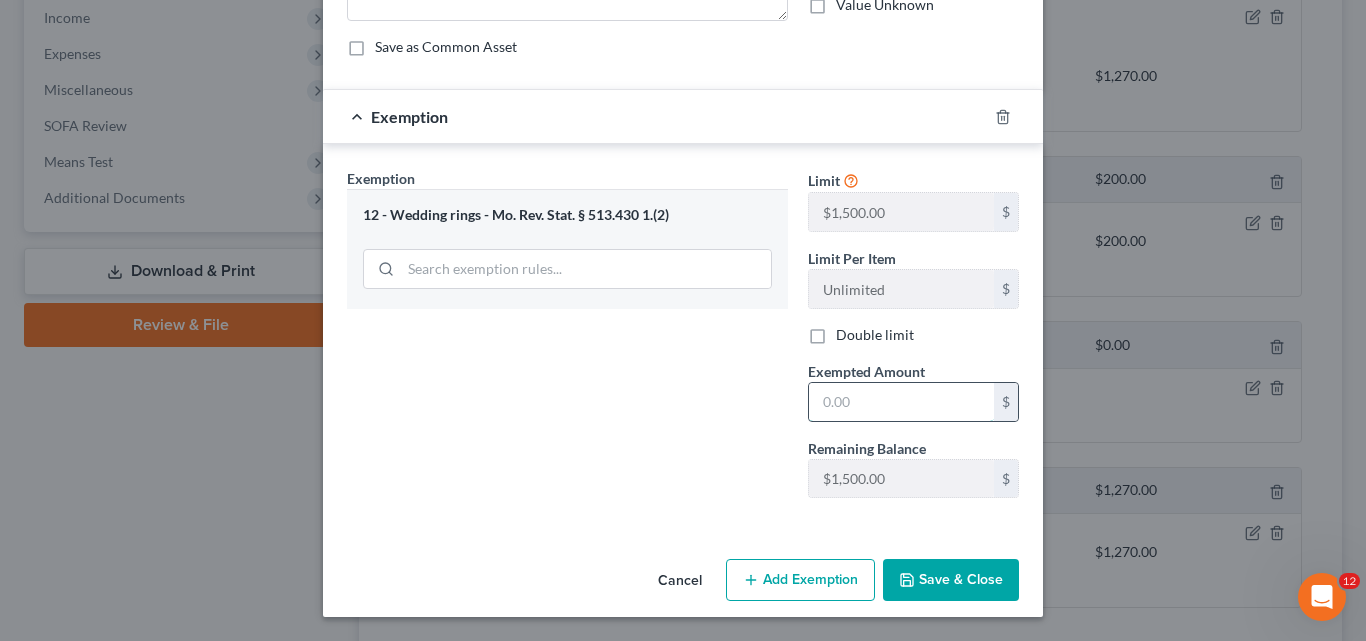 click at bounding box center (901, 402) 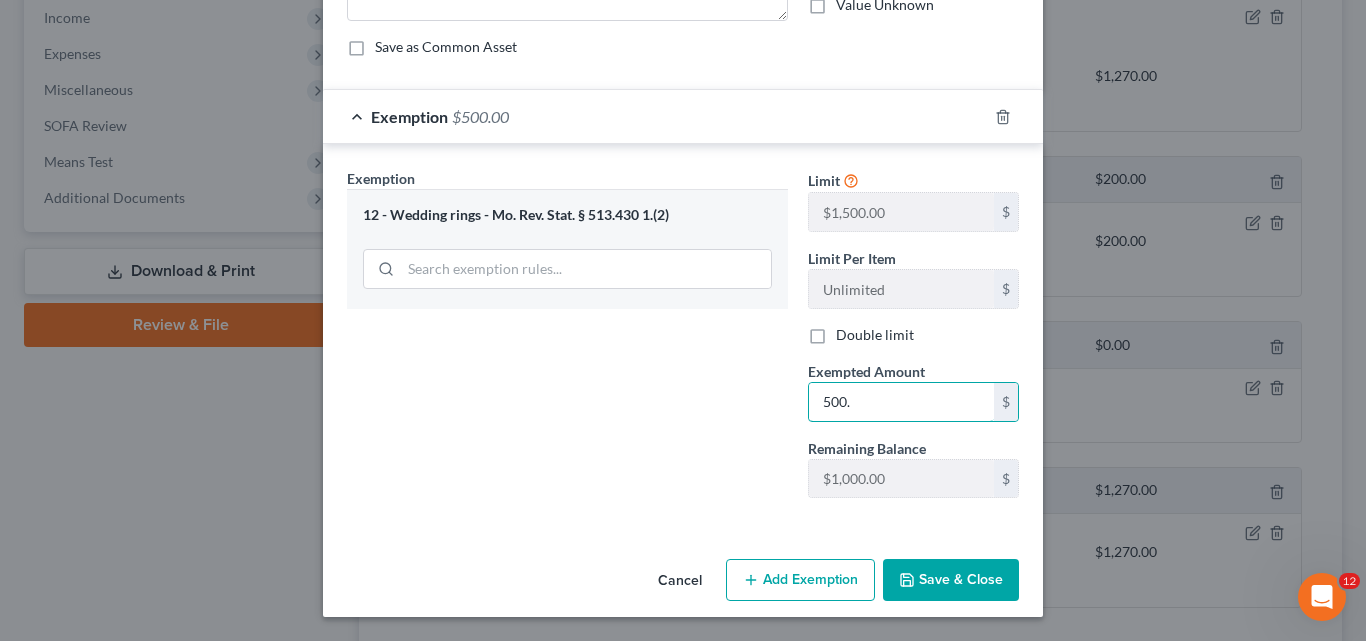type on "500." 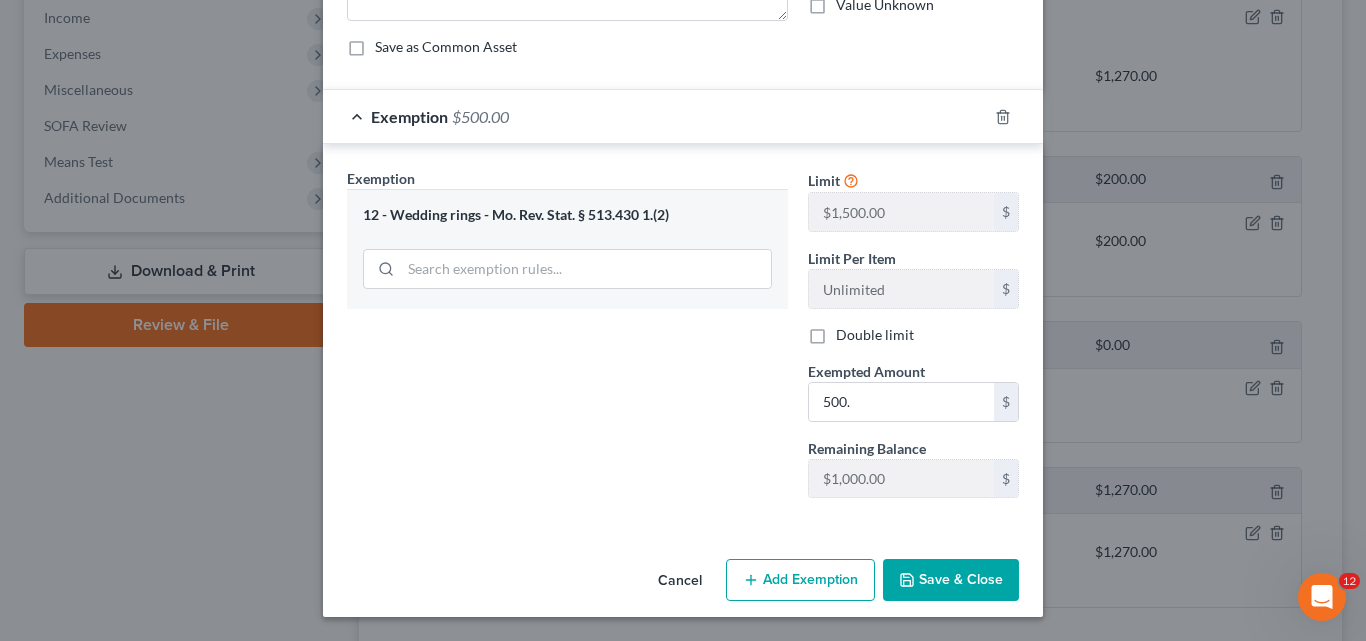 click on "Save & Close" at bounding box center [951, 580] 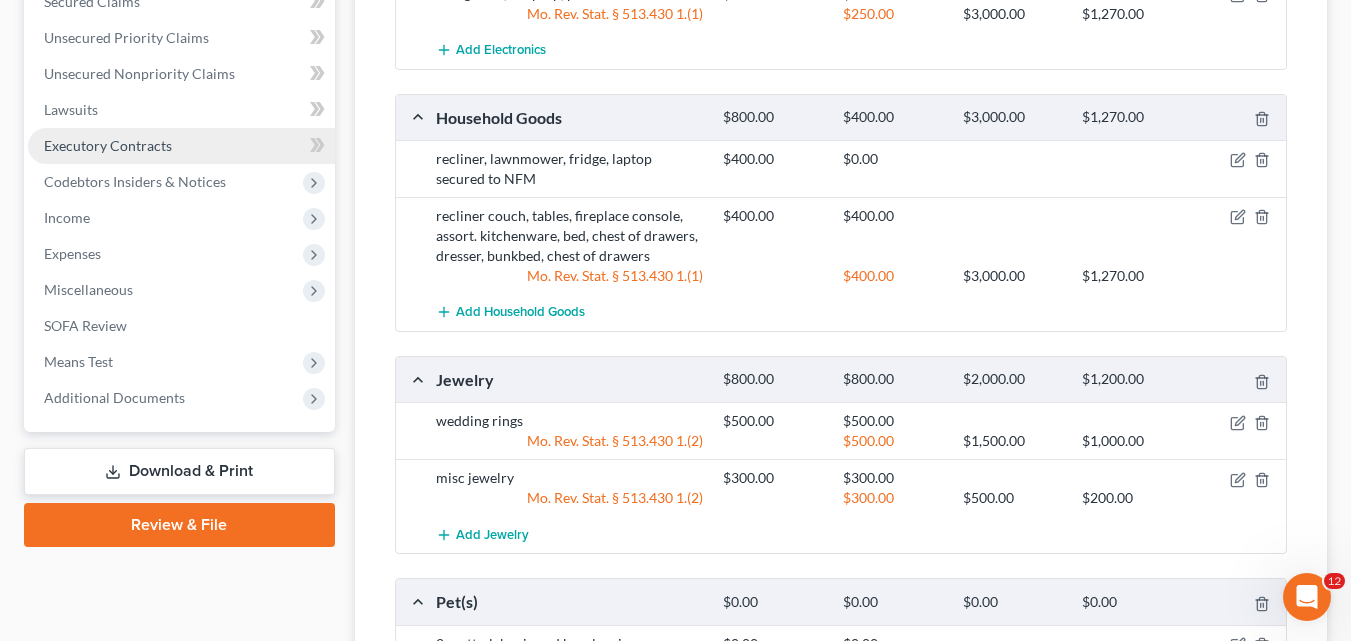 scroll, scrollTop: 700, scrollLeft: 0, axis: vertical 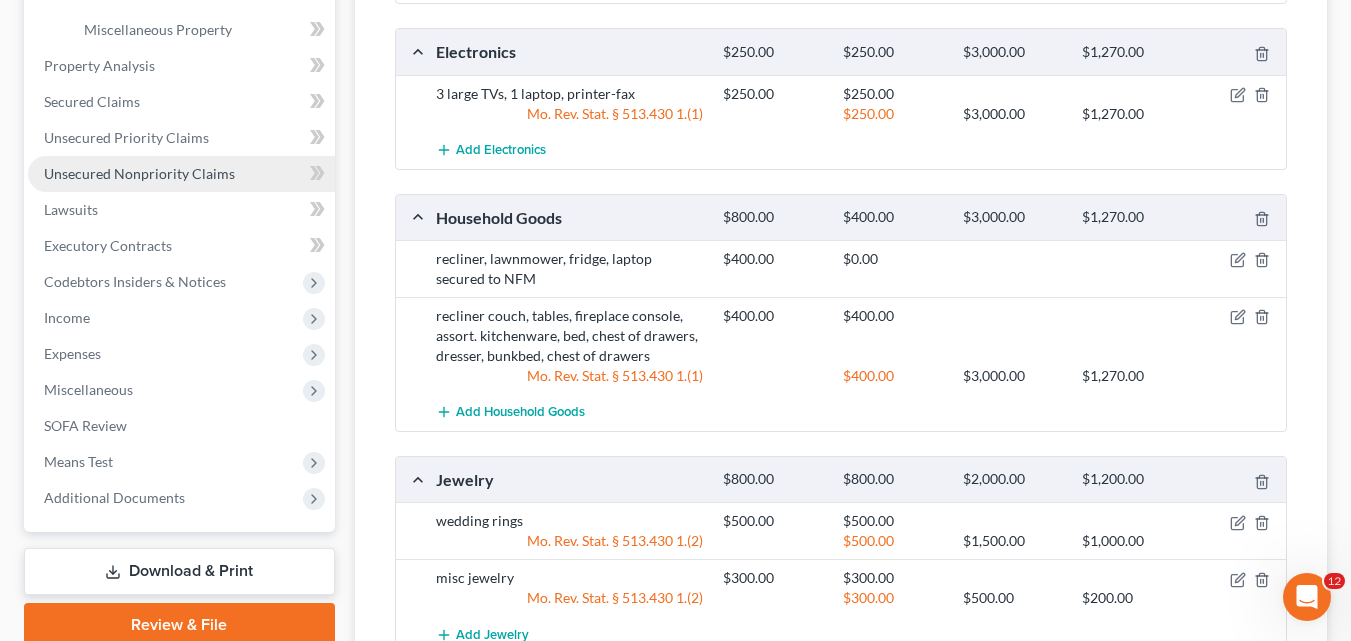 click on "Unsecured Nonpriority Claims" at bounding box center (139, 173) 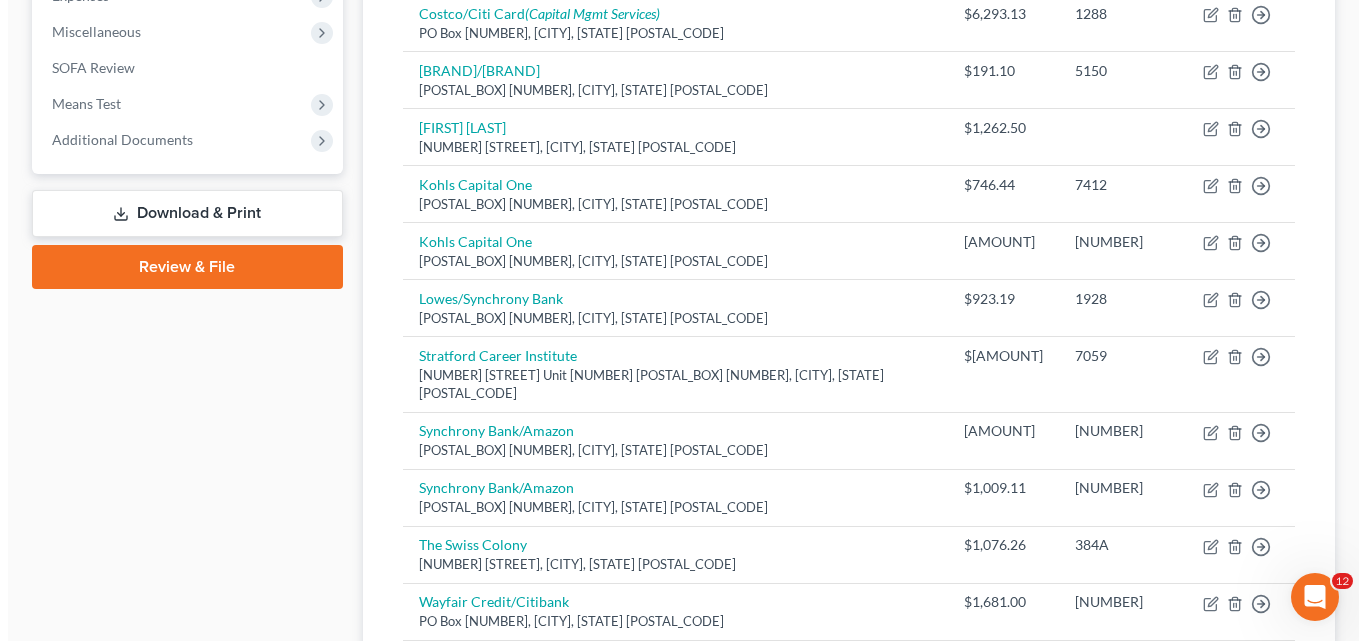 scroll, scrollTop: 0, scrollLeft: 0, axis: both 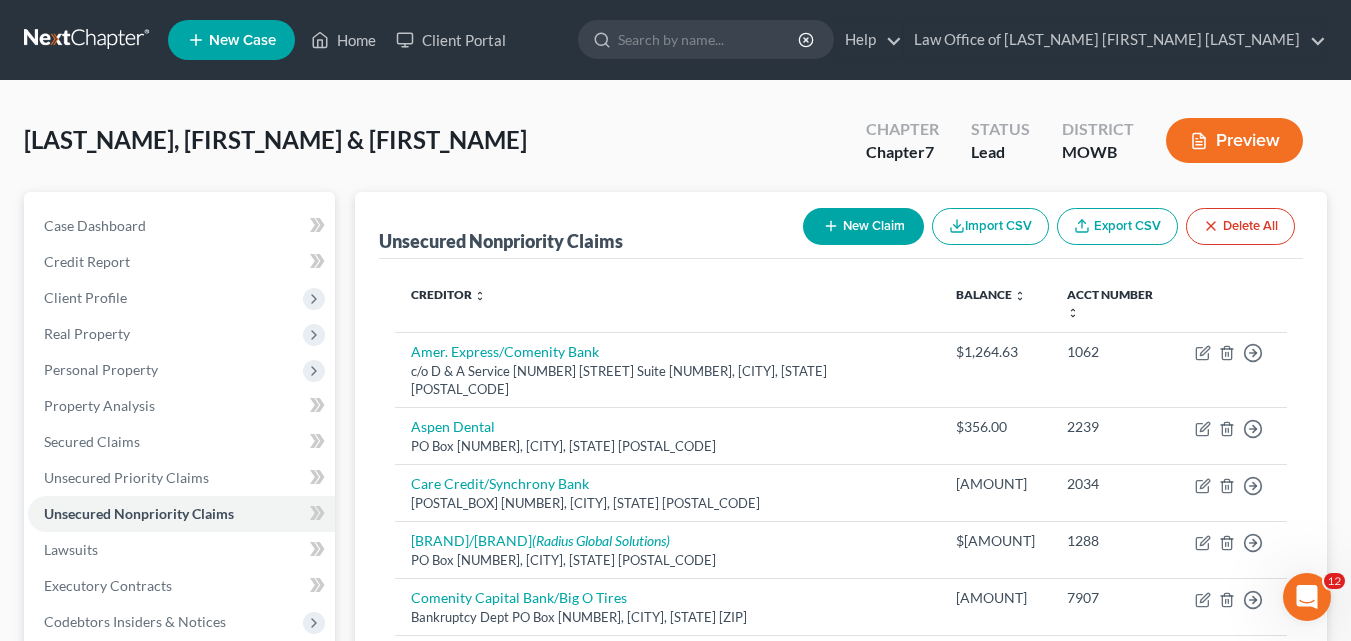 click on "New Claim" at bounding box center (863, 226) 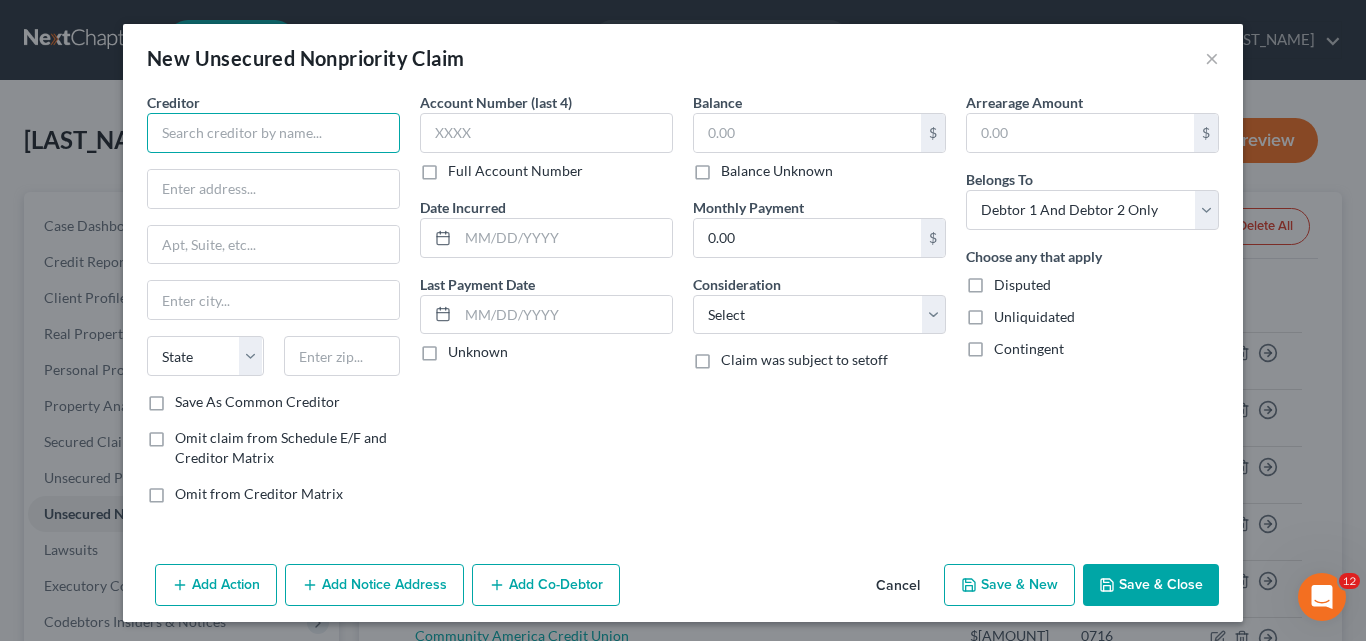 click at bounding box center (273, 133) 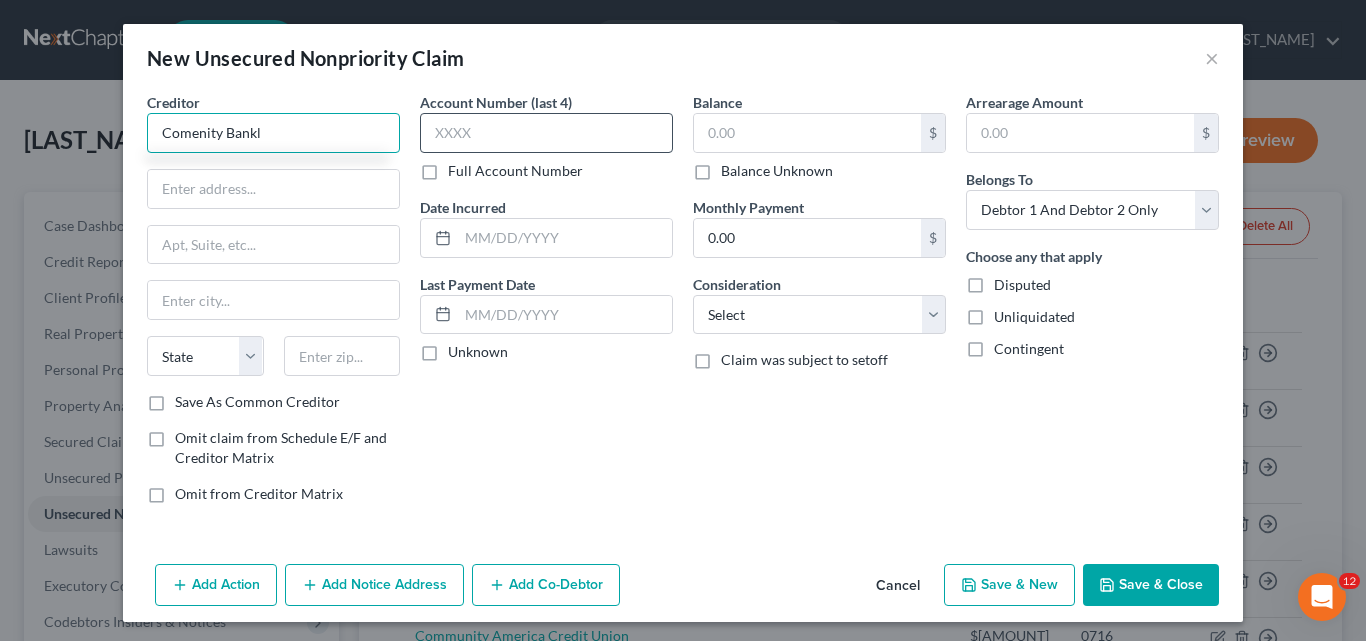 paste 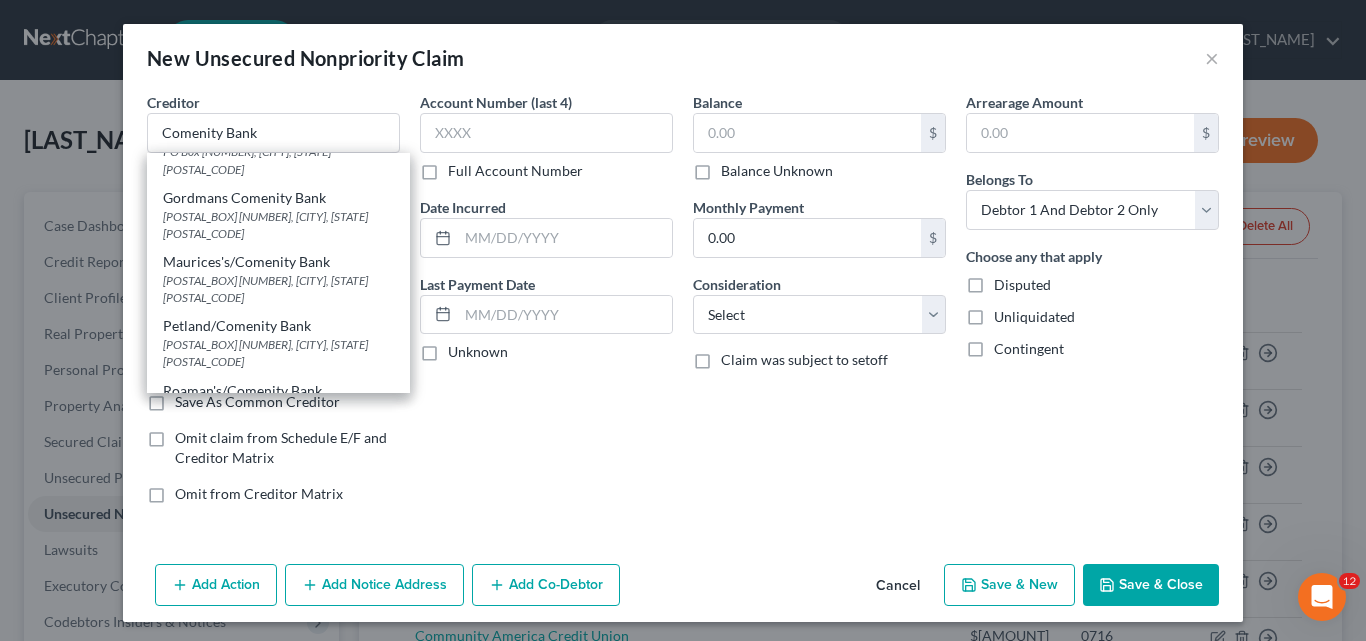 scroll, scrollTop: 1203, scrollLeft: 0, axis: vertical 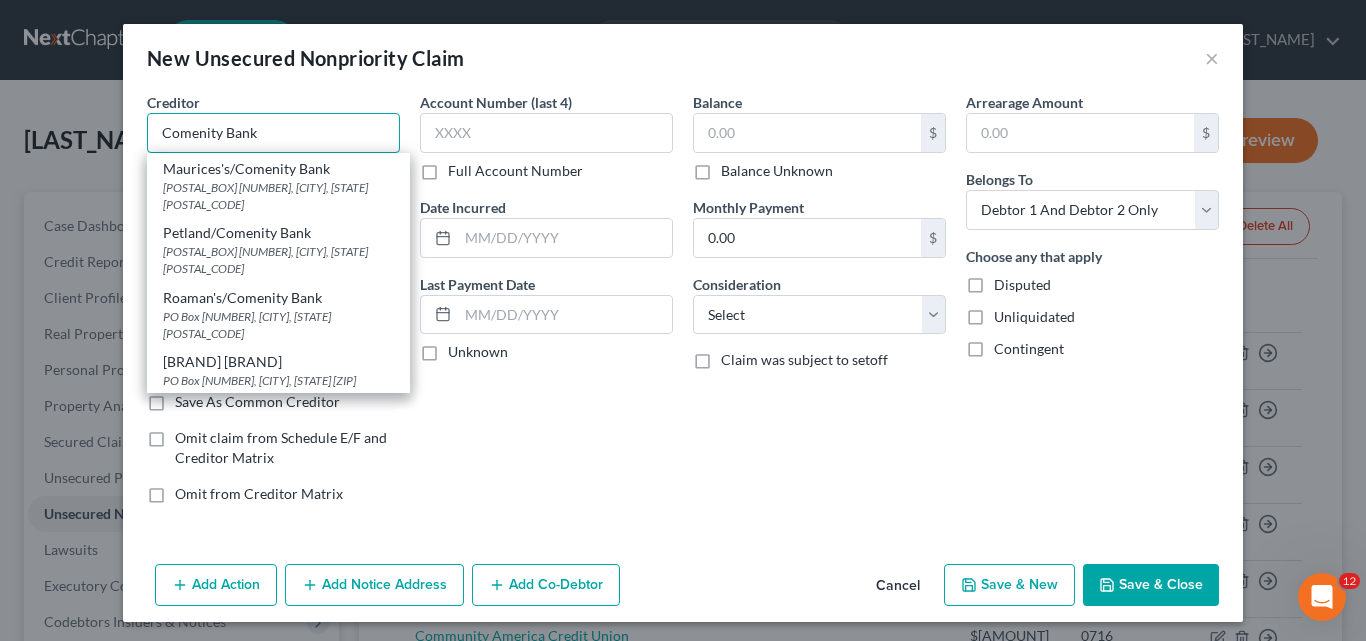 click on "Comenity Bank" at bounding box center (273, 133) 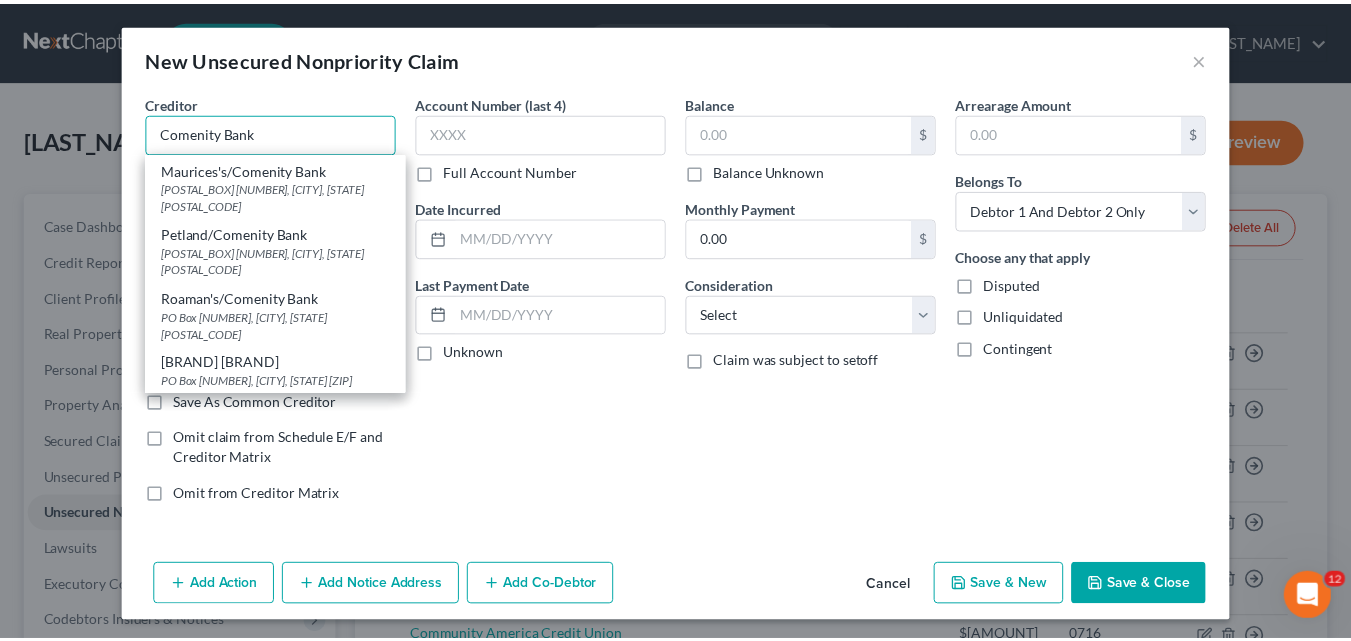 scroll, scrollTop: 0, scrollLeft: 0, axis: both 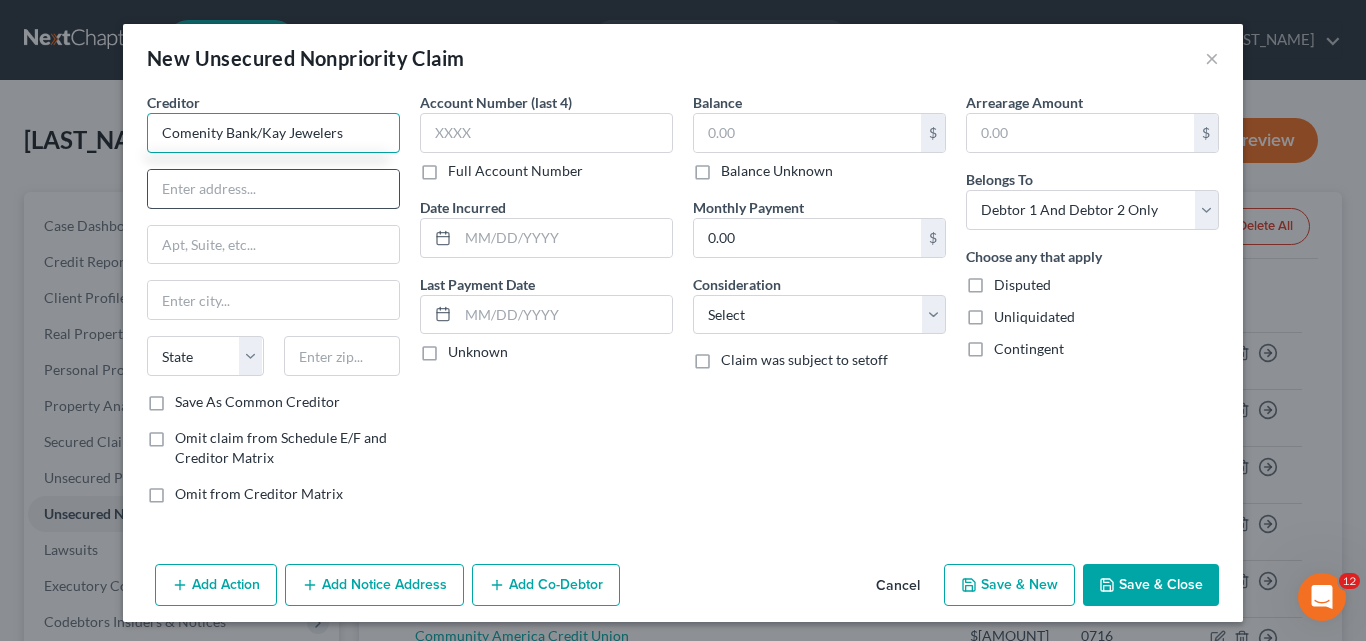 type on "Comenity Bank/Kay Jewelers" 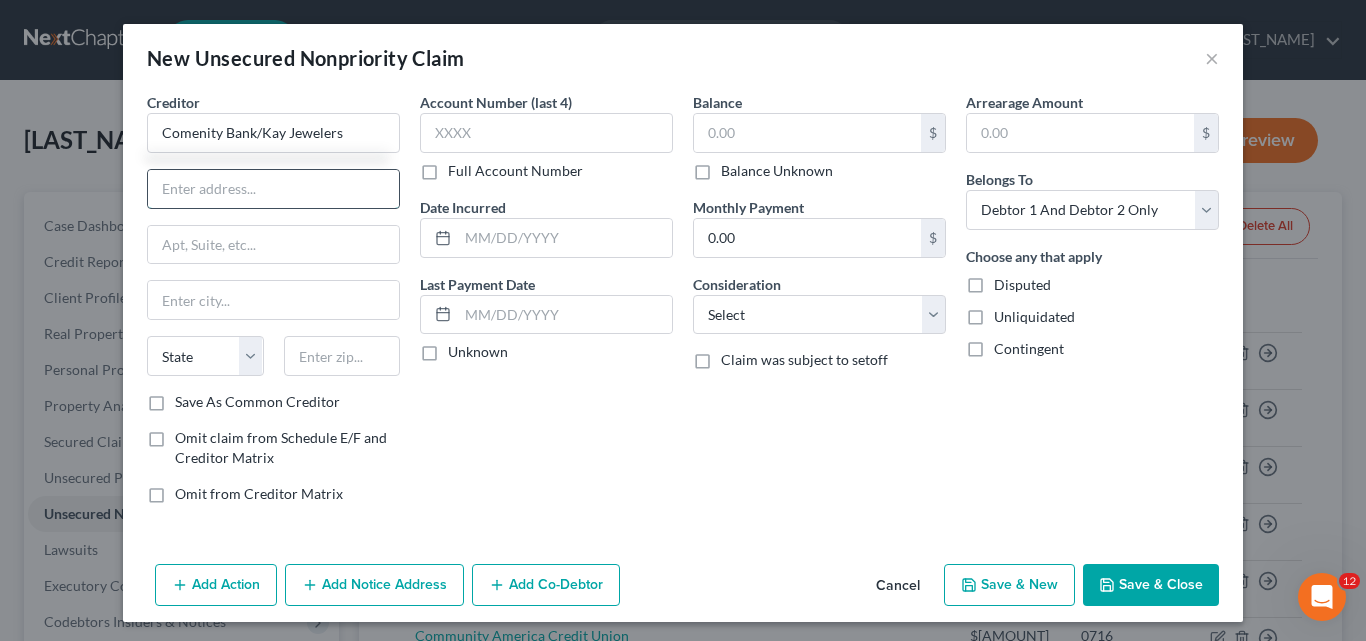 click at bounding box center [273, 189] 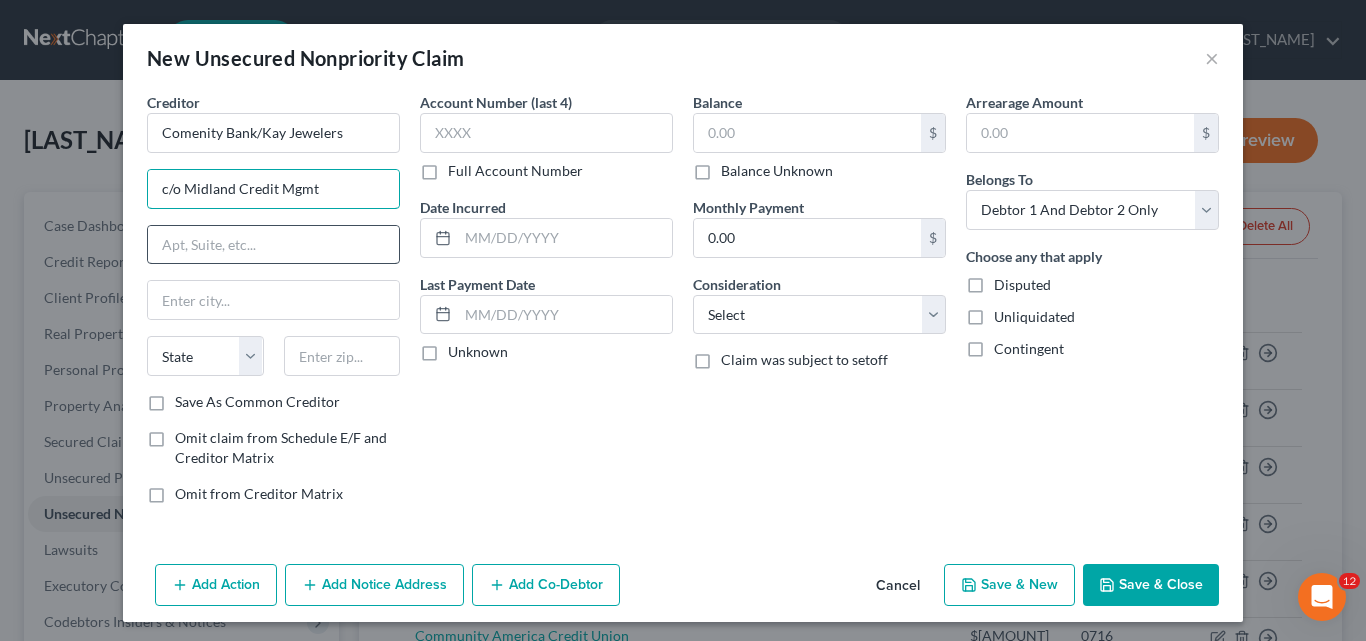 type on "c/o Midland Credit Mgmt" 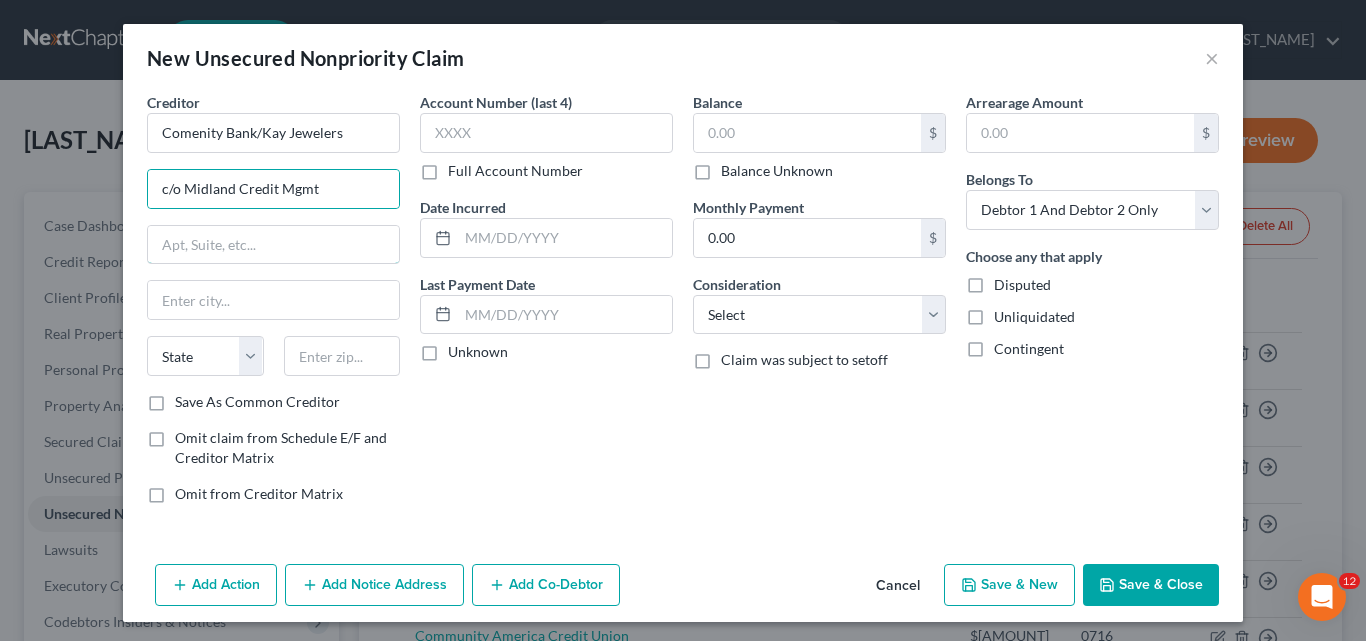 drag, startPoint x: 161, startPoint y: 242, endPoint x: 153, endPoint y: 210, distance: 32.984844 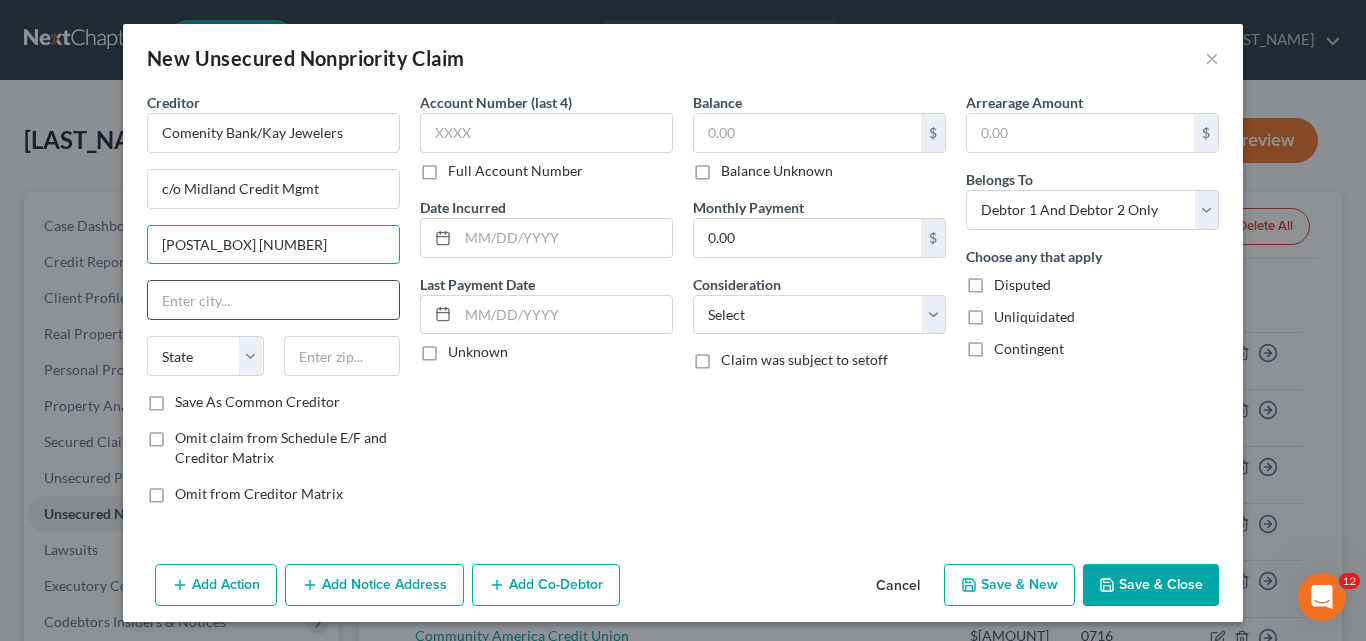 type on "PO Box 301030" 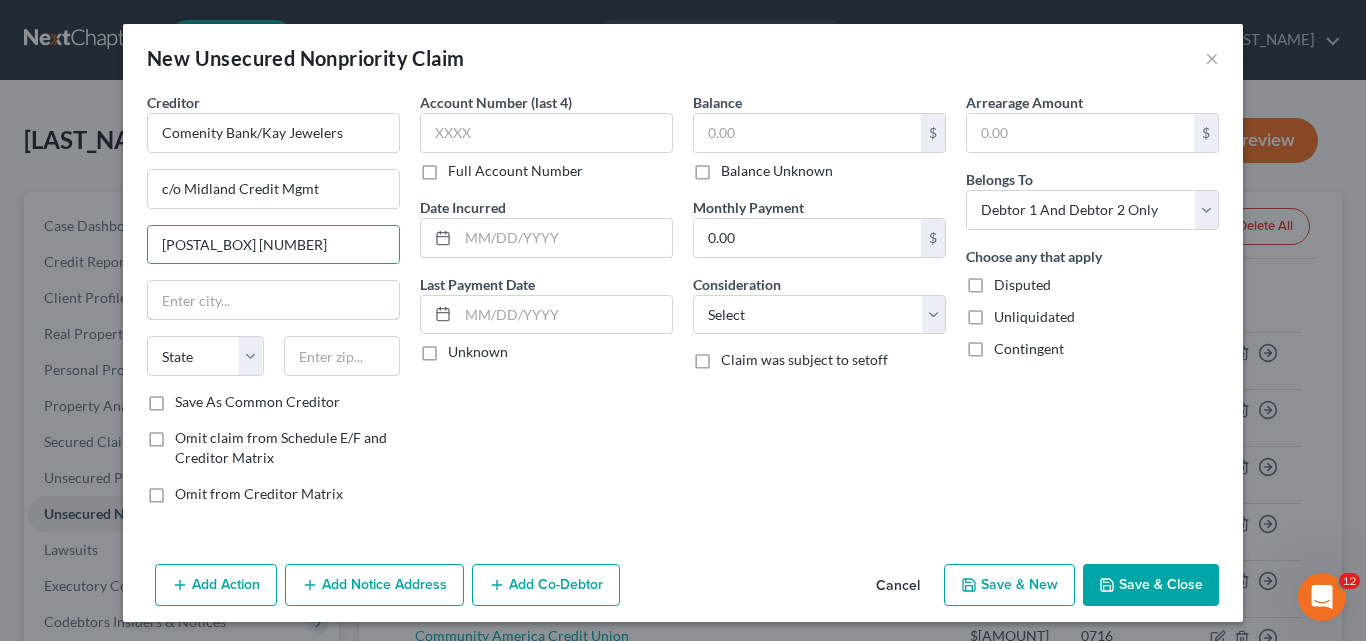 drag, startPoint x: 175, startPoint y: 295, endPoint x: 181, endPoint y: 266, distance: 29.614185 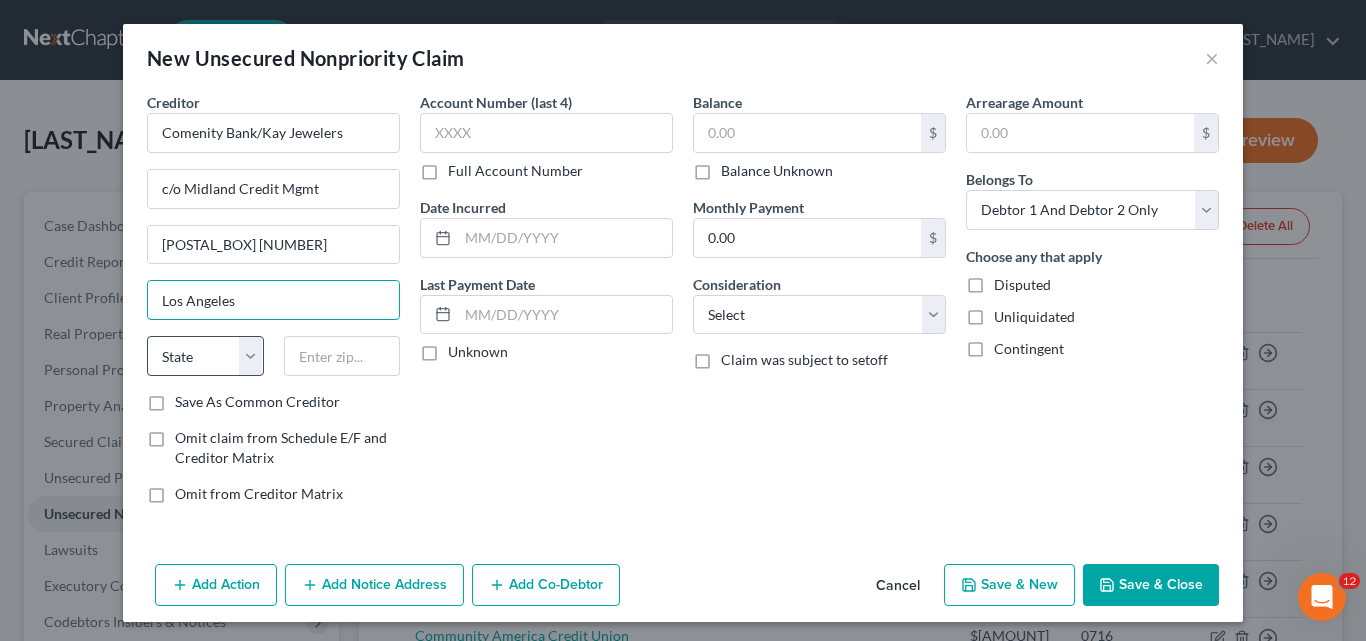 type on "Los Angeles" 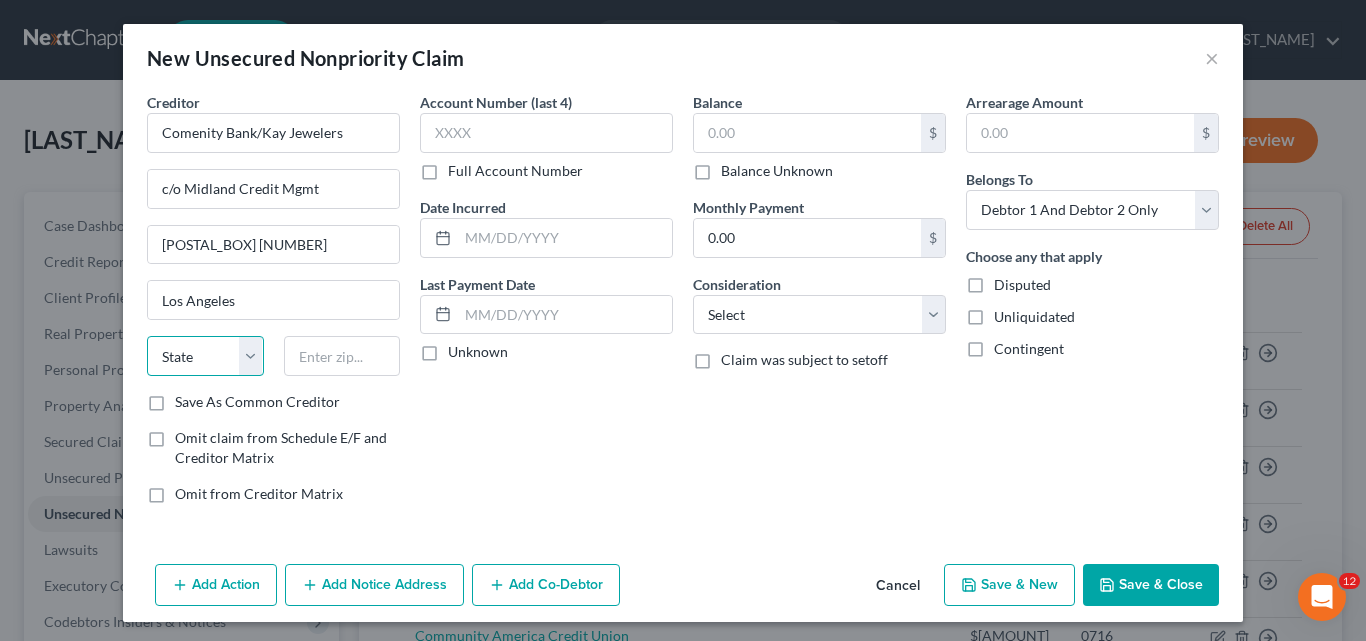click on "State AL AK AR AZ CA CO CT DE DC FL GA GU HI ID IL IN IA KS KY LA ME MD MA MI MN MS MO MT NC ND NE NV NH NJ NM NY OH OK OR PA PR RI SC SD TN TX UT VI VA VT WA WV WI WY" at bounding box center (205, 356) 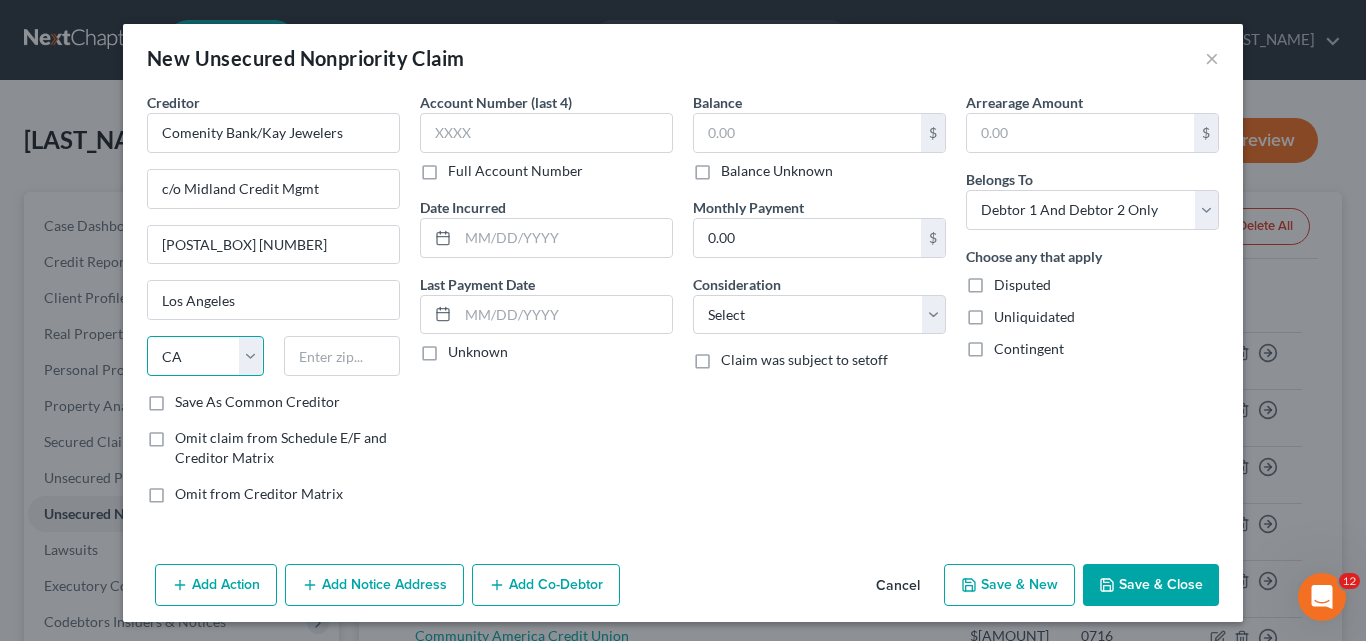 click on "State AL AK AR AZ CA CO CT DE DC FL GA GU HI ID IL IN IA KS KY LA ME MD MA MI MN MS MO MT NC ND NE NV NH NJ NM NY OH OK OR PA PR RI SC SD TN TX UT VI VA VT WA WV WI WY" at bounding box center (205, 356) 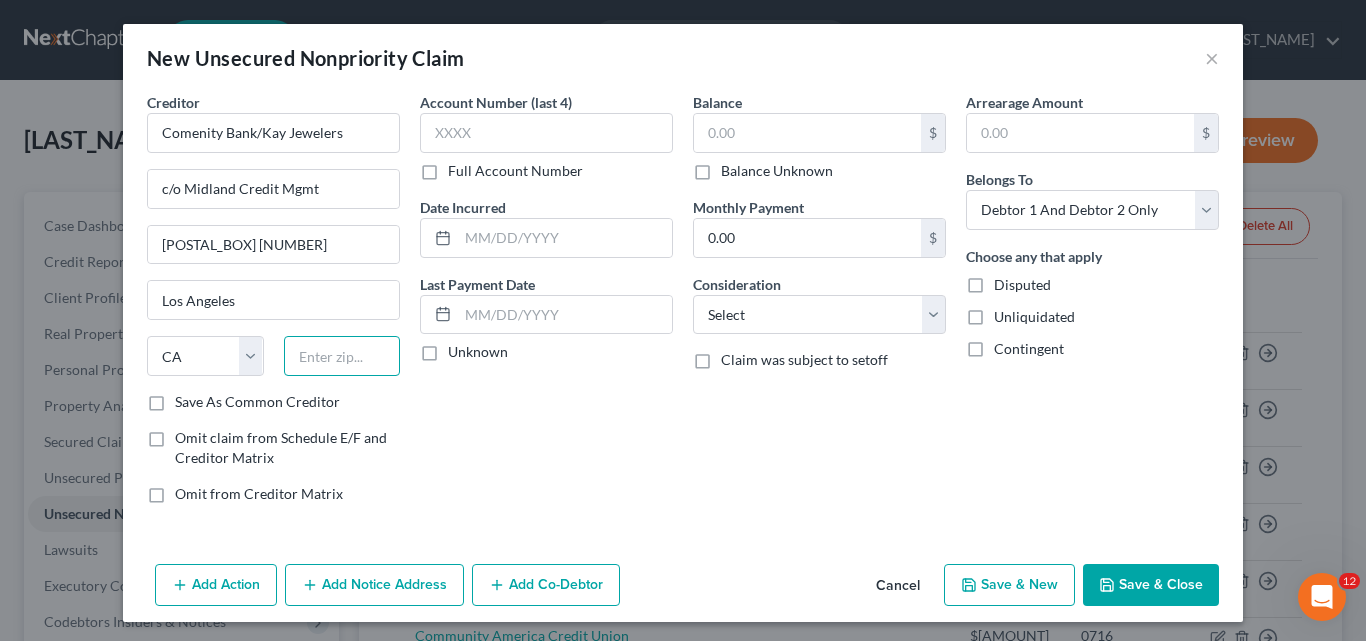 click at bounding box center (342, 356) 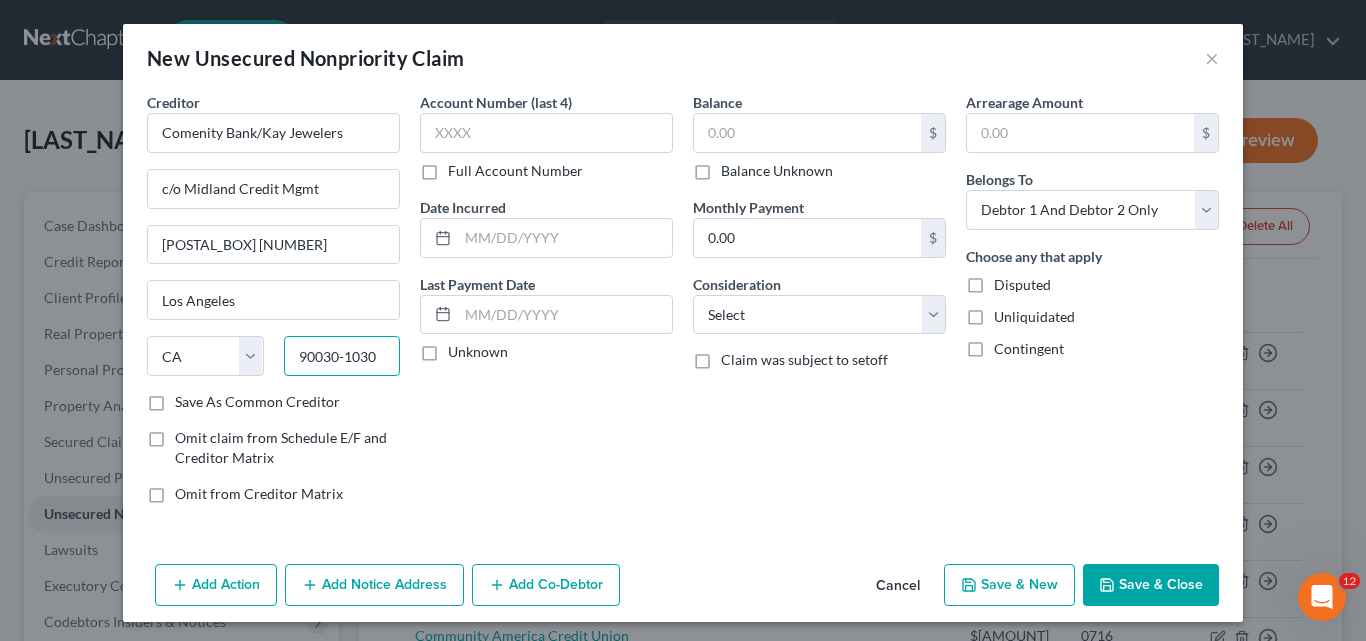 type on "90030-1030" 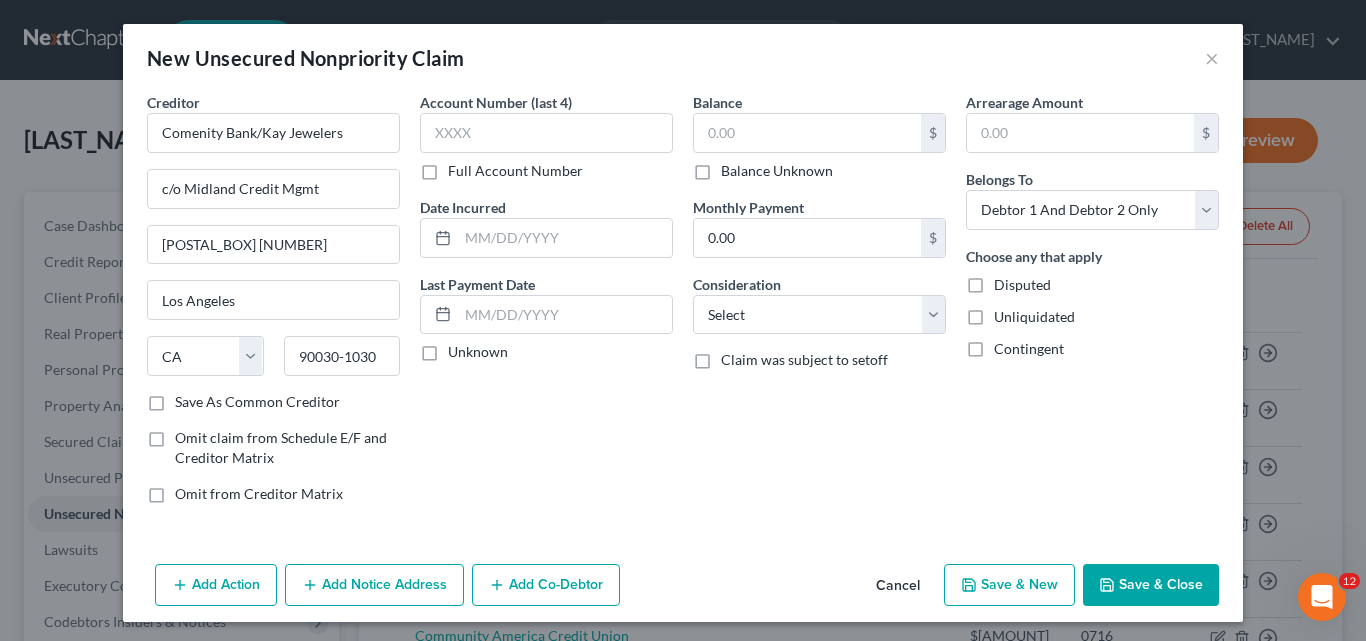 click on "Save As Common Creditor" at bounding box center [257, 402] 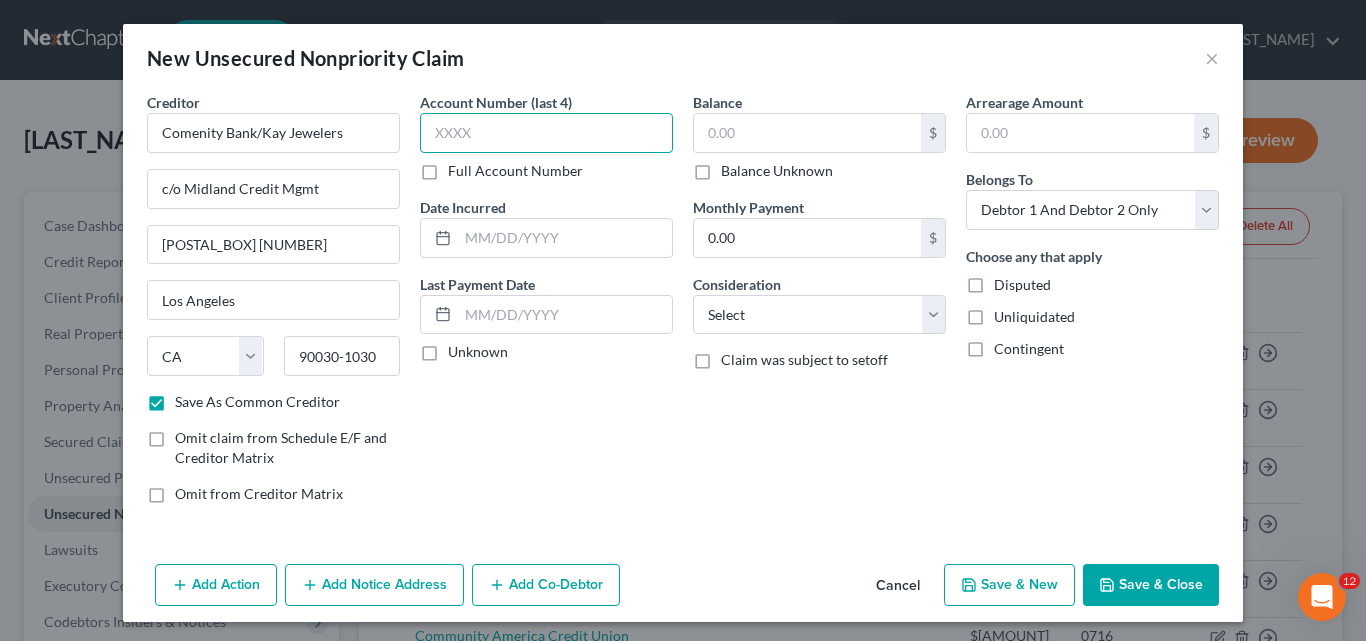 click at bounding box center [546, 133] 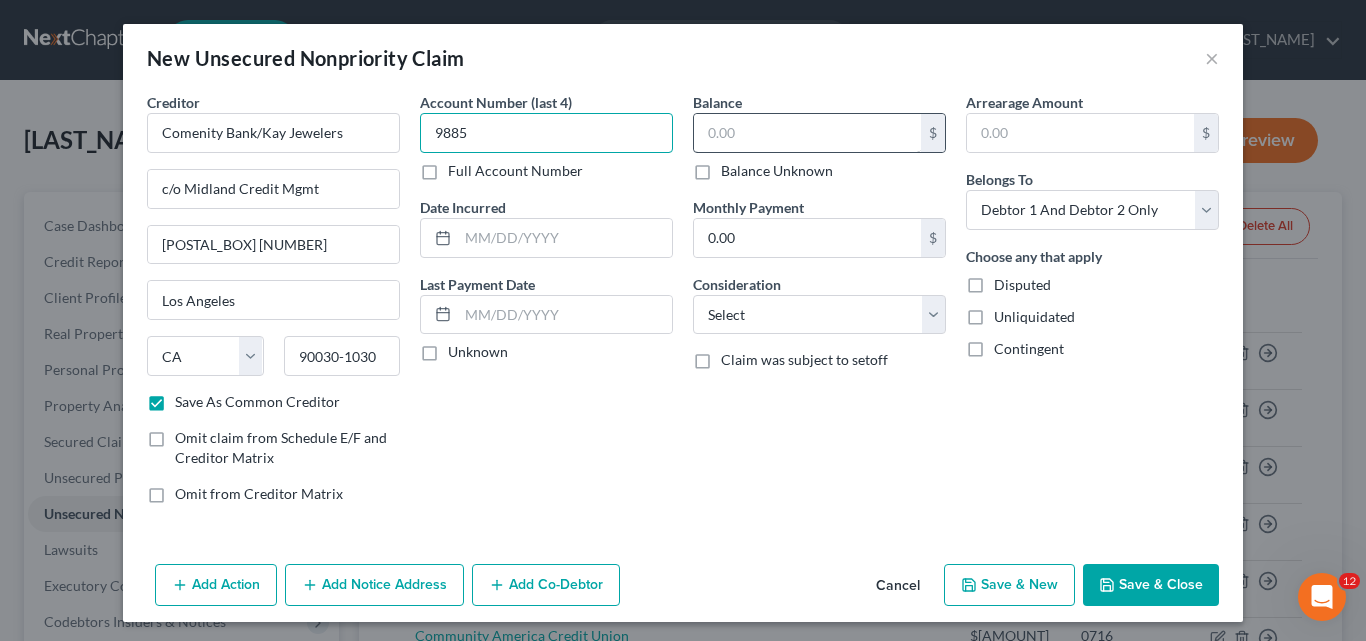 type on "9885" 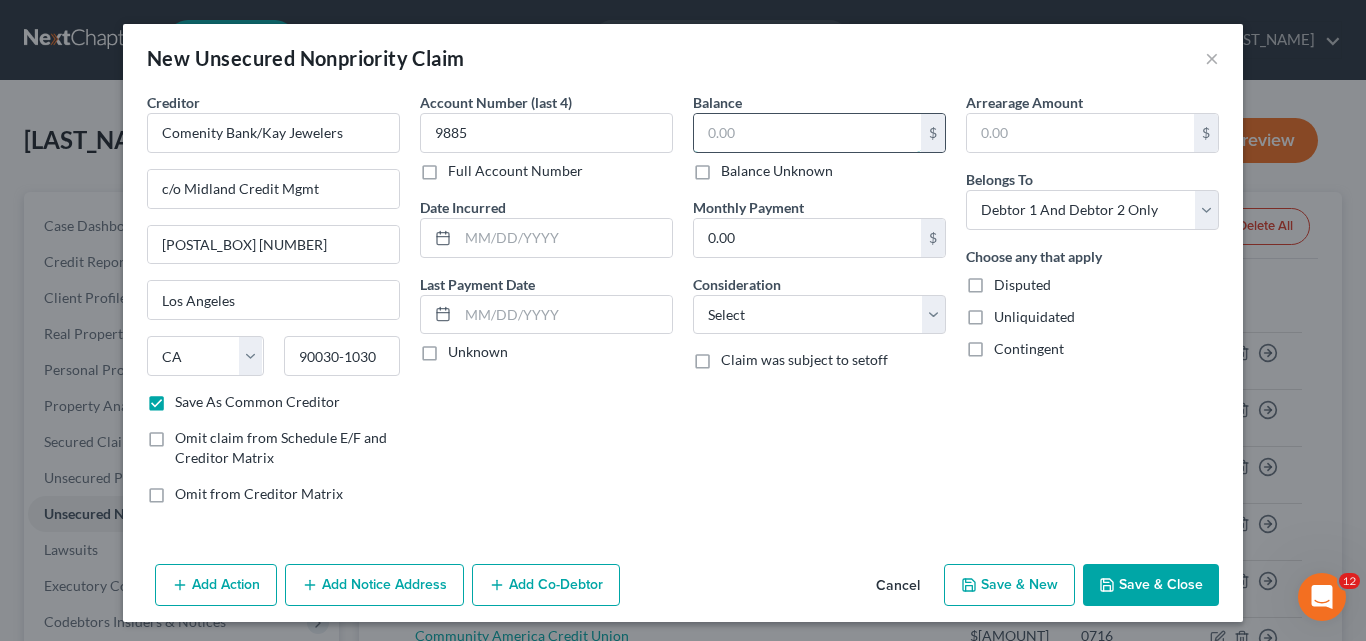 click at bounding box center [807, 133] 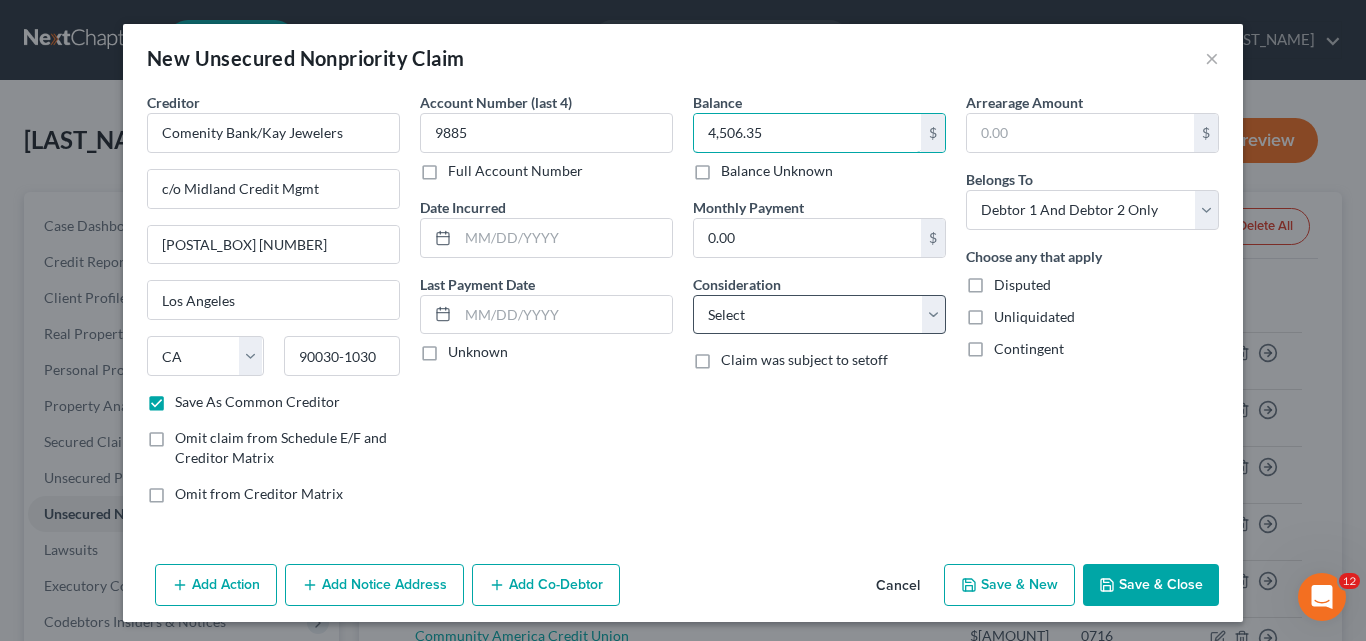 type on "4,506.35" 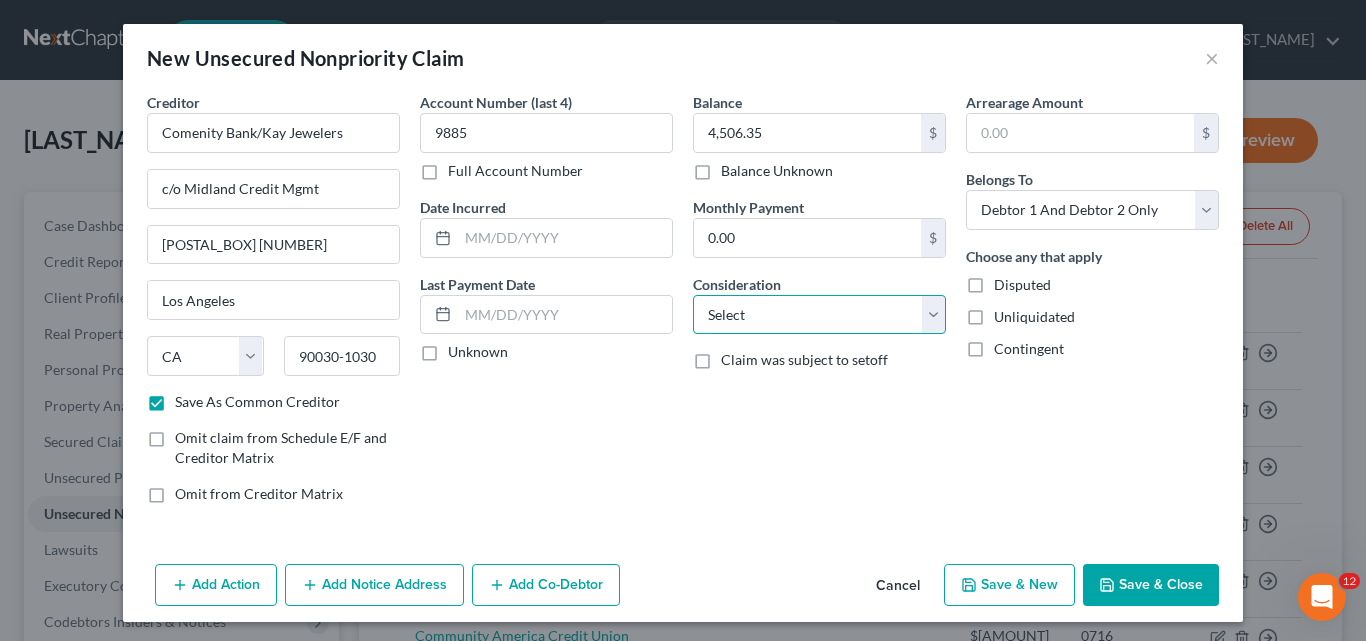 click on "Select Cable / Satellite Services Collection Agency Credit Card Debt Debt Counseling / Attorneys Deficiency Balance Domestic Support Obligations Home / Car Repairs Income Taxes Judgment Liens Medical Services Monies Loaned / Advanced Mortgage Obligation From Divorce Or Separation Obligation To Pensions Other Overdrawn Bank Account Promised To Help Pay Creditors Student Loans Suppliers And Vendors Telephone / Internet Services Utility Services" at bounding box center (819, 315) 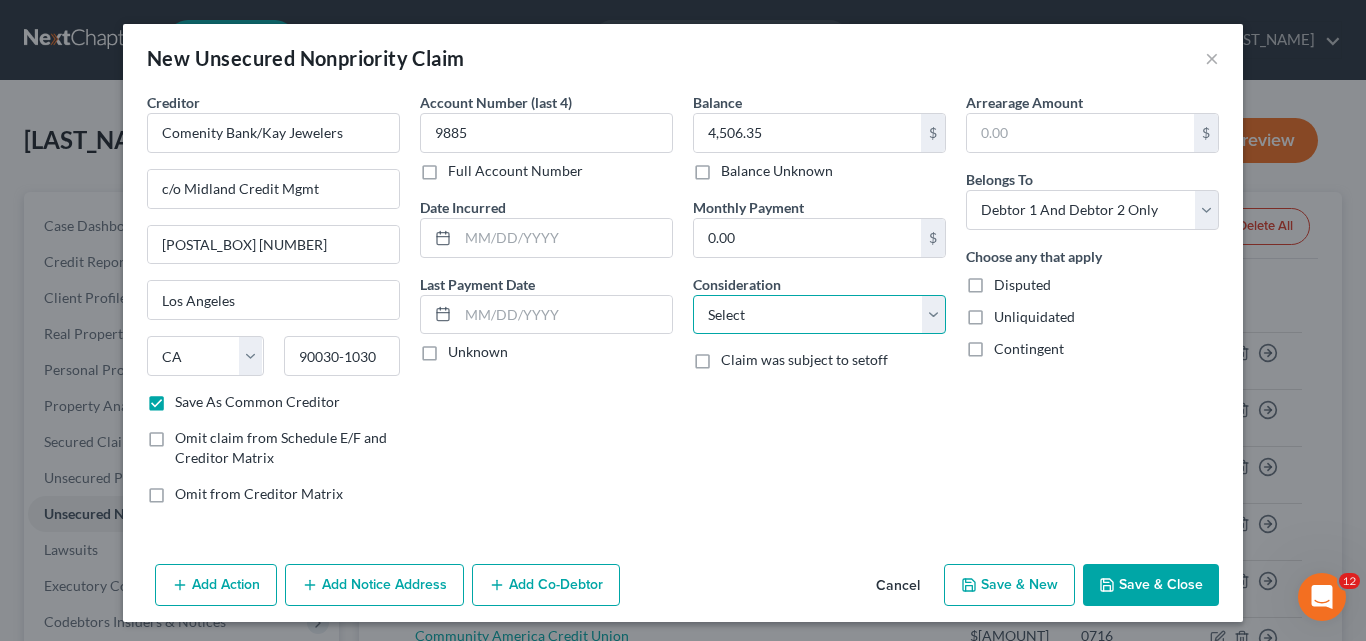 select on "1" 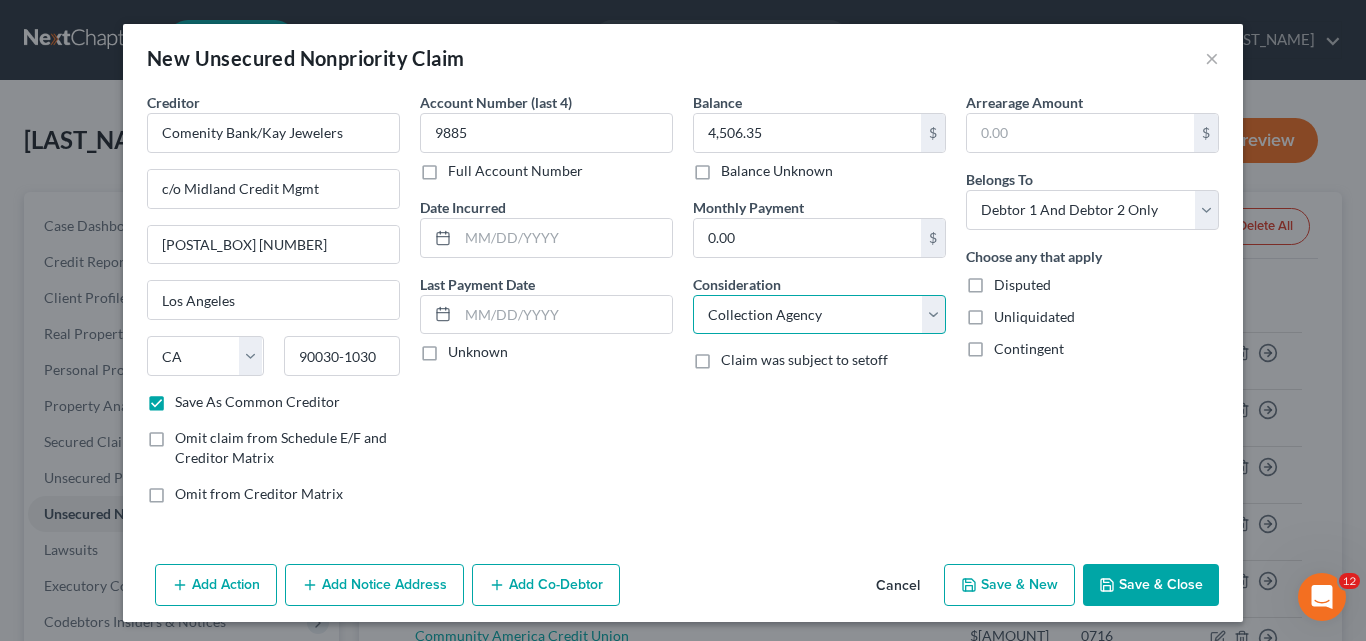 click on "Select Cable / Satellite Services Collection Agency Credit Card Debt Debt Counseling / Attorneys Deficiency Balance Domestic Support Obligations Home / Car Repairs Income Taxes Judgment Liens Medical Services Monies Loaned / Advanced Mortgage Obligation From Divorce Or Separation Obligation To Pensions Other Overdrawn Bank Account Promised To Help Pay Creditors Student Loans Suppliers And Vendors Telephone / Internet Services Utility Services" at bounding box center (819, 315) 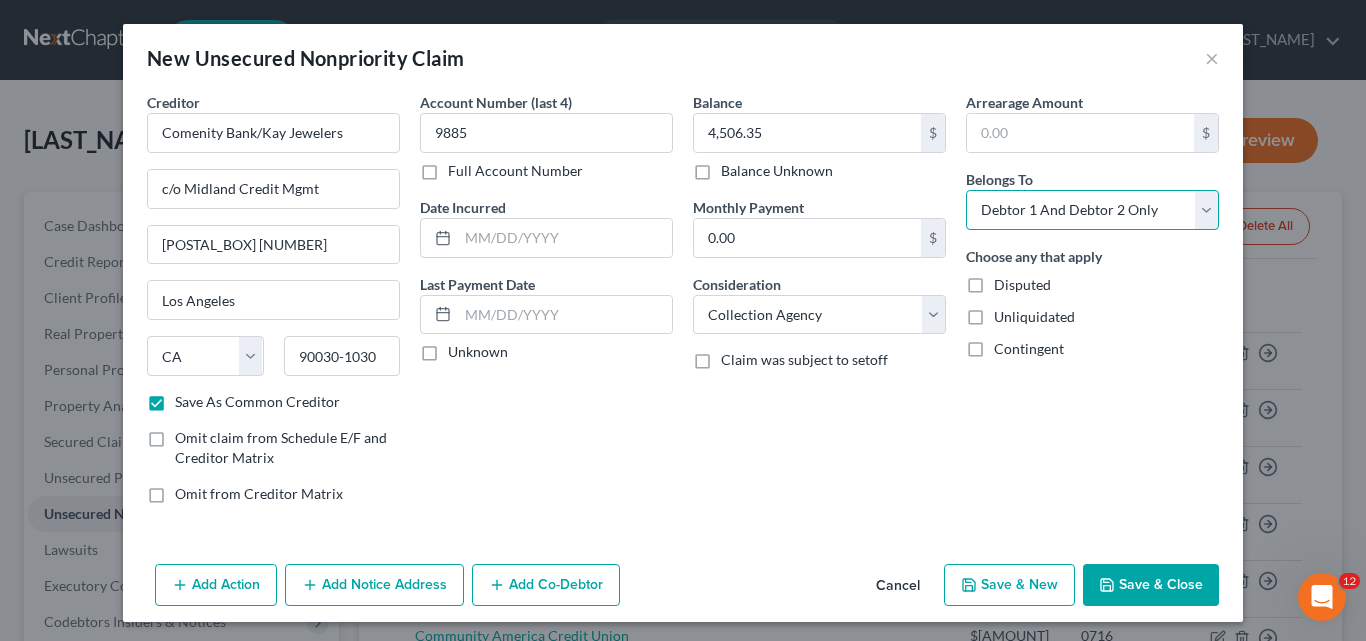 drag, startPoint x: 1202, startPoint y: 212, endPoint x: 1138, endPoint y: 212, distance: 64 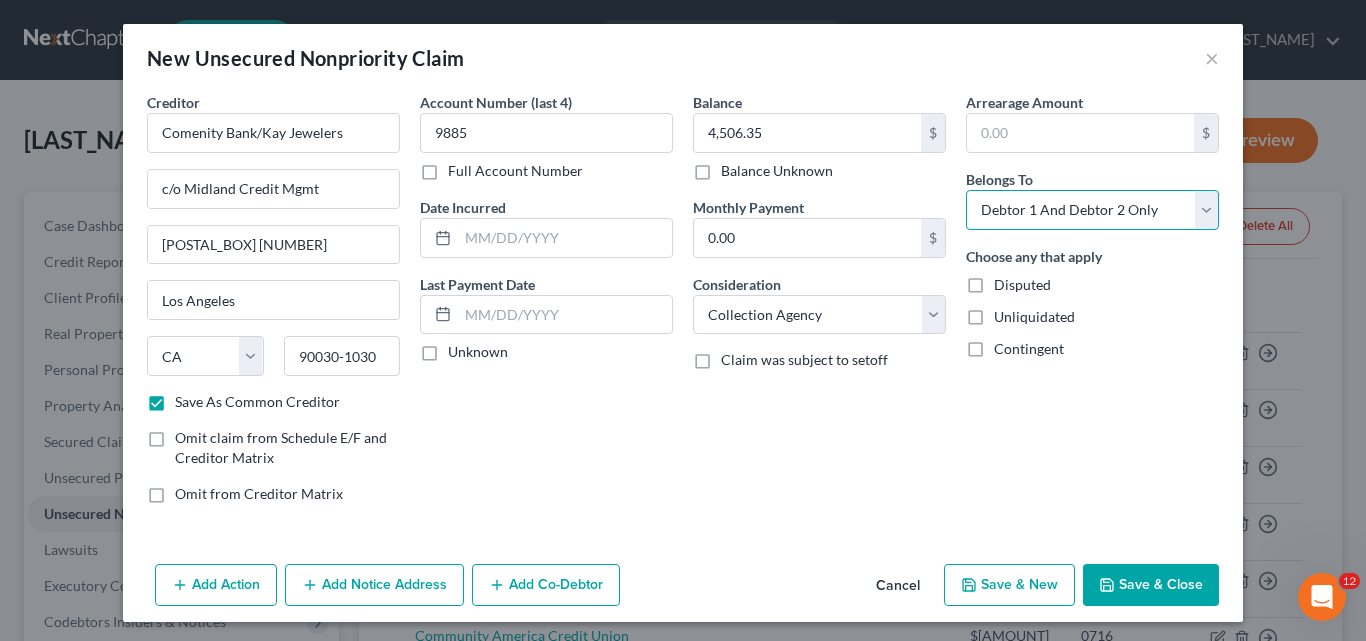 select on "1" 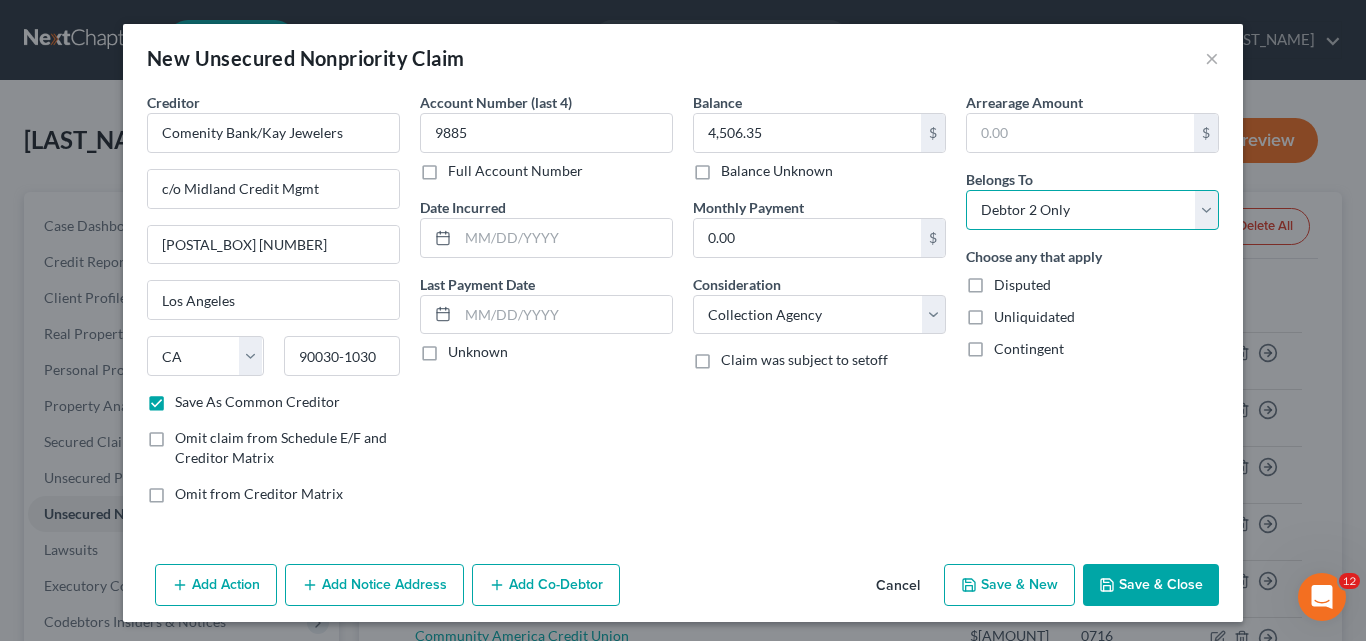 click on "Select Debtor 1 Only Debtor 2 Only Debtor 1 And Debtor 2 Only At Least One Of The Debtors And Another Community Property" at bounding box center (1092, 210) 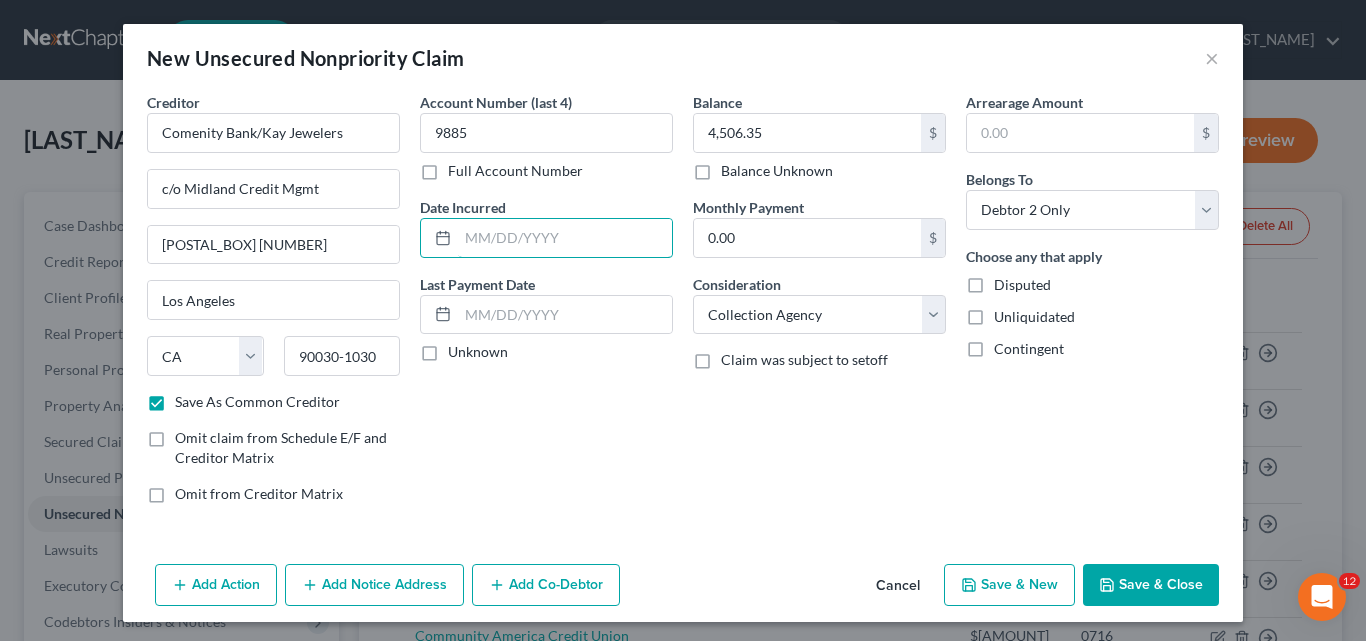 drag, startPoint x: 464, startPoint y: 239, endPoint x: 479, endPoint y: 214, distance: 29.15476 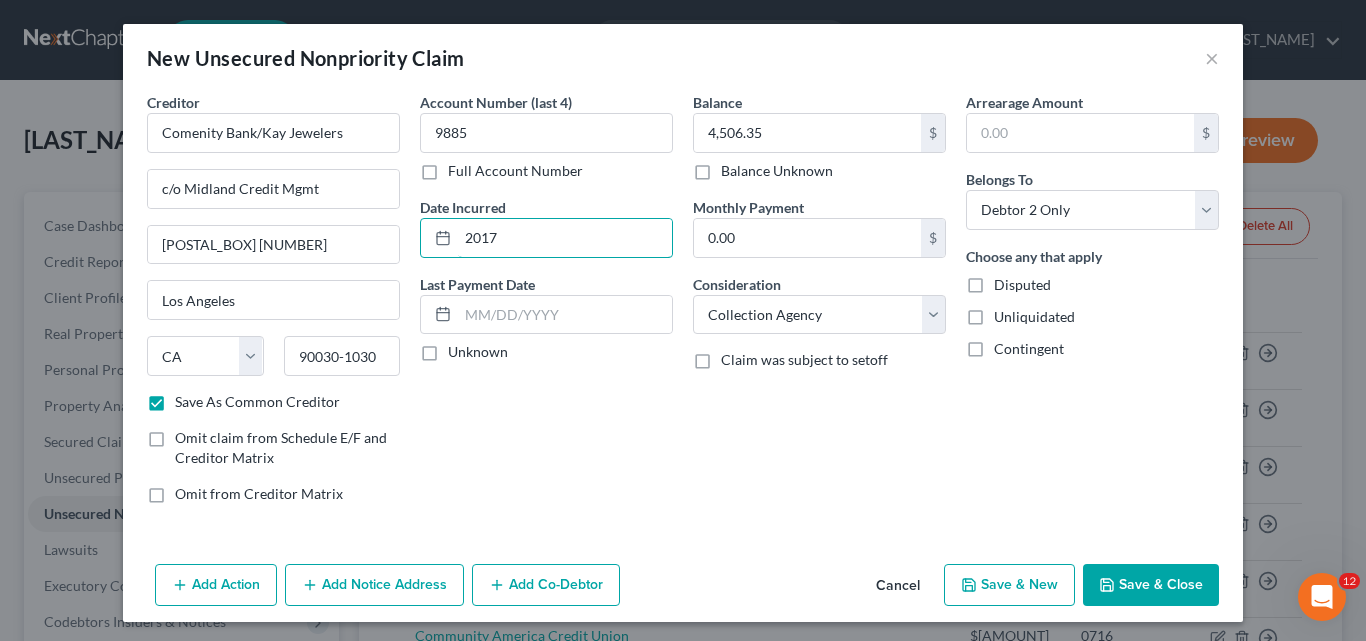 type on "2017" 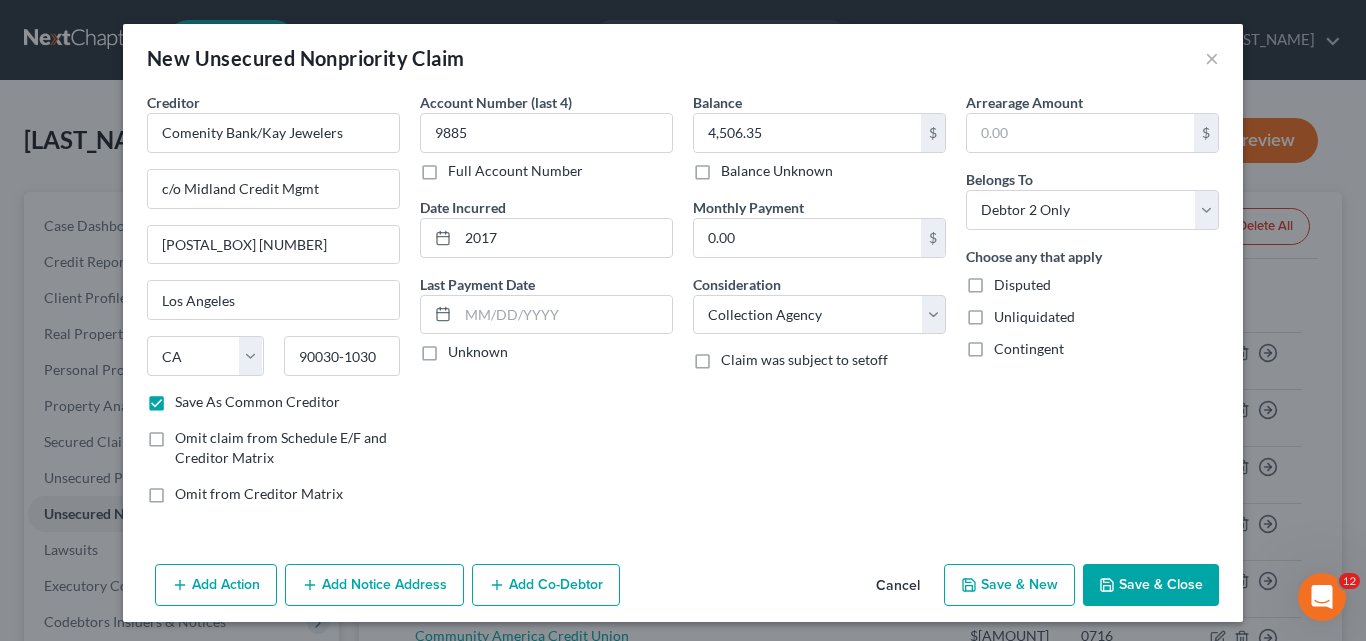 click on "Save & Close" at bounding box center [1151, 585] 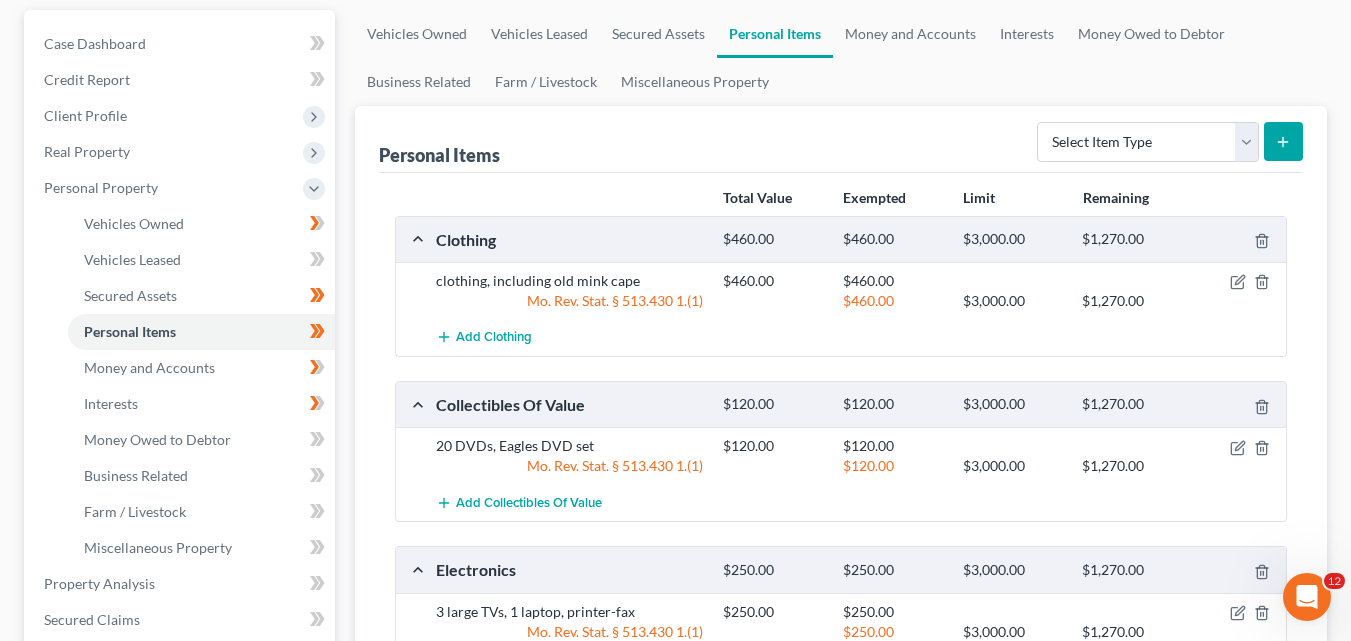 scroll, scrollTop: 0, scrollLeft: 0, axis: both 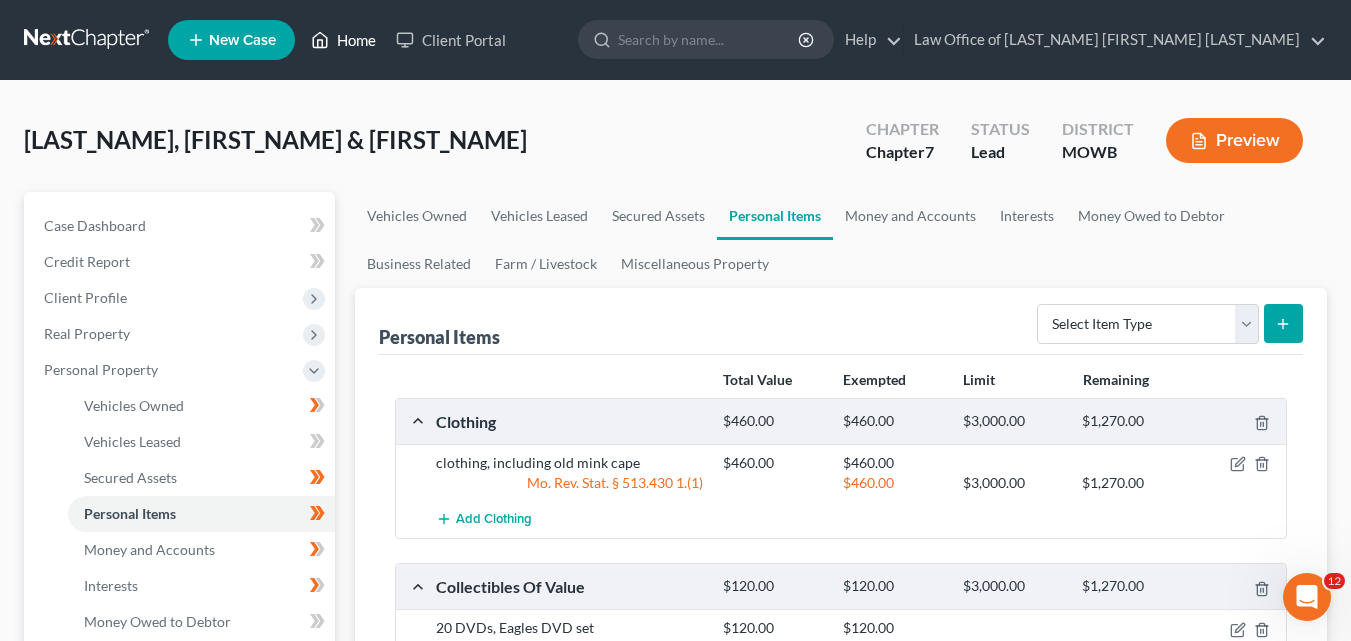 click on "Home" at bounding box center [343, 40] 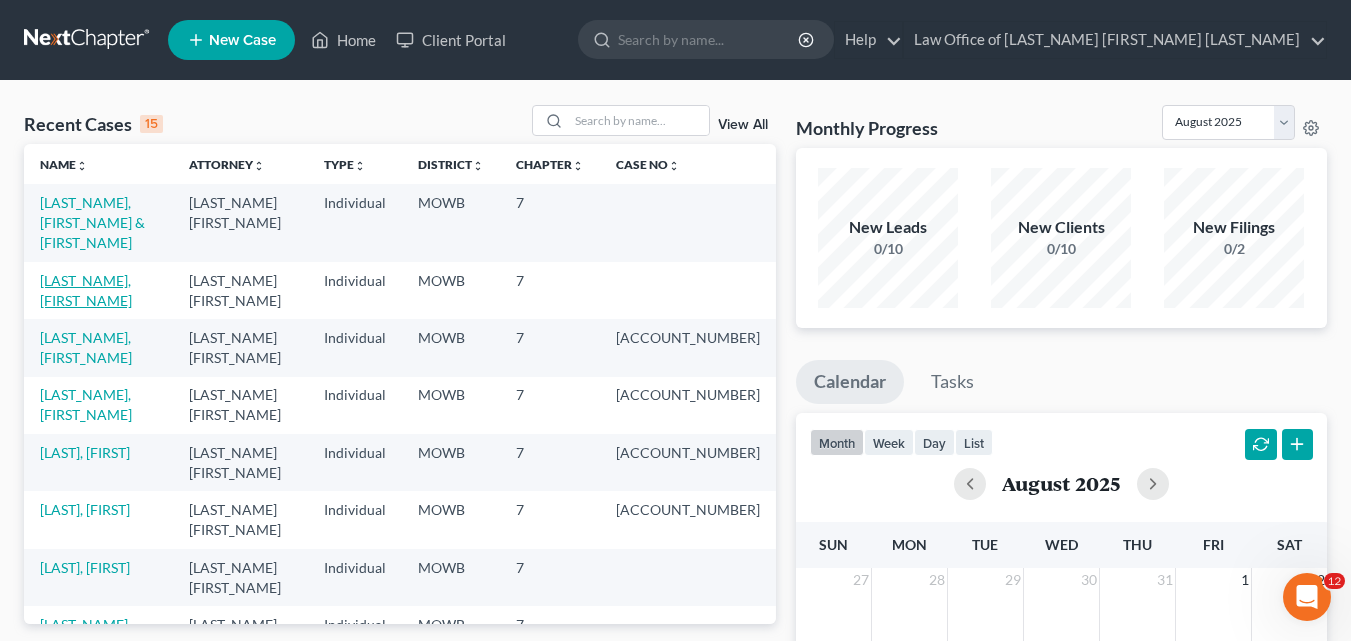 click on "[LAST], [FIRST]" at bounding box center [86, 290] 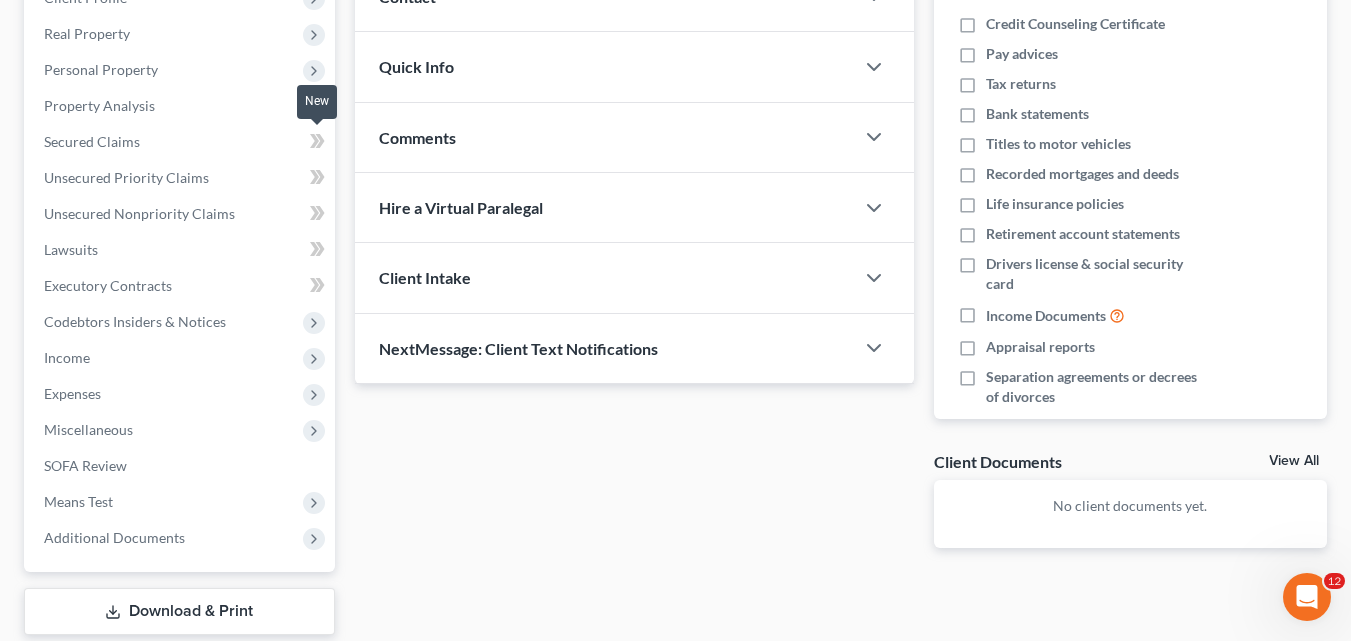 scroll, scrollTop: 200, scrollLeft: 0, axis: vertical 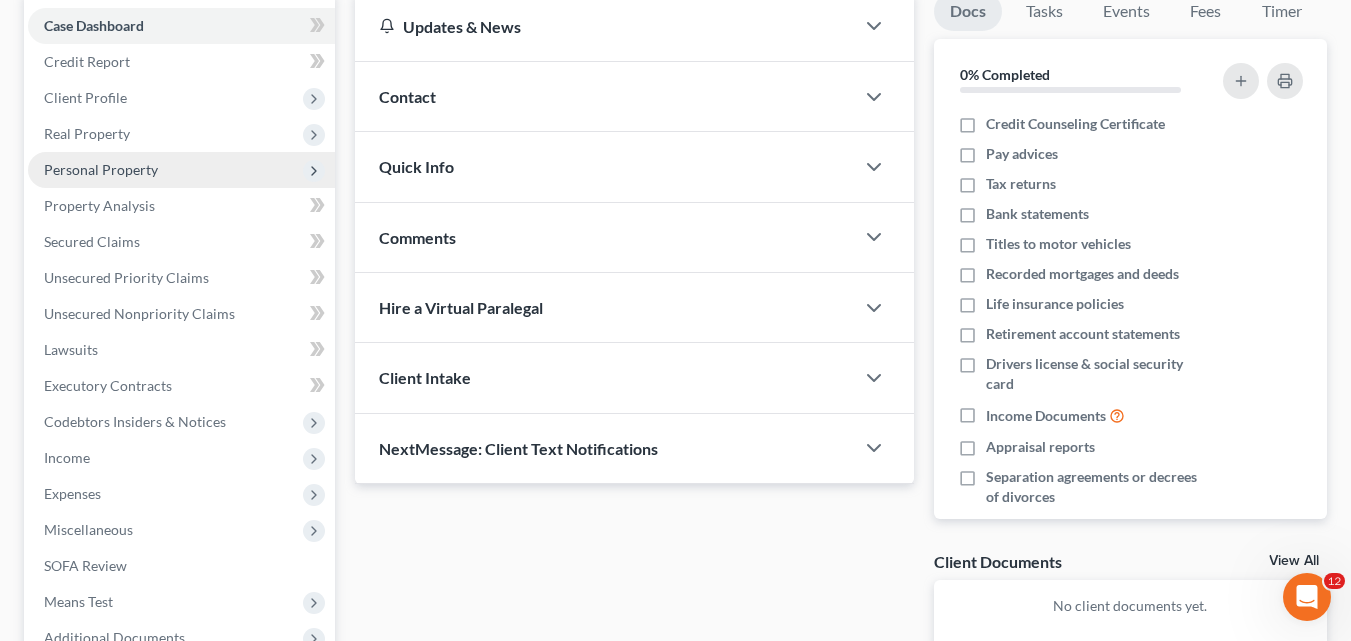 click 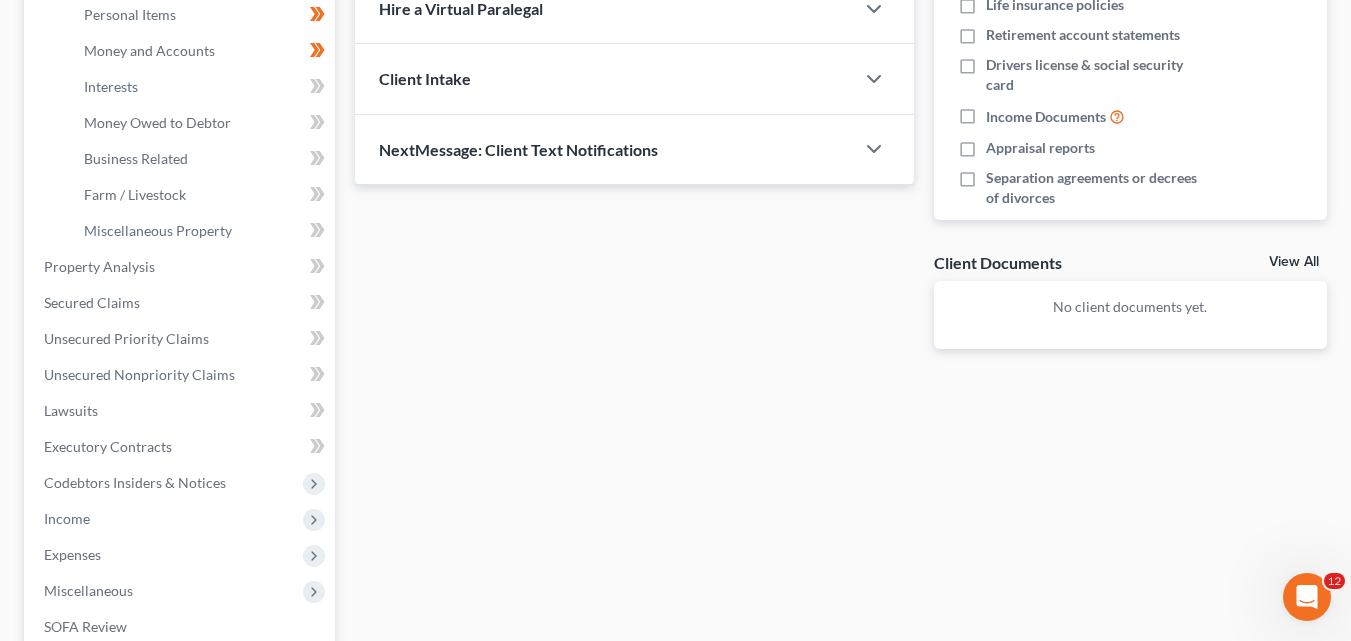 scroll, scrollTop: 500, scrollLeft: 0, axis: vertical 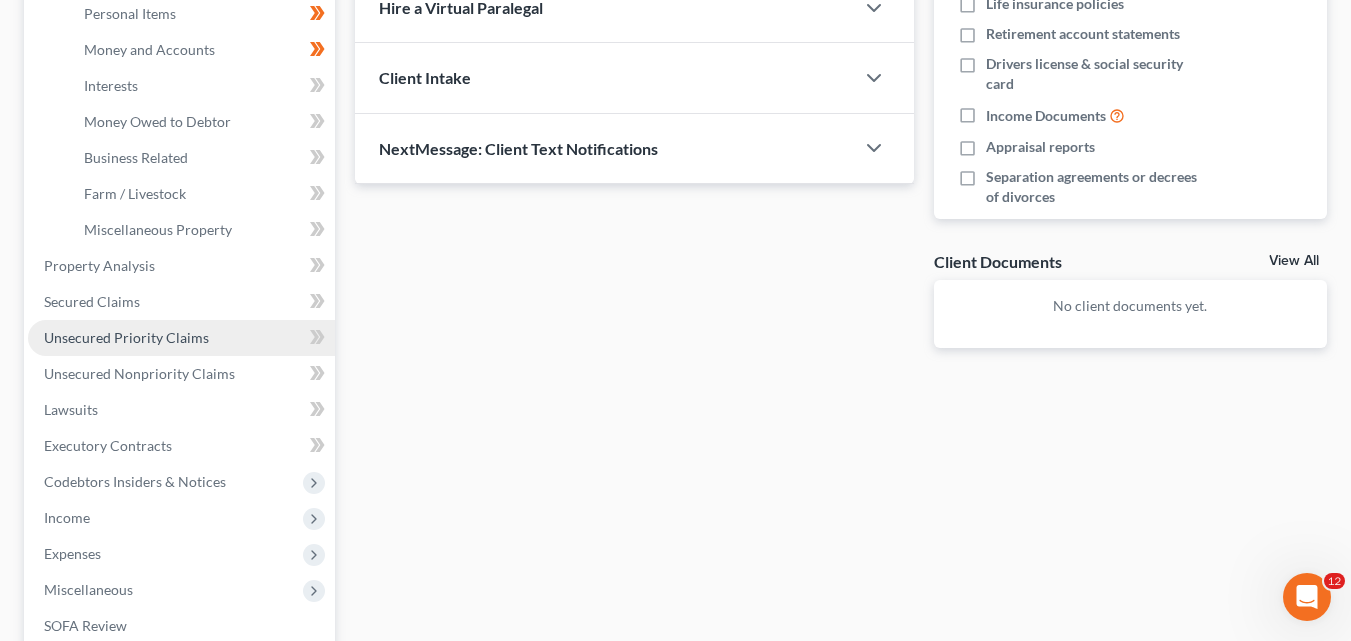 click on "Unsecured Priority Claims" at bounding box center [126, 337] 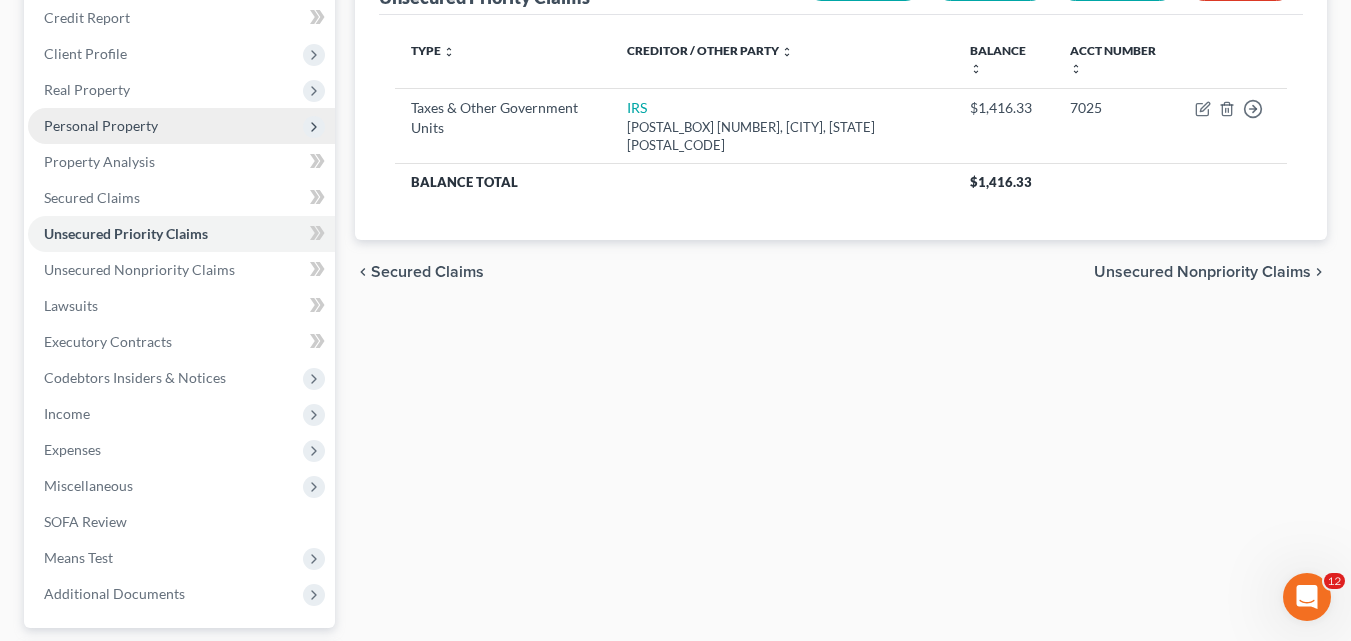 scroll, scrollTop: 300, scrollLeft: 0, axis: vertical 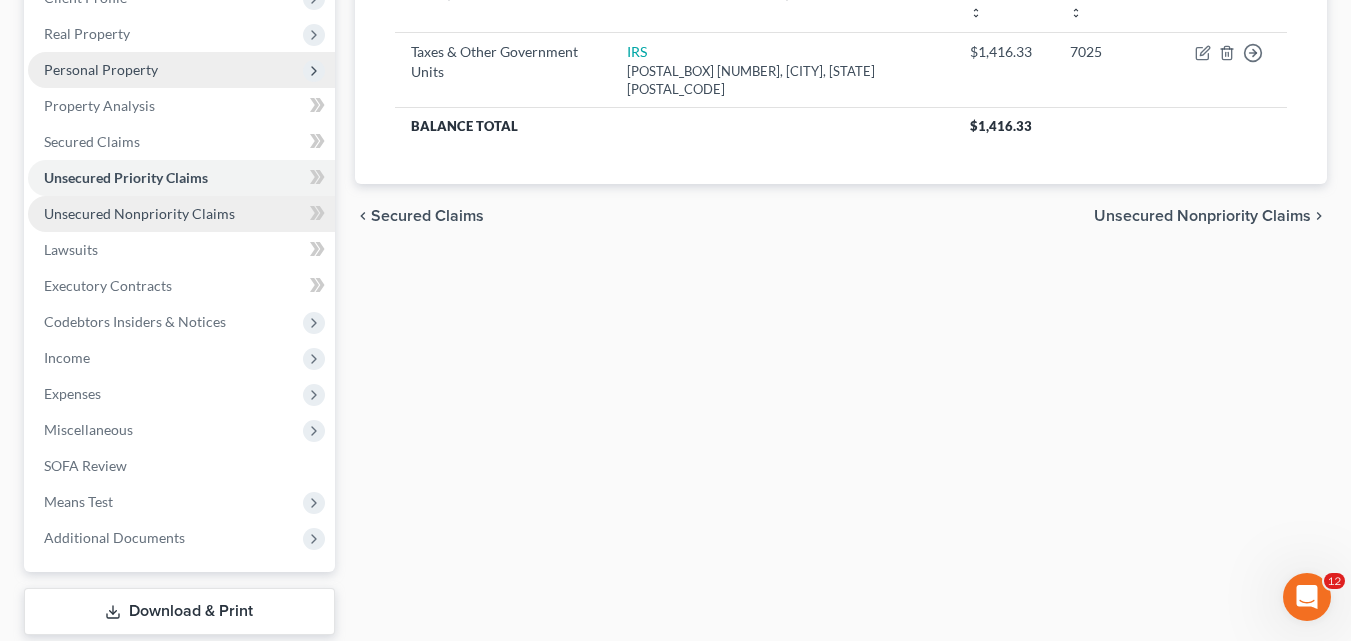 click on "Unsecured Nonpriority Claims" at bounding box center (139, 213) 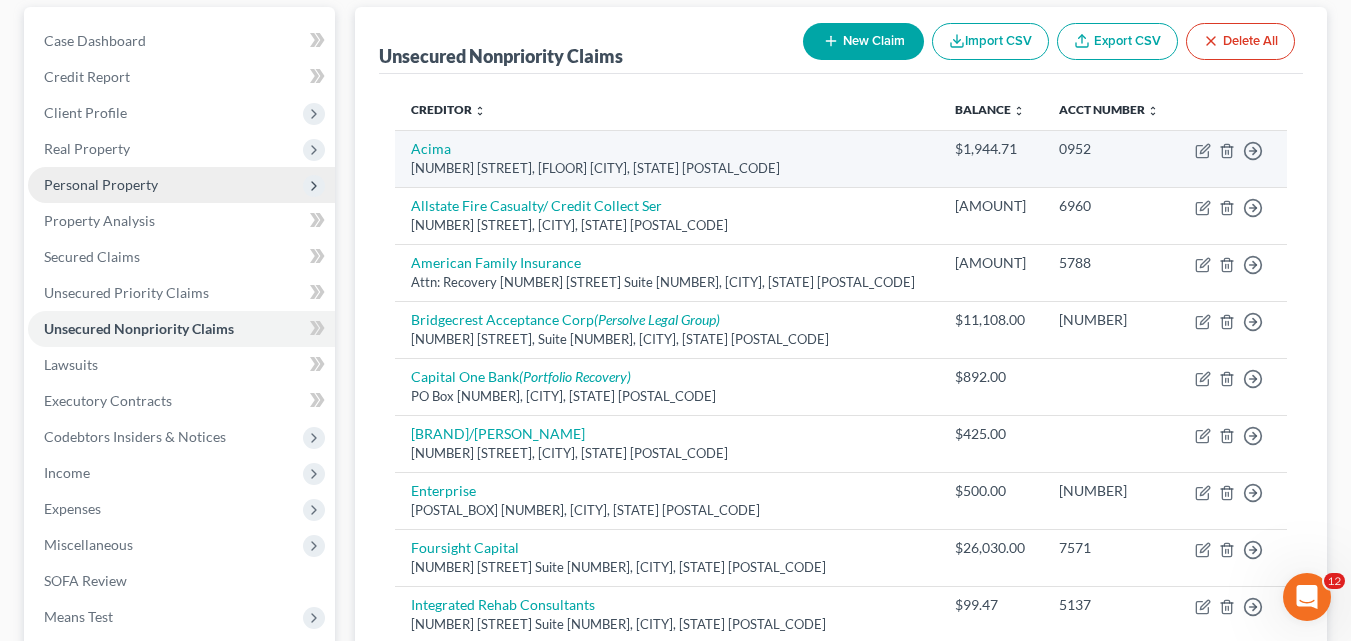 scroll, scrollTop: 200, scrollLeft: 0, axis: vertical 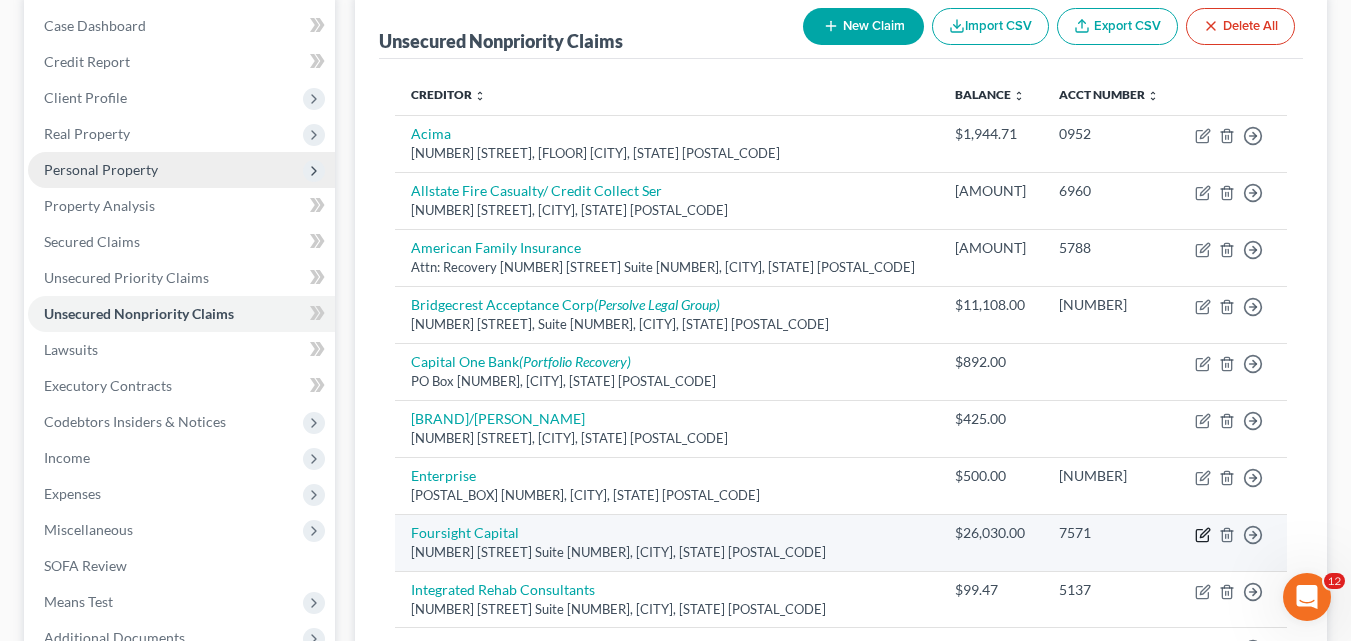 click 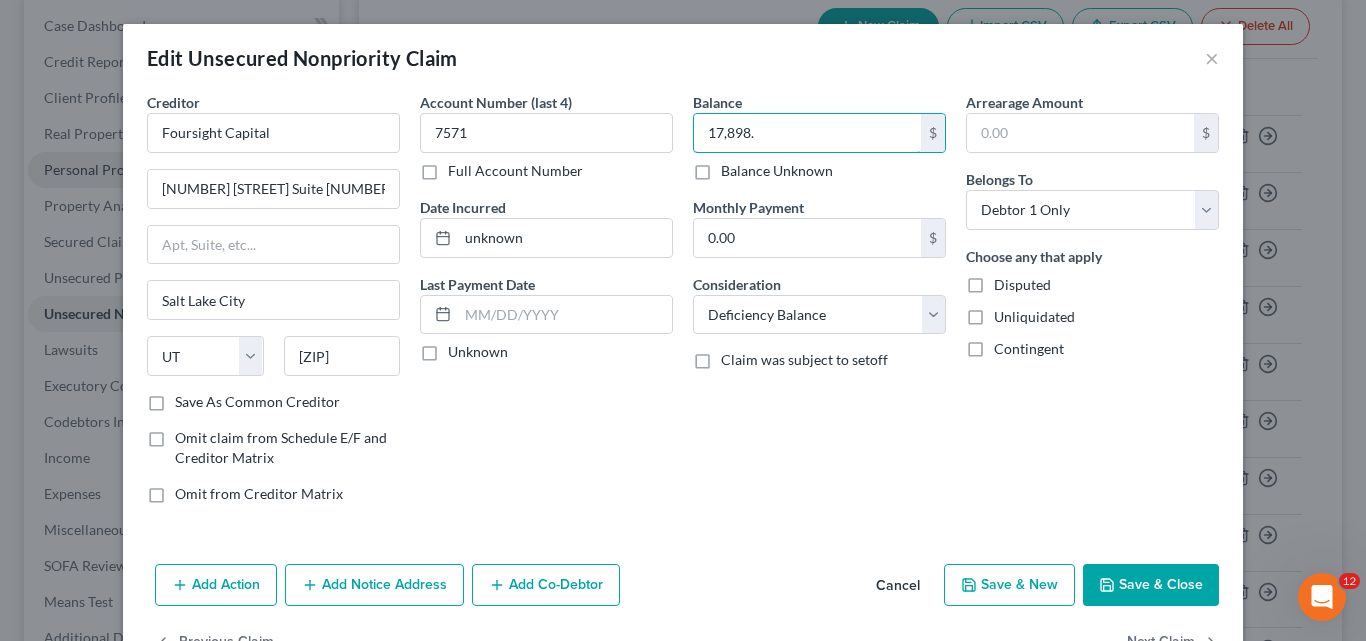 type on "17,898." 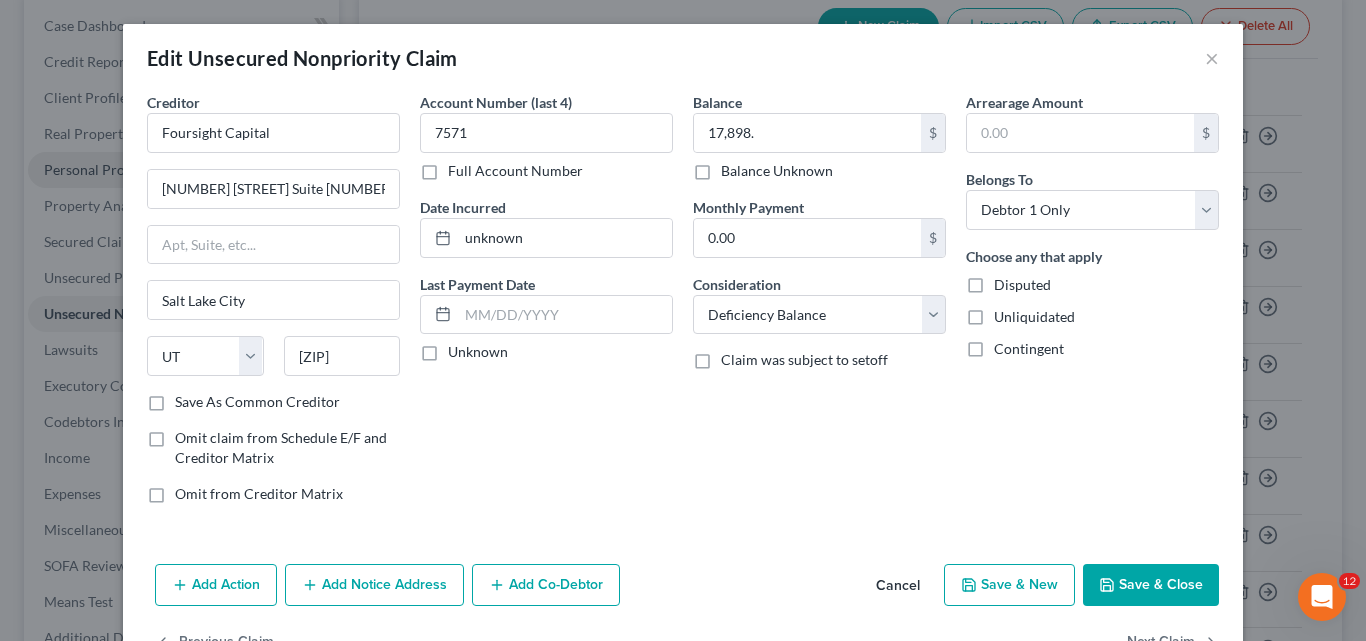 click on "Save & Close" at bounding box center [1151, 585] 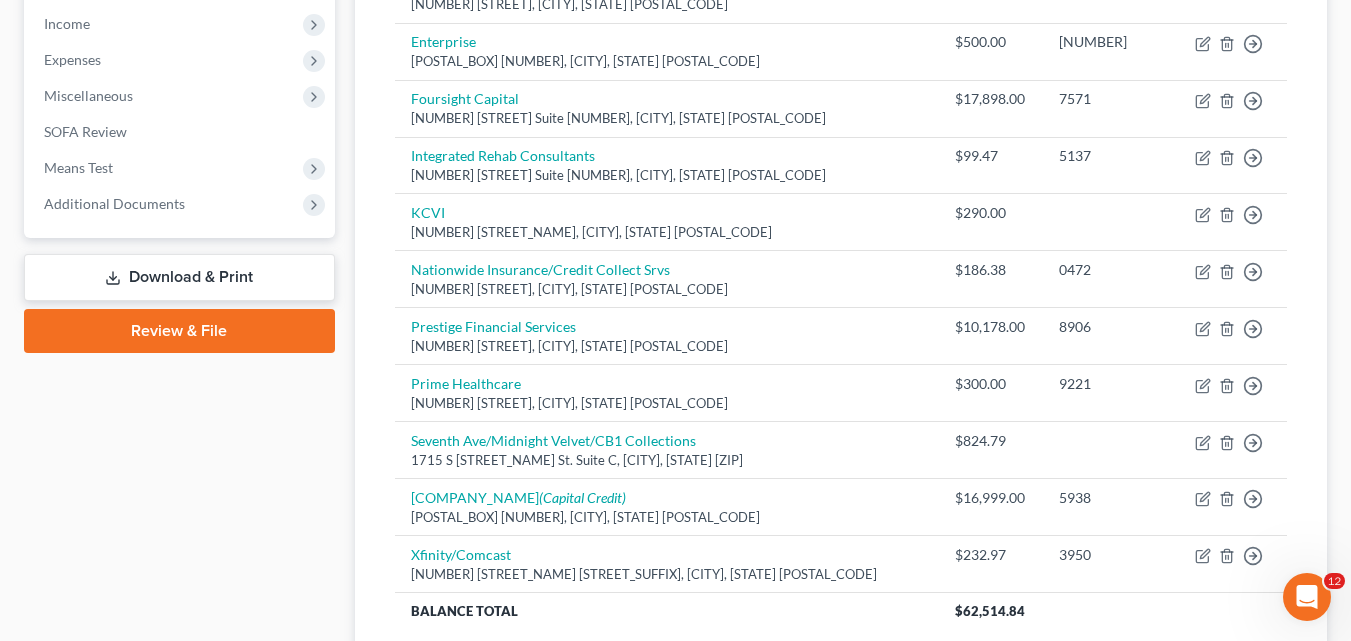 scroll, scrollTop: 102, scrollLeft: 0, axis: vertical 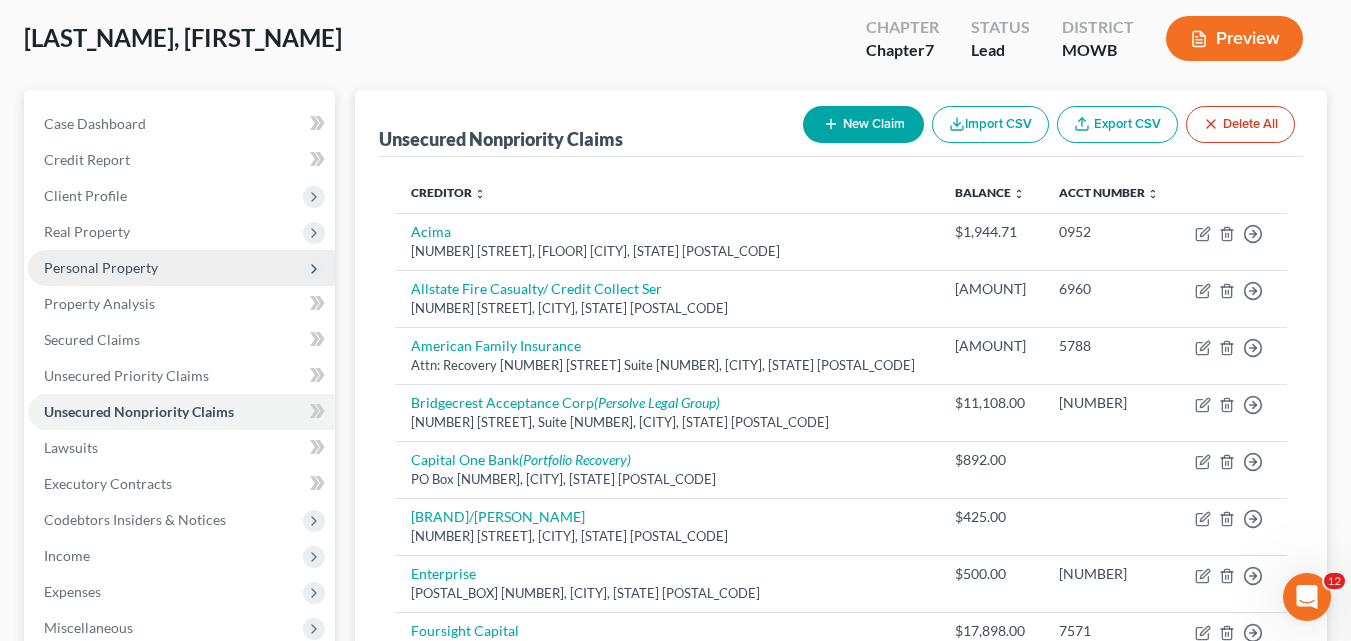 click on "New Claim" at bounding box center (863, 124) 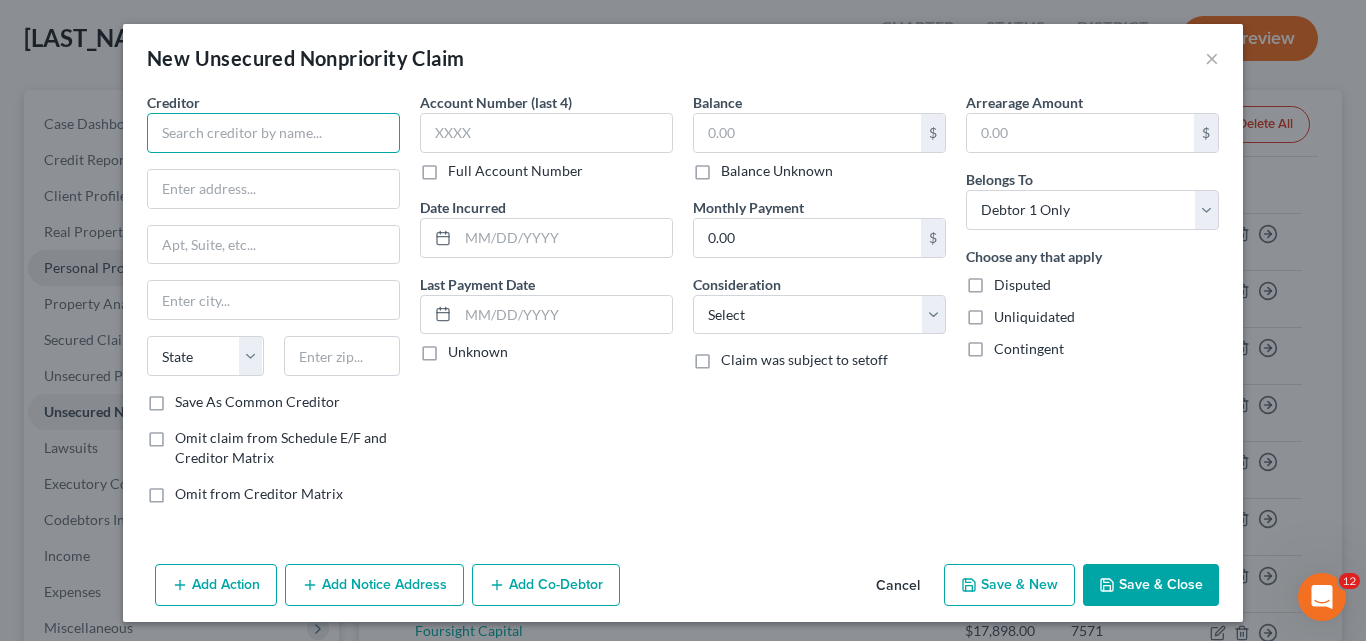 click at bounding box center [273, 133] 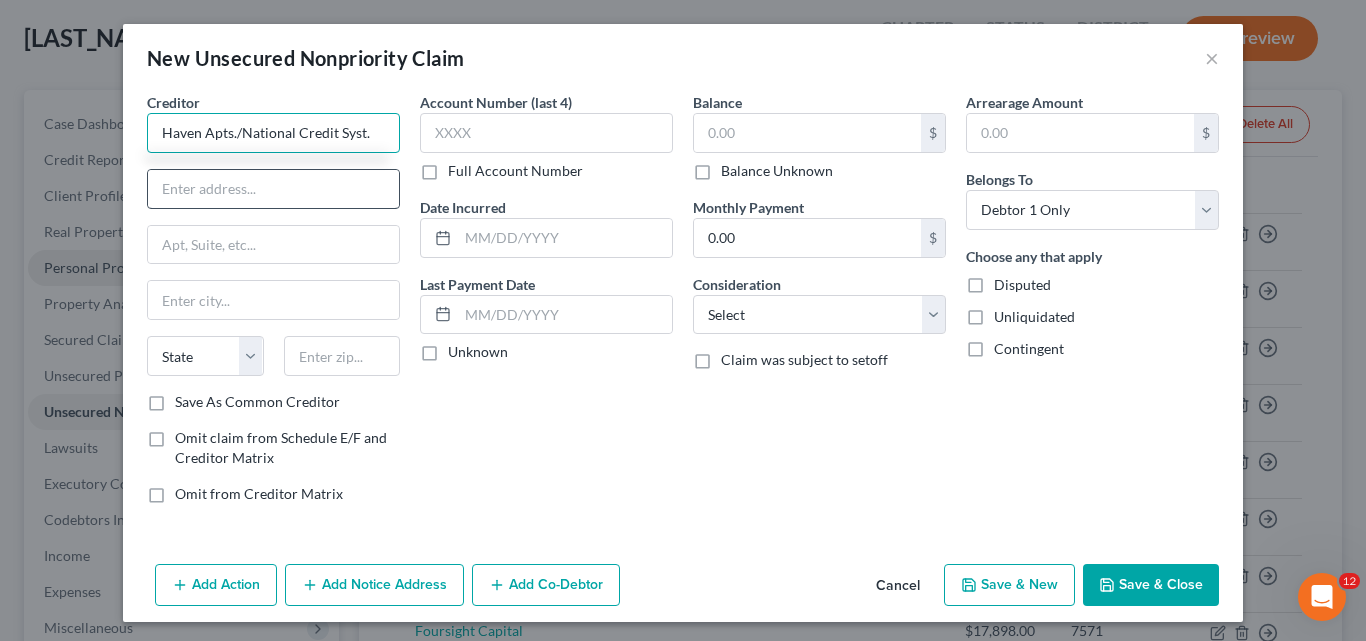 type on "Haven Apts./National Credit Syst." 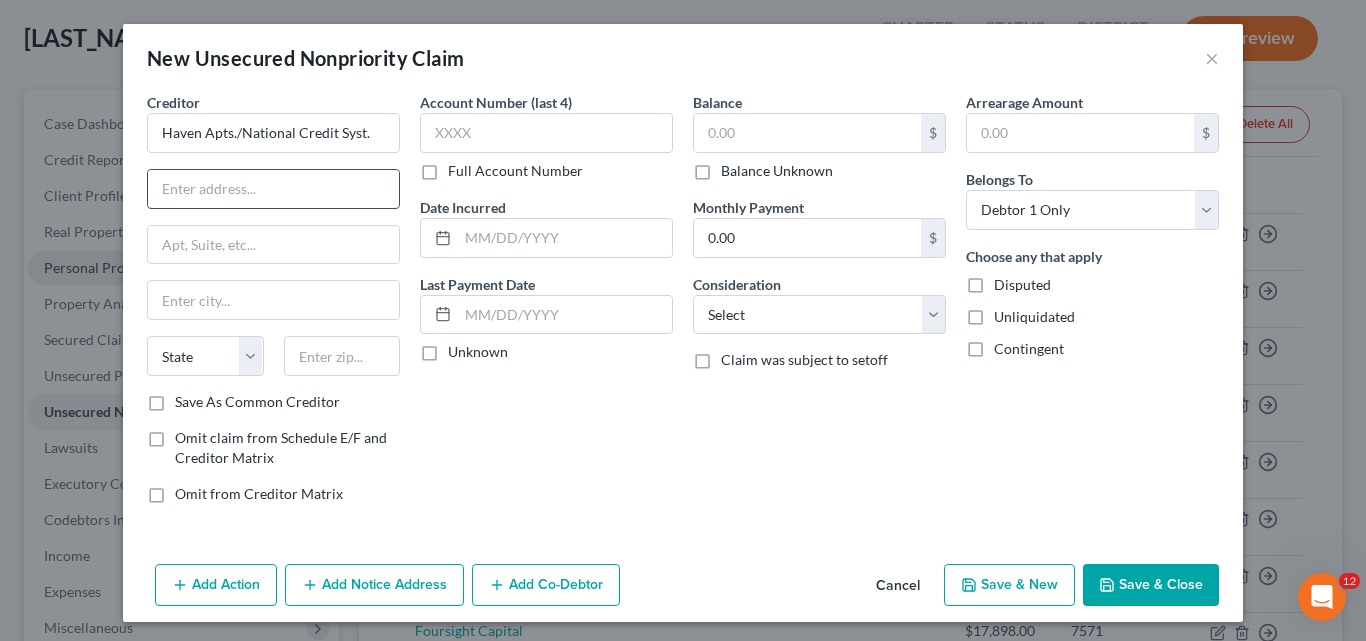 click at bounding box center (273, 189) 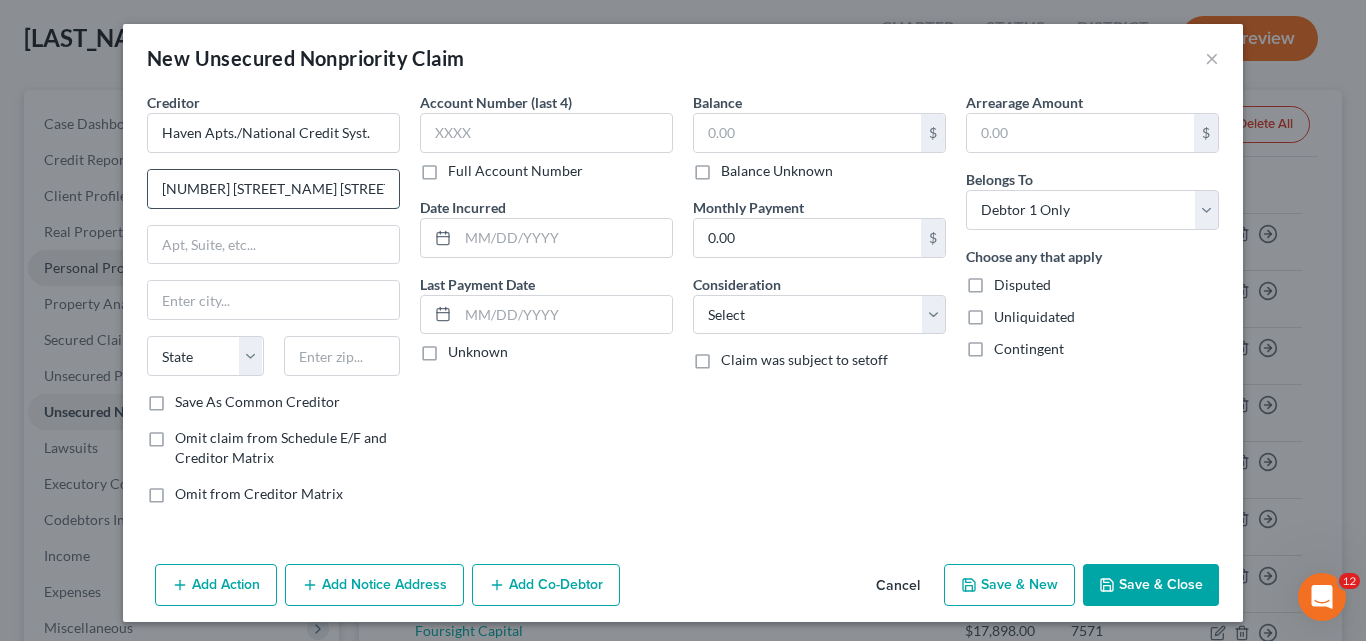 click on "3750 Naturaly Fresh Blvd" at bounding box center (273, 189) 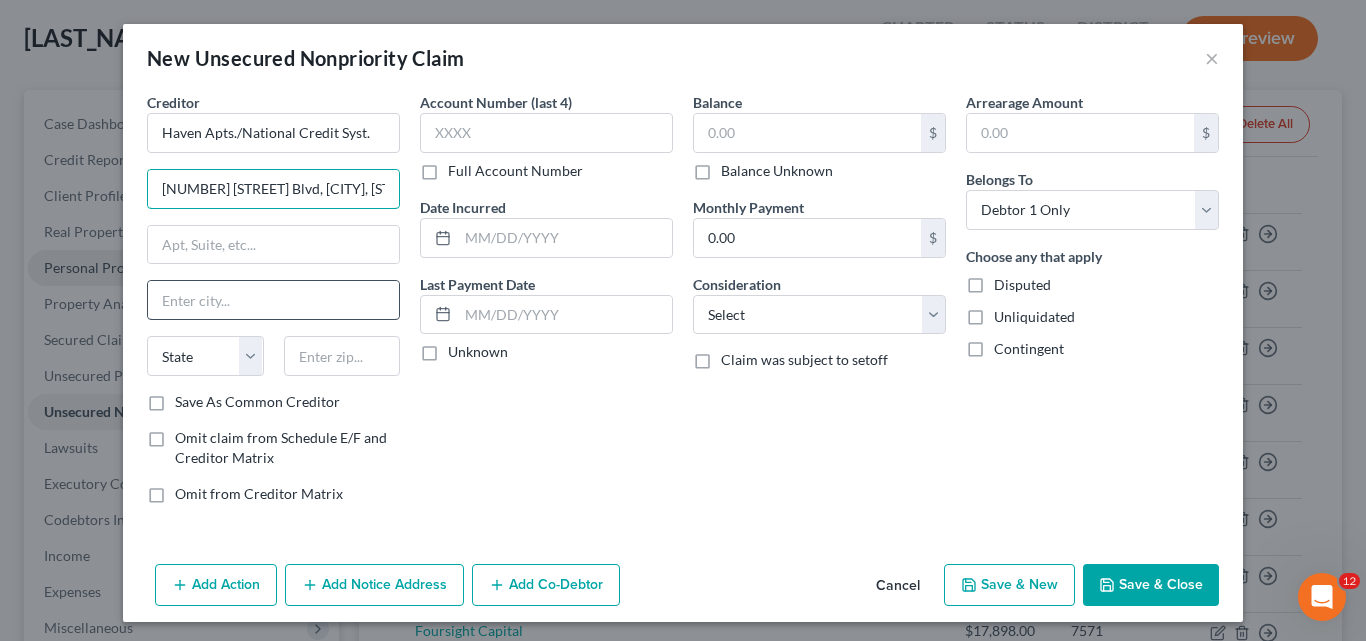type on "3750 Naturally Fresh Blvd" 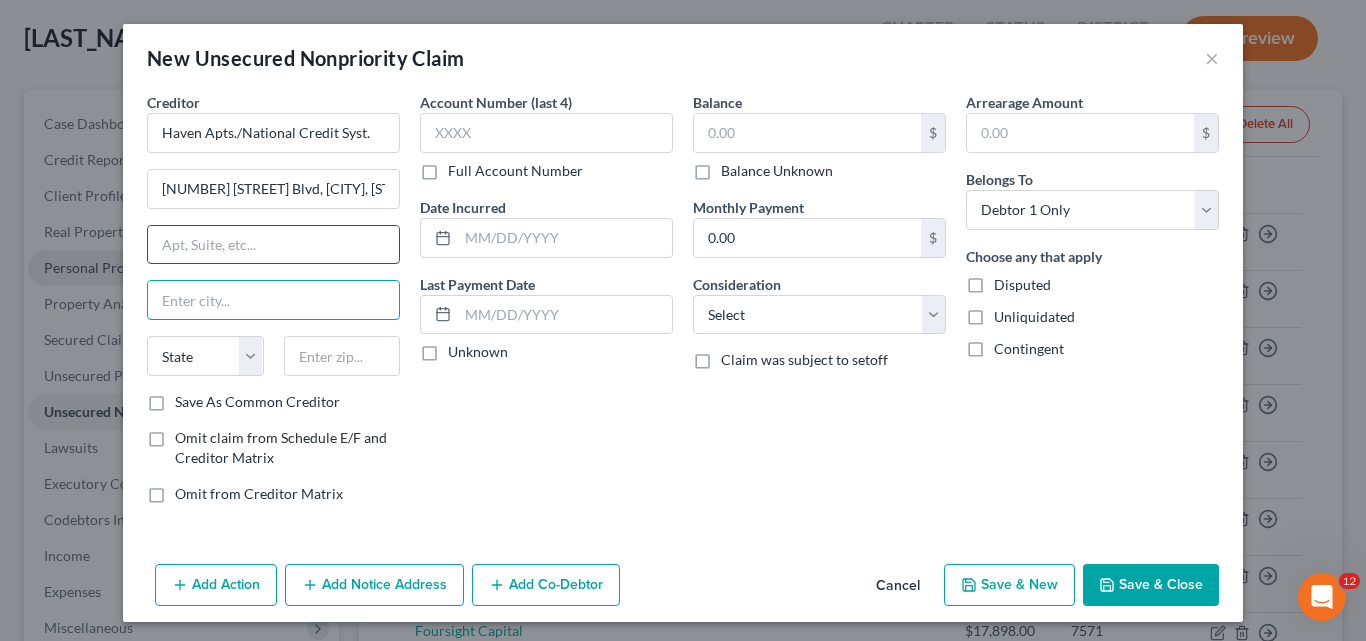 drag, startPoint x: 160, startPoint y: 298, endPoint x: 159, endPoint y: 245, distance: 53.009434 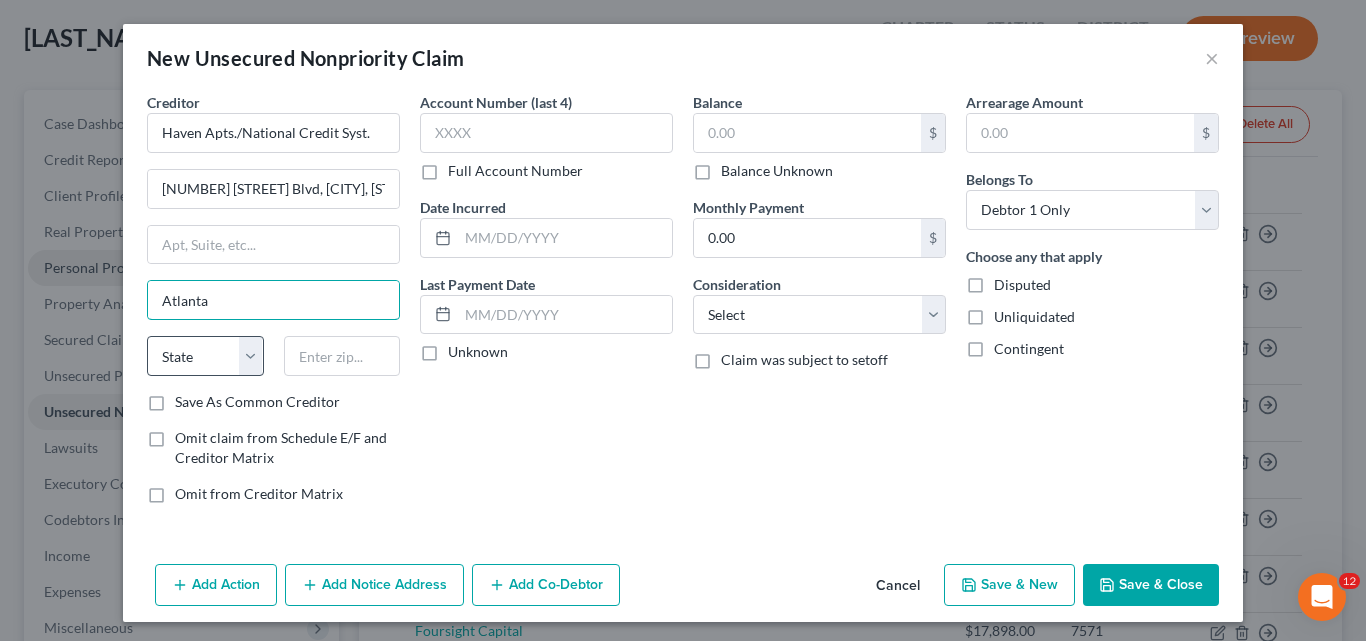 type on "Atlanta" 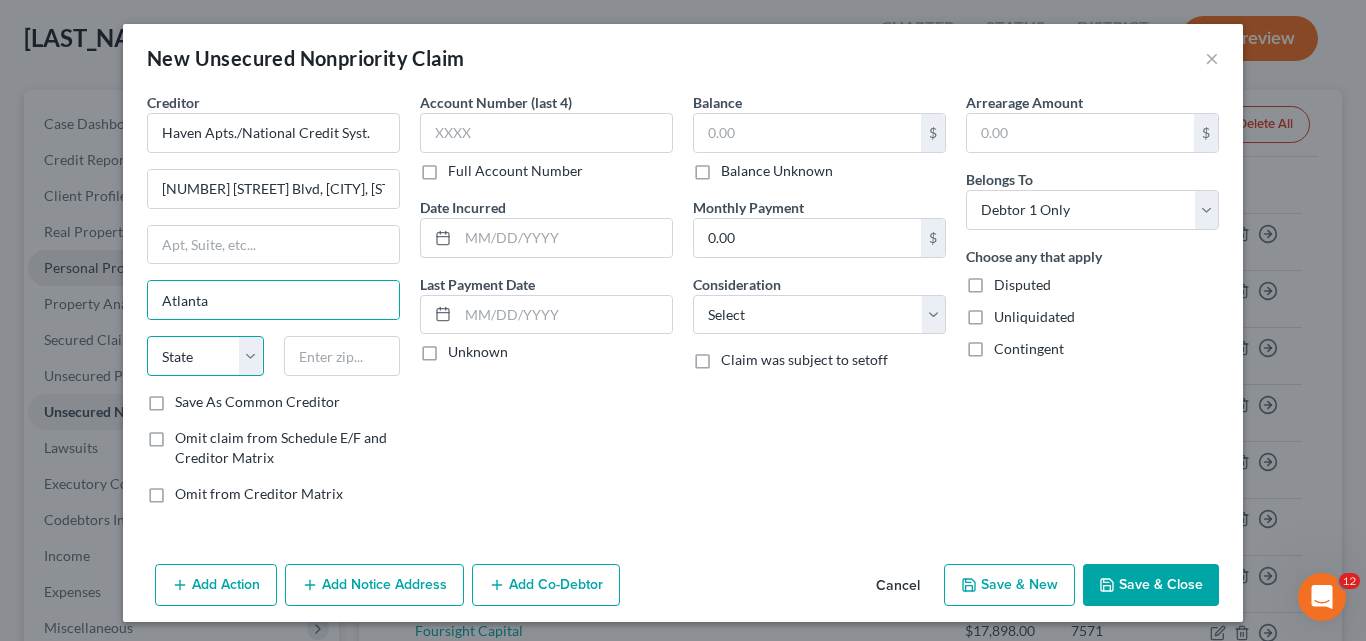 drag, startPoint x: 200, startPoint y: 372, endPoint x: 232, endPoint y: 363, distance: 33.24154 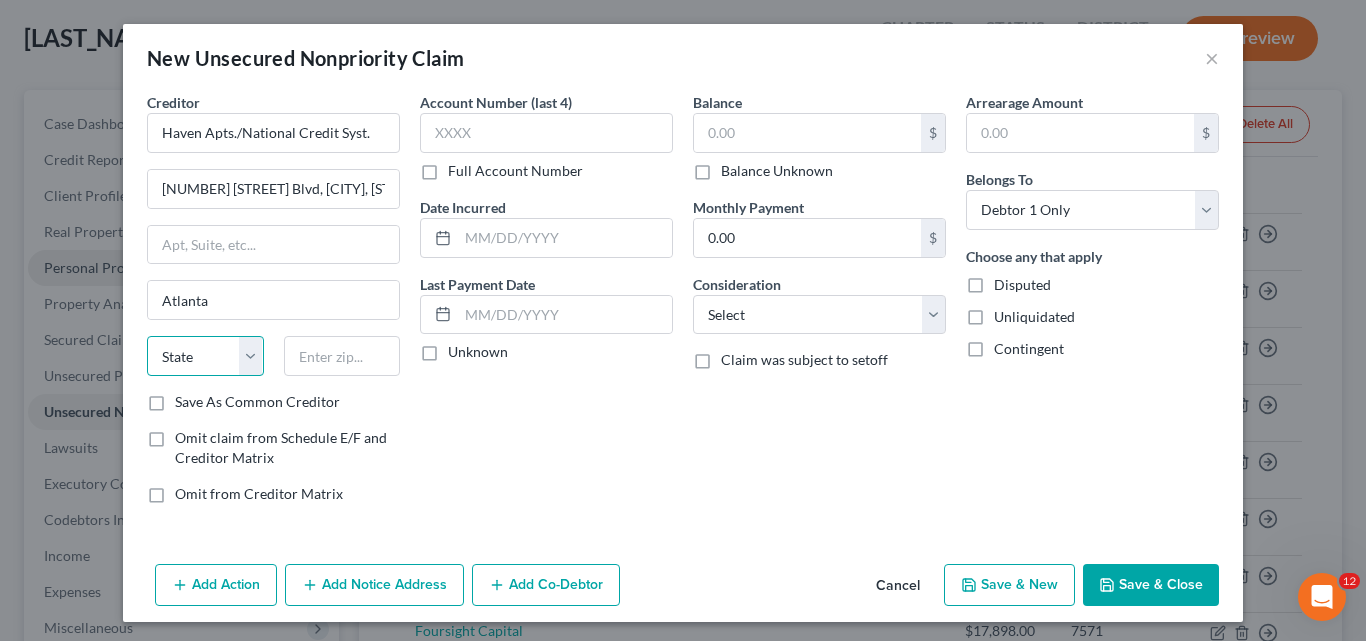 select on "10" 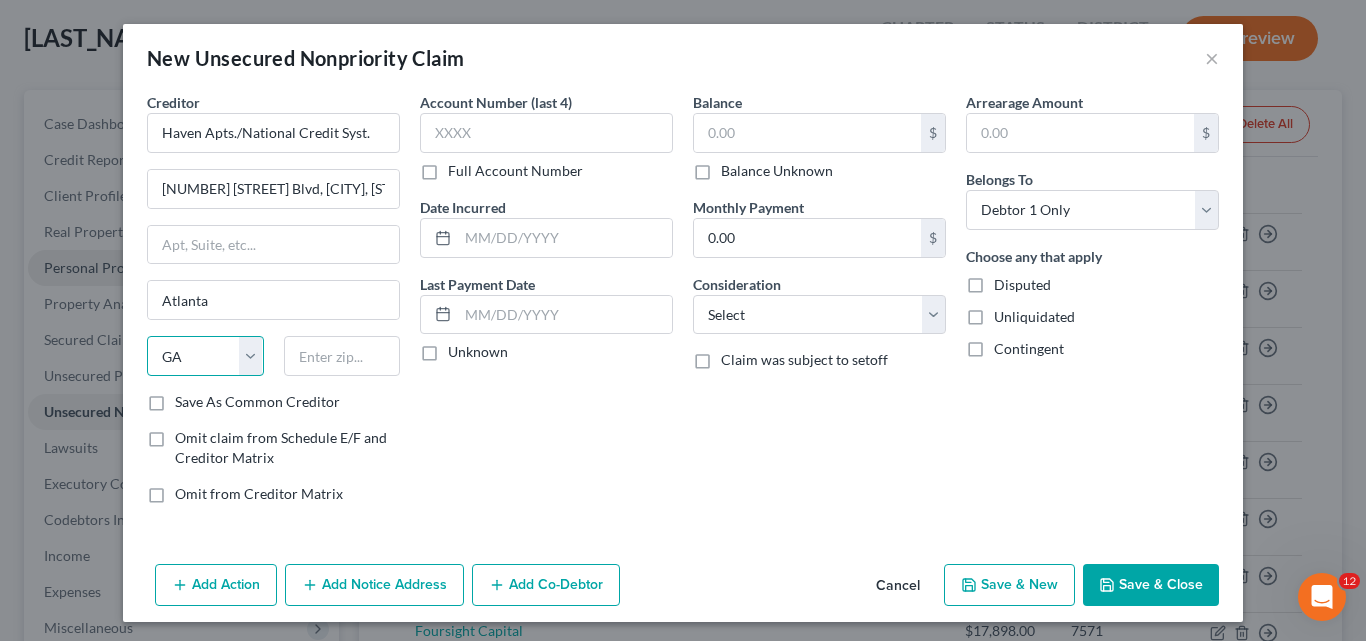 click on "State AL AK AR AZ CA CO CT DE DC FL GA GU HI ID IL IN IA KS KY LA ME MD MA MI MN MS MO MT NC ND NE NV NH NJ NM NY OH OK OR PA PR RI SC SD TN TX UT VI VA VT WA WV WI WY" at bounding box center [205, 356] 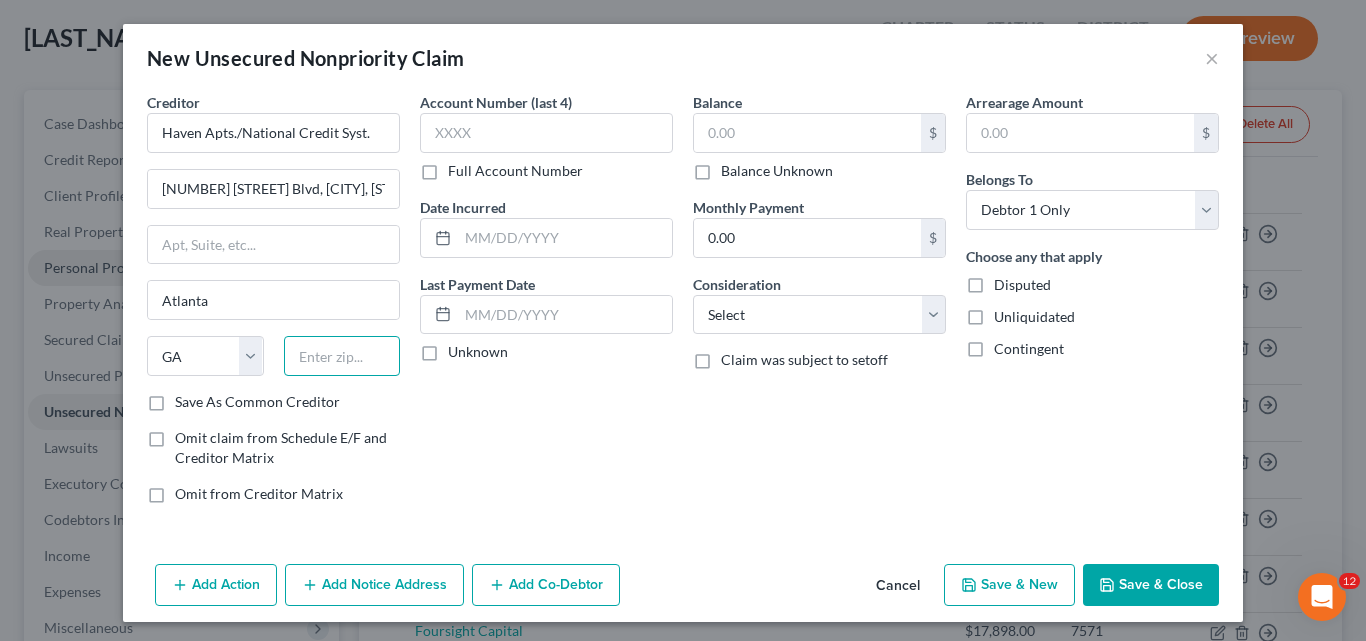 click at bounding box center (342, 356) 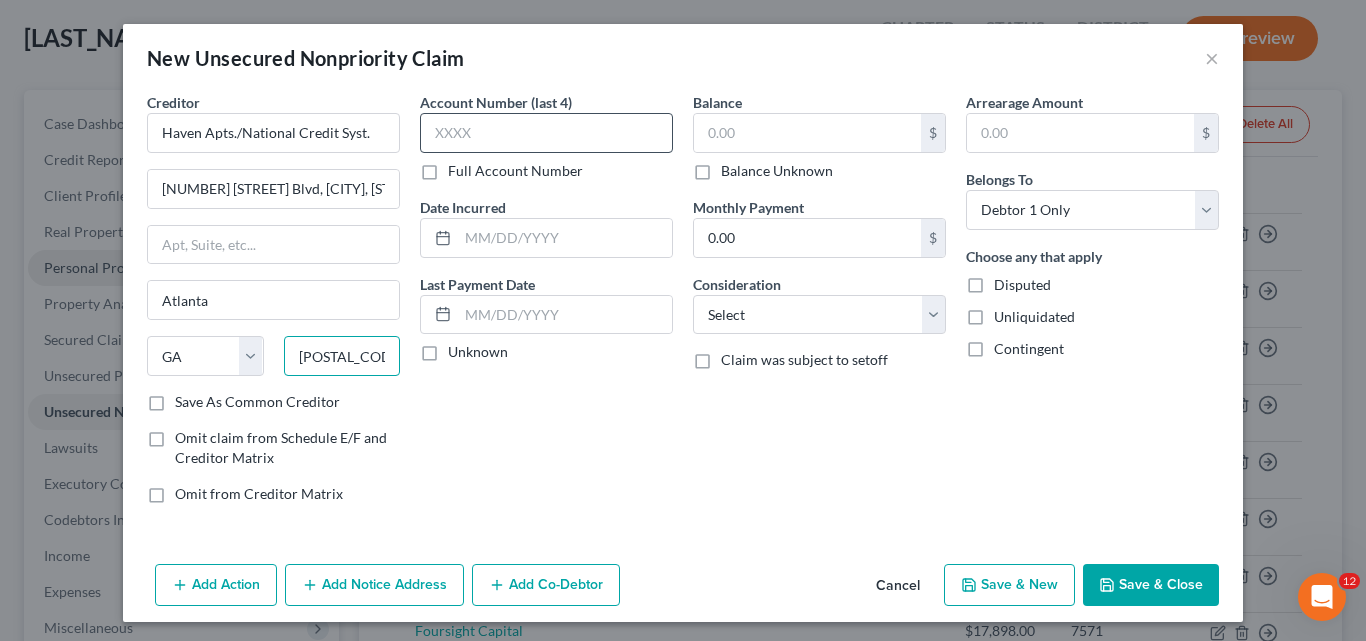 type on "30349-2964" 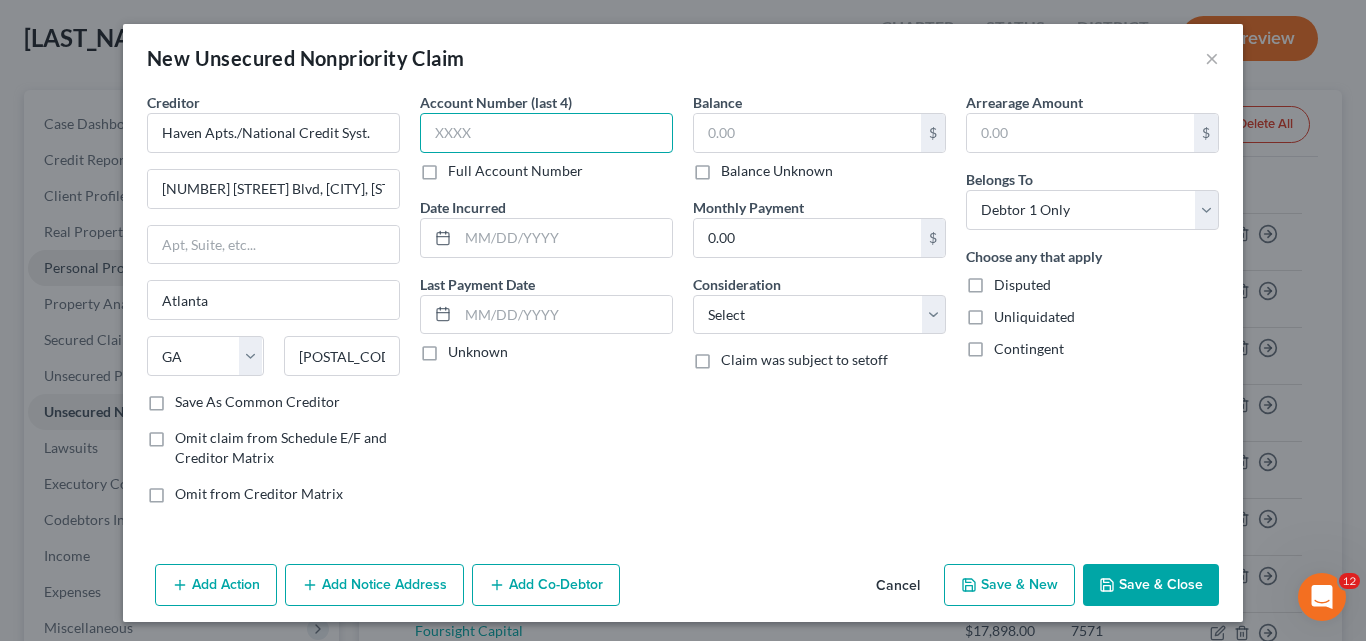 click at bounding box center (546, 133) 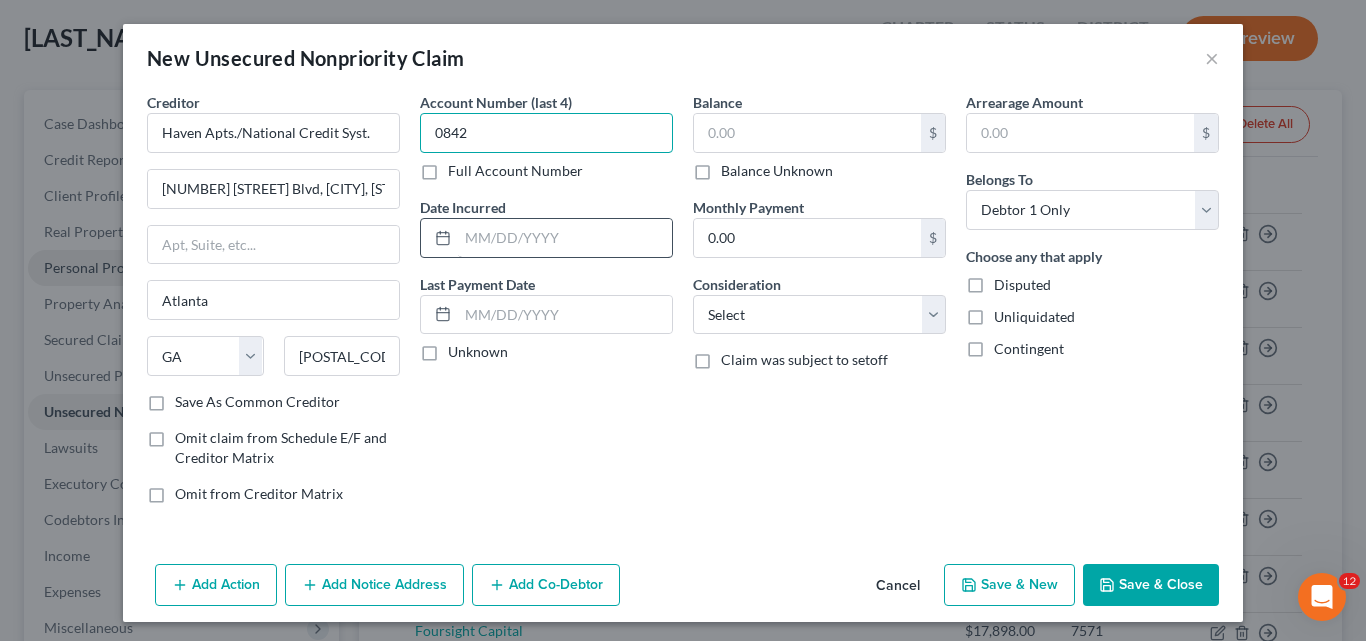 type on "0842" 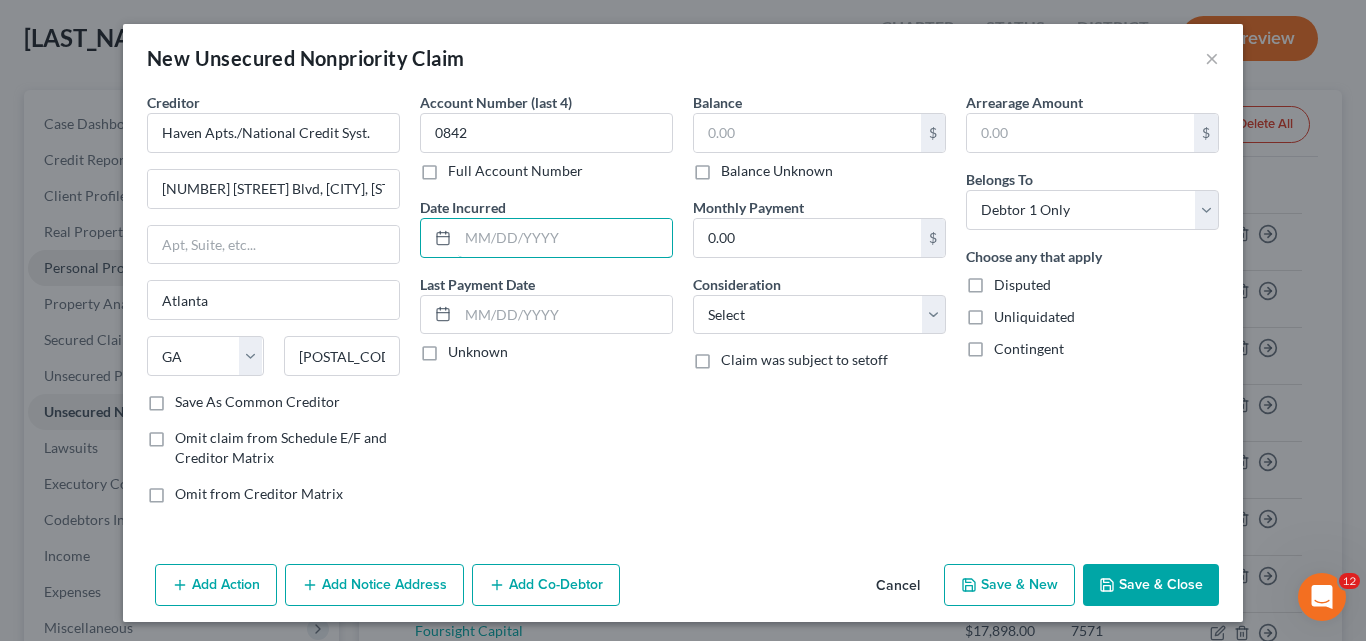 drag, startPoint x: 476, startPoint y: 239, endPoint x: 476, endPoint y: 186, distance: 53 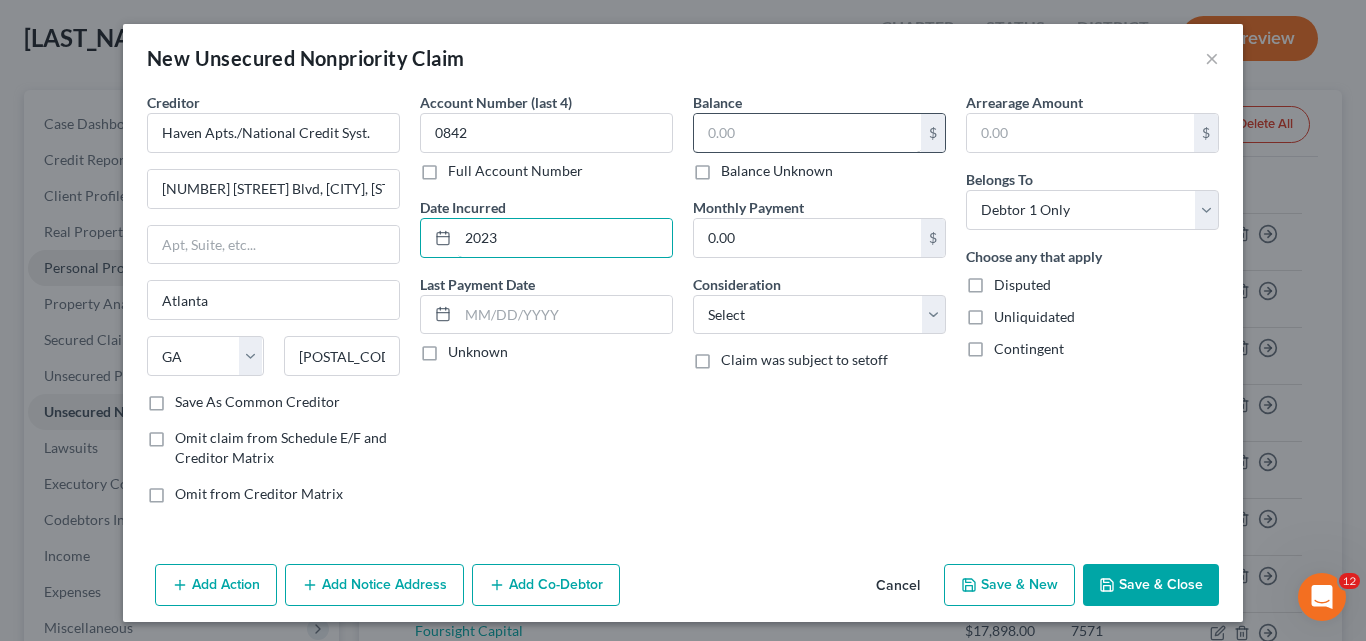 type on "2023" 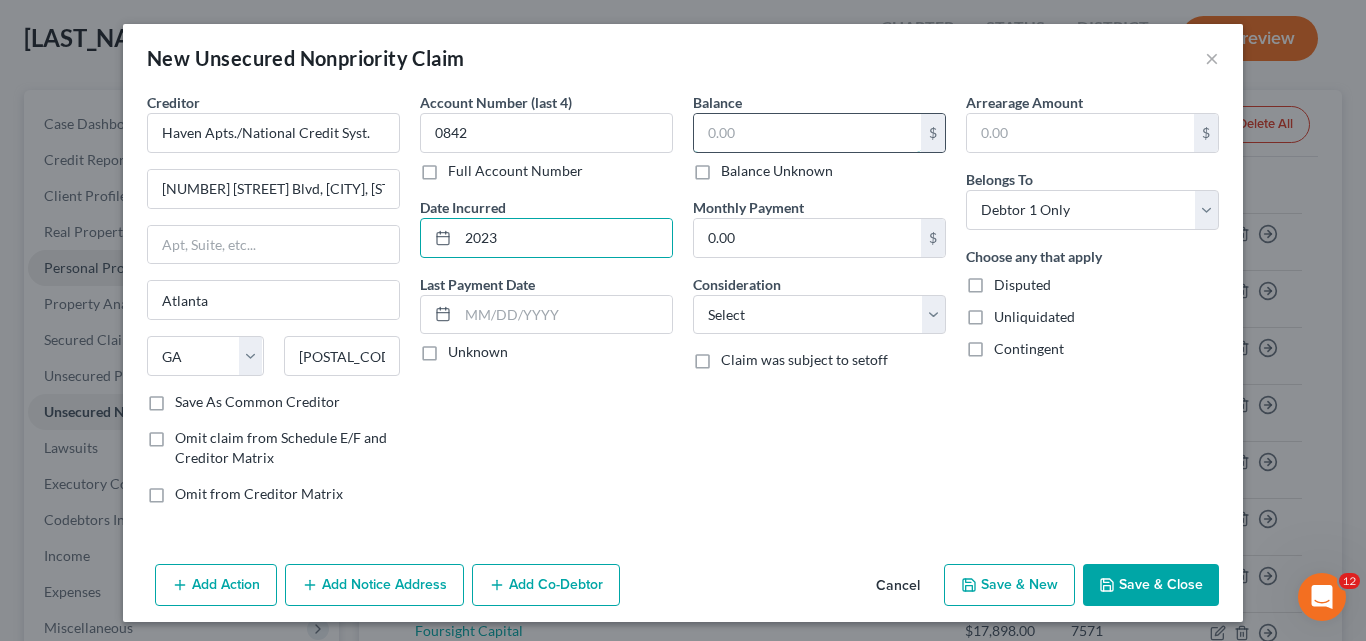 click at bounding box center (807, 133) 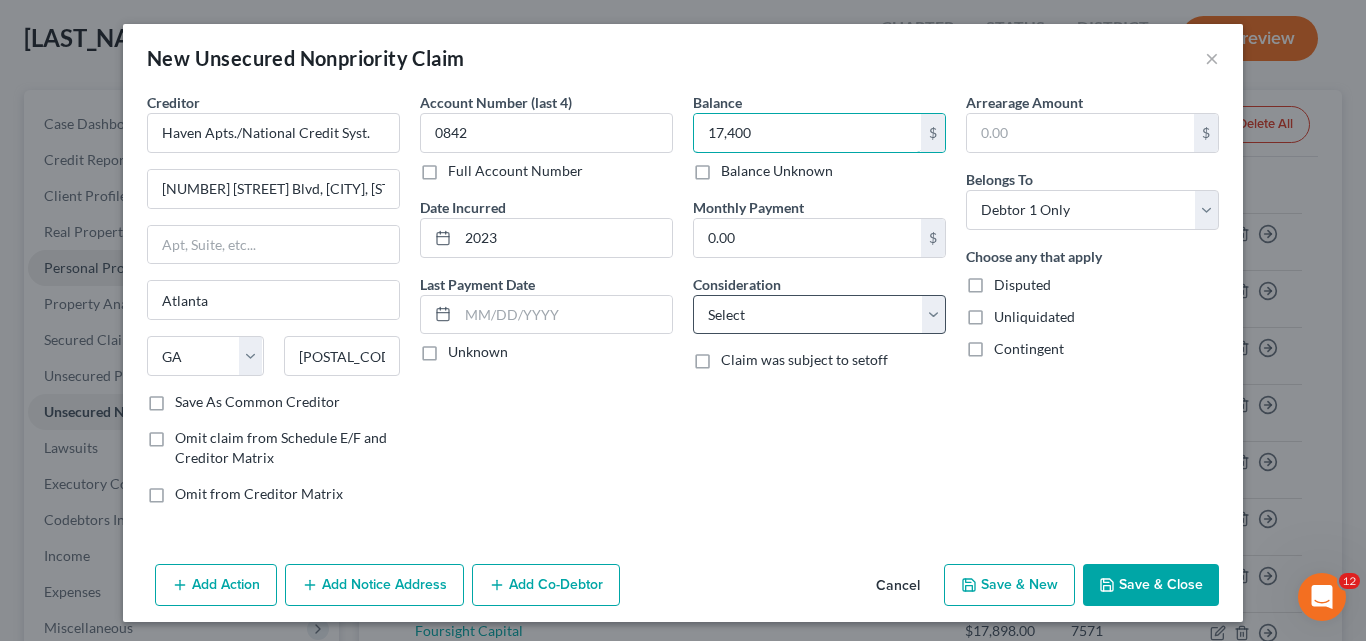 type on "17,400" 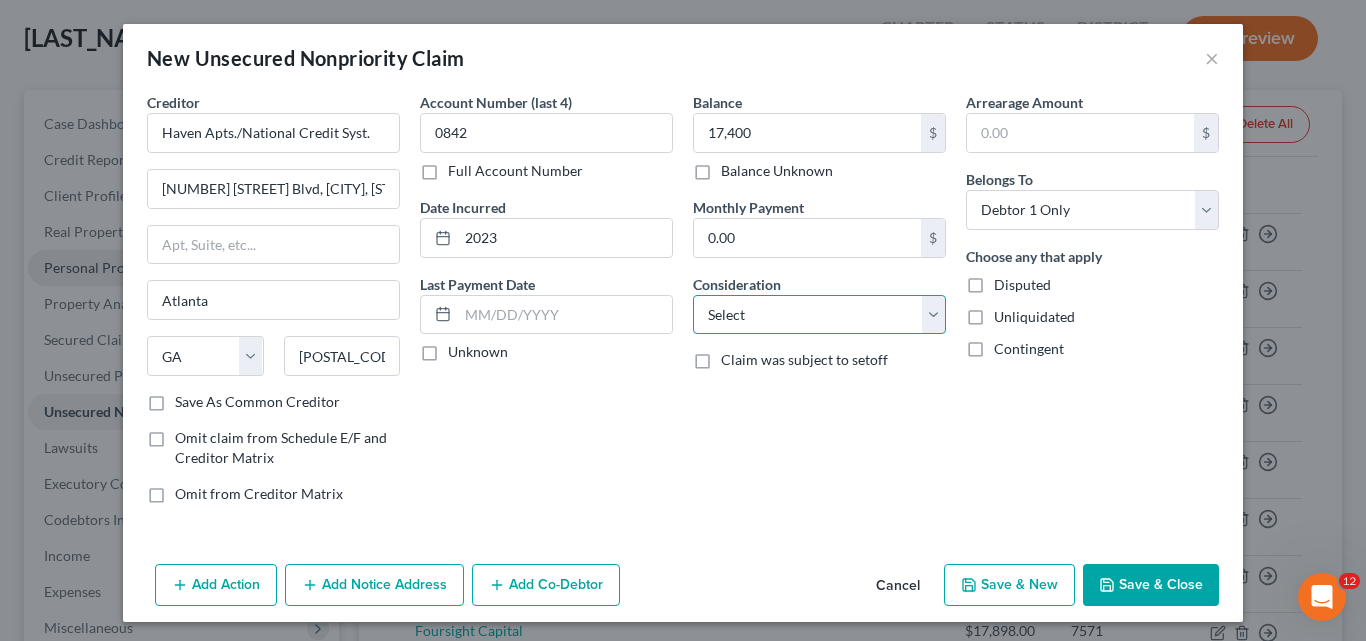 click on "Select Cable / Satellite Services Collection Agency Credit Card Debt Debt Counseling / Attorneys Deficiency Balance Domestic Support Obligations Home / Car Repairs Income Taxes Judgment Liens Medical Services Monies Loaned / Advanced Mortgage Obligation From Divorce Or Separation Obligation To Pensions Other Overdrawn Bank Account Promised To Help Pay Creditors Student Loans Suppliers And Vendors Telephone / Internet Services Utility Services" at bounding box center [819, 315] 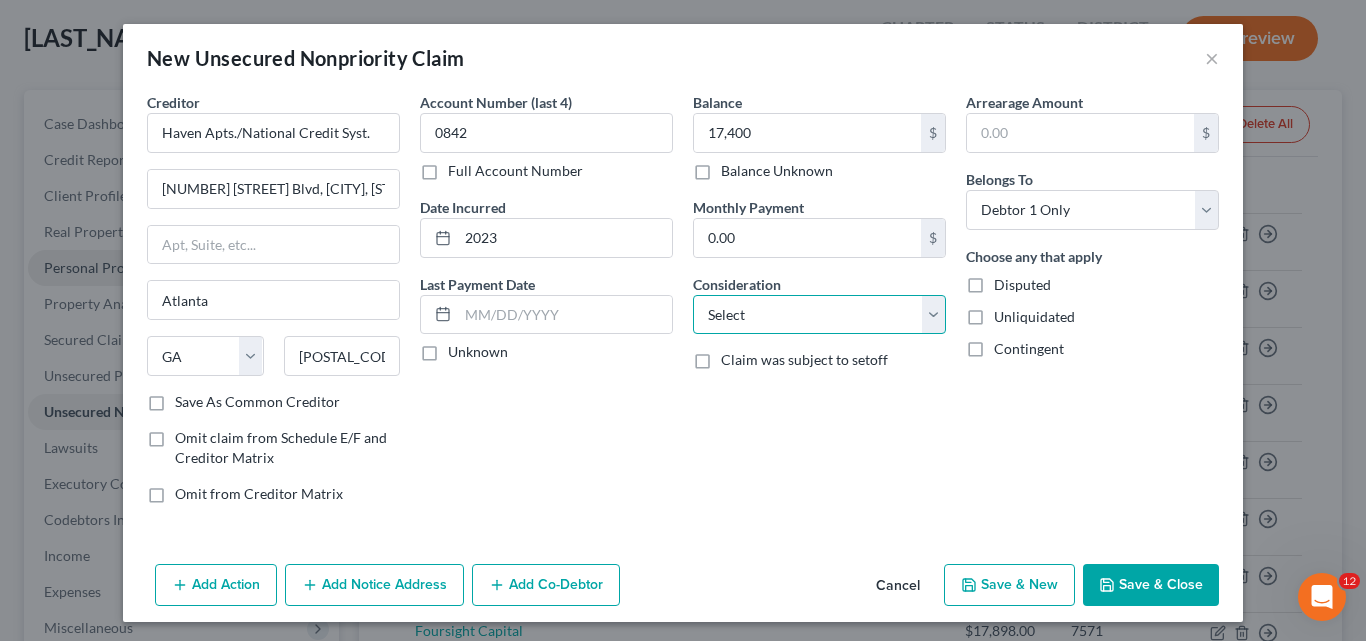 select on "1" 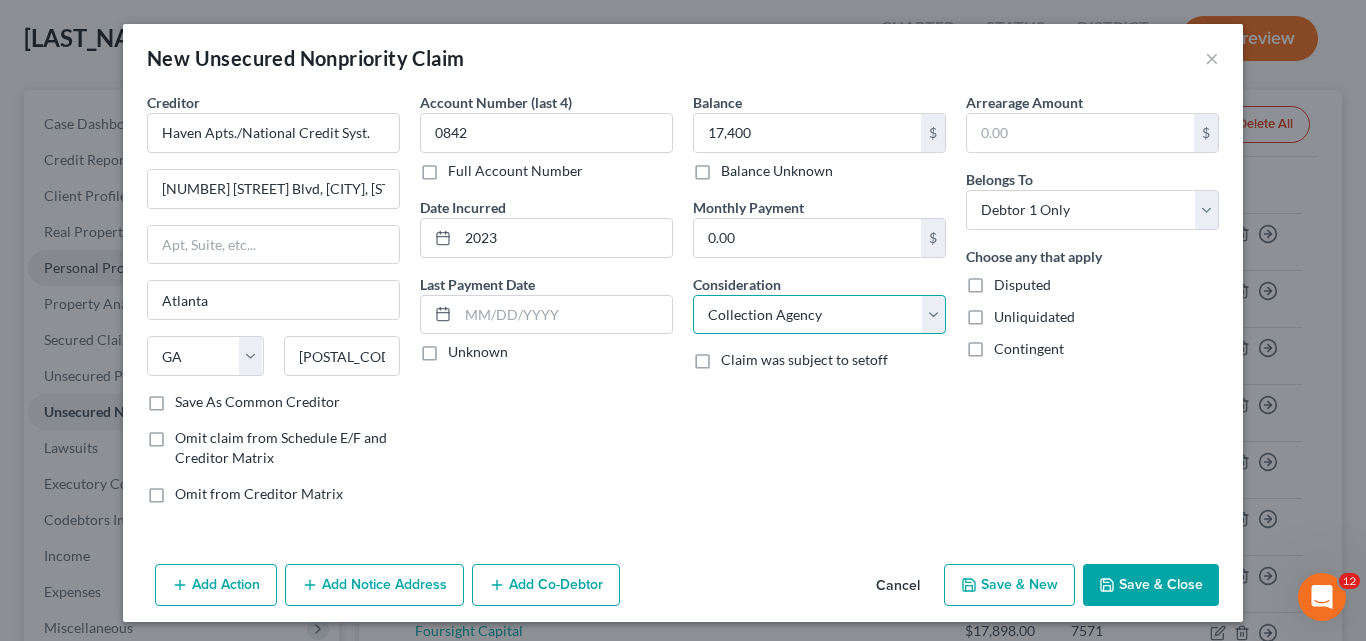 click on "Select Cable / Satellite Services Collection Agency Credit Card Debt Debt Counseling / Attorneys Deficiency Balance Domestic Support Obligations Home / Car Repairs Income Taxes Judgment Liens Medical Services Monies Loaned / Advanced Mortgage Obligation From Divorce Or Separation Obligation To Pensions Other Overdrawn Bank Account Promised To Help Pay Creditors Student Loans Suppliers And Vendors Telephone / Internet Services Utility Services" at bounding box center (819, 315) 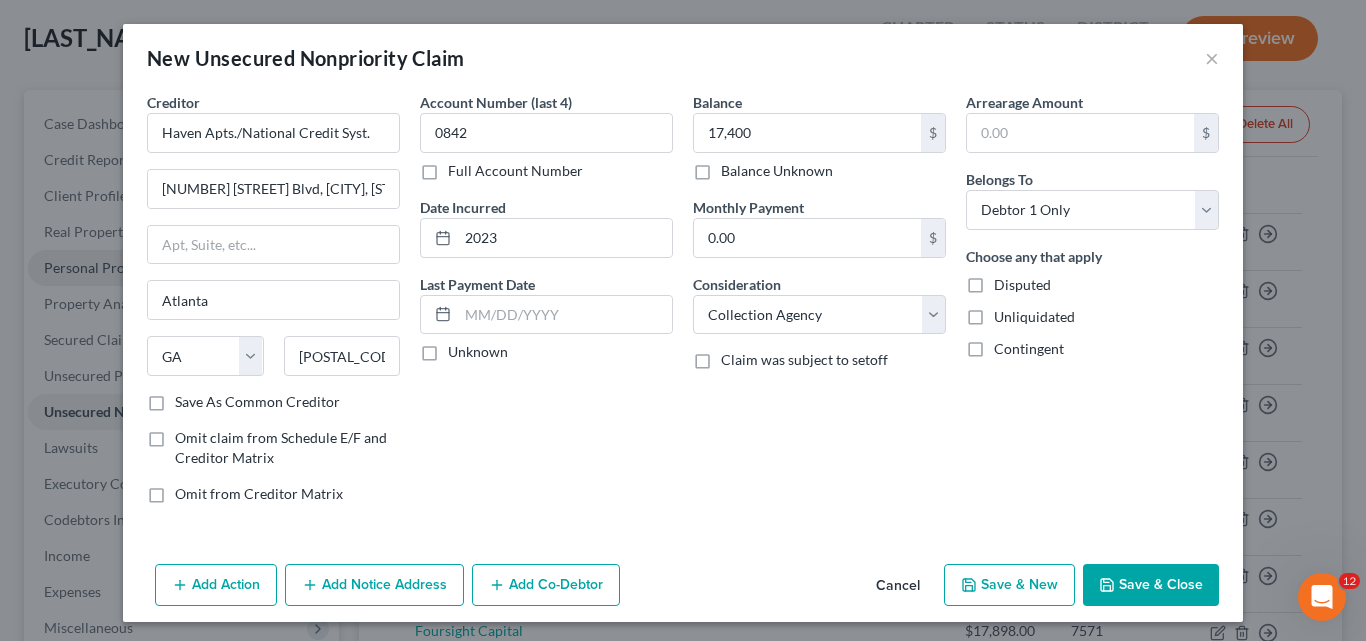 click on "Save & Close" at bounding box center (1151, 585) 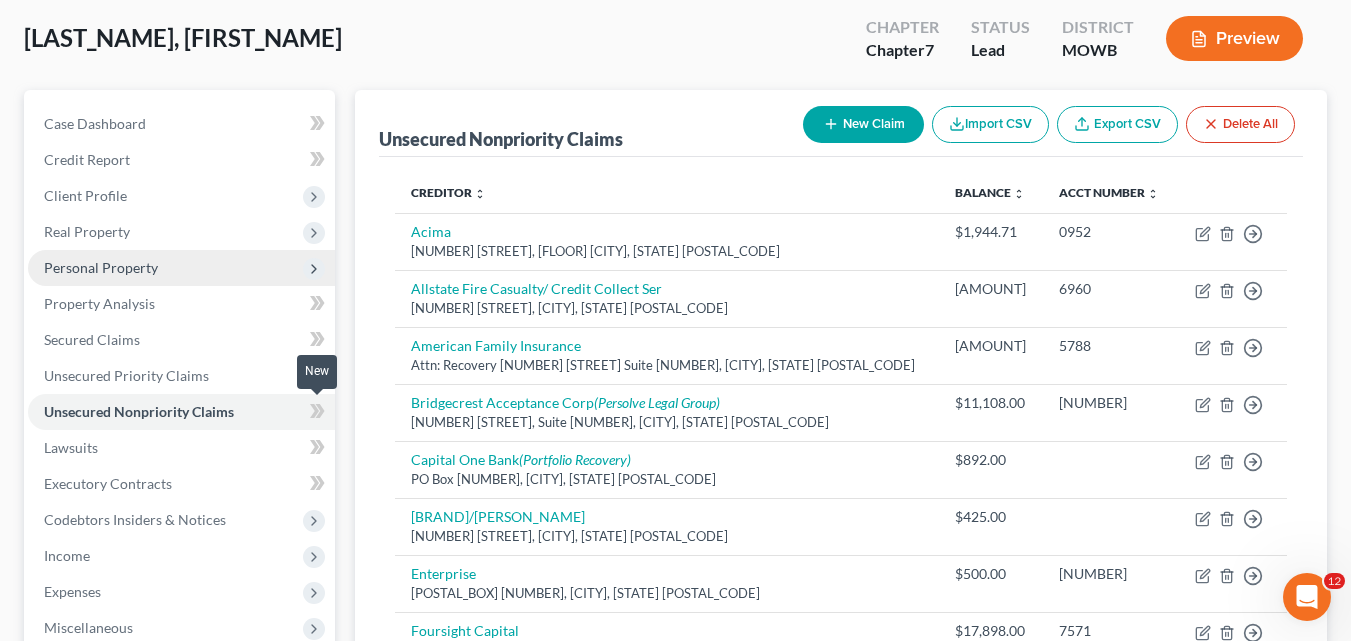 click 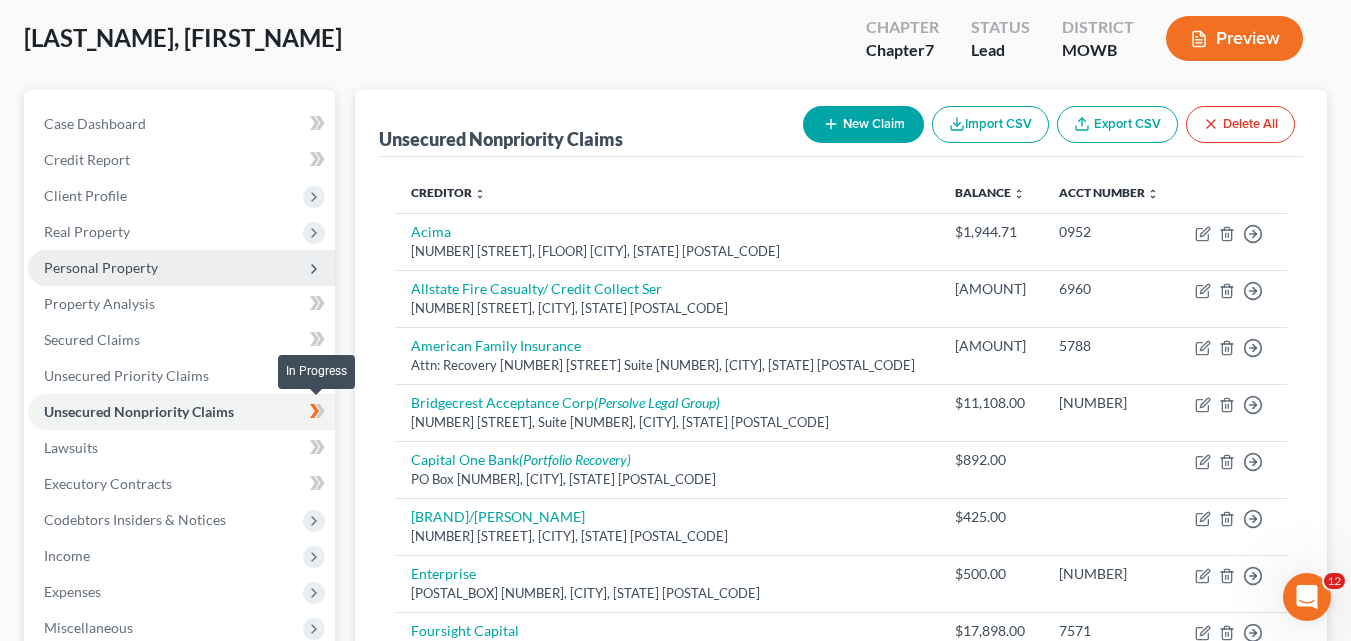 click 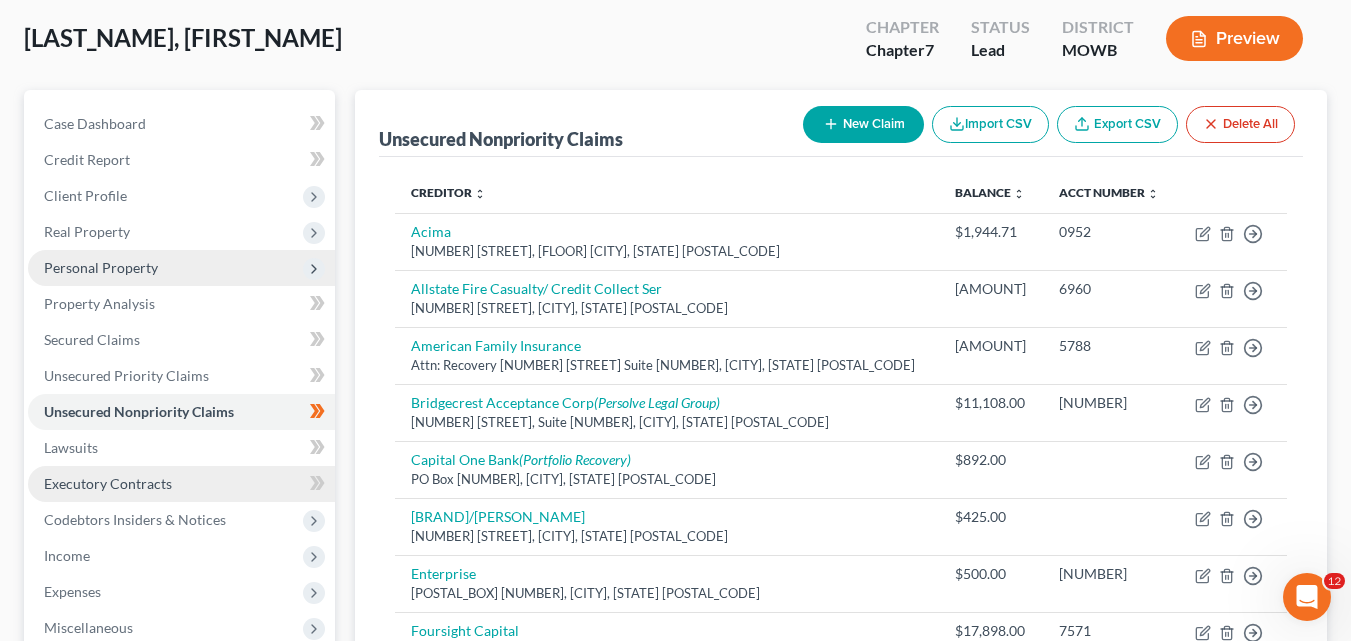 click on "Executory Contracts" at bounding box center (108, 483) 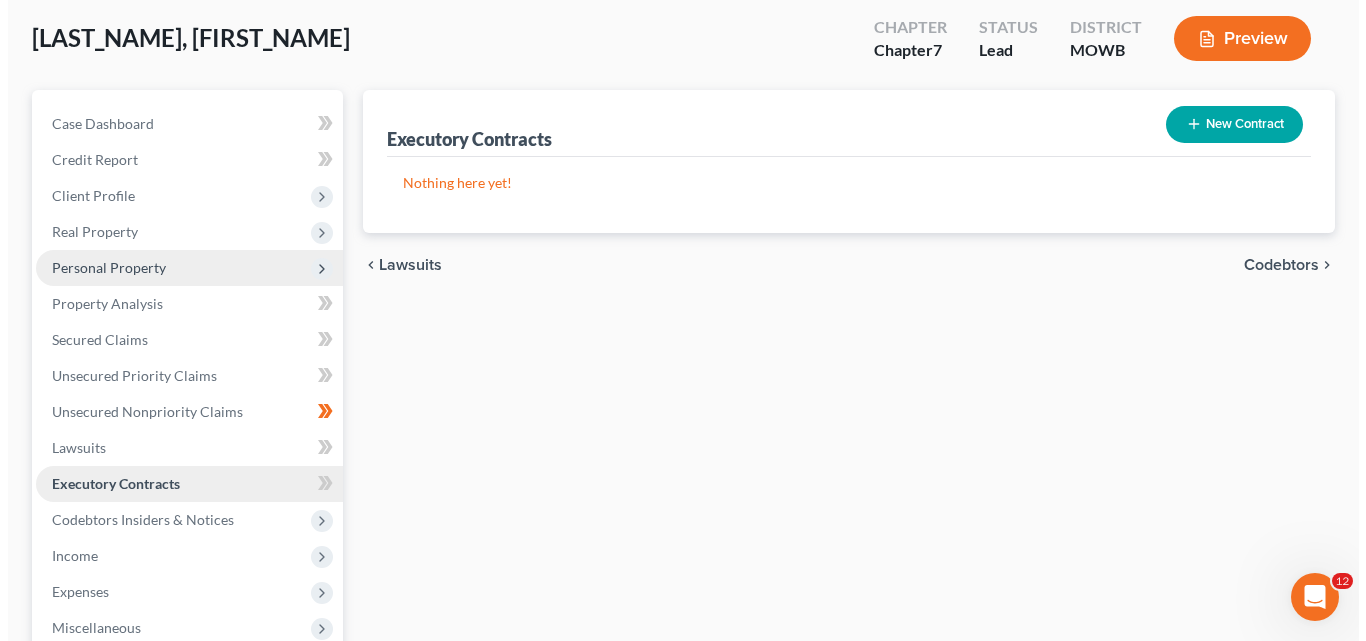 scroll, scrollTop: 0, scrollLeft: 0, axis: both 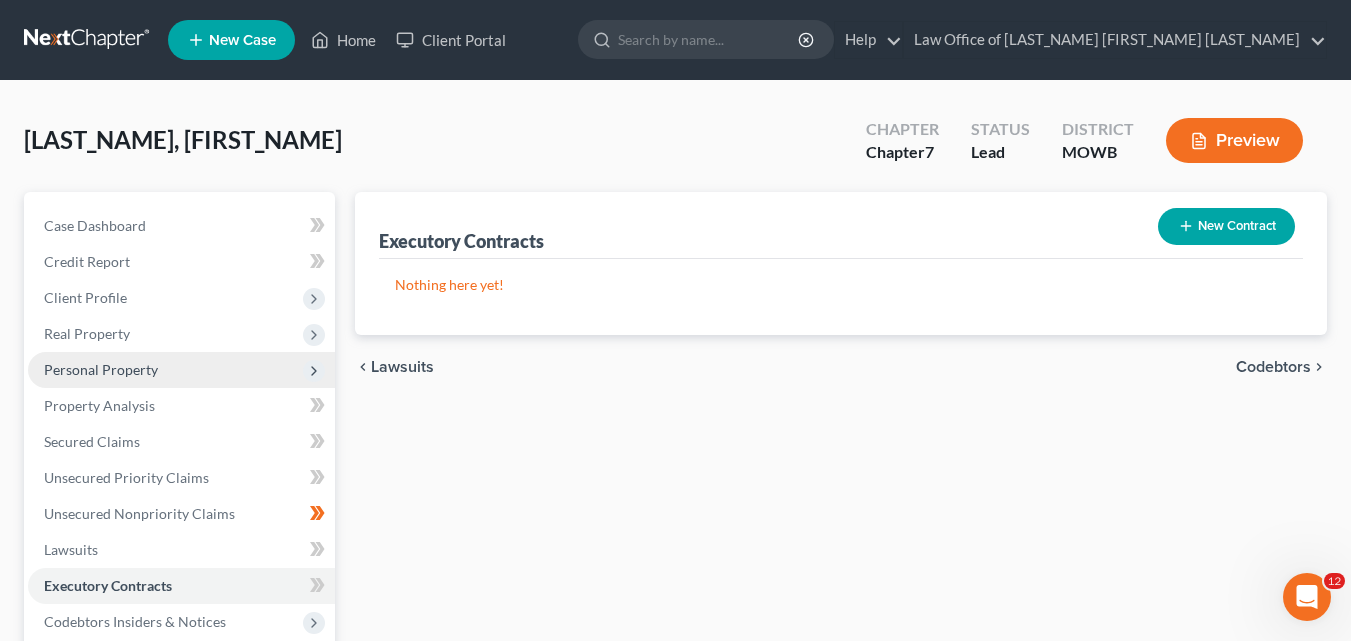 click on "New Contract" at bounding box center (1226, 226) 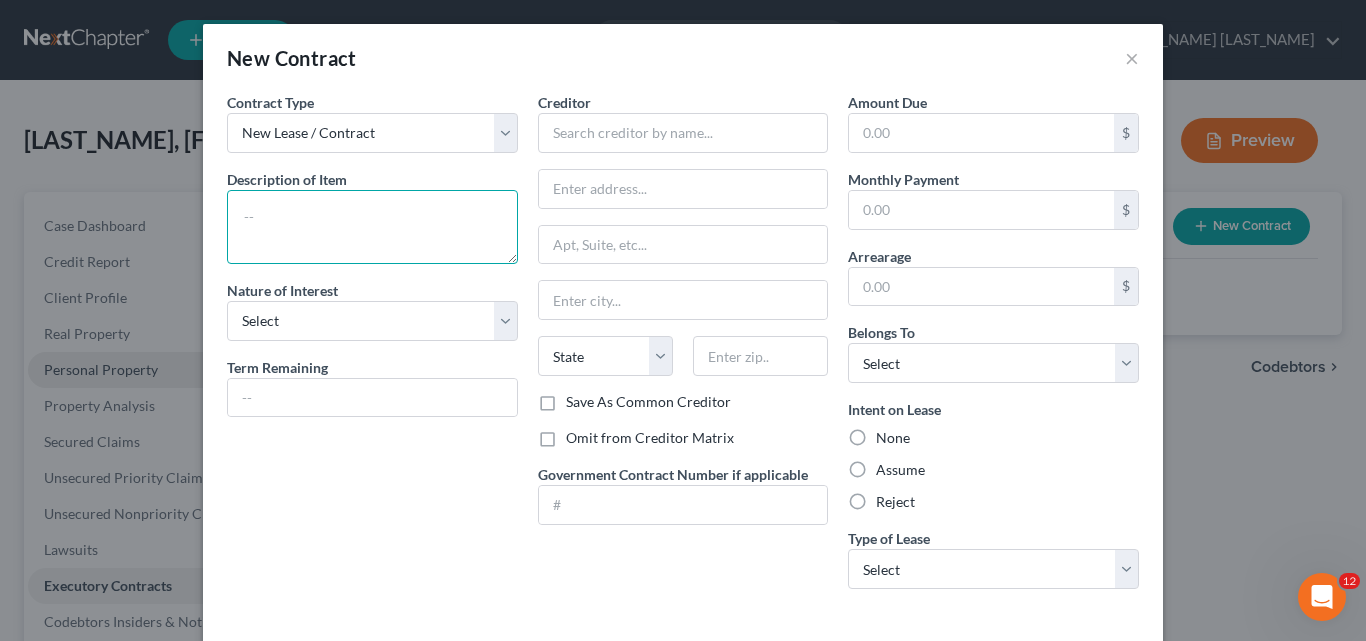 click at bounding box center [372, 227] 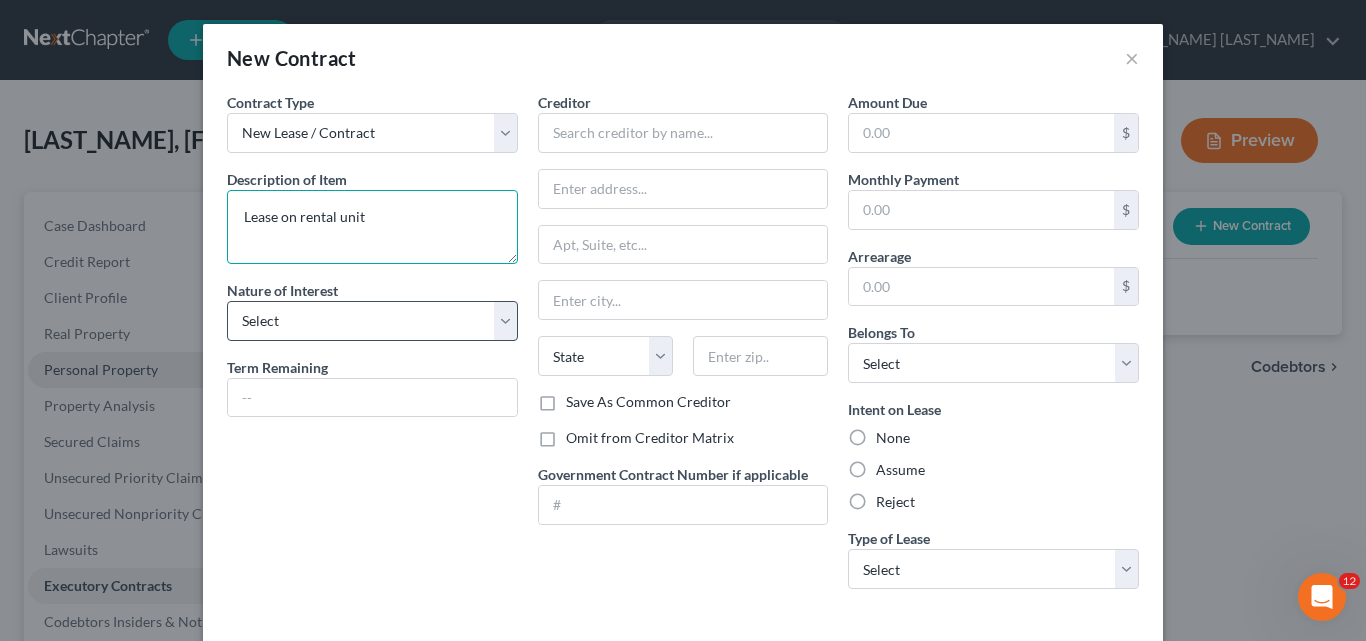type on "Lease on rental unit" 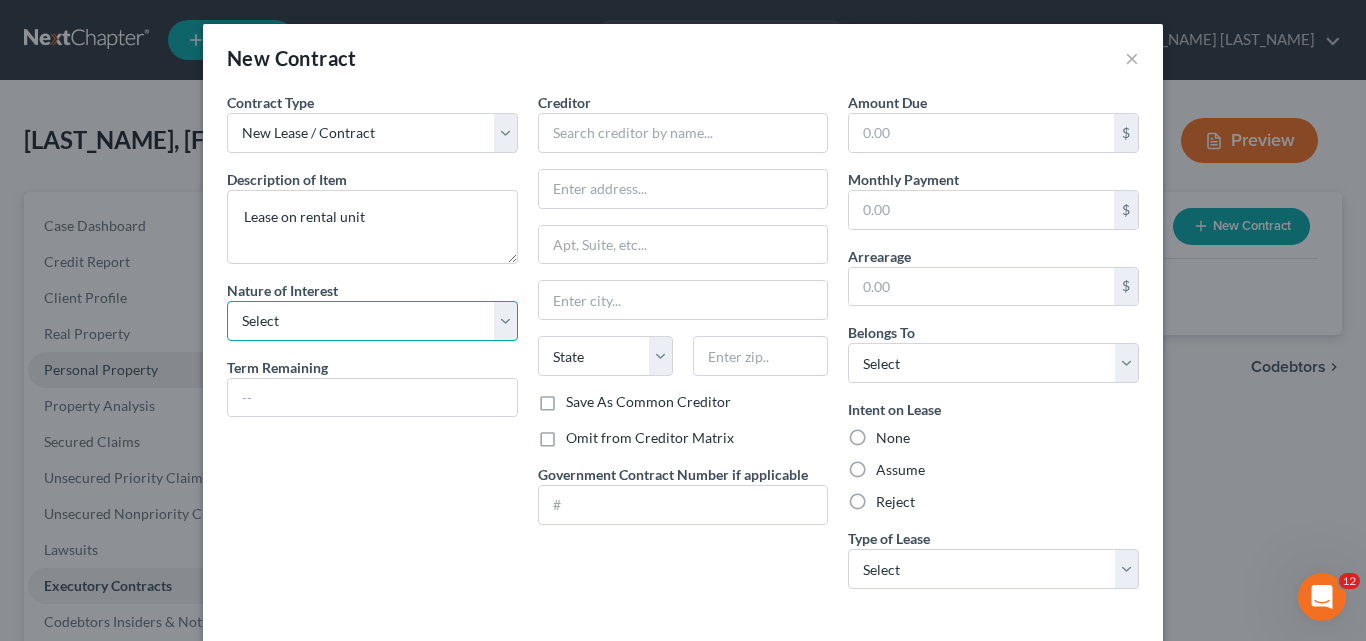 click on "Select Purchaser Agent Lessor Lessee" at bounding box center (372, 321) 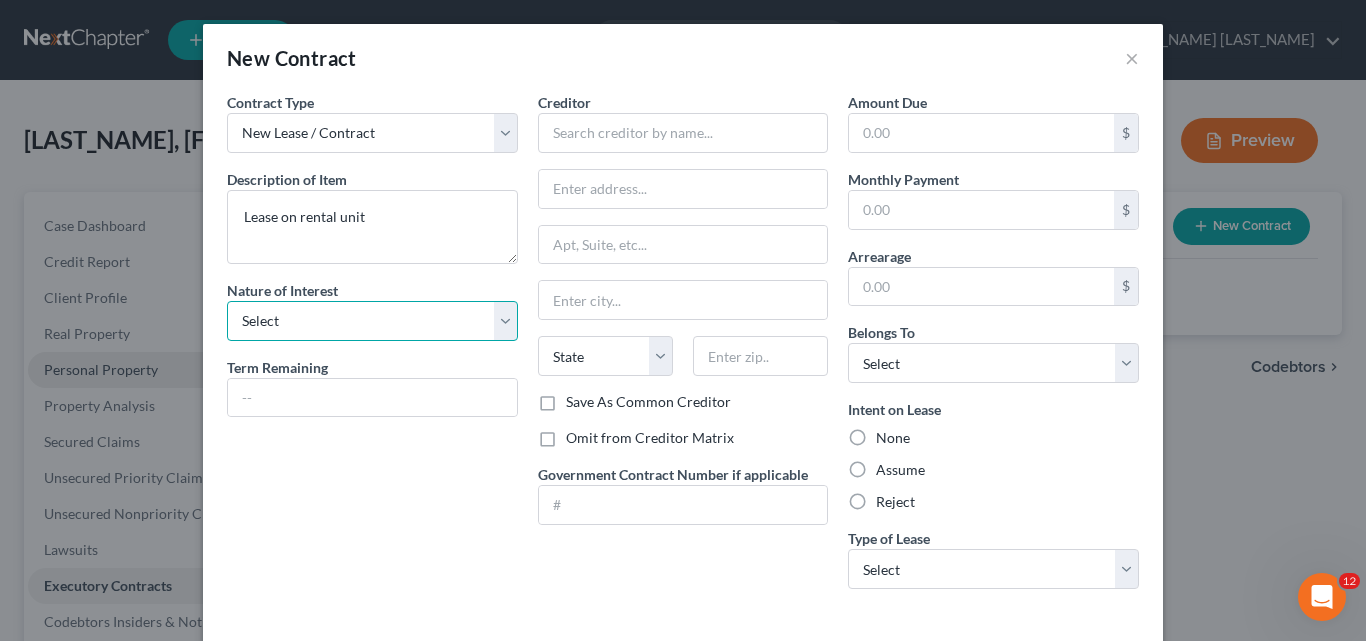 select on "3" 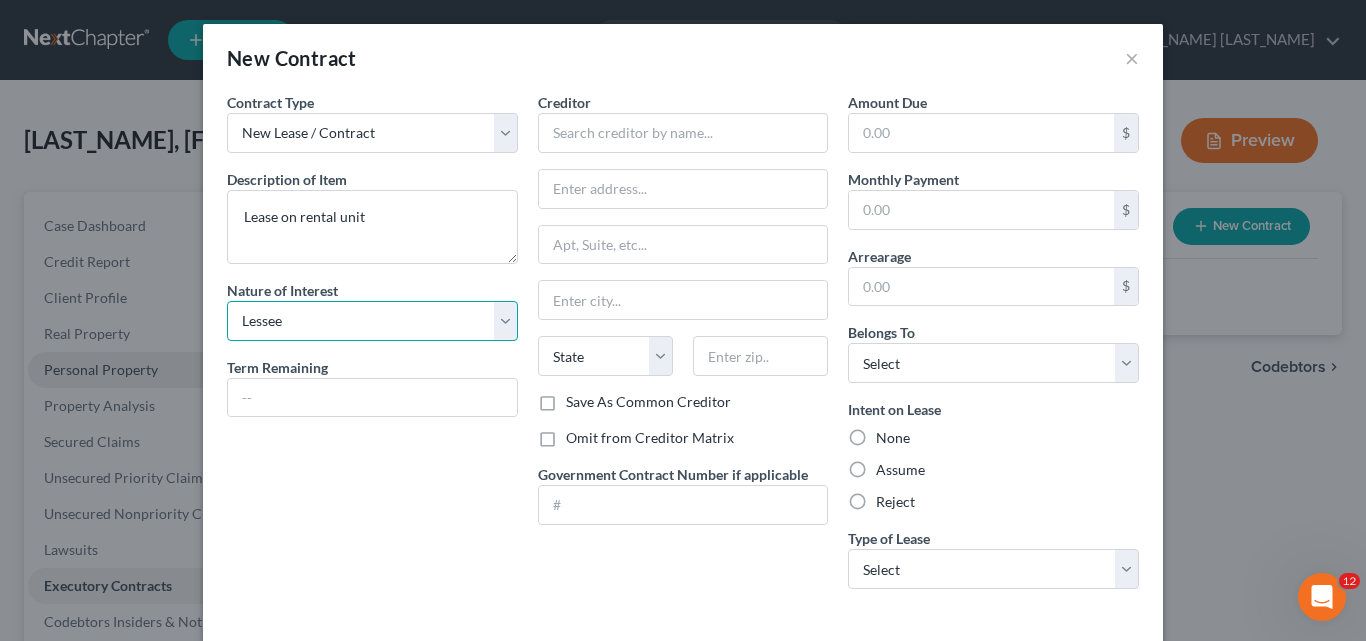 click on "Select Purchaser Agent Lessor Lessee" at bounding box center (372, 321) 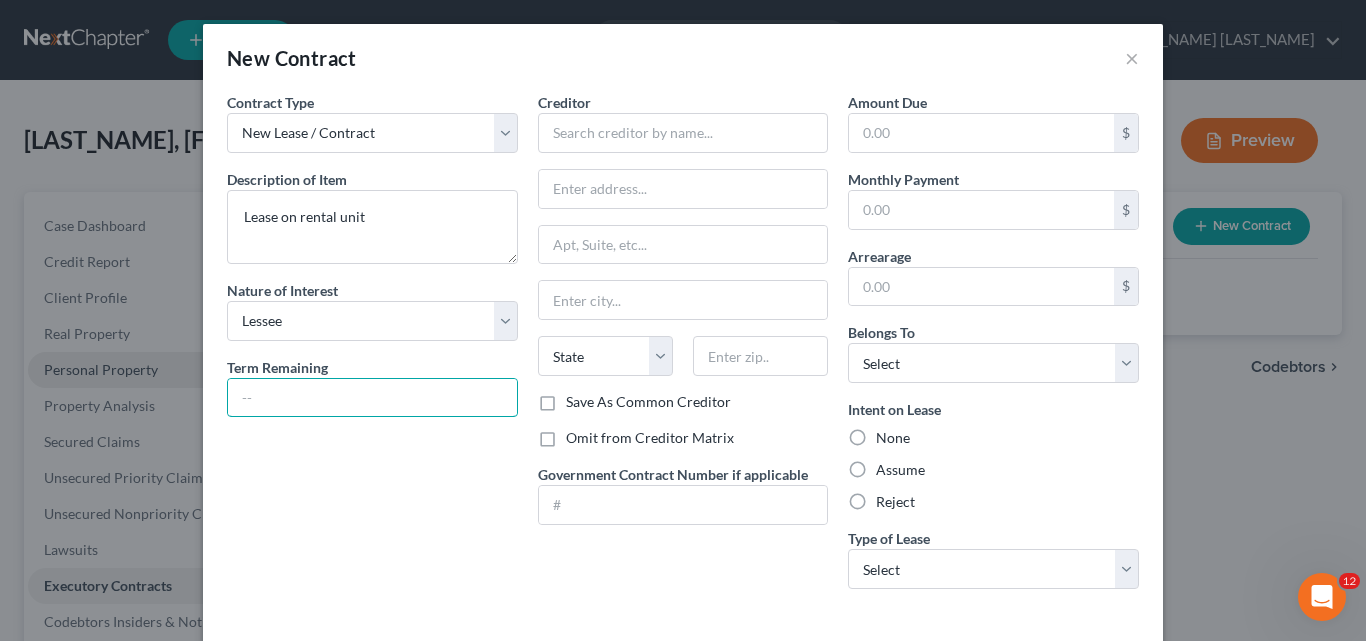 drag, startPoint x: 294, startPoint y: 394, endPoint x: 295, endPoint y: 348, distance: 46.010868 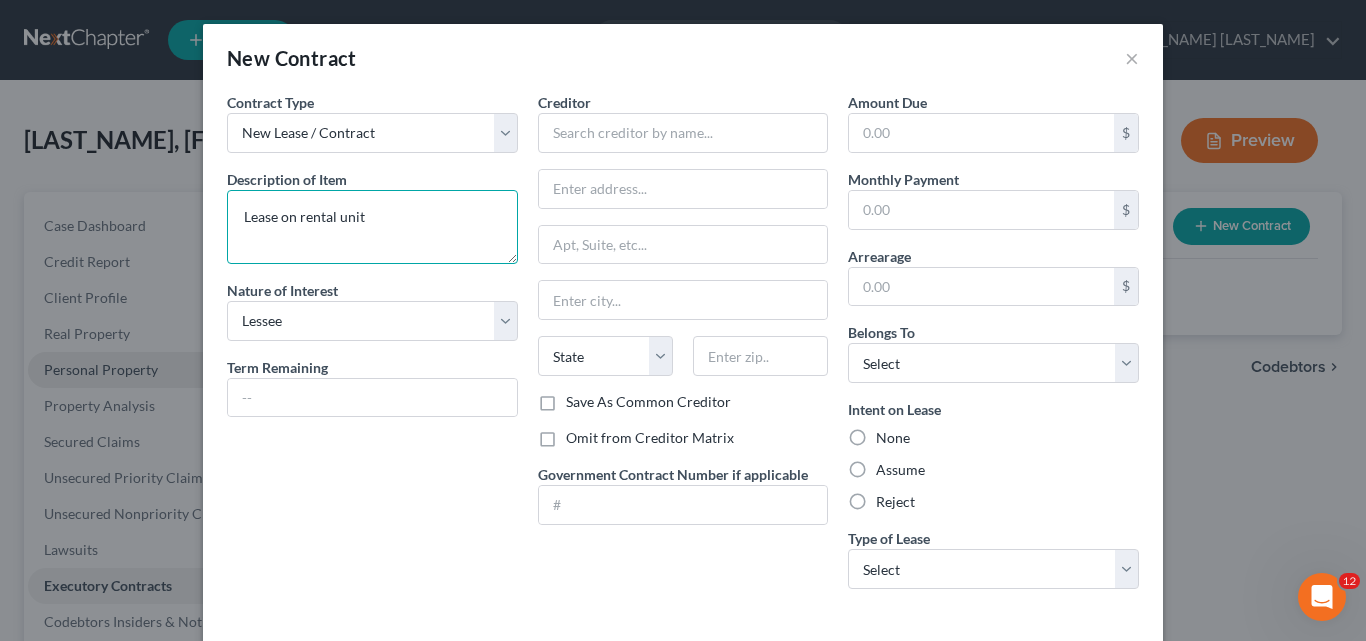 click on "Lease on rental unit" at bounding box center (372, 227) 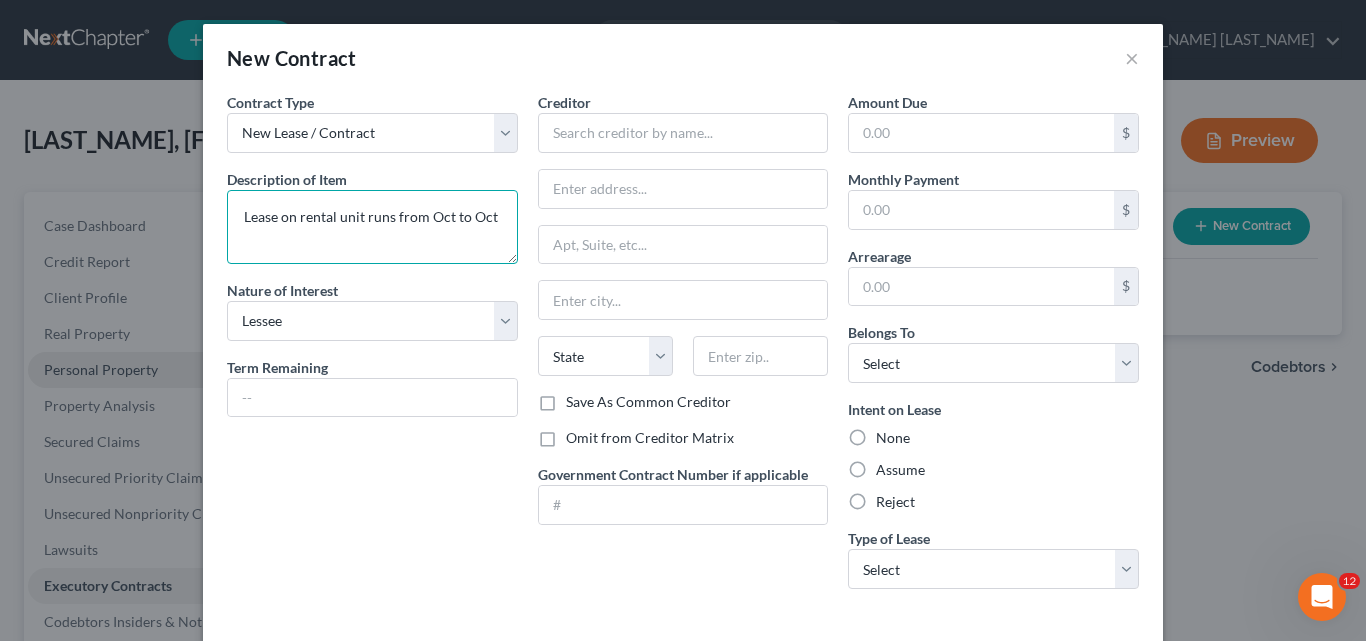 type on "Lease on rental unit runs from Oct to Oct" 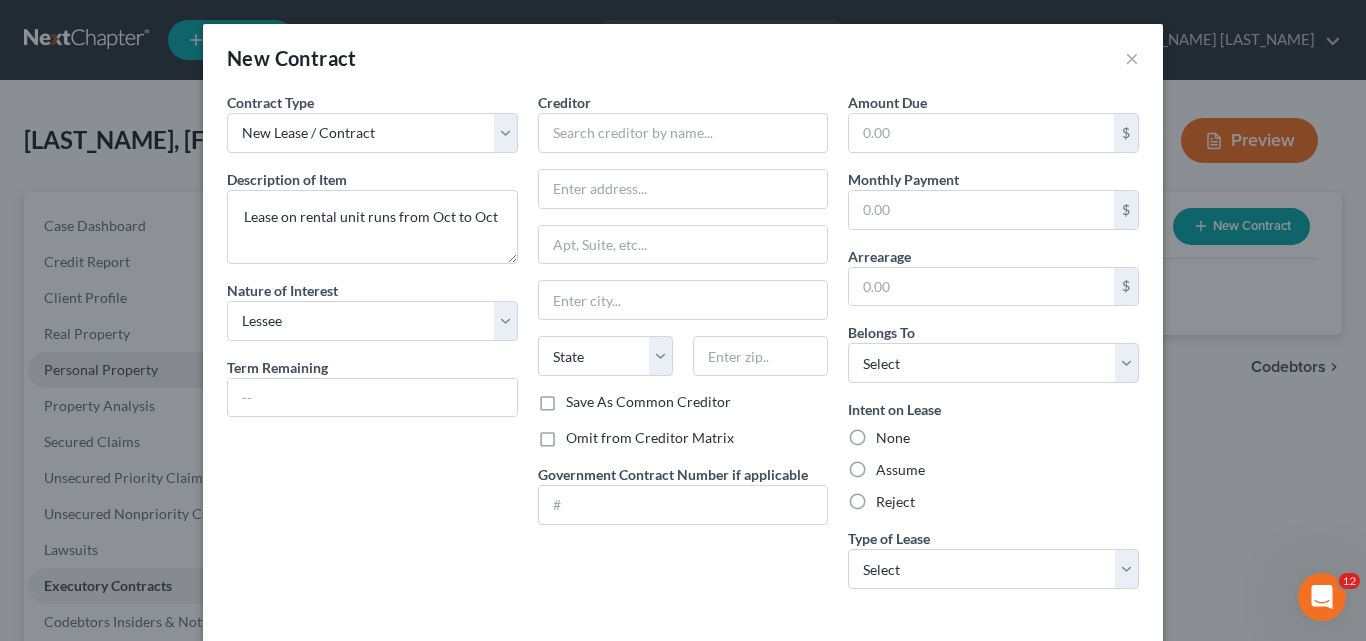 click on "Omit from Creditor Matrix" at bounding box center [650, 438] 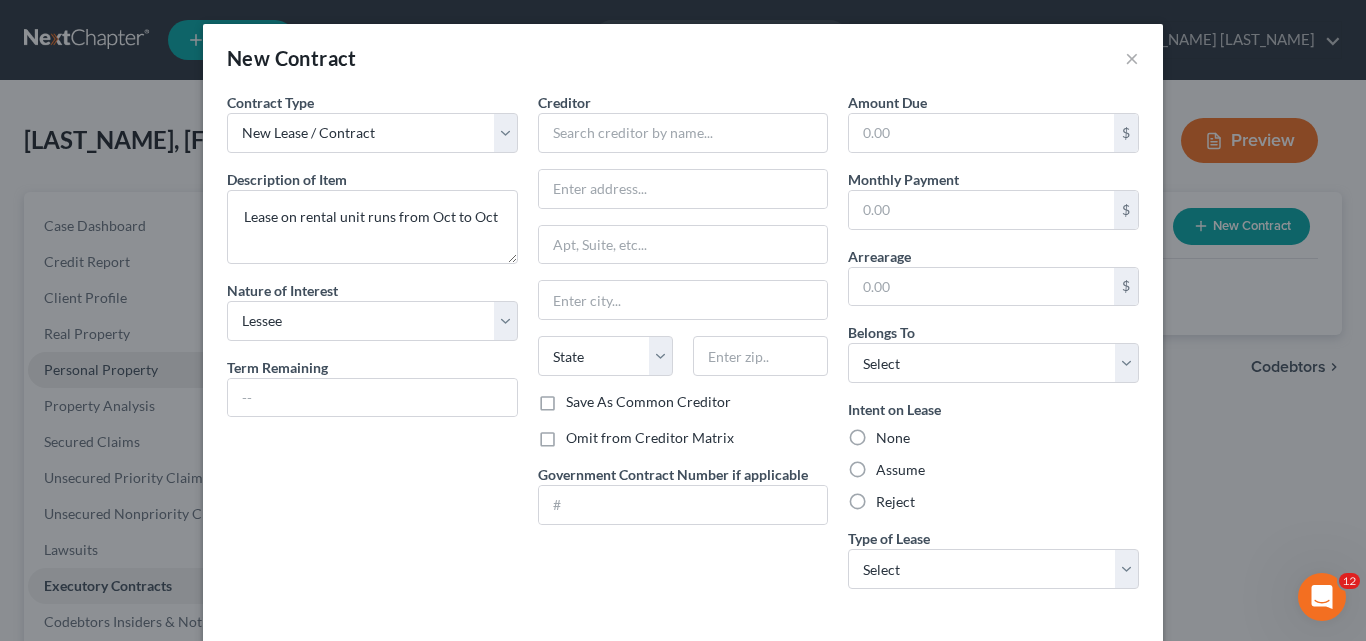 click on "Omit from Creditor Matrix" at bounding box center (580, 434) 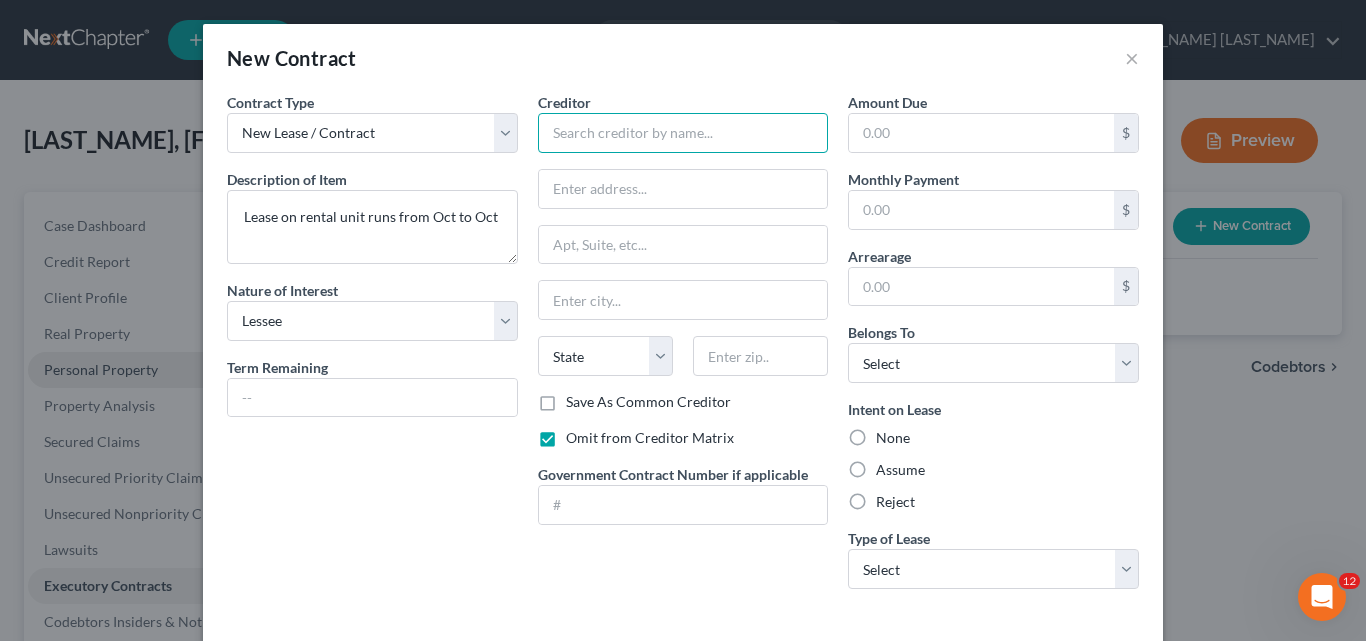 click at bounding box center [683, 133] 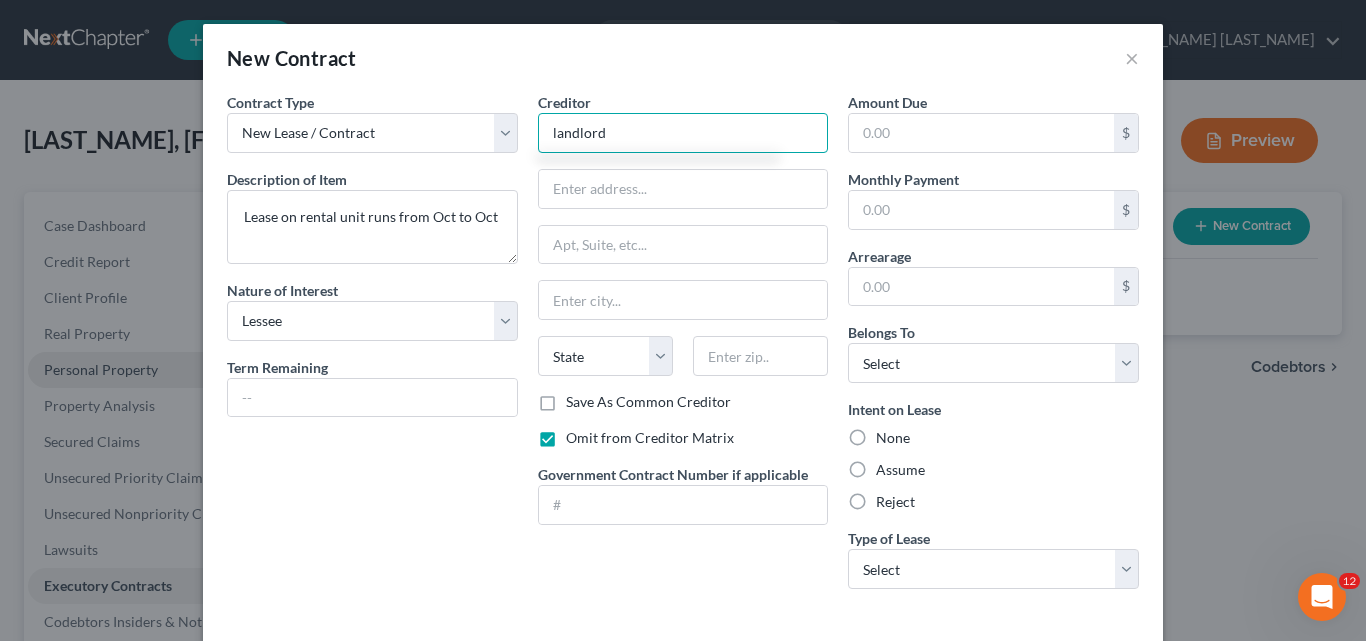 type on "landlord" 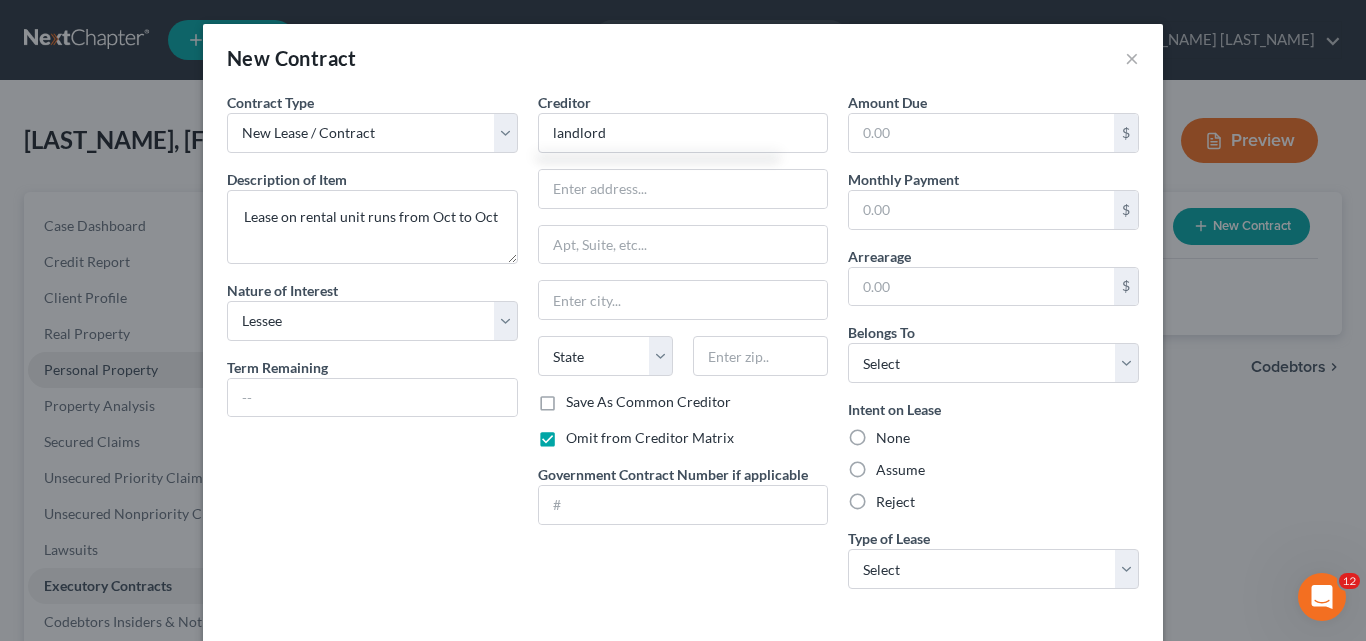 click on "Assume" at bounding box center (900, 470) 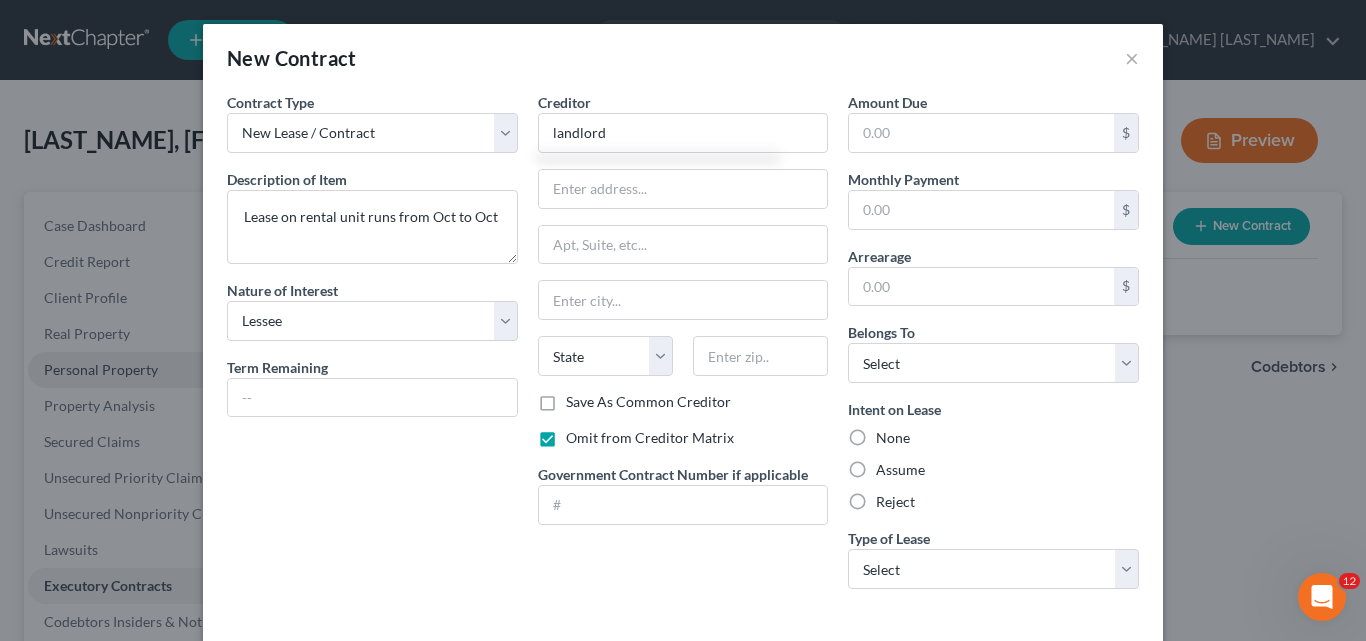 click on "Assume" at bounding box center [890, 466] 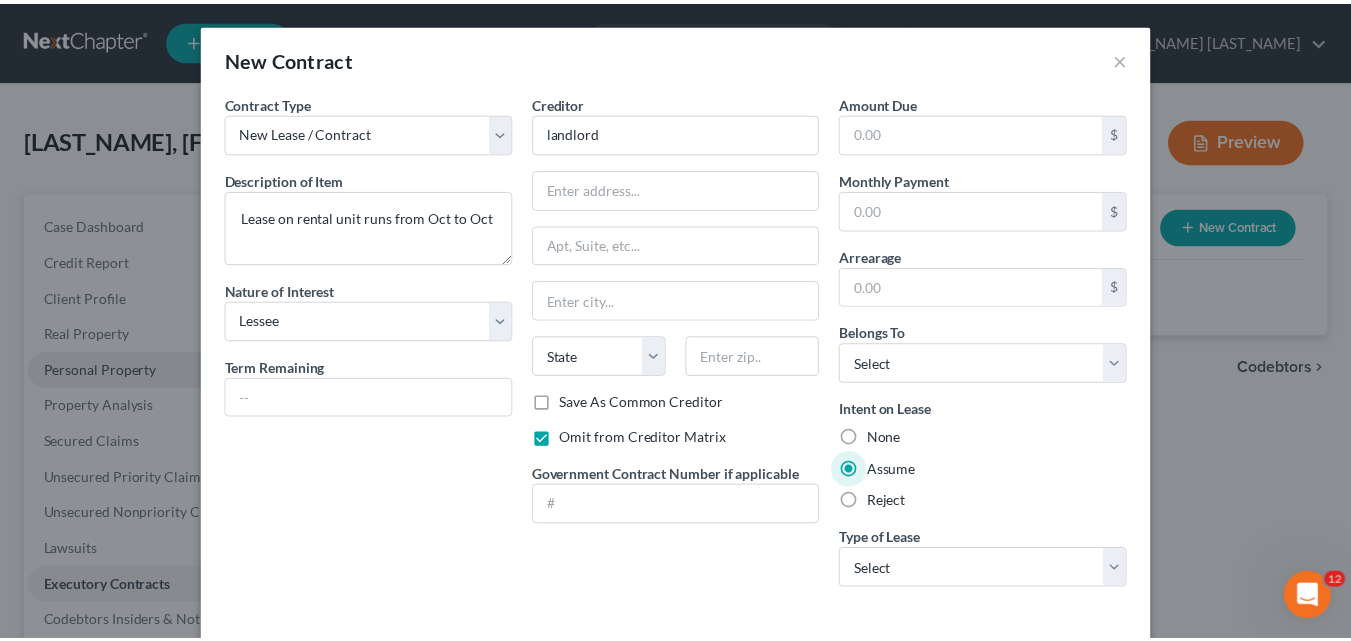 scroll, scrollTop: 90, scrollLeft: 0, axis: vertical 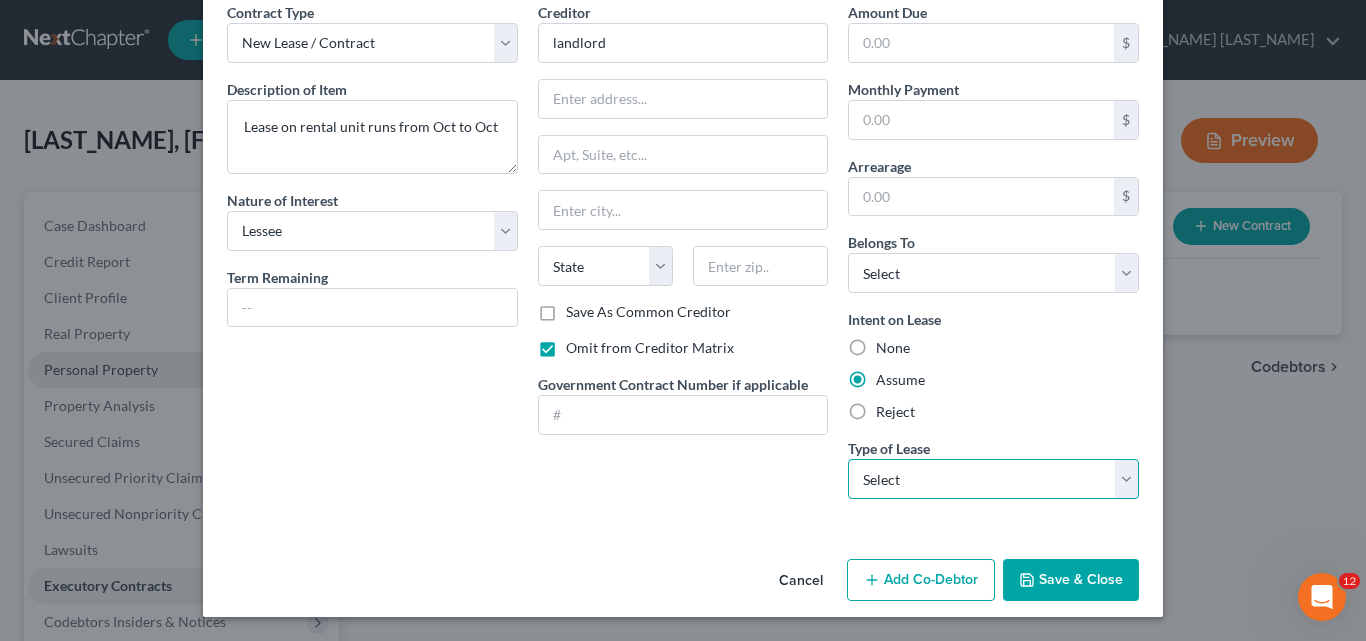 click on "Select Real Estate Car Other" at bounding box center (993, 479) 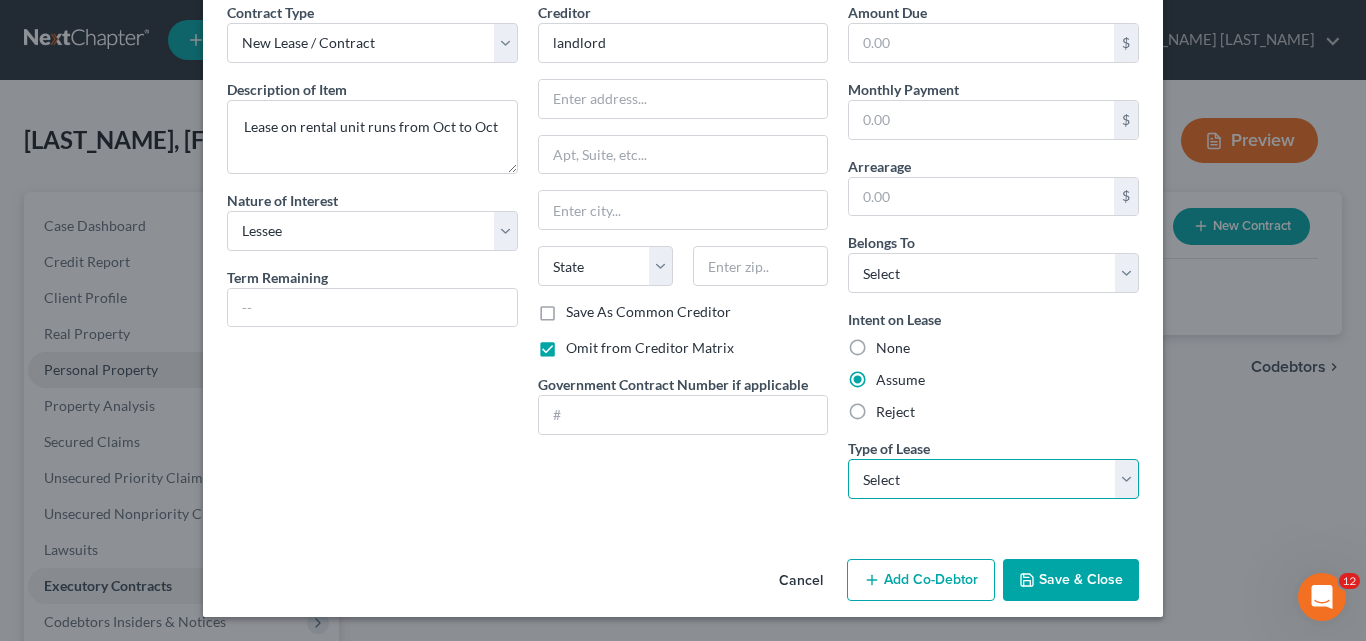 select on "0" 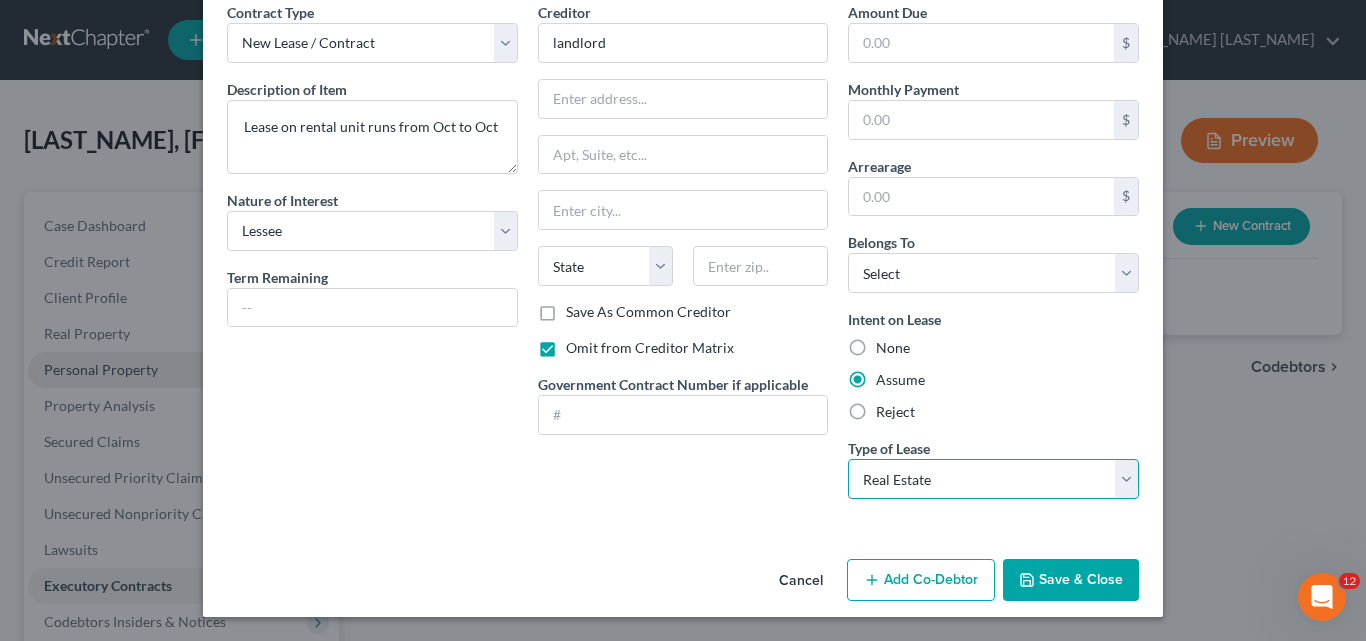 click on "Select Real Estate Car Other" at bounding box center [993, 479] 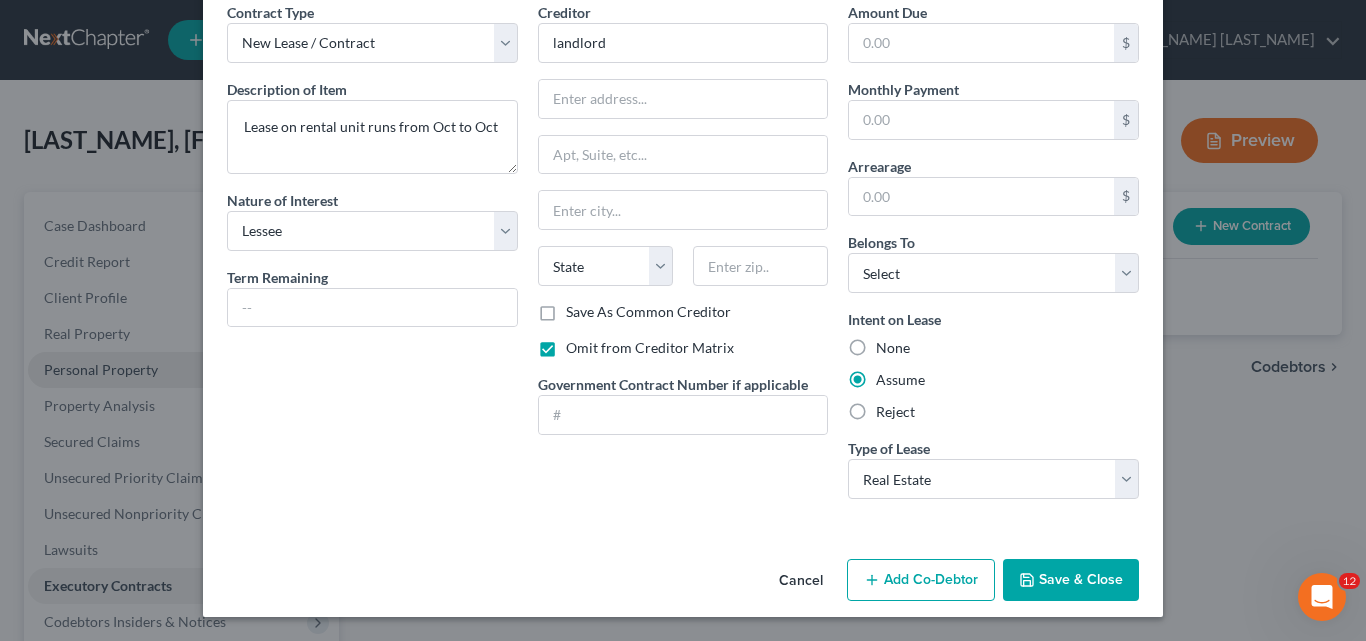 click on "Save & Close" at bounding box center [1071, 580] 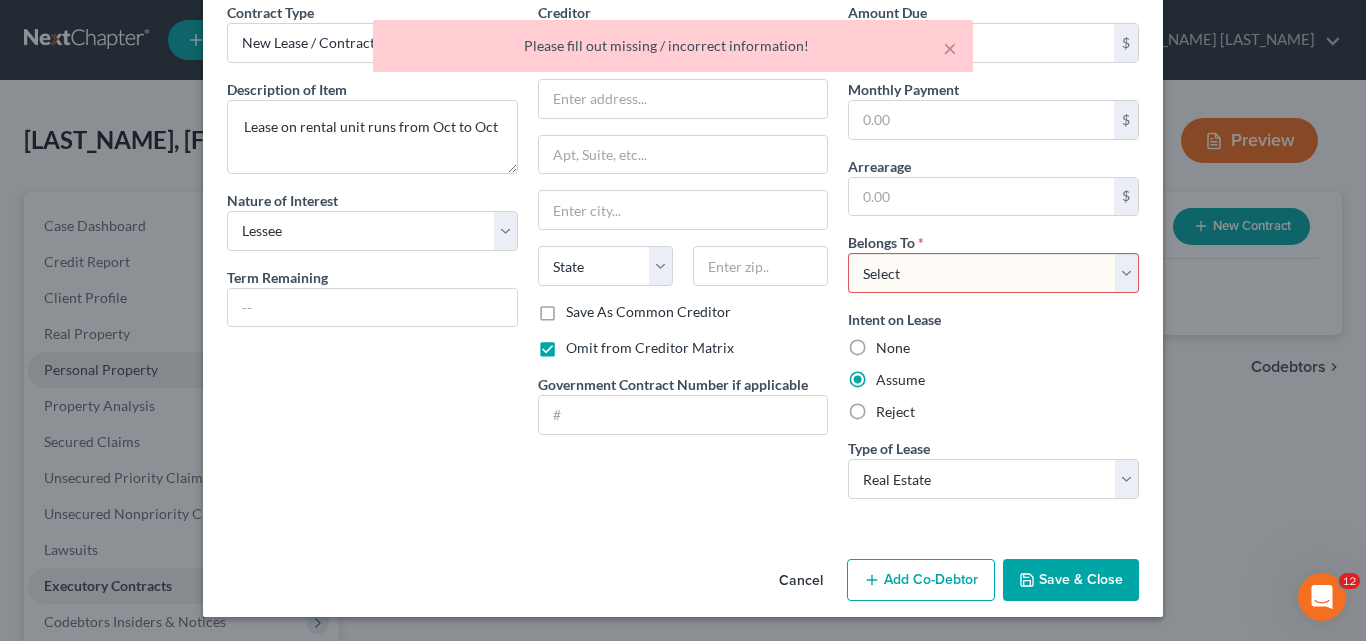 click on "Select Debtor 1 Only Debtor 2 Only Debtor 1 And Debtor 2 Only At Least One Of The Debtors And Another Community Property" at bounding box center (993, 273) 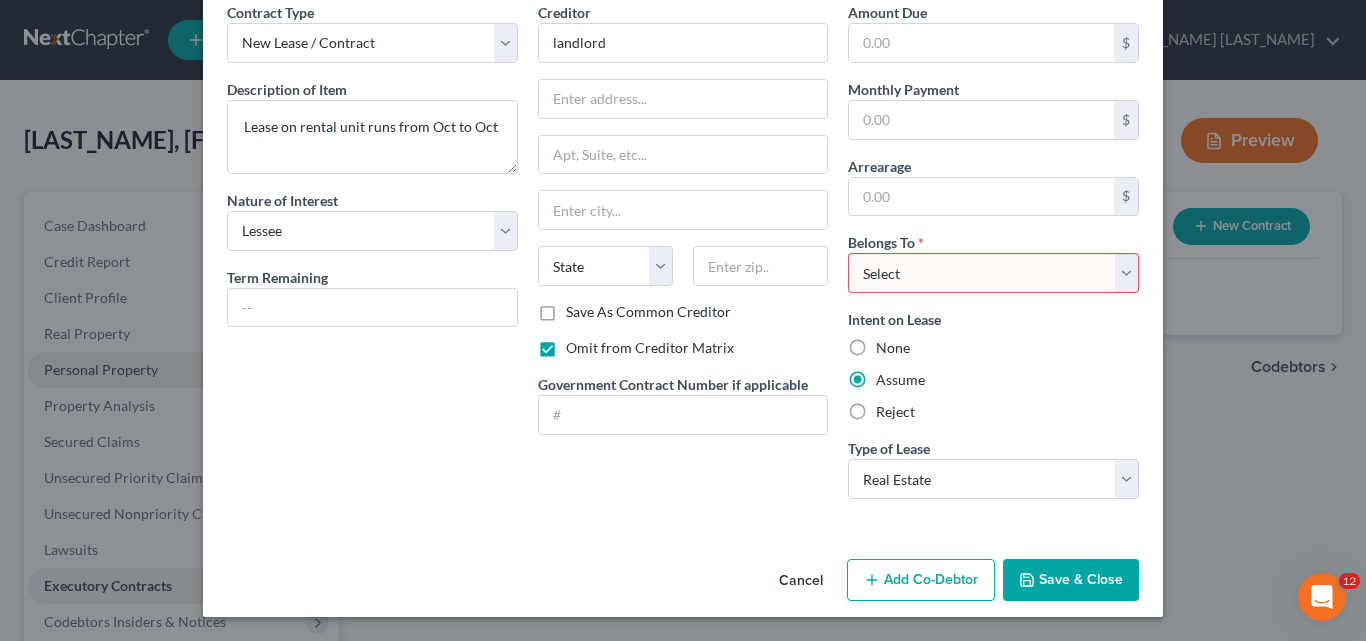 select on "0" 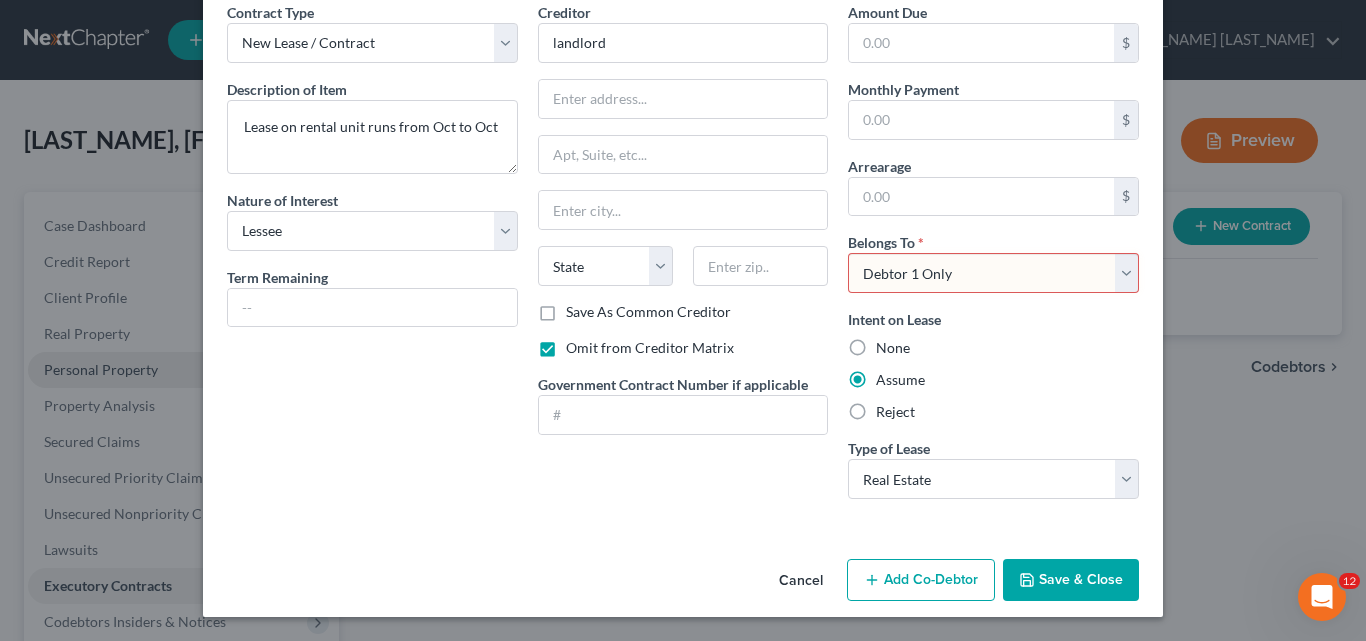 click on "Select Debtor 1 Only Debtor 2 Only Debtor 1 And Debtor 2 Only At Least One Of The Debtors And Another Community Property" at bounding box center [993, 273] 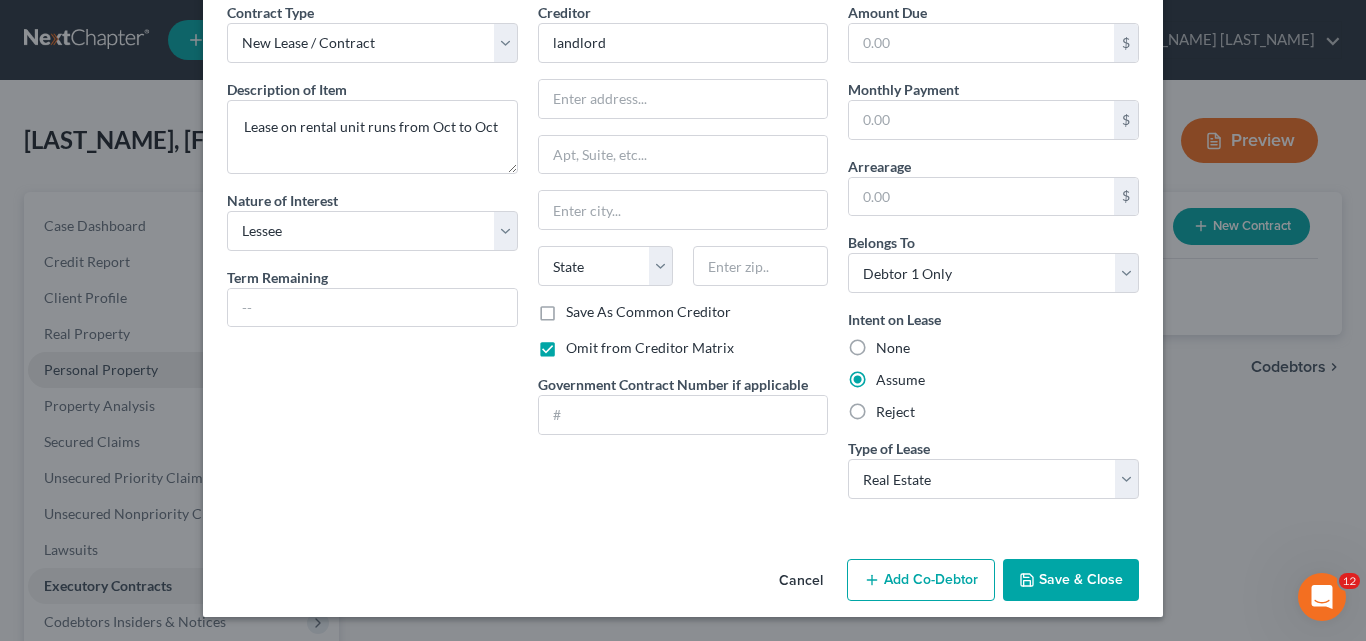 click on "Save & Close" at bounding box center (1071, 580) 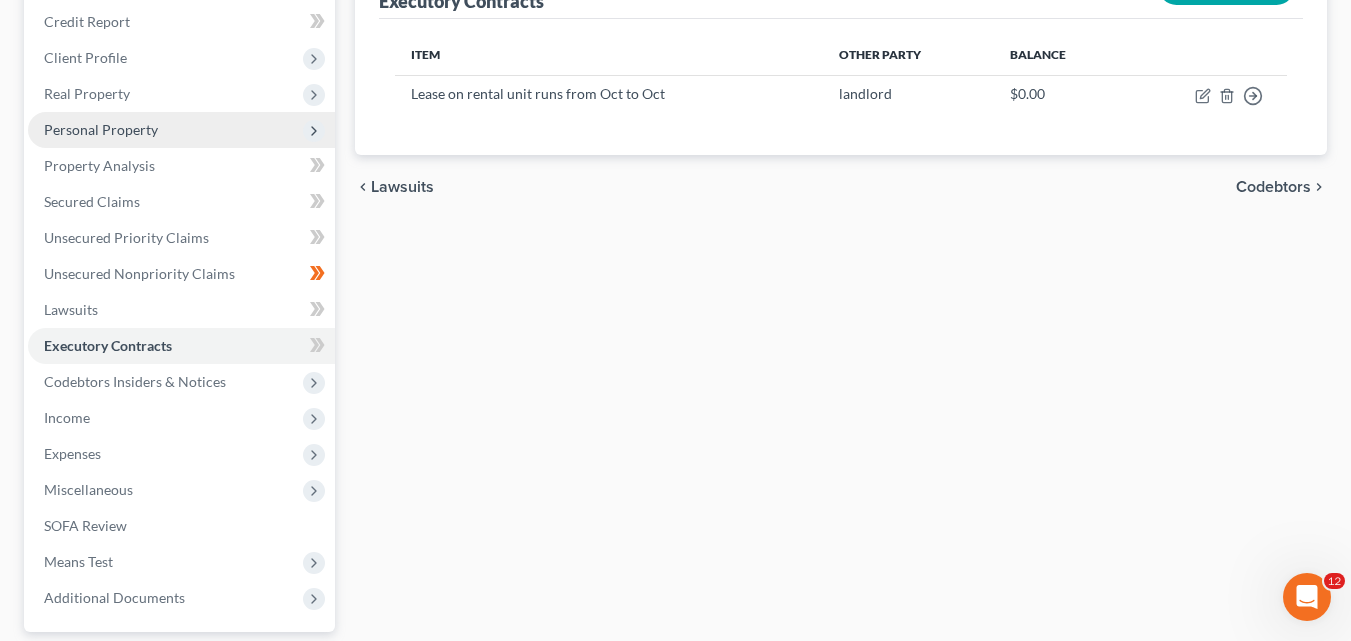 scroll, scrollTop: 300, scrollLeft: 0, axis: vertical 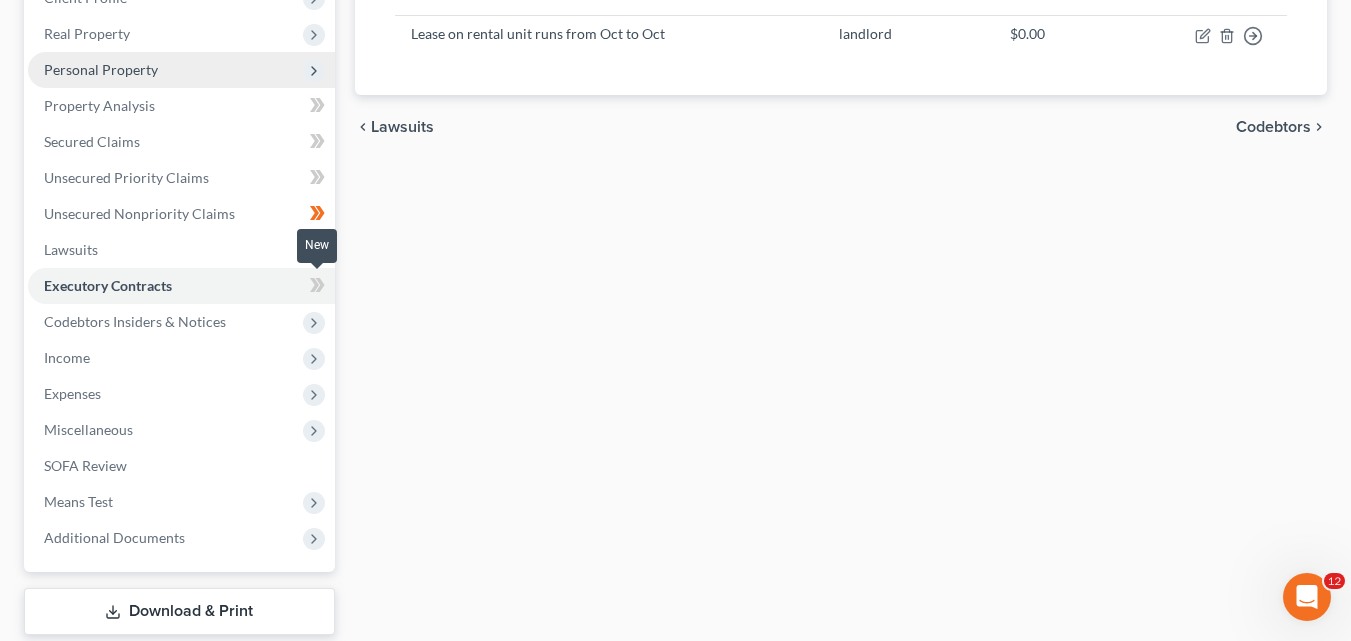 click 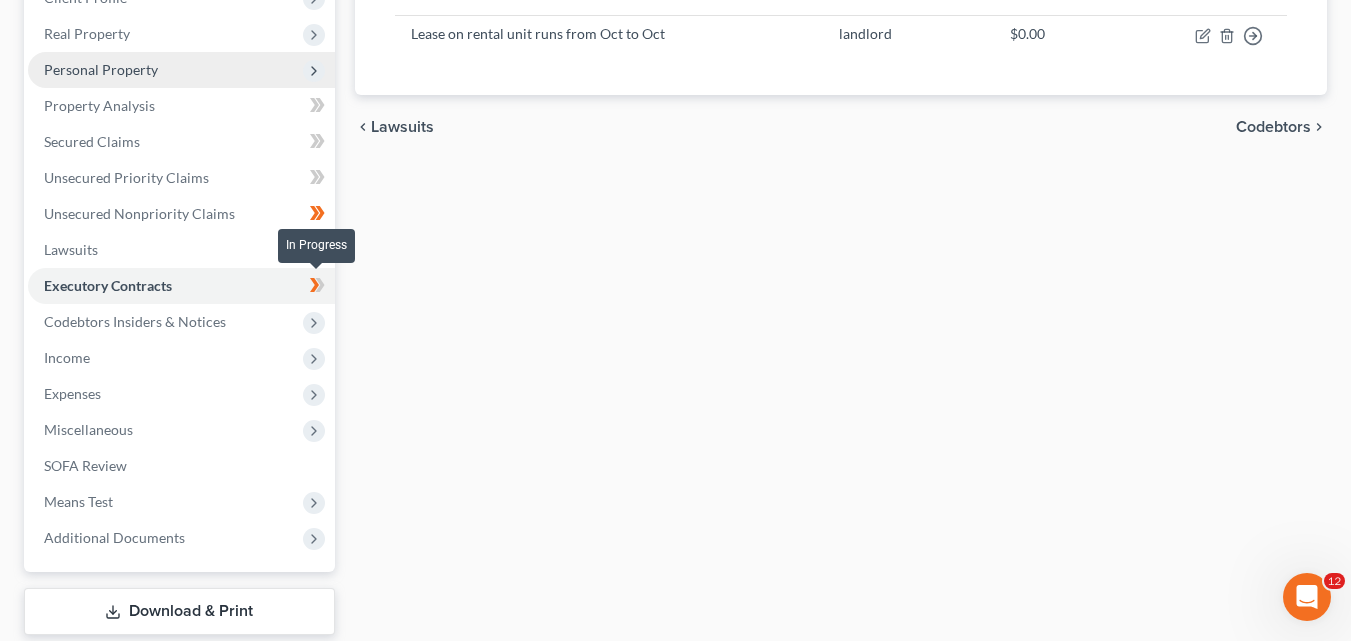 click 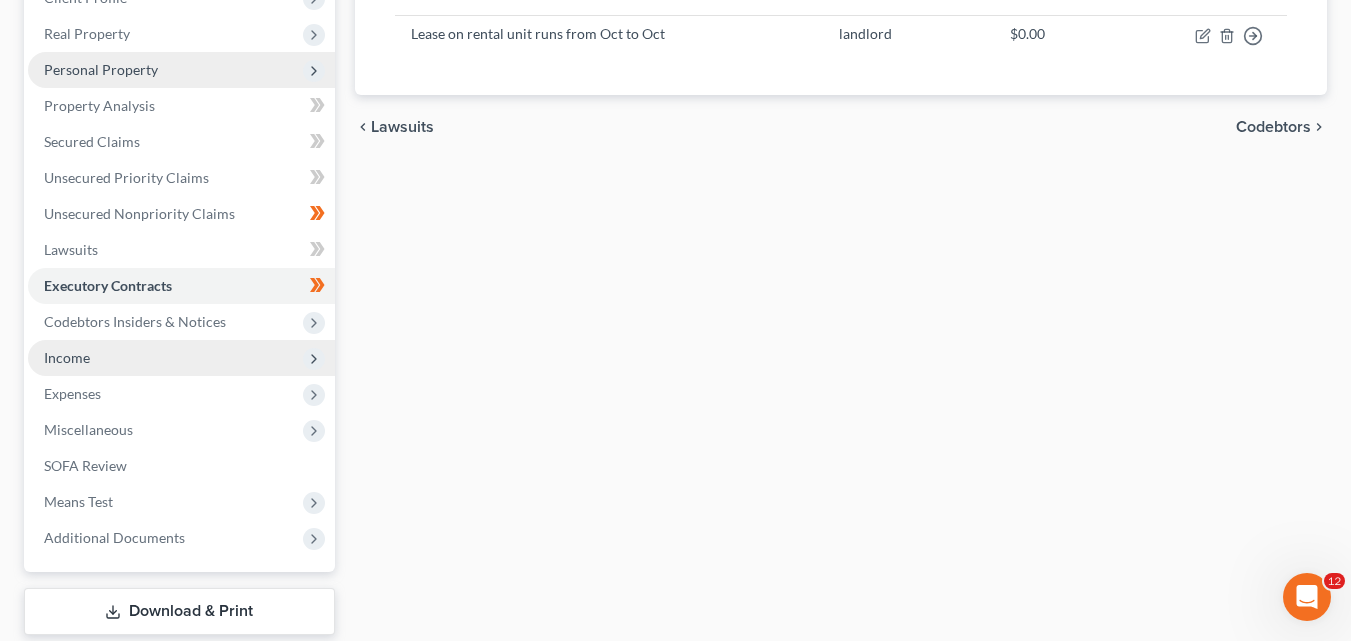 click on "Income" at bounding box center [181, 358] 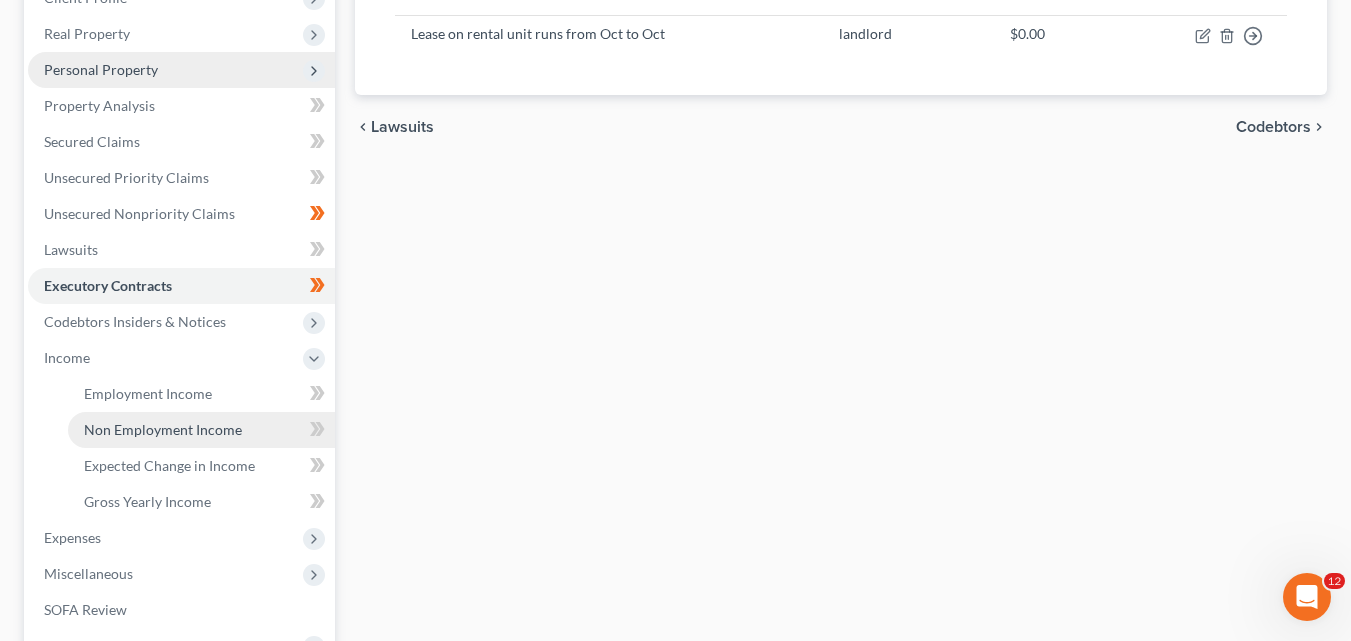 click on "Non Employment Income" at bounding box center [163, 429] 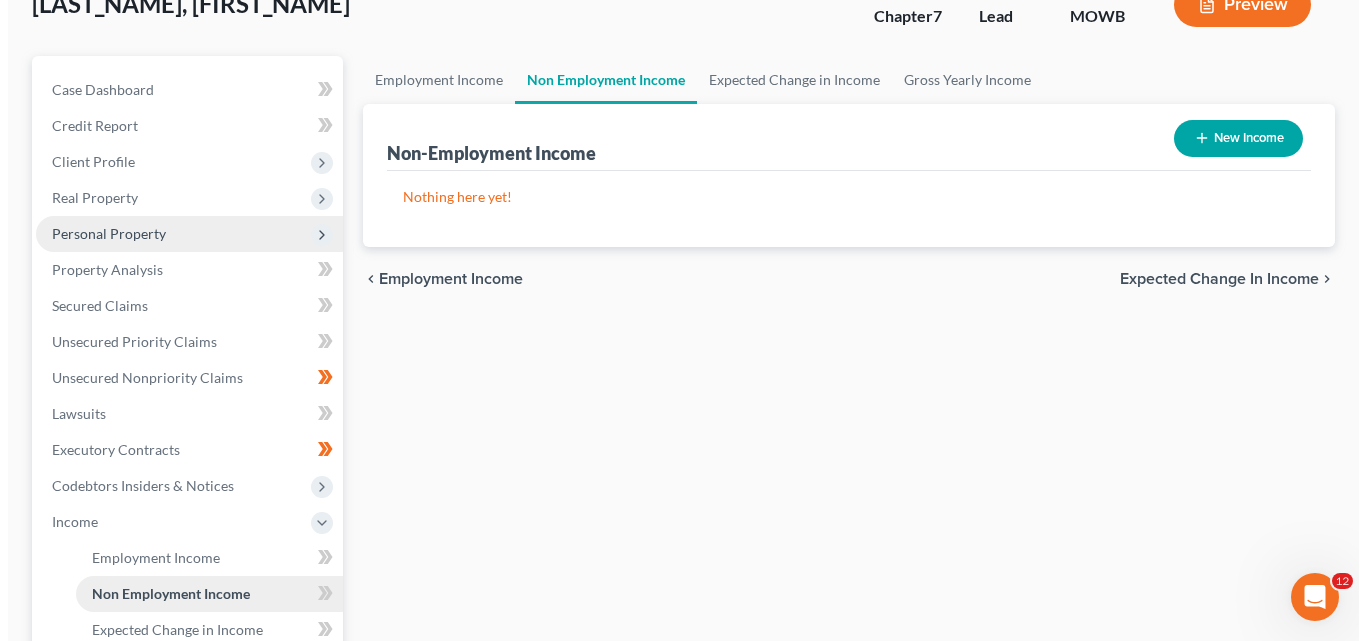 scroll, scrollTop: 0, scrollLeft: 0, axis: both 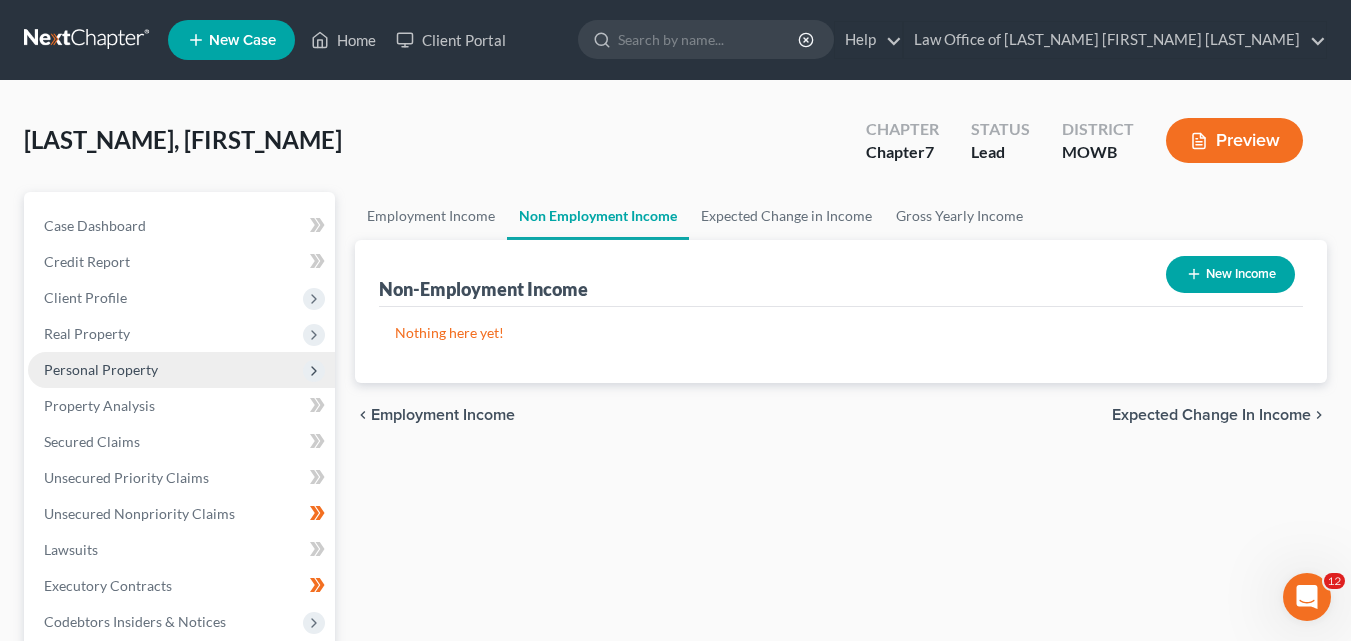 click on "New Income" at bounding box center [1230, 274] 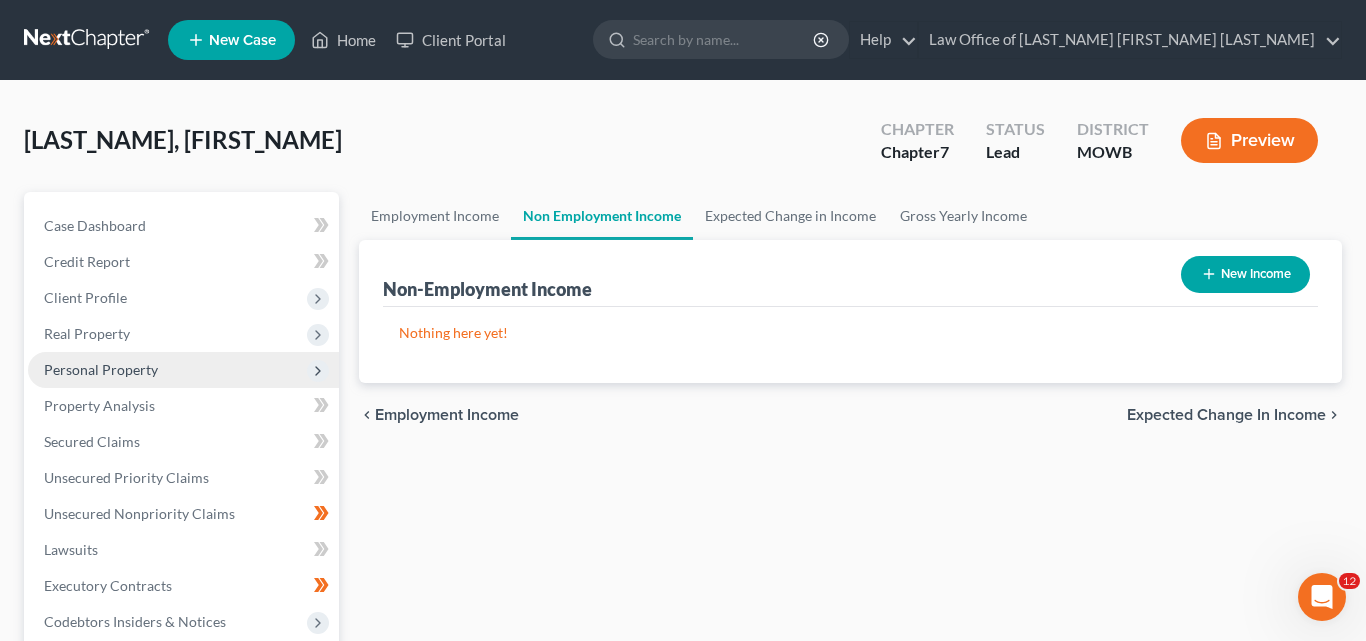 select on "0" 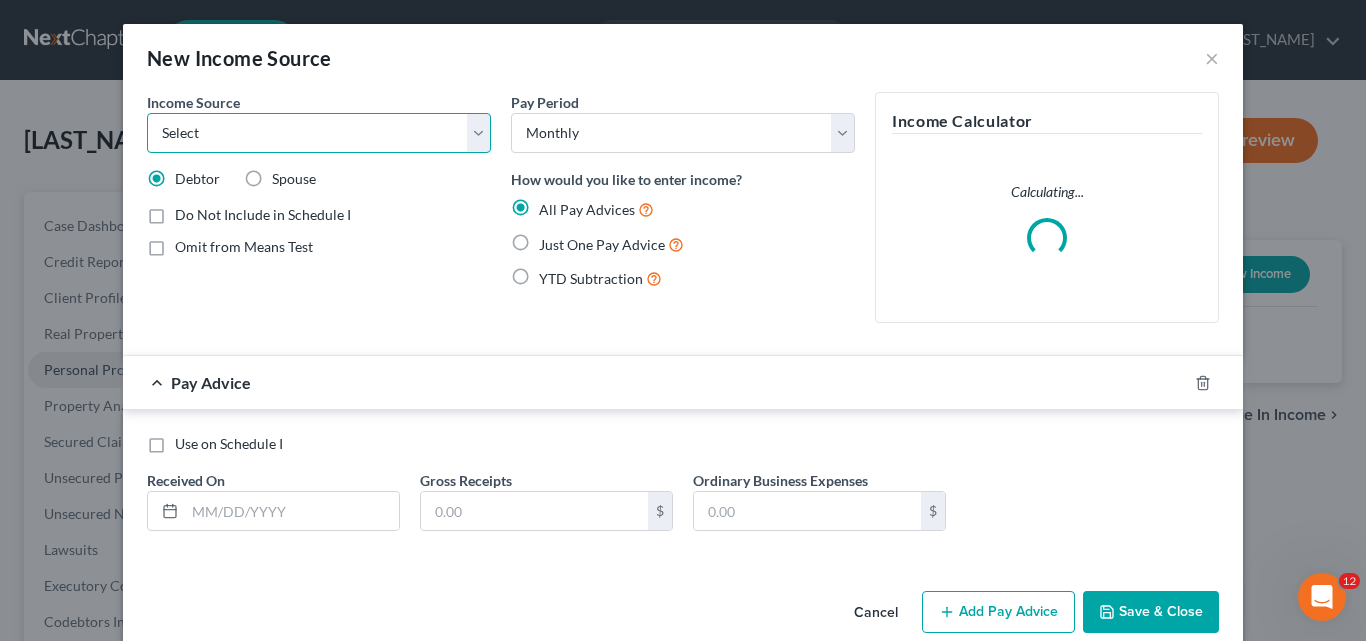 click on "Select Unemployment Disability (from employer) Pension Retirement Social Security / Social Security Disability Other Government Assistance Interests, Dividends or Royalties Child / Family Support Contributions to Household Property / Rental Business, Professional or Farm Alimony / Maintenance Payments Military Disability Benefits Other Monthly Income" at bounding box center (319, 133) 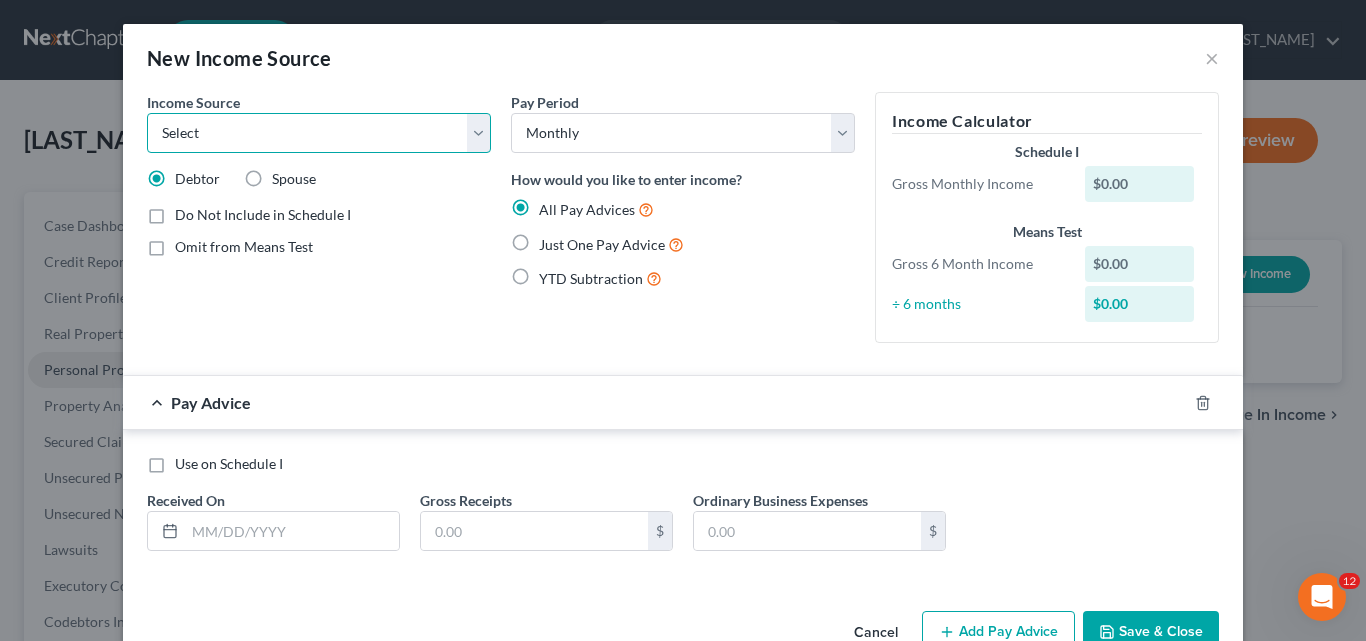 select on "4" 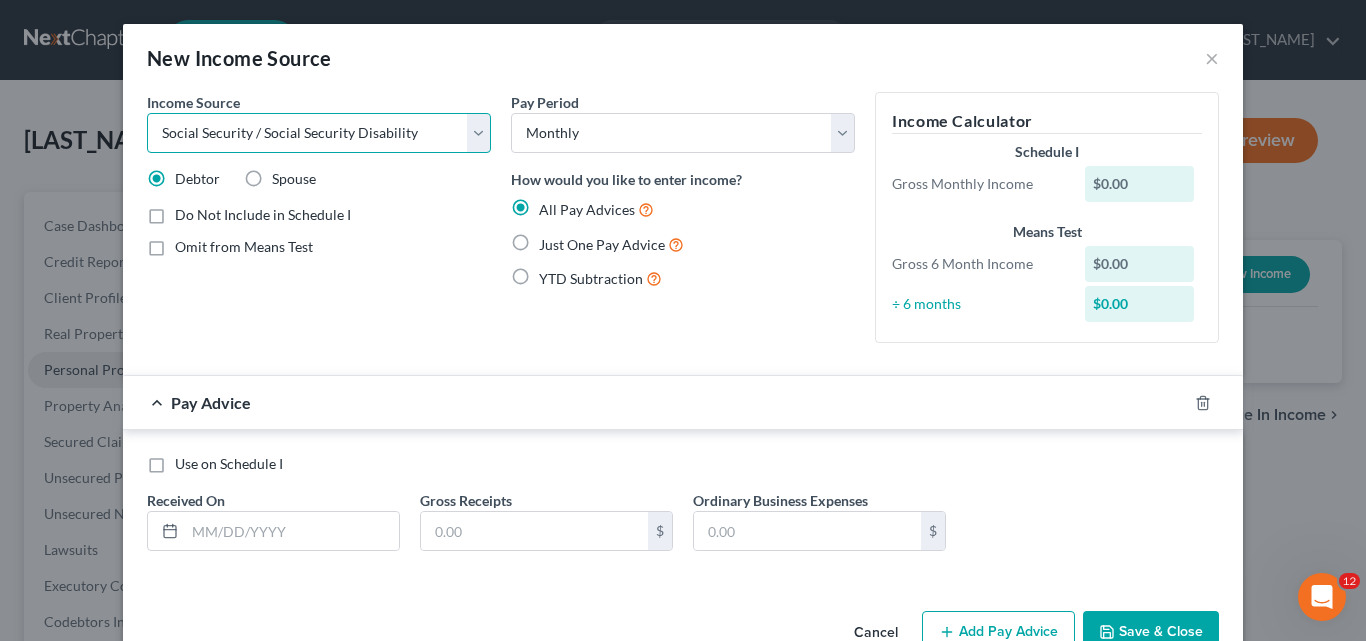 click on "Select Unemployment Disability (from employer) Pension Retirement Social Security / Social Security Disability Other Government Assistance Interests, Dividends or Royalties Child / Family Support Contributions to Household Property / Rental Business, Professional or Farm Alimony / Maintenance Payments Military Disability Benefits Other Monthly Income" at bounding box center (319, 133) 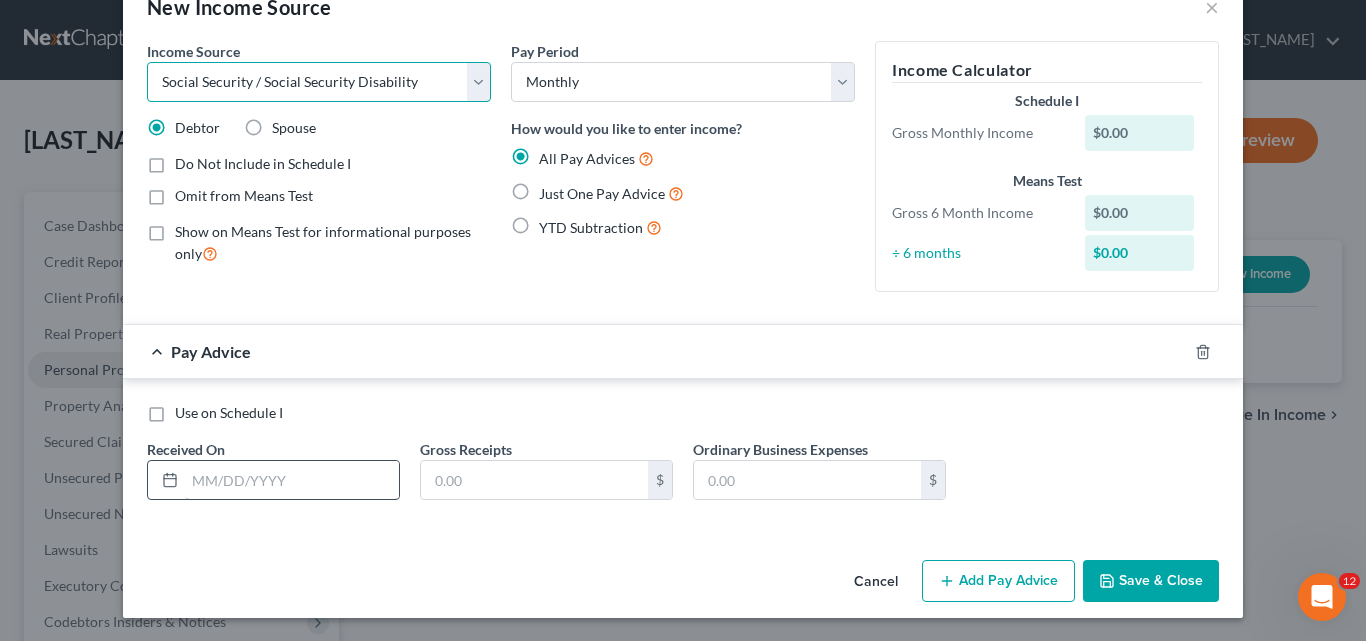 scroll, scrollTop: 52, scrollLeft: 0, axis: vertical 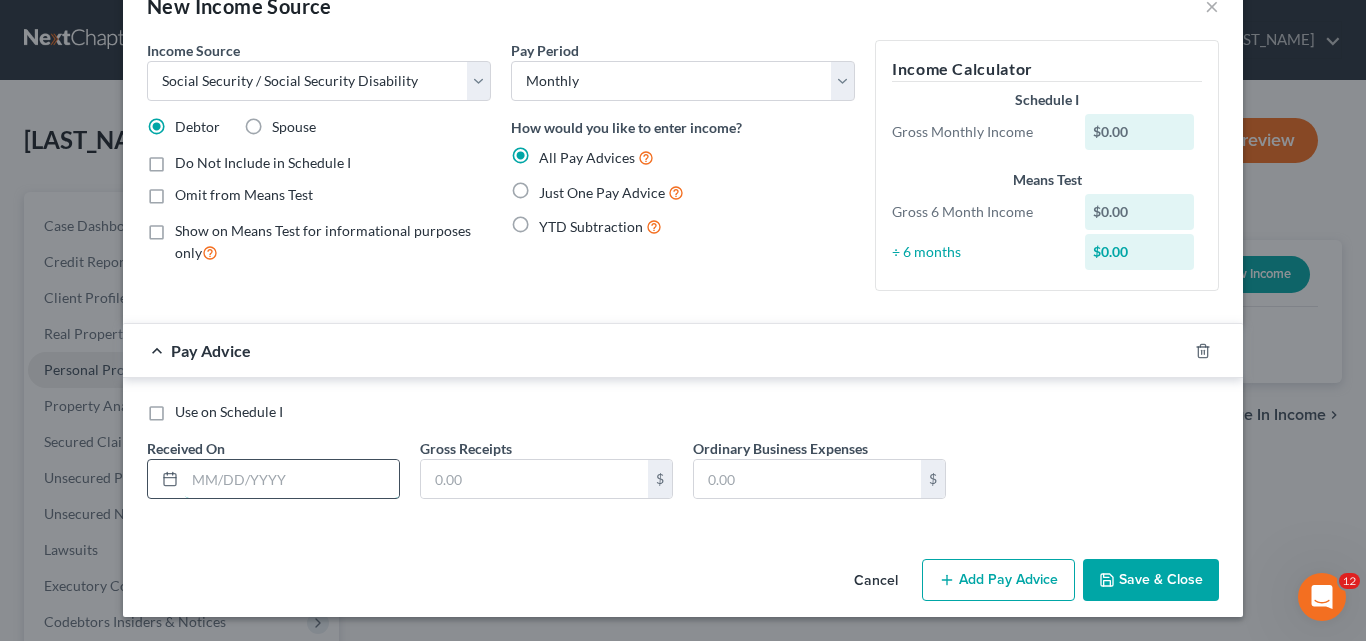click at bounding box center [292, 479] 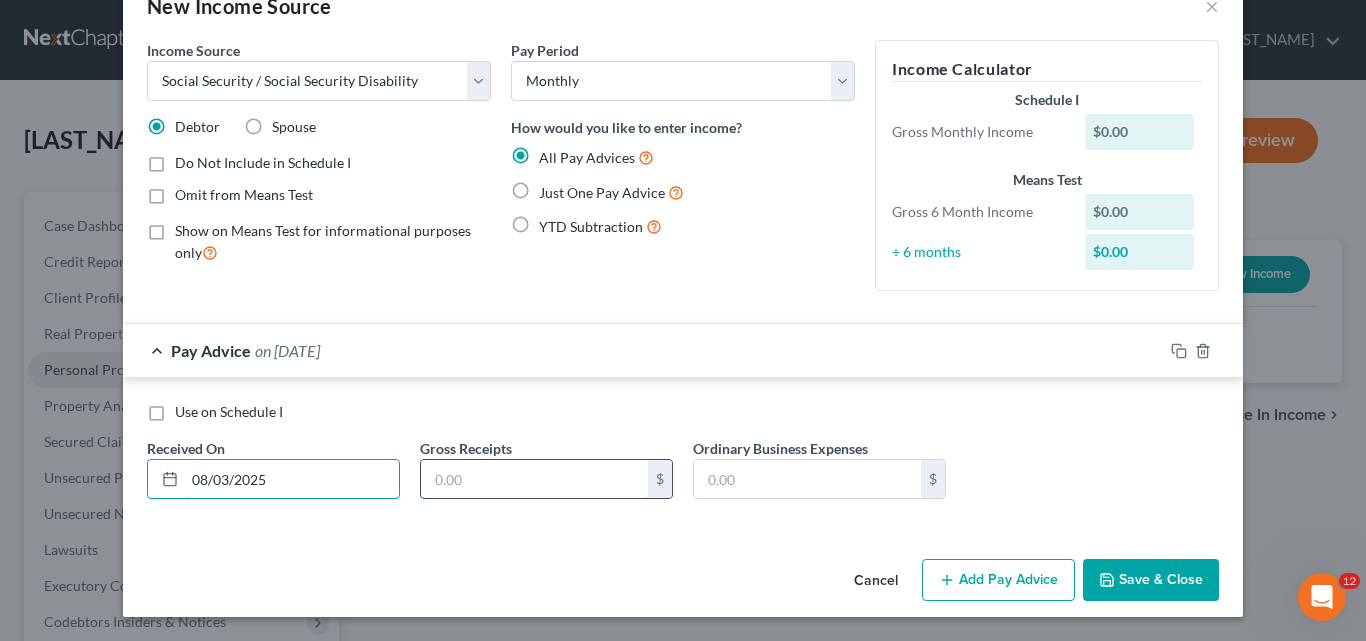 type on "08/03/2025" 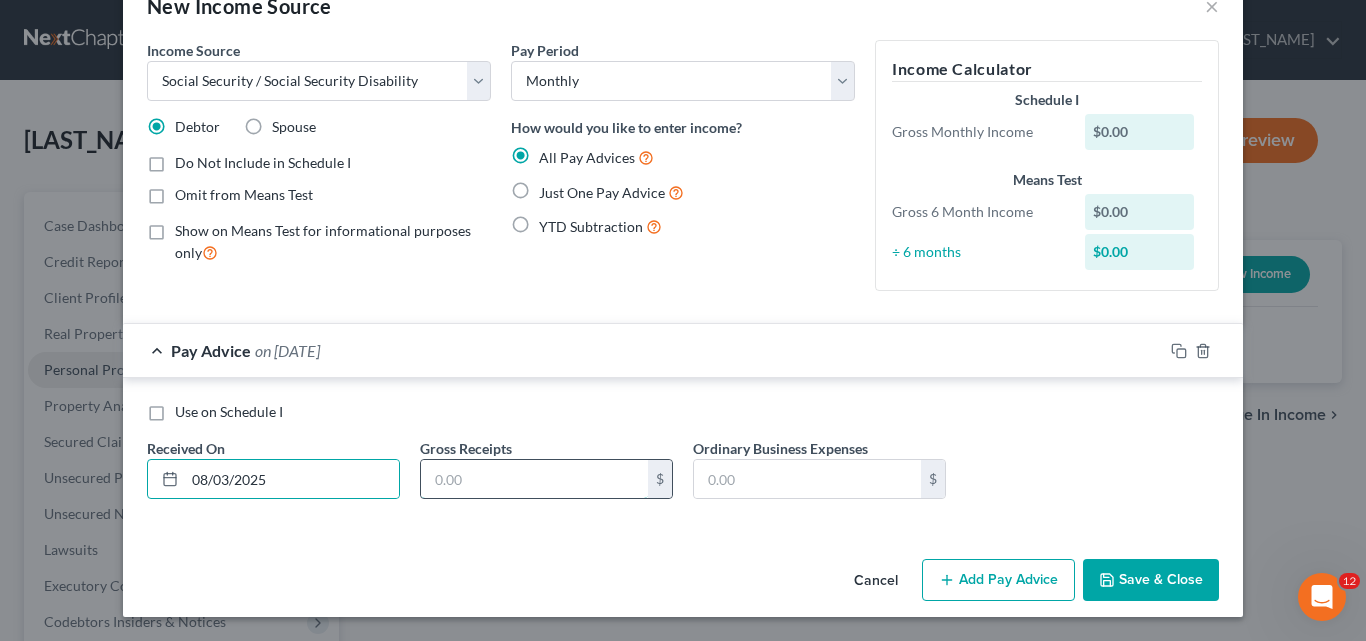 click at bounding box center (534, 479) 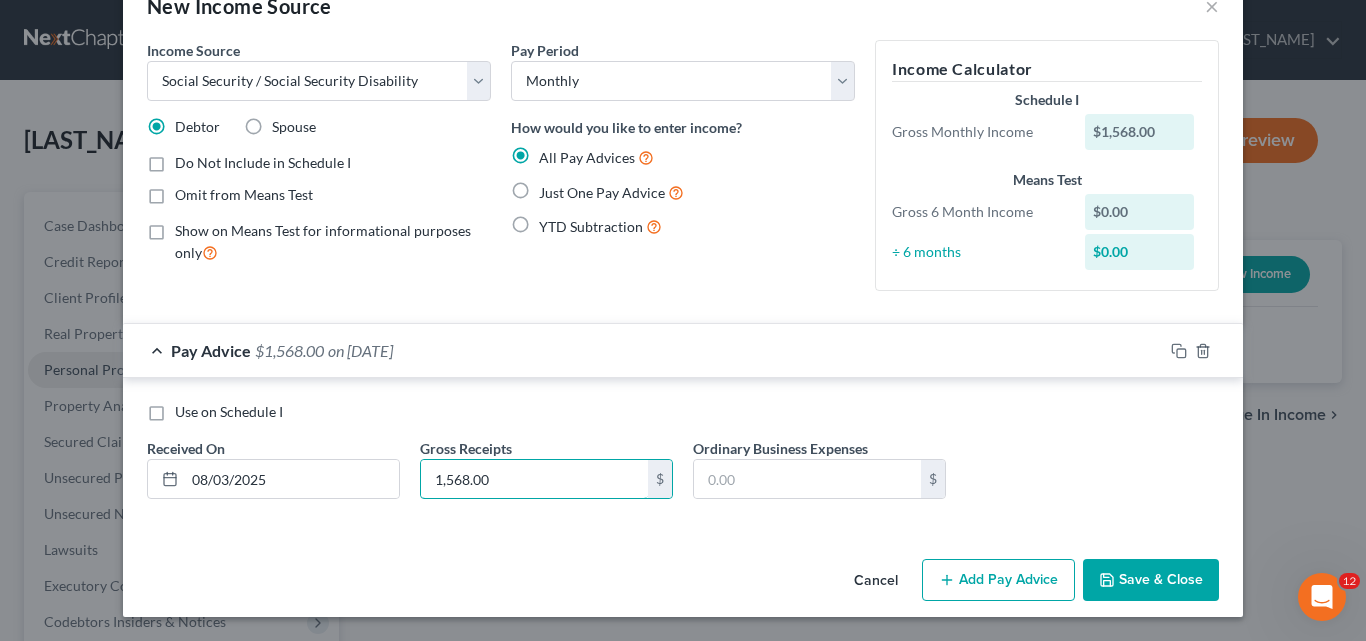 type on "1,568.00" 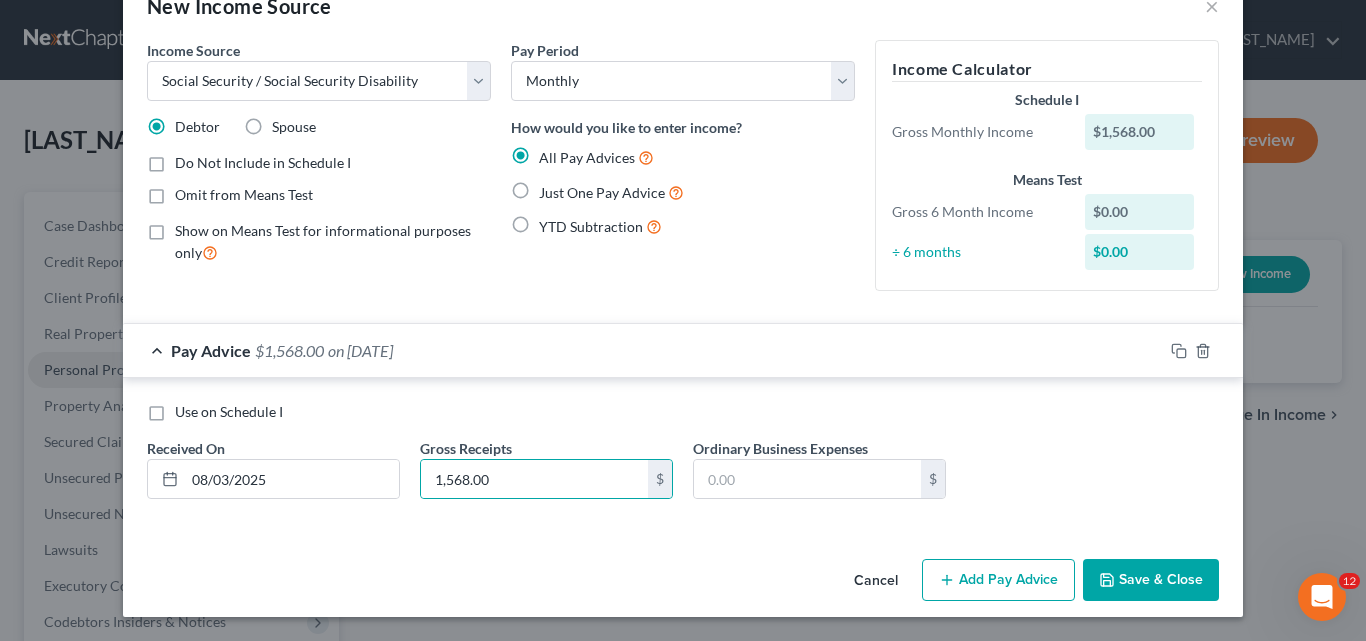 click on "Just One Pay Advice" at bounding box center [611, 192] 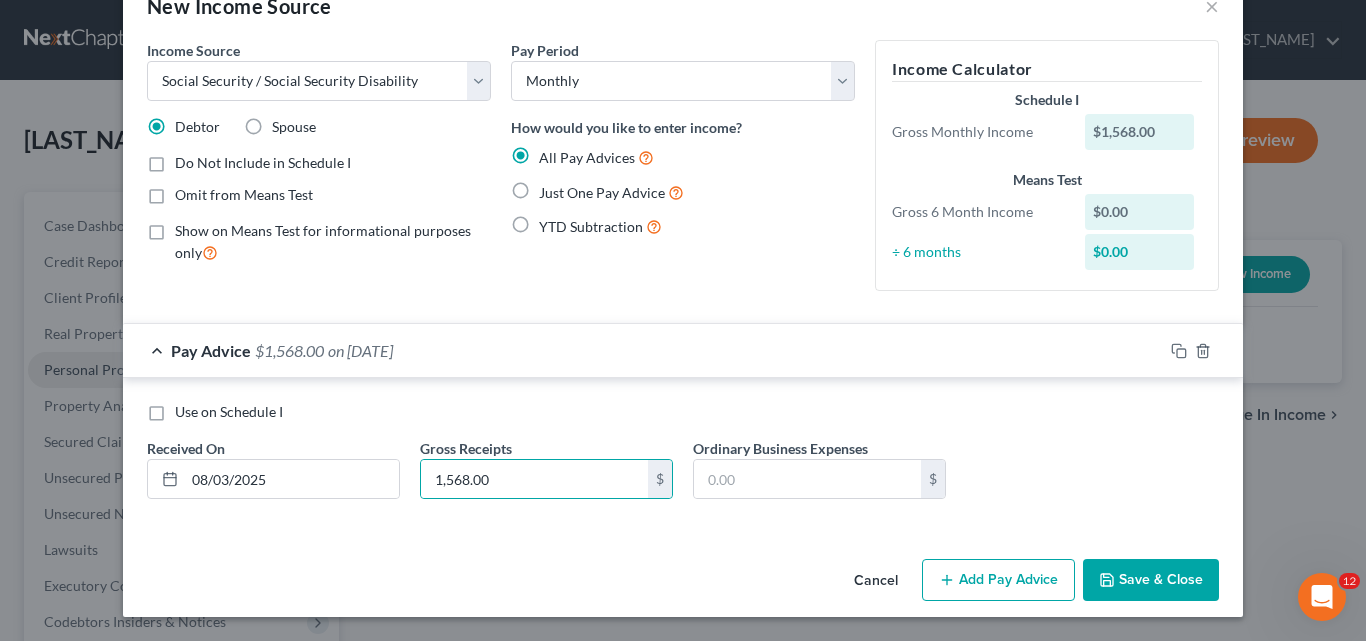 click on "Just One Pay Advice" at bounding box center [553, 187] 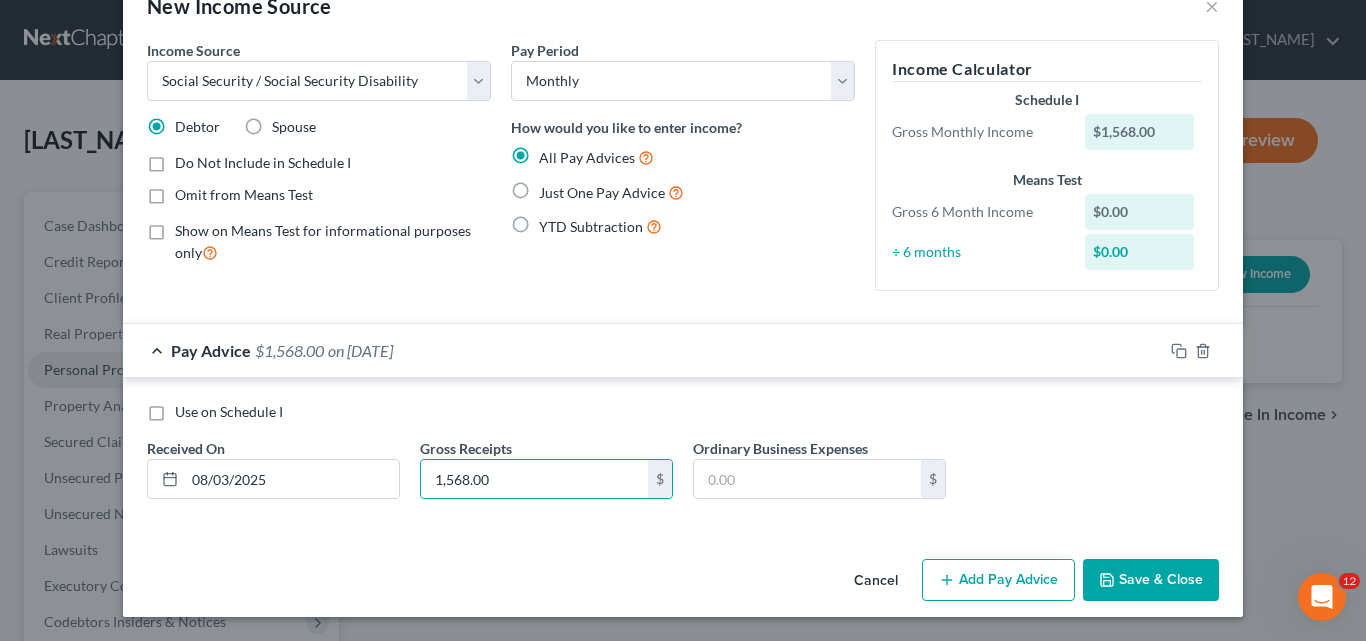 radio on "true" 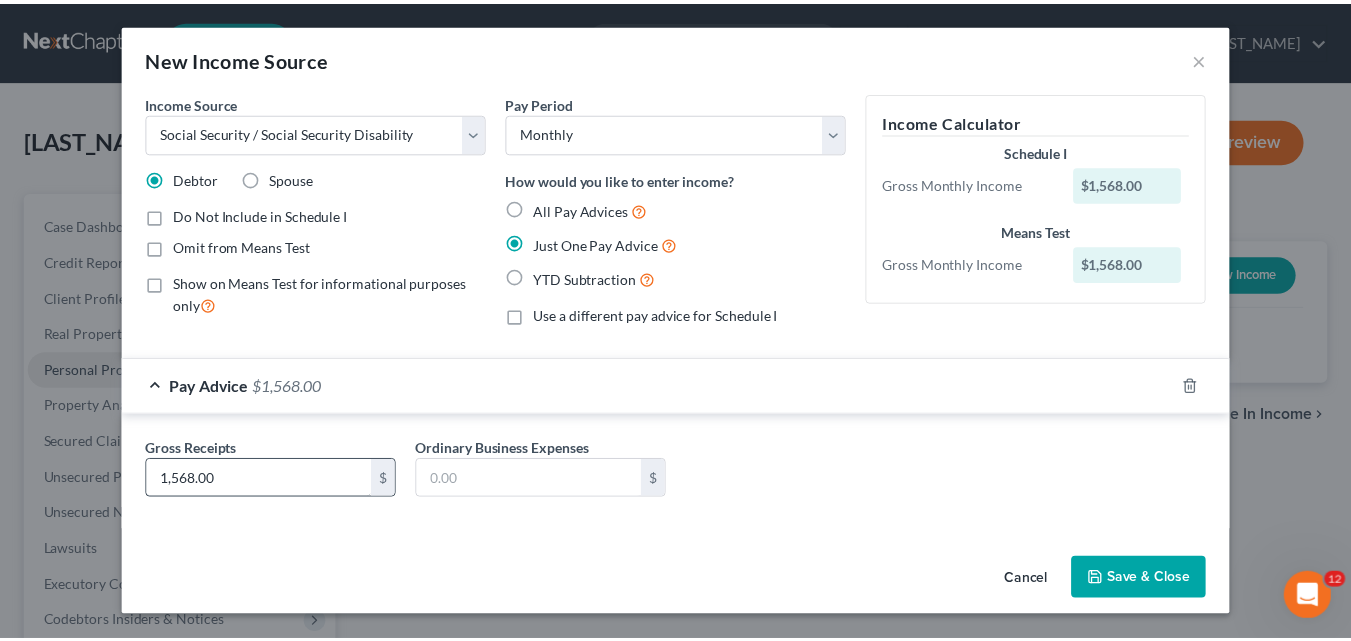 scroll, scrollTop: 0, scrollLeft: 0, axis: both 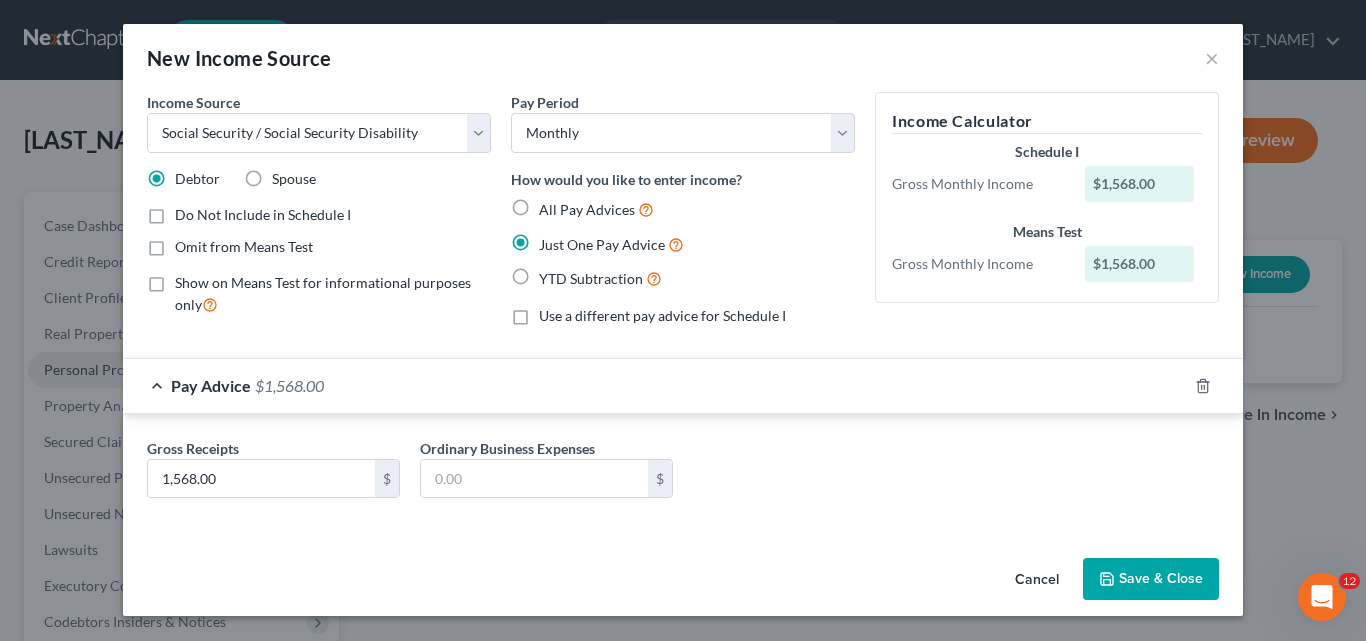 click on "Save & Close" at bounding box center (1151, 579) 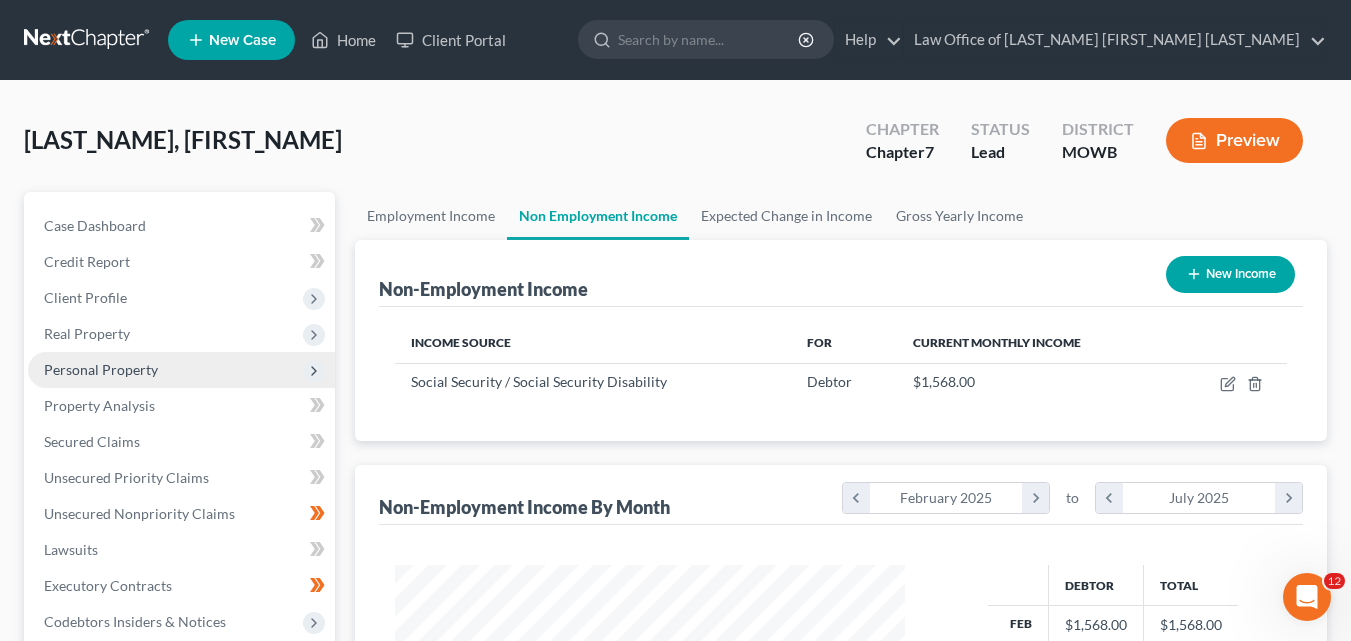 scroll, scrollTop: 999642, scrollLeft: 999456, axis: both 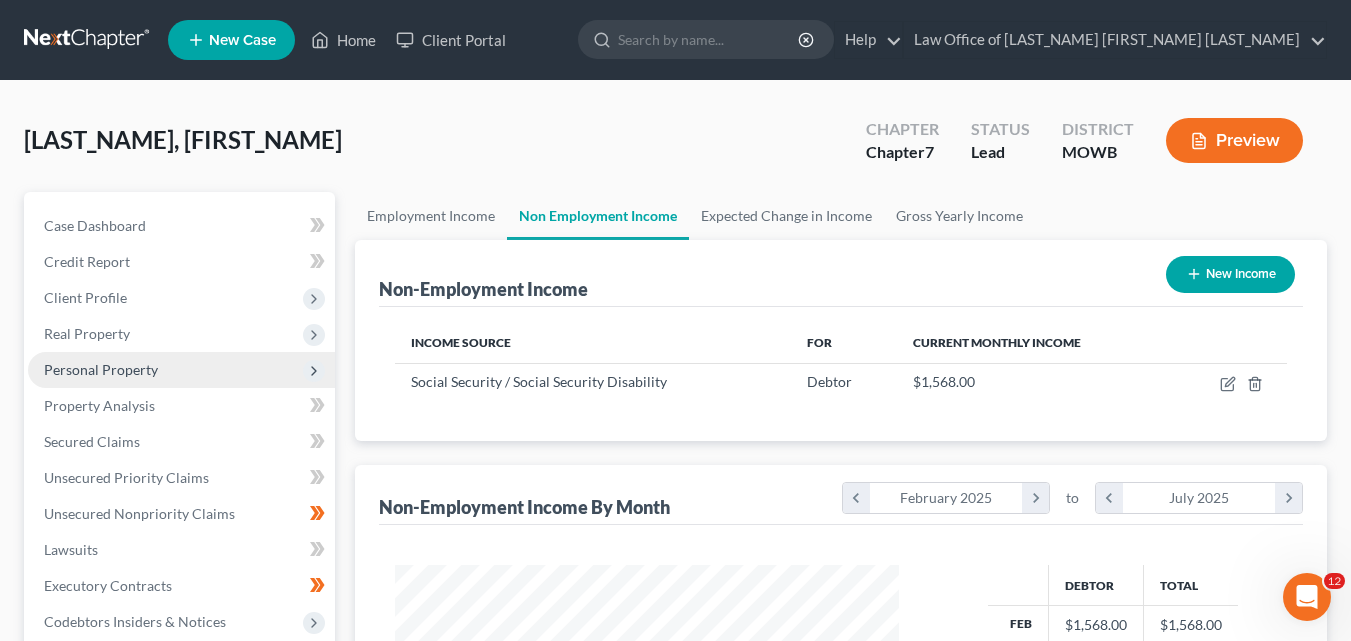 click on "New Income" at bounding box center [1230, 274] 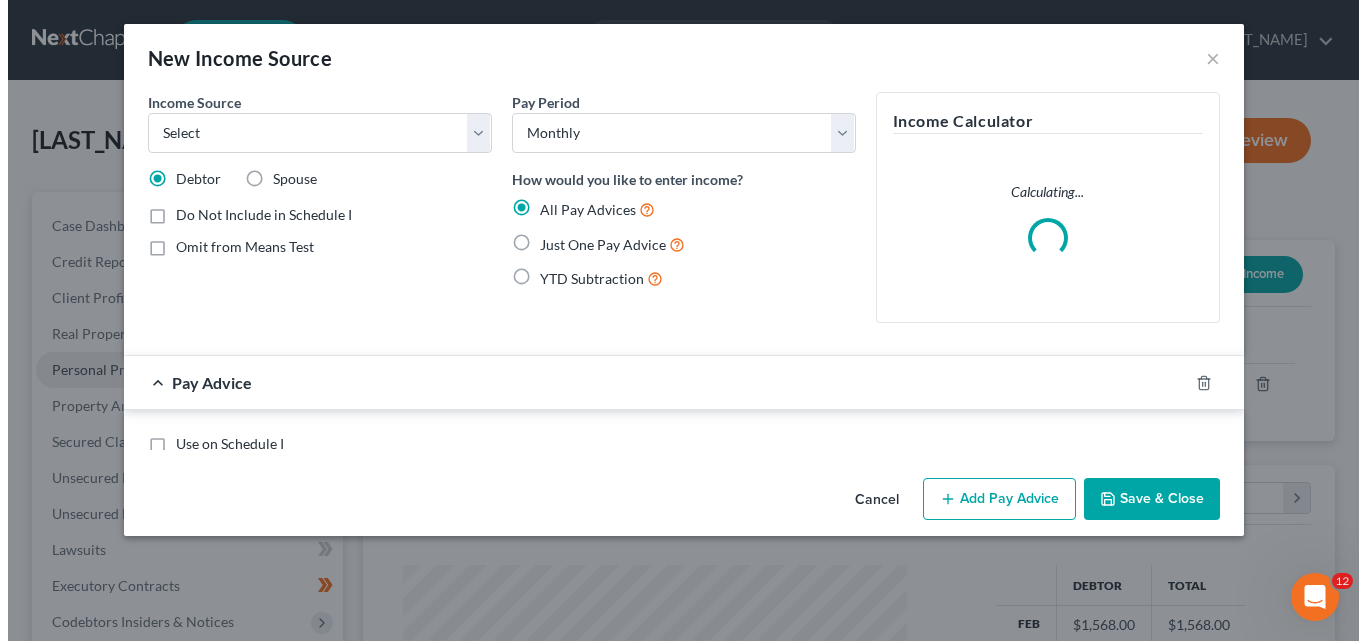 scroll, scrollTop: 999642, scrollLeft: 999450, axis: both 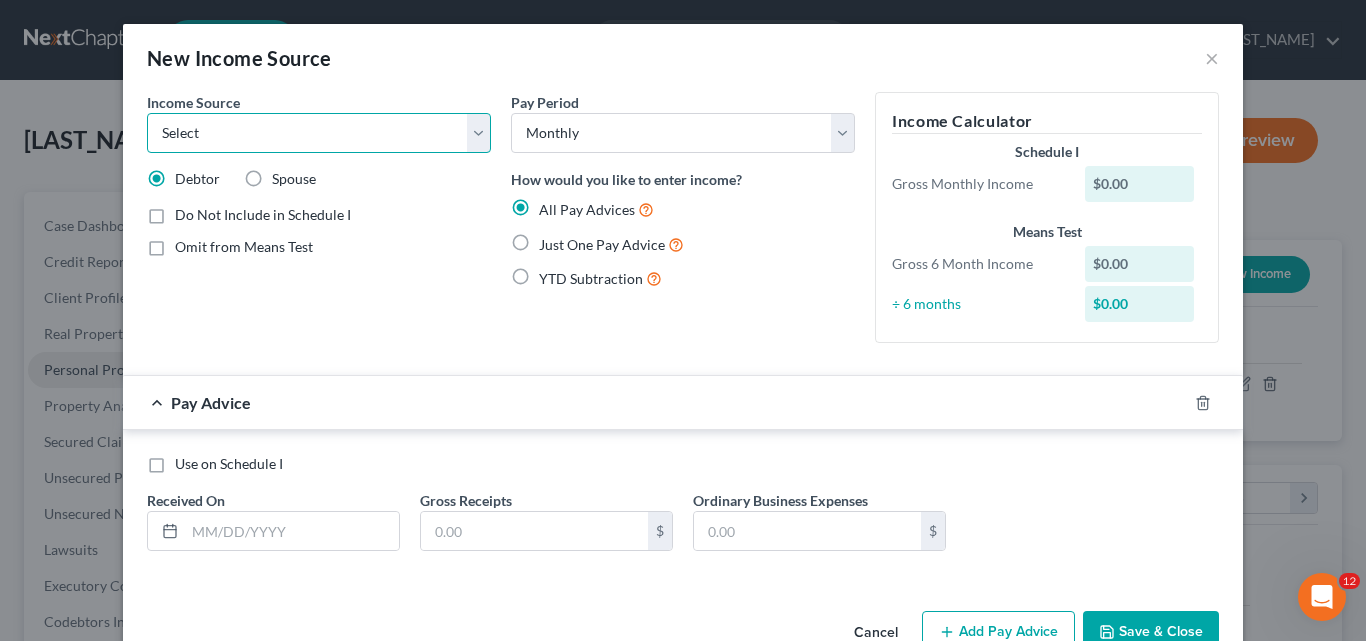 click on "Select Unemployment Disability (from employer) Pension Retirement Social Security / Social Security Disability Other Government Assistance Interests, Dividends or Royalties Child / Family Support Contributions to Household Property / Rental Business, Professional or Farm Alimony / Maintenance Payments Military Disability Benefits Other Monthly Income" at bounding box center [319, 133] 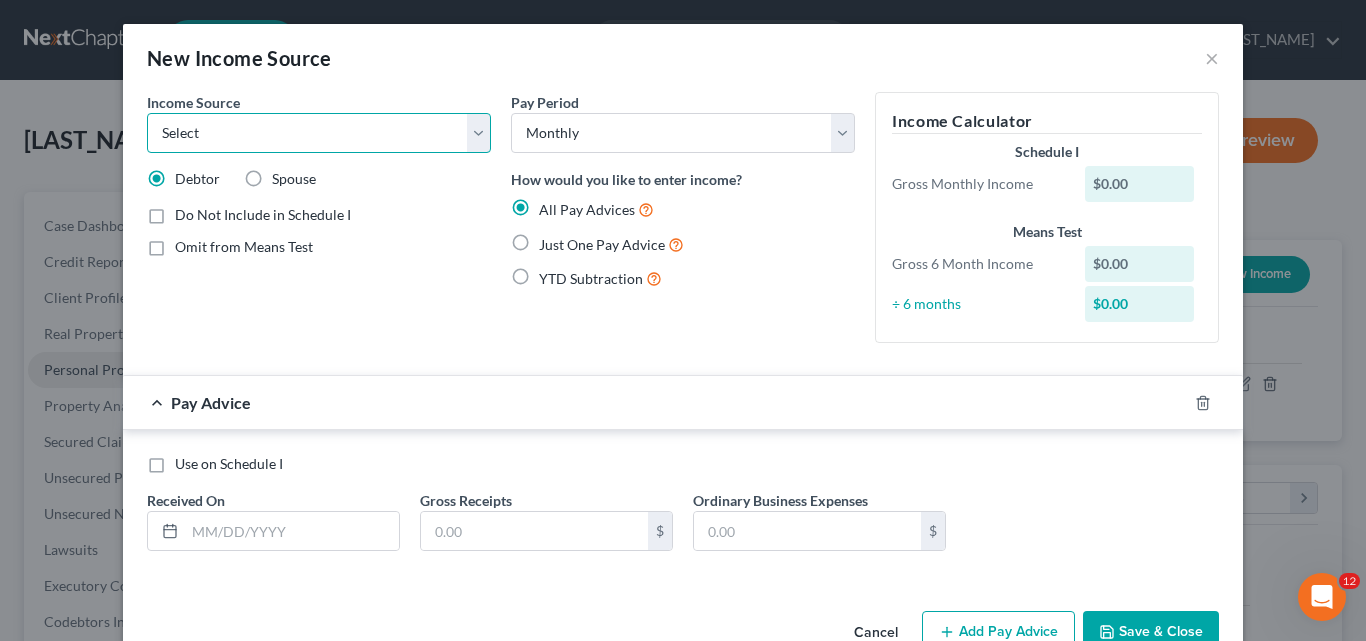 select on "5" 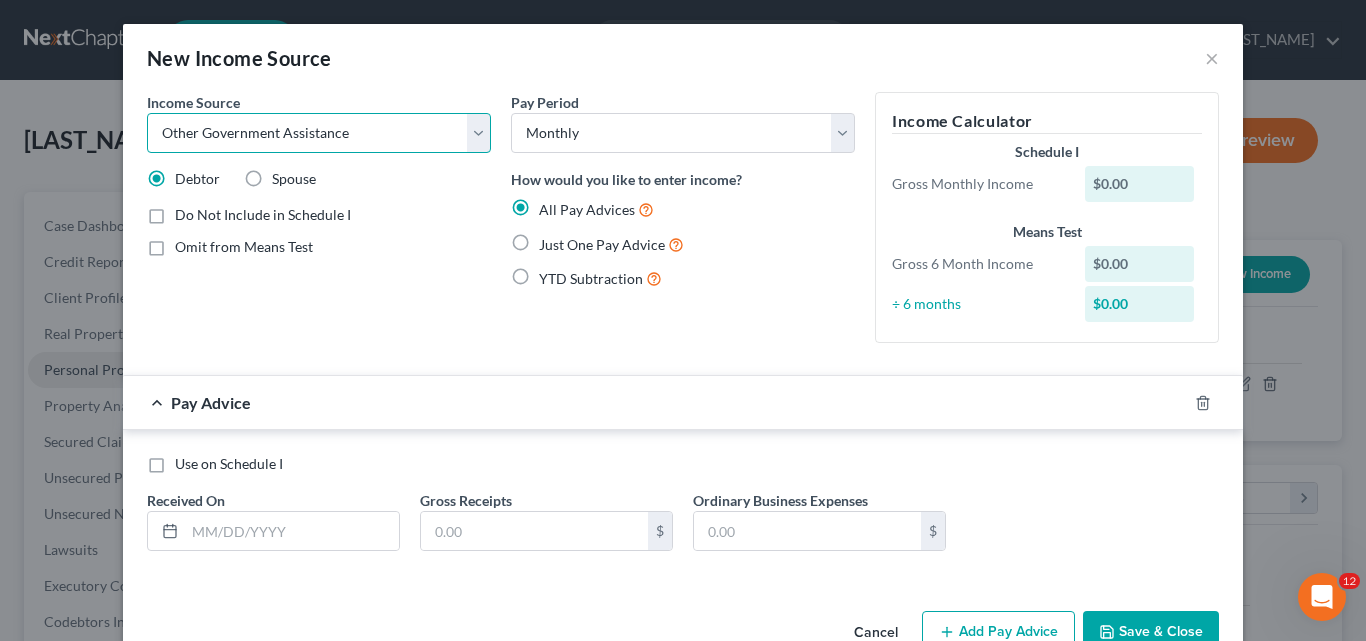 click on "Select Unemployment Disability (from employer) Pension Retirement Social Security / Social Security Disability Other Government Assistance Interests, Dividends or Royalties Child / Family Support Contributions to Household Property / Rental Business, Professional or Farm Alimony / Maintenance Payments Military Disability Benefits Other Monthly Income" at bounding box center (319, 133) 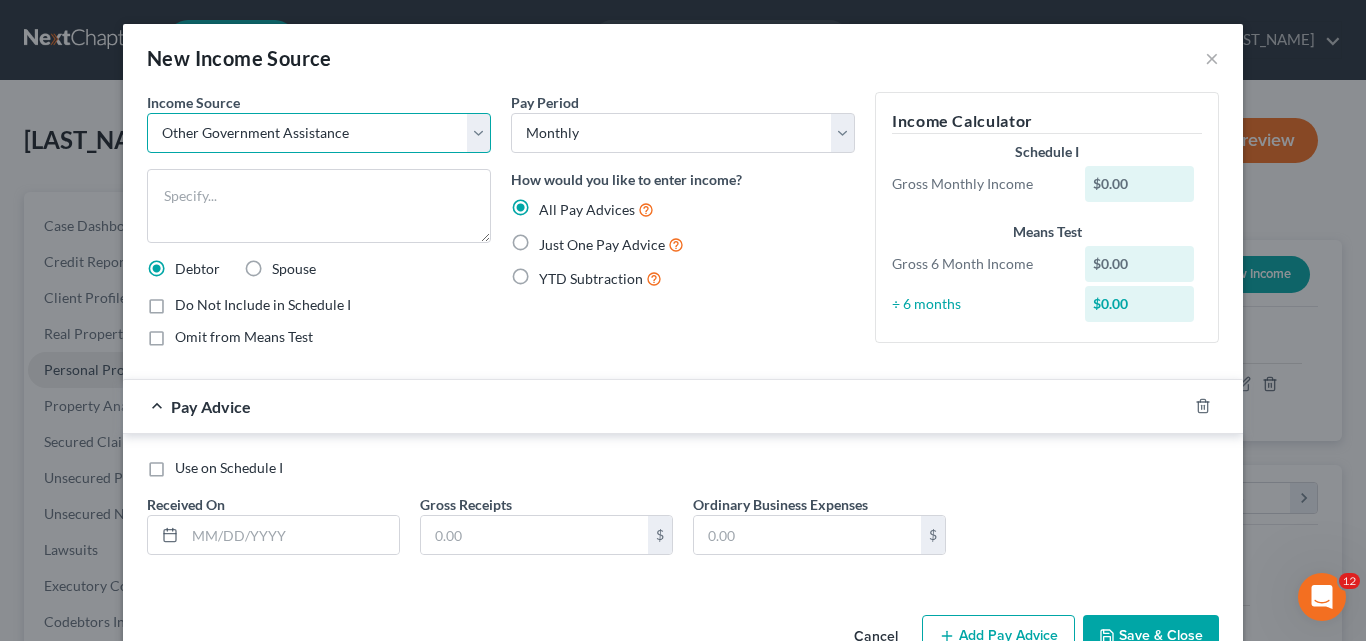 scroll, scrollTop: 55, scrollLeft: 0, axis: vertical 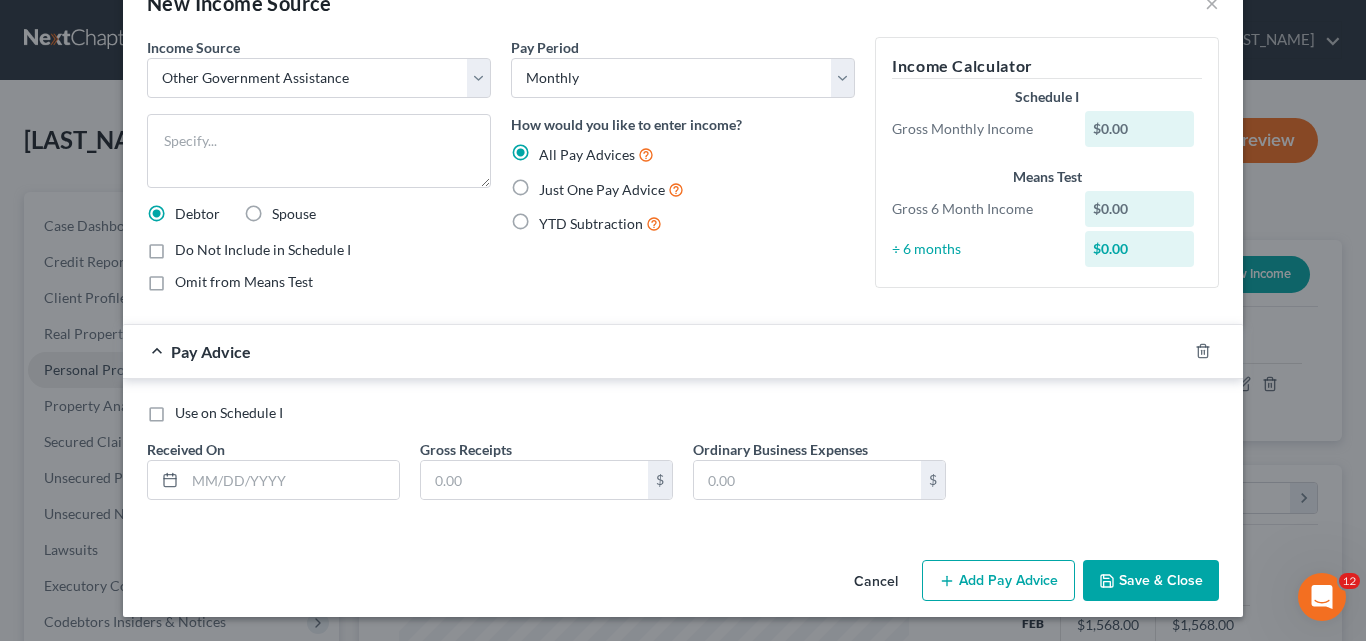 click on "Just One Pay Advice" at bounding box center [611, 189] 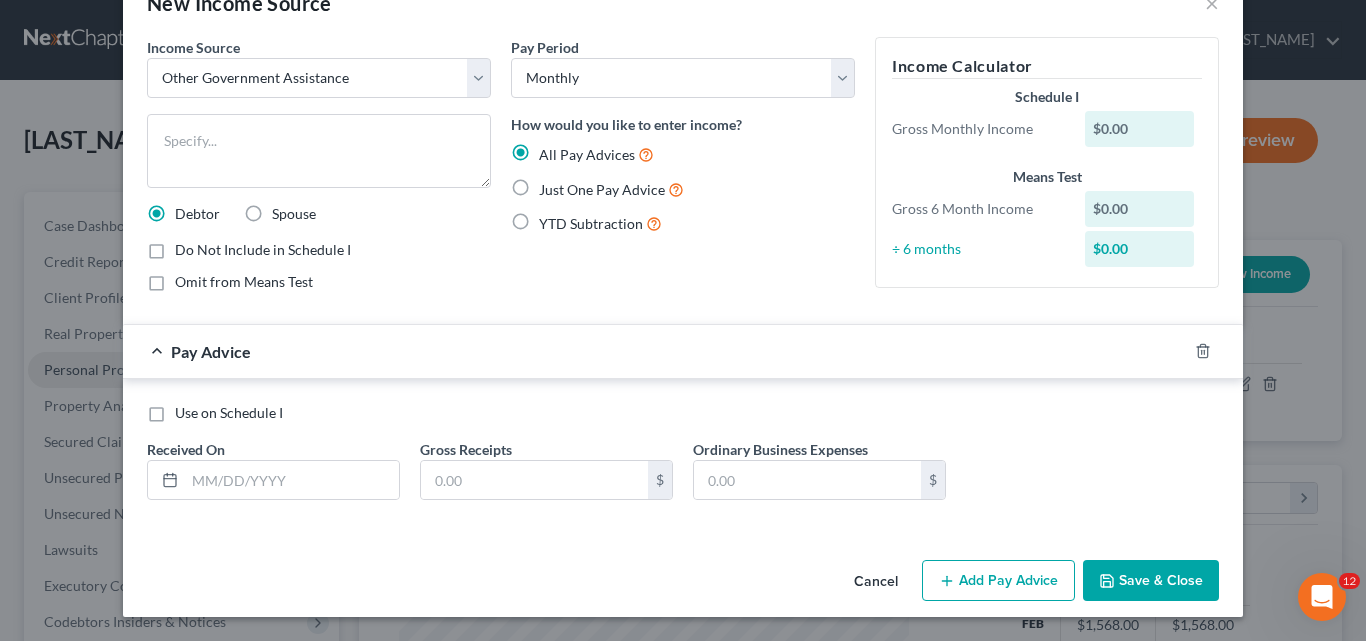 click on "Just One Pay Advice" at bounding box center [553, 184] 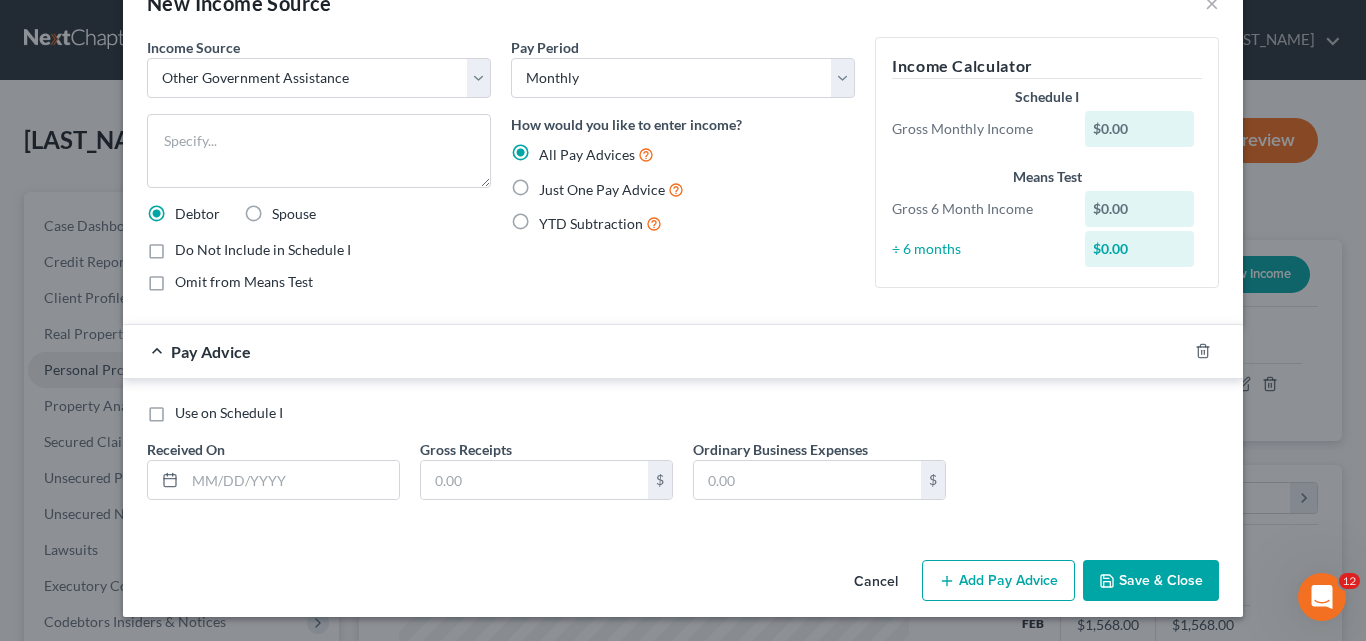 radio on "true" 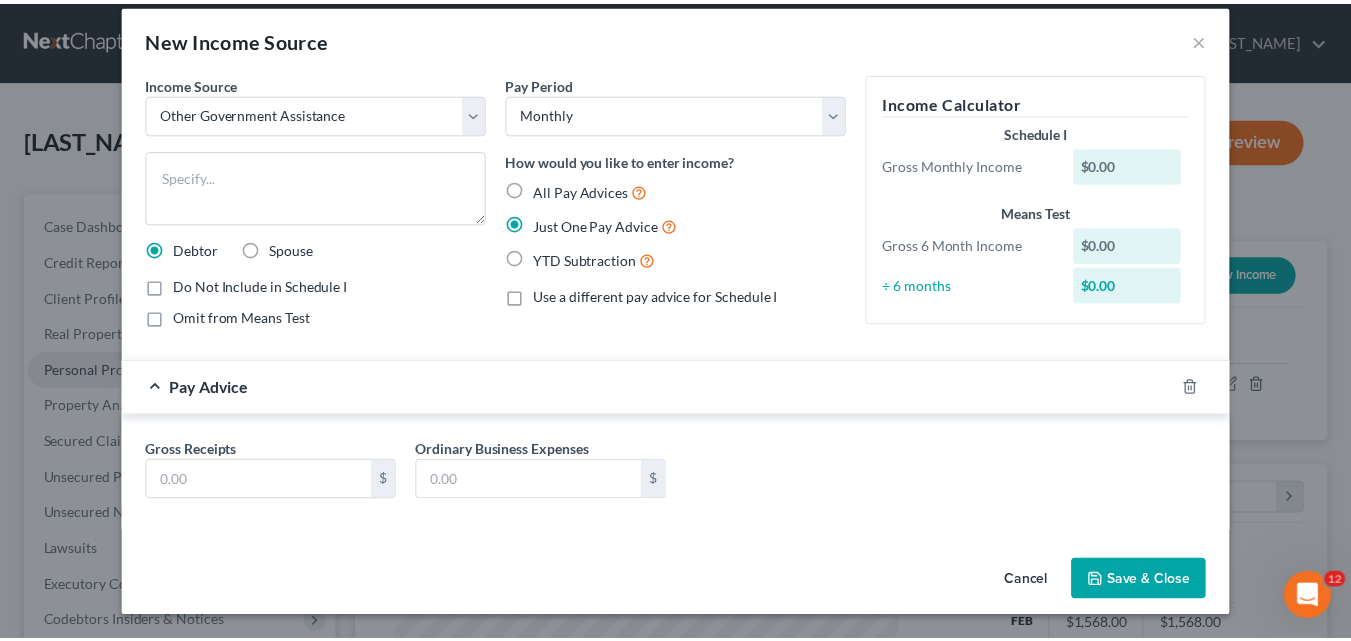 scroll, scrollTop: 19, scrollLeft: 0, axis: vertical 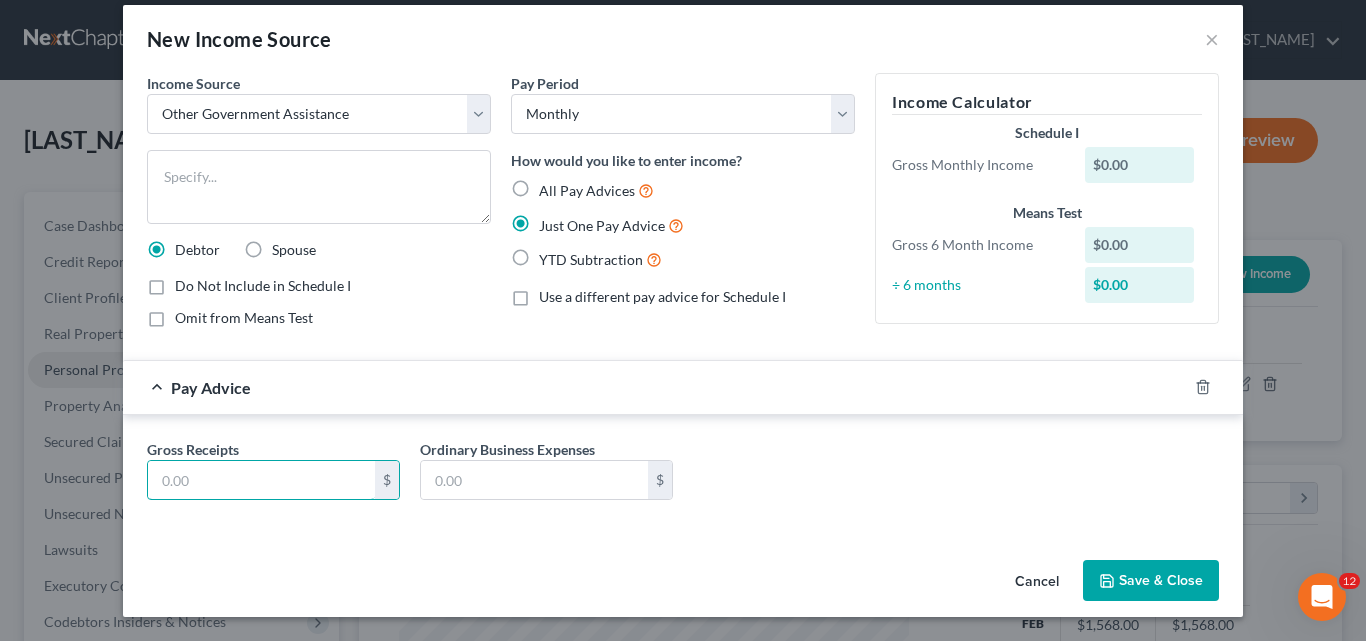 drag, startPoint x: 164, startPoint y: 480, endPoint x: 150, endPoint y: 455, distance: 28.653097 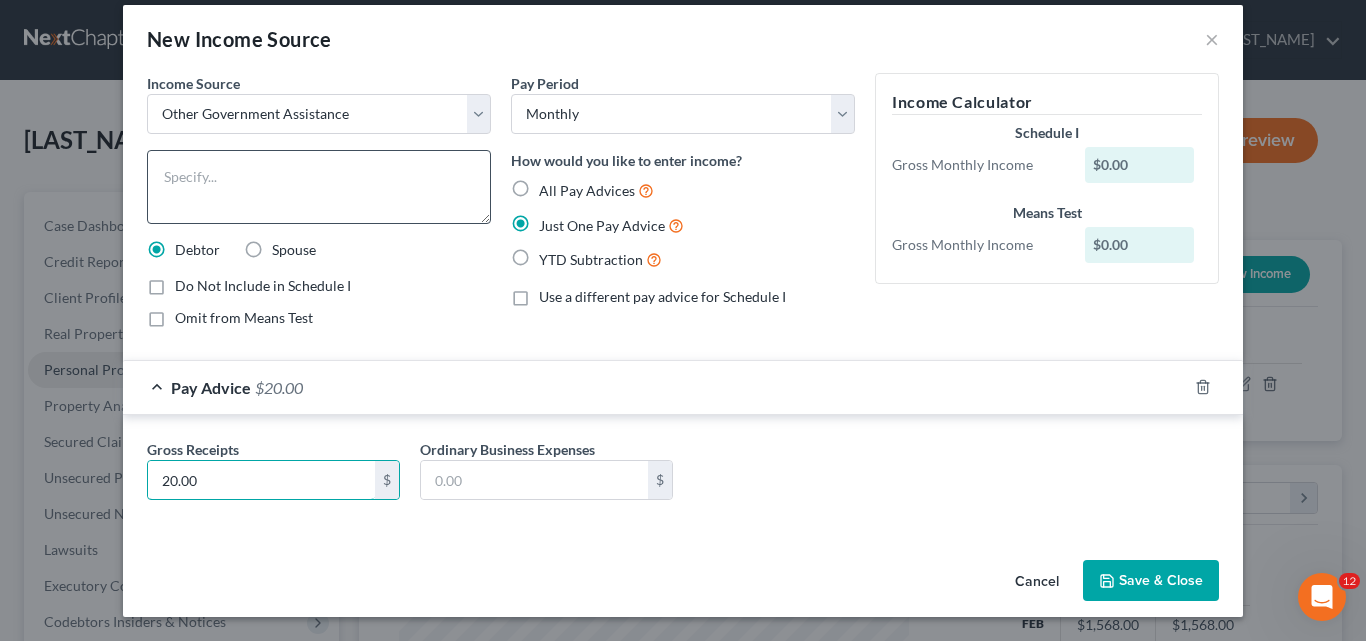 type on "20.00" 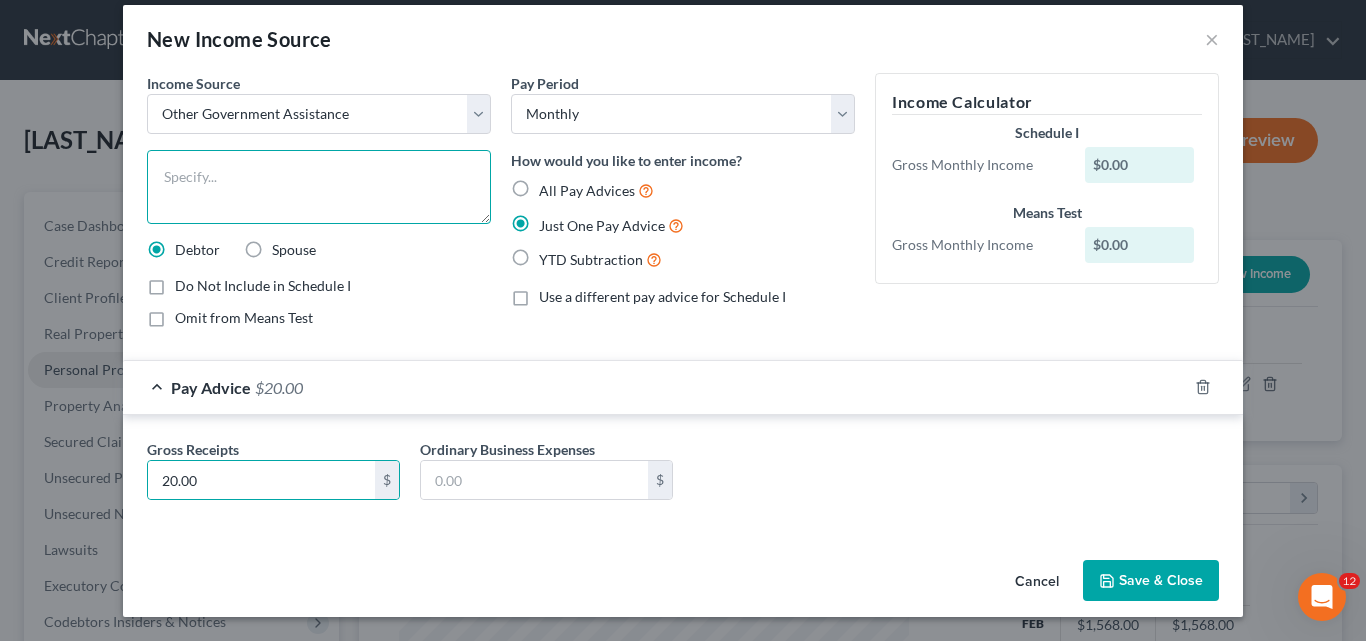 click at bounding box center (319, 187) 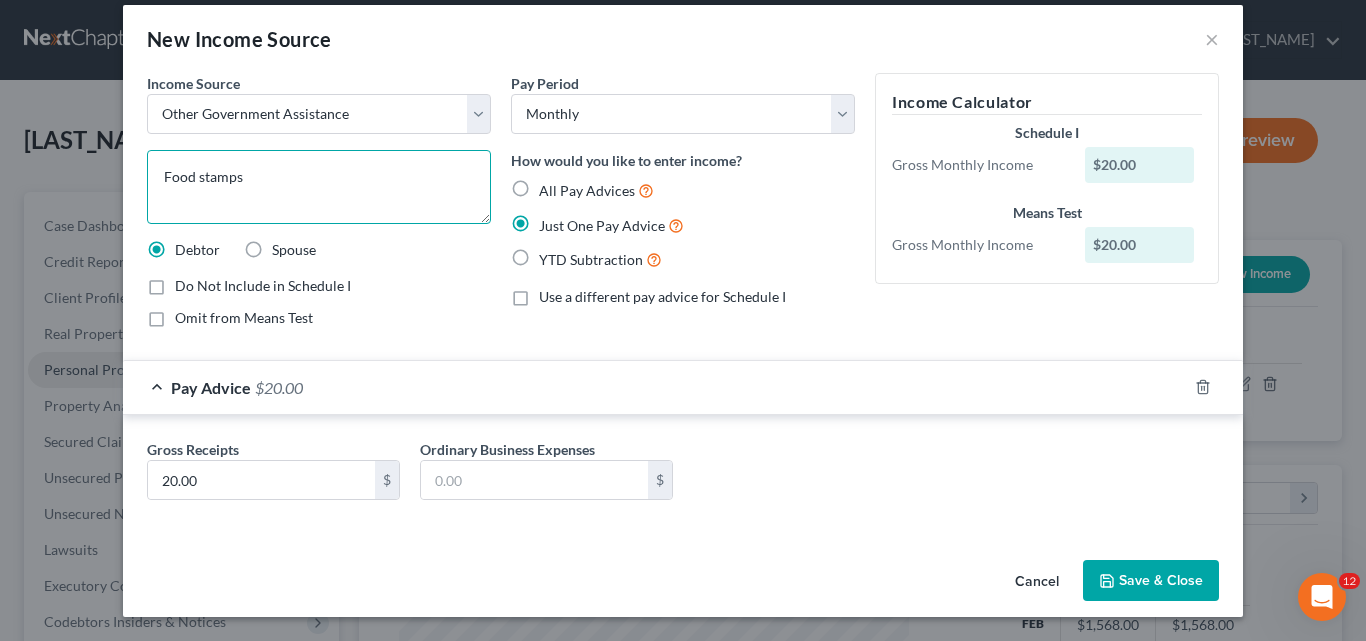type on "Food stamps" 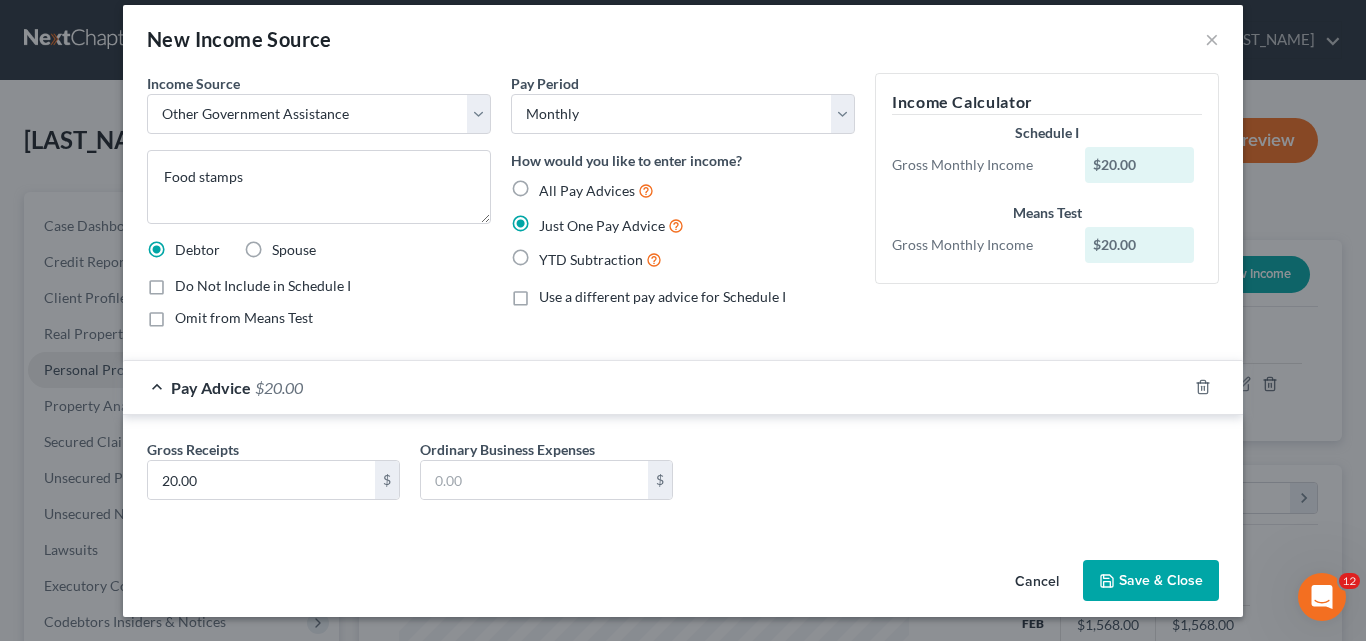 click on "Save & Close" at bounding box center [1151, 581] 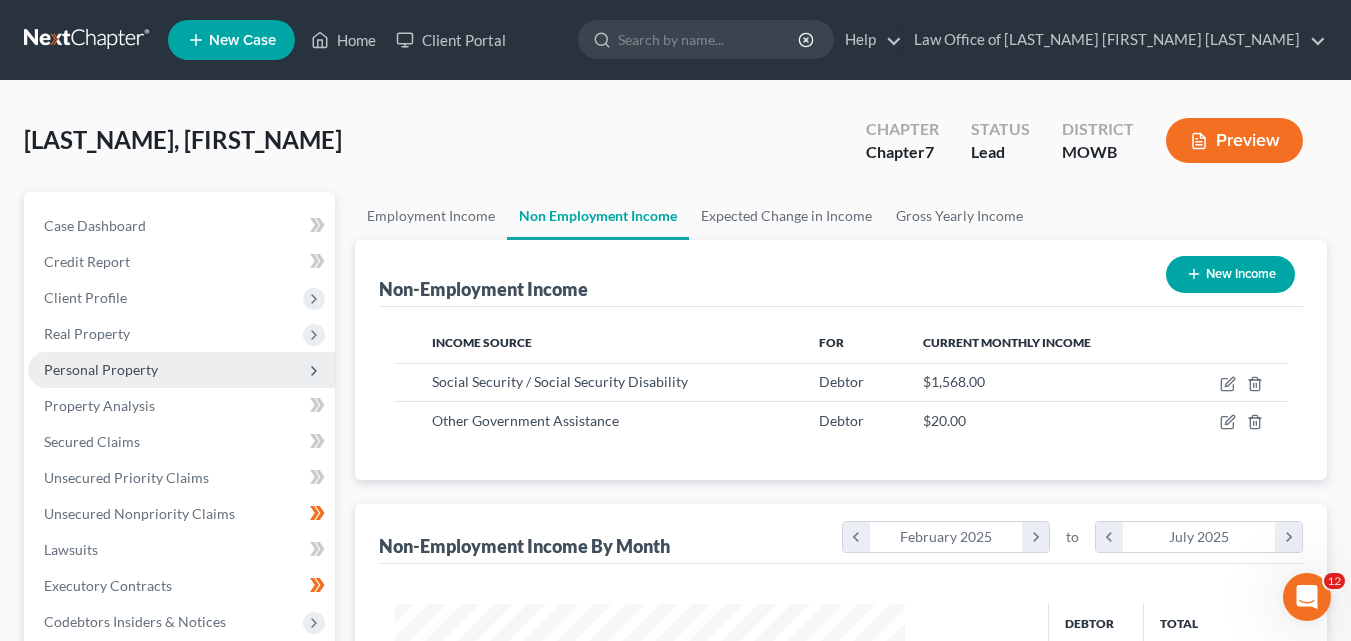 scroll, scrollTop: 359, scrollLeft: 544, axis: both 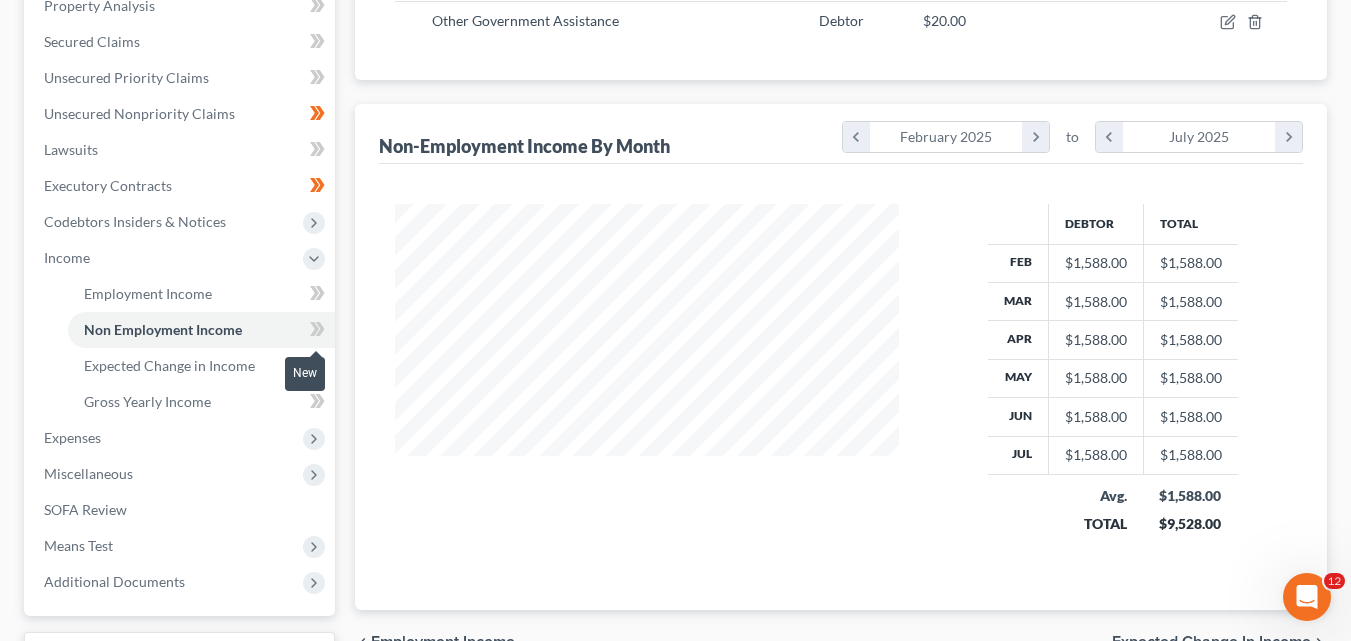 click 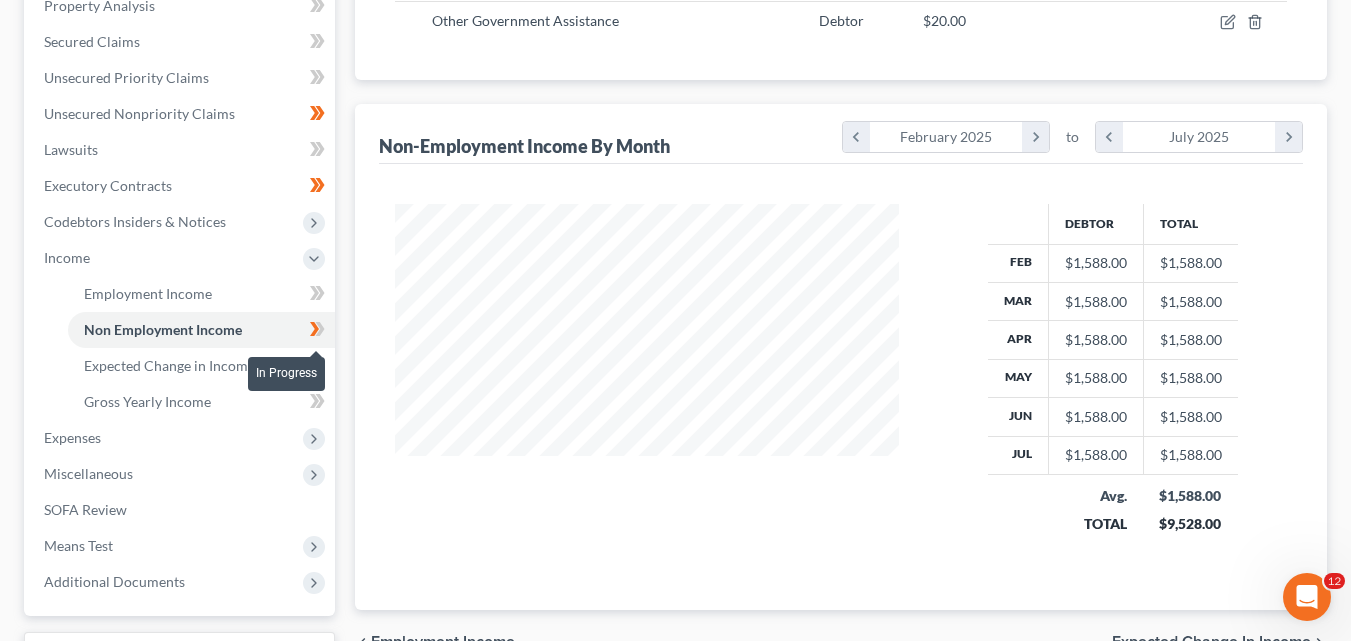 click 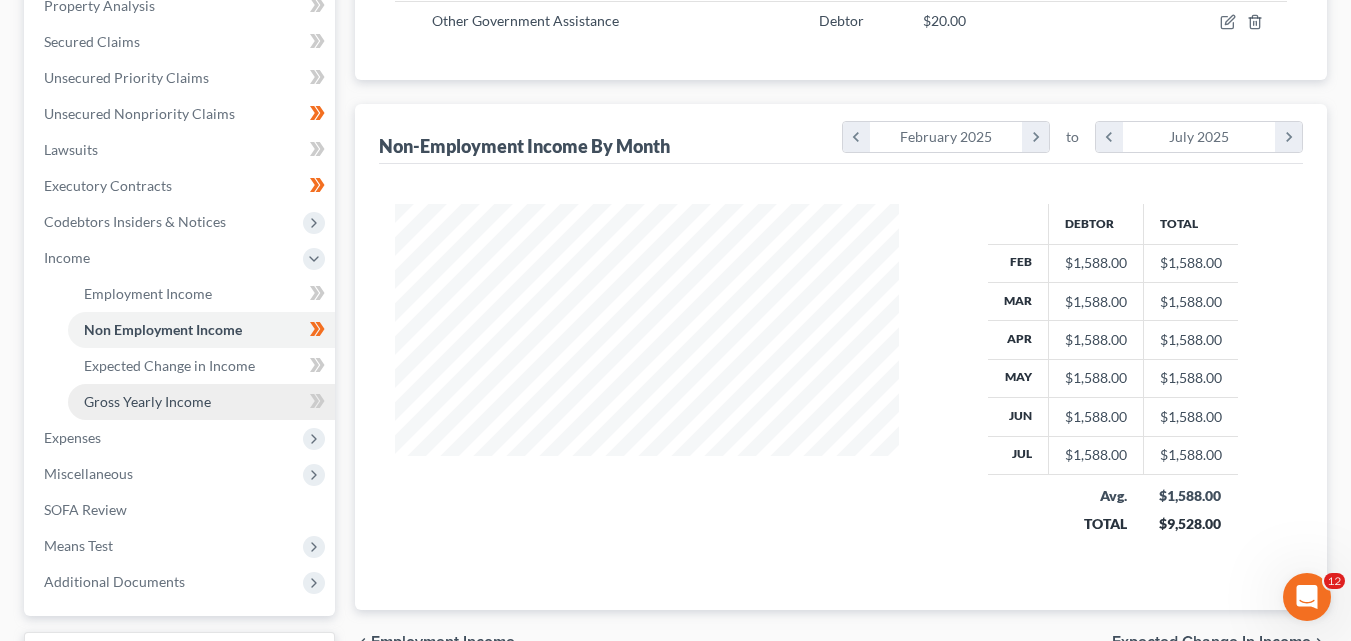 click on "Gross Yearly Income" at bounding box center (147, 401) 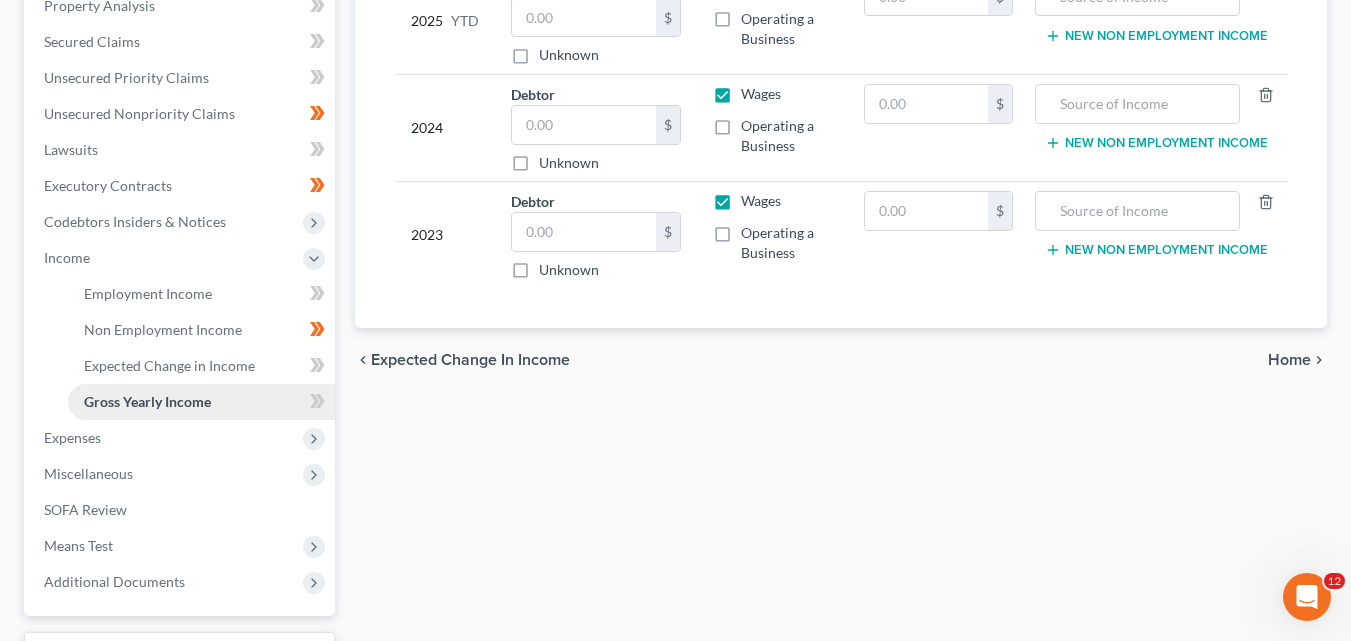 scroll, scrollTop: 0, scrollLeft: 0, axis: both 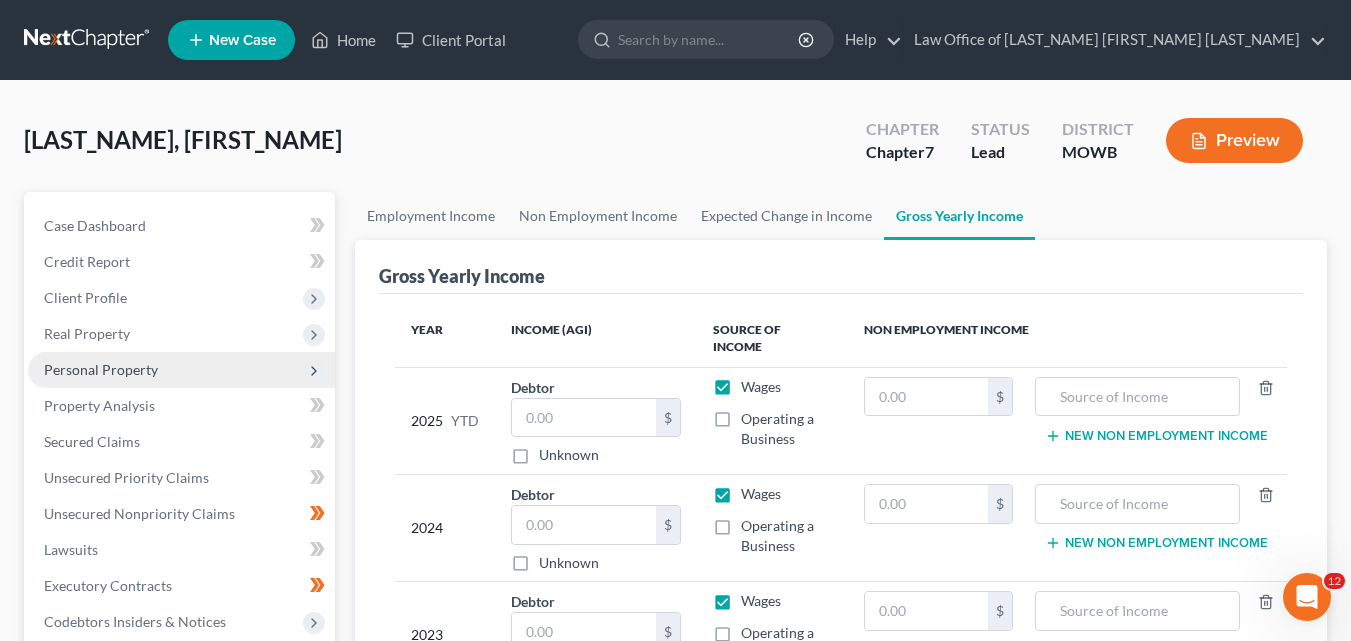 click on "Wages" at bounding box center [761, 387] 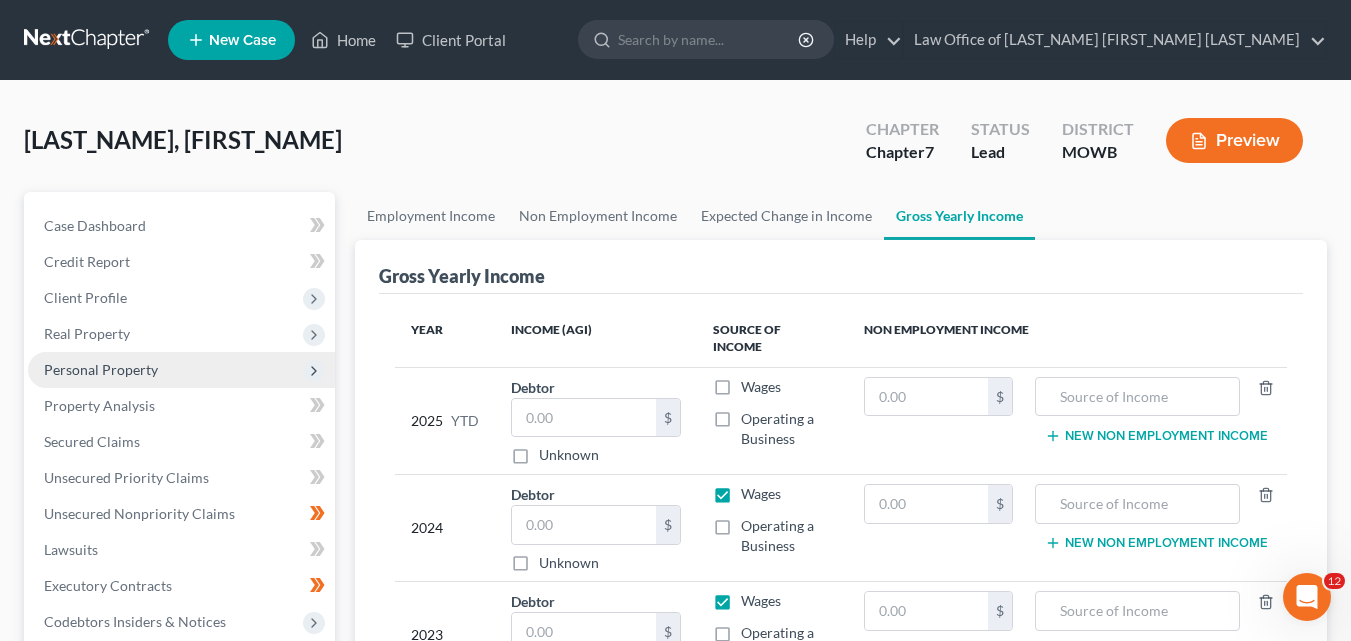click on "Wages" at bounding box center [761, 494] 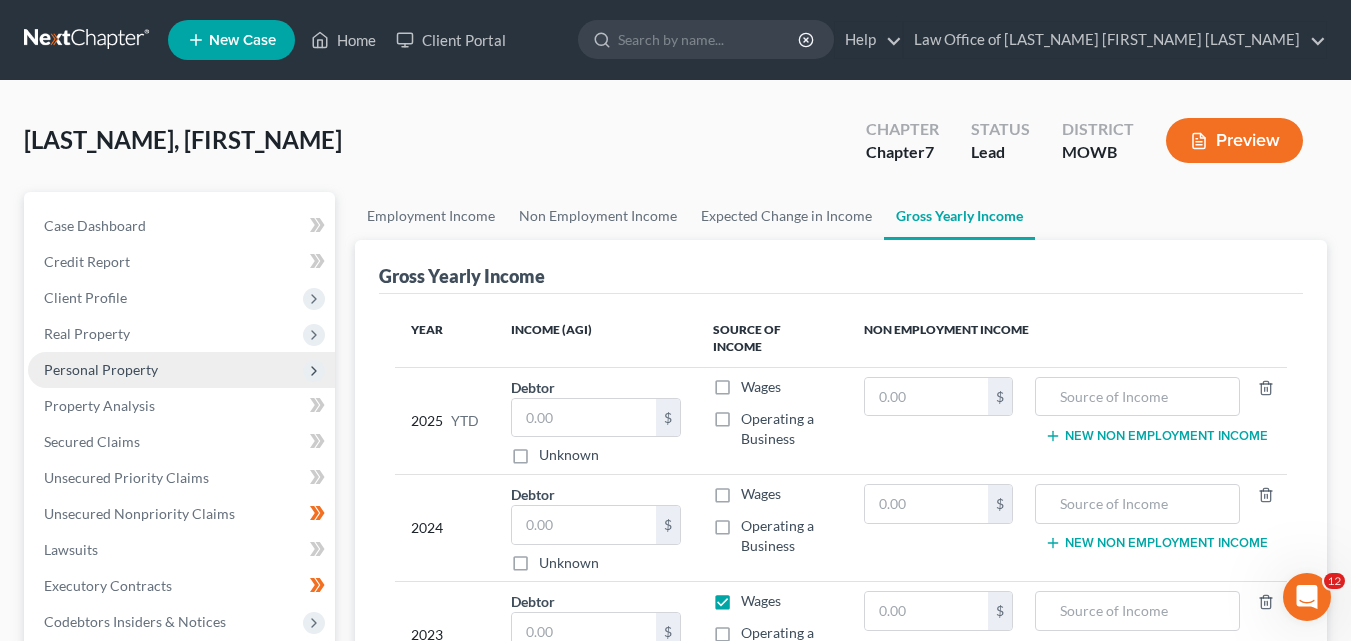 click on "Wages" at bounding box center [761, 601] 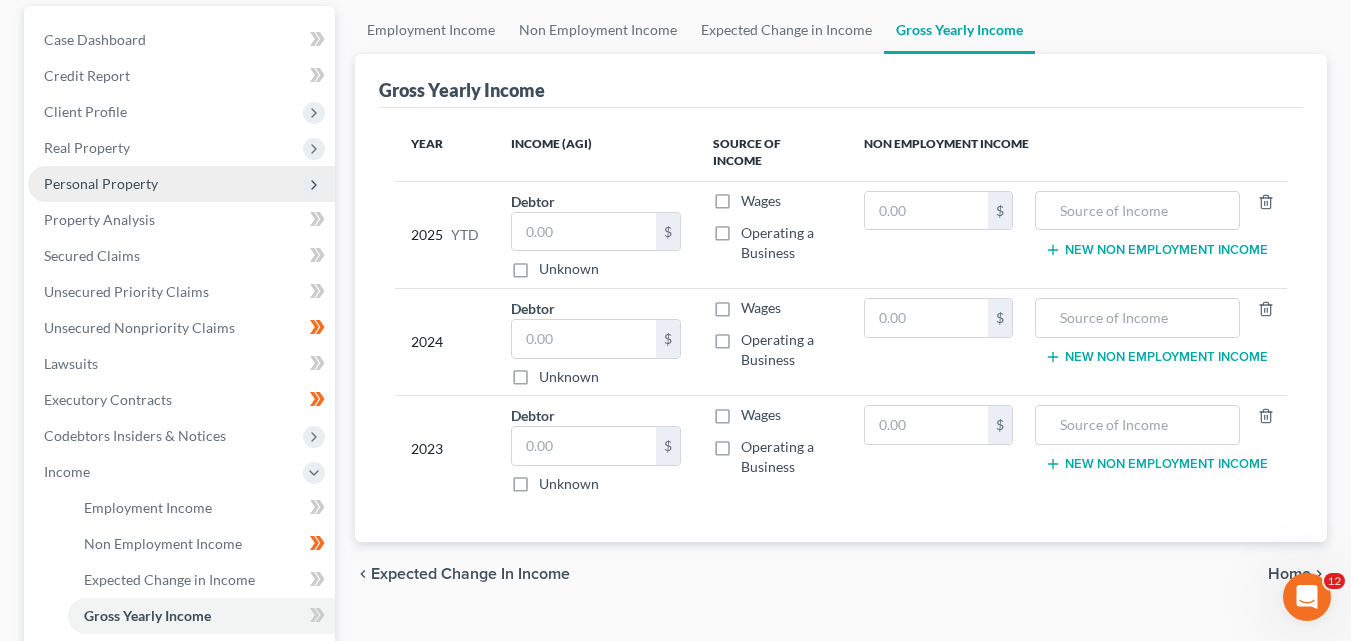 scroll, scrollTop: 0, scrollLeft: 0, axis: both 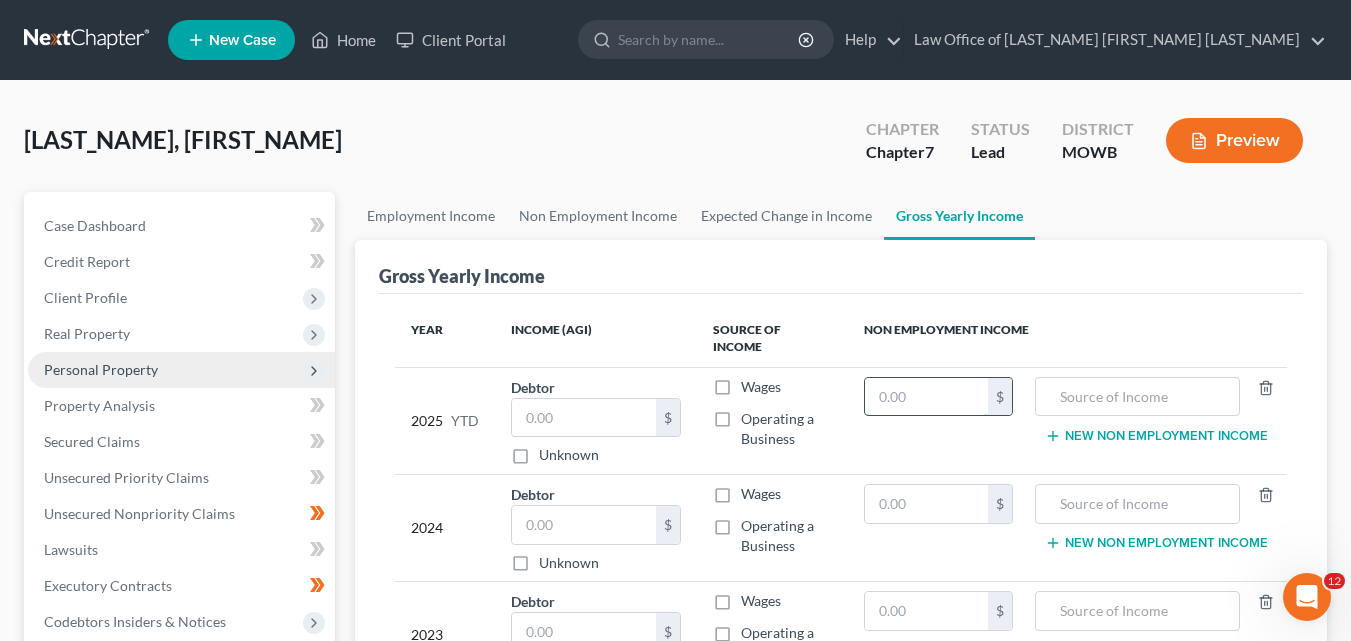 click at bounding box center (926, 397) 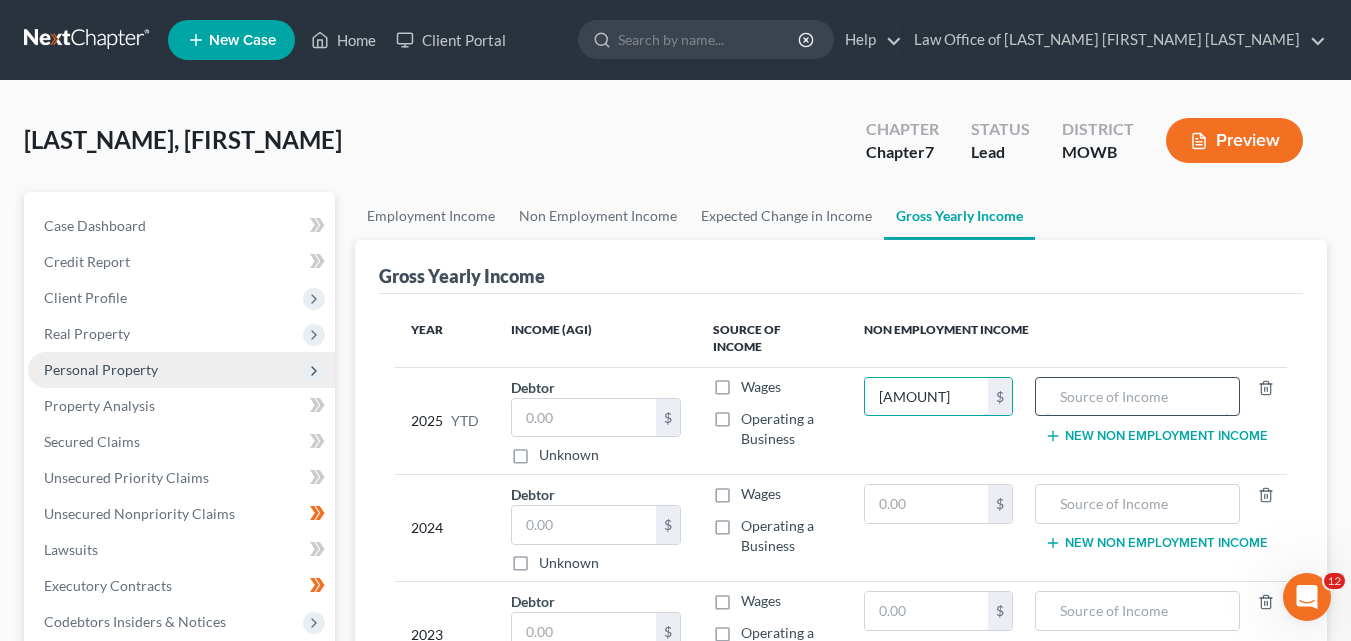 type on "[AMOUNT]" 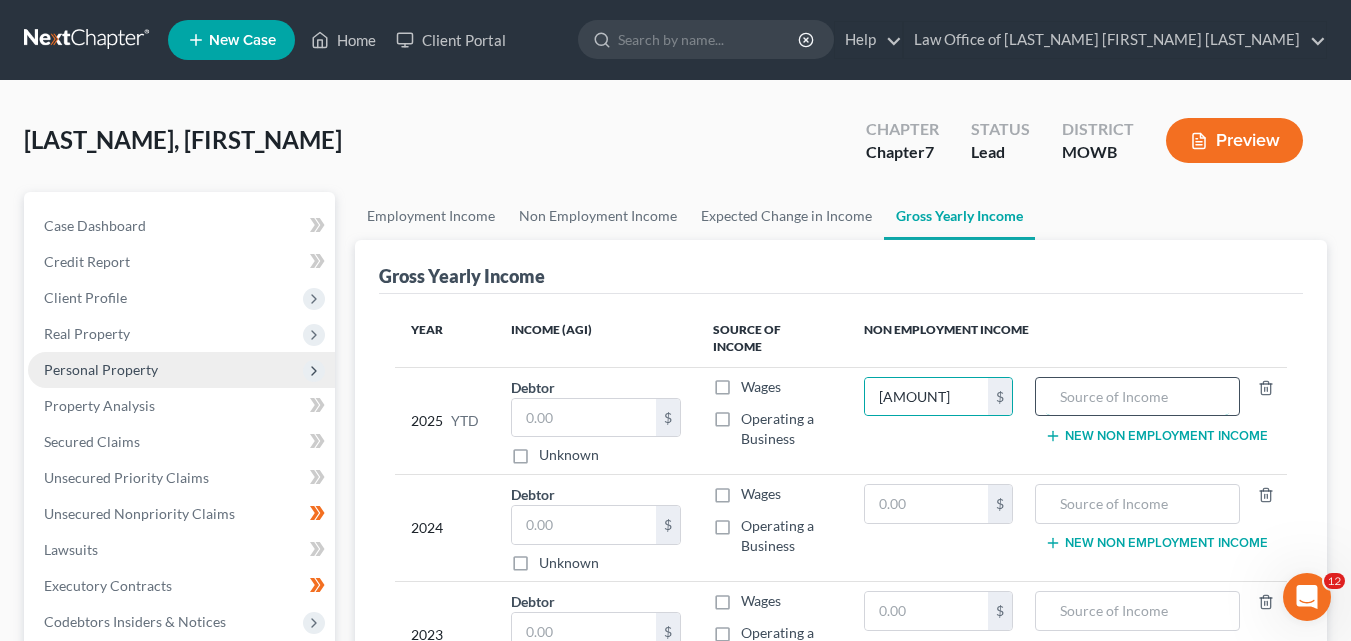 click at bounding box center (1137, 397) 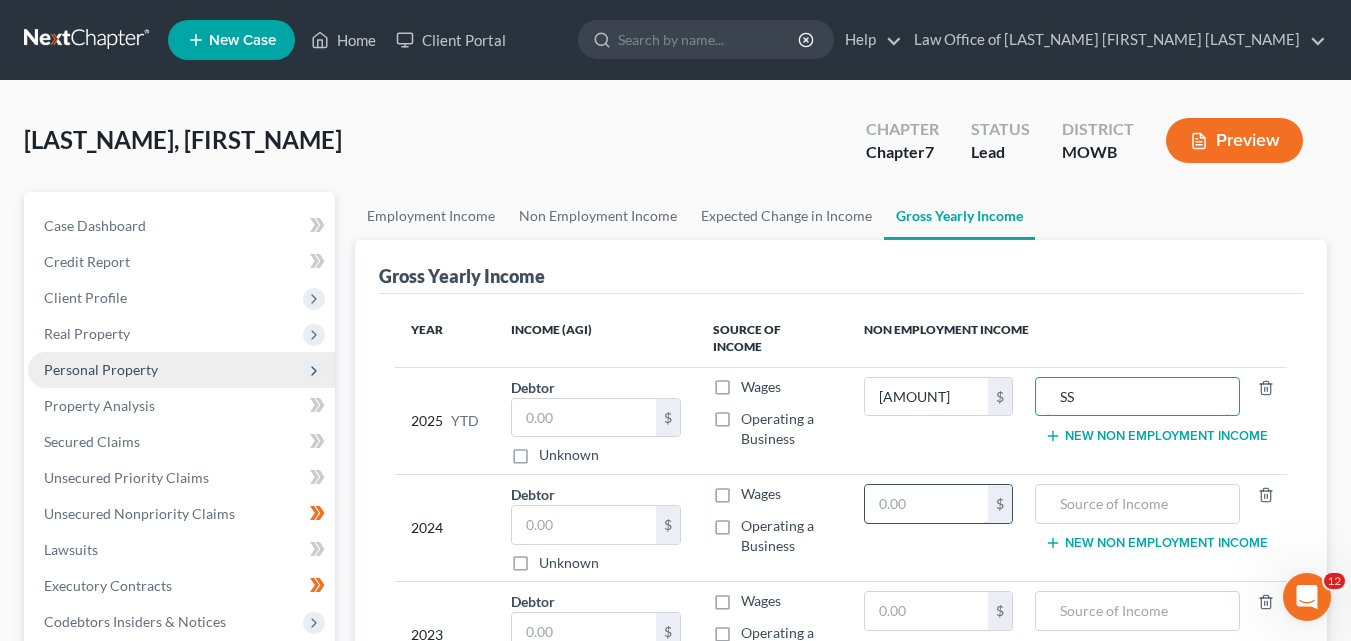 type on "SS" 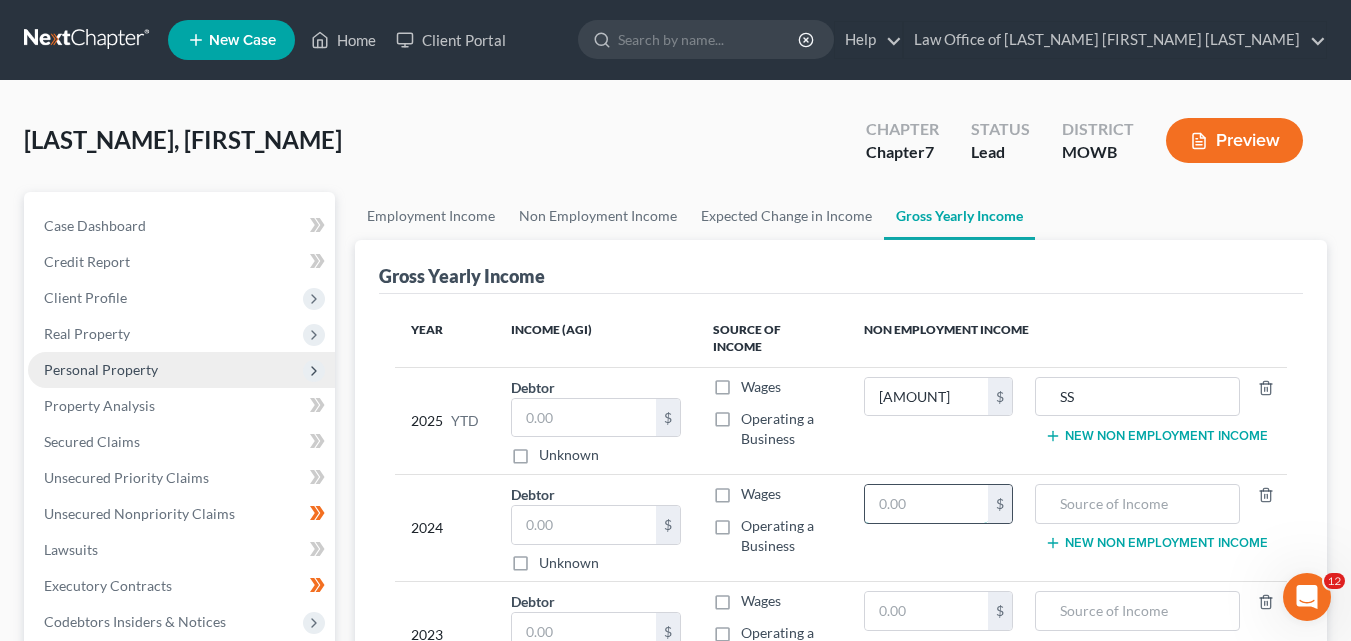 click at bounding box center [926, 504] 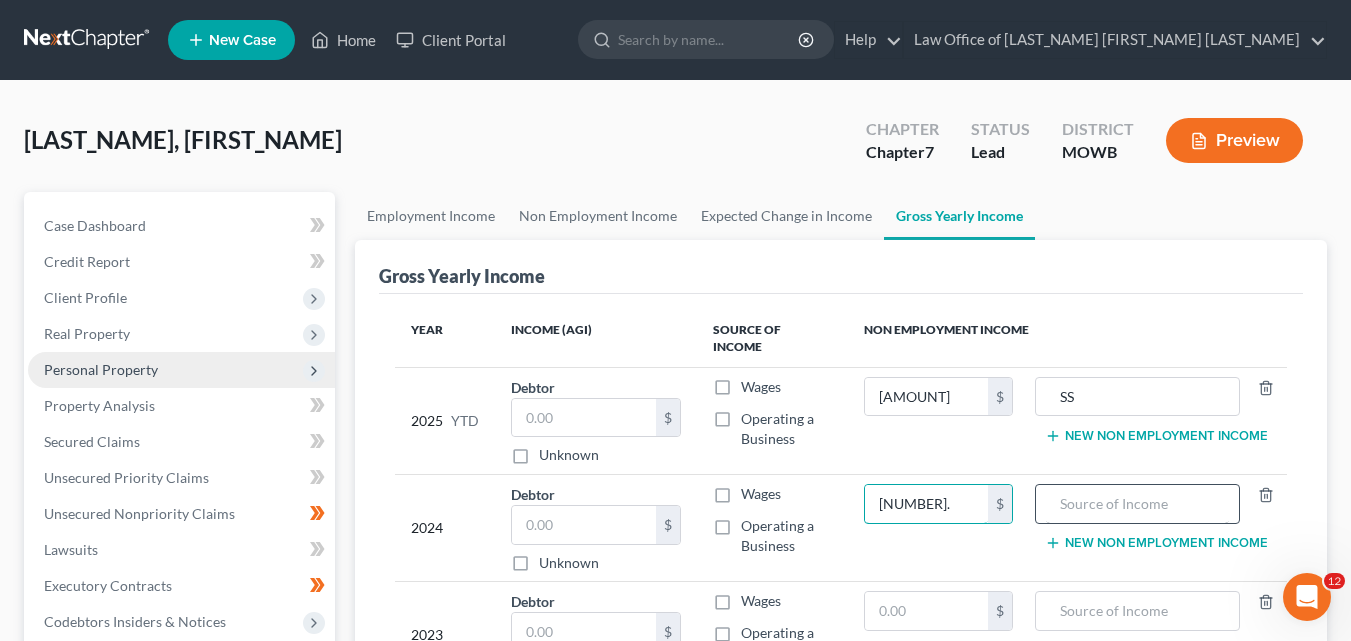 type on "18,360." 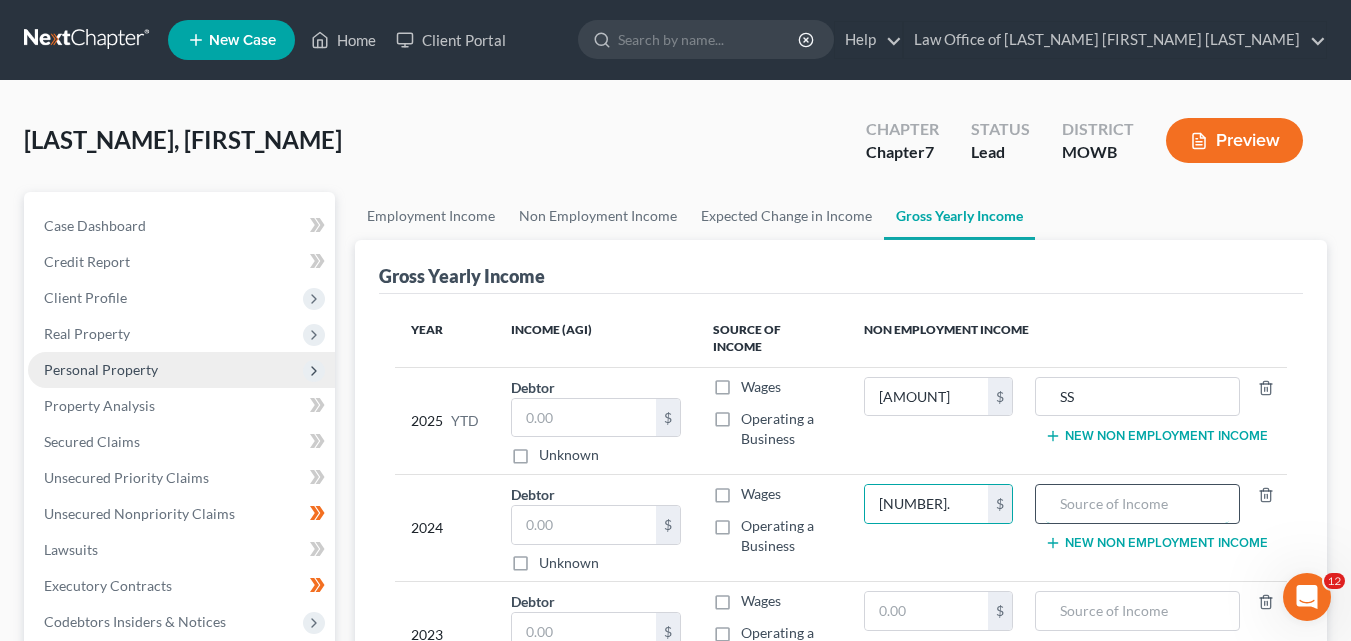 click at bounding box center (1137, 504) 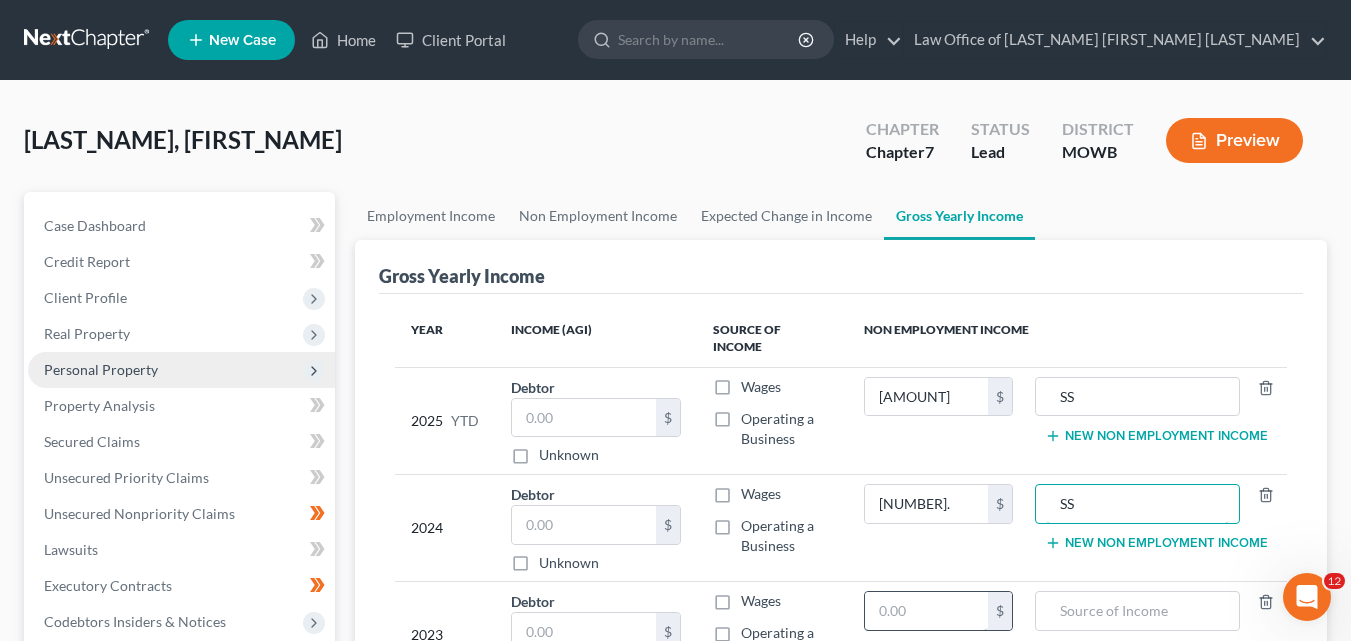 type on "SS" 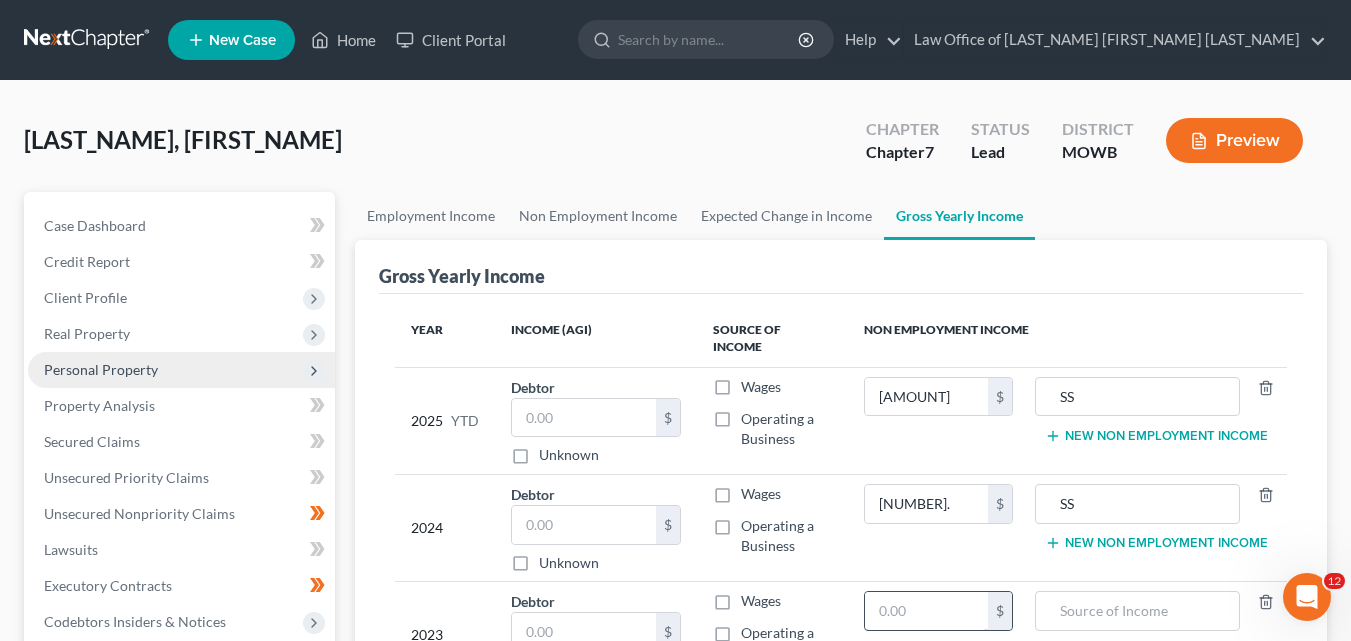 click at bounding box center (926, 611) 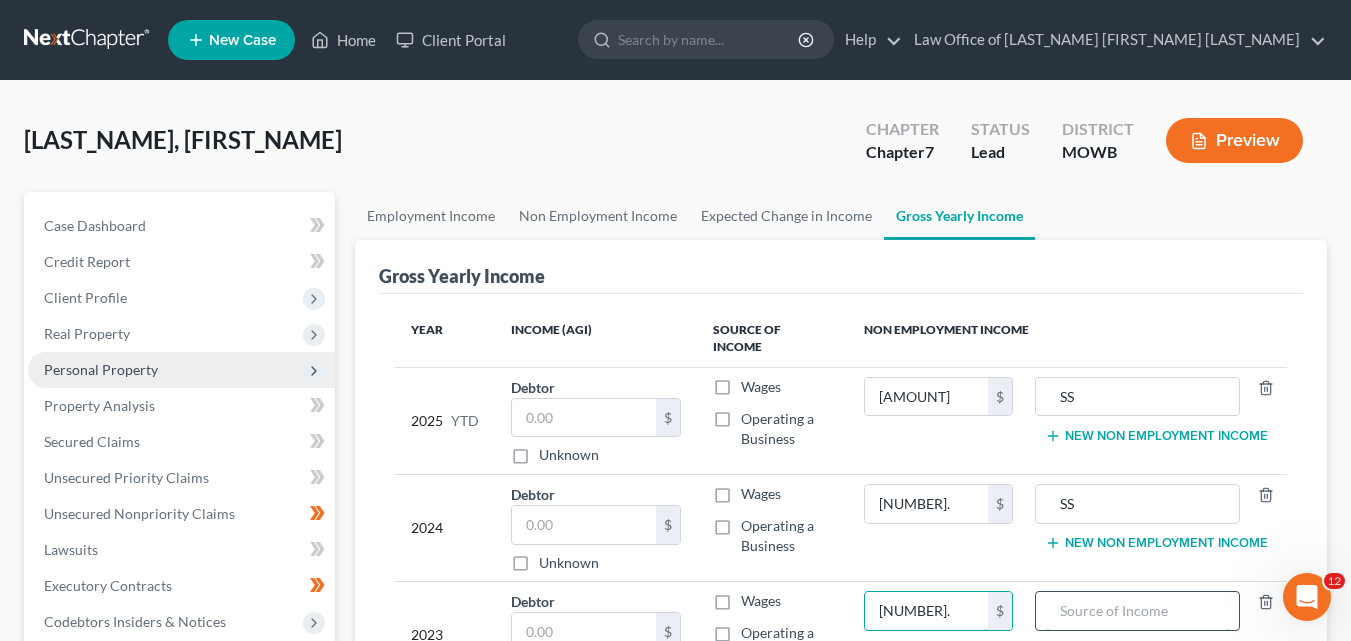 type on "15,912." 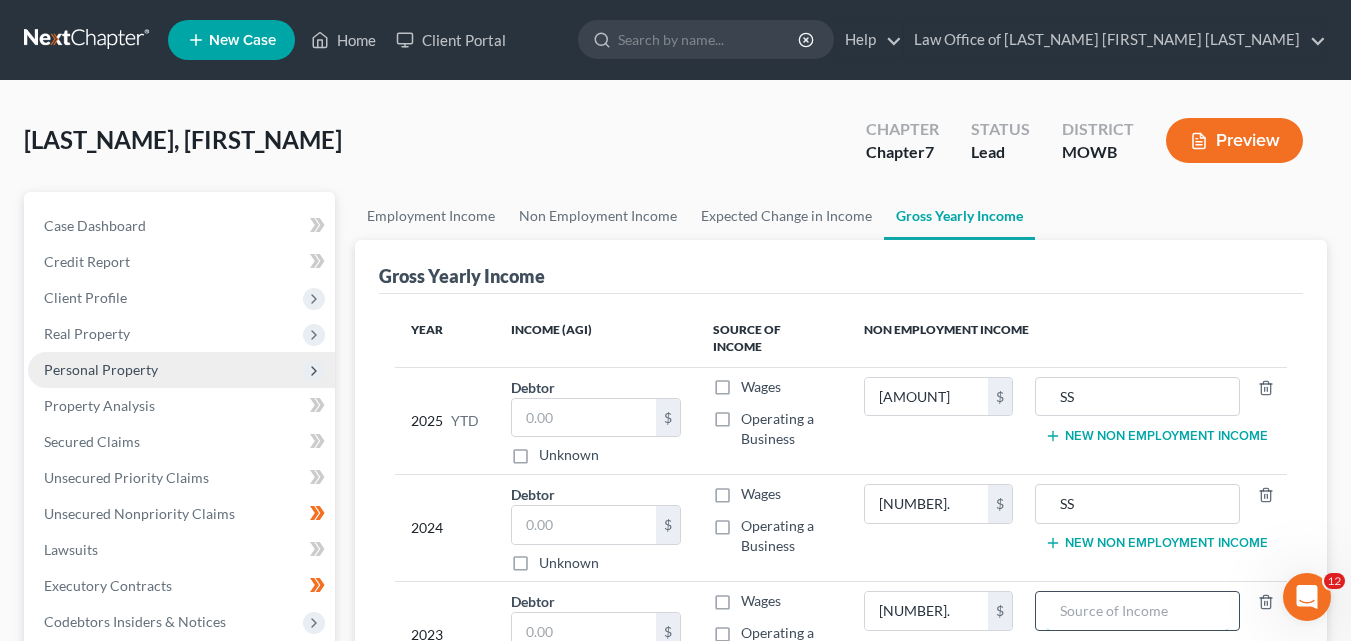 click at bounding box center (1137, 611) 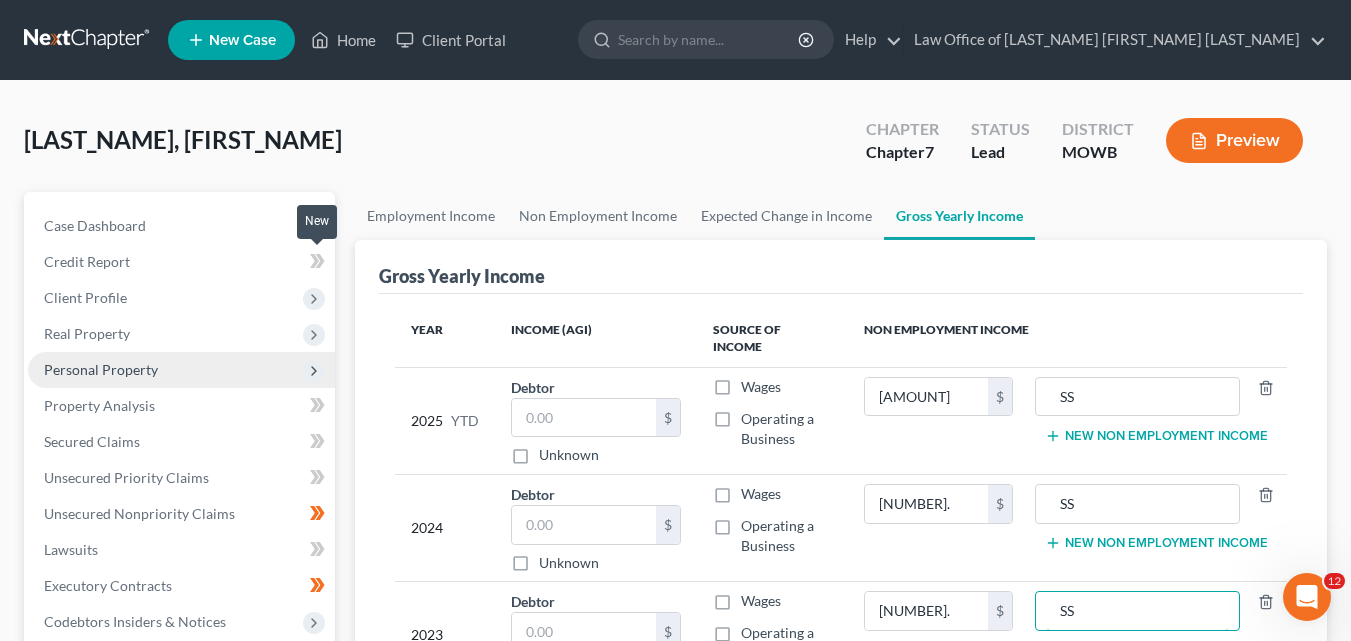 scroll, scrollTop: 400, scrollLeft: 0, axis: vertical 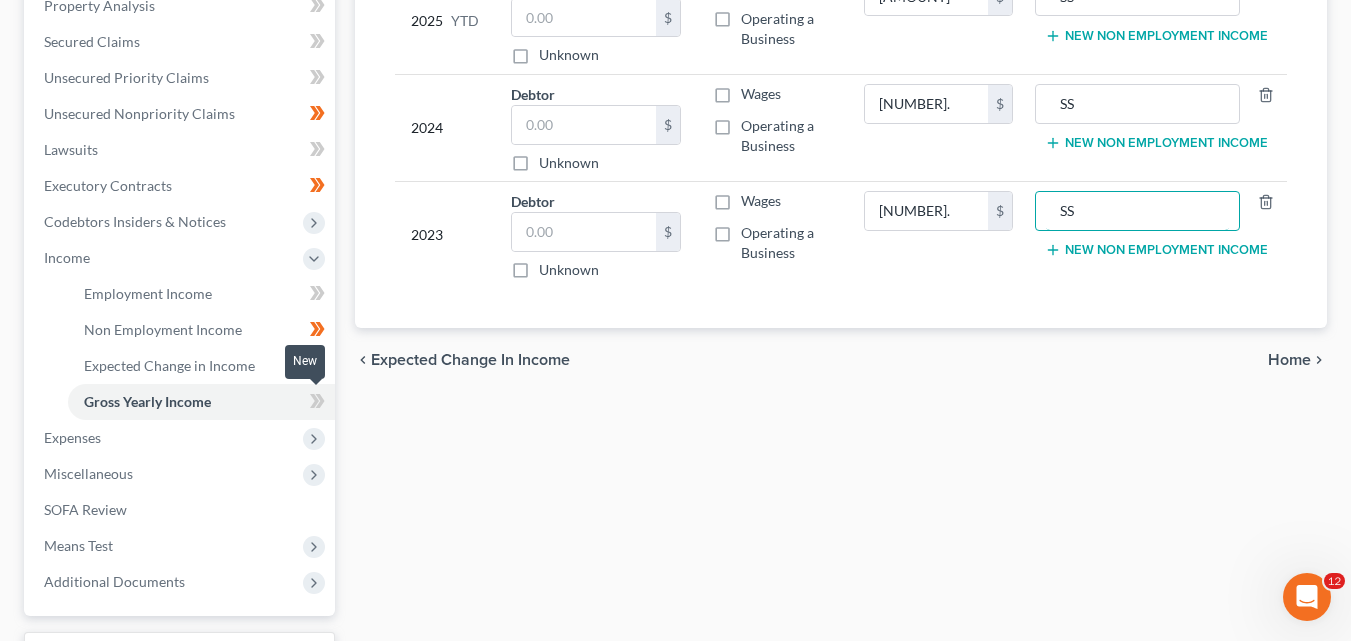 type on "SS" 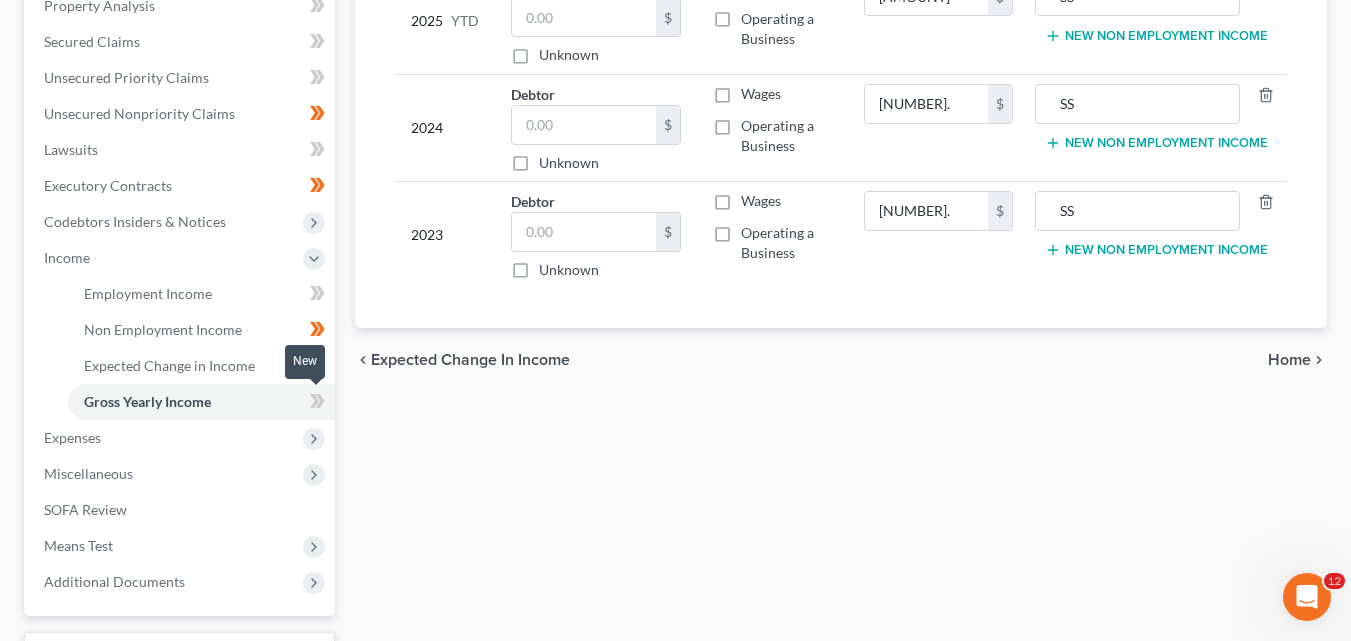 drag, startPoint x: 313, startPoint y: 403, endPoint x: 325, endPoint y: 400, distance: 12.369317 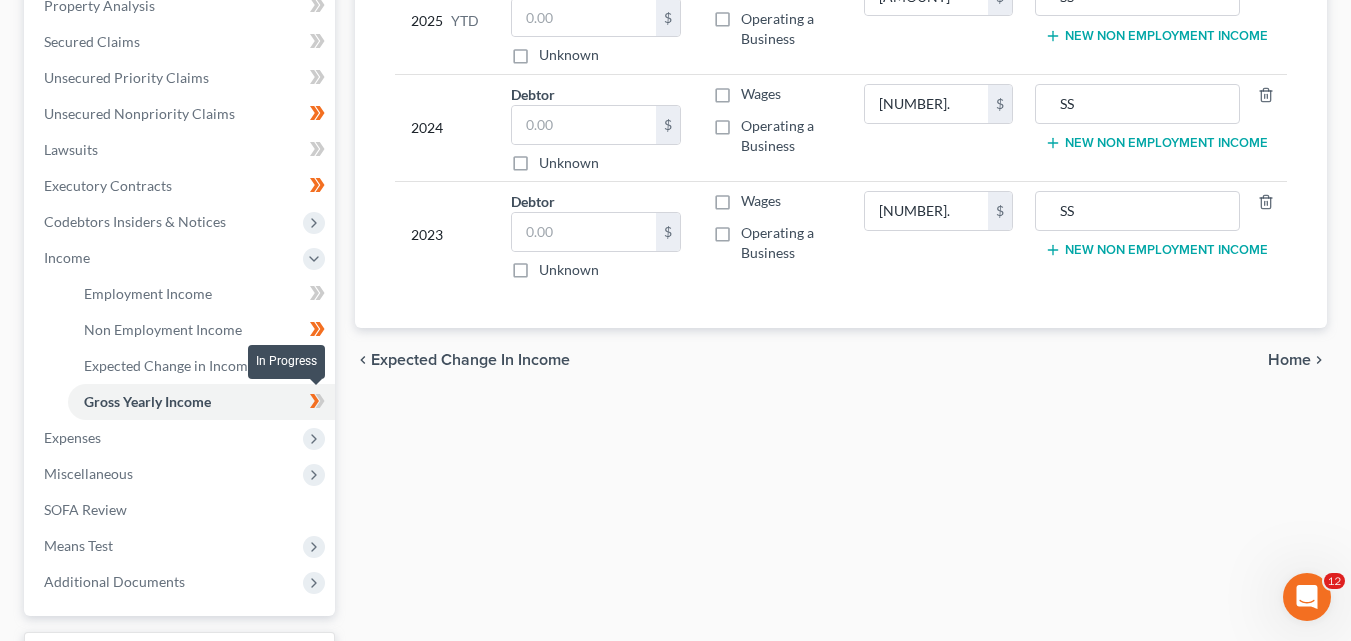 click 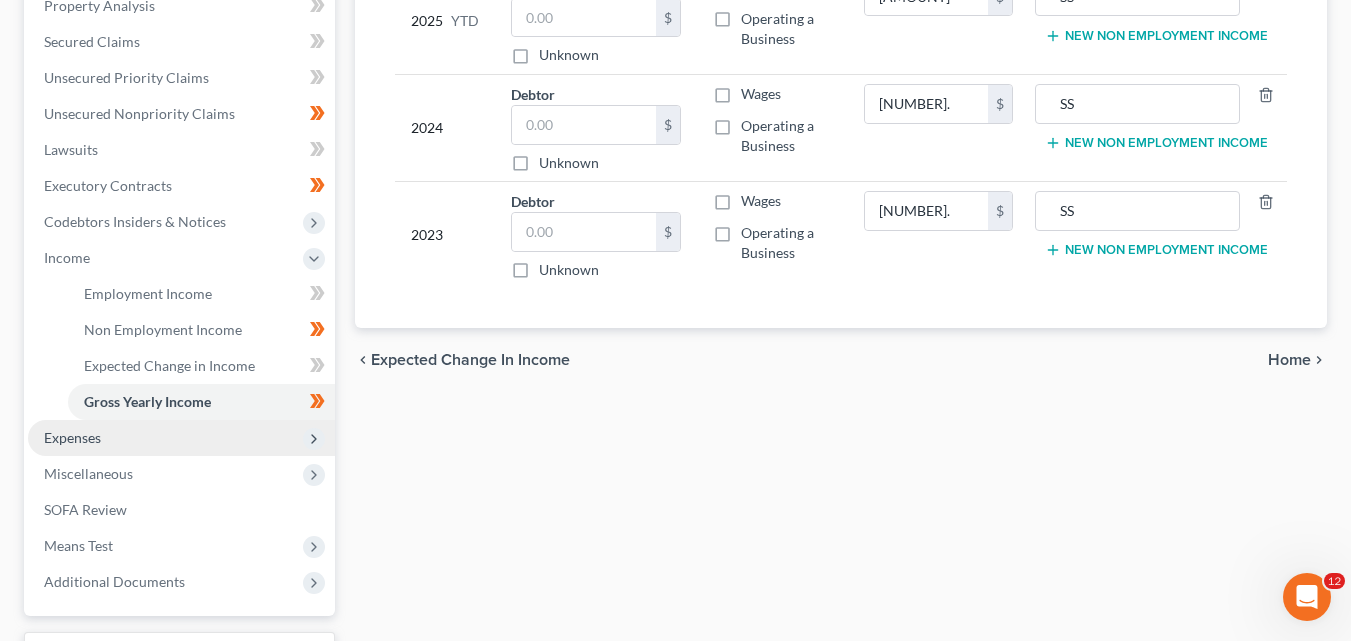 click on "Expenses" at bounding box center (181, 438) 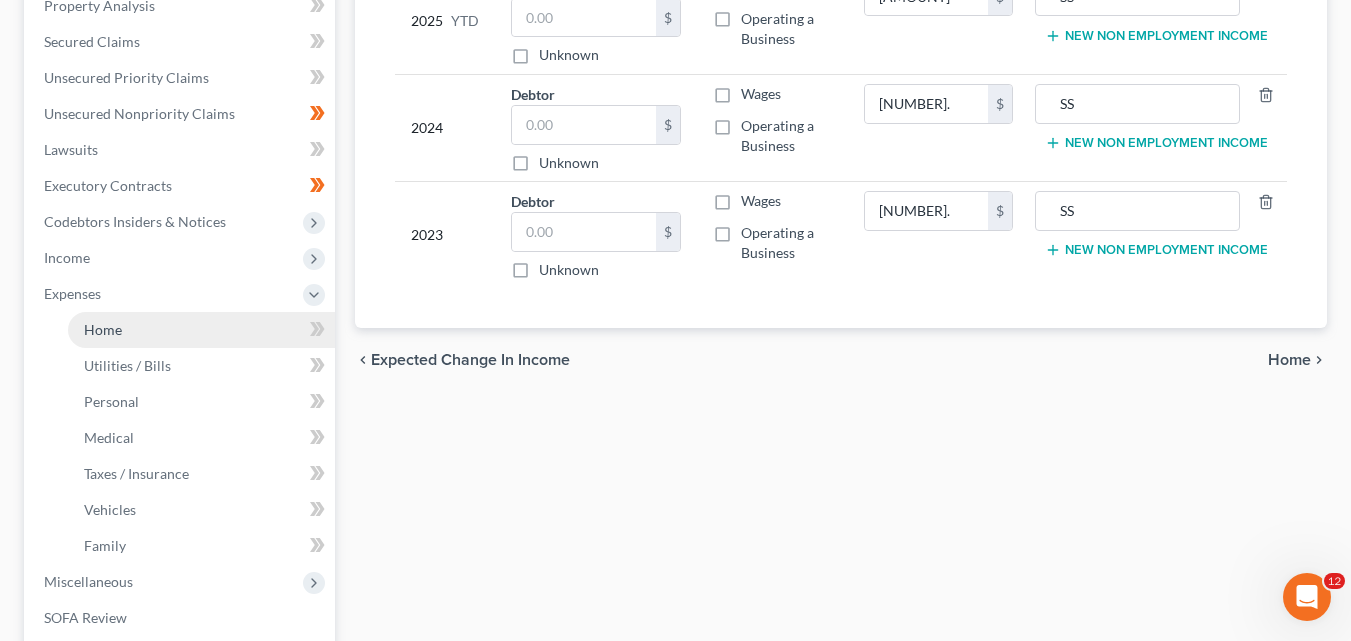 click on "Home" at bounding box center [201, 330] 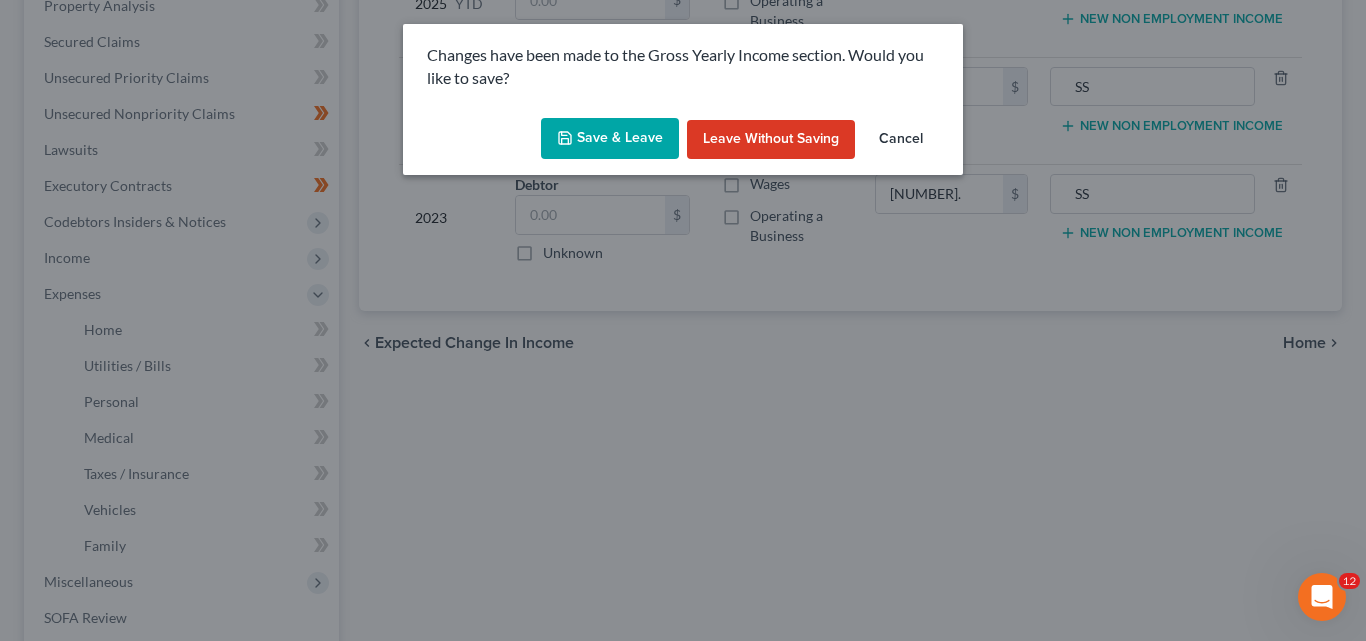 click on "Save & Leave" at bounding box center [610, 139] 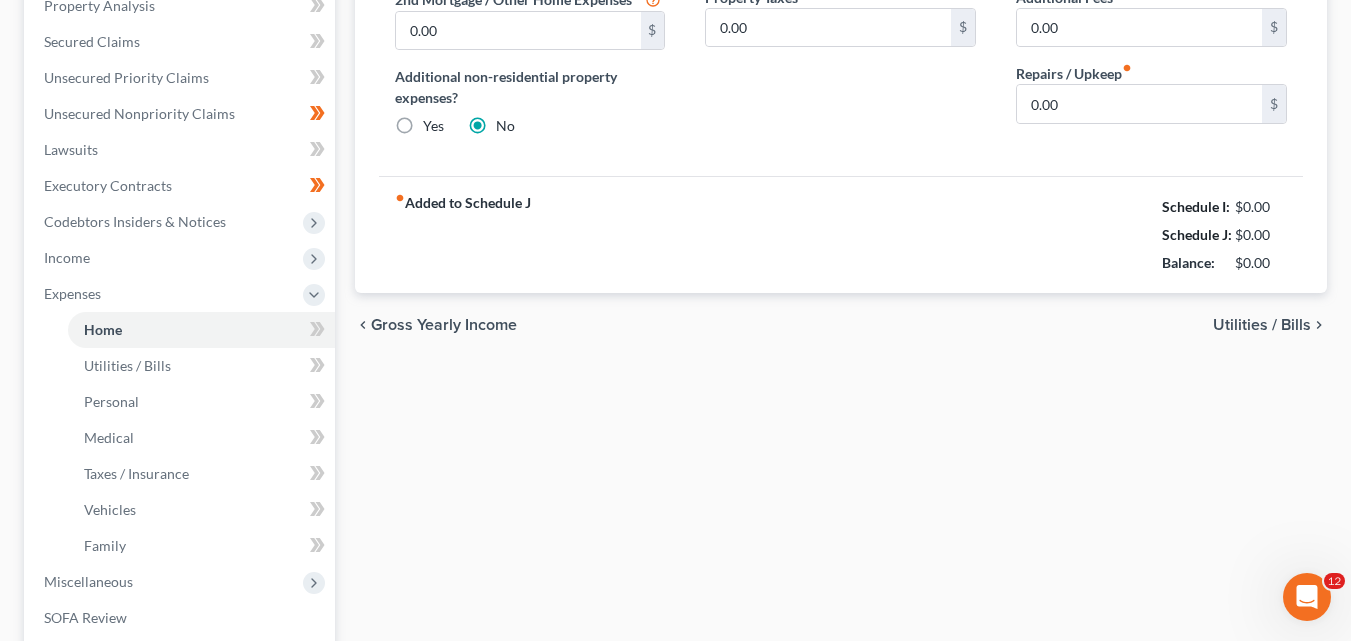 scroll, scrollTop: 0, scrollLeft: 0, axis: both 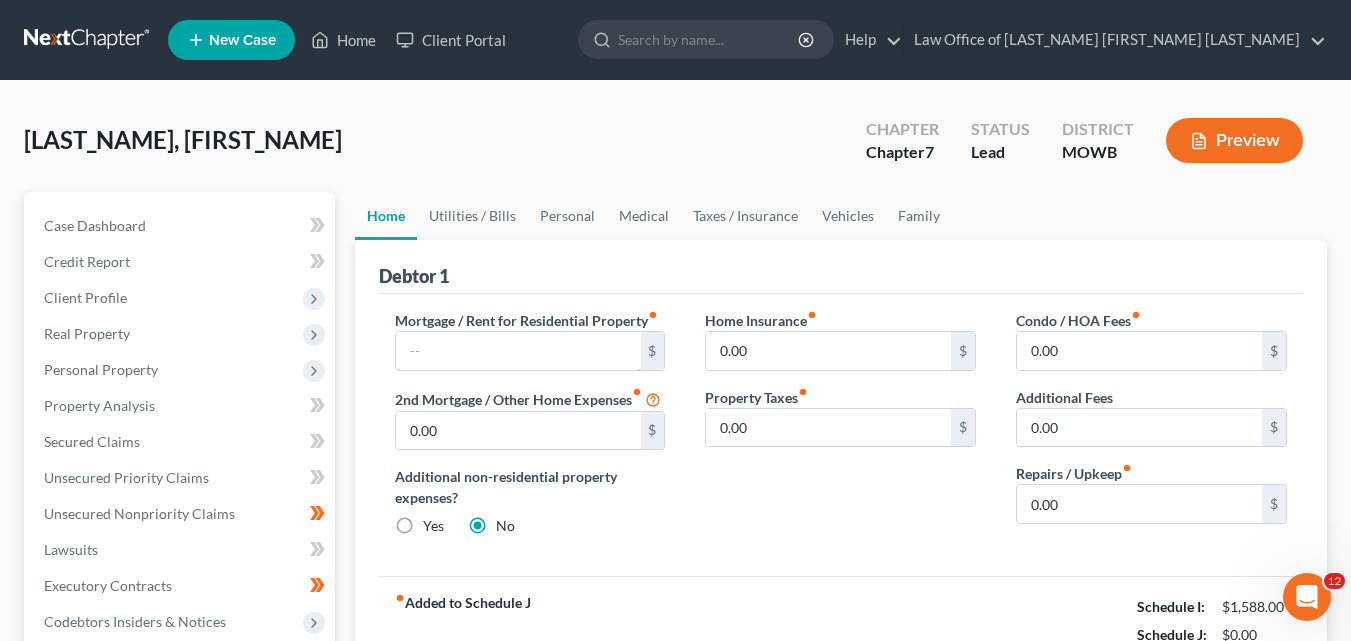 drag, startPoint x: 416, startPoint y: 345, endPoint x: 445, endPoint y: 246, distance: 103.16007 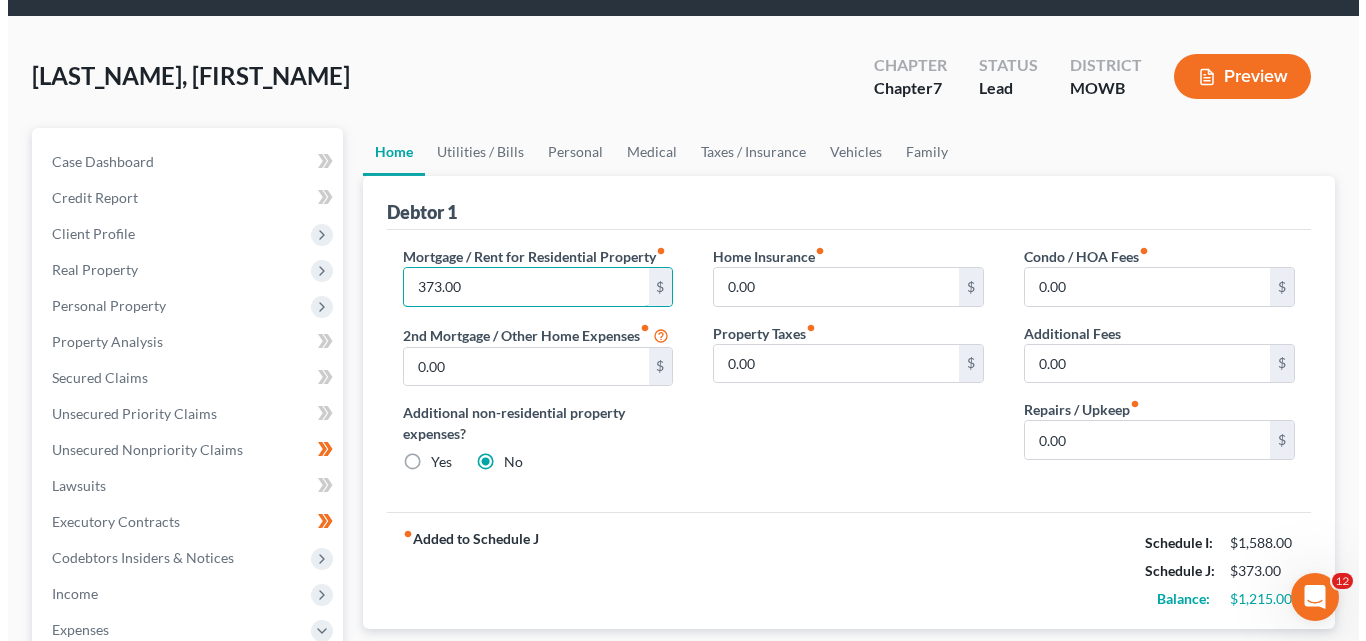 scroll, scrollTop: 0, scrollLeft: 0, axis: both 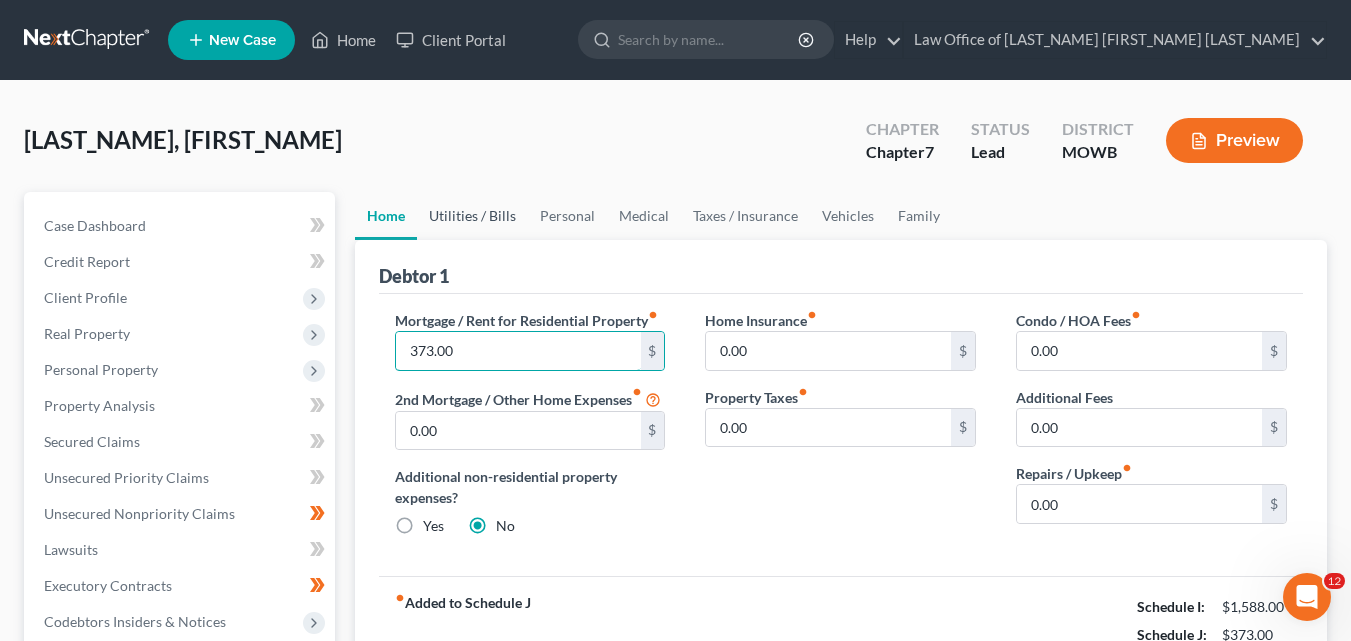 type on "373.00" 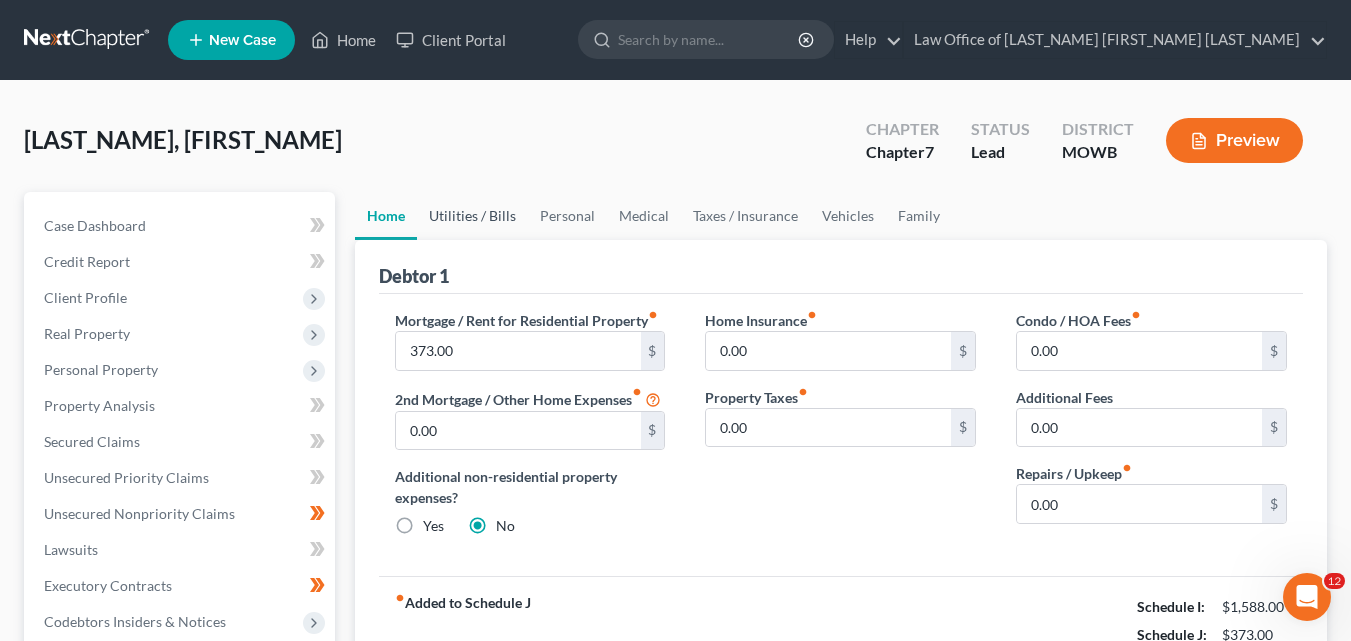 click on "Utilities / Bills" at bounding box center [472, 216] 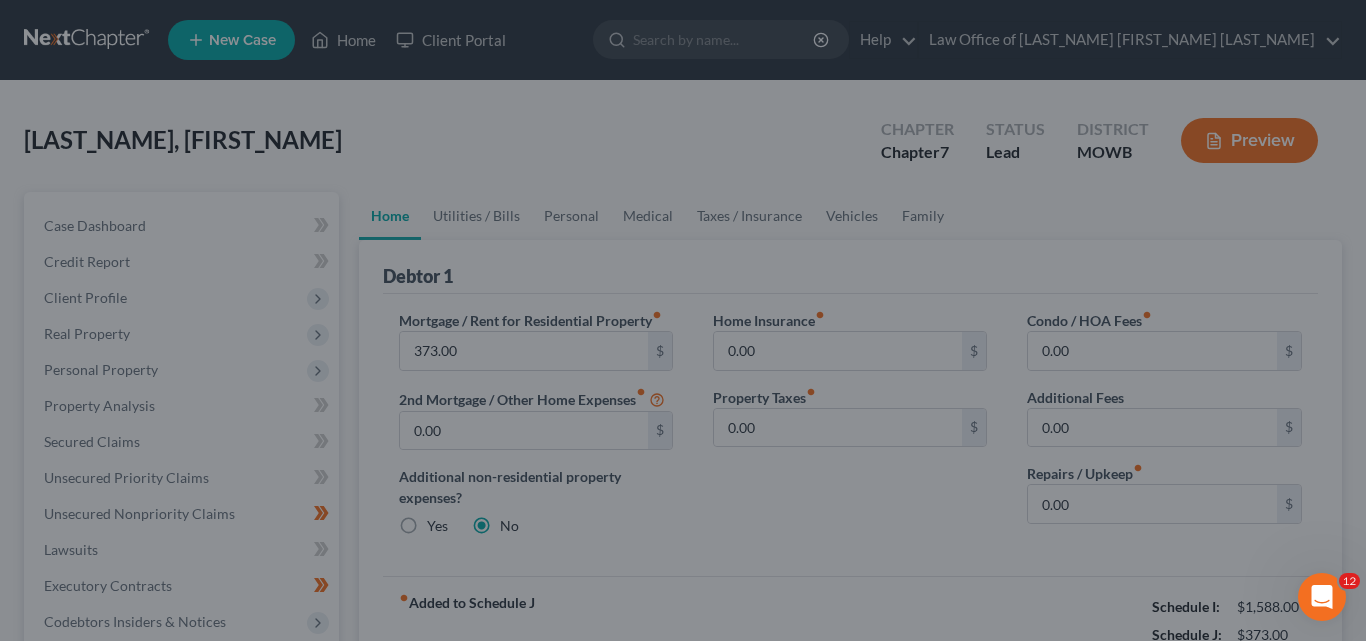 click at bounding box center [683, 320] 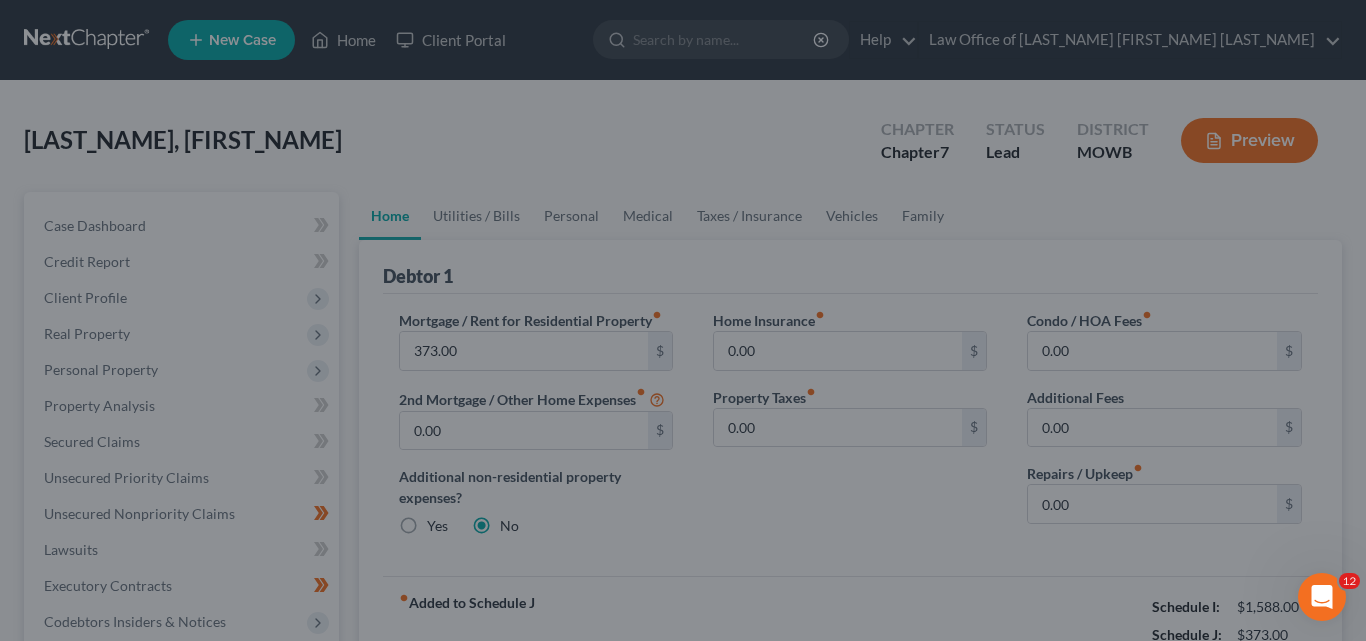 click at bounding box center (683, 320) 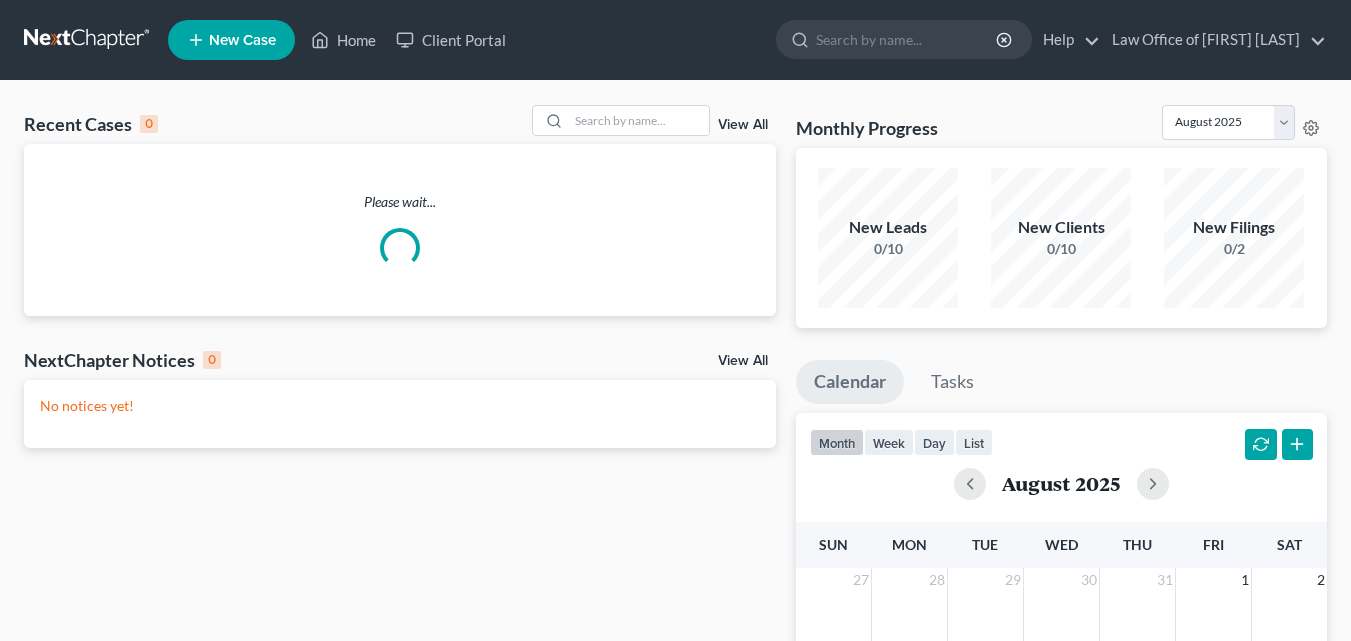 scroll, scrollTop: 0, scrollLeft: 0, axis: both 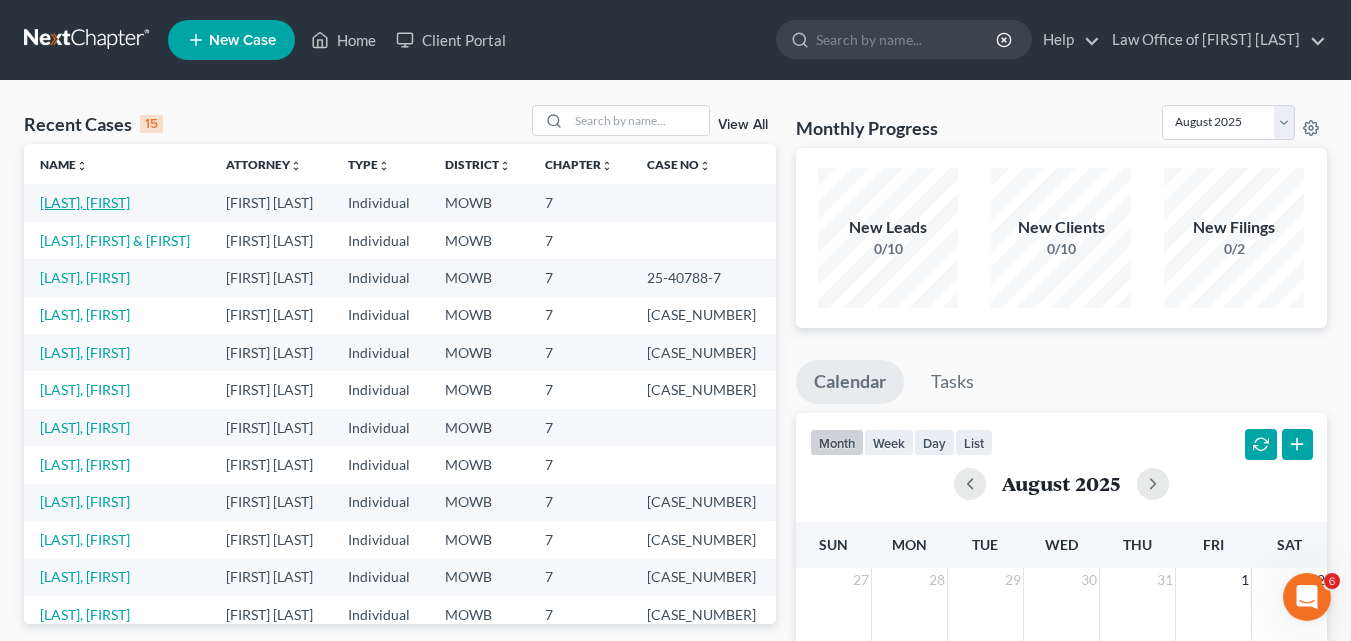 click on "[LAST], [FIRST]" at bounding box center [85, 202] 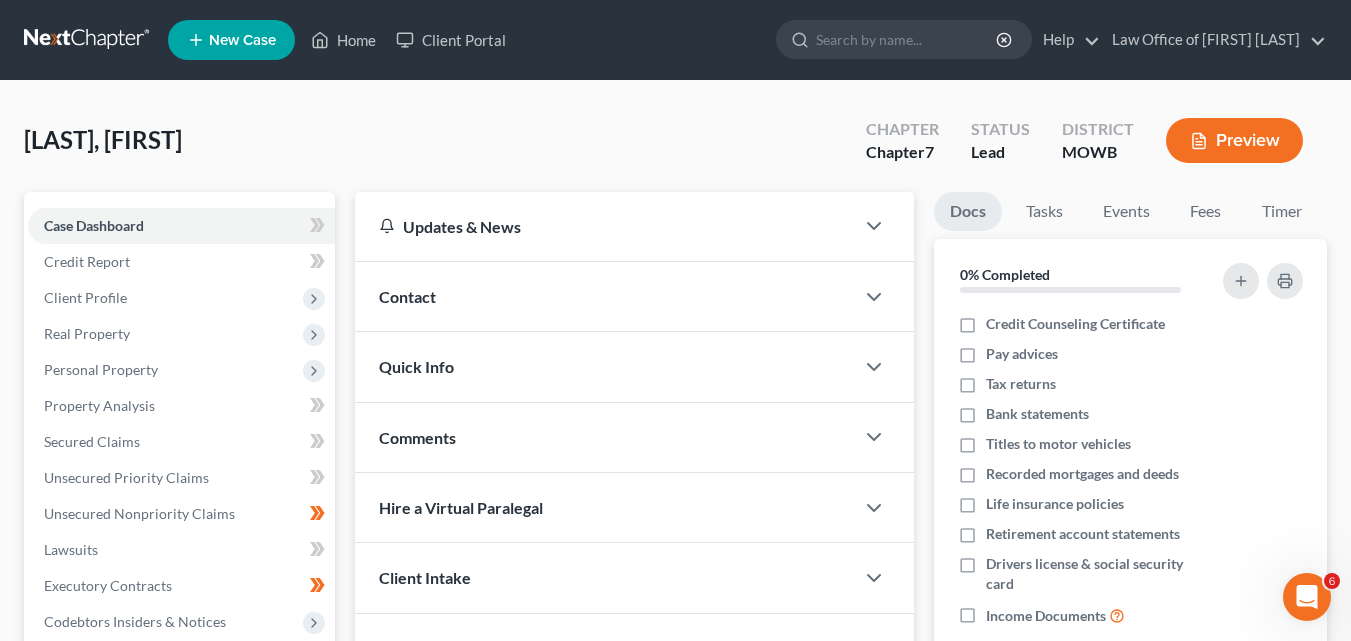 scroll, scrollTop: 300, scrollLeft: 0, axis: vertical 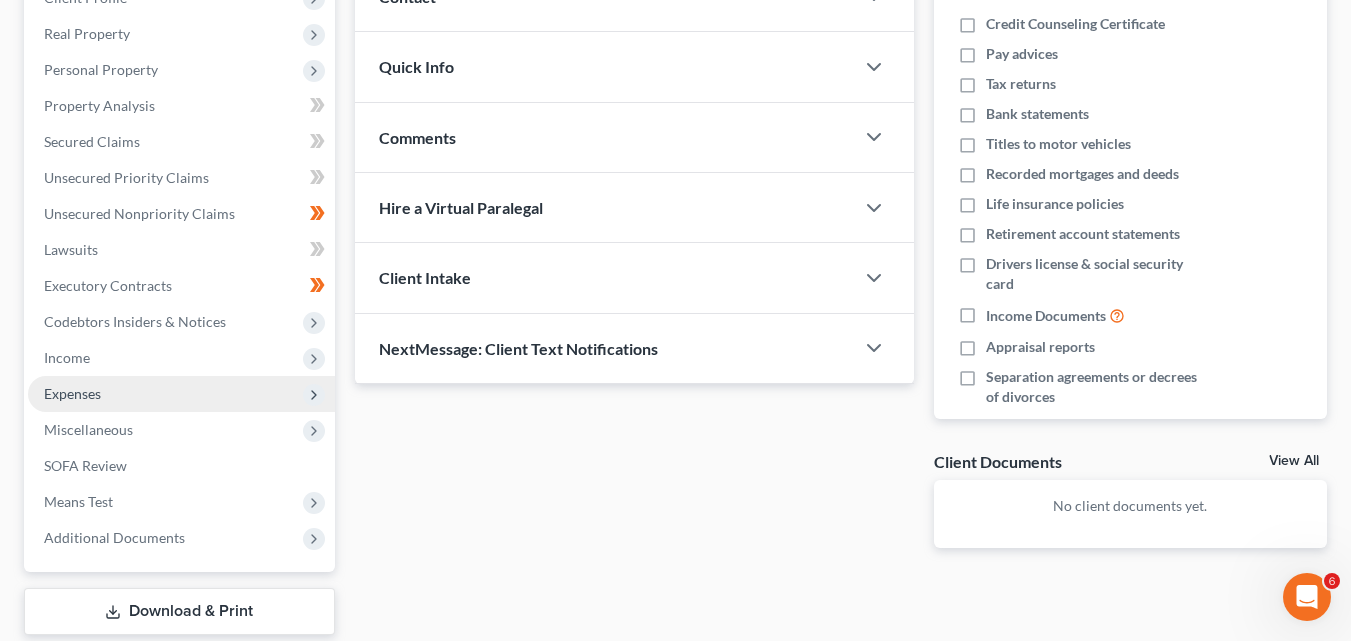 click 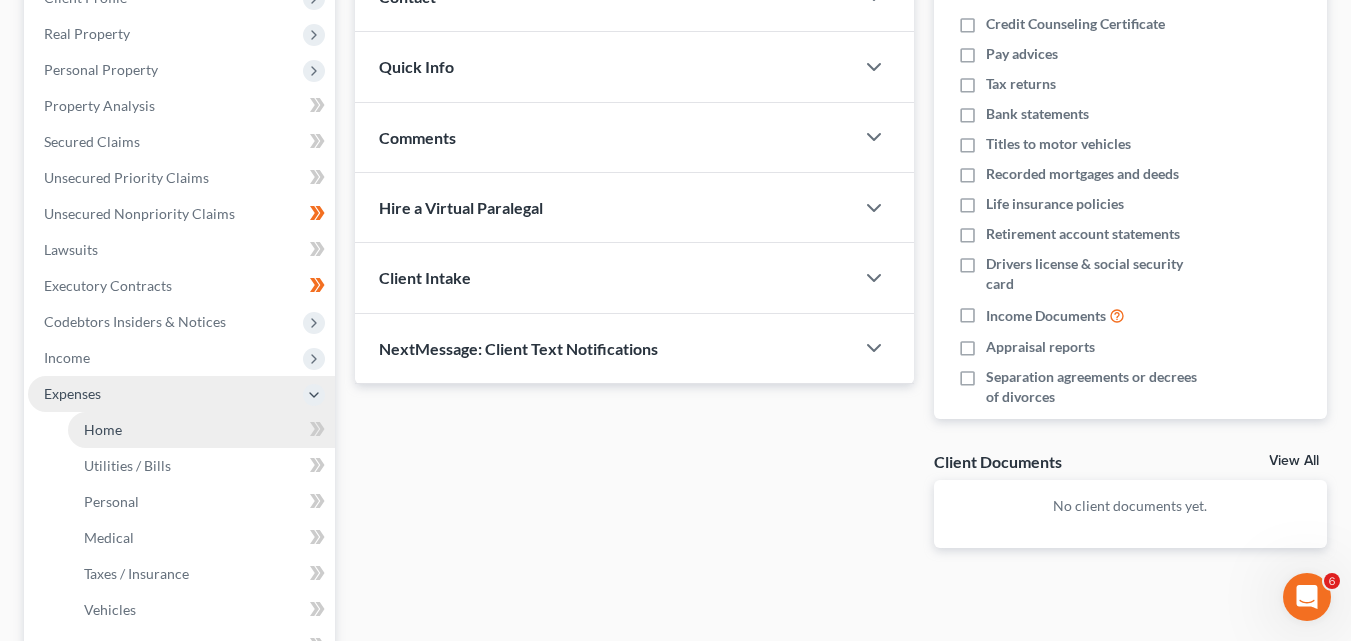 click on "Home" at bounding box center [201, 430] 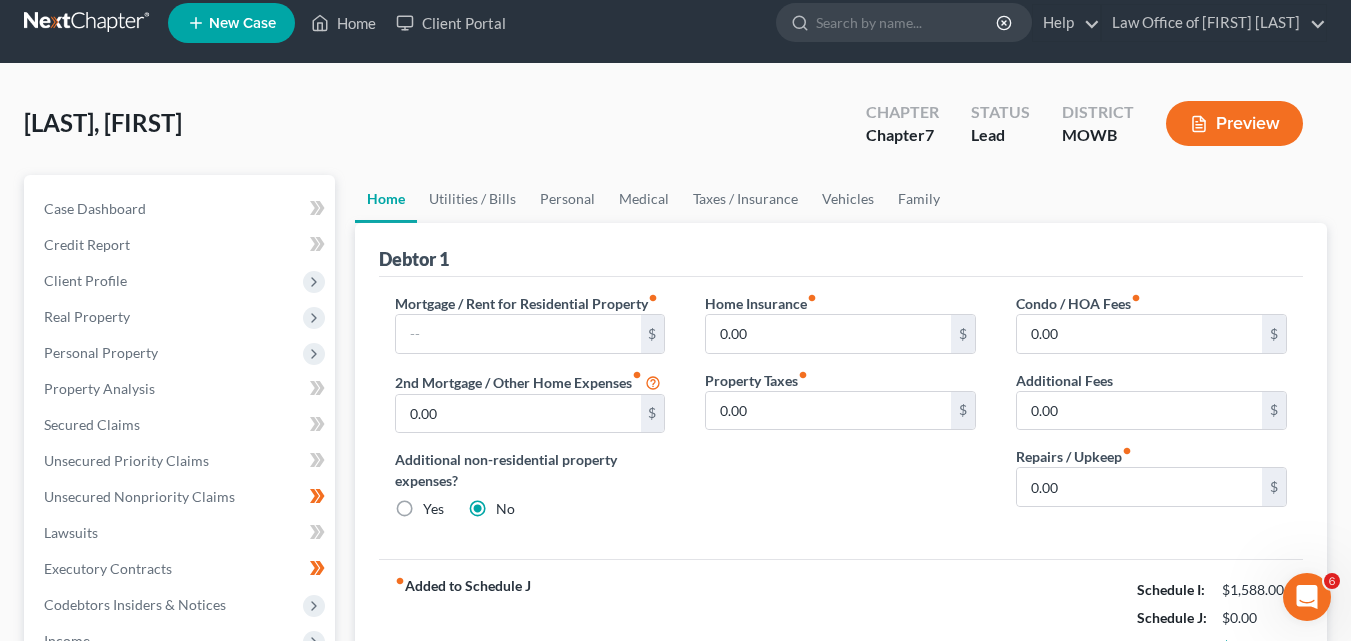 scroll, scrollTop: 0, scrollLeft: 0, axis: both 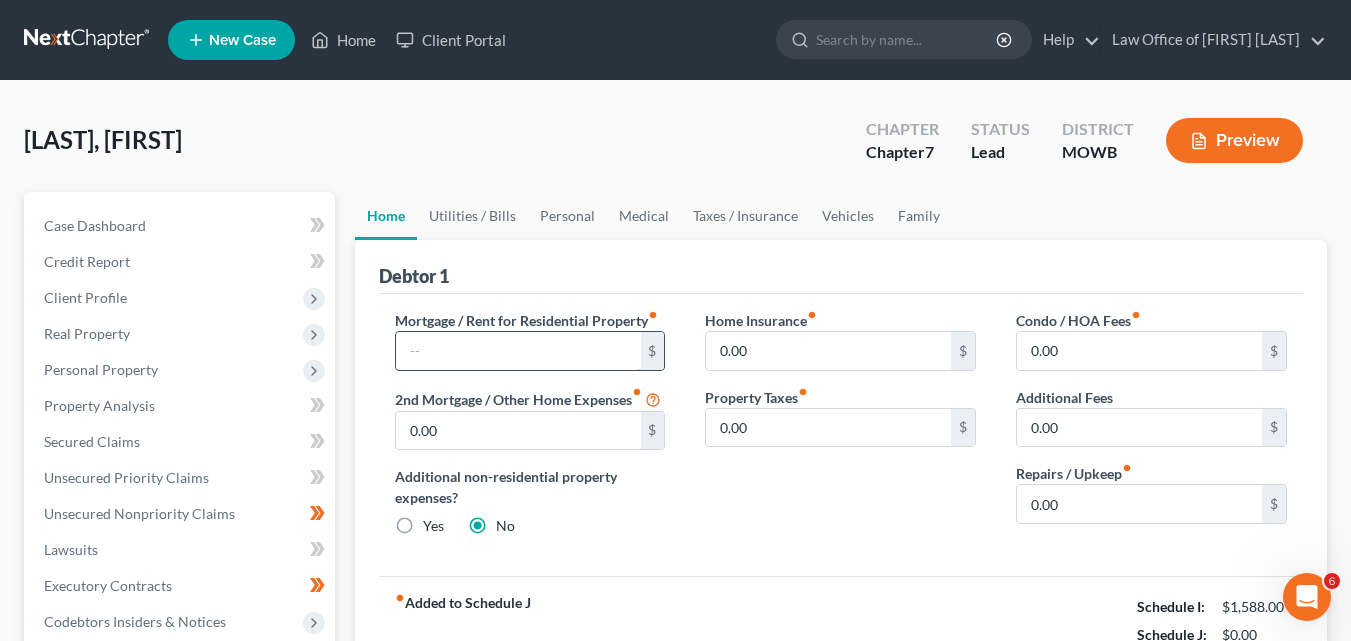 click at bounding box center (518, 351) 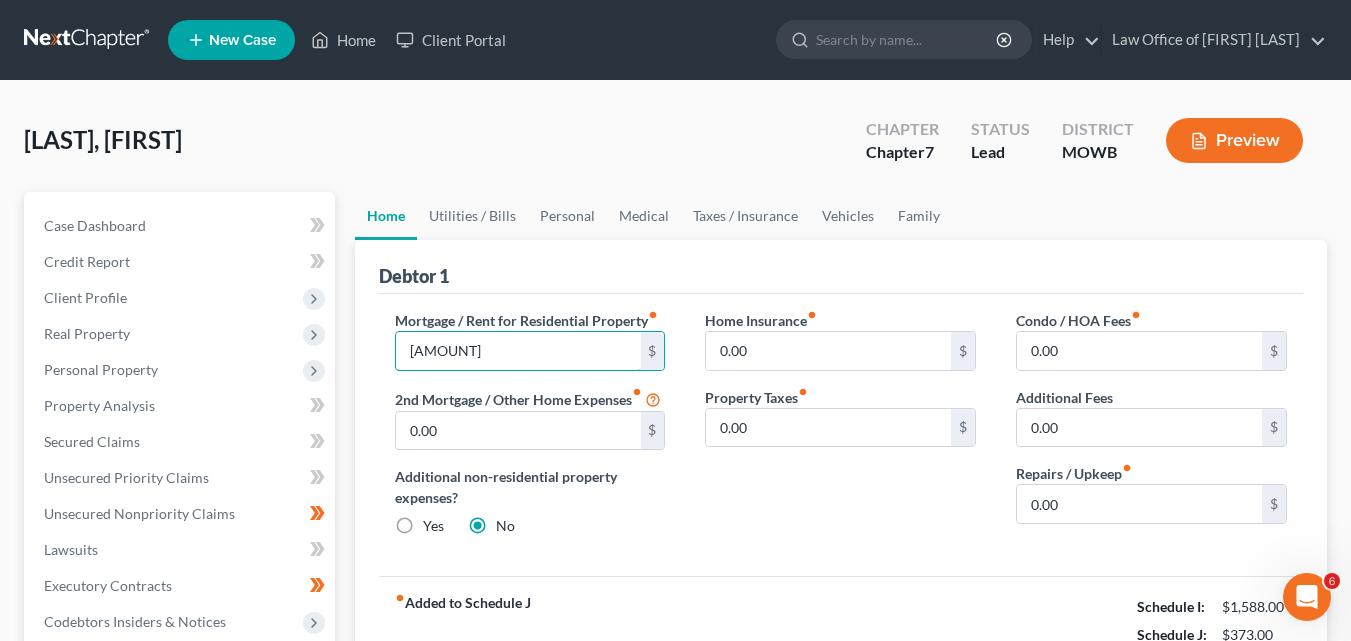 type on "373.00" 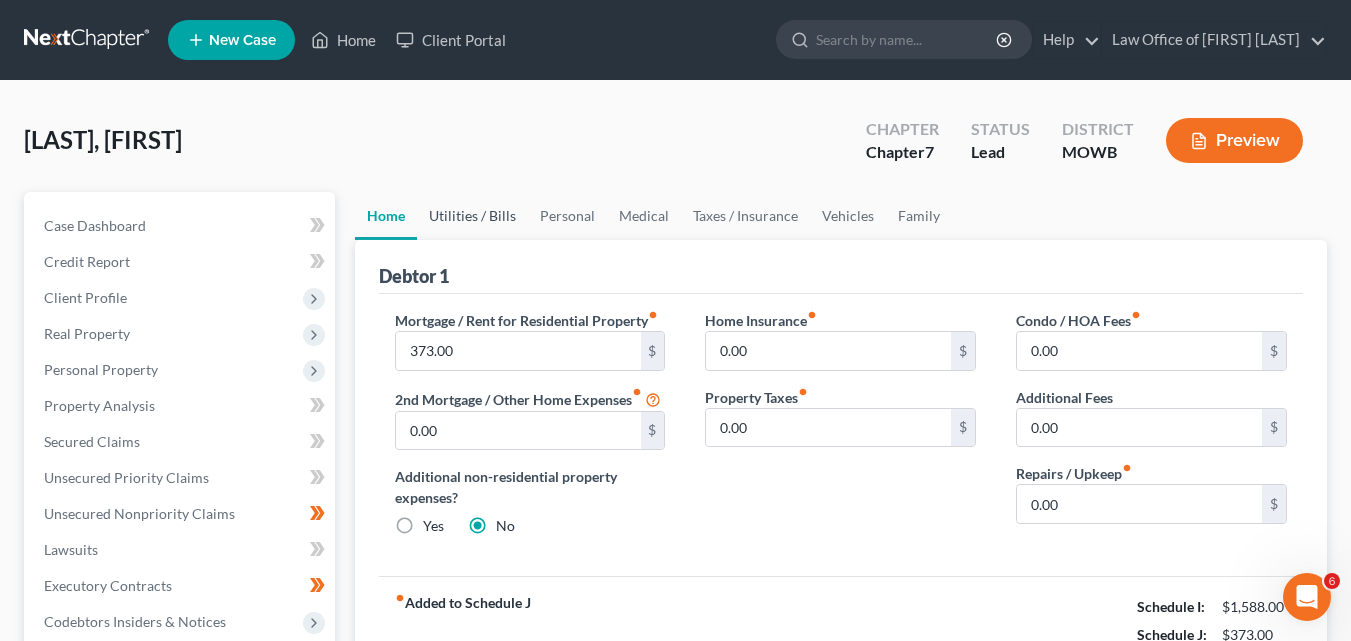 click on "Utilities / Bills" at bounding box center (472, 216) 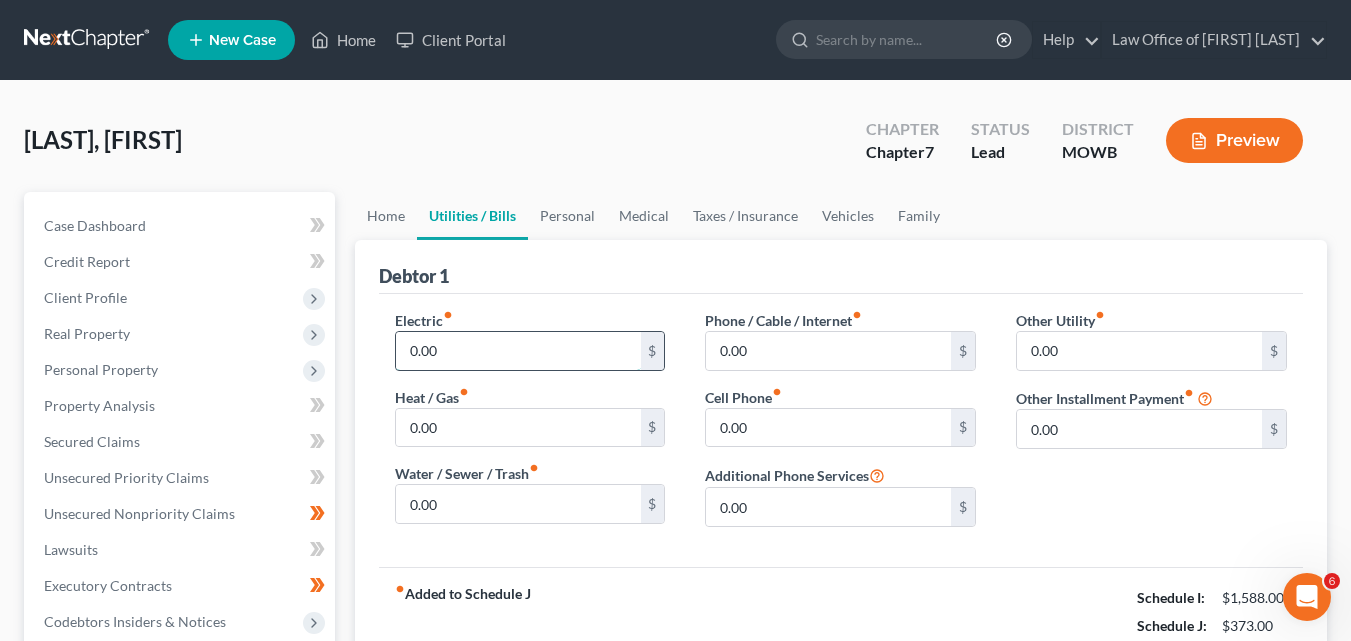 click on "0.00" at bounding box center (518, 351) 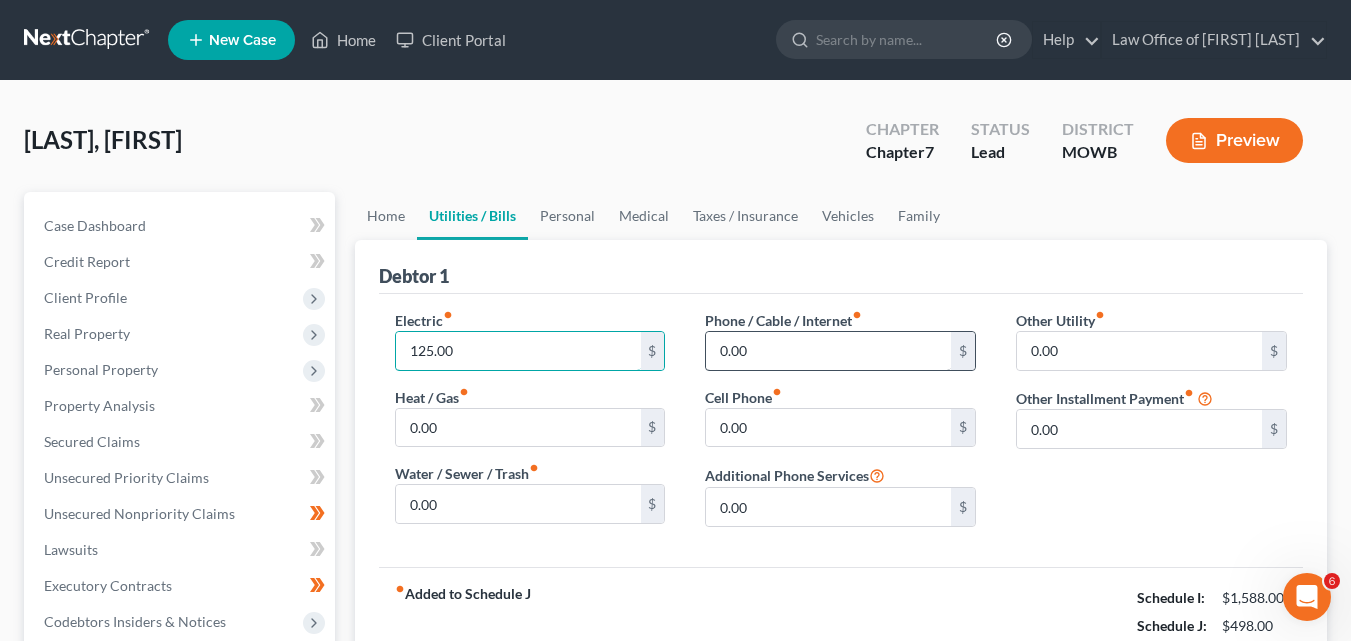 type on "125.00" 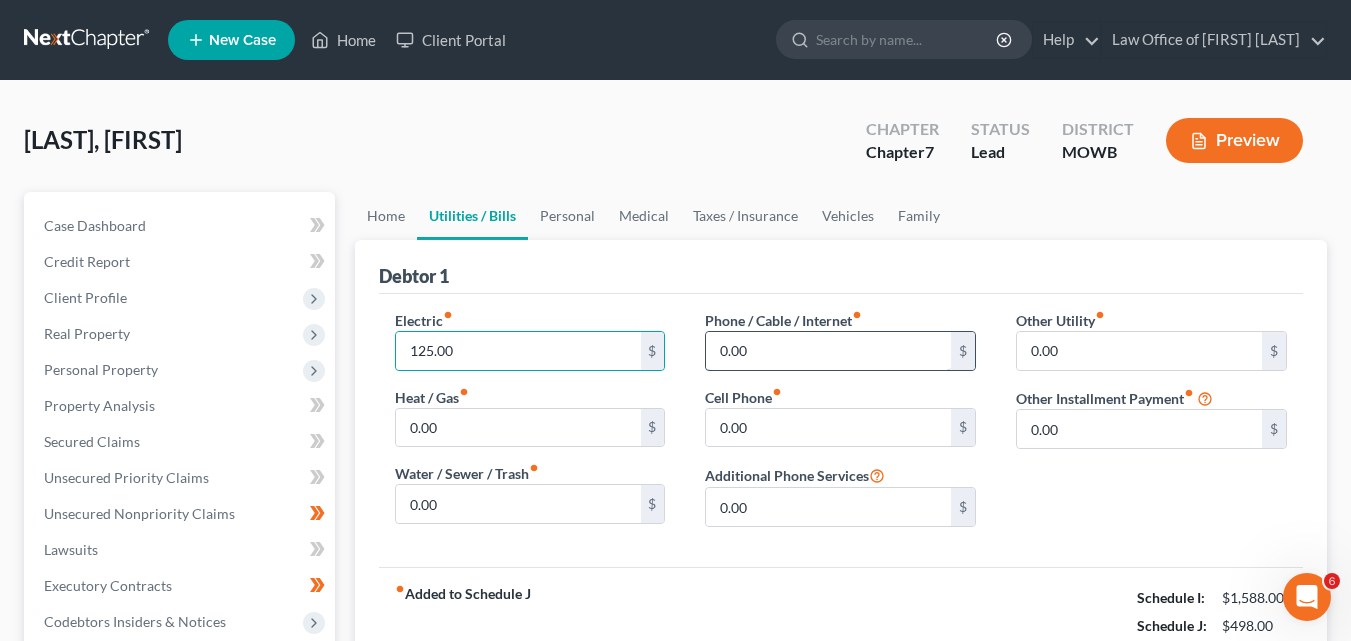 click on "0.00" at bounding box center [828, 351] 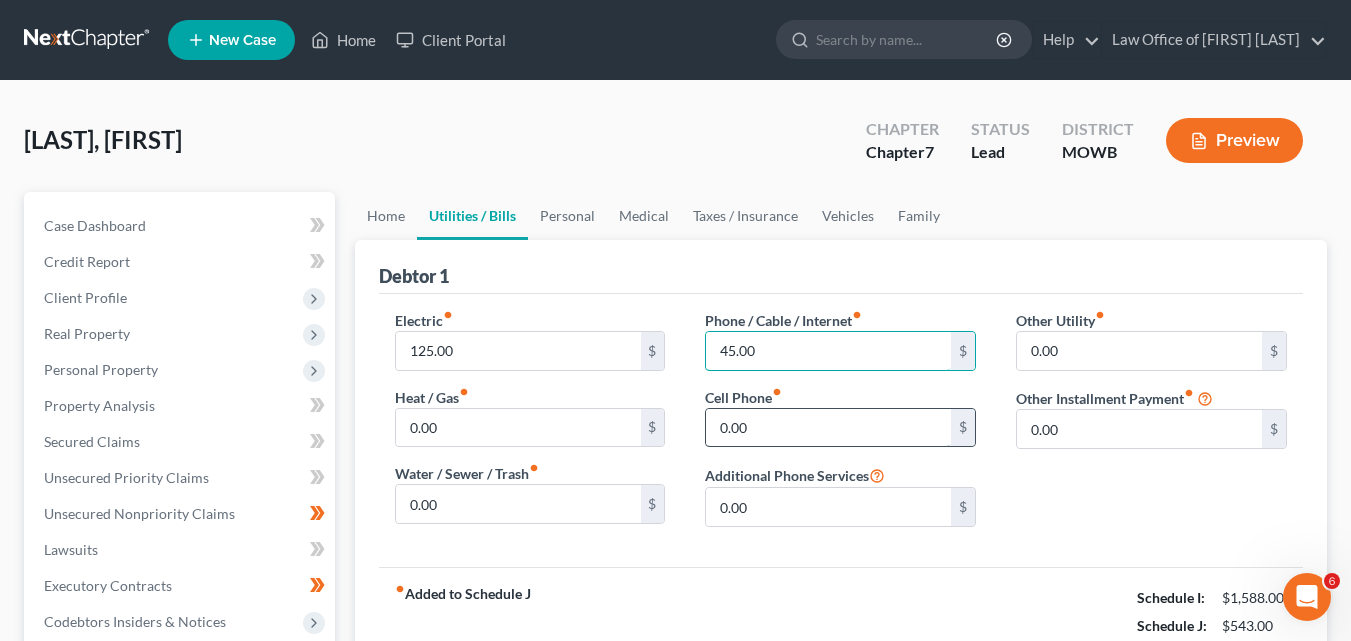 type on "45.00" 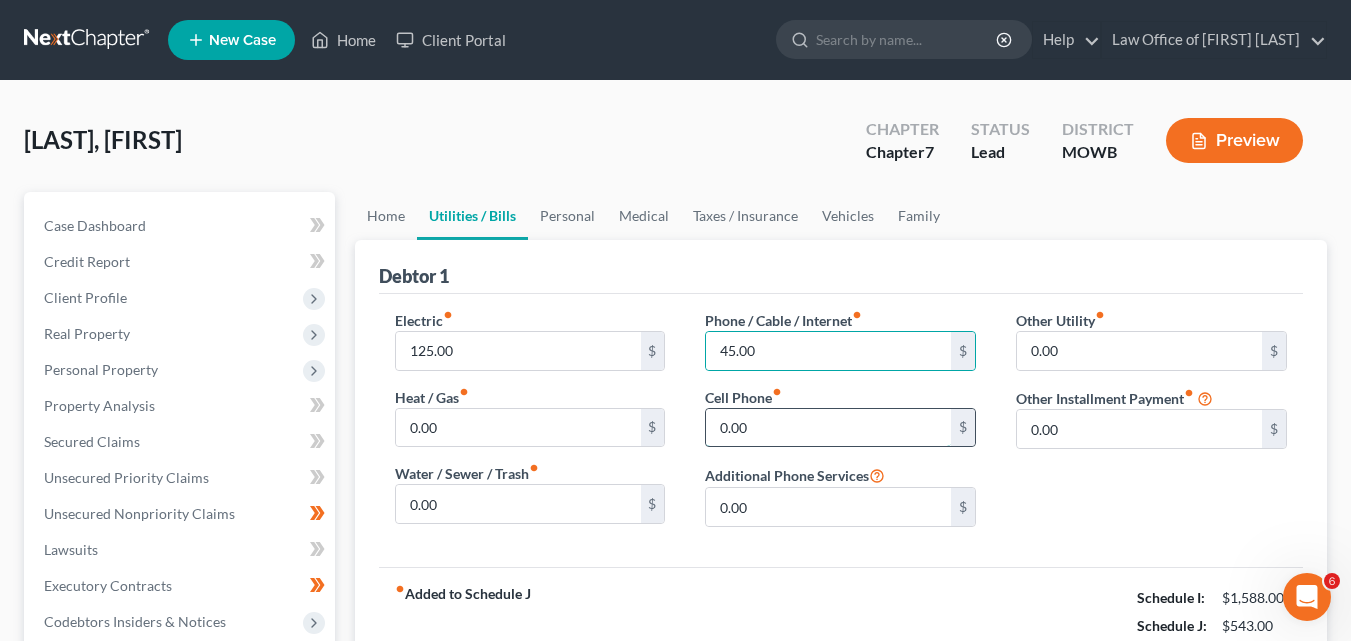 click on "0.00" at bounding box center [828, 428] 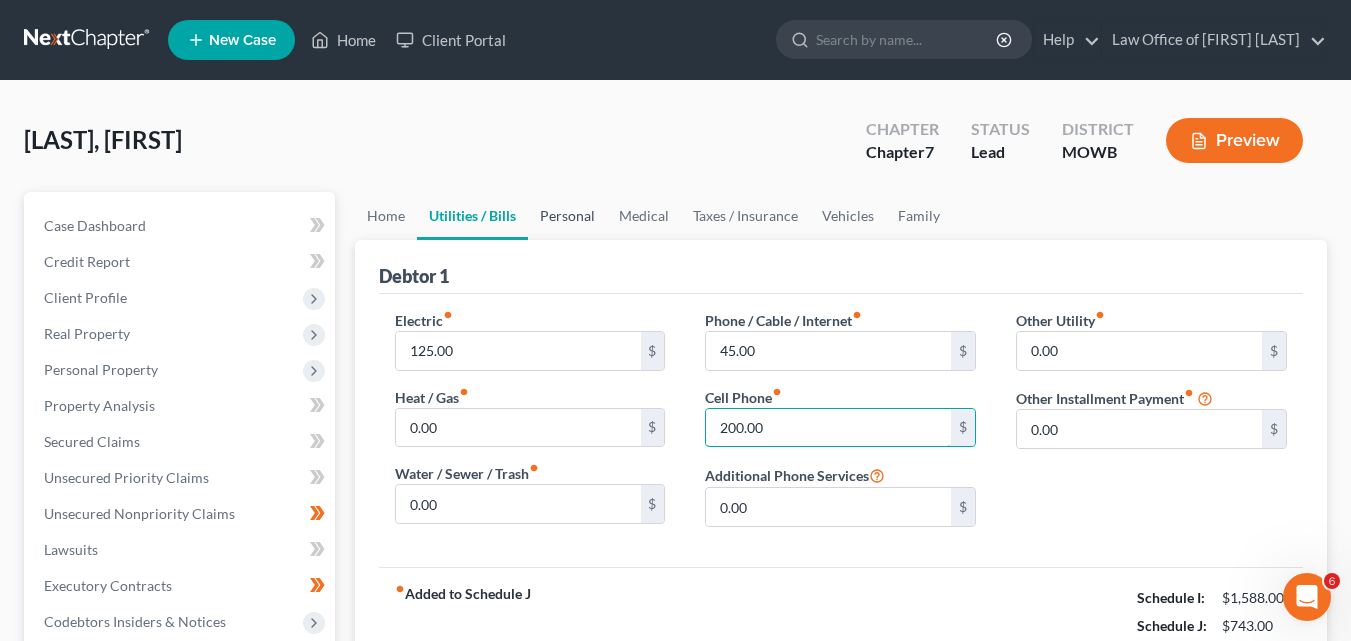 type on "200.00" 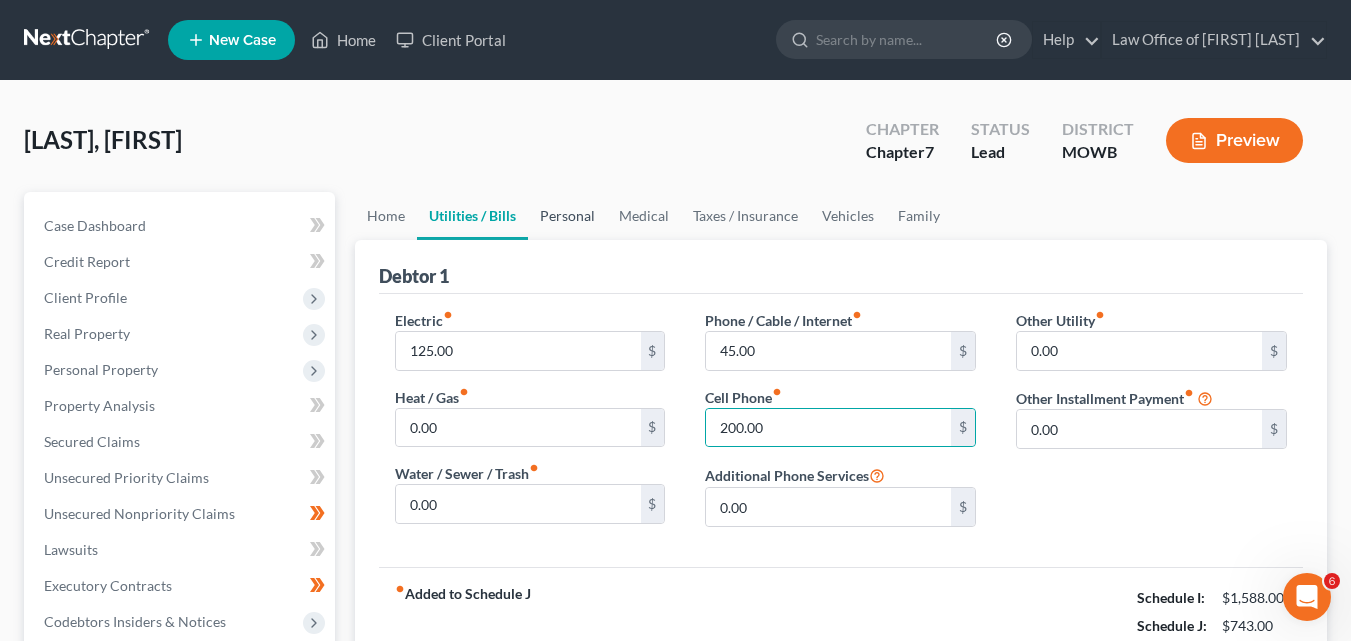 click on "Personal" at bounding box center [567, 216] 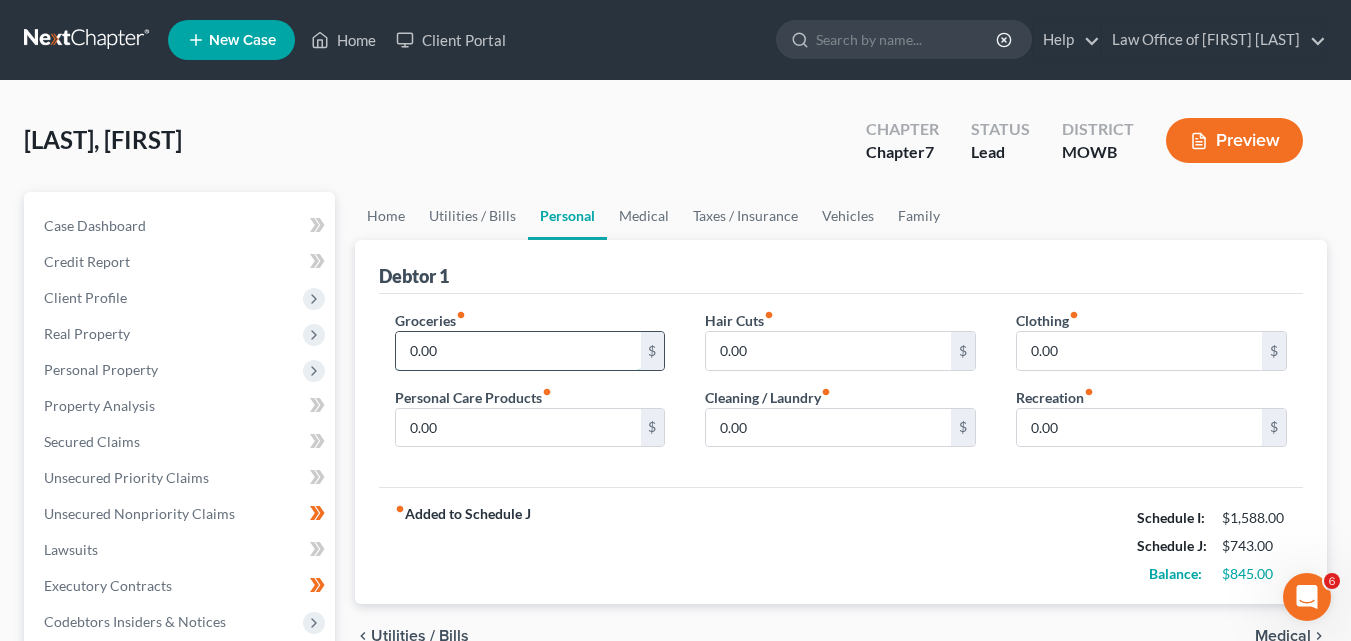 click on "0.00" at bounding box center (518, 351) 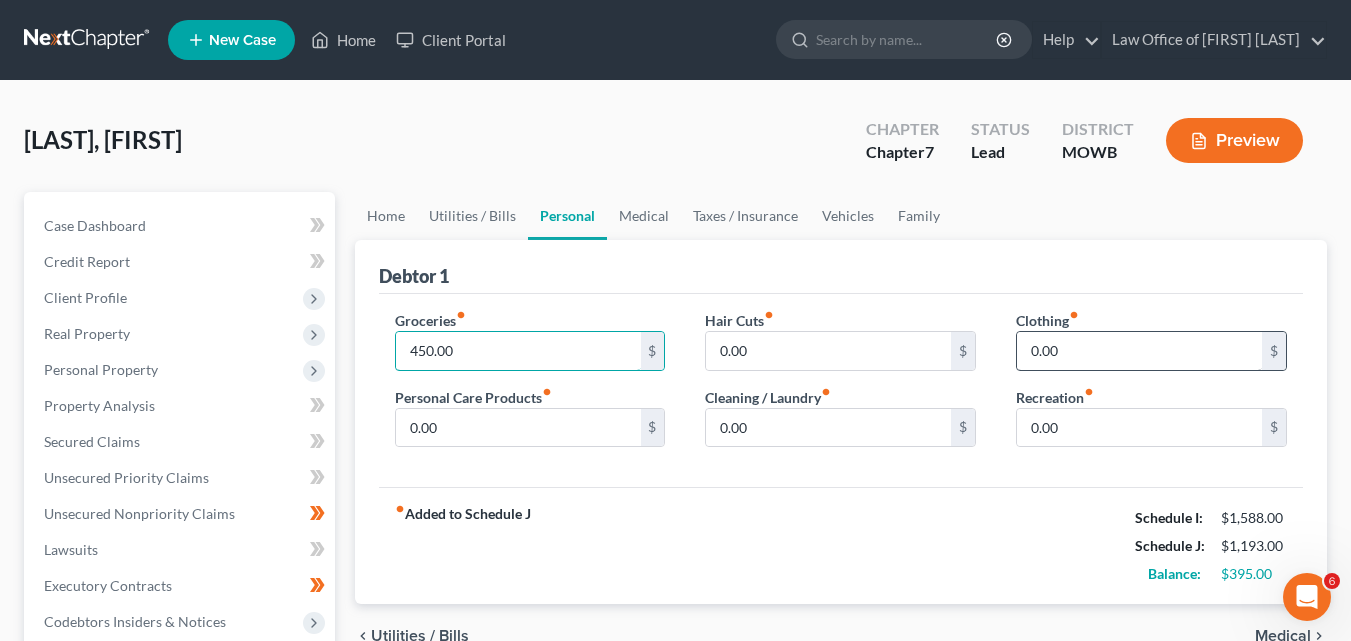 type on "450.00" 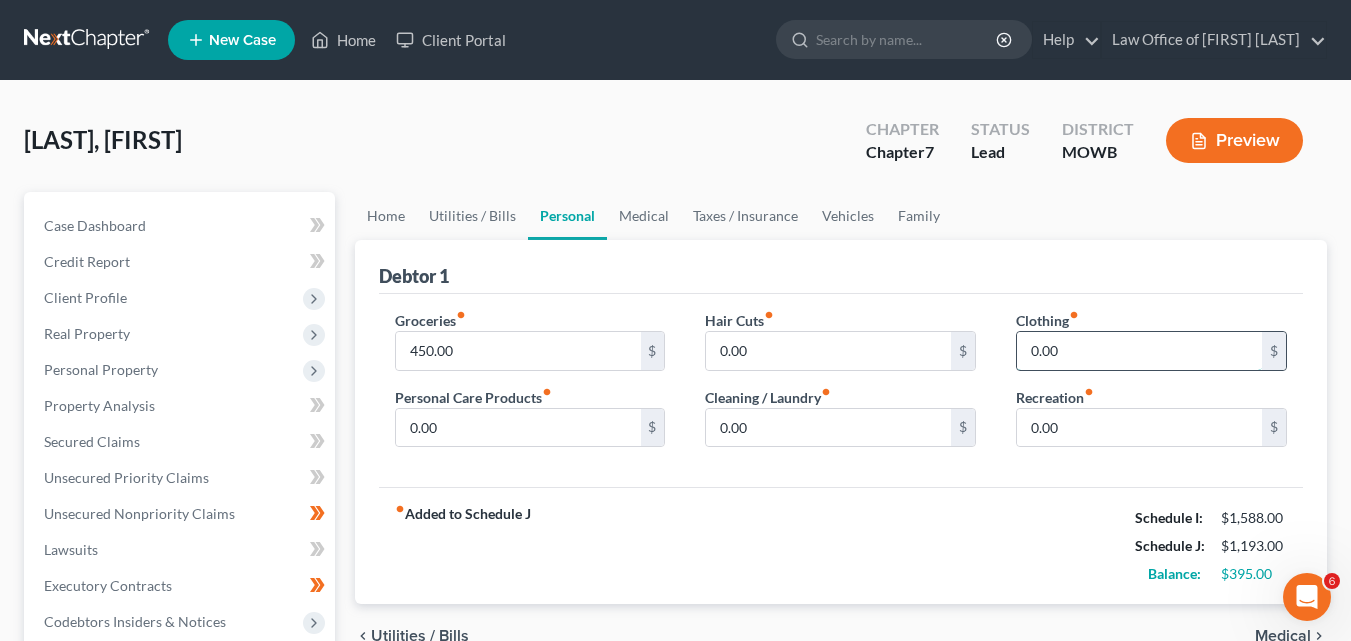 click on "0.00" at bounding box center [1139, 351] 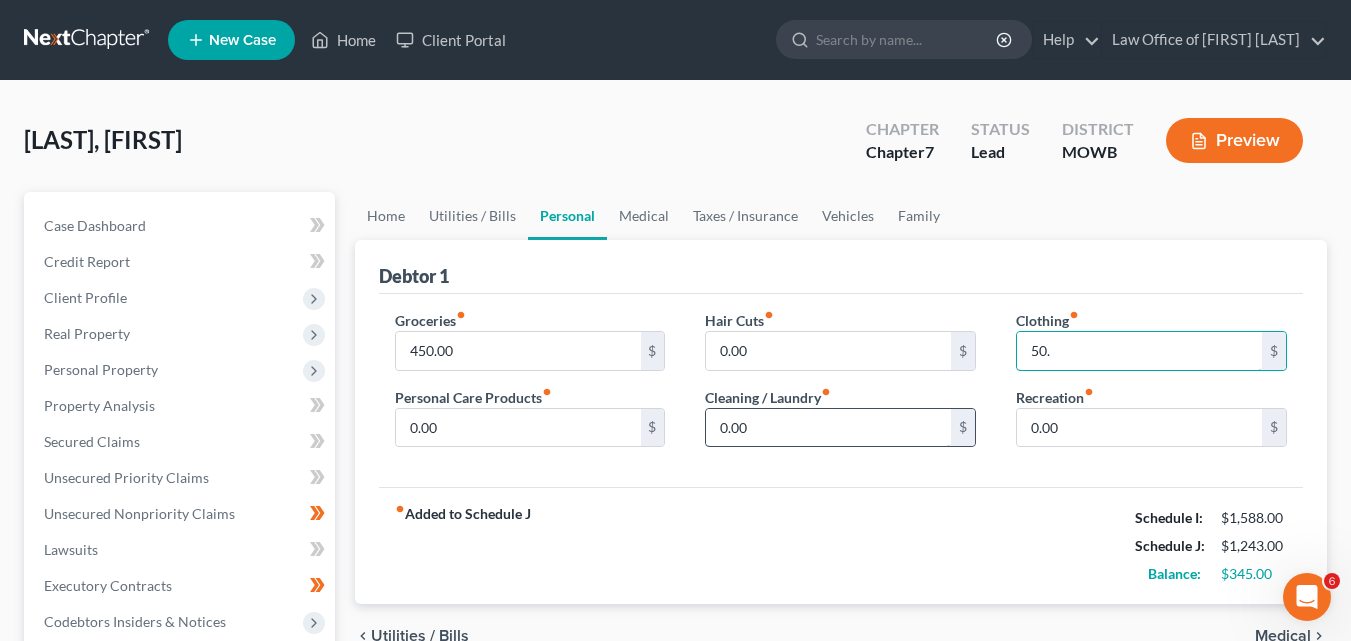 type on "50." 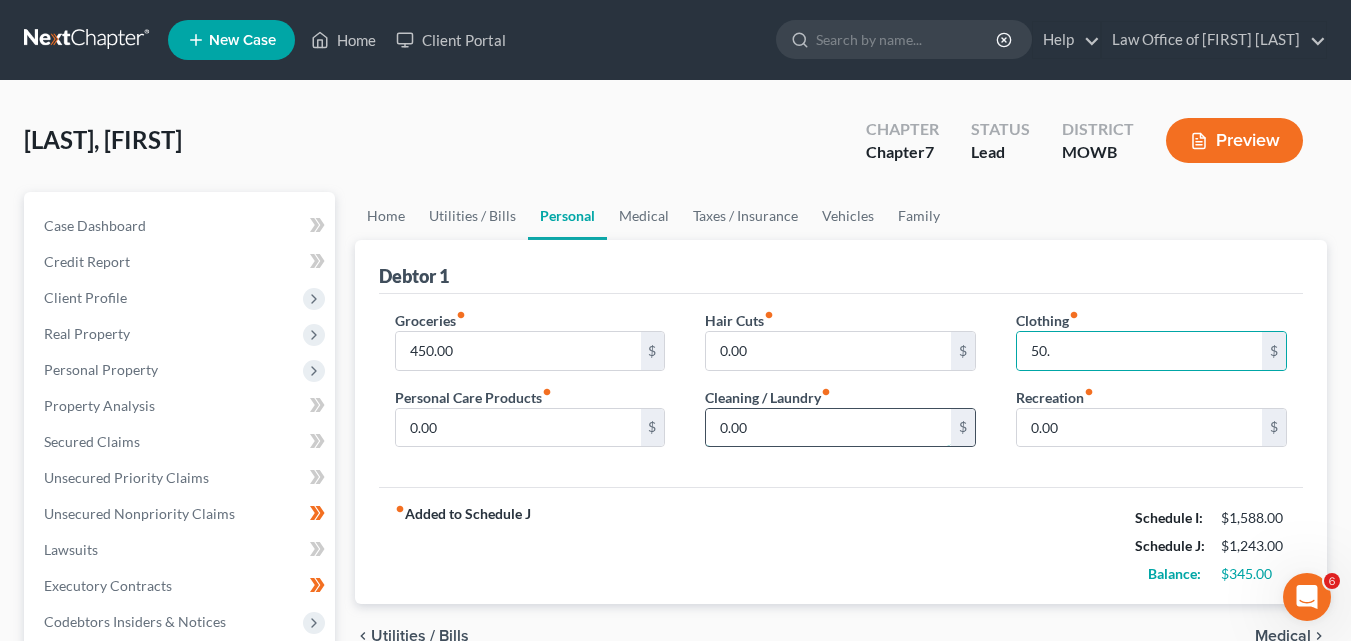 click on "0.00" at bounding box center (828, 428) 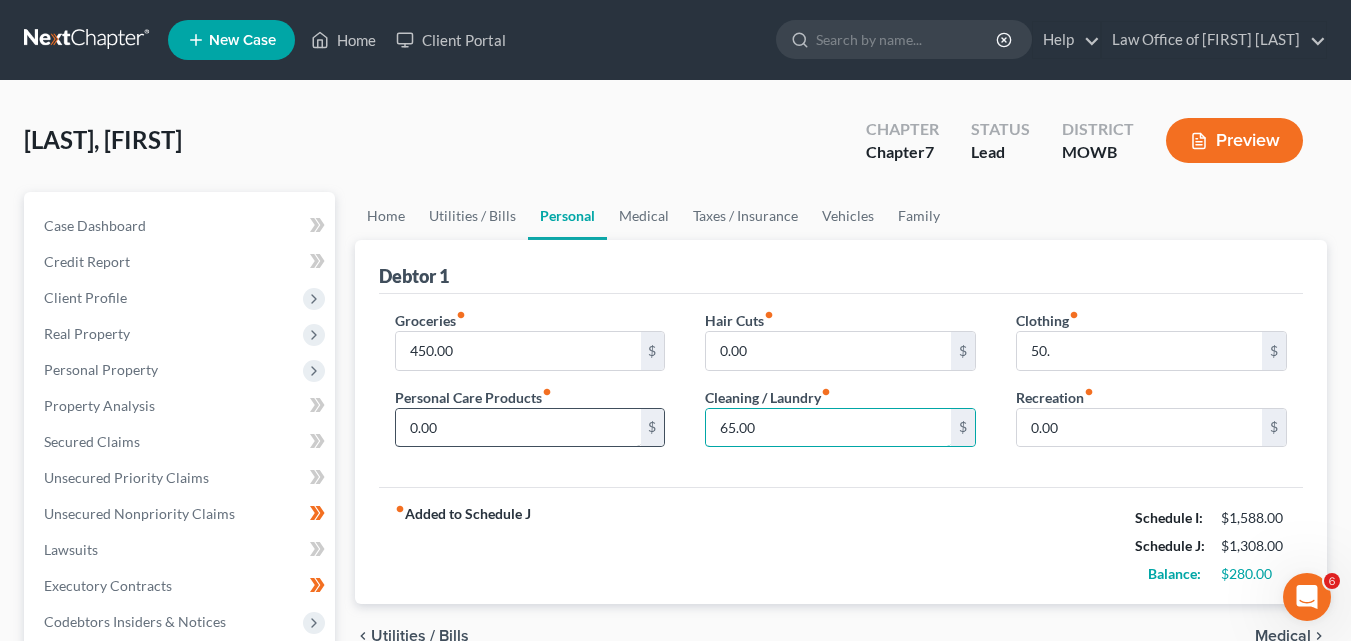 type on "65.00" 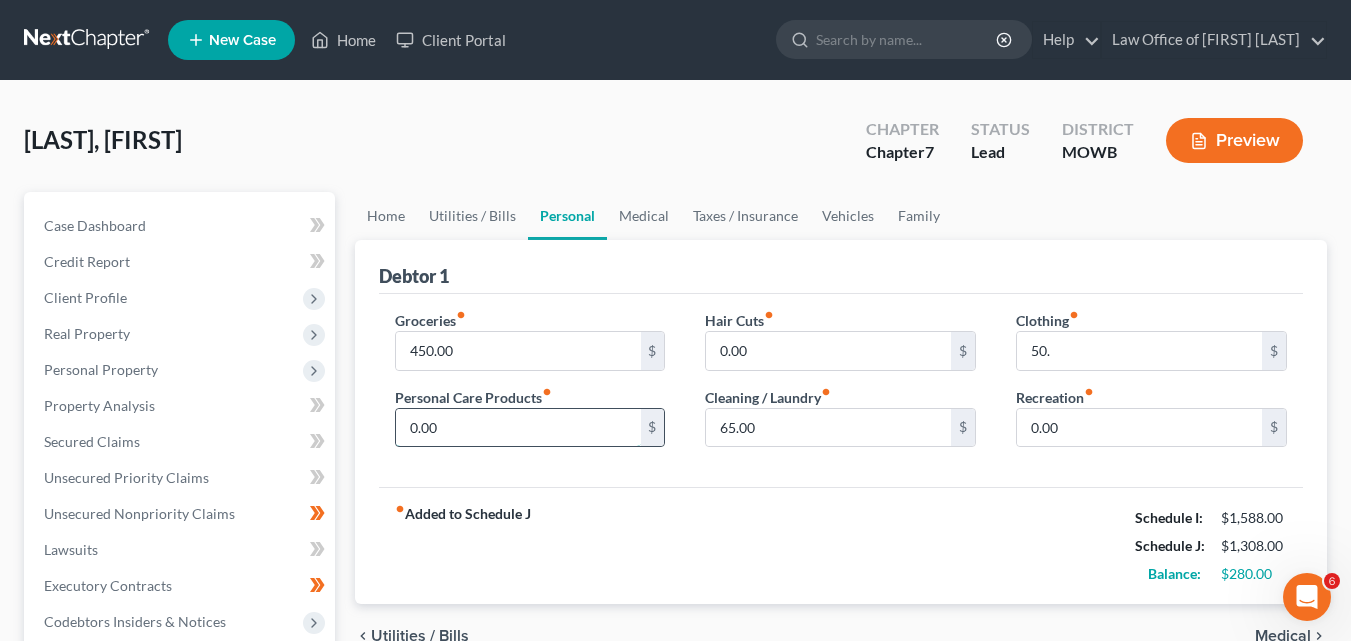 click on "0.00" at bounding box center [518, 428] 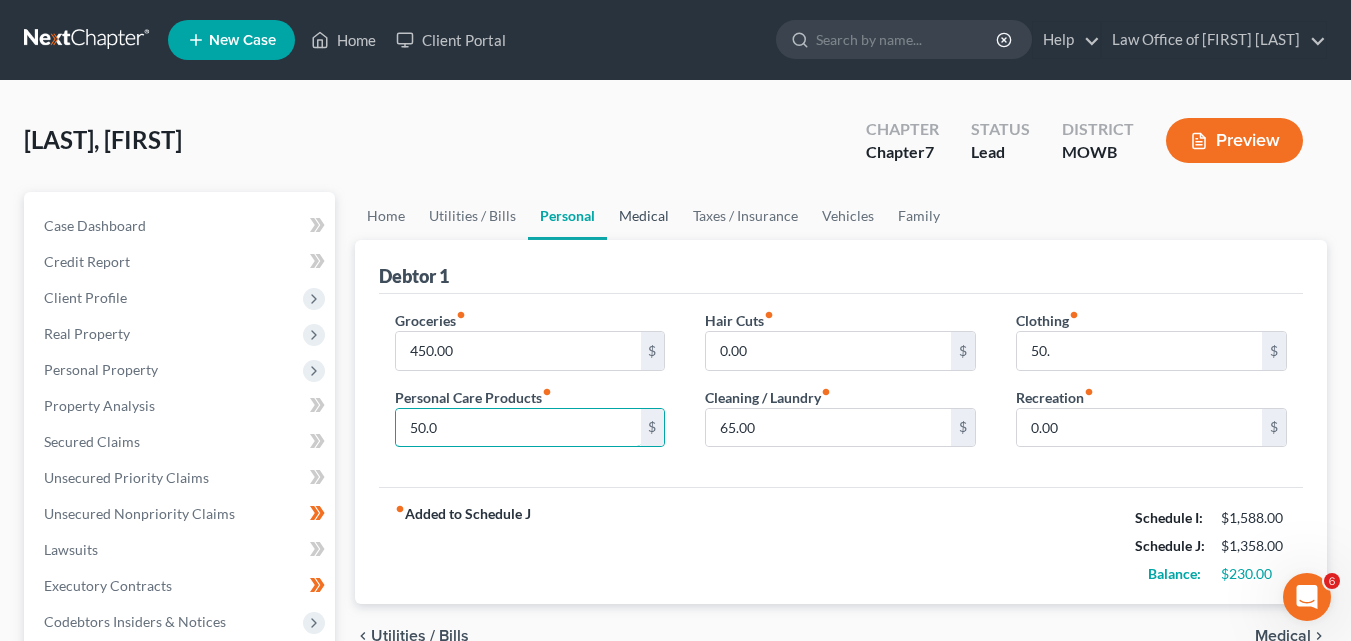 type on "50.0" 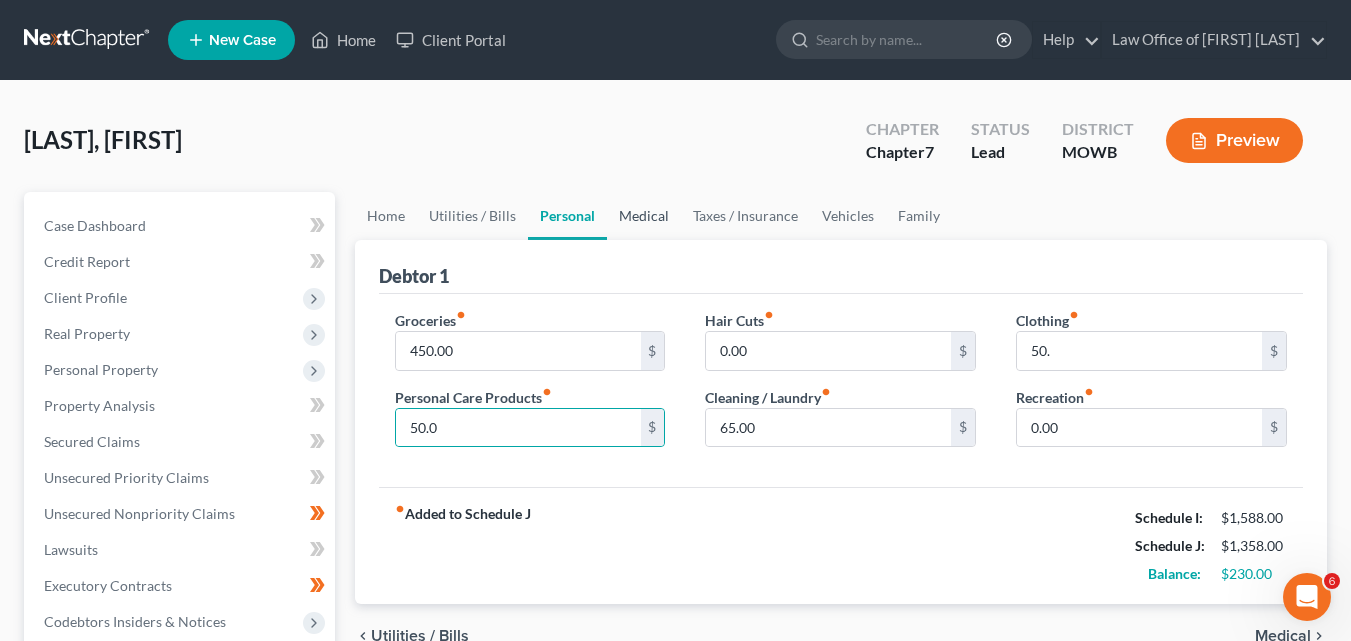 click on "Medical" at bounding box center (644, 216) 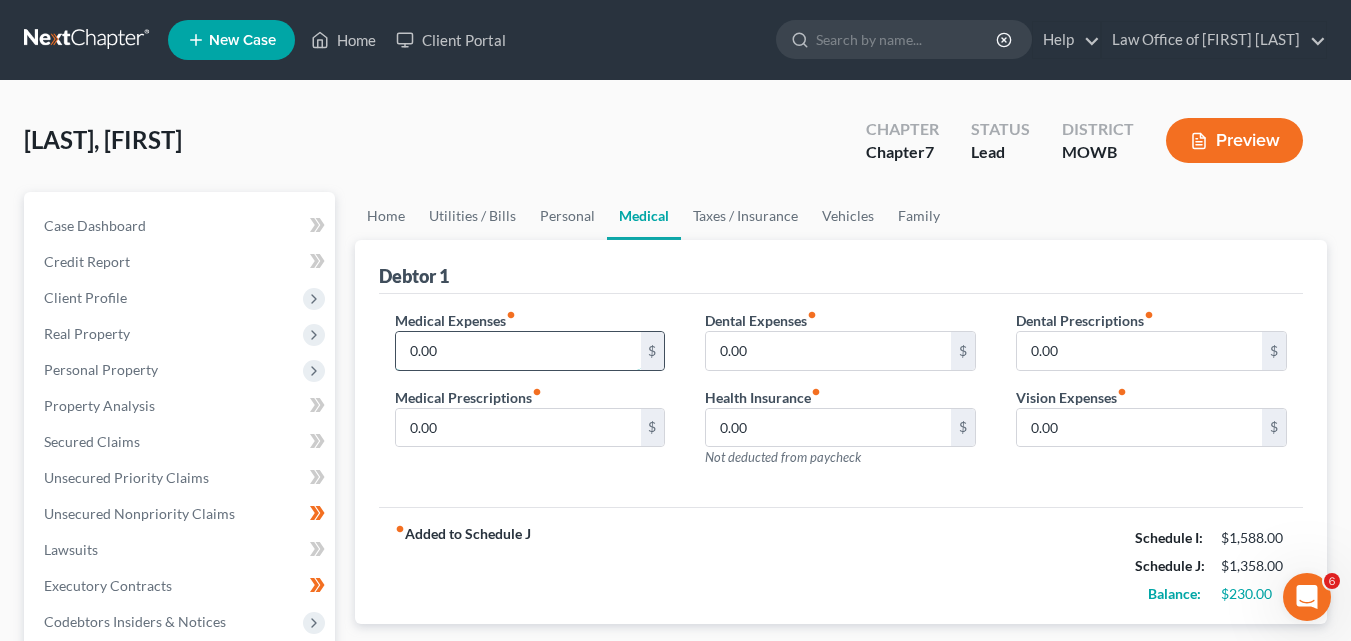 click on "0.00" at bounding box center [518, 351] 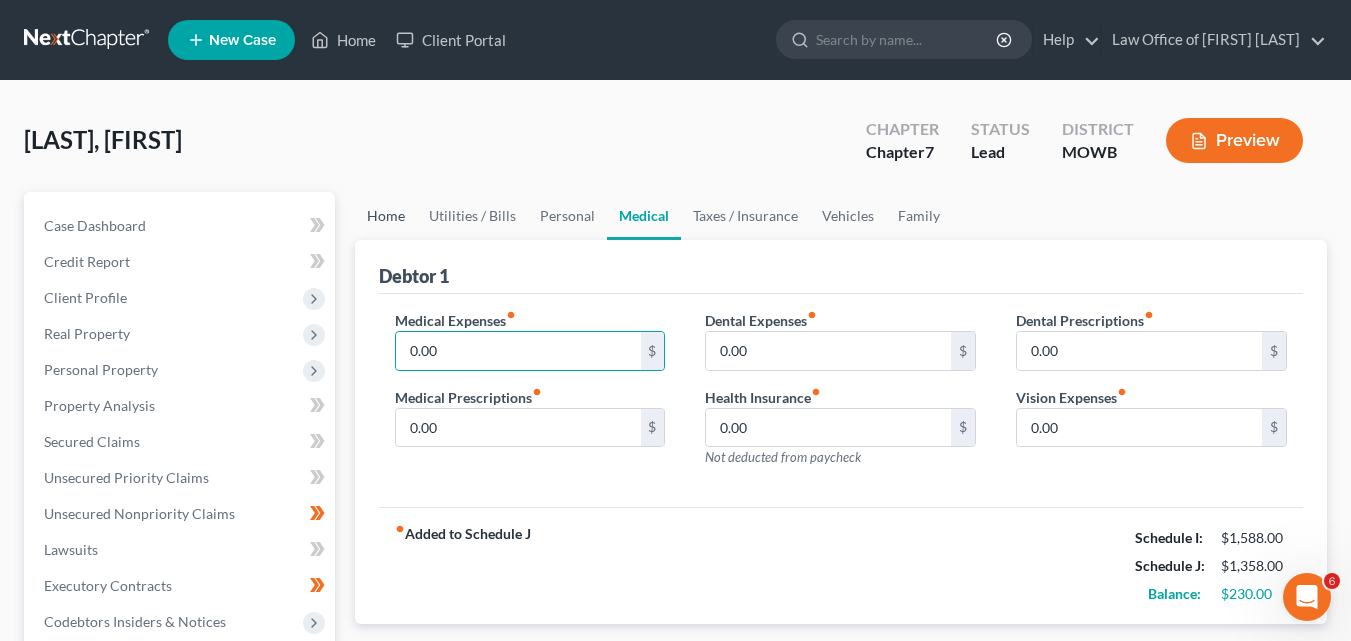 click on "Home" at bounding box center [386, 216] 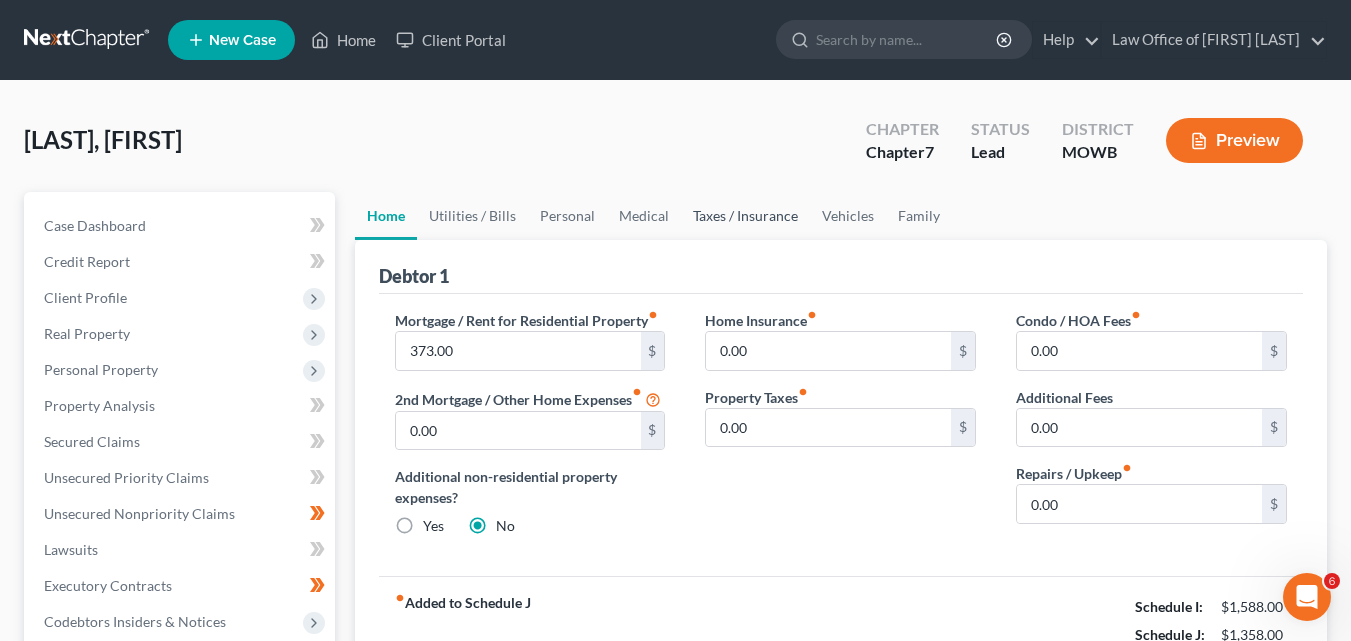 click on "Taxes / Insurance" at bounding box center [745, 216] 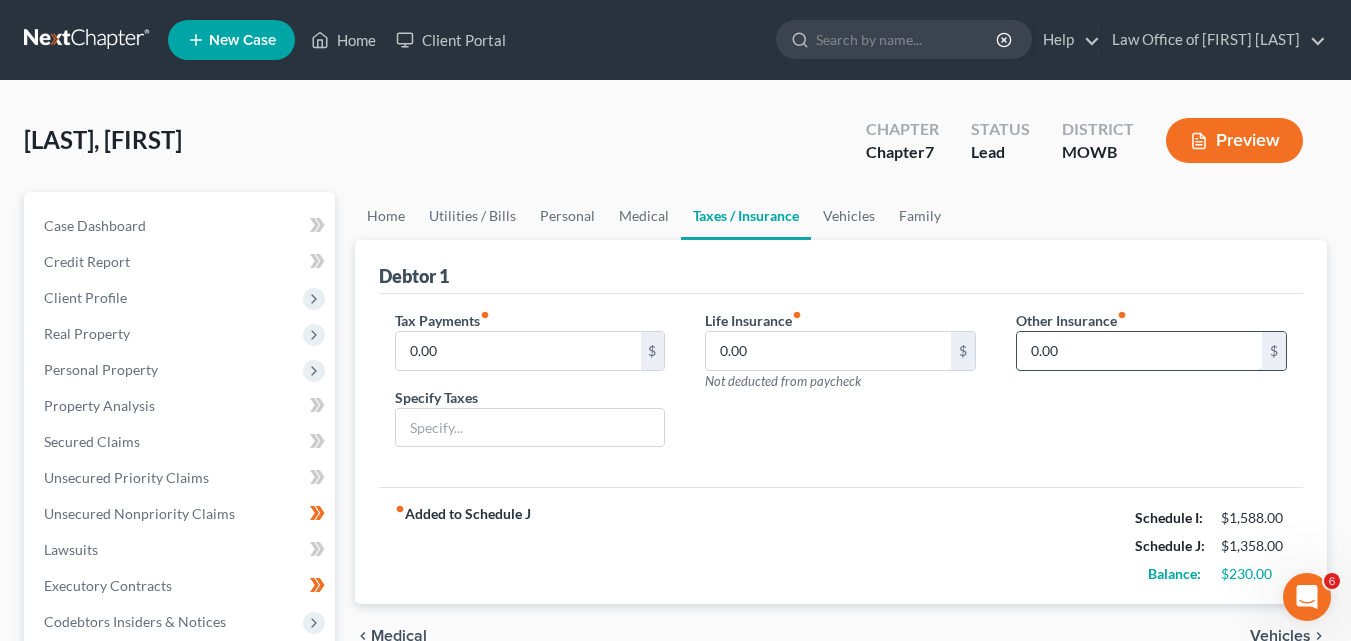 click on "0.00" at bounding box center [1139, 351] 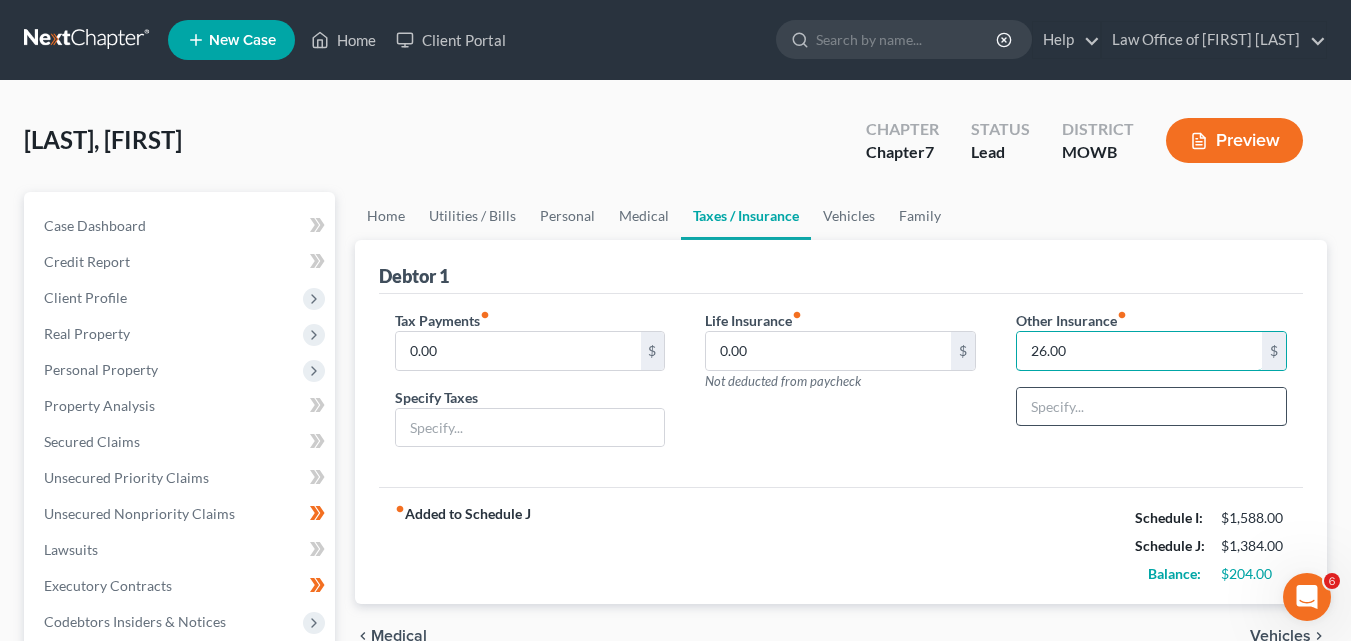 type on "26.00" 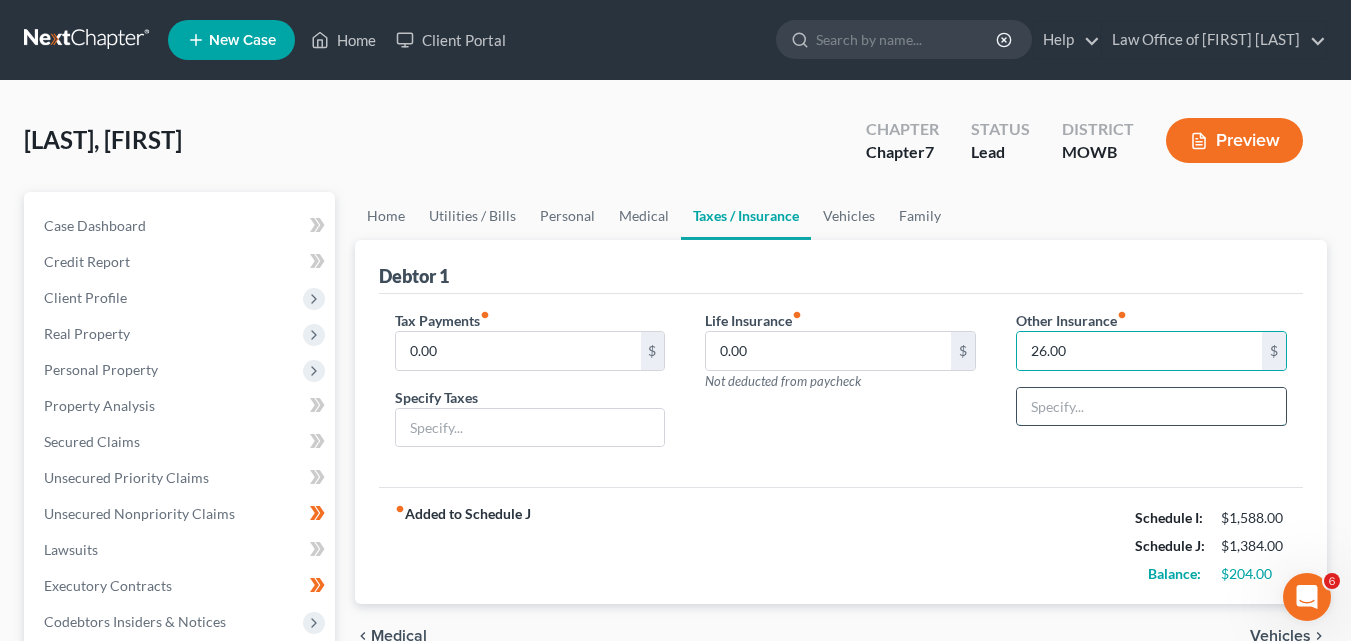 click at bounding box center (1151, 407) 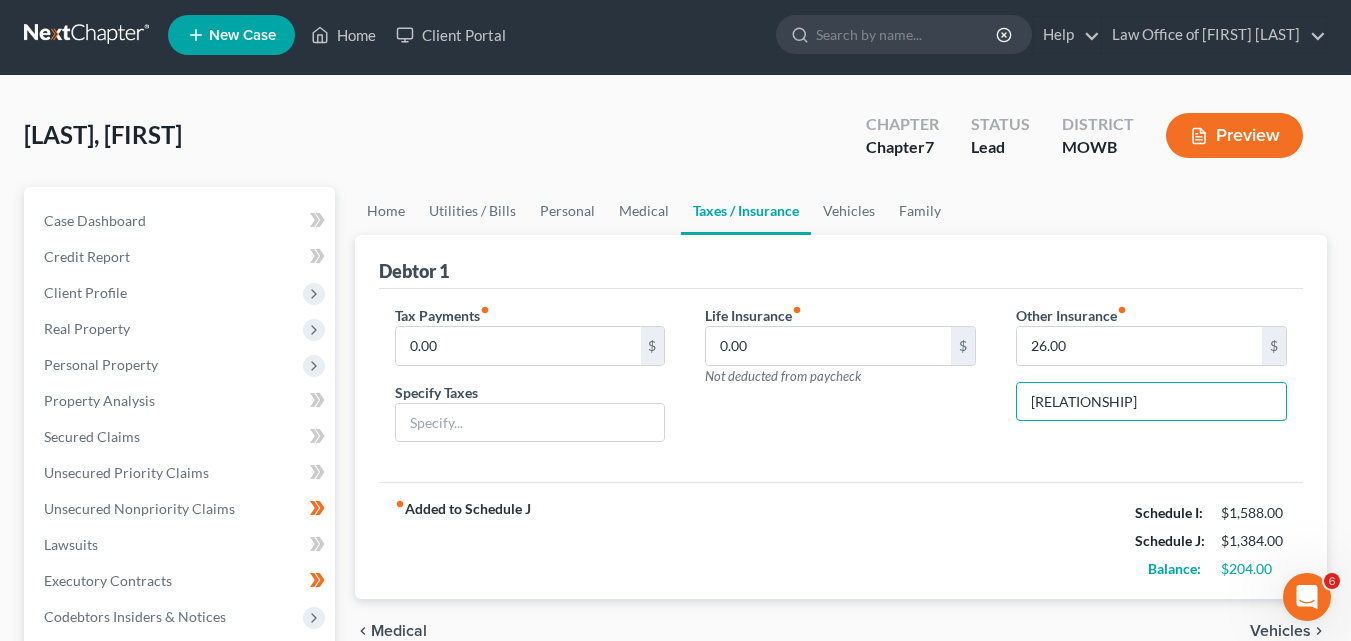 scroll, scrollTop: 0, scrollLeft: 0, axis: both 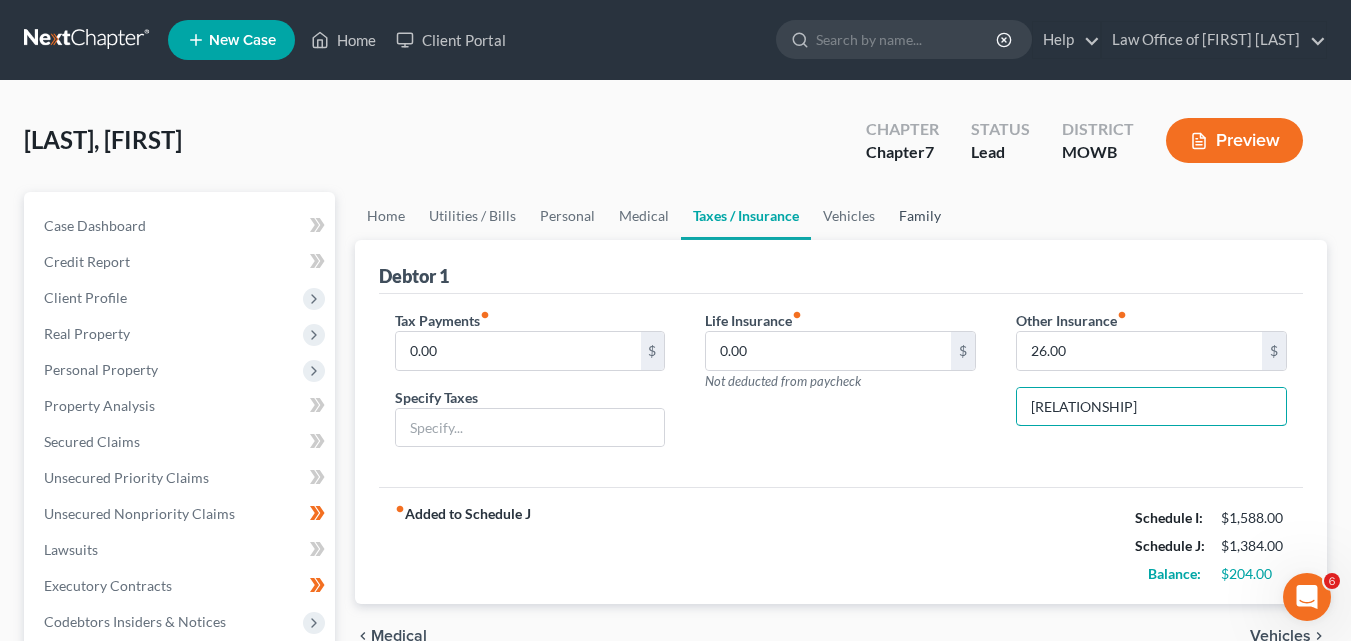 type on "[RELATIONSHIP]" 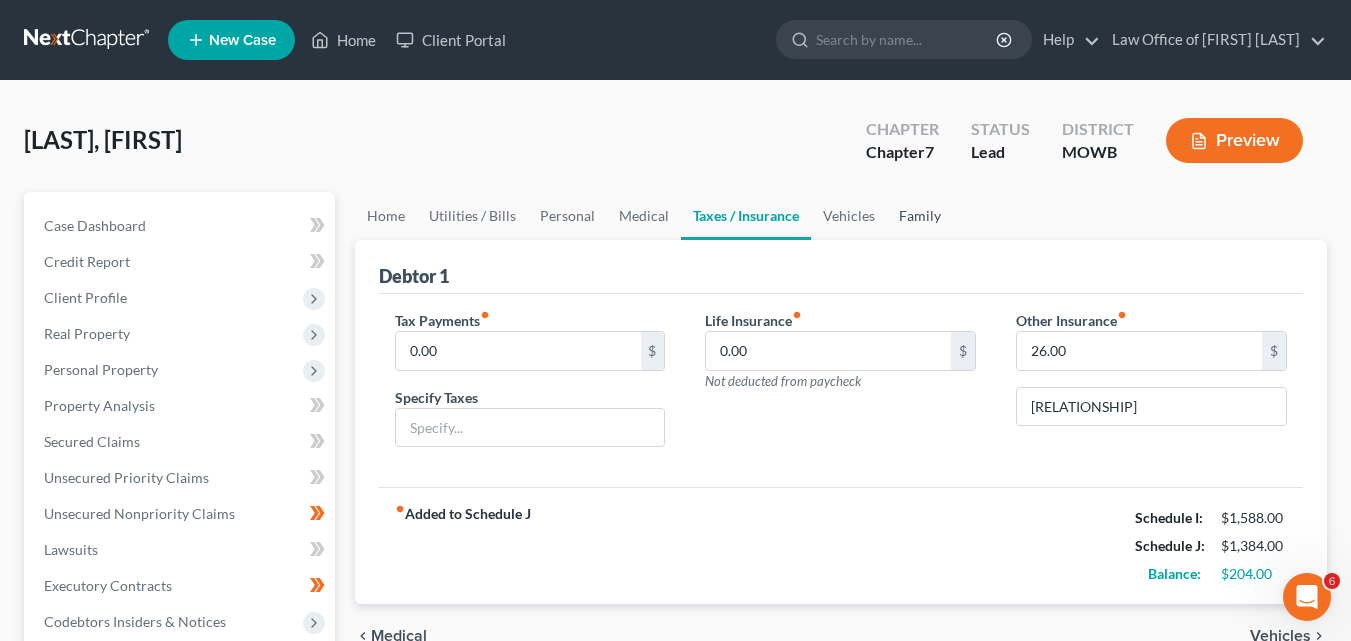 click on "Family" at bounding box center [920, 216] 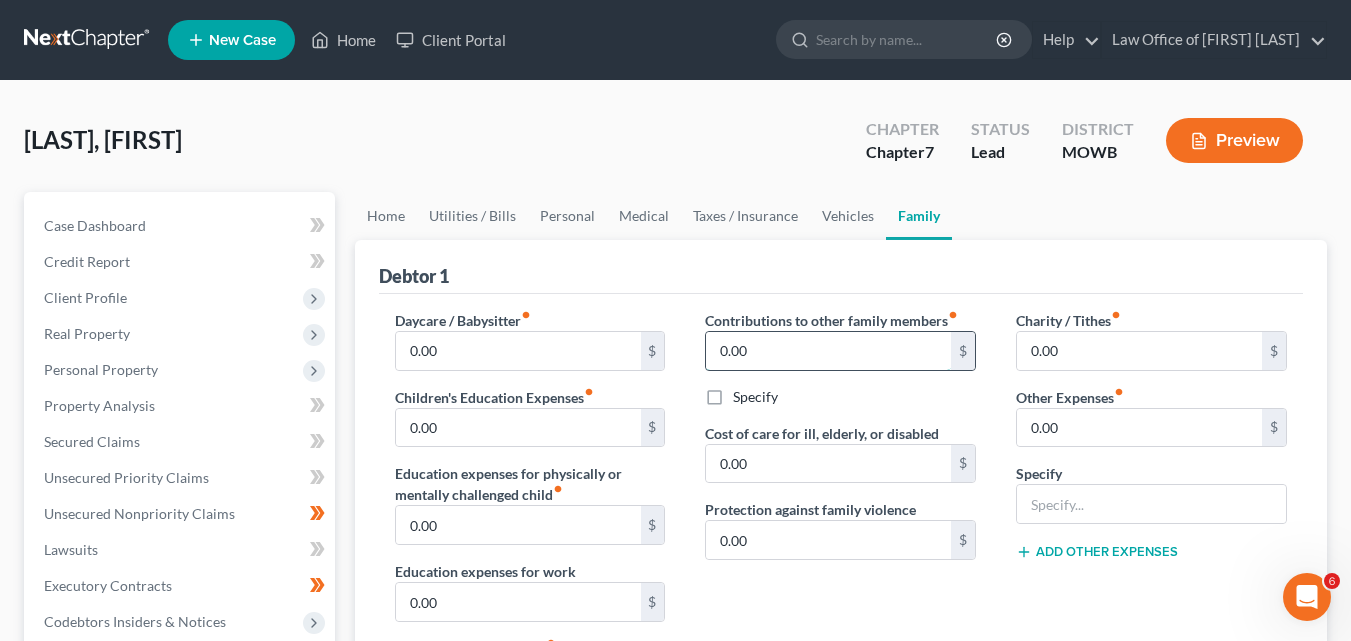click on "0.00" at bounding box center (828, 351) 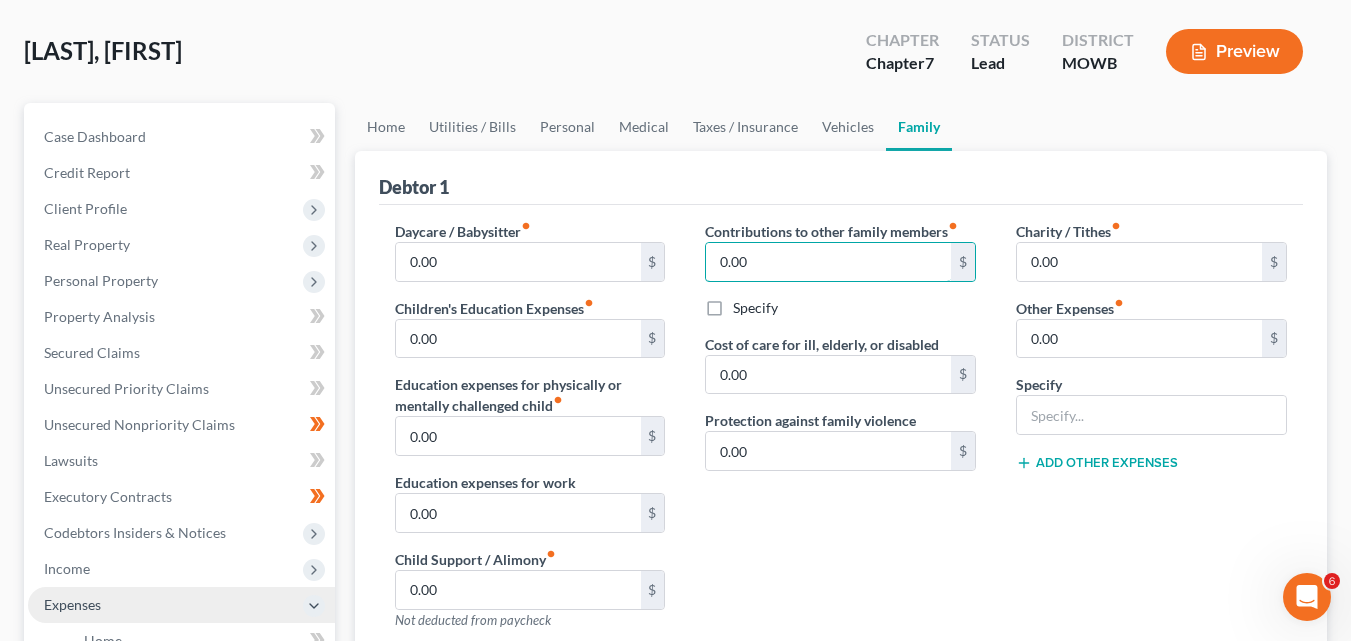scroll, scrollTop: 200, scrollLeft: 0, axis: vertical 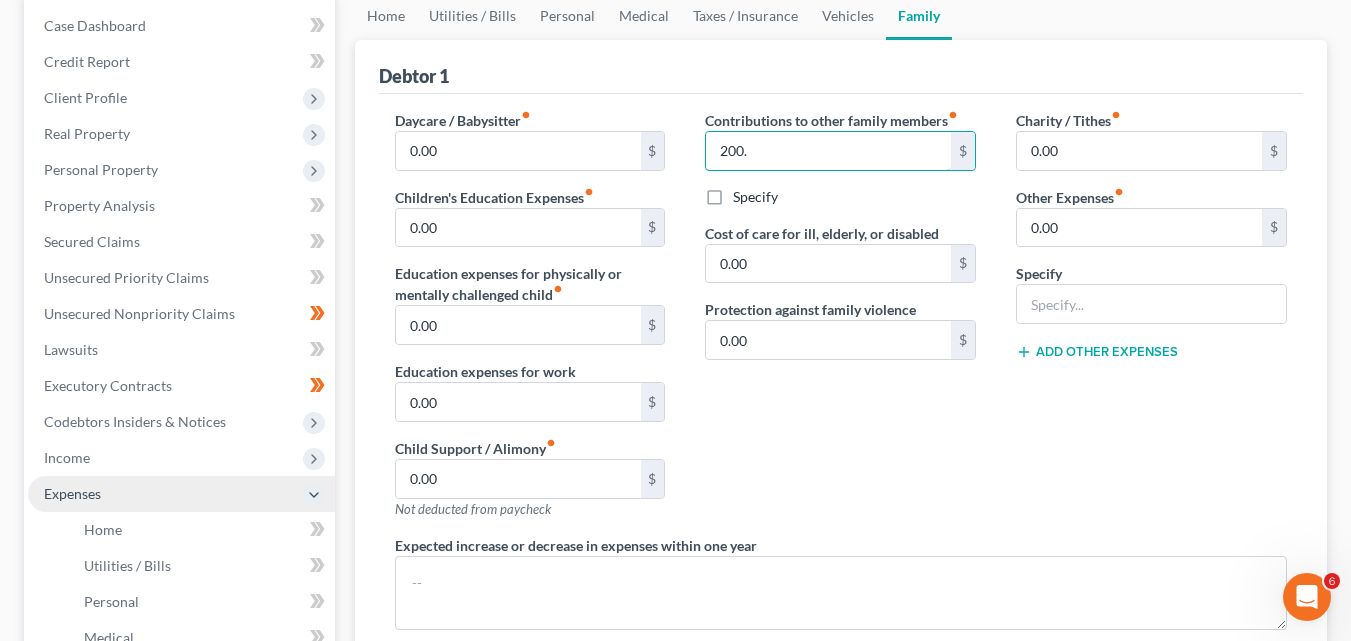 type on "200." 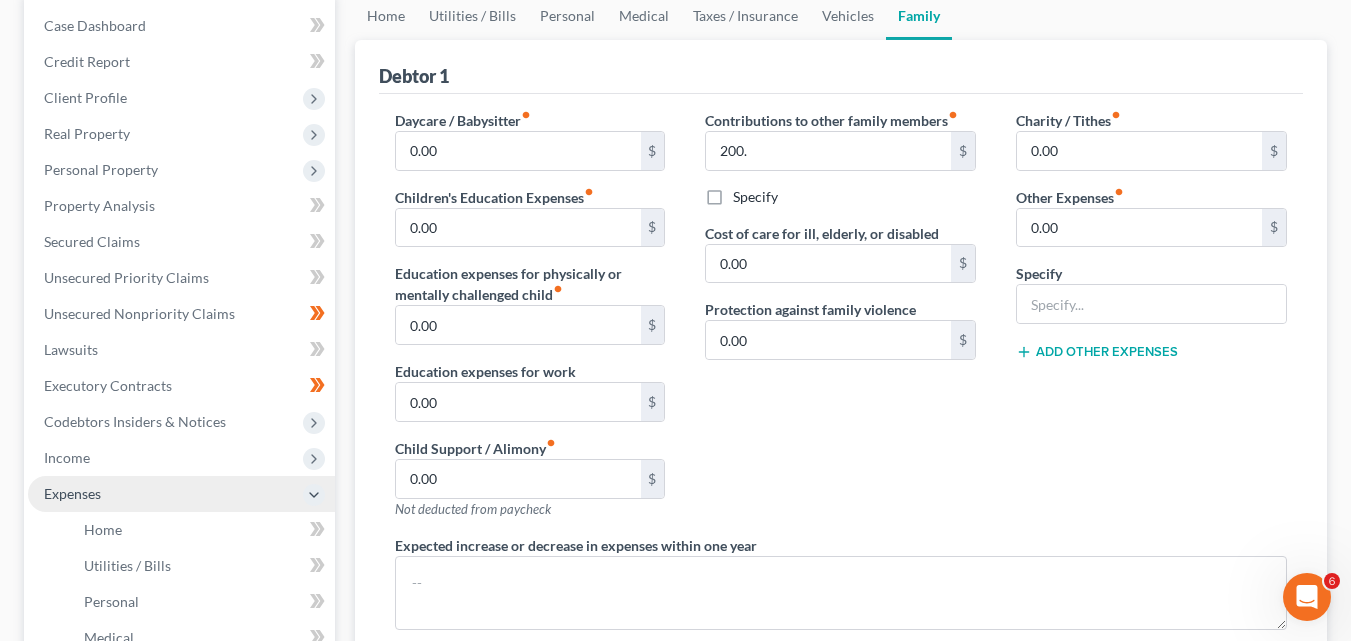click on "Specify" at bounding box center (755, 197) 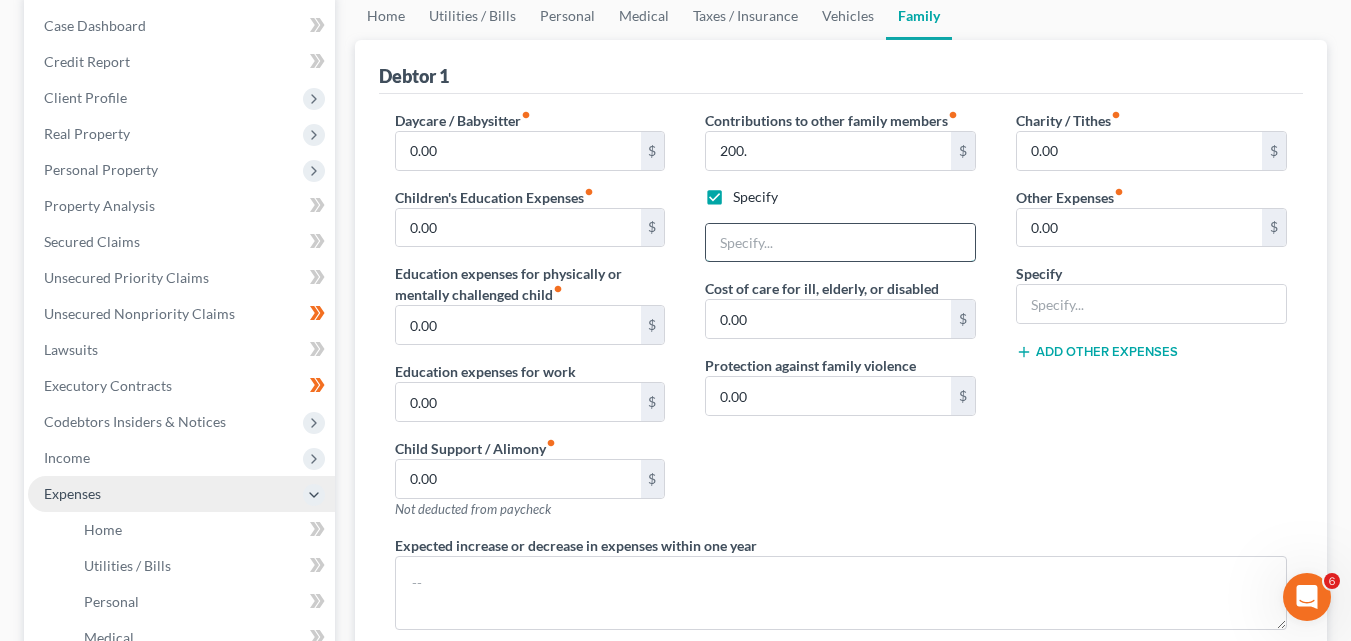 click at bounding box center [840, 243] 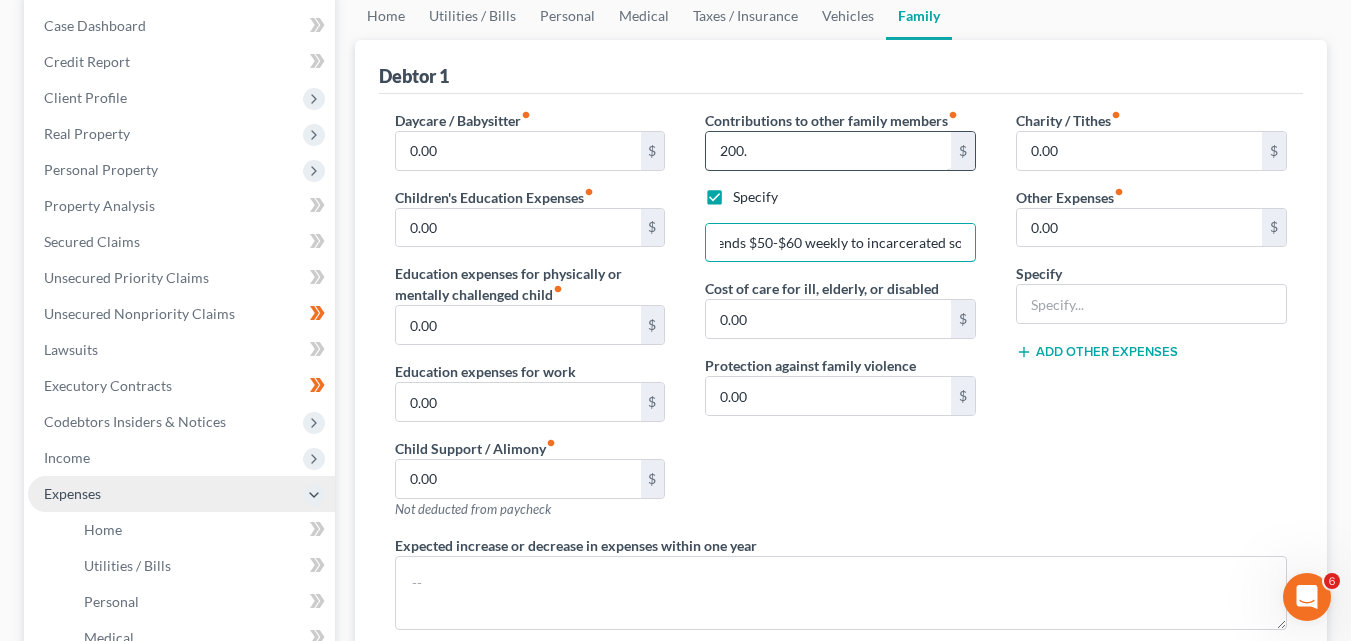 scroll, scrollTop: 0, scrollLeft: 18, axis: horizontal 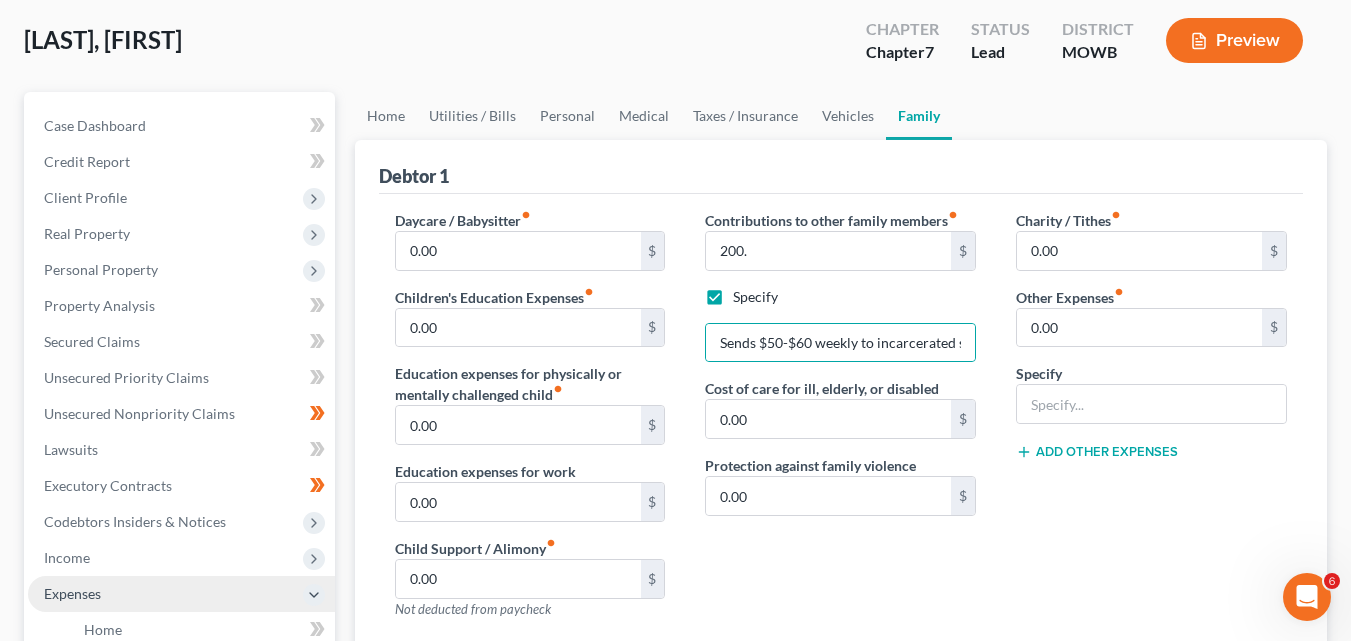click on "Debtor 1" at bounding box center [841, 167] 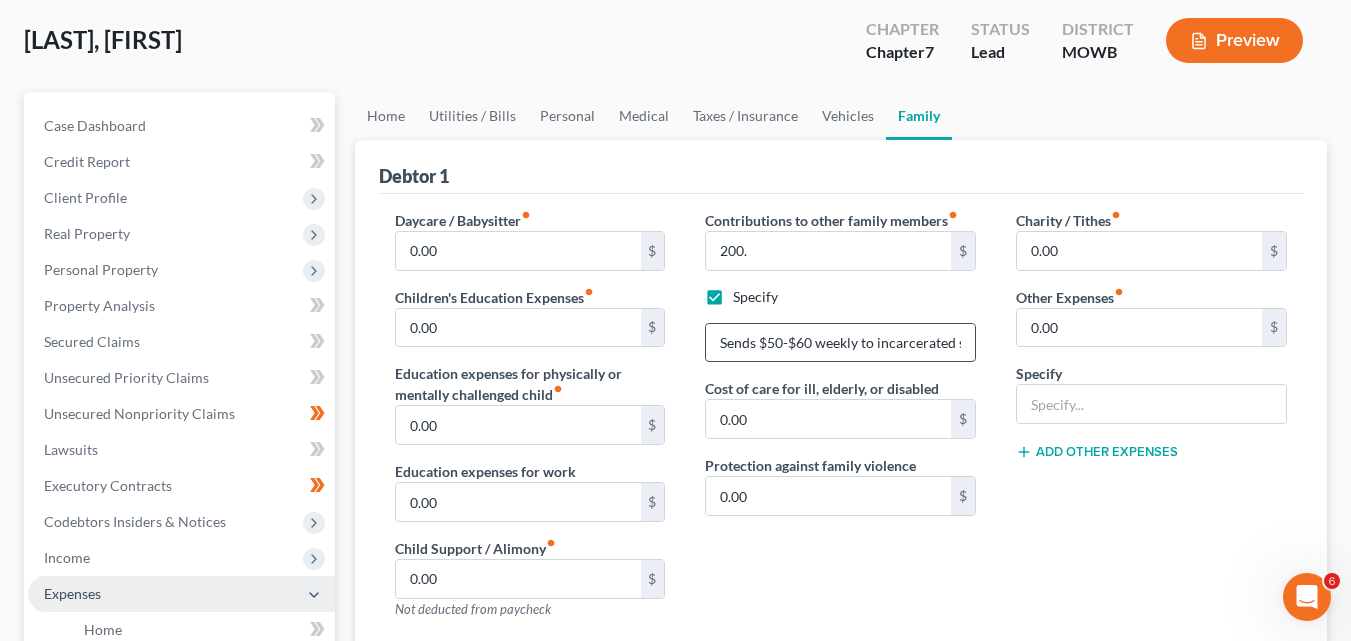 click on "Sends $50-$60 weekly to incarcerated son" at bounding box center [840, 343] 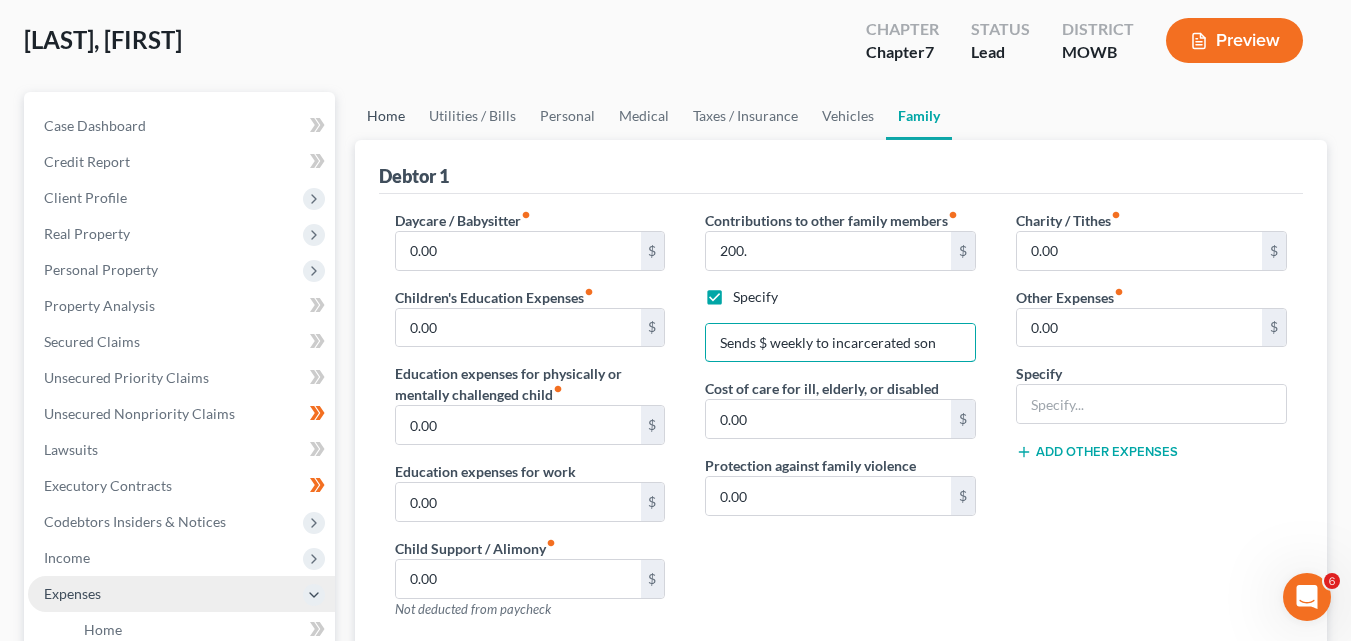 type on "Sends $ weekly to incarcerated son" 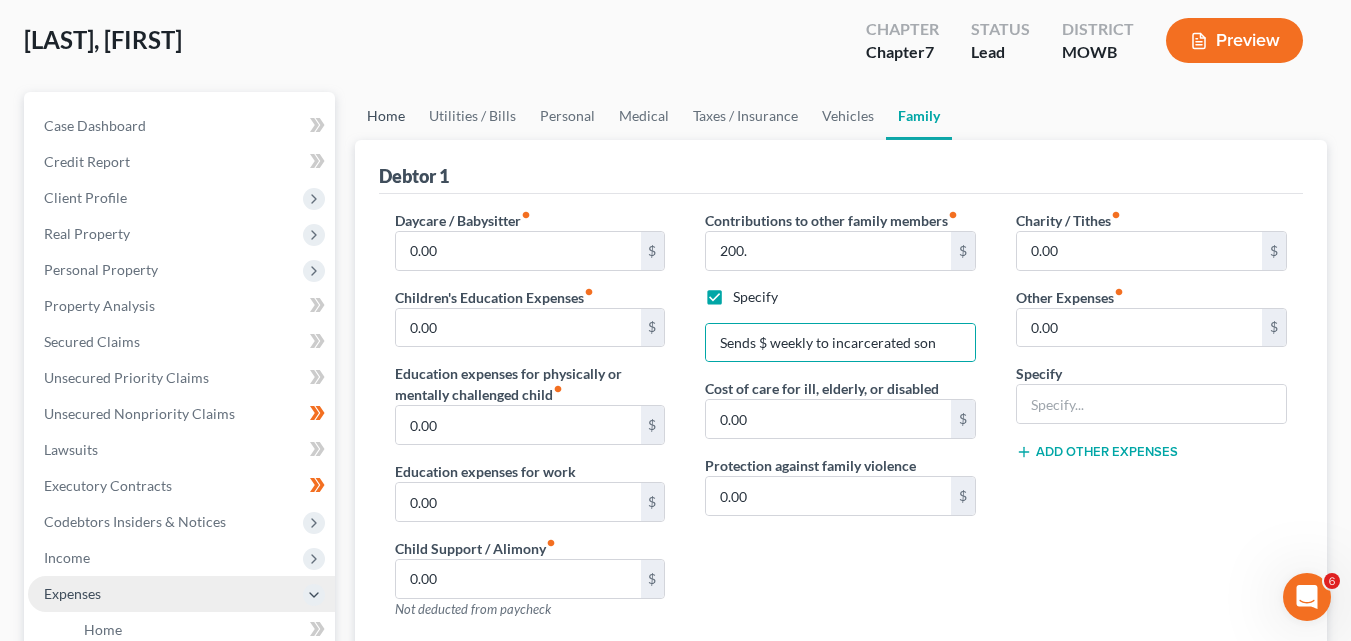 click on "Home" at bounding box center (386, 116) 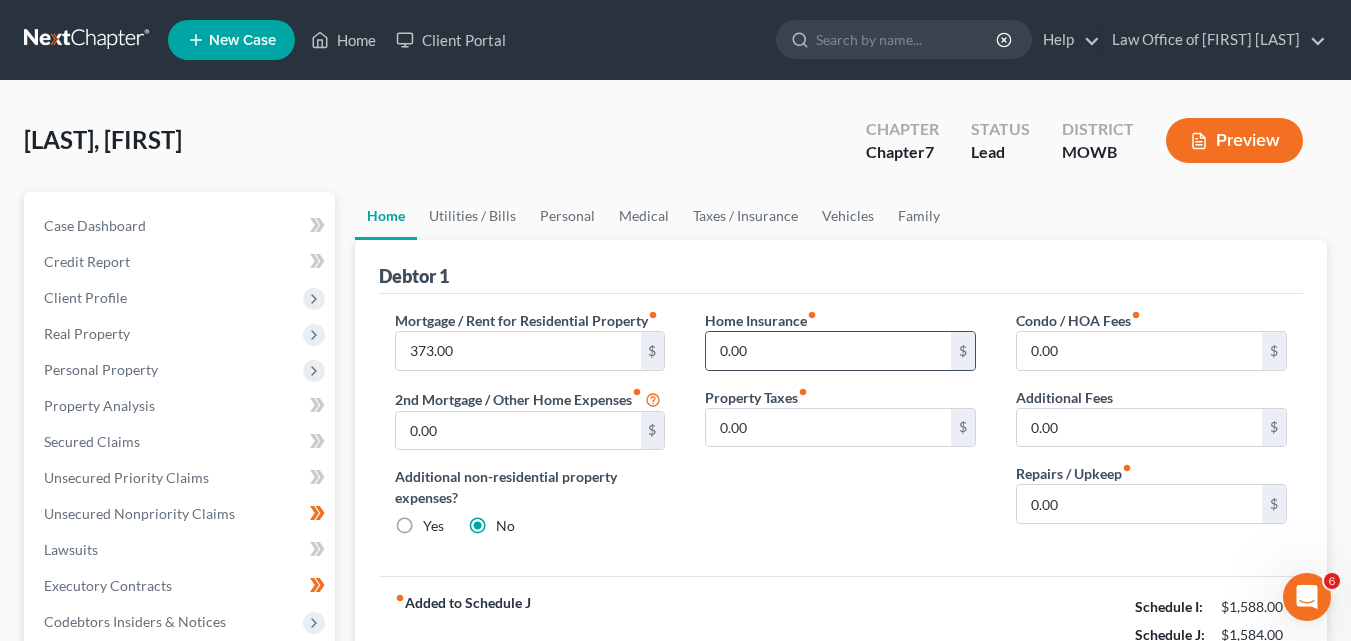 scroll, scrollTop: 100, scrollLeft: 0, axis: vertical 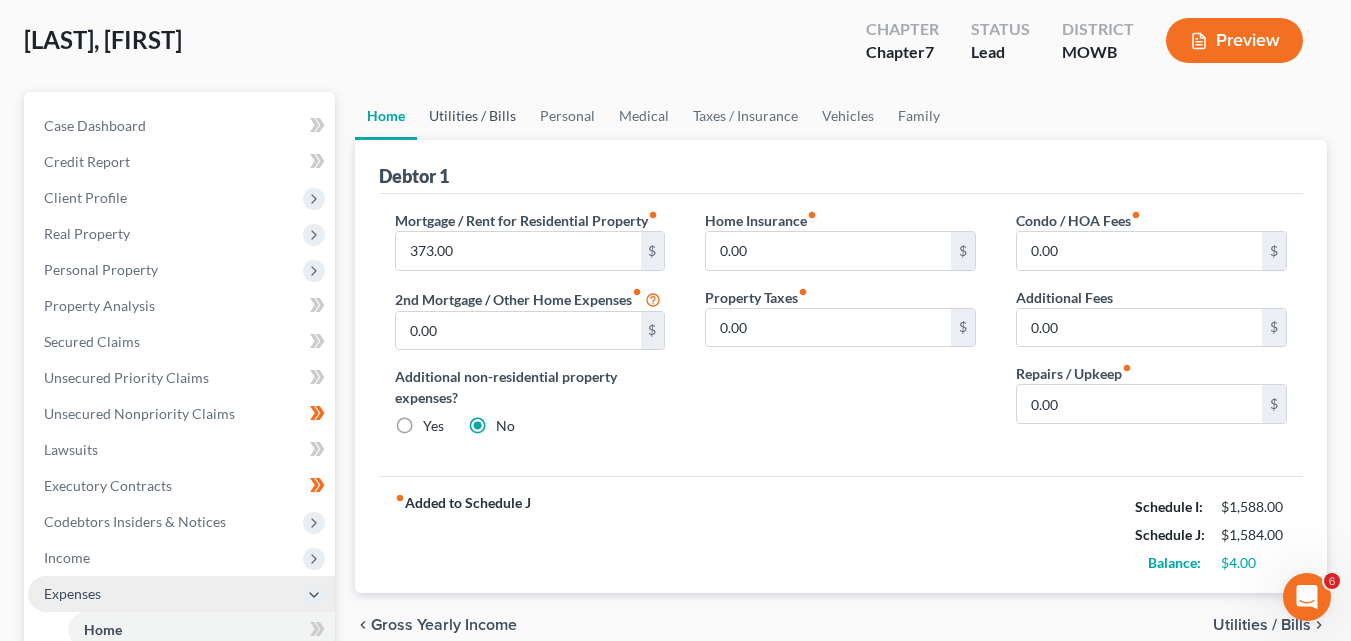 click on "Utilities / Bills" at bounding box center [472, 116] 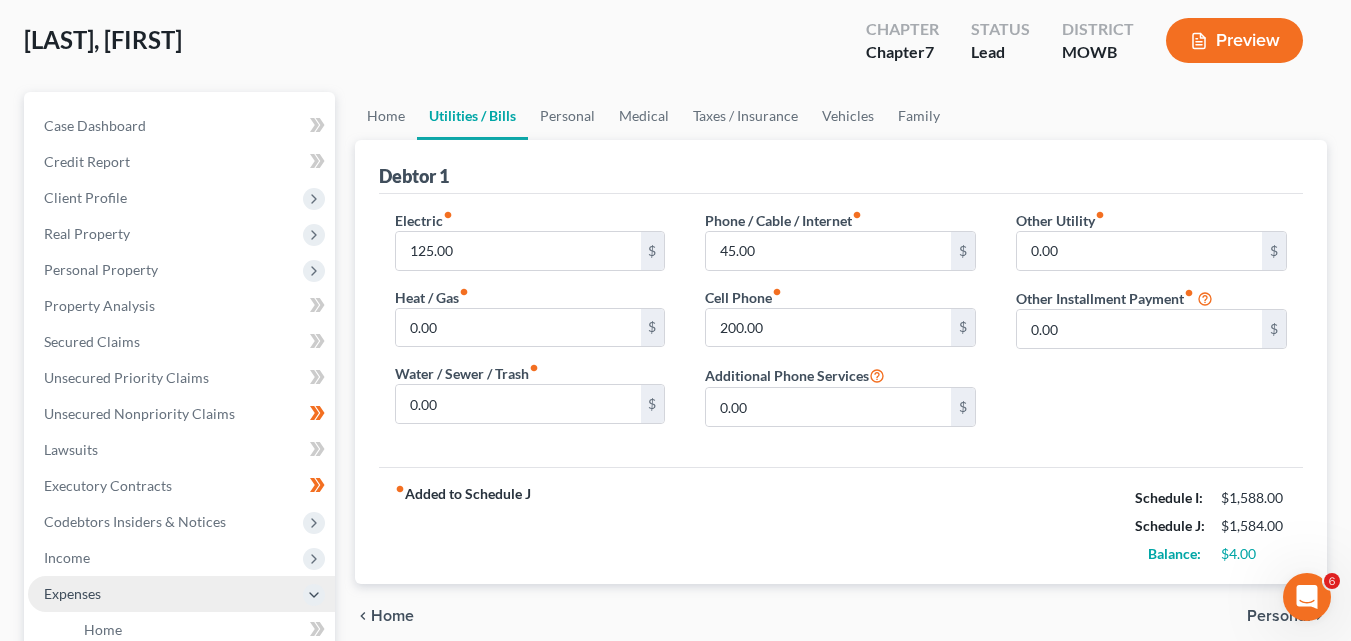 scroll, scrollTop: 0, scrollLeft: 0, axis: both 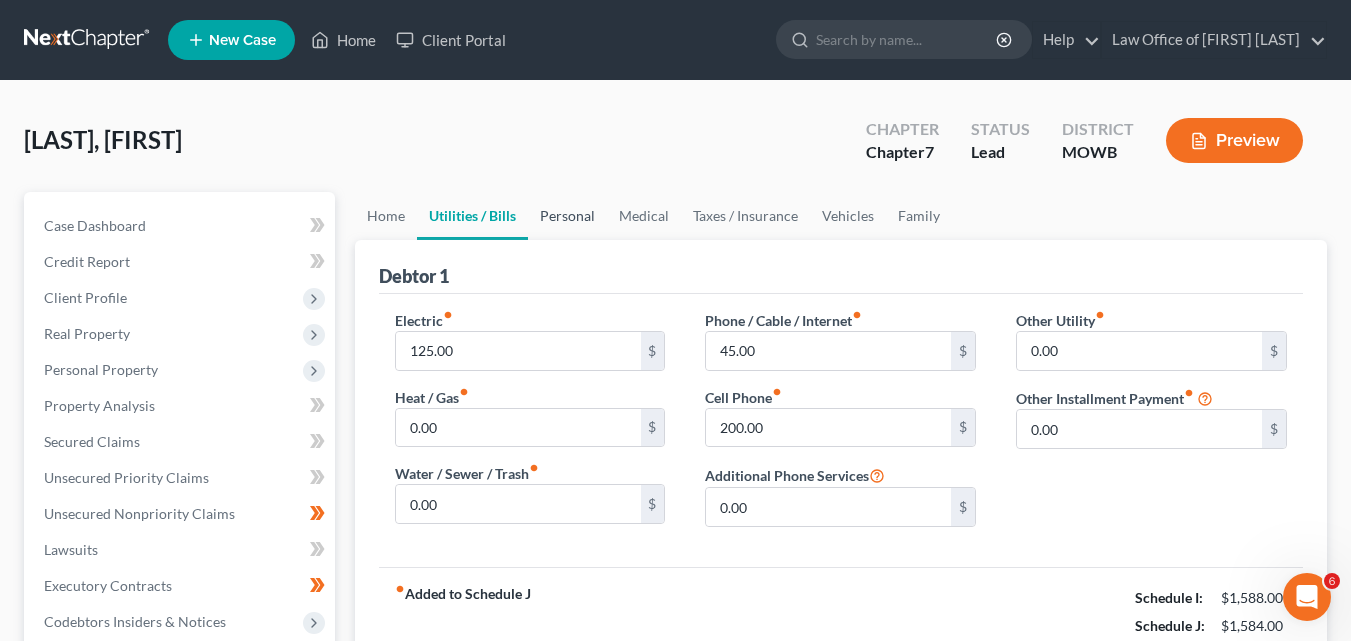 click on "Personal" at bounding box center (567, 216) 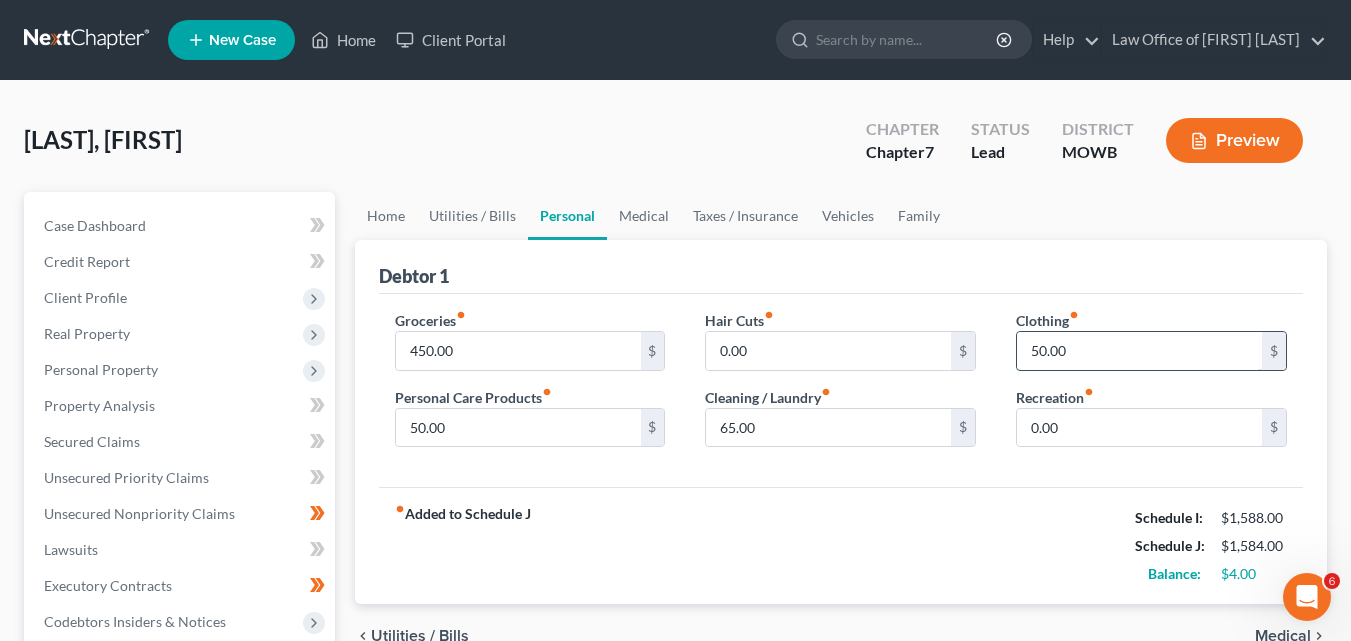 click on "50.00" at bounding box center [1139, 351] 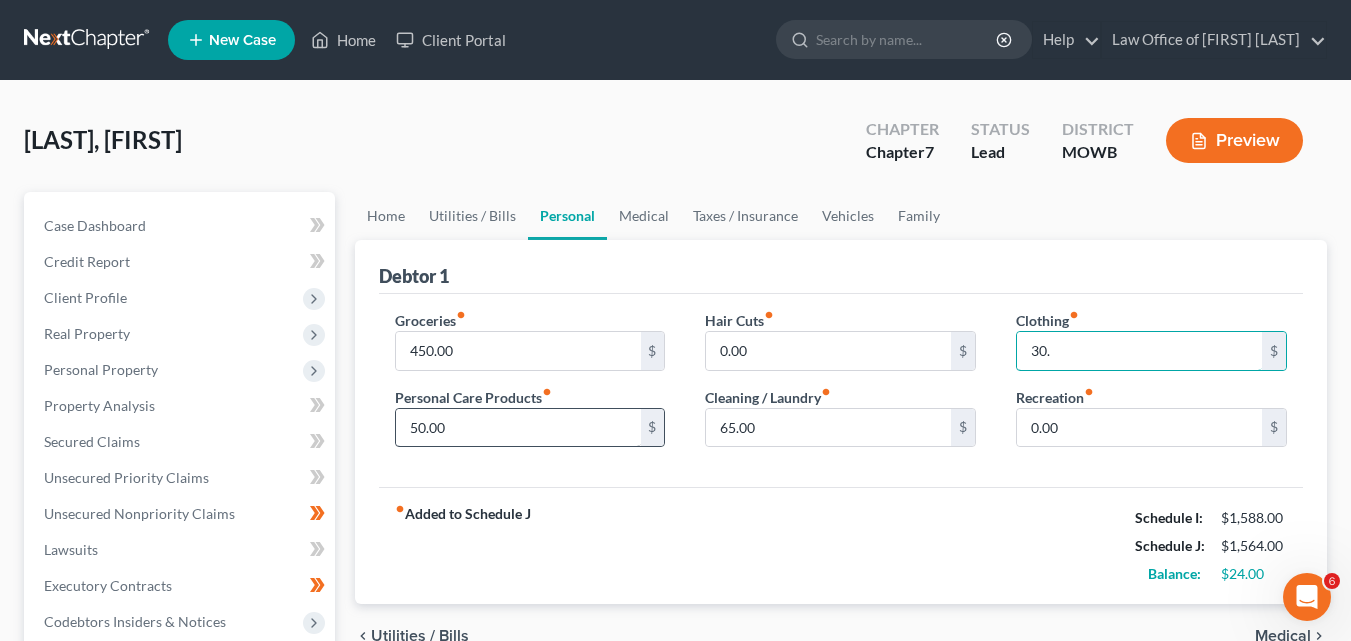 type on "30." 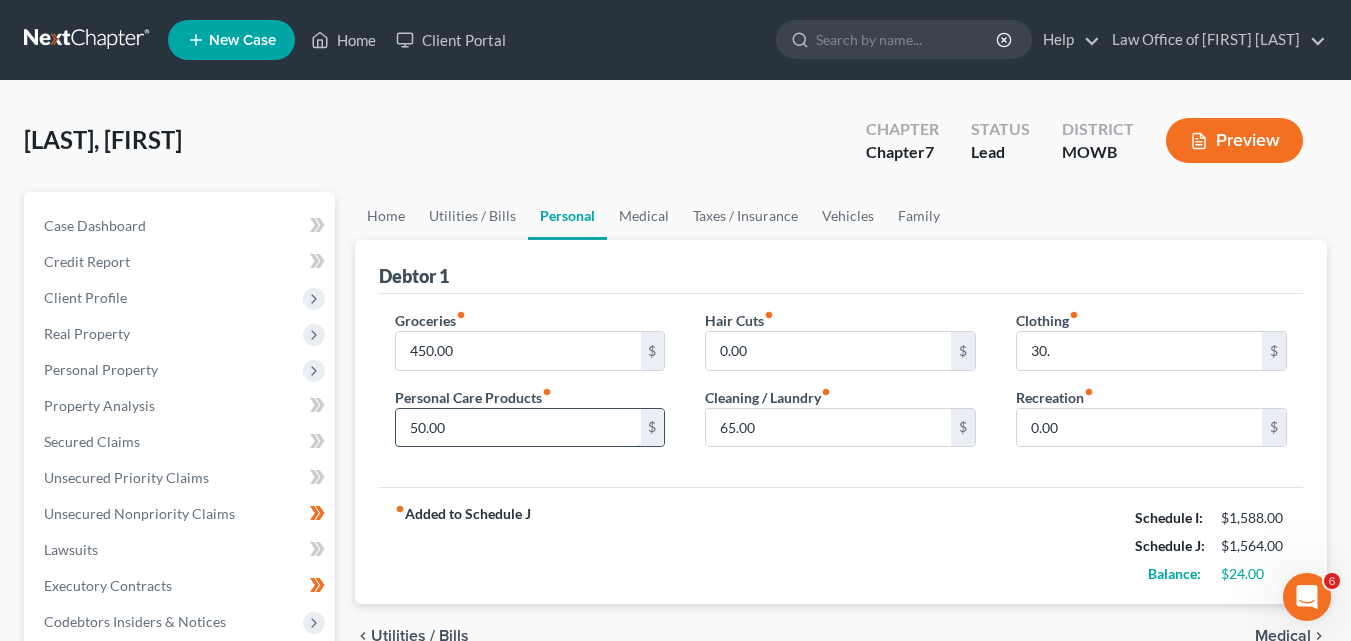 click on "50.00" at bounding box center (518, 428) 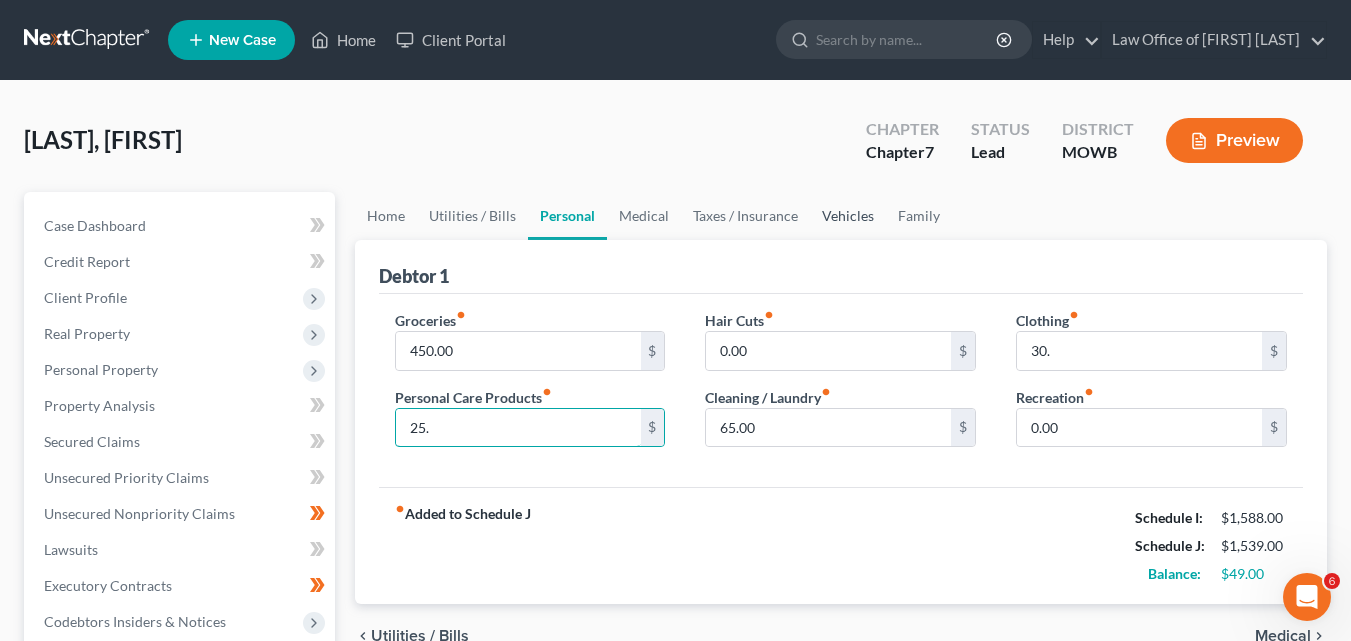 type on "25." 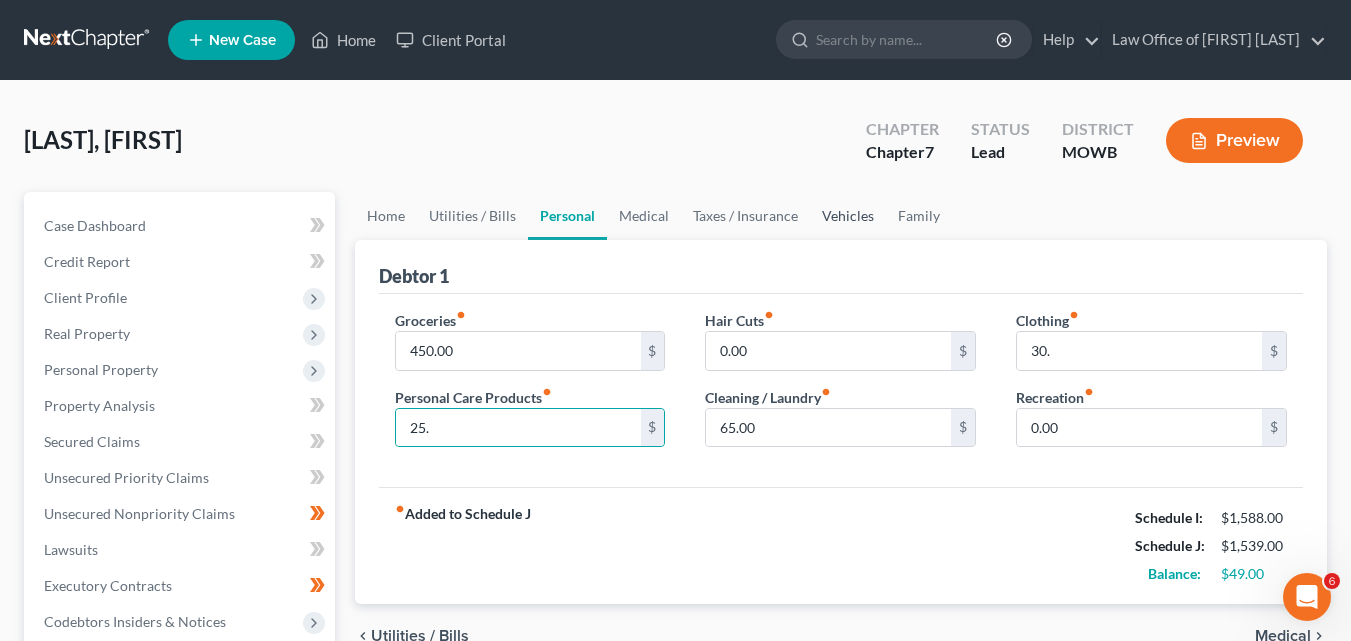 click on "Vehicles" at bounding box center [848, 216] 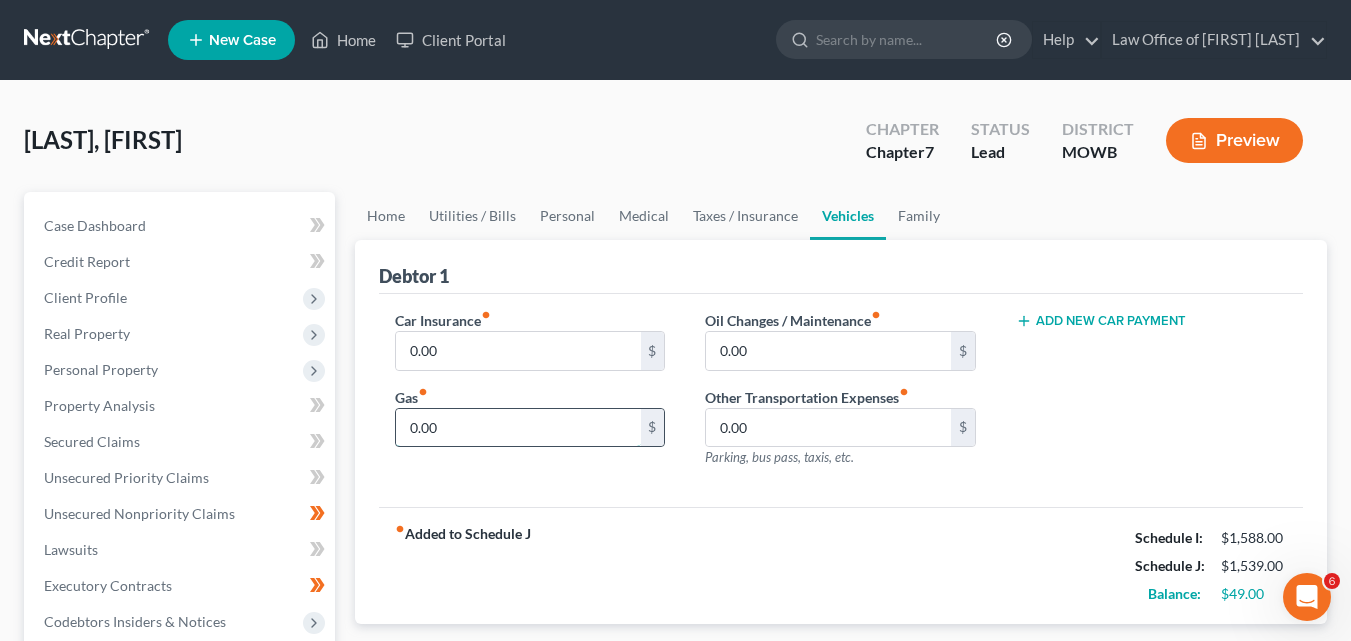 click on "0.00" at bounding box center (518, 428) 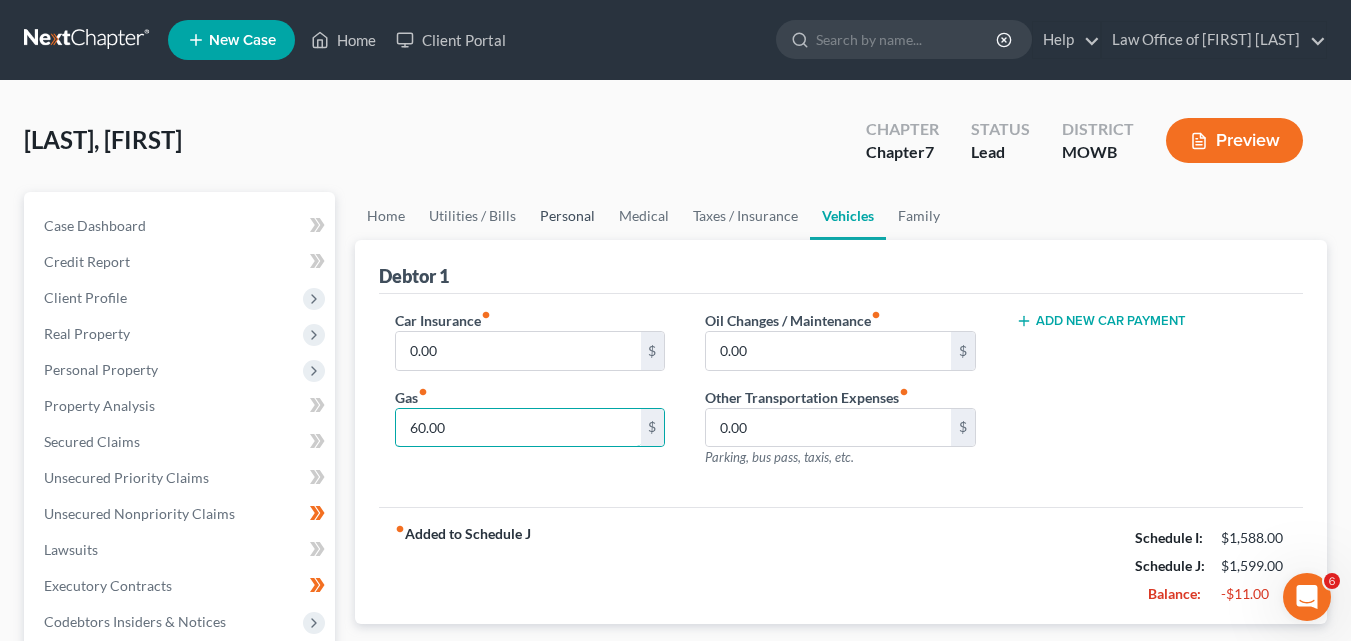 type on "60.00" 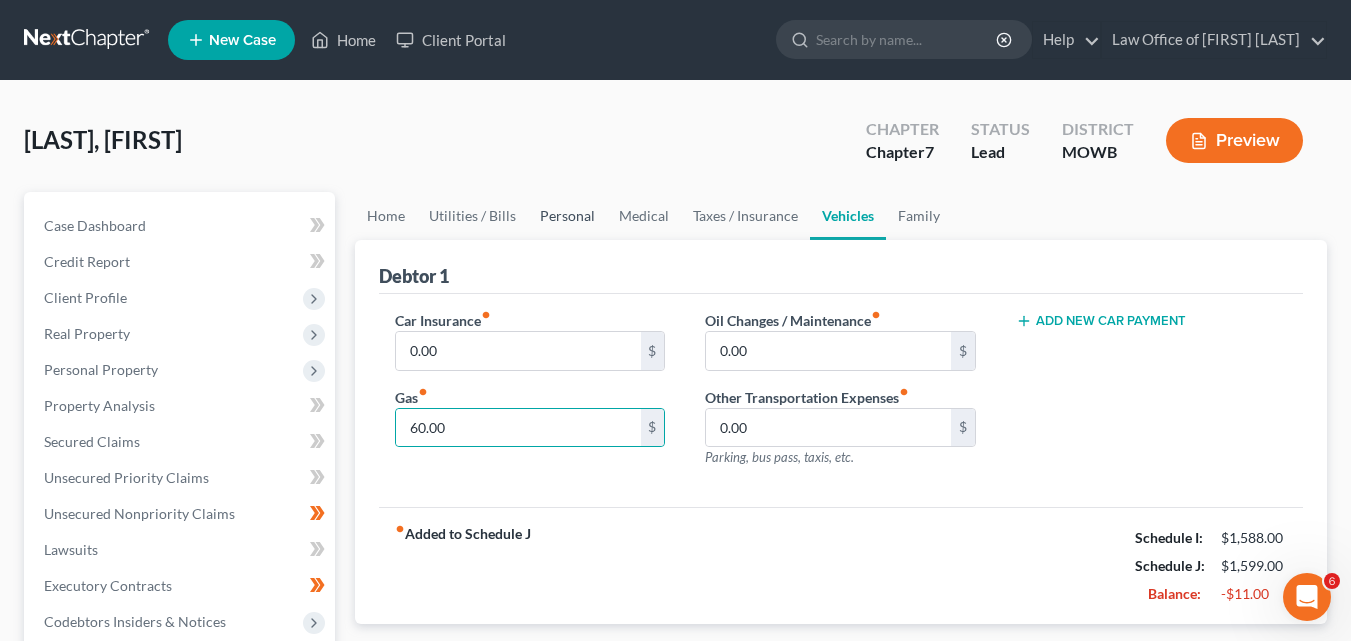 click on "Personal" at bounding box center [567, 216] 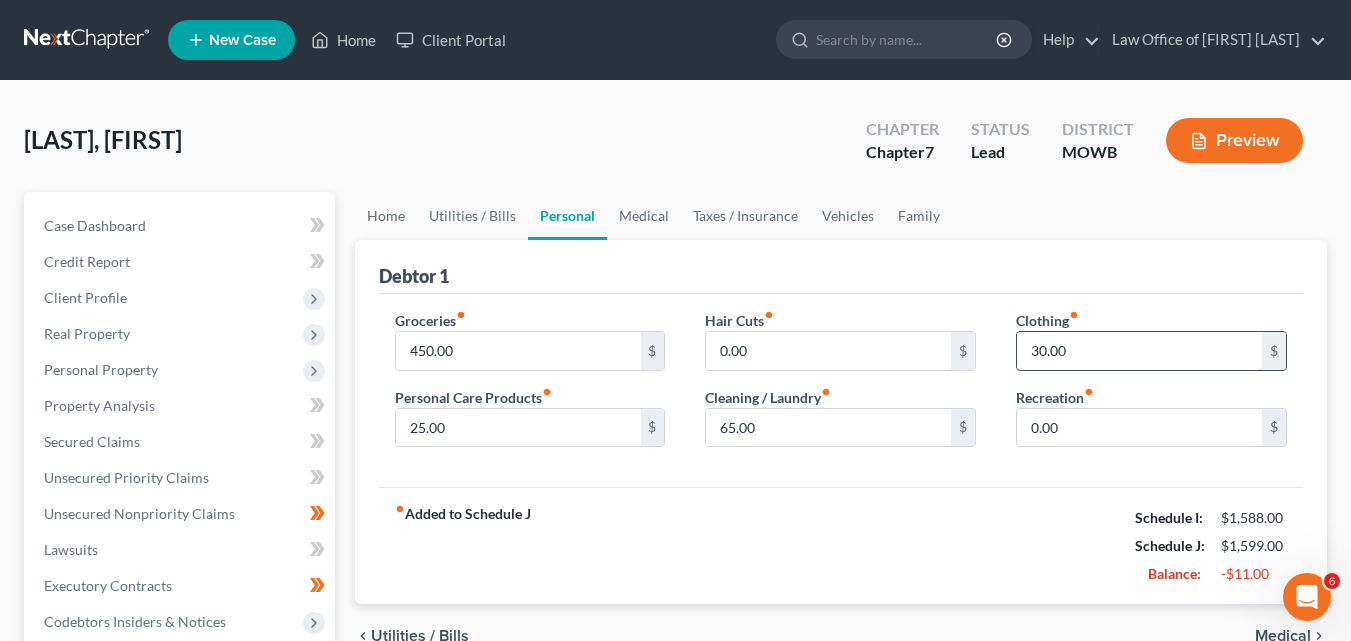 click on "30.00" at bounding box center [1139, 351] 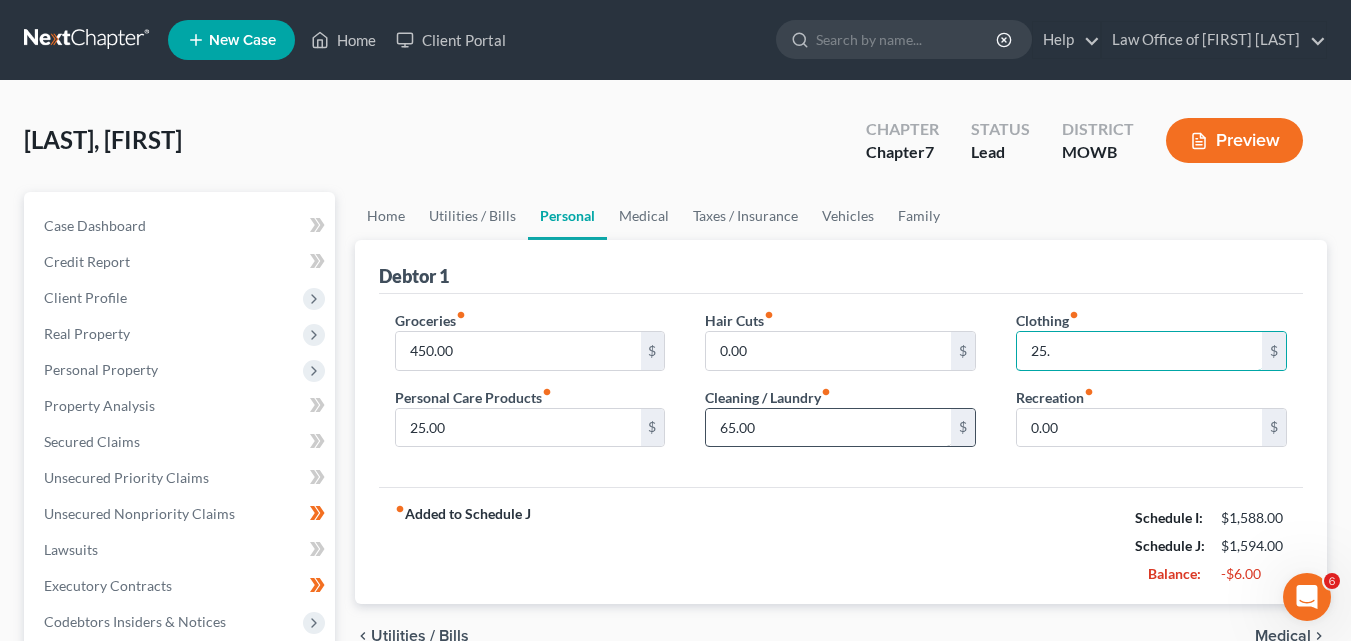 type on "25." 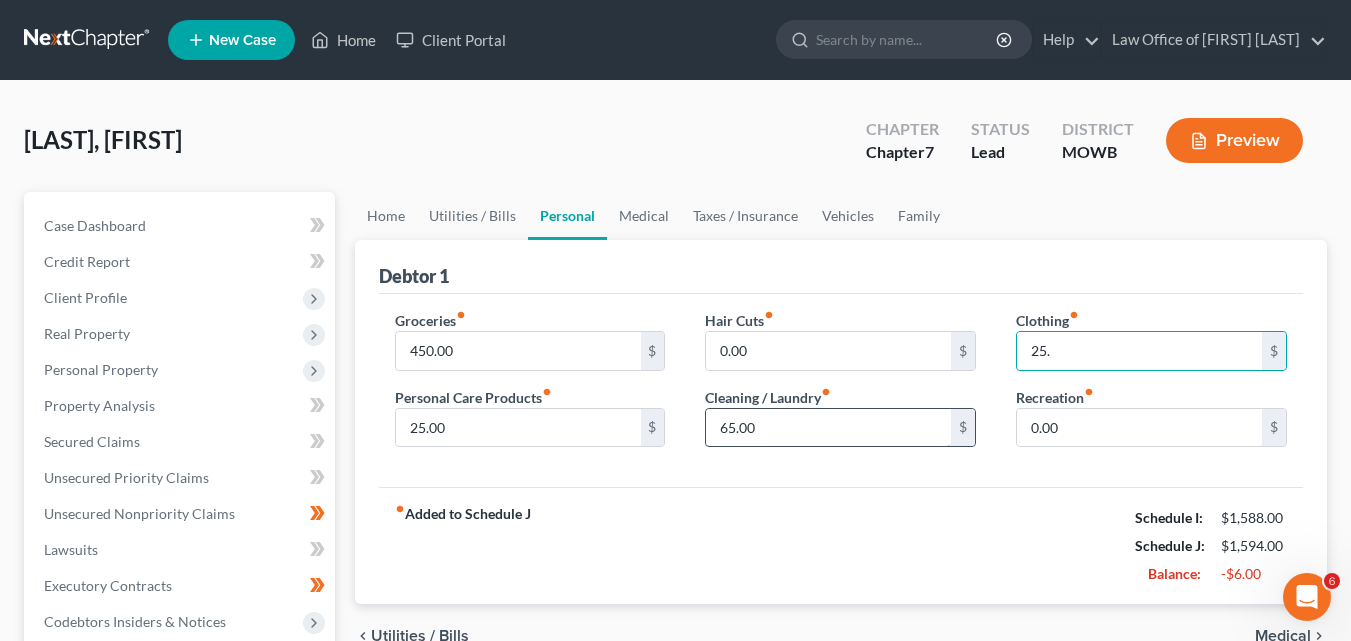 click on "65.00" at bounding box center [828, 428] 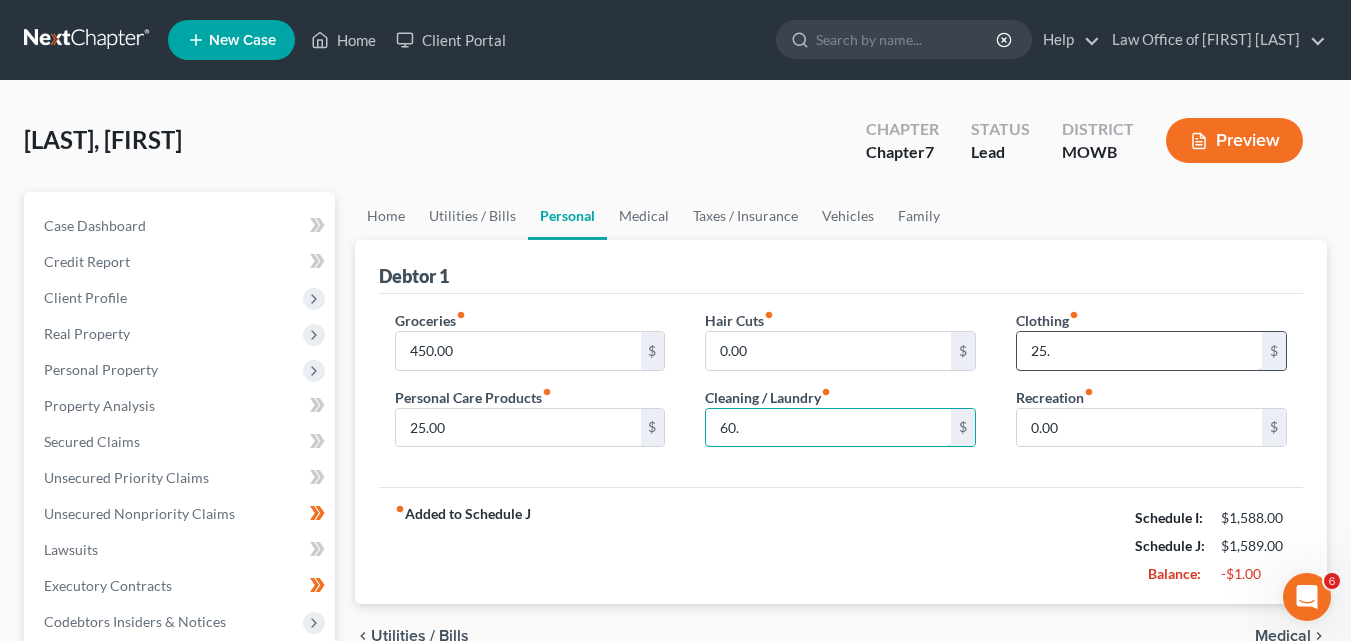 type on "60." 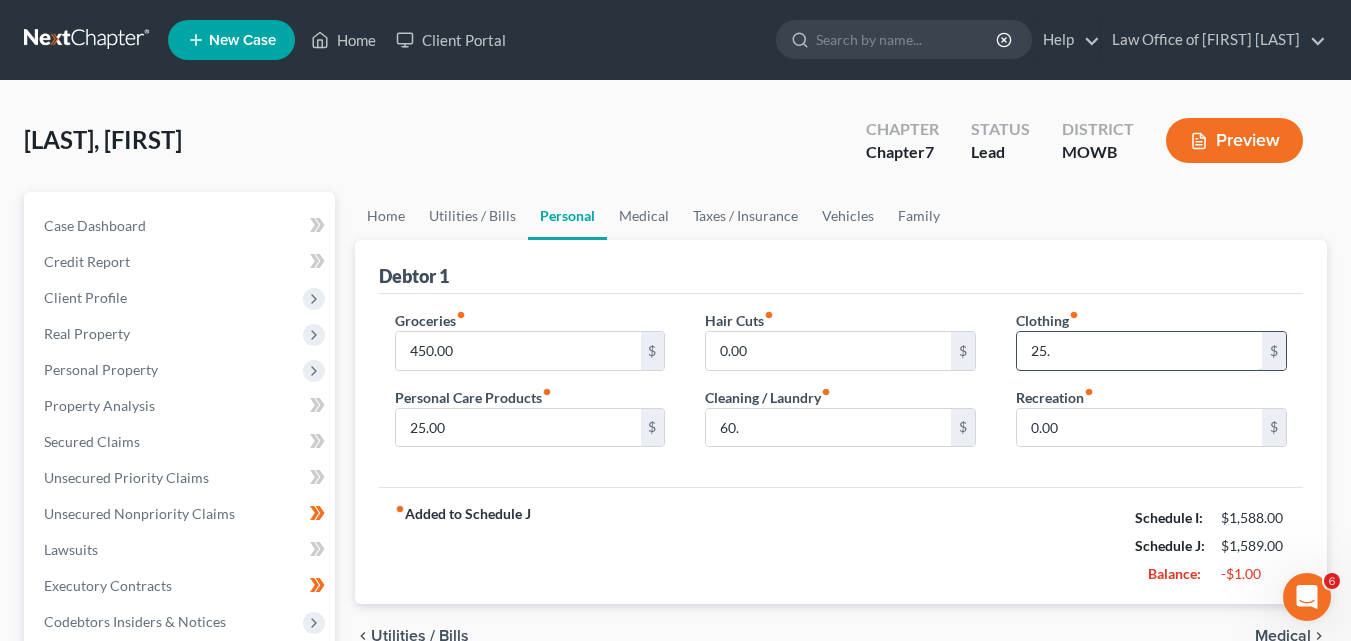 click on "25." at bounding box center (1139, 351) 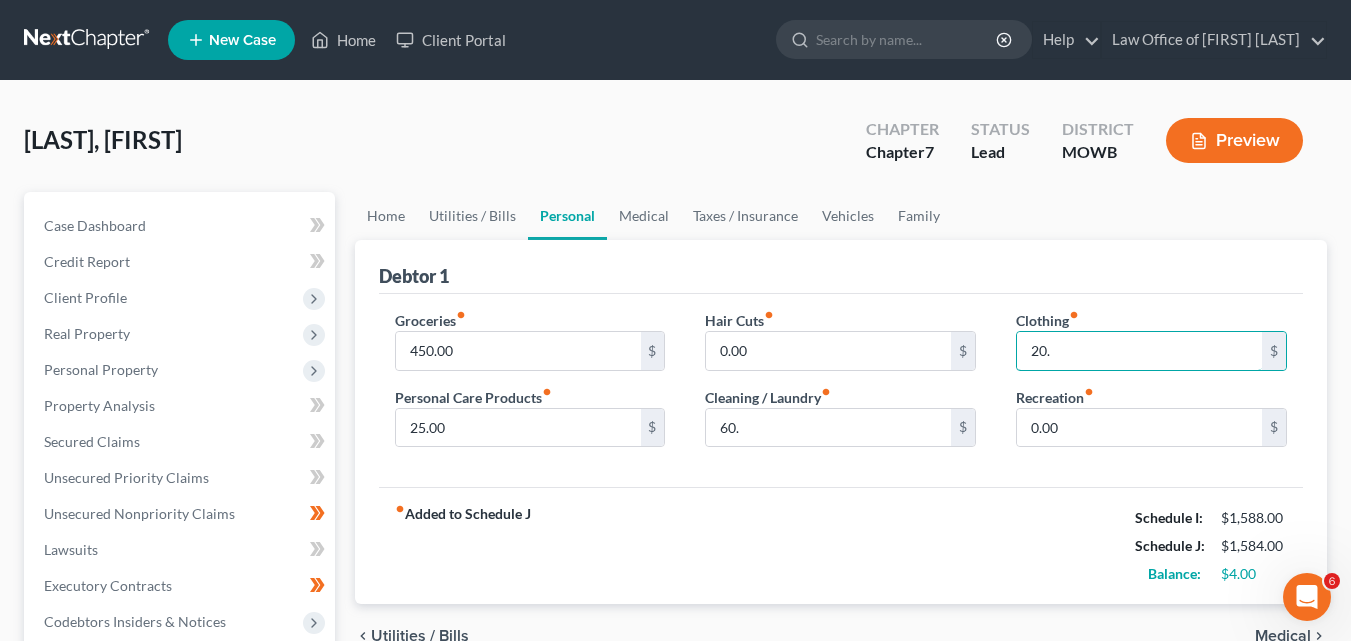 type on "20." 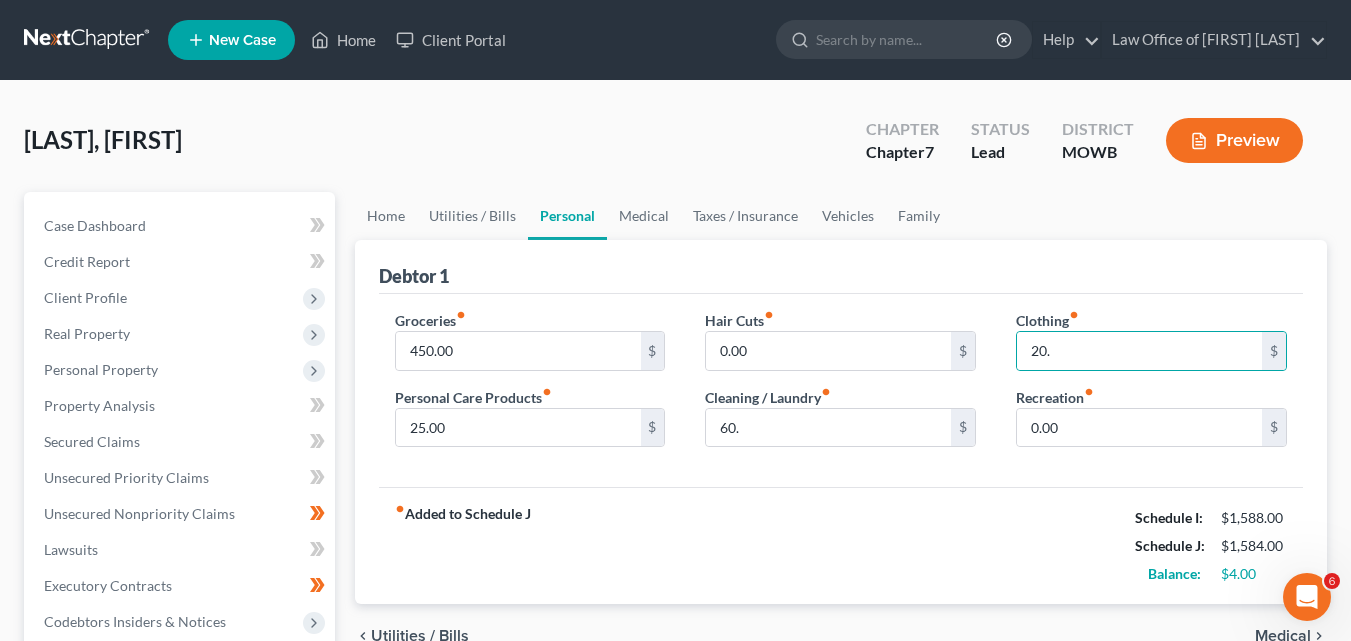 click on "Debtor 1" at bounding box center [841, 267] 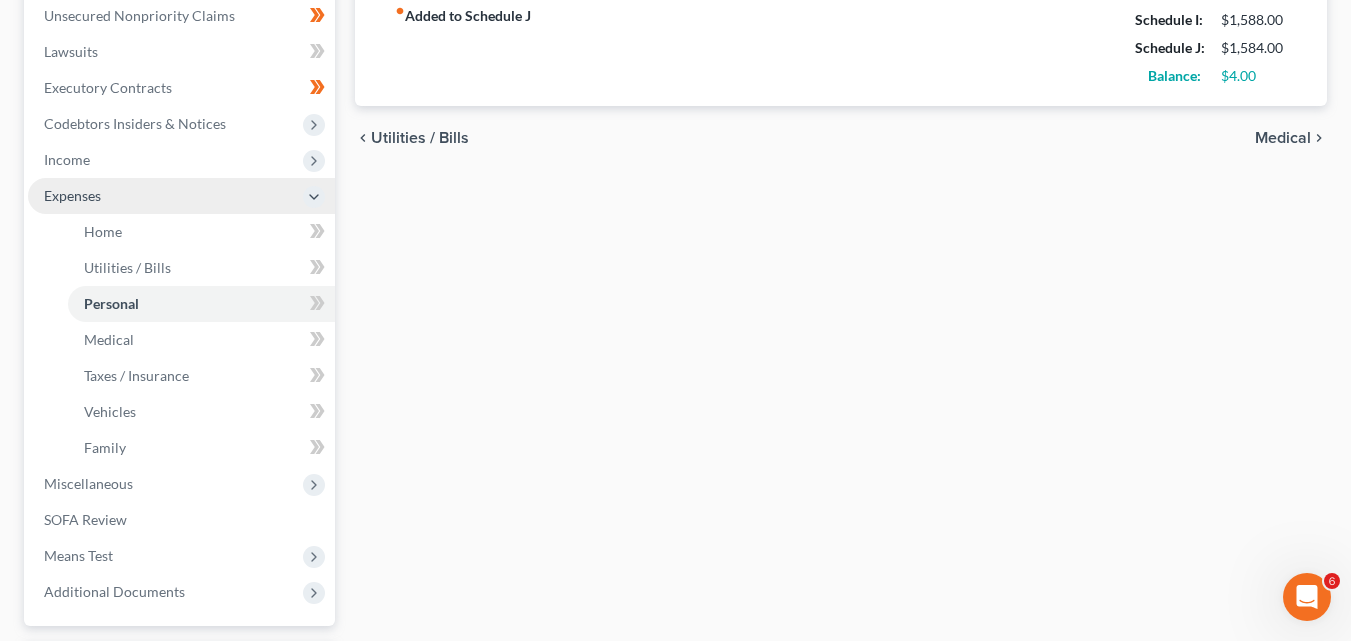 scroll, scrollTop: 500, scrollLeft: 0, axis: vertical 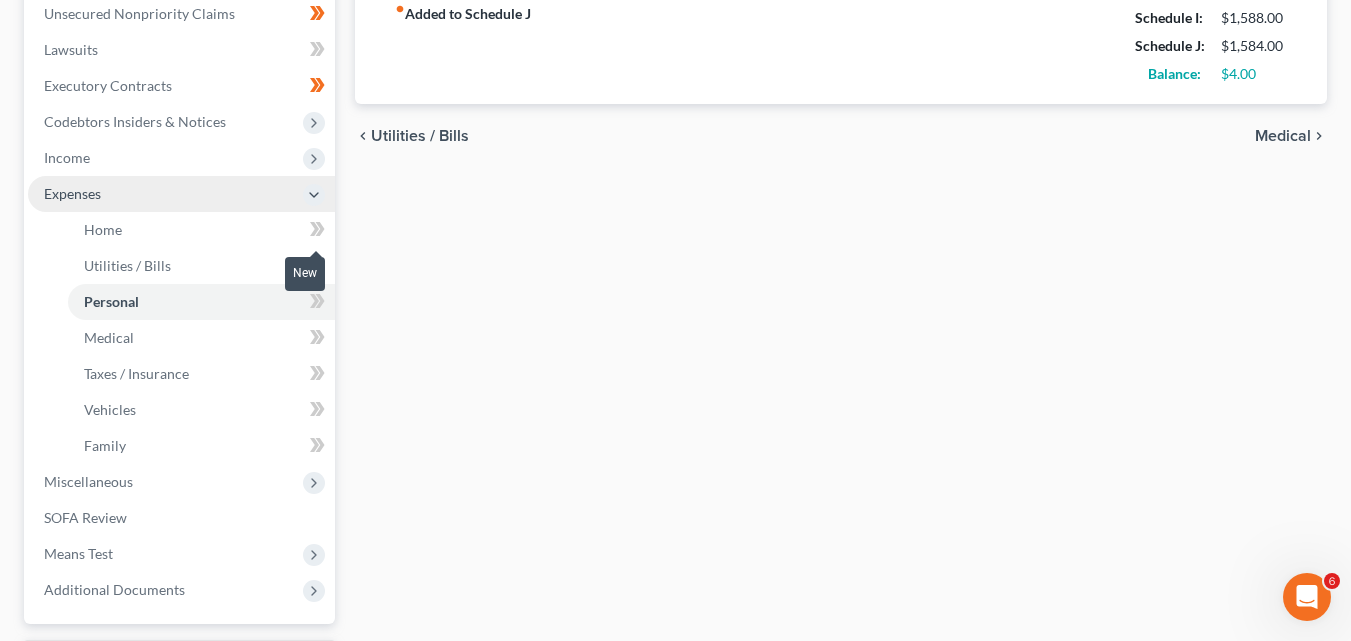 click 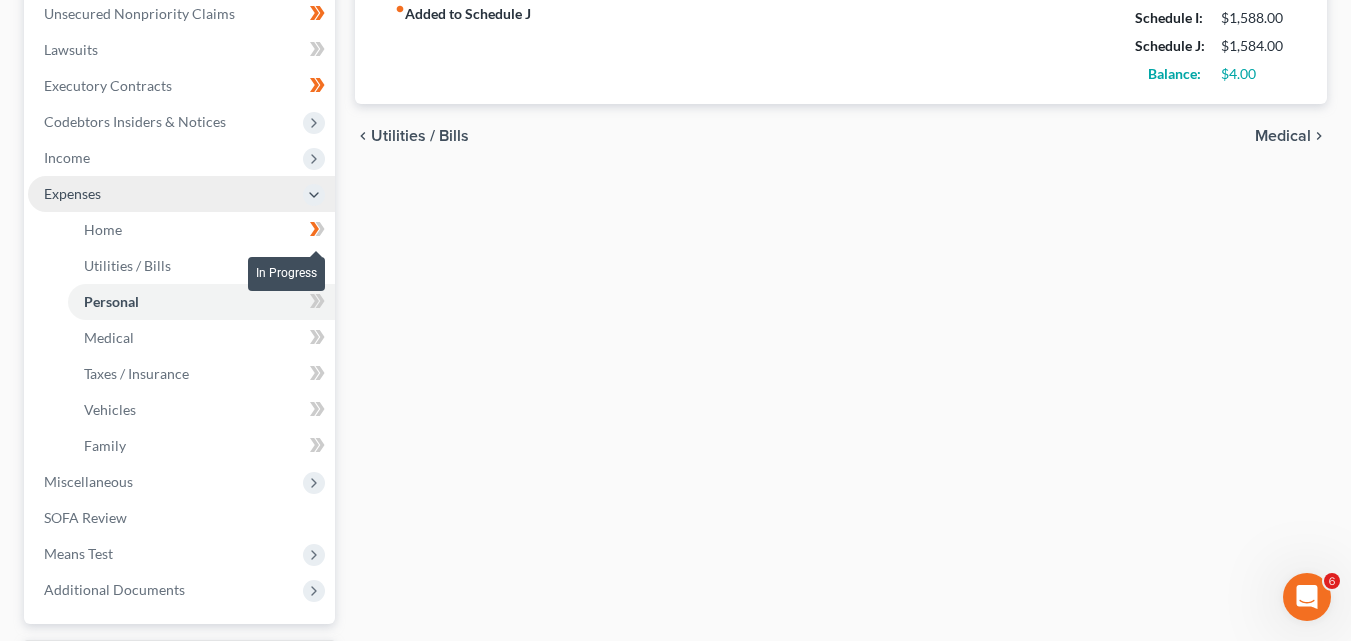 click 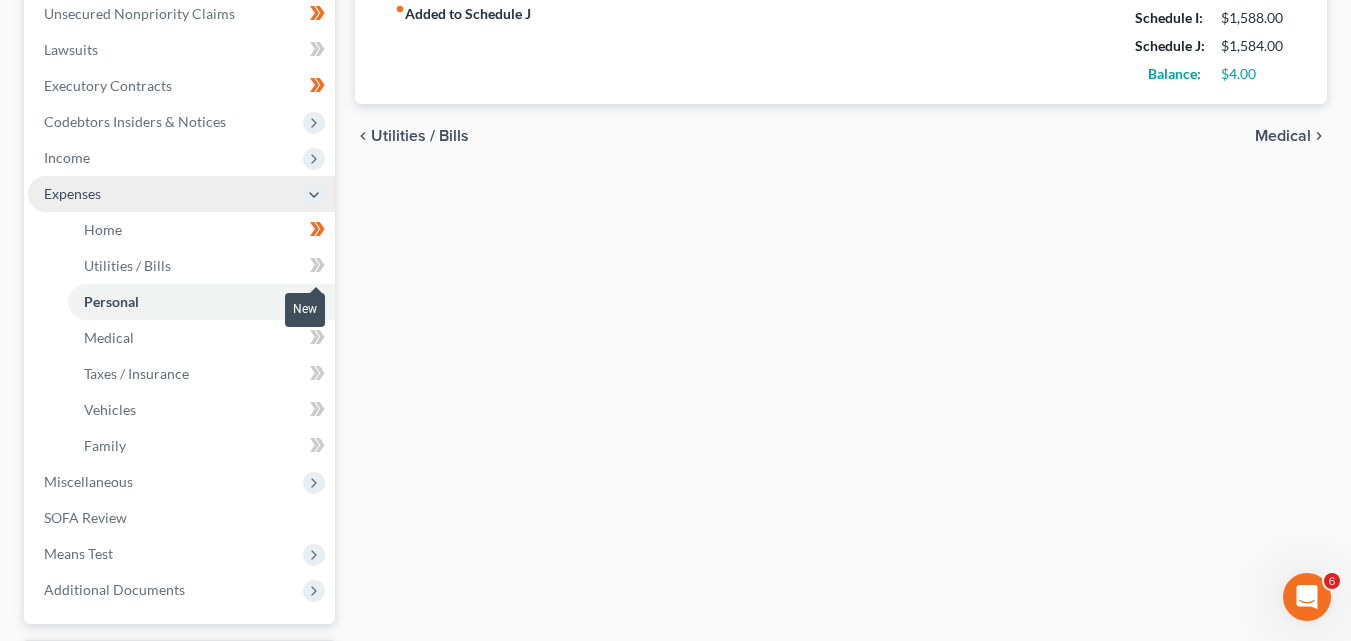 click at bounding box center (317, 268) 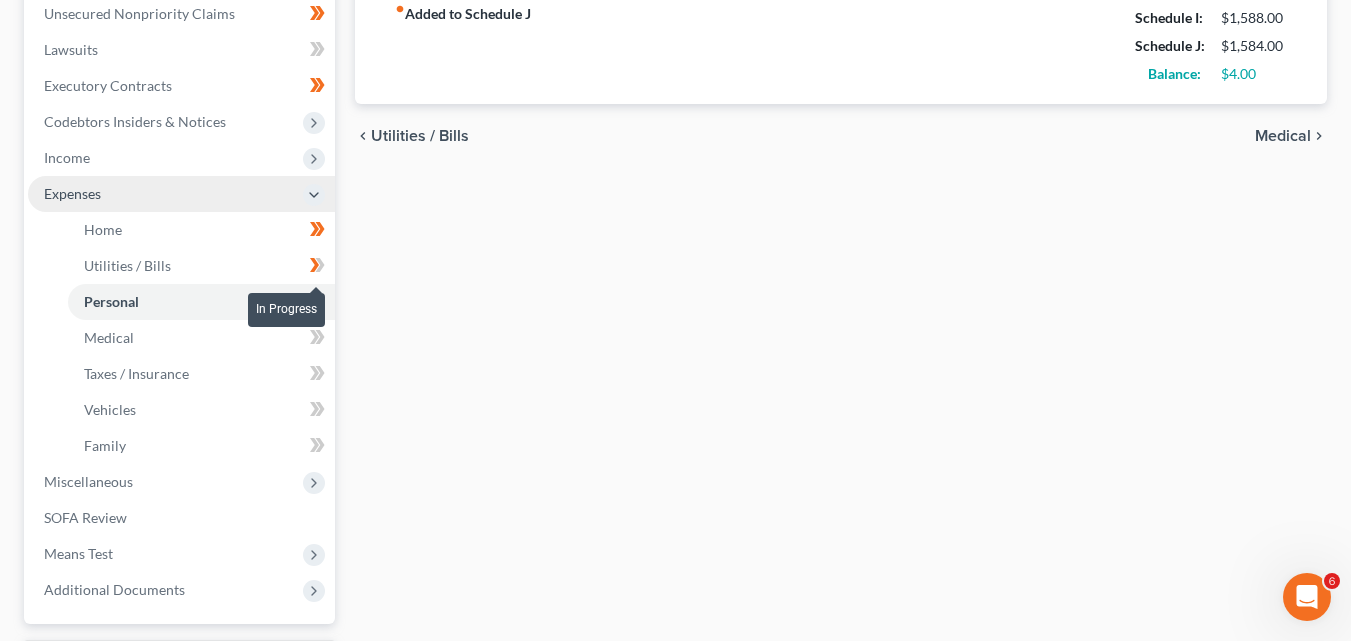 click 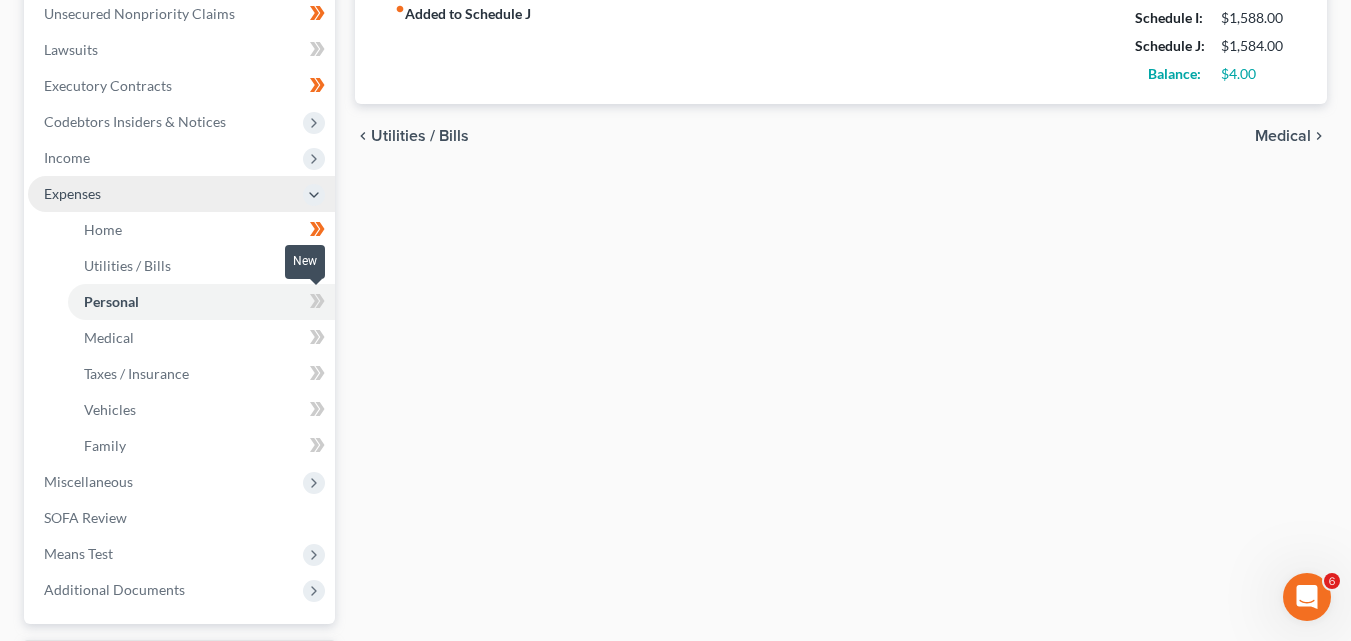 click 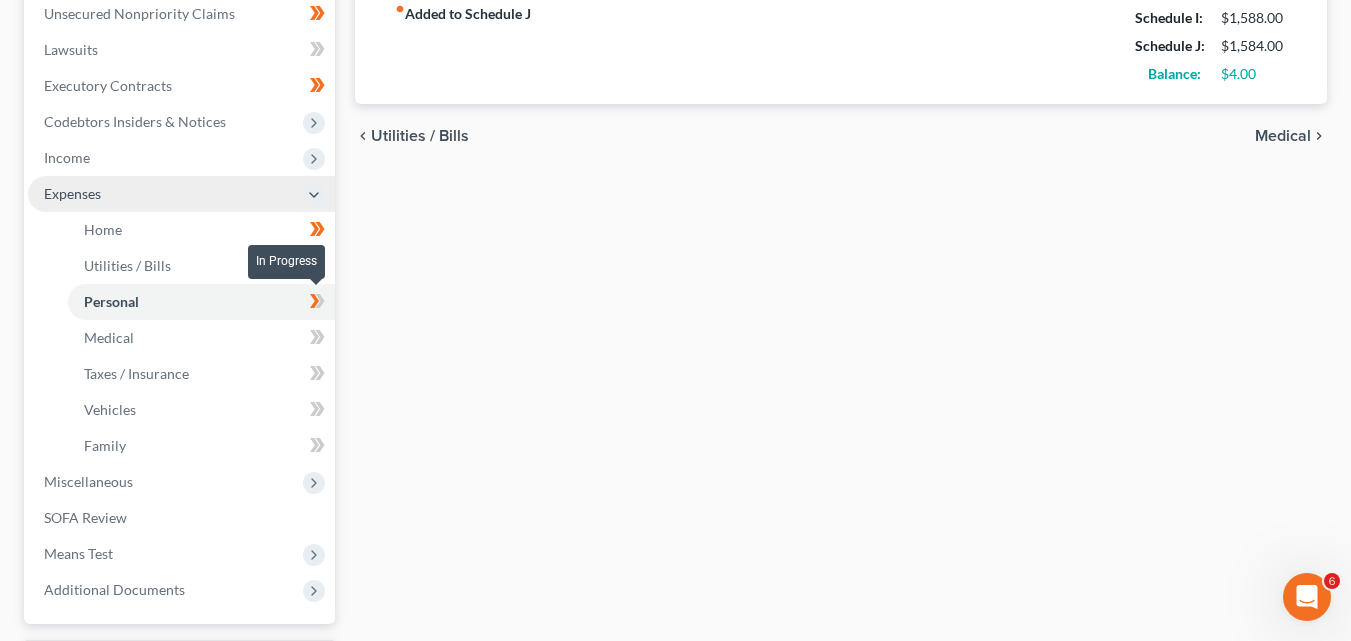 drag, startPoint x: 319, startPoint y: 303, endPoint x: 321, endPoint y: 337, distance: 34.058773 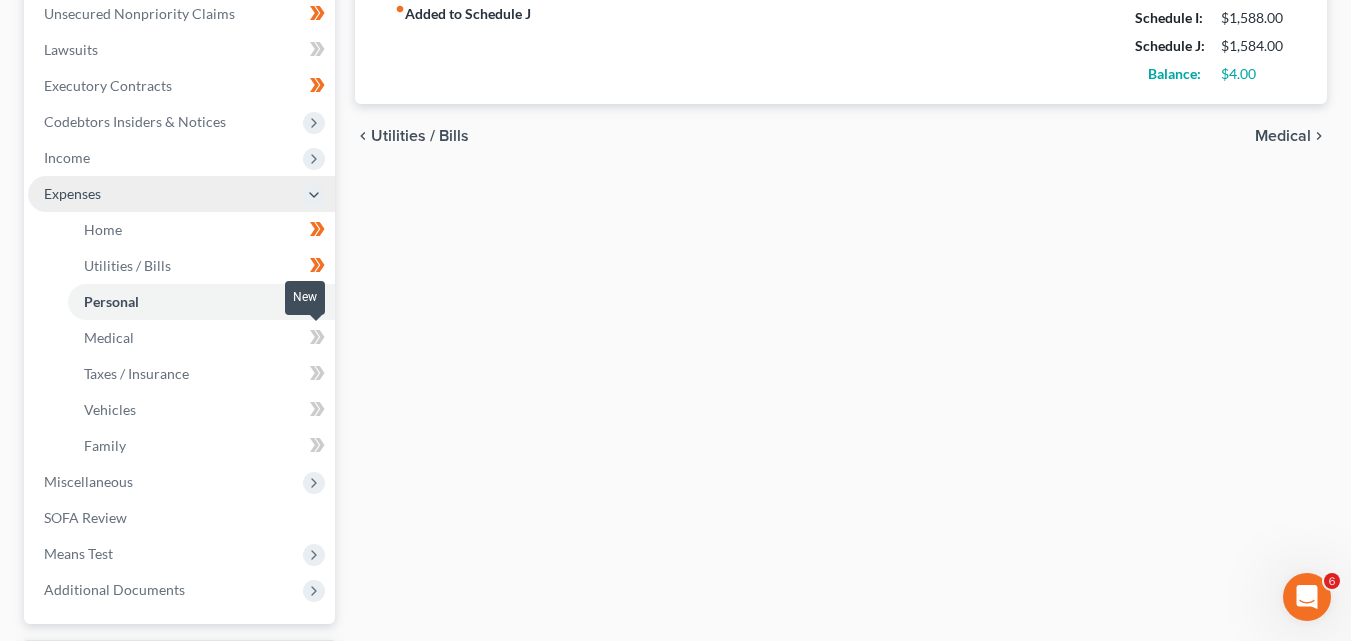 click 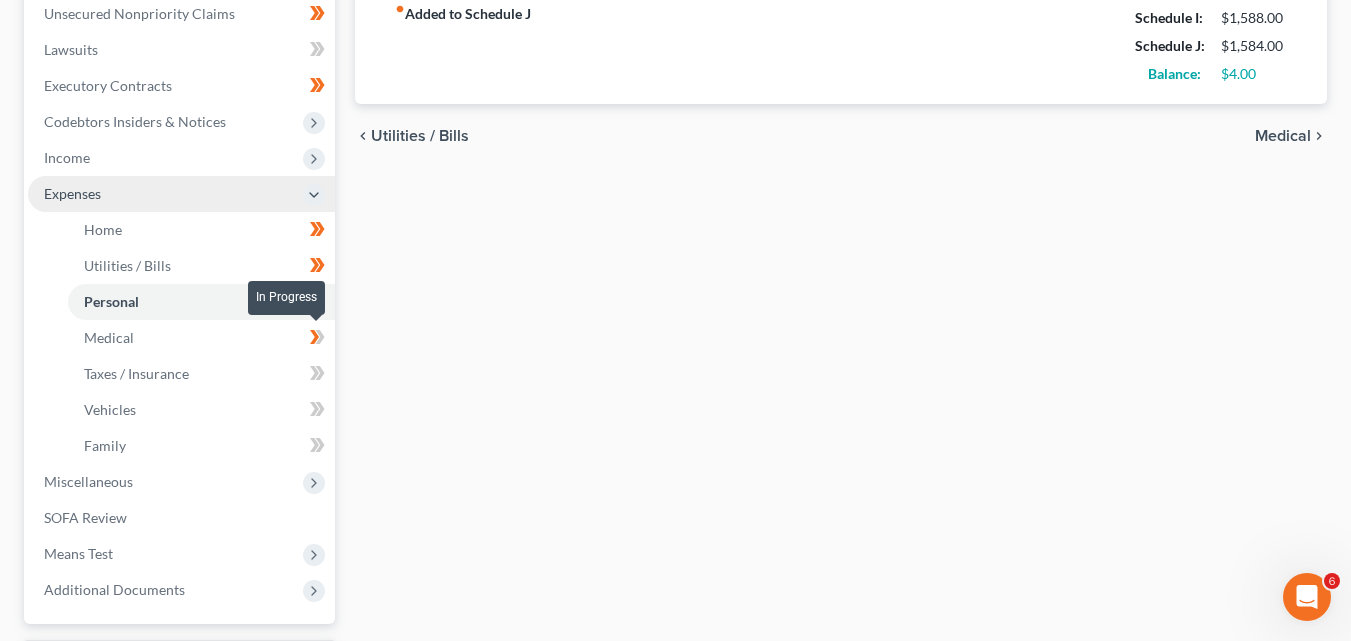 click 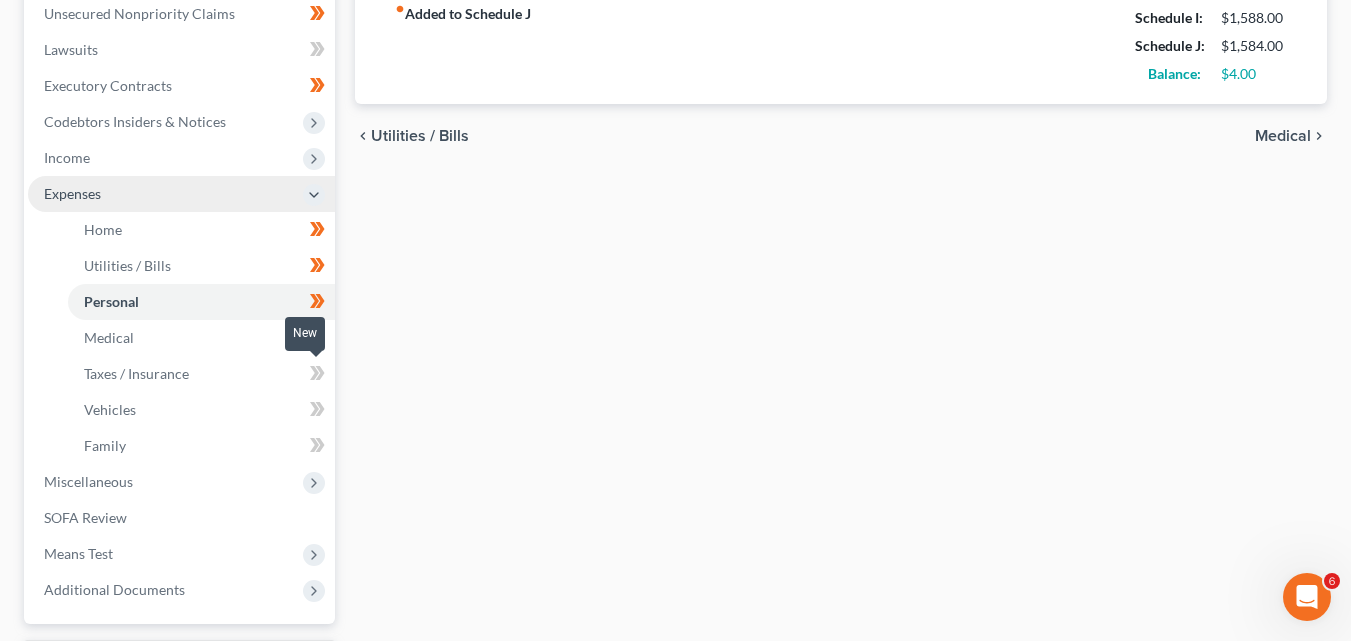 click 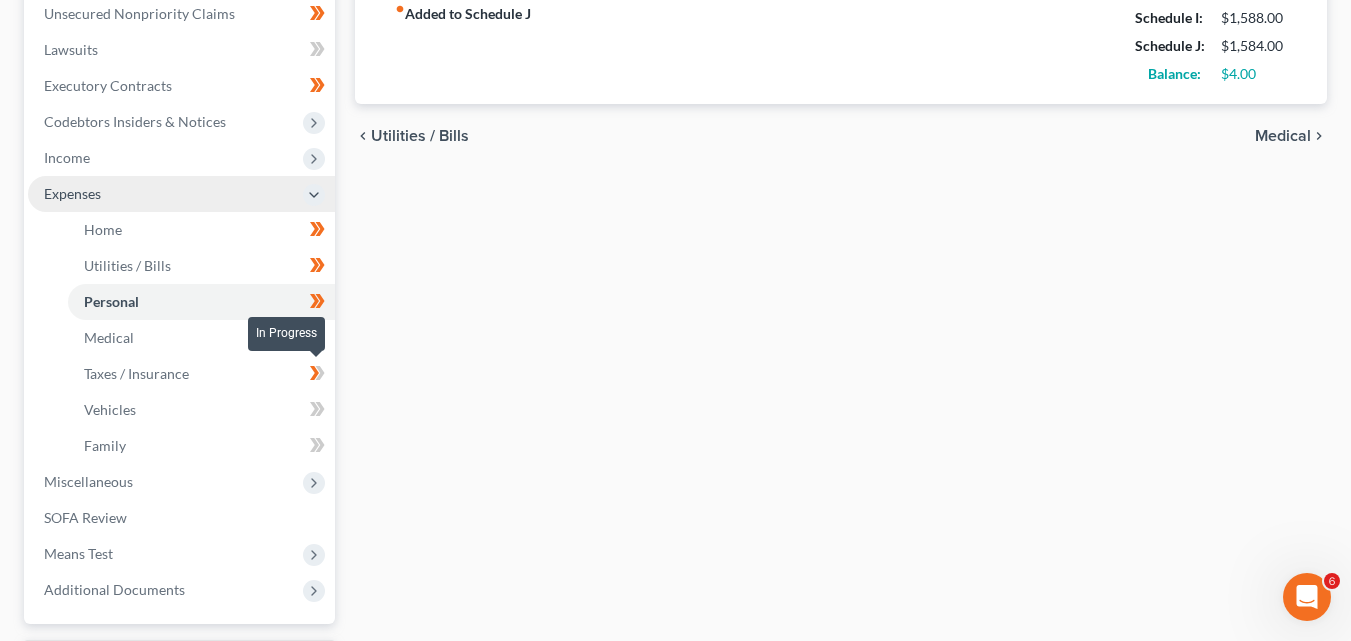 click 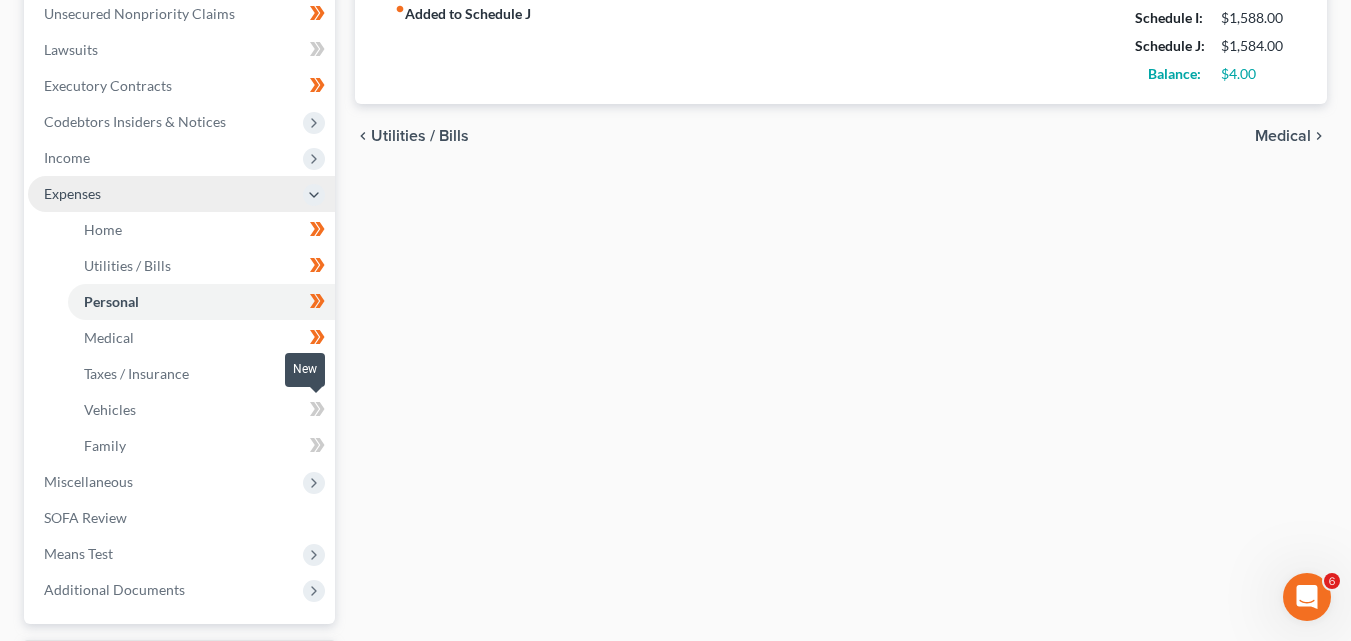 click 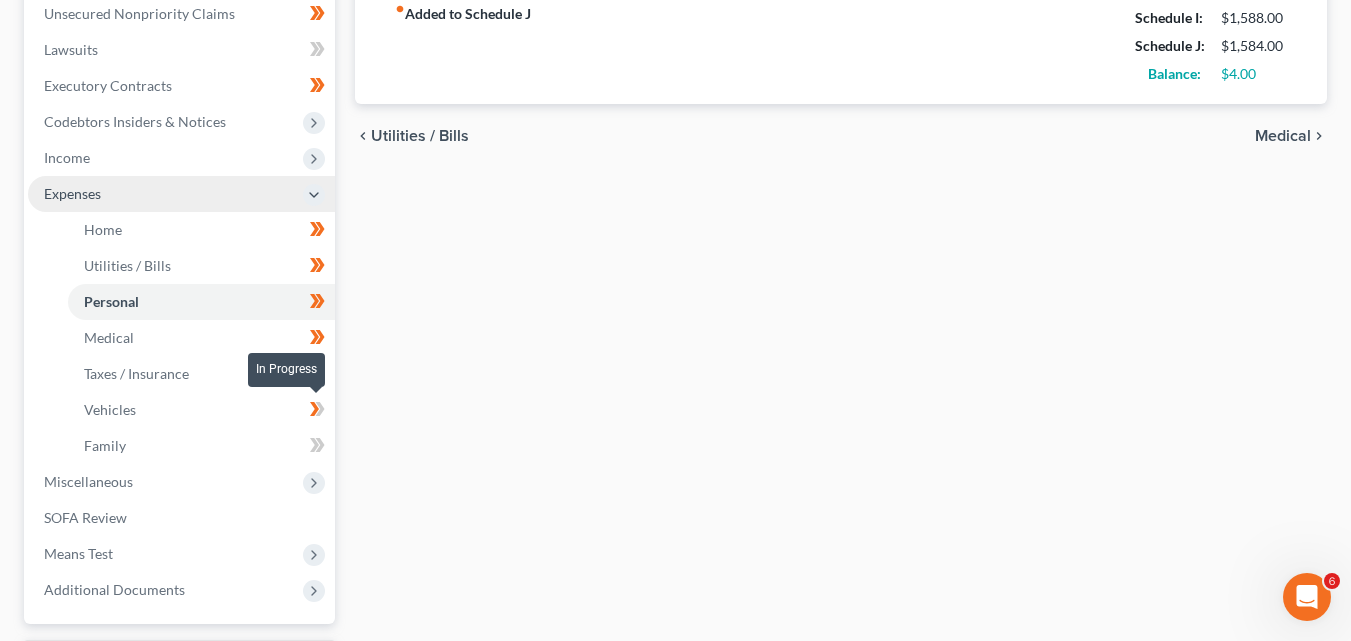 click 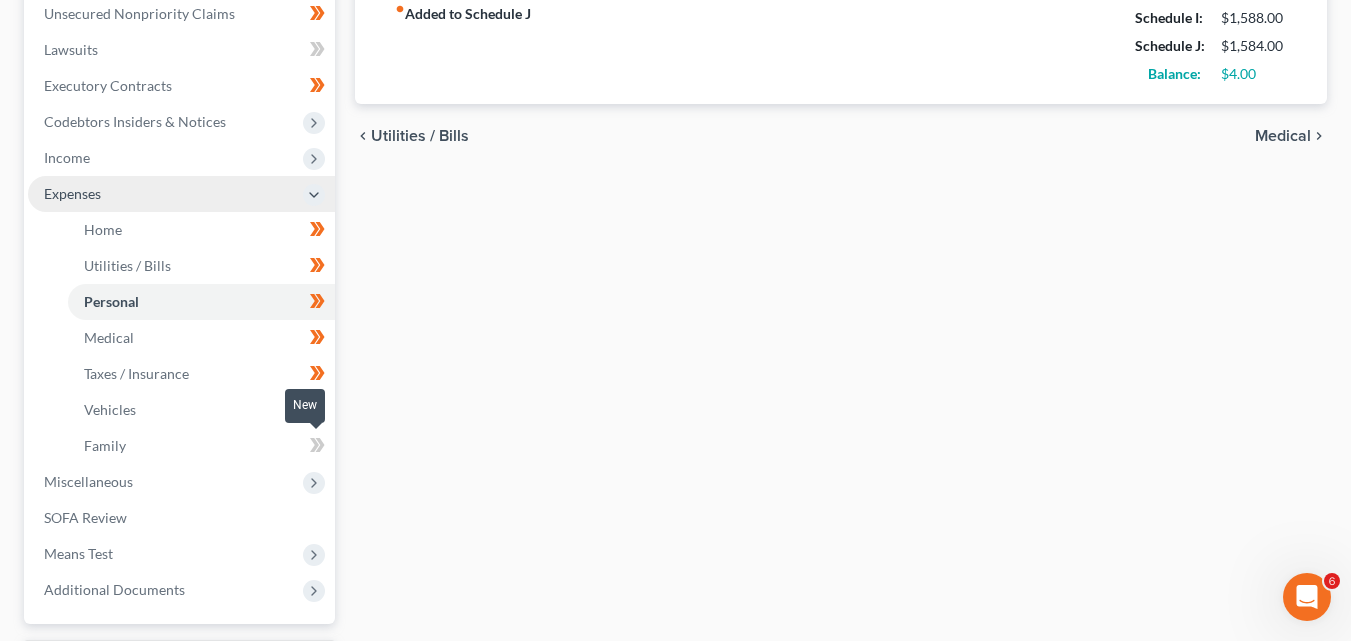 click 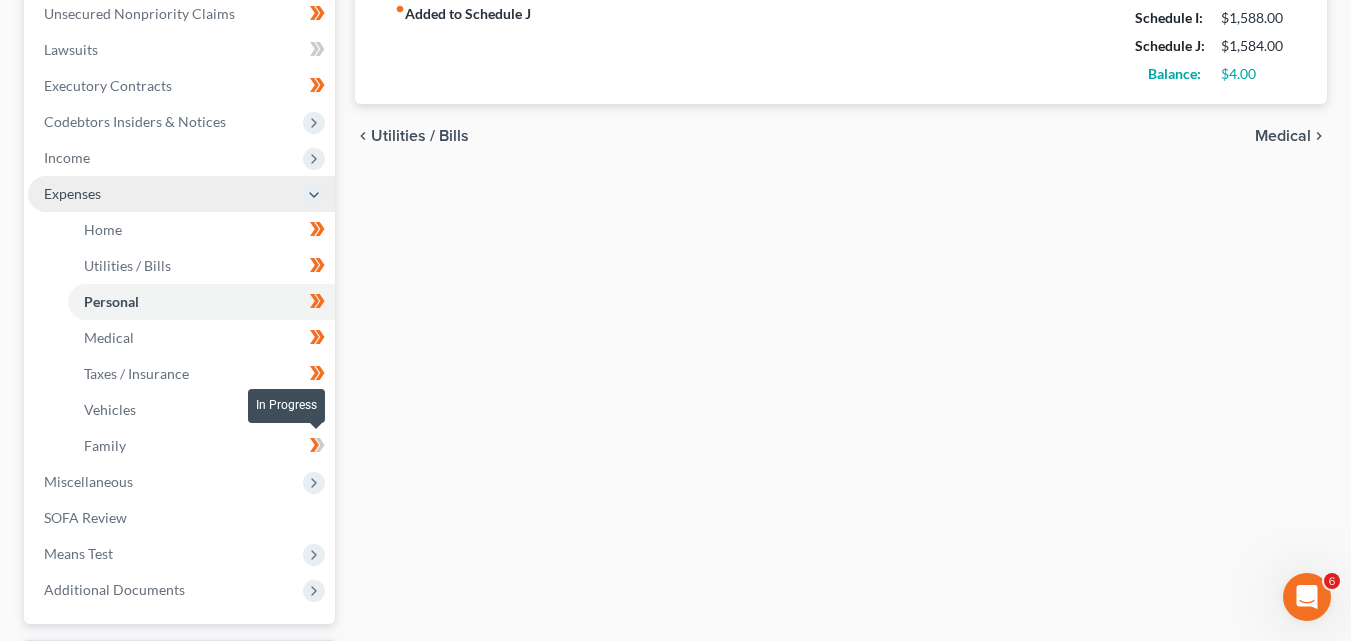 click 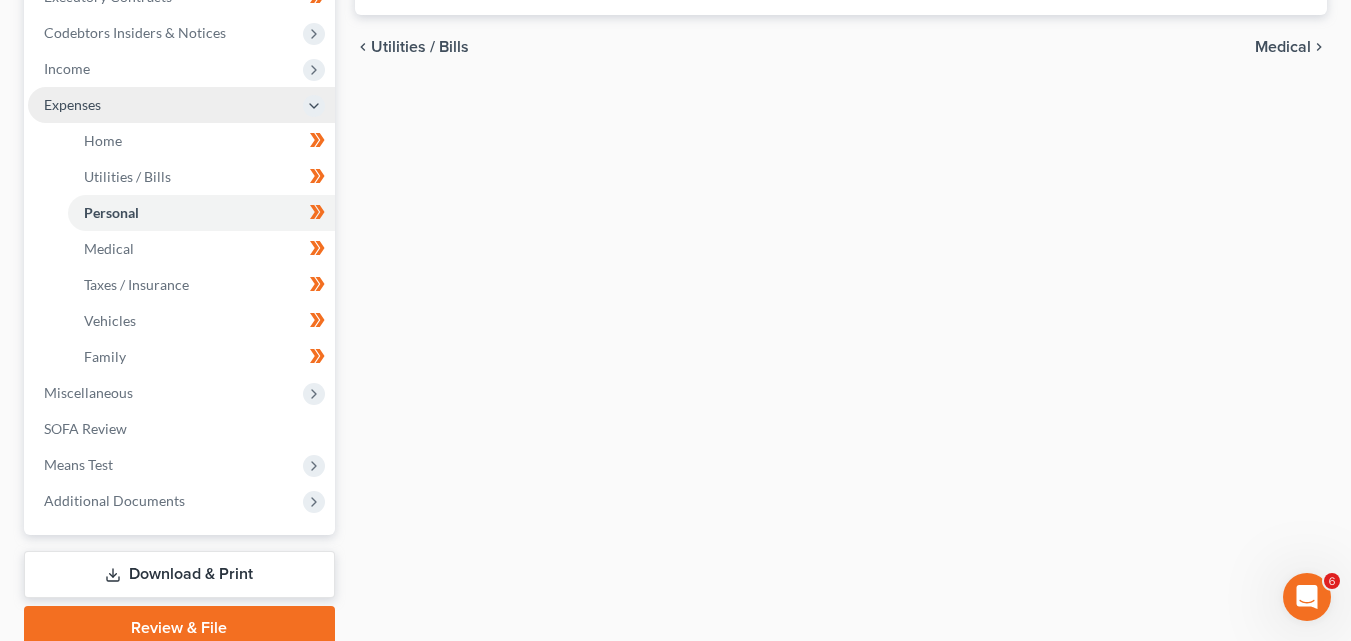 scroll, scrollTop: 674, scrollLeft: 0, axis: vertical 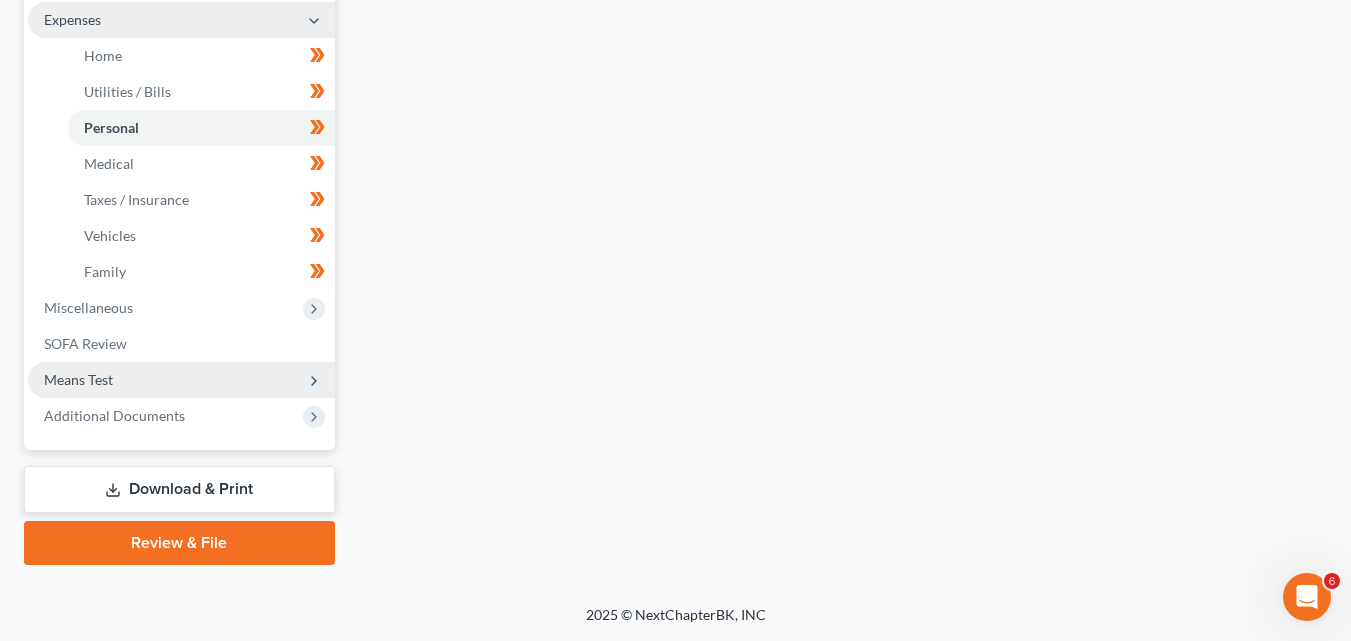 click on "Means Test" at bounding box center [181, 380] 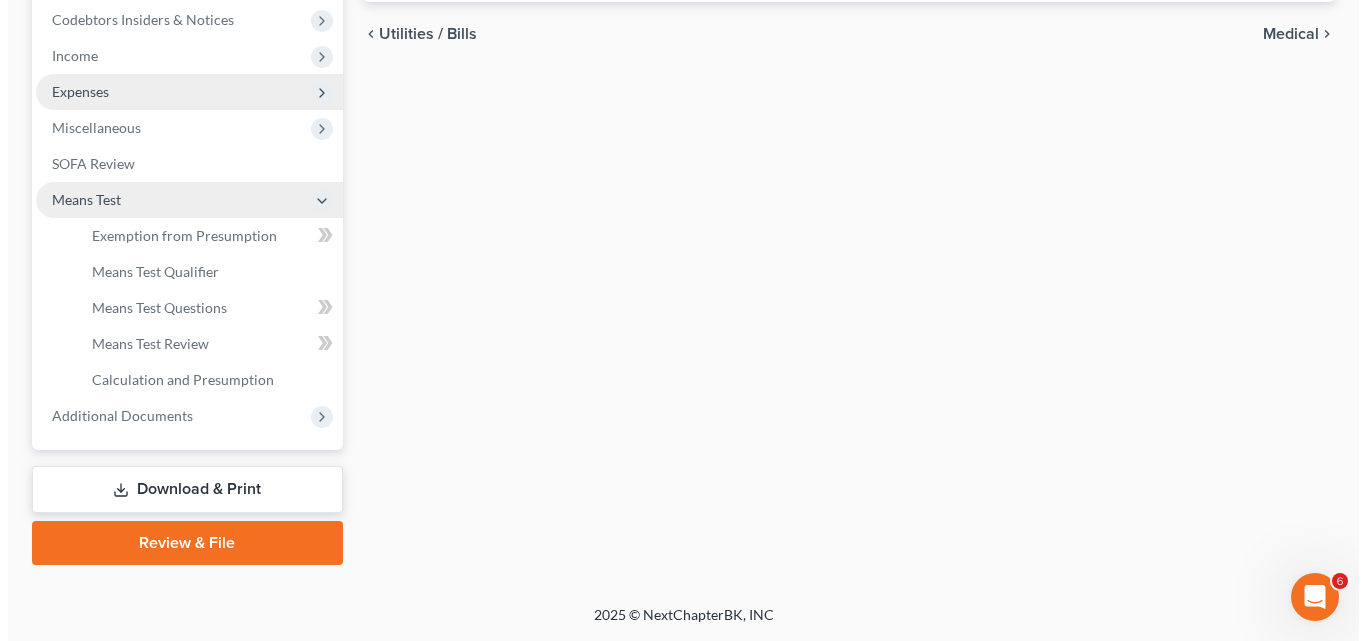 scroll, scrollTop: 602, scrollLeft: 0, axis: vertical 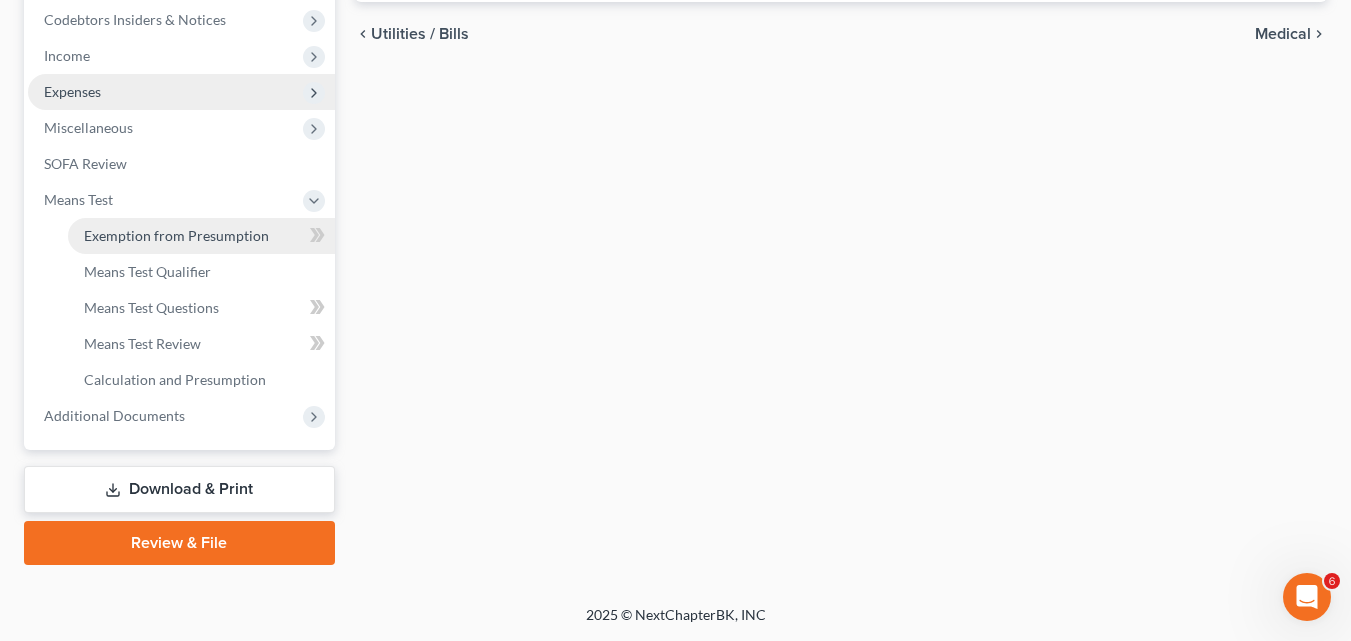 click on "Exemption from Presumption" at bounding box center (176, 235) 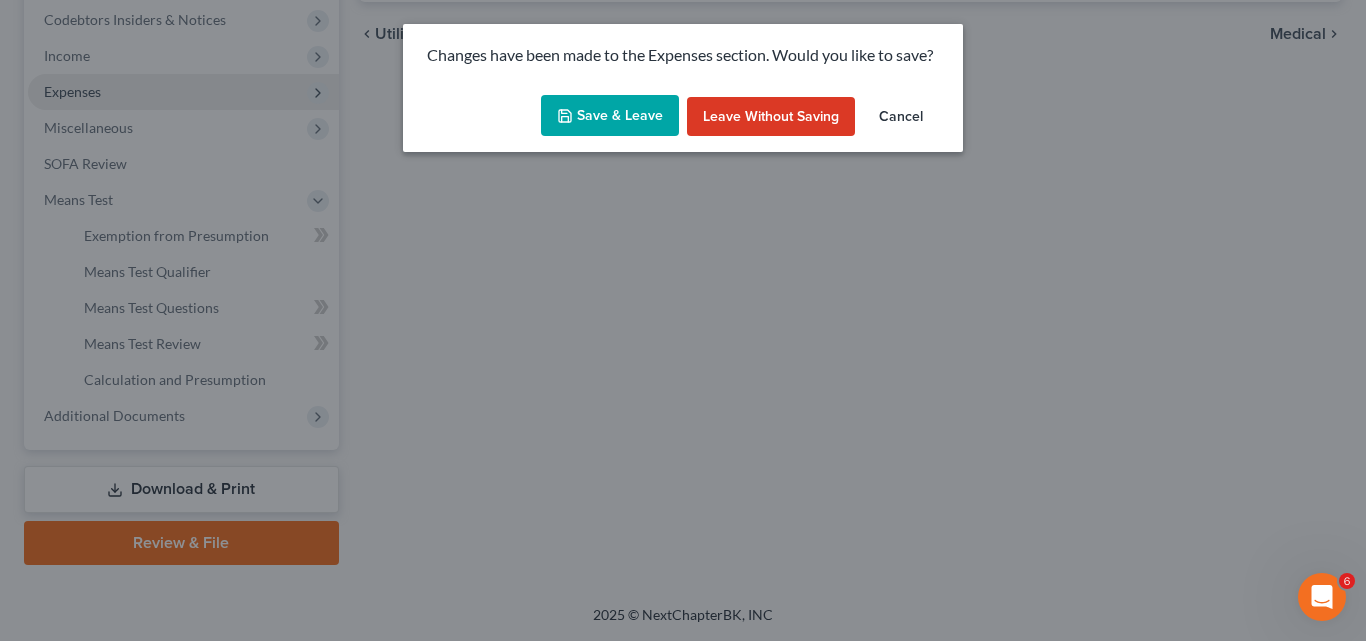 click on "Save & Leave" at bounding box center (610, 116) 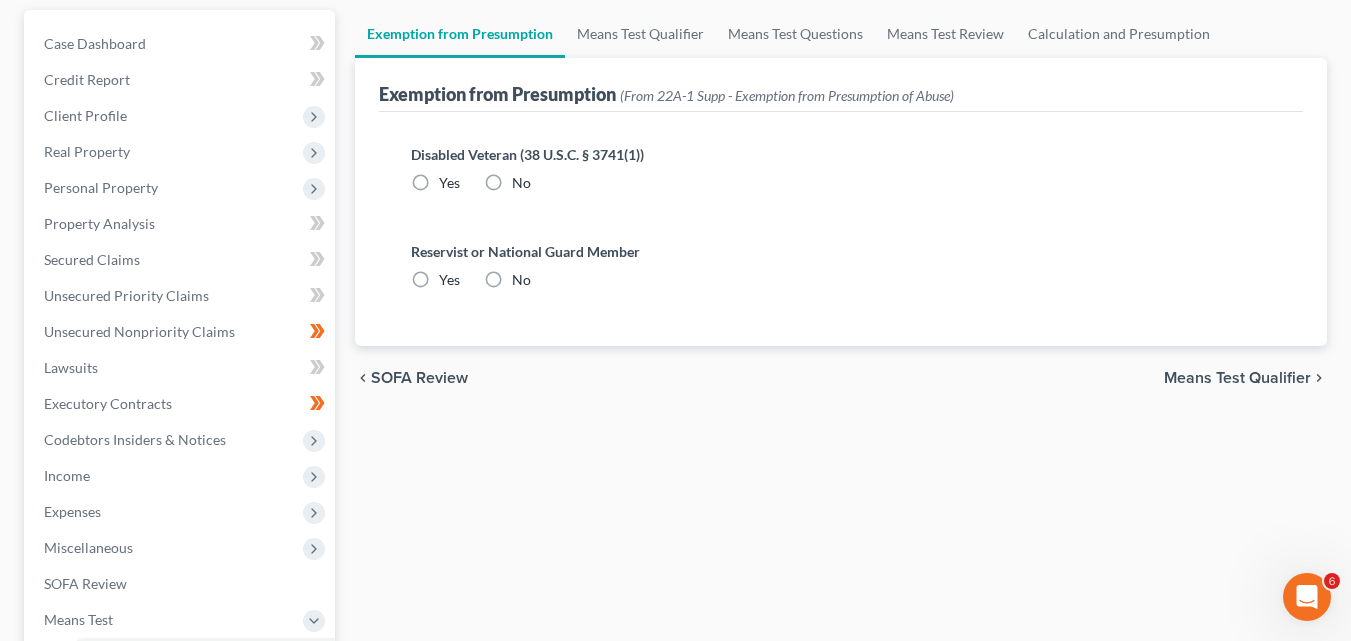 scroll, scrollTop: 200, scrollLeft: 0, axis: vertical 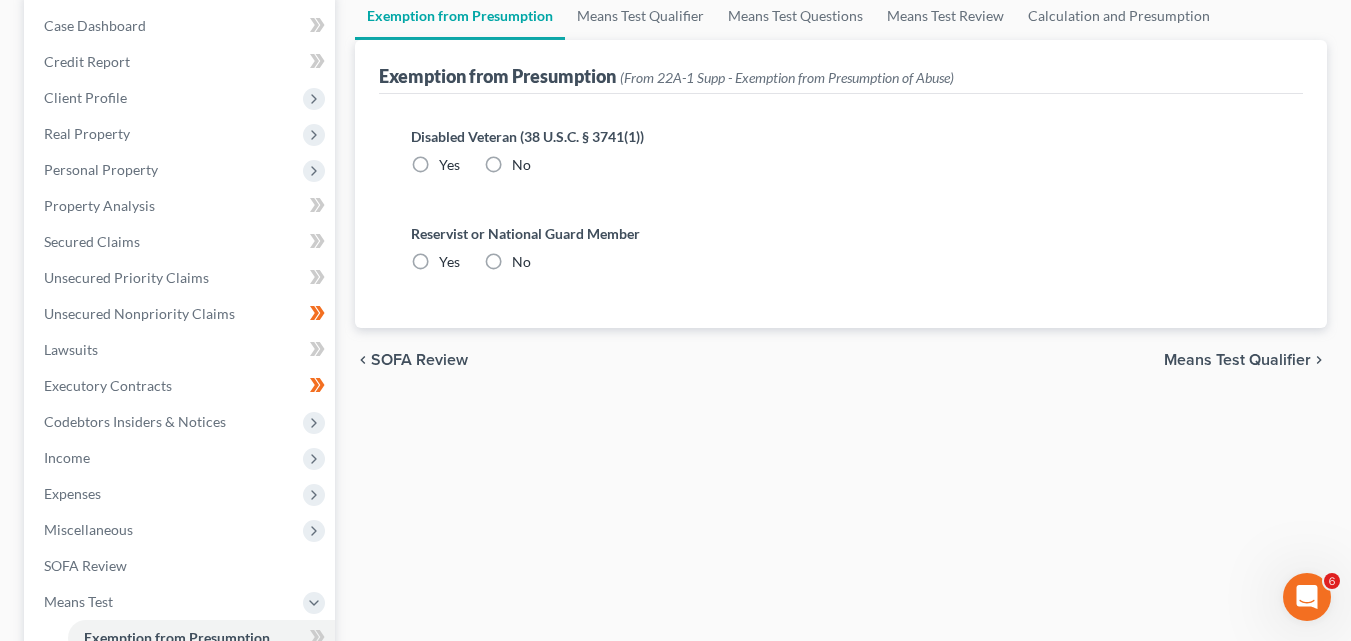 click on "No" at bounding box center (521, 165) 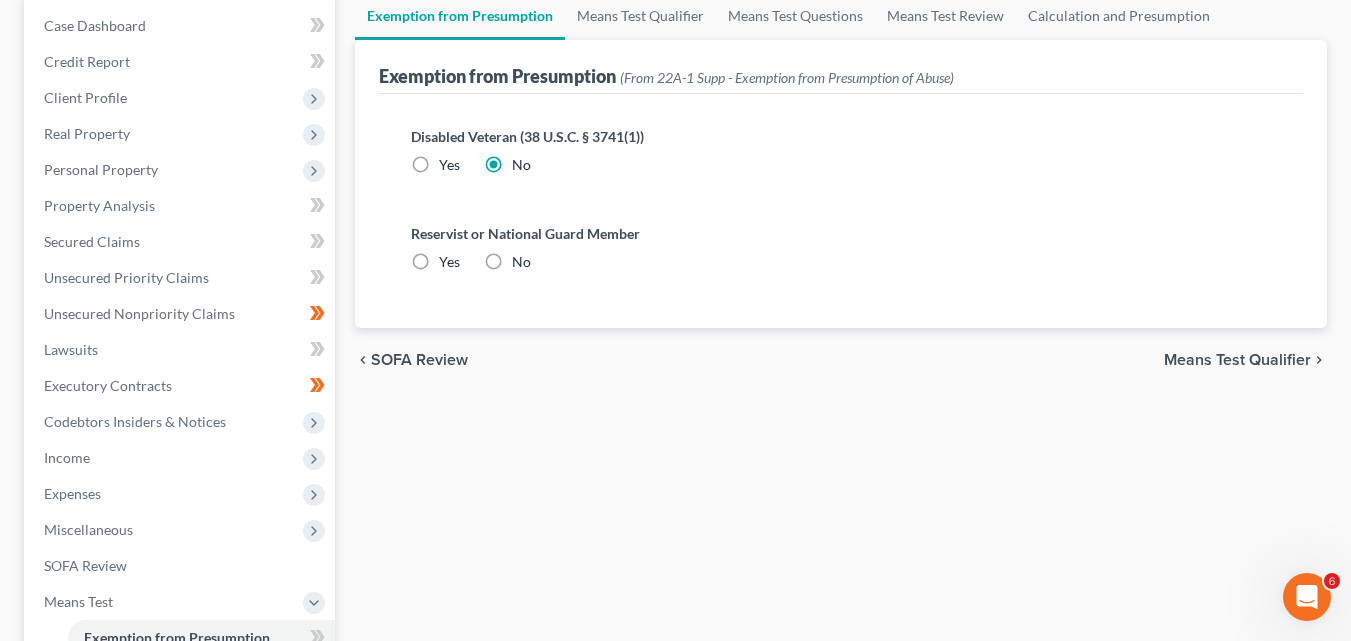 click on "No" at bounding box center (521, 262) 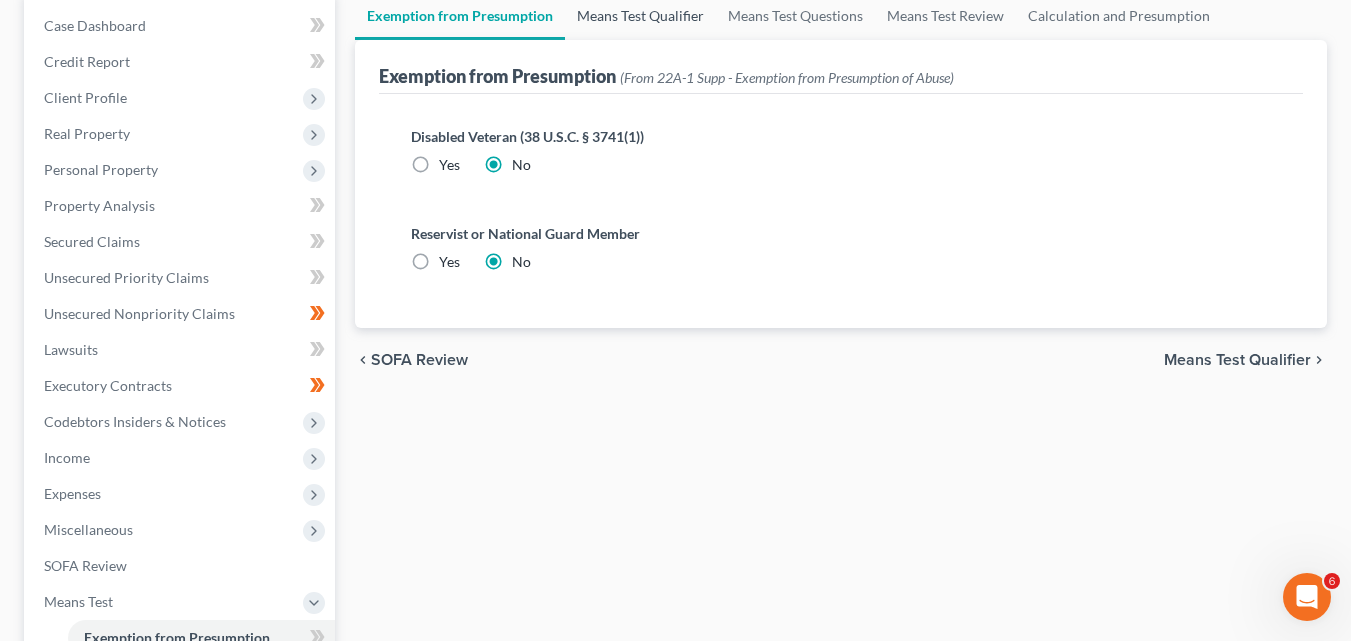 click on "Means Test Qualifier" at bounding box center (640, 16) 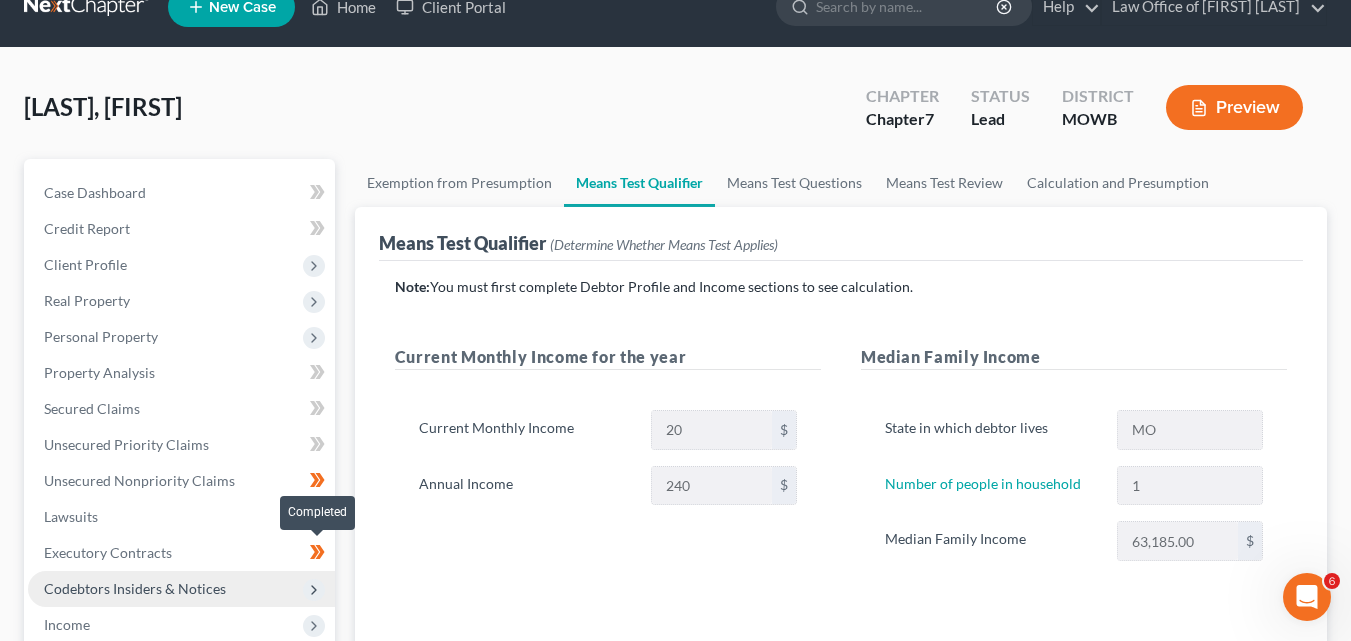scroll, scrollTop: 300, scrollLeft: 0, axis: vertical 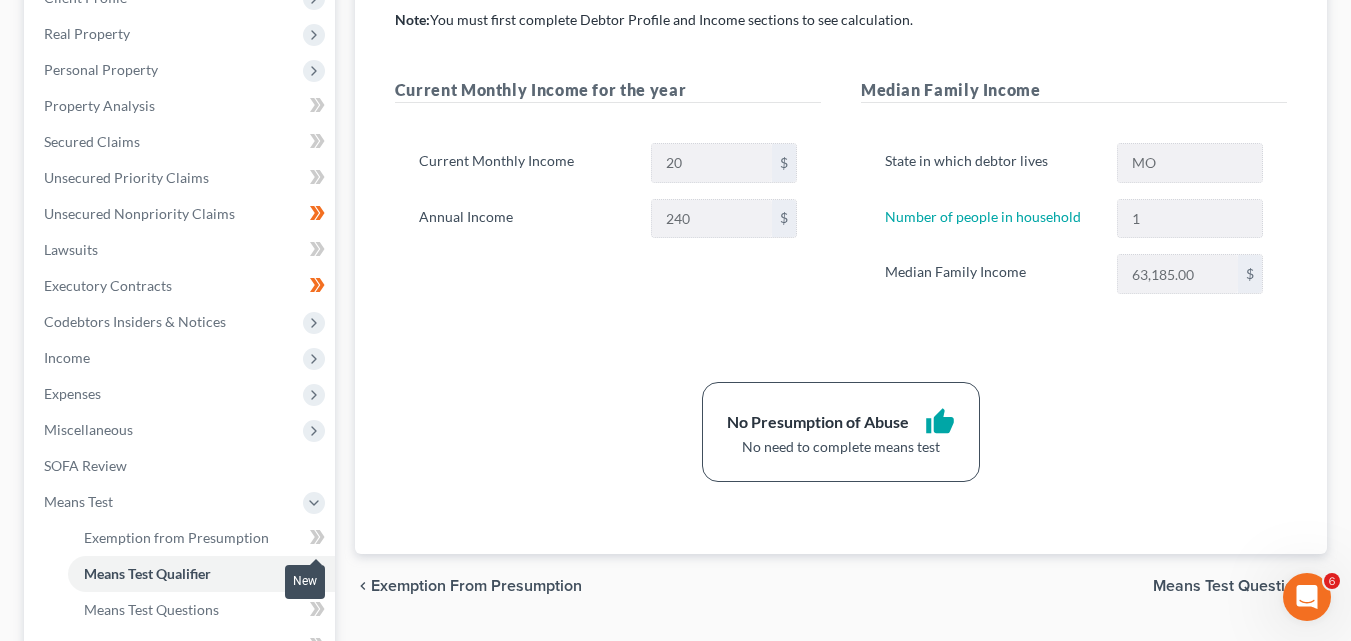 click 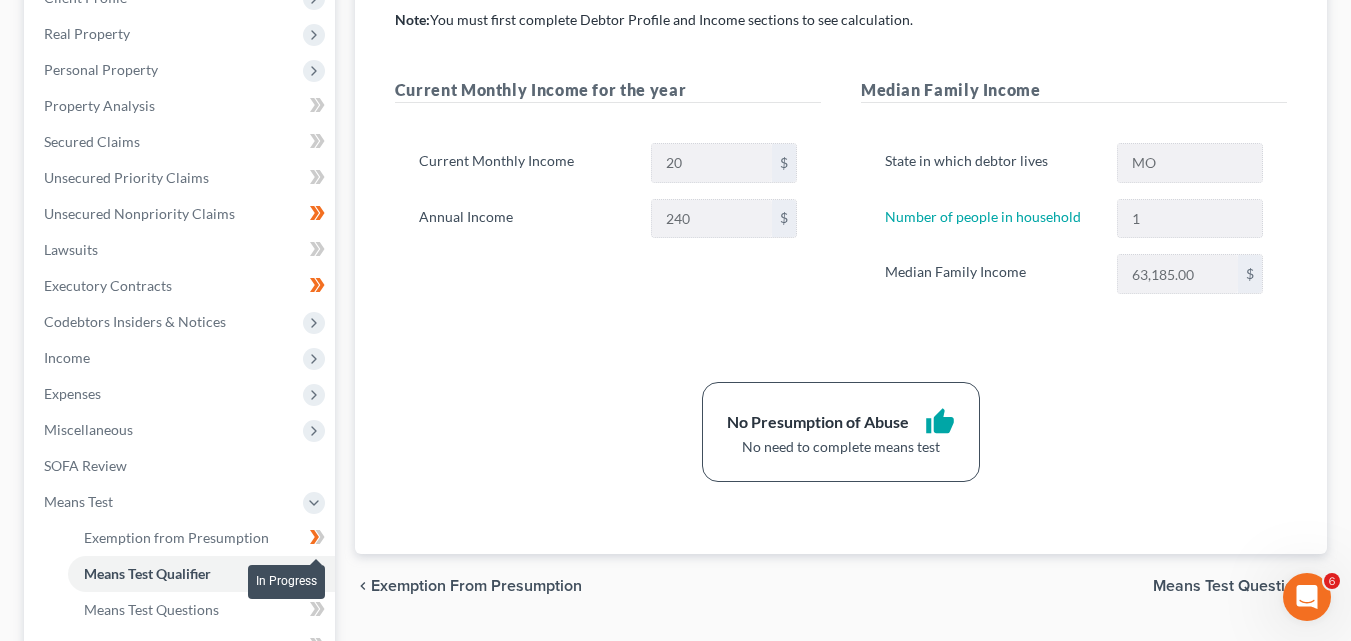 click 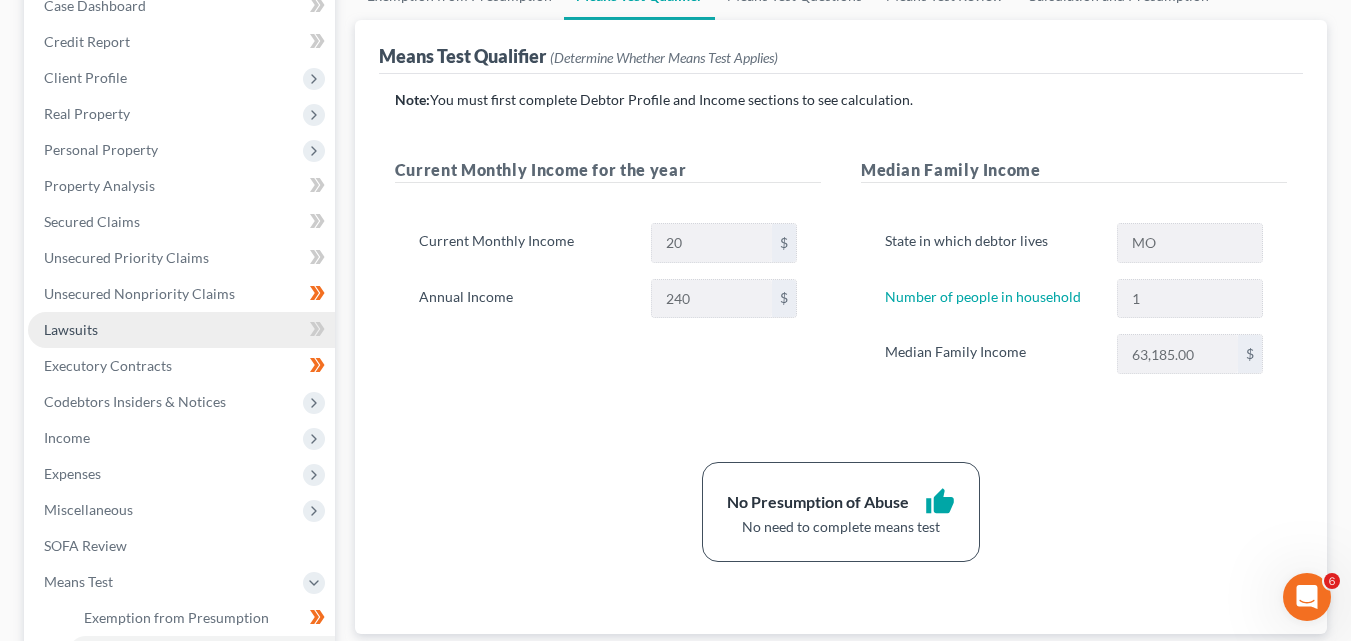 scroll, scrollTop: 200, scrollLeft: 0, axis: vertical 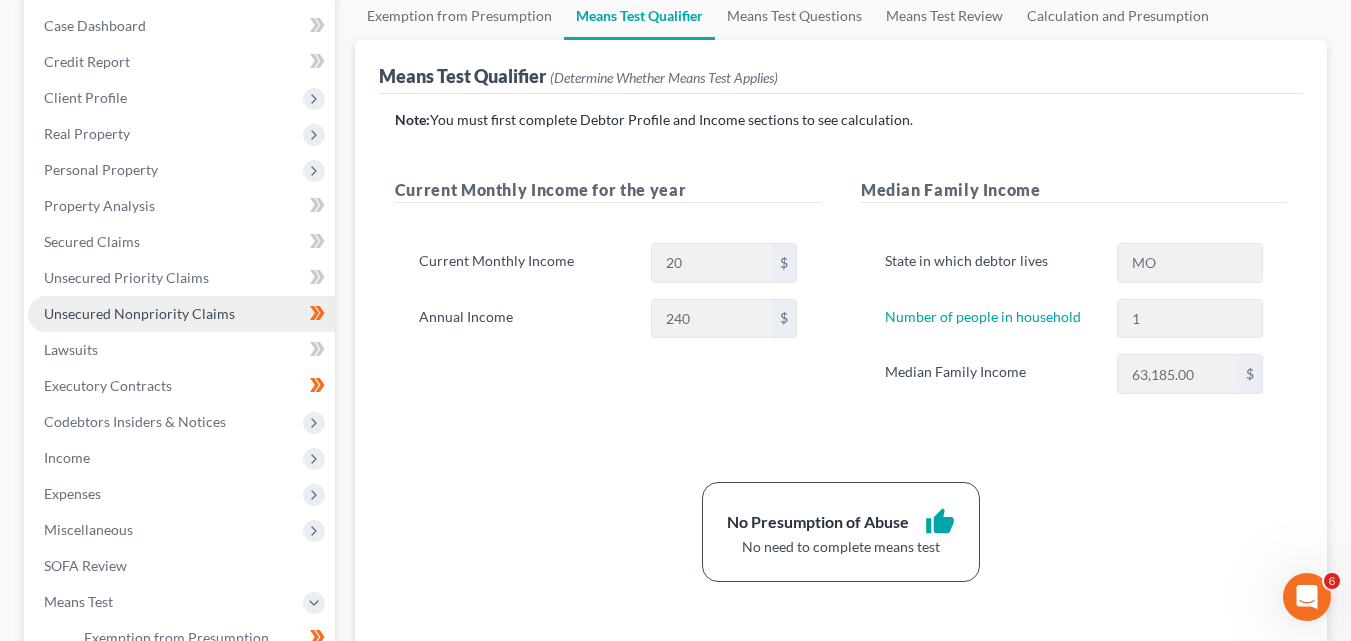 click on "Unsecured Nonpriority Claims" at bounding box center [139, 313] 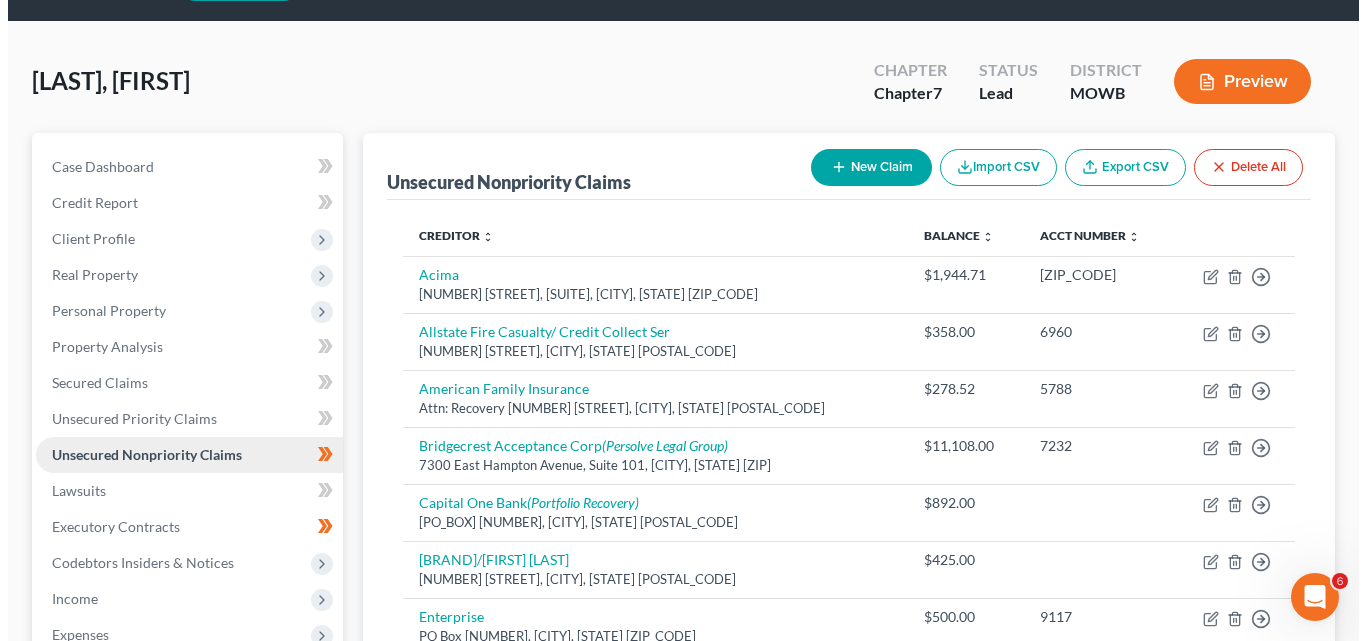 scroll, scrollTop: 0, scrollLeft: 0, axis: both 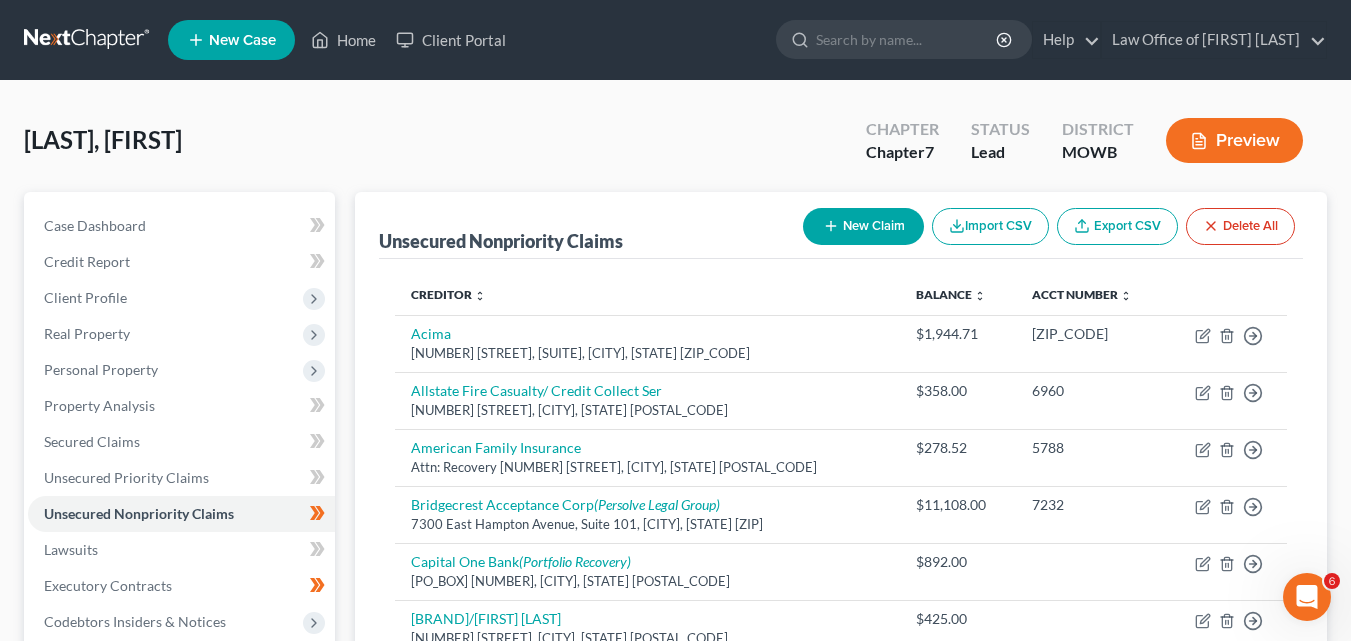 click on "New Claim" at bounding box center (863, 226) 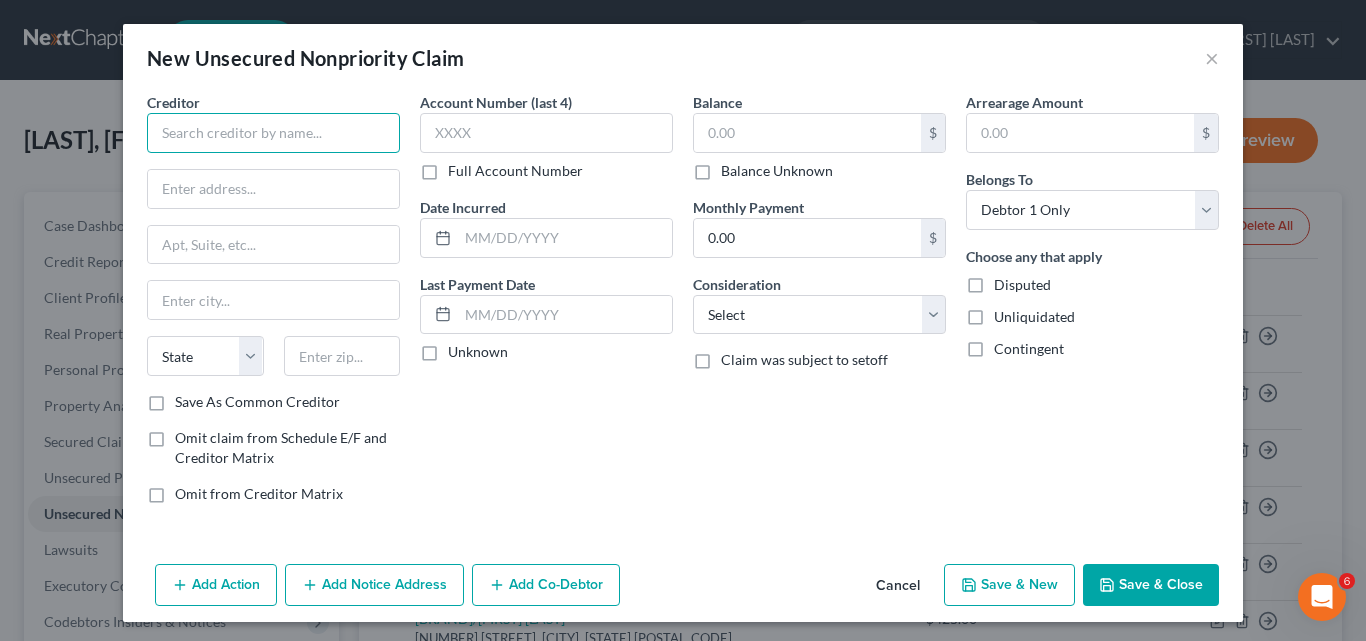click at bounding box center [273, 133] 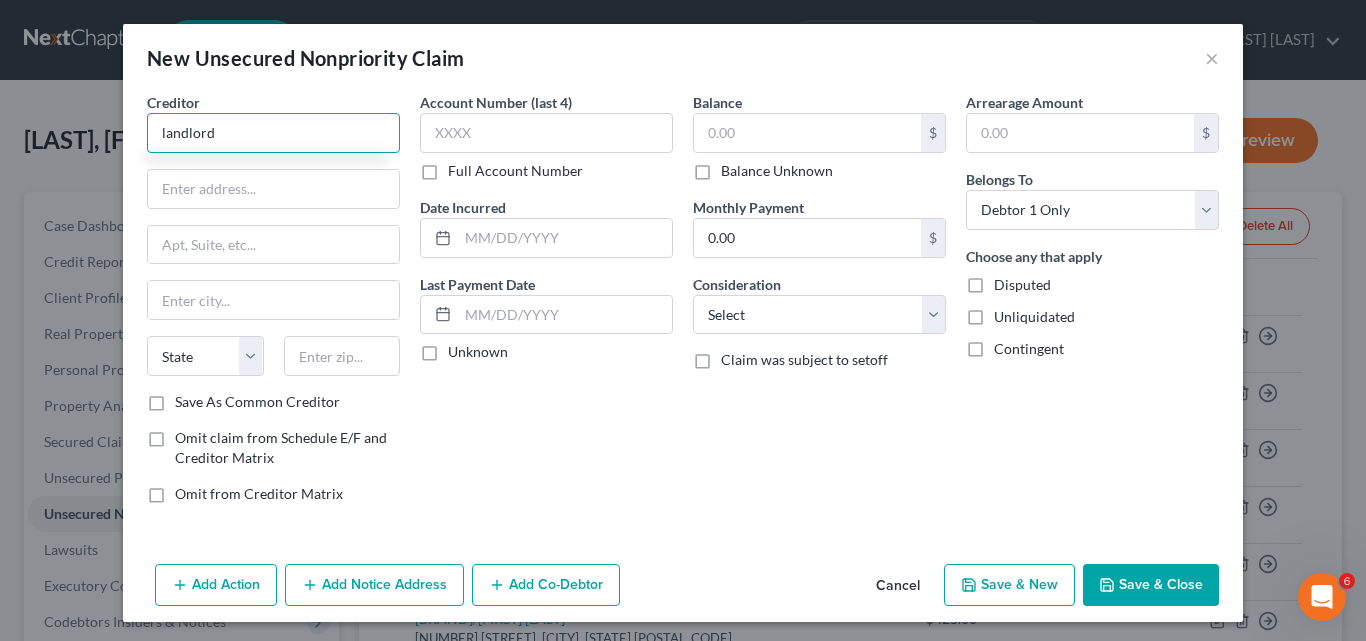 type on "landlord" 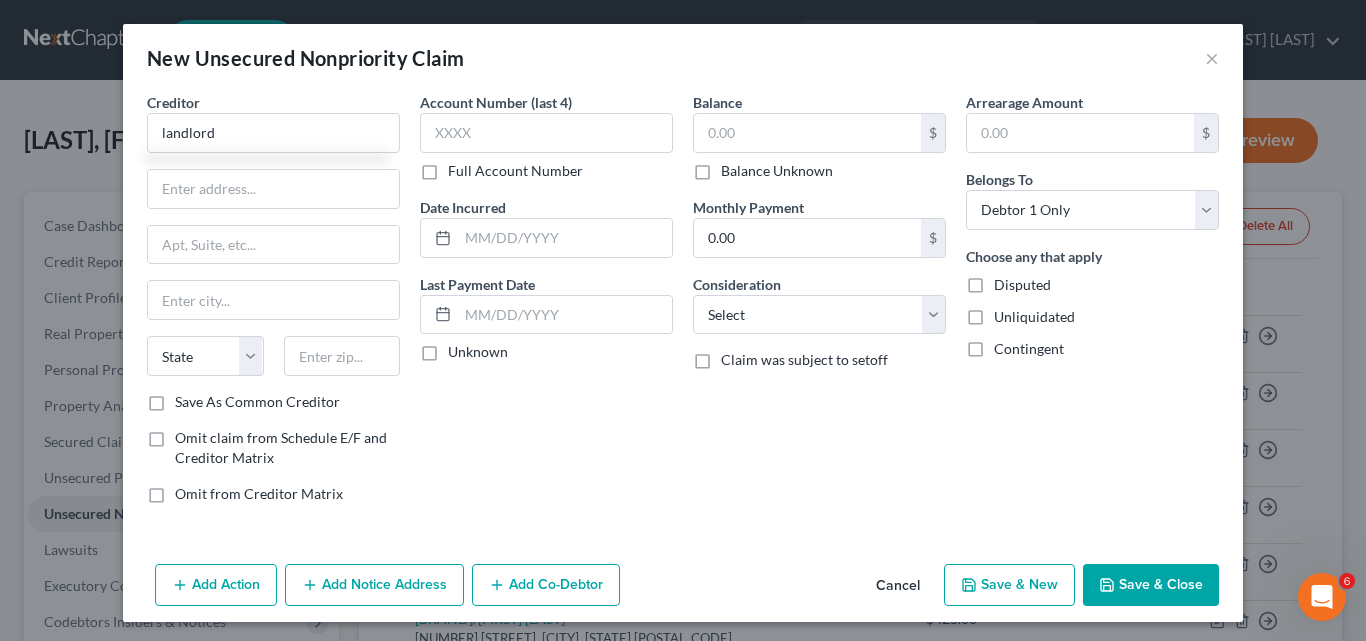 click on "Omit claim from Schedule E/F and Creditor Matrix" at bounding box center (287, 448) 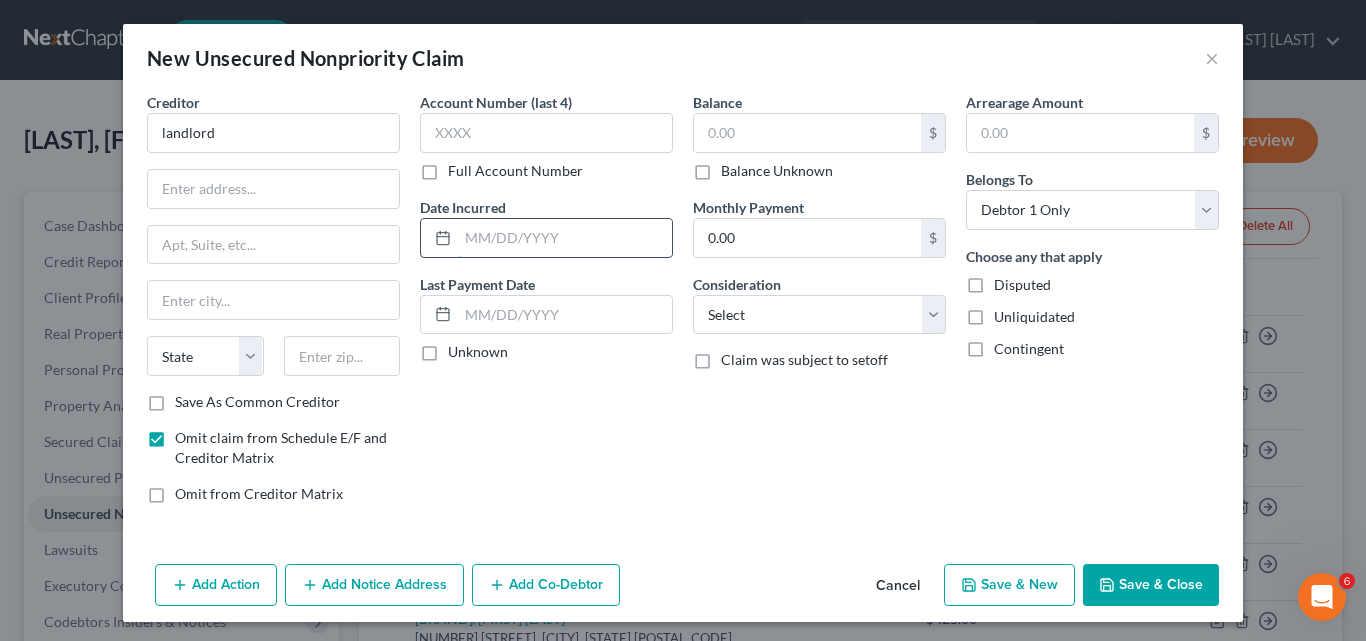 click at bounding box center [565, 238] 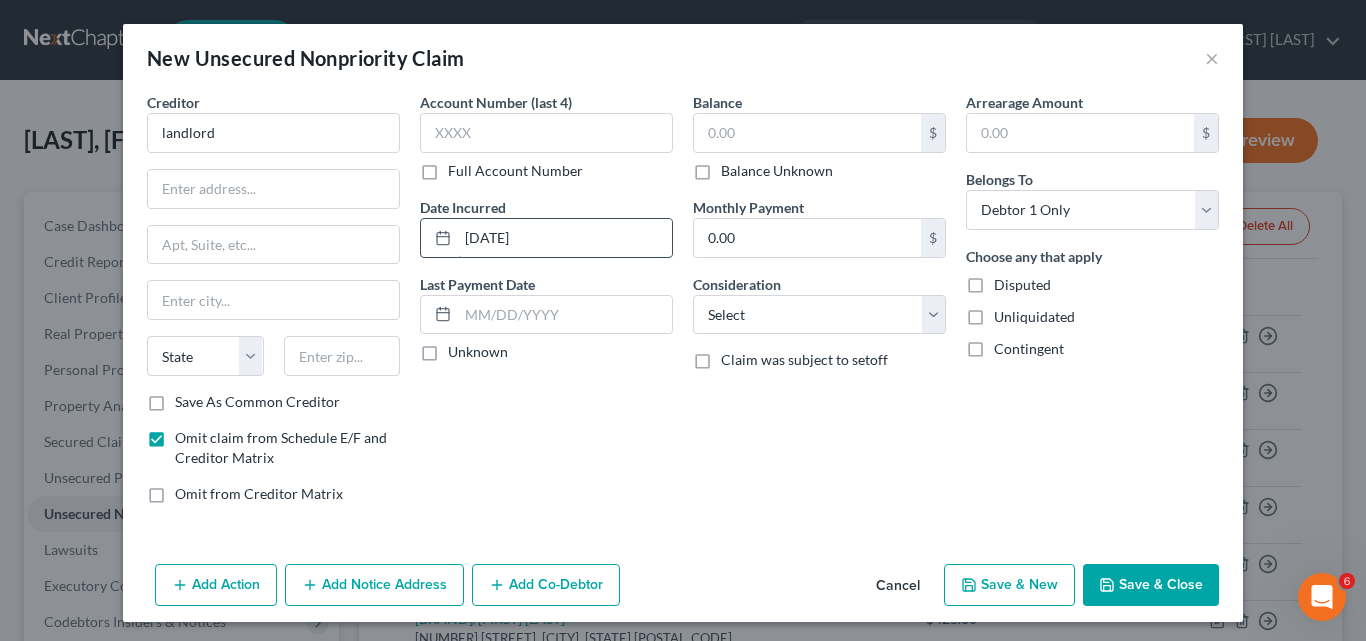 type on "08/03/2025" 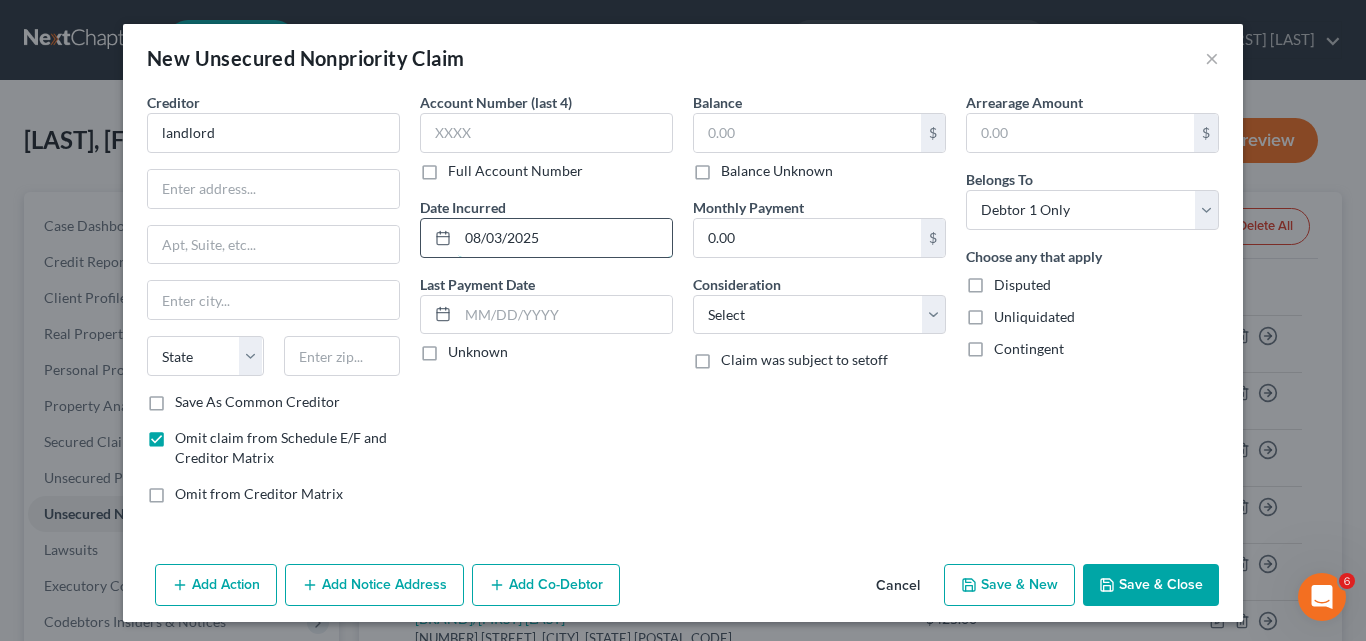 drag, startPoint x: 535, startPoint y: 238, endPoint x: 445, endPoint y: 229, distance: 90.44888 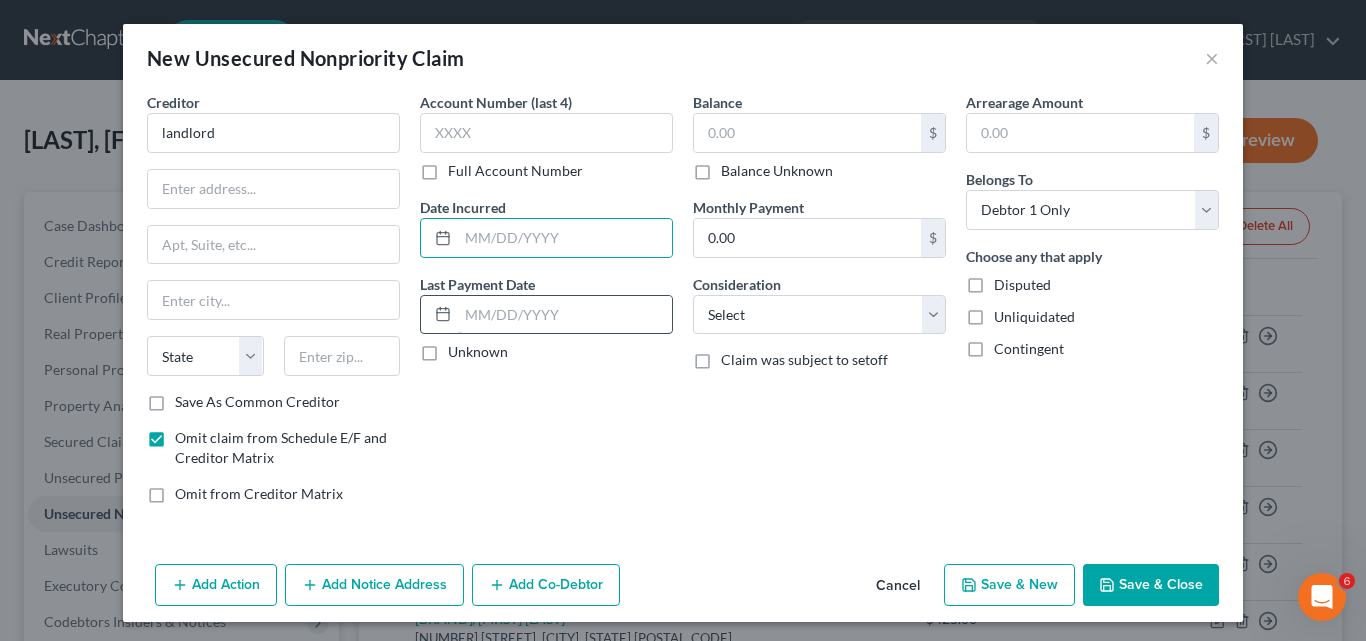 click at bounding box center (565, 315) 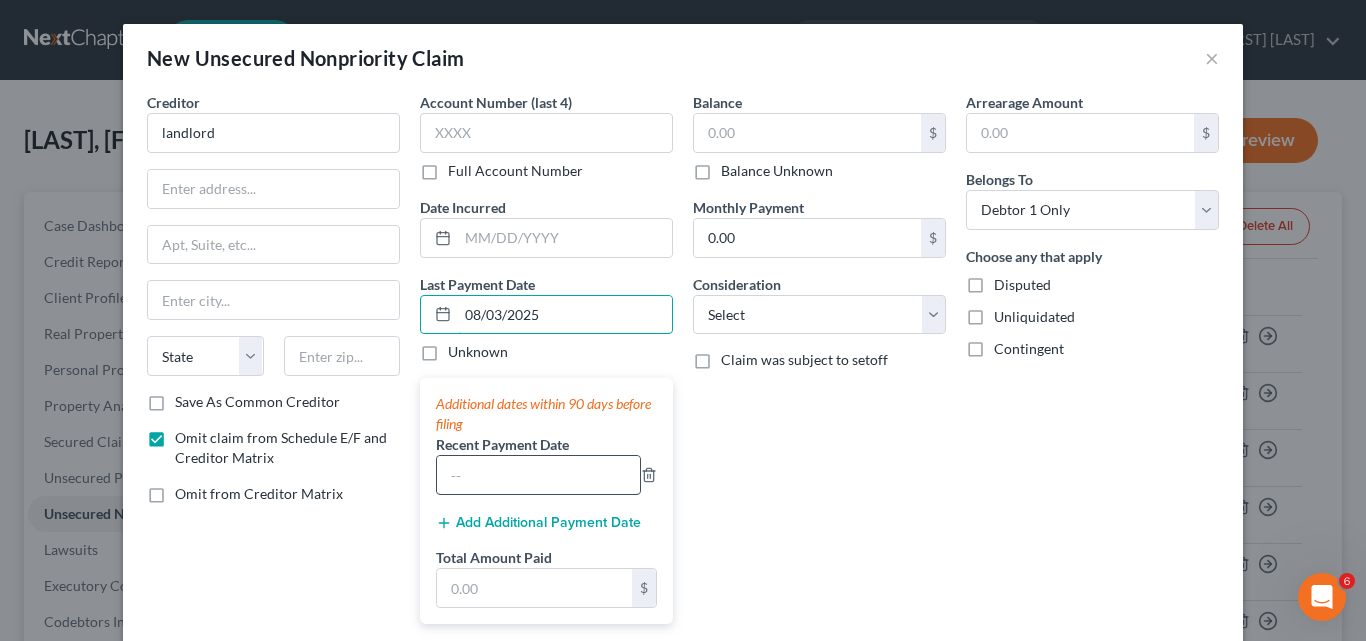 type on "08/03/2025" 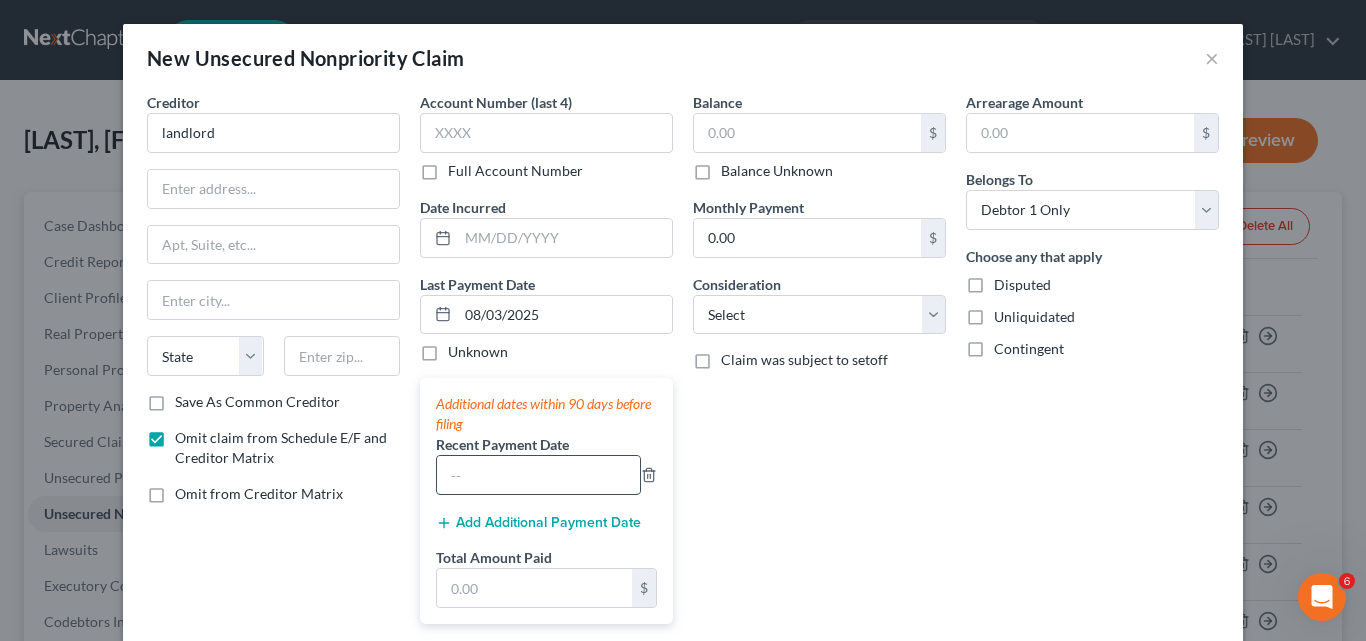 click at bounding box center [538, 475] 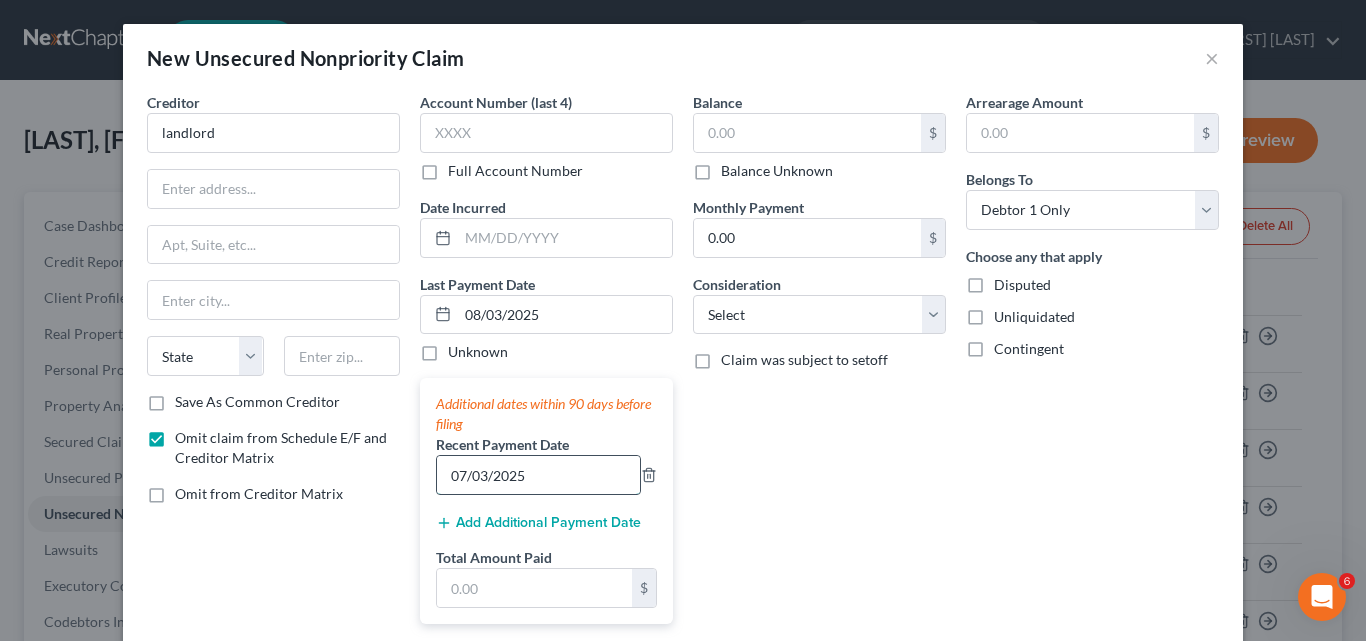 scroll, scrollTop: 100, scrollLeft: 0, axis: vertical 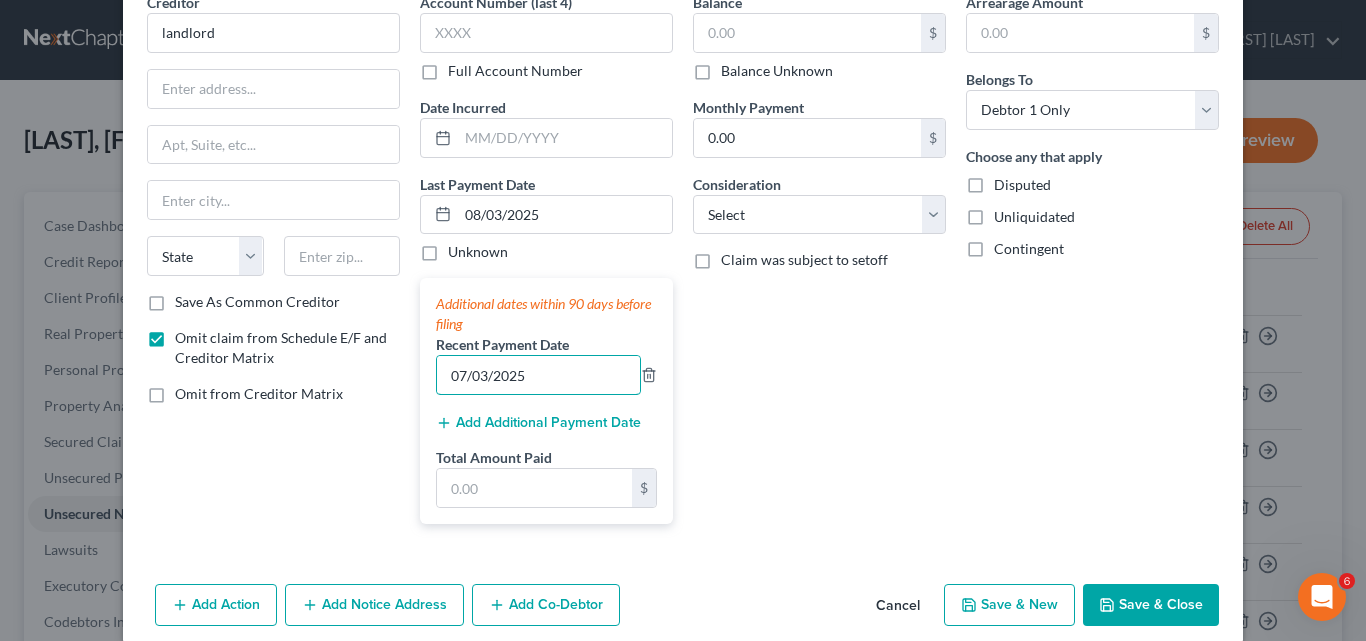 type on "07/03/2025" 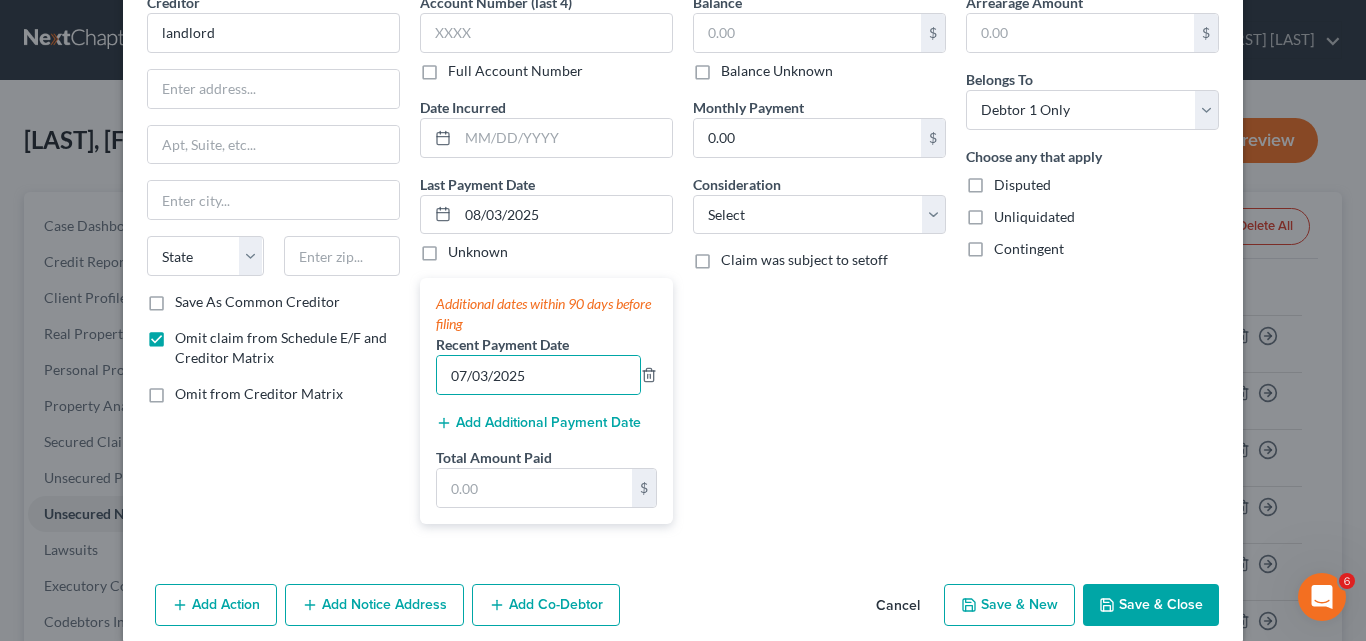 click on "Add Additional Payment Date" at bounding box center (538, 423) 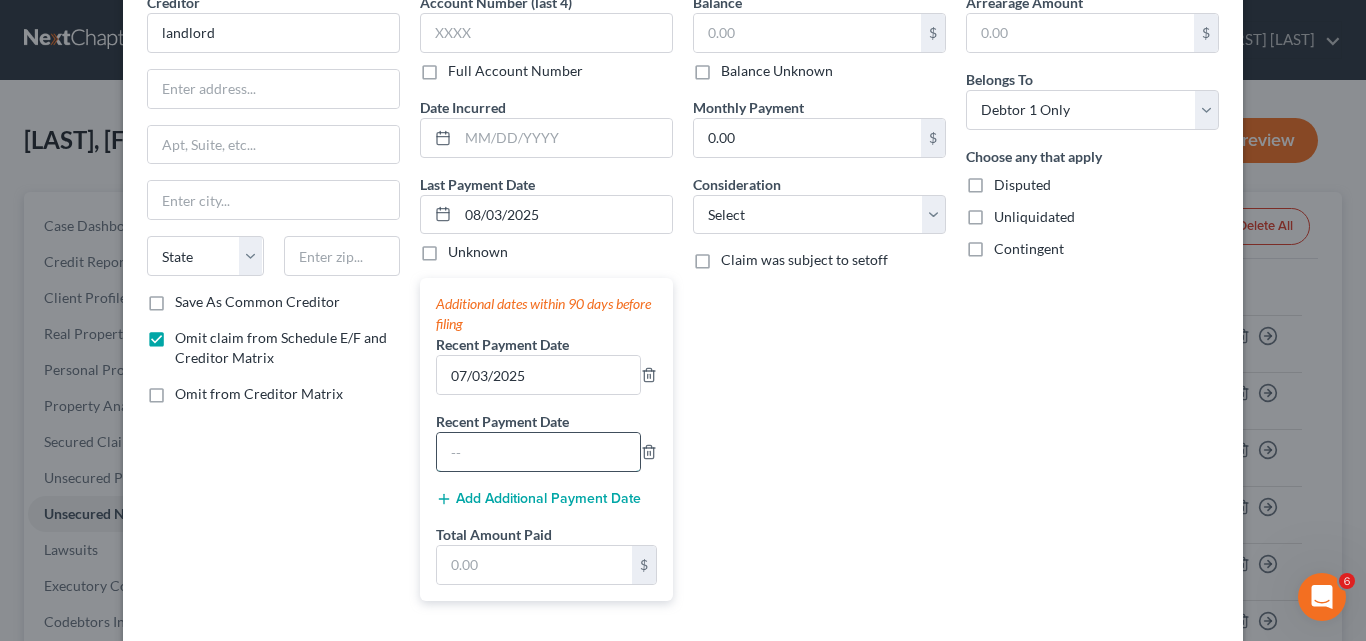 drag, startPoint x: 470, startPoint y: 446, endPoint x: 469, endPoint y: 433, distance: 13.038404 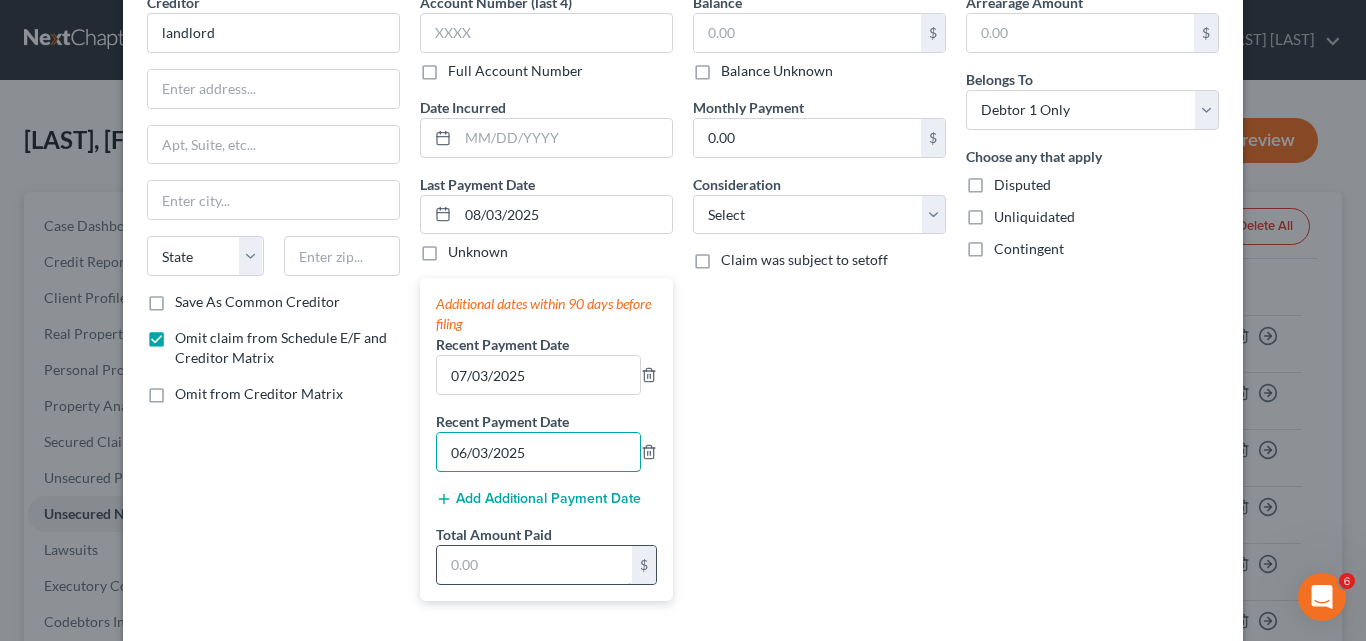 type on "06/03/2025" 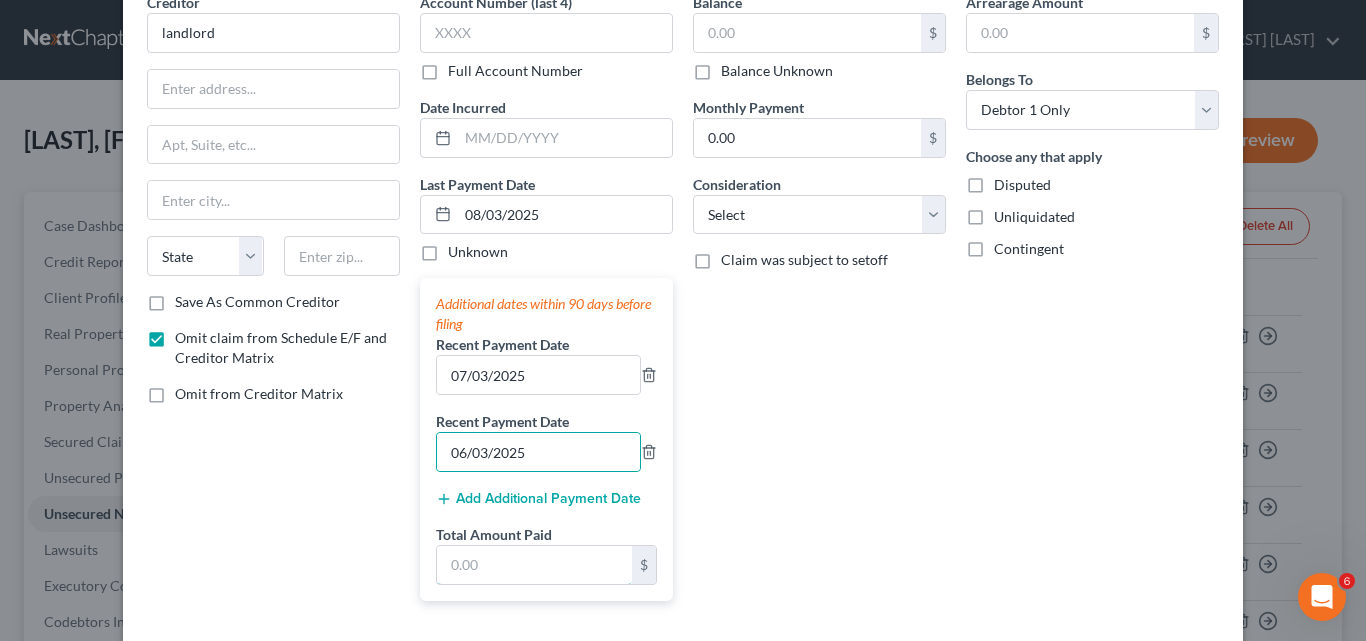 drag, startPoint x: 445, startPoint y: 559, endPoint x: 454, endPoint y: 528, distance: 32.280025 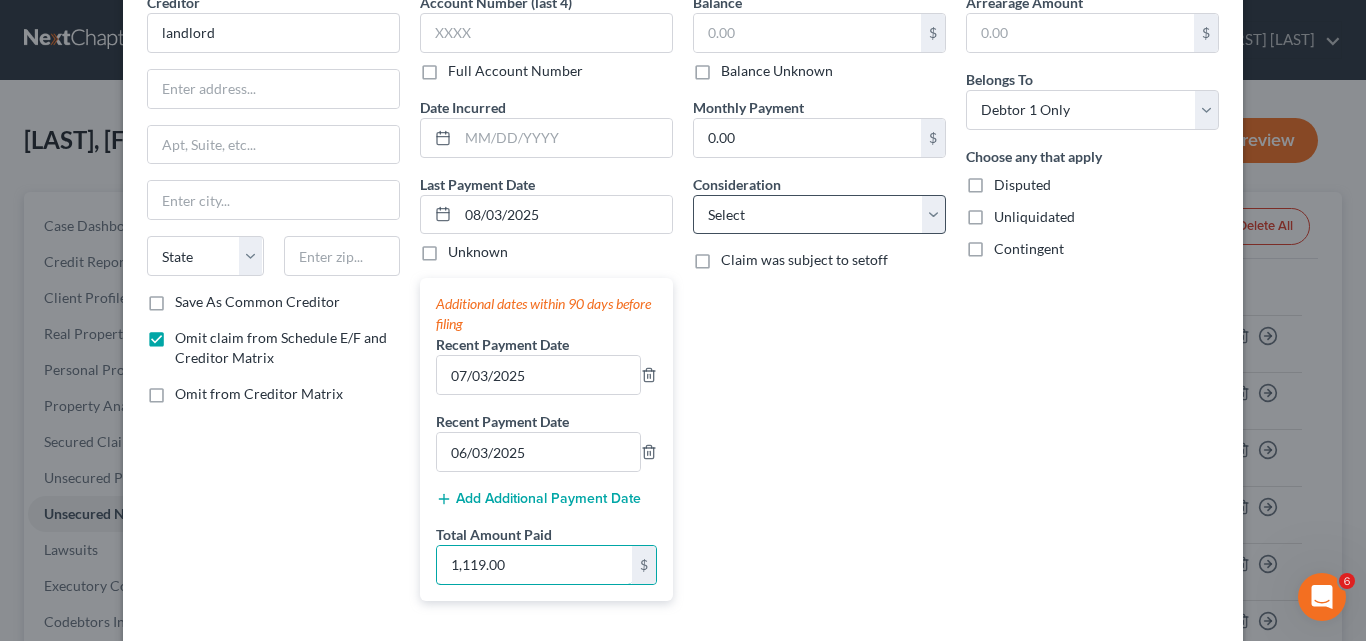 type on "1,119.00" 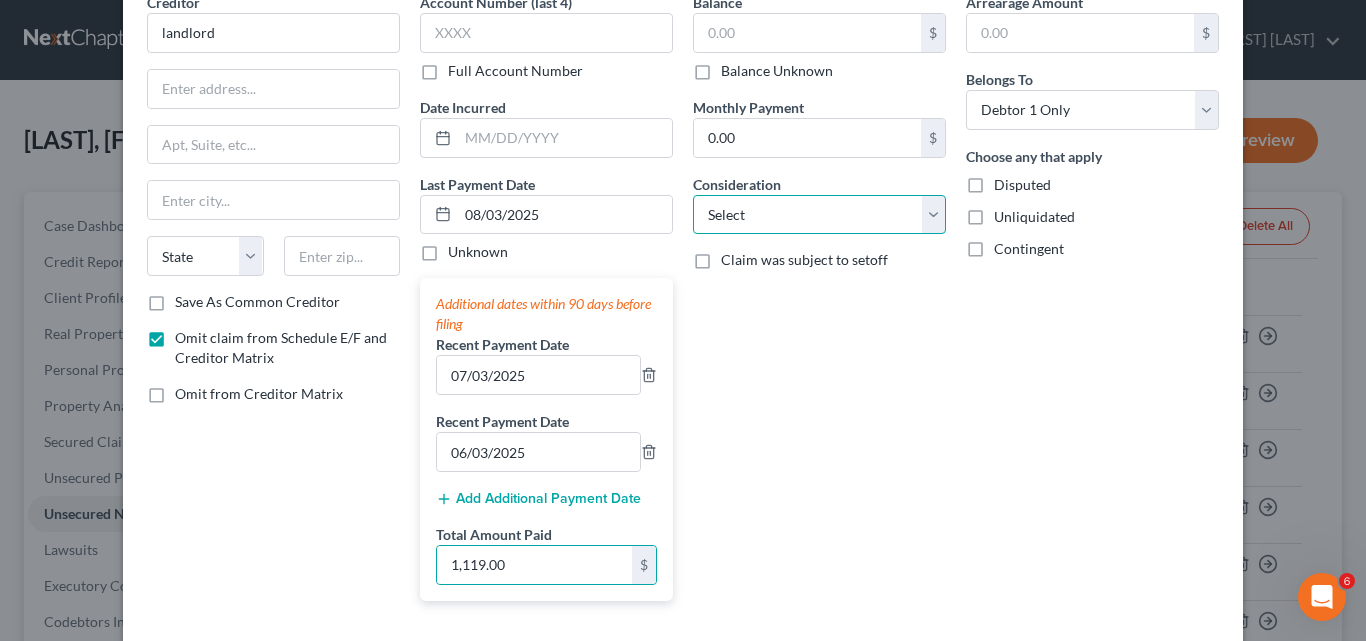 click on "Select Cable / Satellite Services Collection Agency Credit Card Debt Debt Counseling / Attorneys Deficiency Balance Domestic Support Obligations Home / Car Repairs Income Taxes Judgment Liens Medical Services Monies Loaned / Advanced Mortgage Obligation From Divorce Or Separation Obligation To Pensions Other Overdrawn Bank Account Promised To Help Pay Creditors Student Loans Suppliers And Vendors Telephone / Internet Services Utility Services" at bounding box center (819, 215) 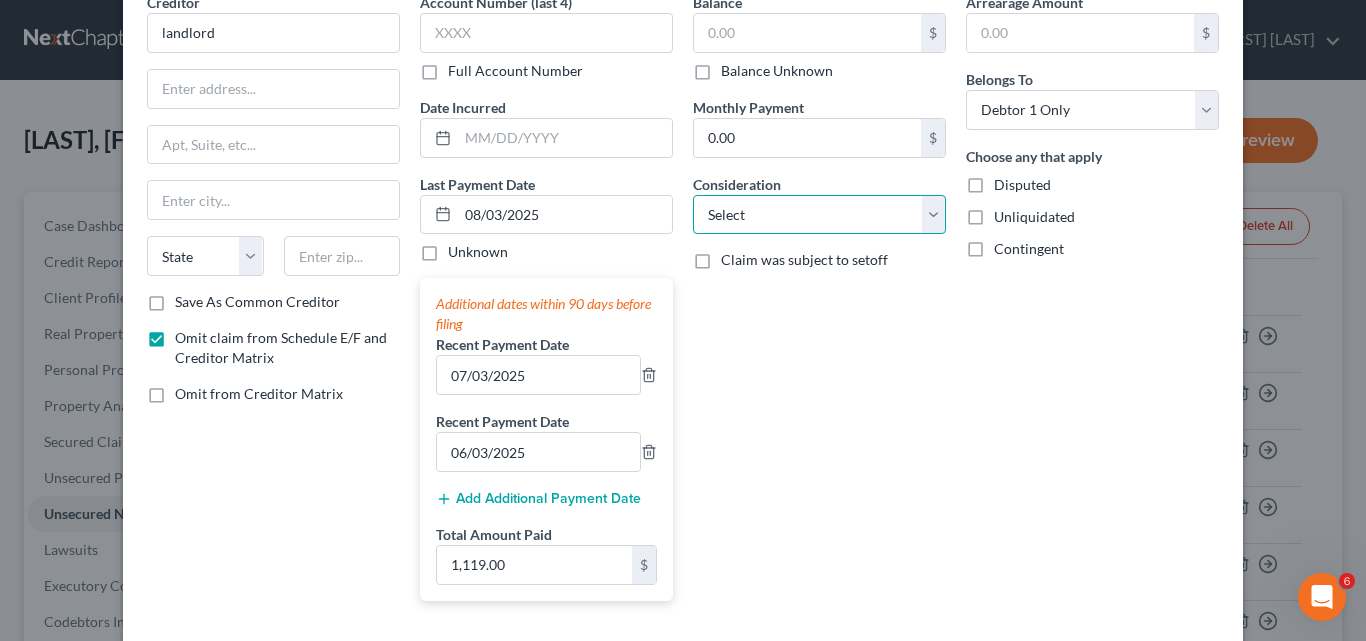 select on "14" 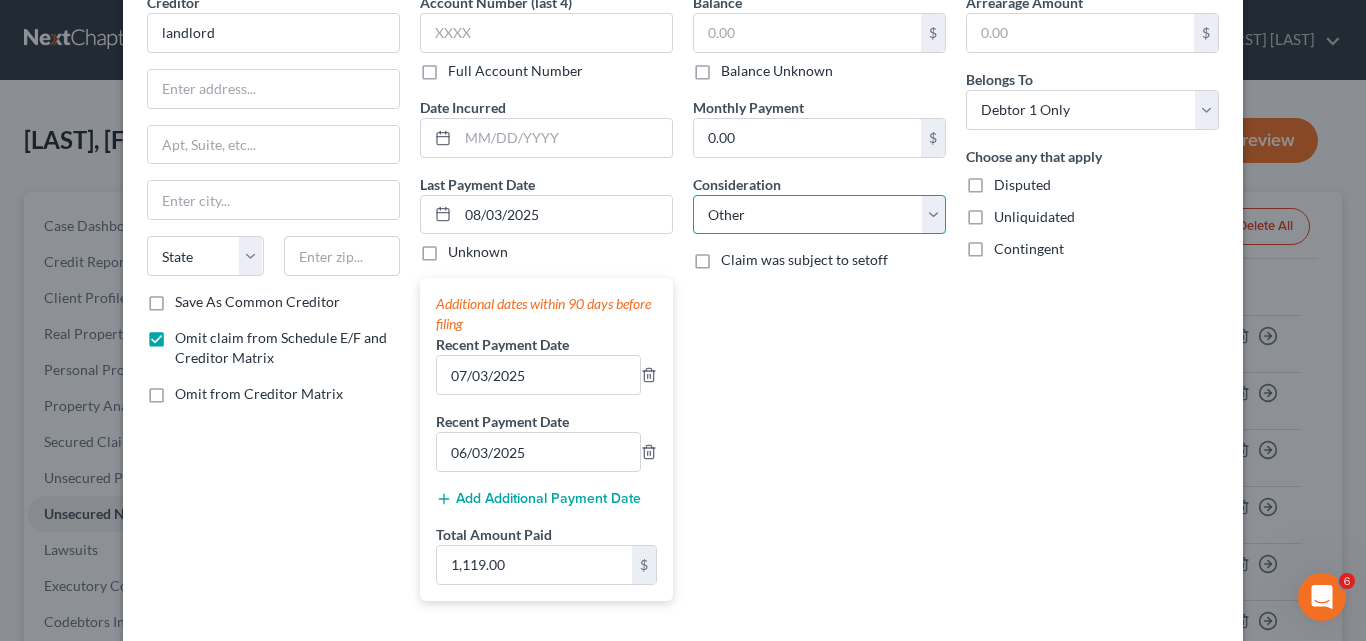 click on "Select Cable / Satellite Services Collection Agency Credit Card Debt Debt Counseling / Attorneys Deficiency Balance Domestic Support Obligations Home / Car Repairs Income Taxes Judgment Liens Medical Services Monies Loaned / Advanced Mortgage Obligation From Divorce Or Separation Obligation To Pensions Other Overdrawn Bank Account Promised To Help Pay Creditors Student Loans Suppliers And Vendors Telephone / Internet Services Utility Services" at bounding box center (819, 215) 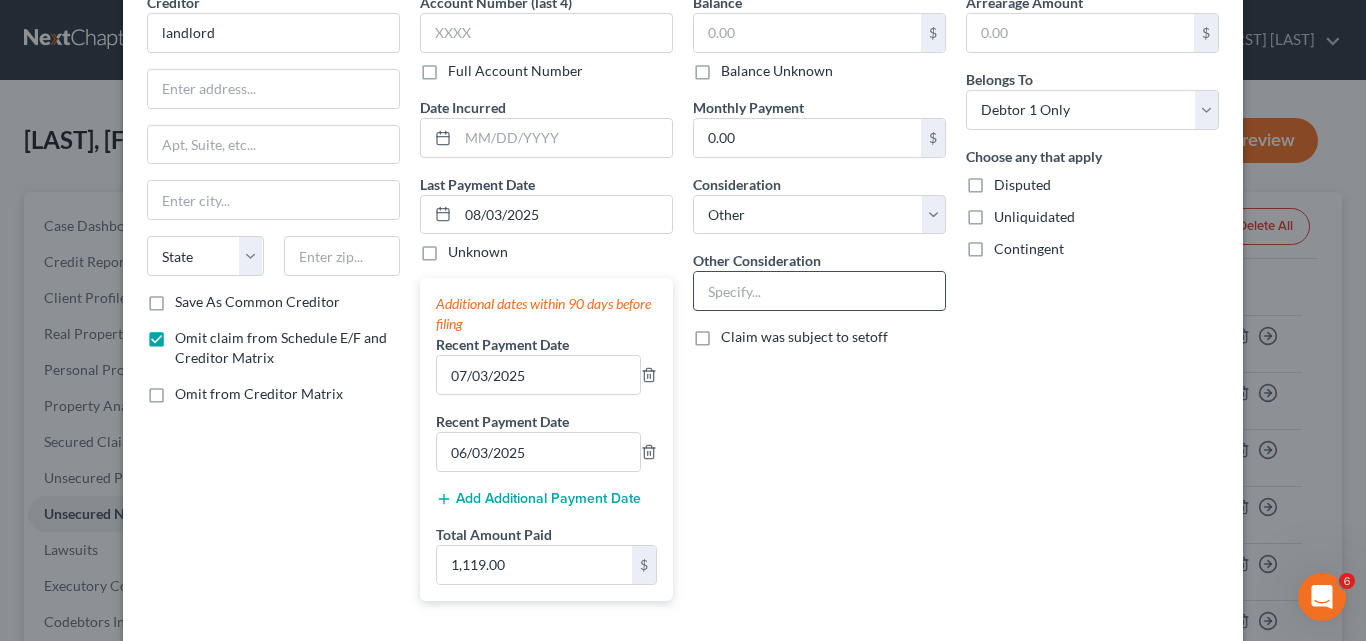 click at bounding box center (819, 291) 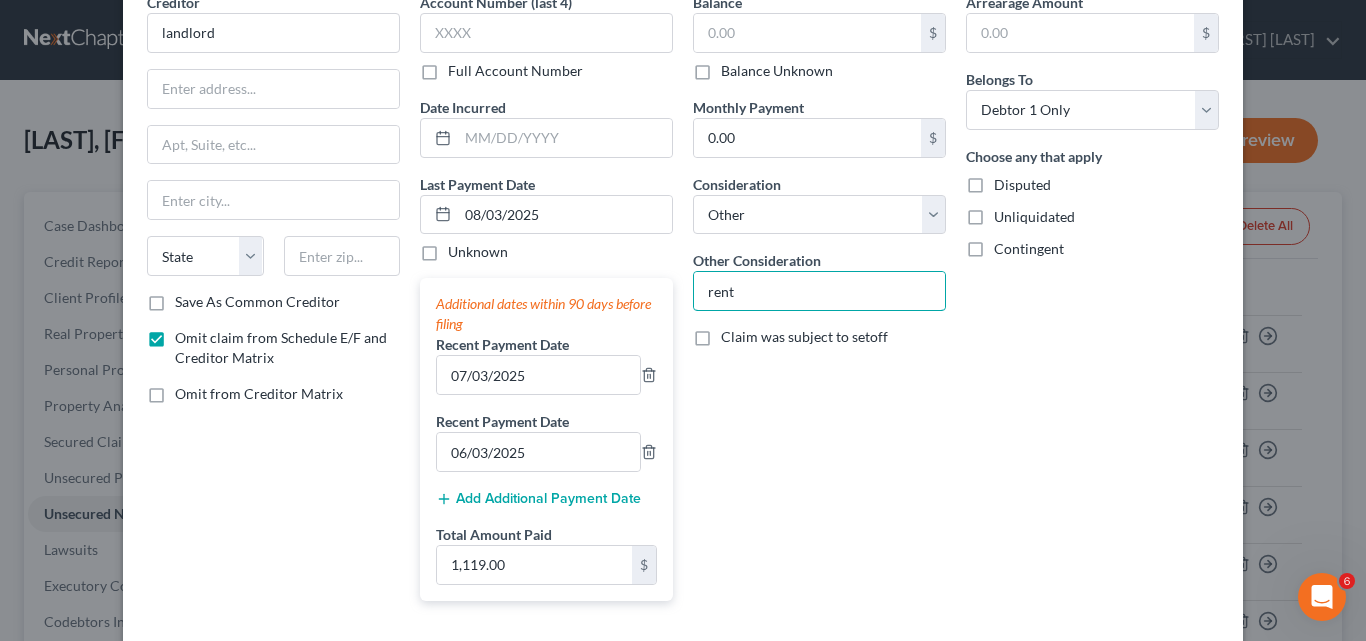 type on "rent" 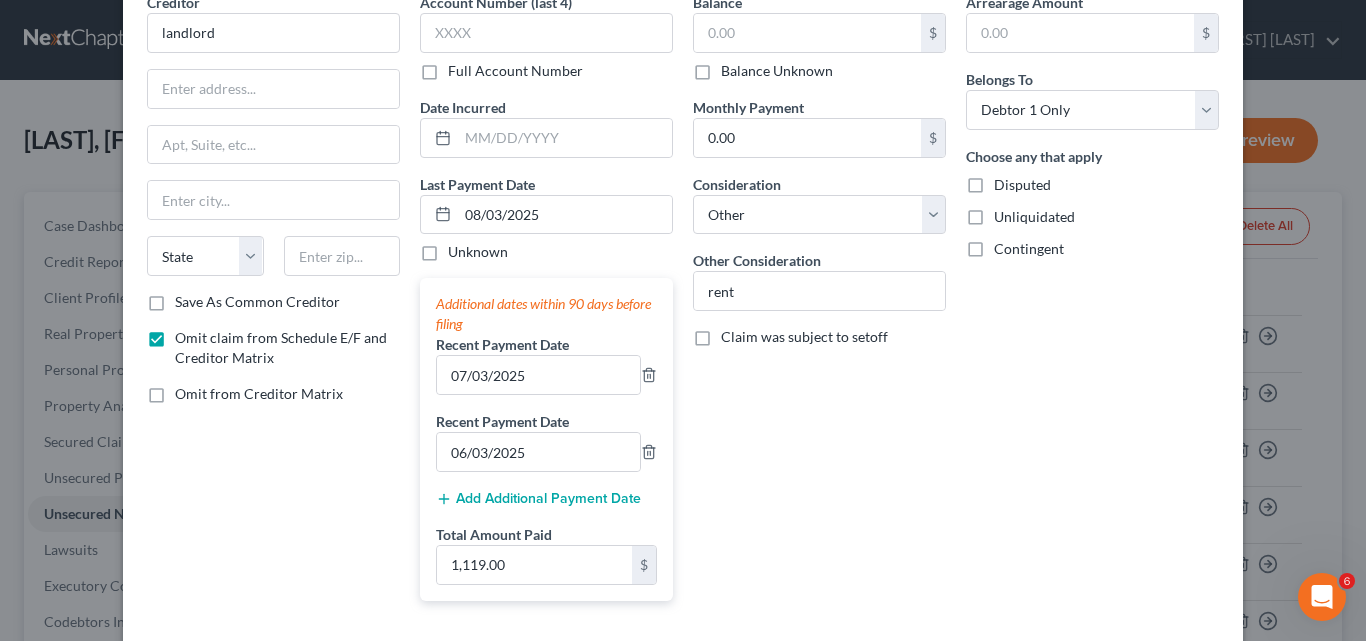 click on "[AMOUNT] [CURRENCY]" at bounding box center (819, 304) 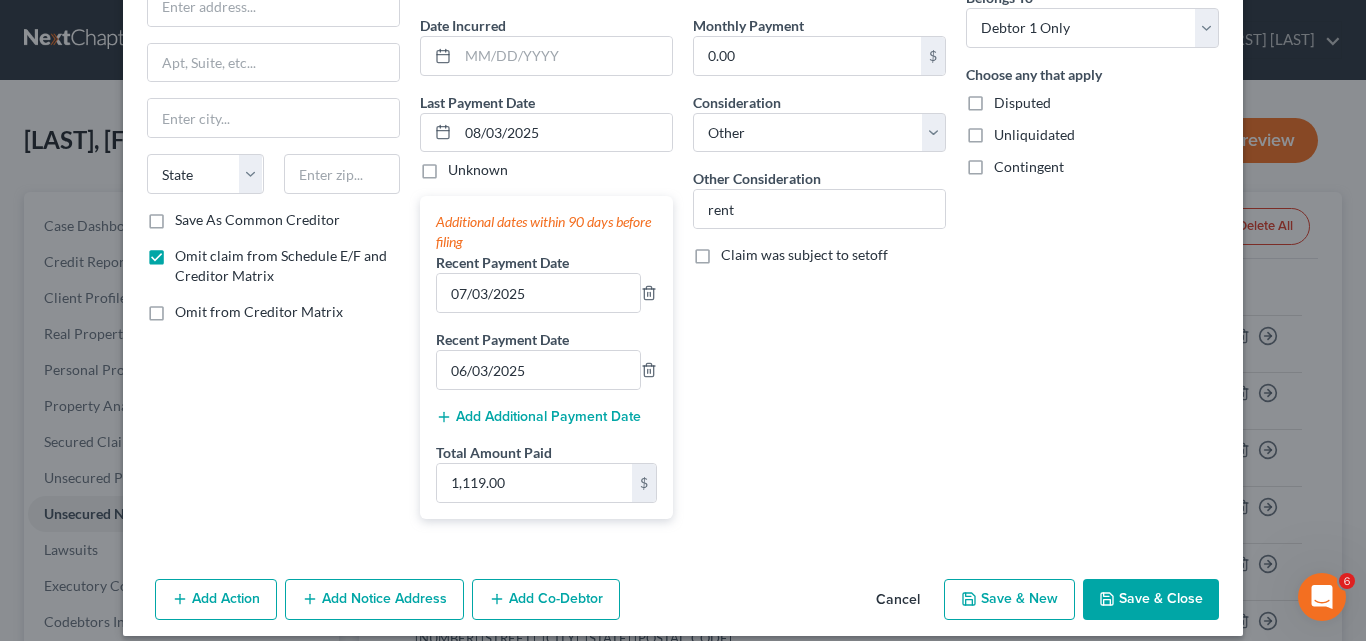 scroll, scrollTop: 201, scrollLeft: 0, axis: vertical 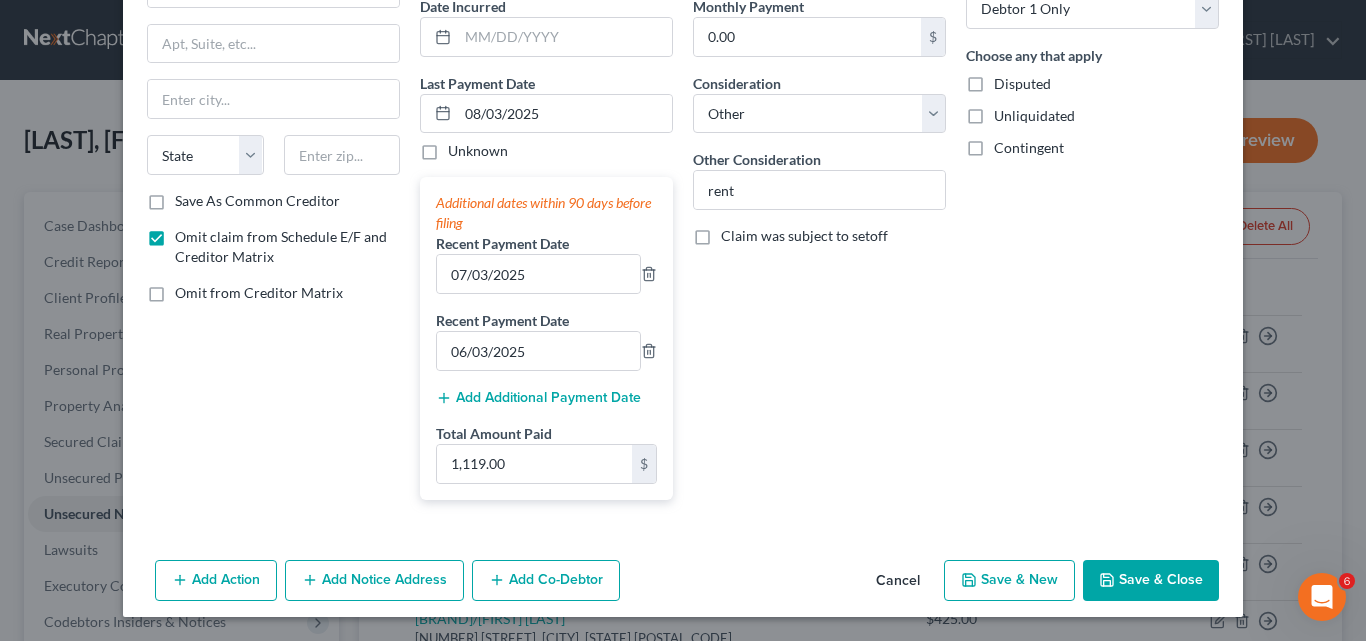 click on "Save & New" at bounding box center (1009, 581) 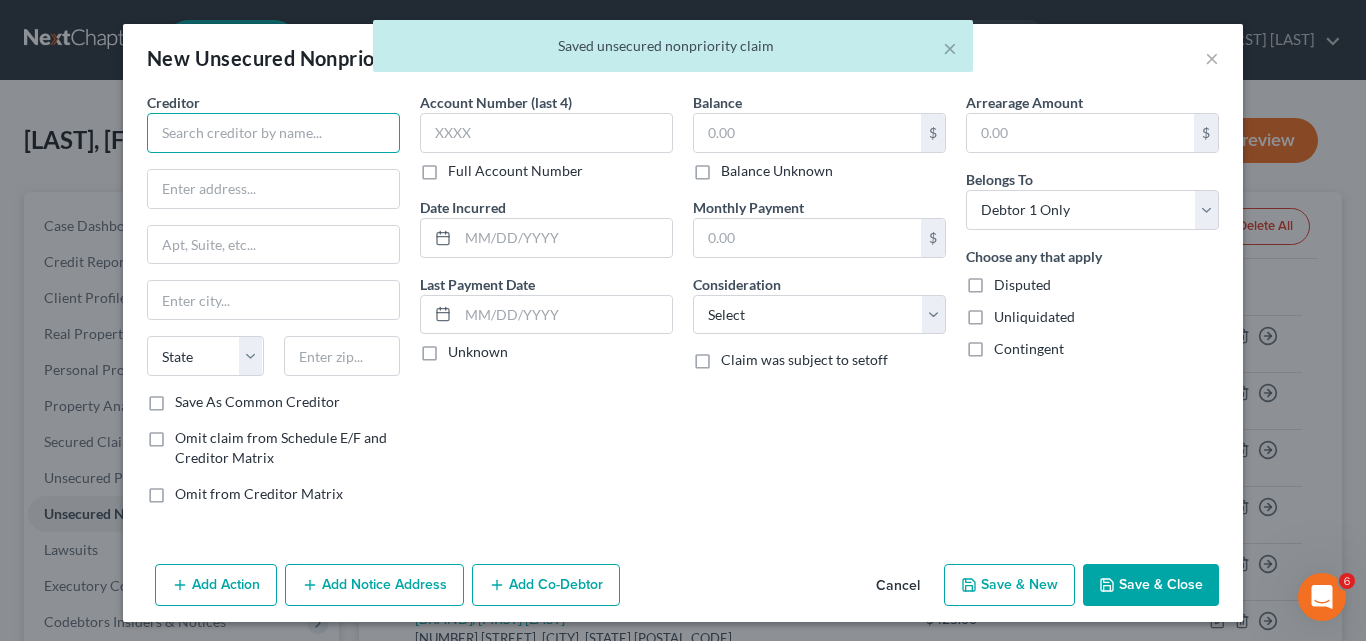 click at bounding box center [273, 133] 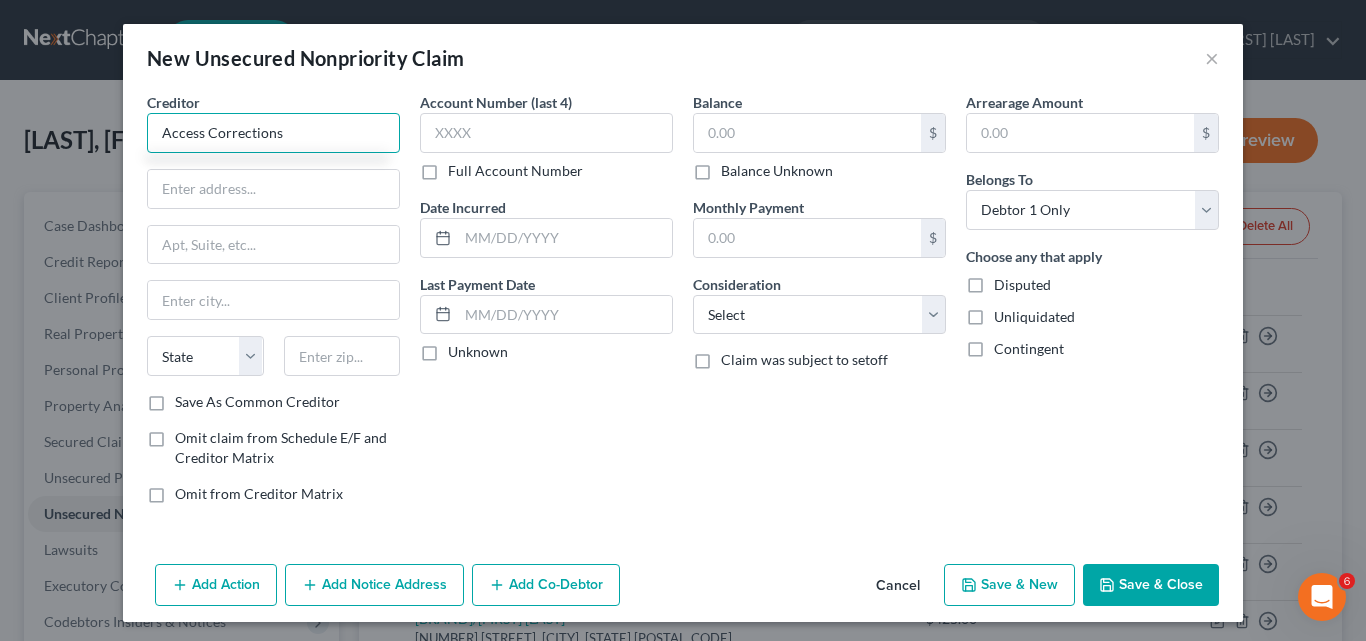 type on "Access Corrections" 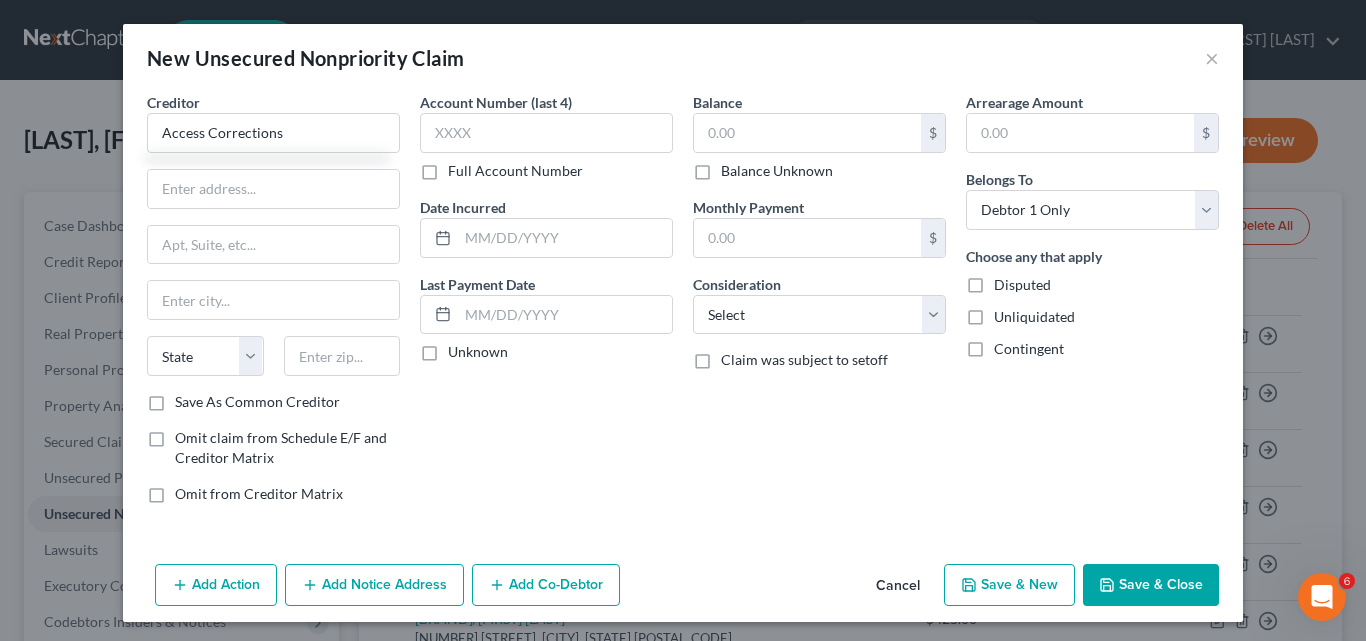 click on "Omit claim from Schedule E/F and Creditor Matrix" at bounding box center [287, 448] 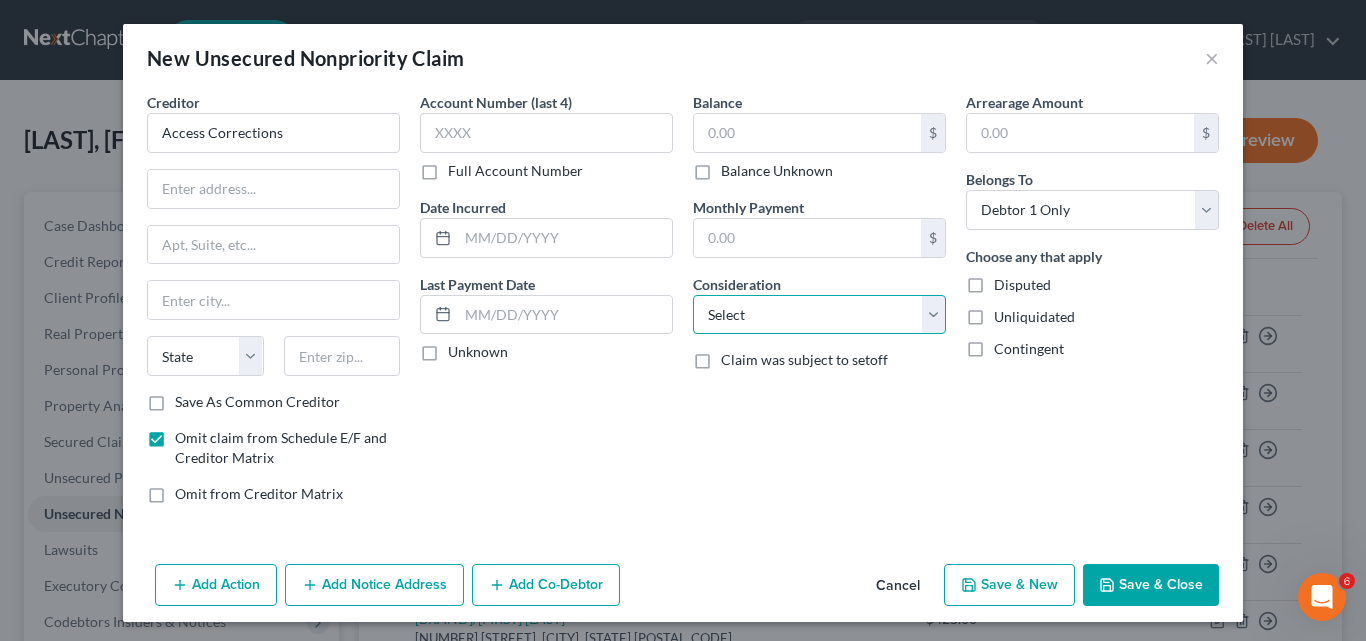 click on "Select Cable / Satellite Services Collection Agency Credit Card Debt Debt Counseling / Attorneys Deficiency Balance Domestic Support Obligations Home / Car Repairs Income Taxes Judgment Liens Medical Services Monies Loaned / Advanced Mortgage Obligation From Divorce Or Separation Obligation To Pensions Other Overdrawn Bank Account Promised To Help Pay Creditors Student Loans Suppliers And Vendors Telephone / Internet Services Utility Services" at bounding box center (819, 315) 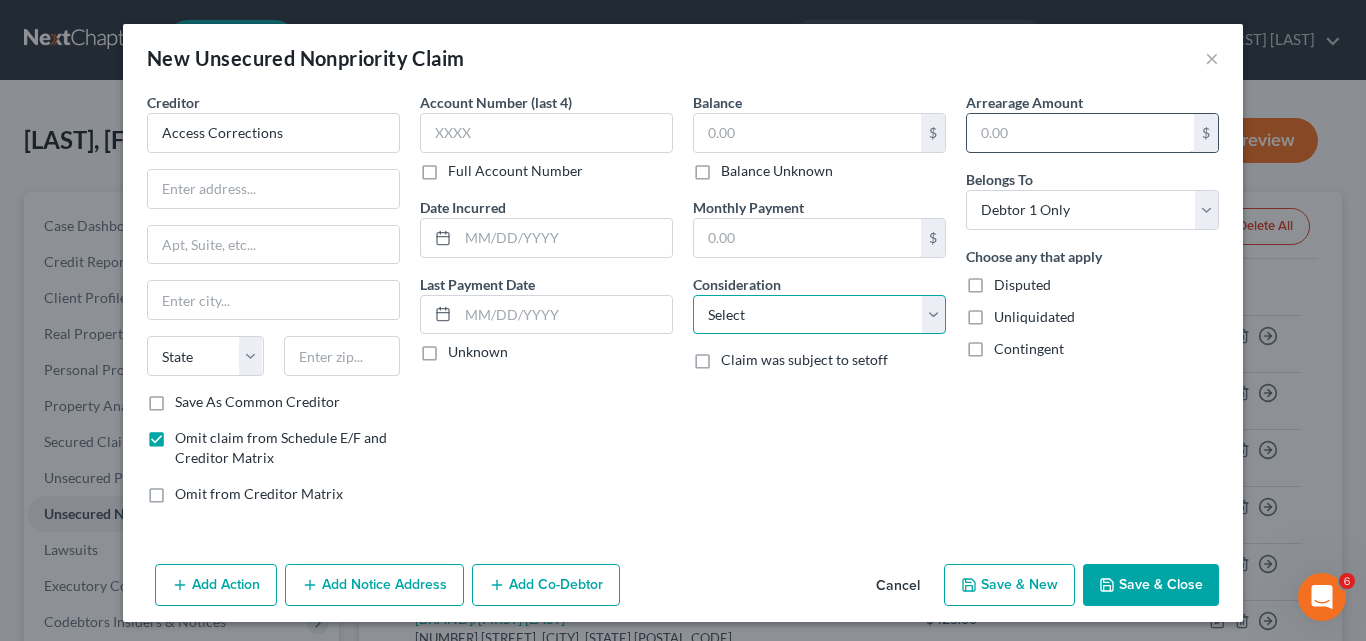 select on "14" 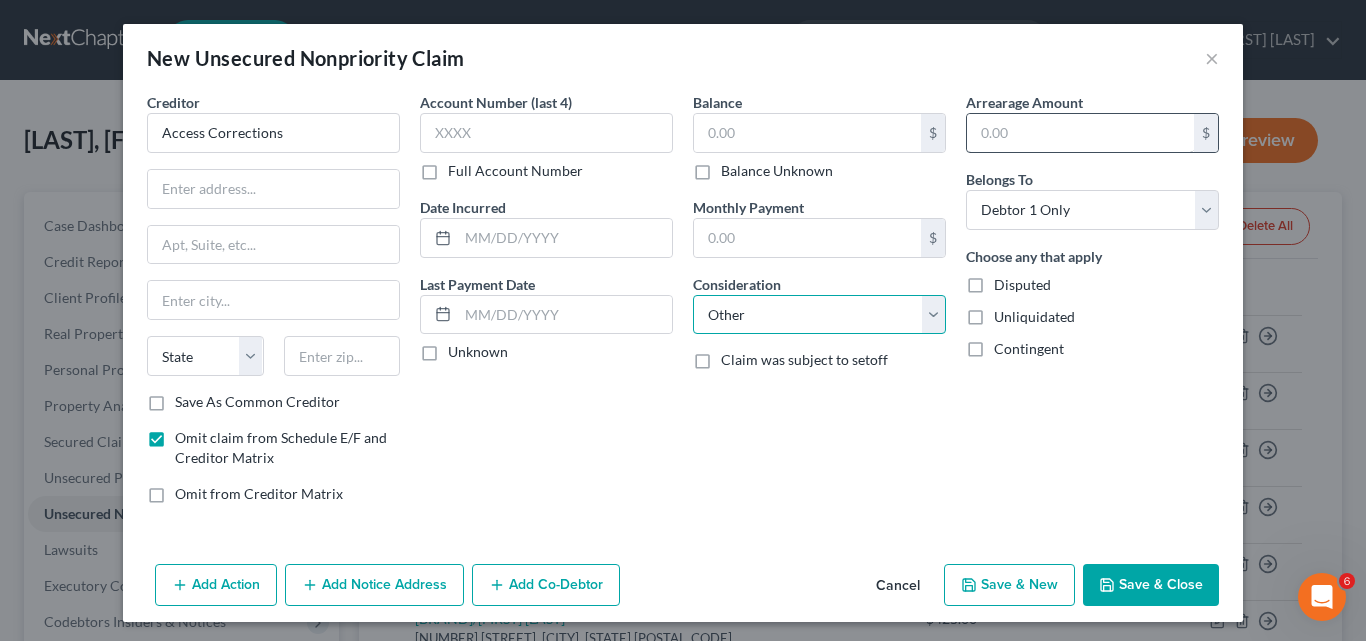 click on "Select Cable / Satellite Services Collection Agency Credit Card Debt Debt Counseling / Attorneys Deficiency Balance Domestic Support Obligations Home / Car Repairs Income Taxes Judgment Liens Medical Services Monies Loaned / Advanced Mortgage Obligation From Divorce Or Separation Obligation To Pensions Other Overdrawn Bank Account Promised To Help Pay Creditors Student Loans Suppliers And Vendors Telephone / Internet Services Utility Services" at bounding box center [819, 315] 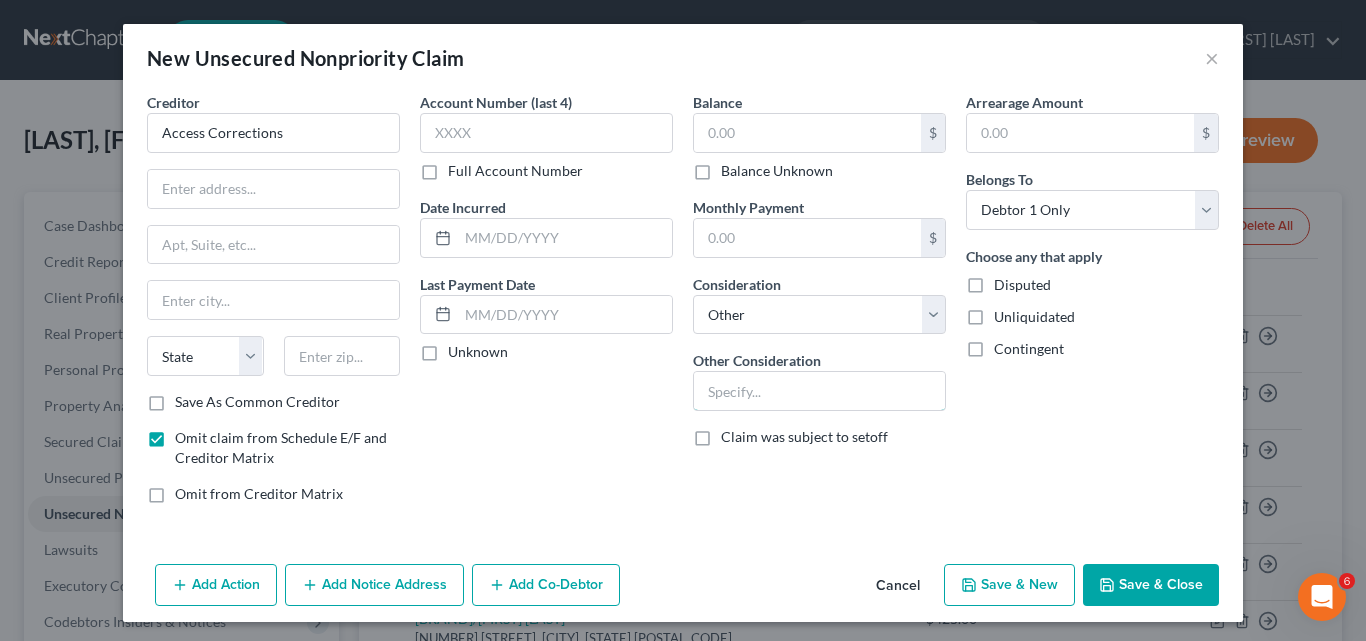 drag, startPoint x: 701, startPoint y: 386, endPoint x: 657, endPoint y: 285, distance: 110.16805 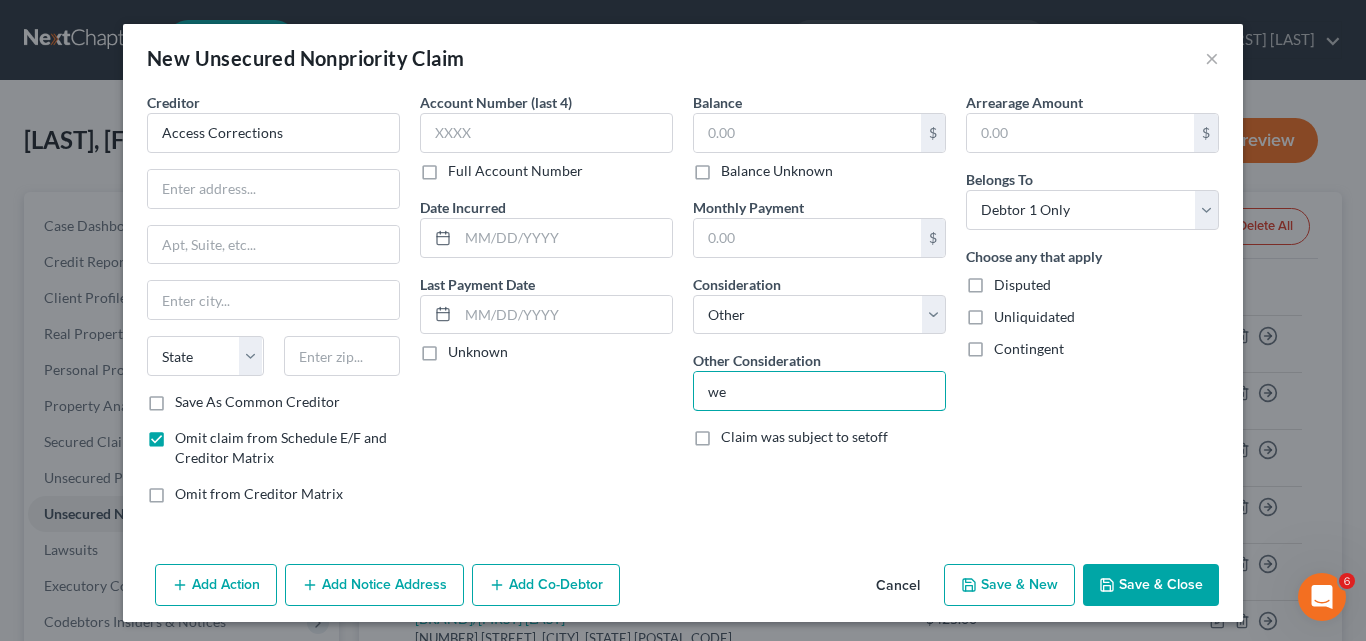 type on "w" 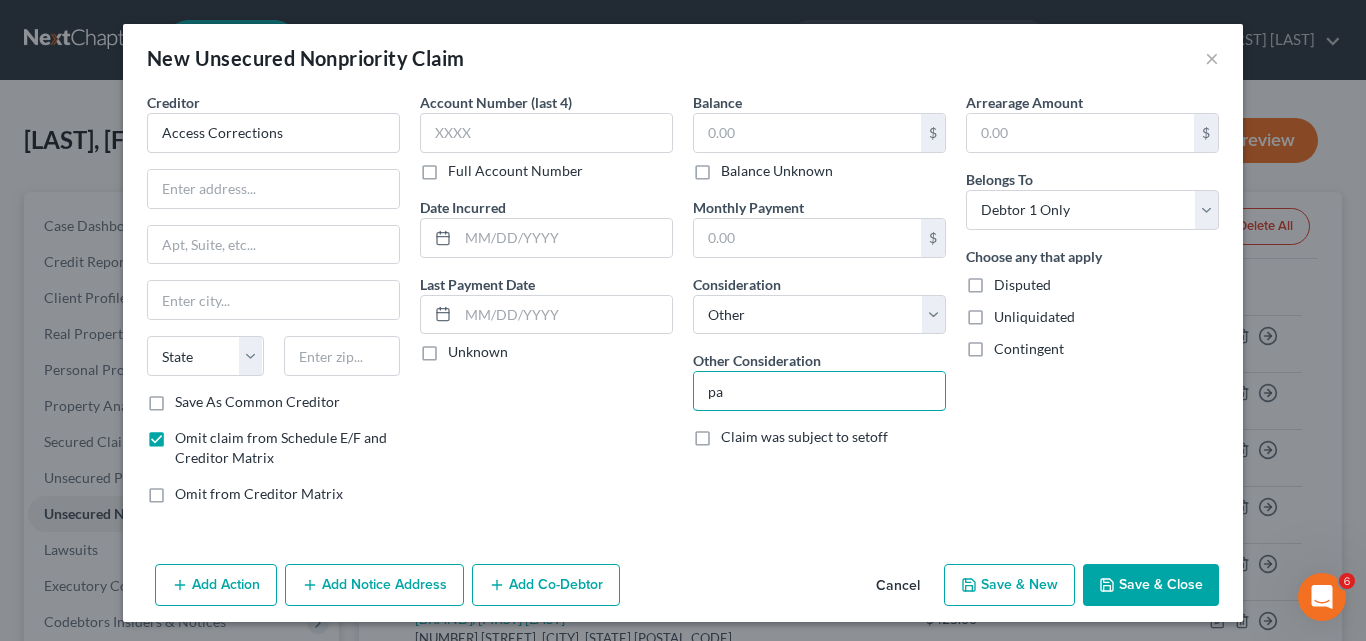 type on "p" 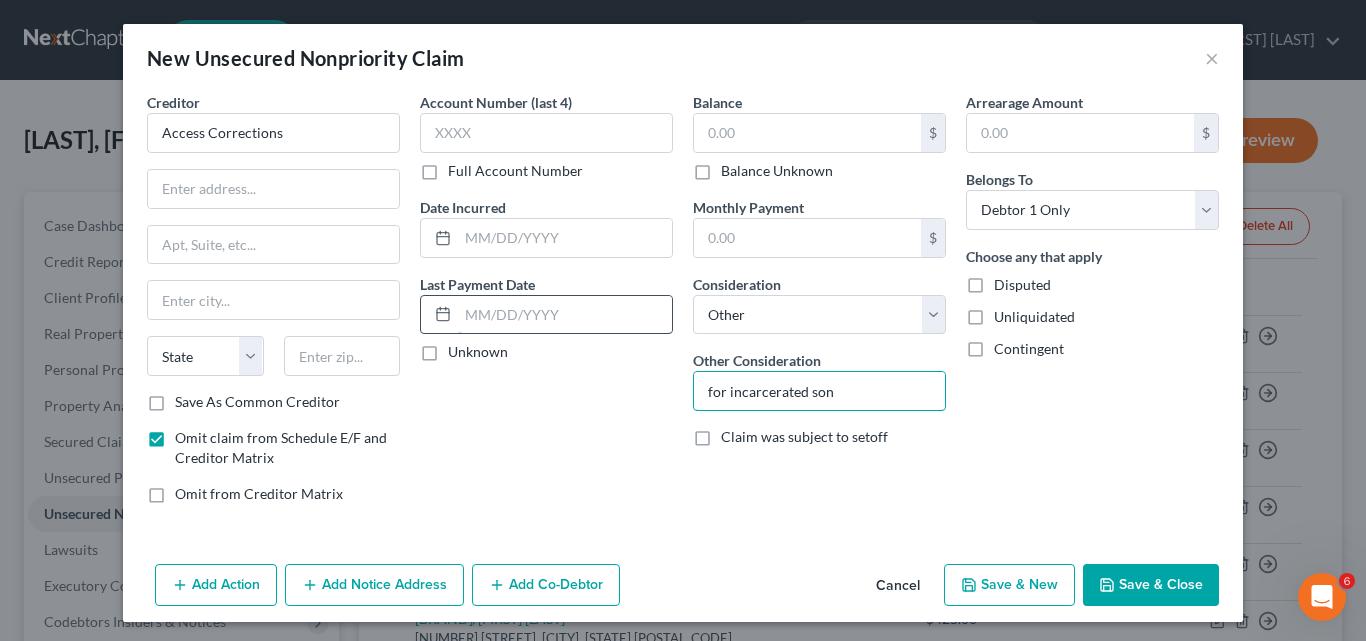 type on "for incarcerated son" 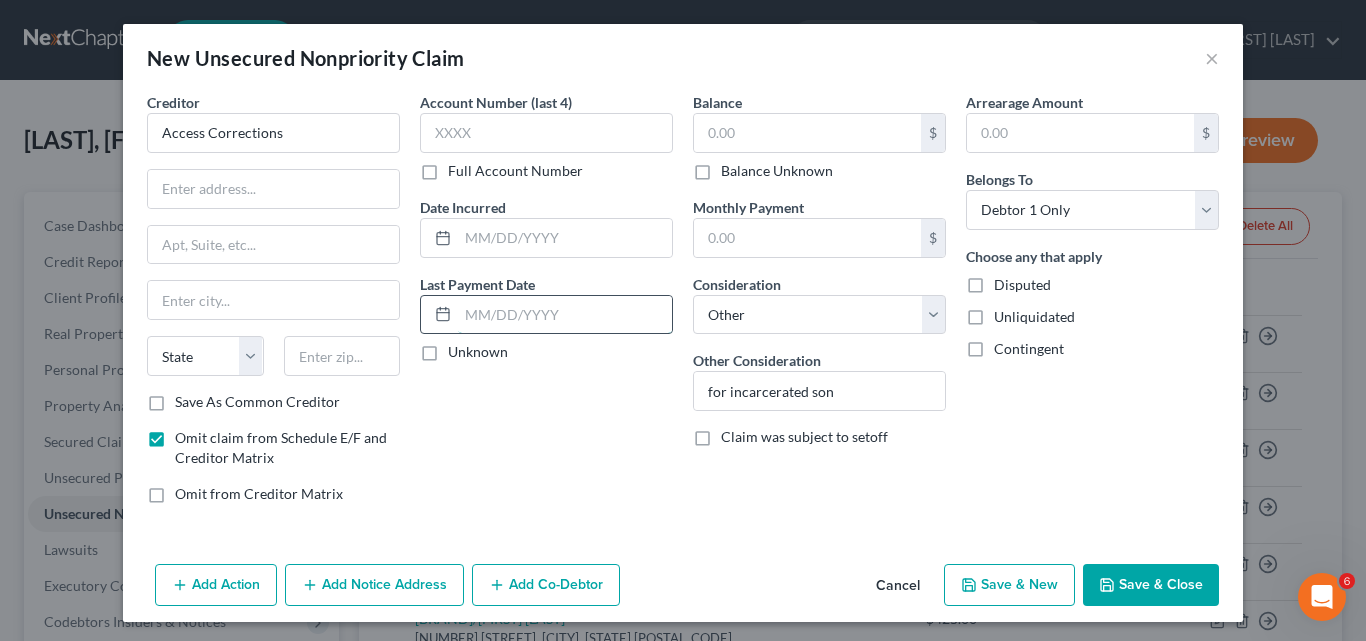 click at bounding box center [565, 315] 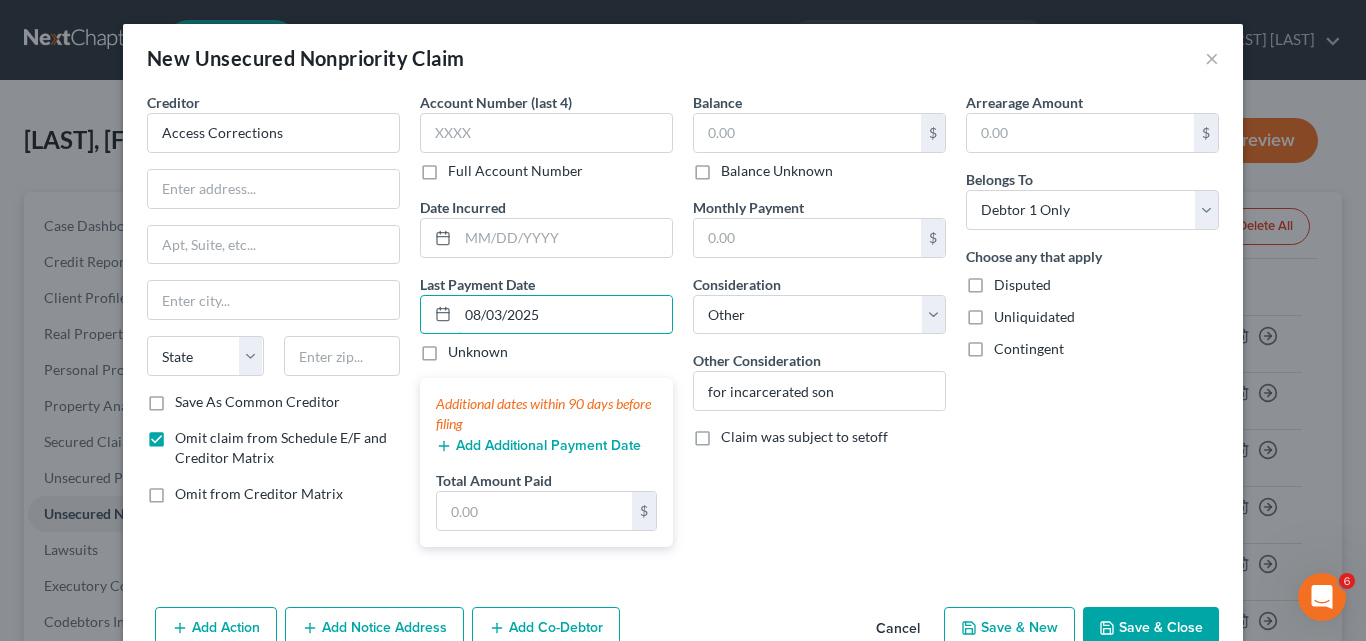 type on "08/03/2025" 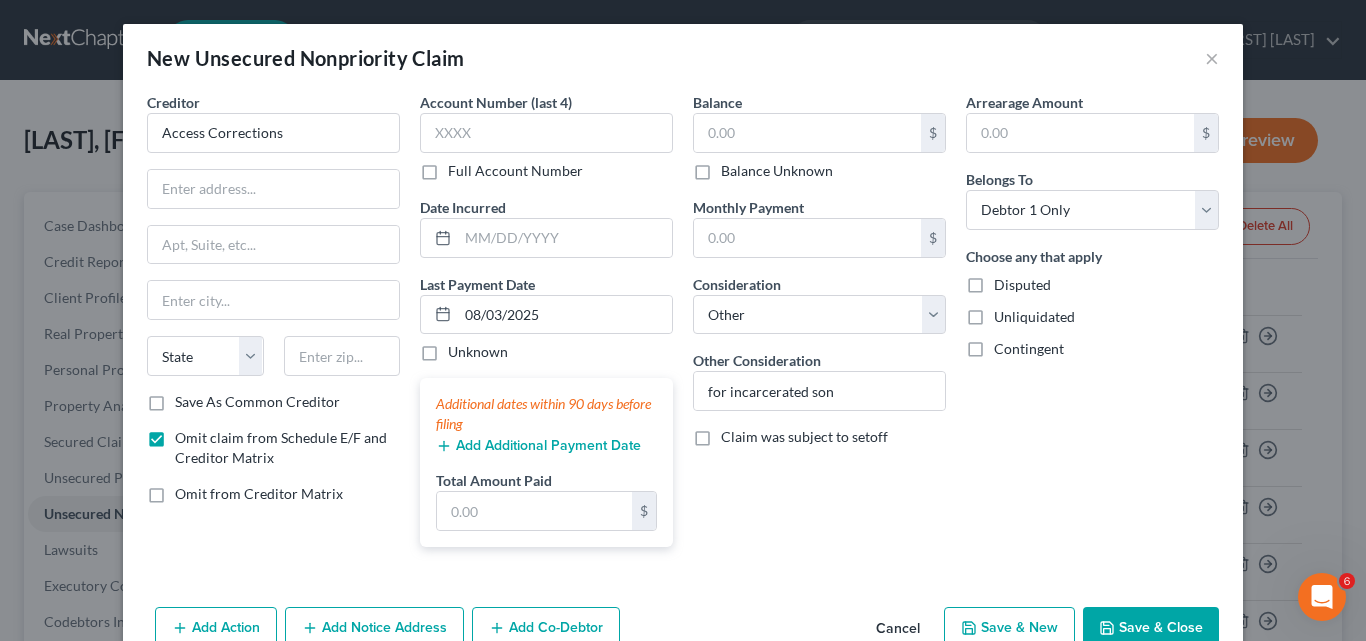 click on "Add Additional Payment Date" at bounding box center [538, 446] 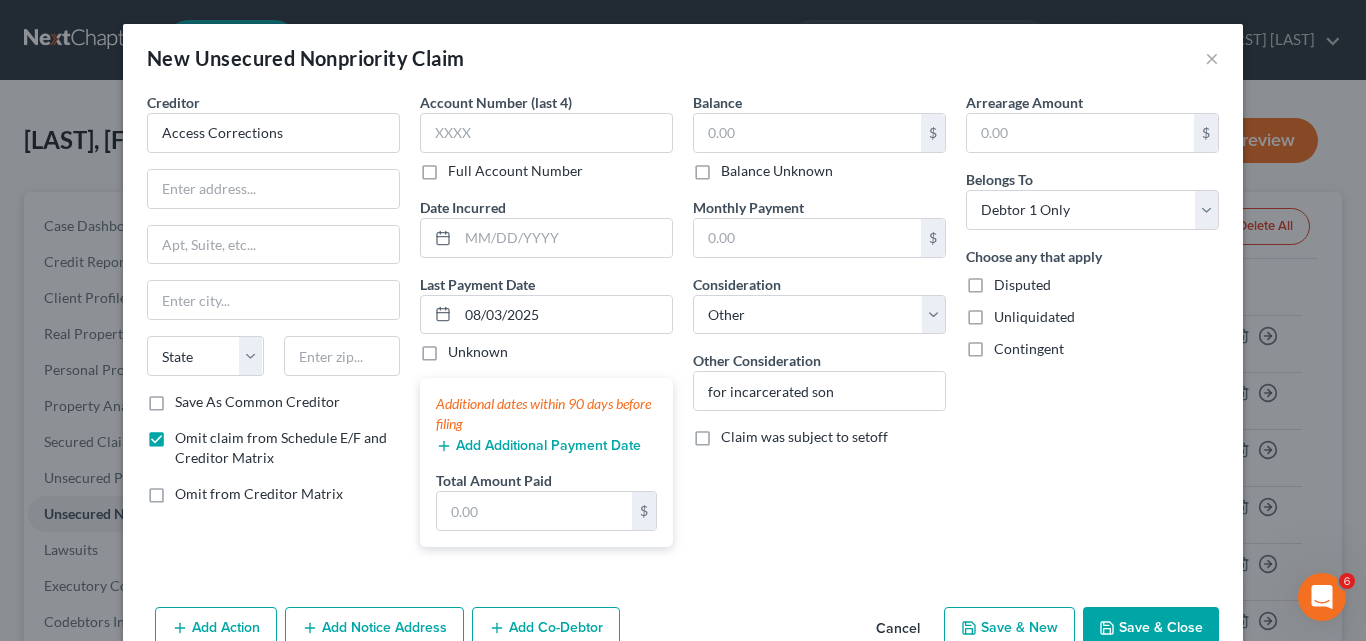 click on "Add Additional Payment Date" at bounding box center [538, 446] 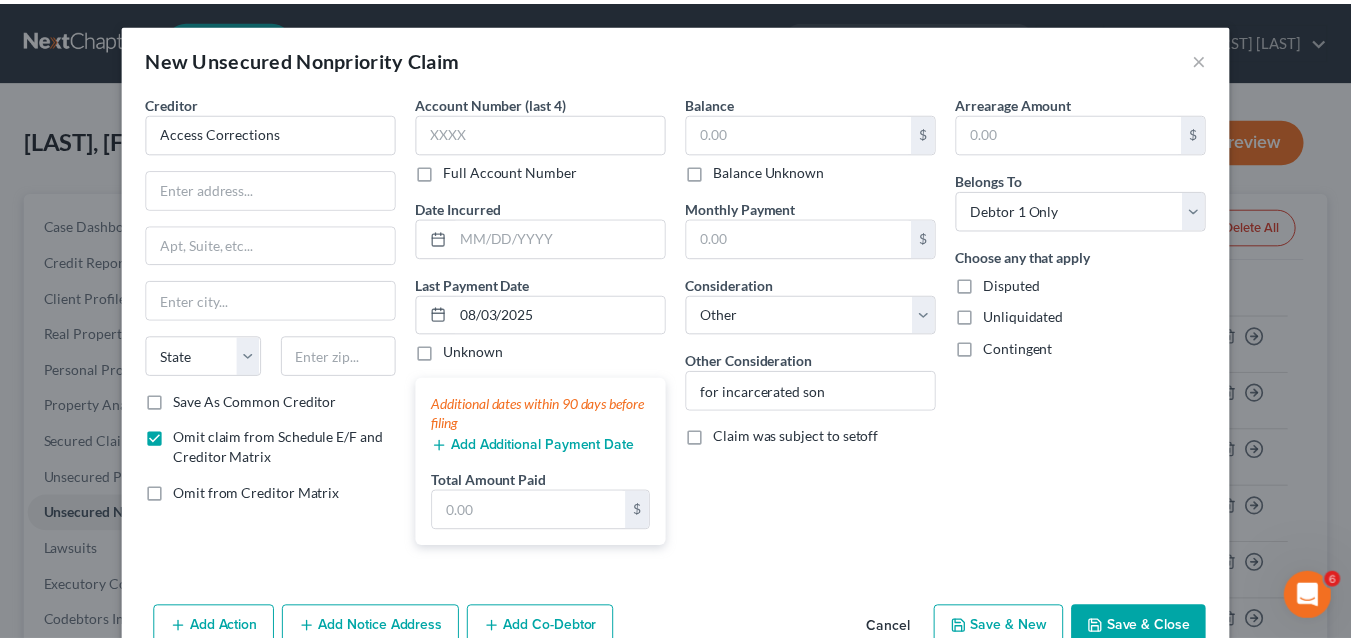 scroll, scrollTop: 48, scrollLeft: 0, axis: vertical 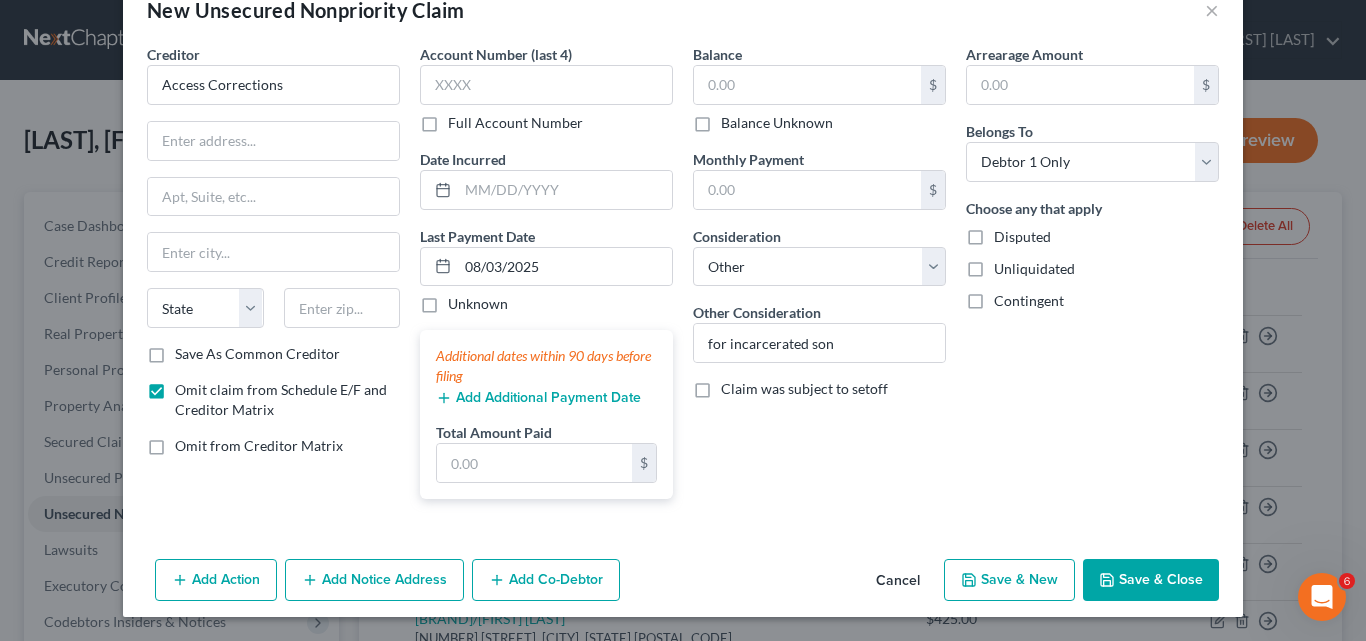 click on "Add Additional Payment Date" at bounding box center [538, 398] 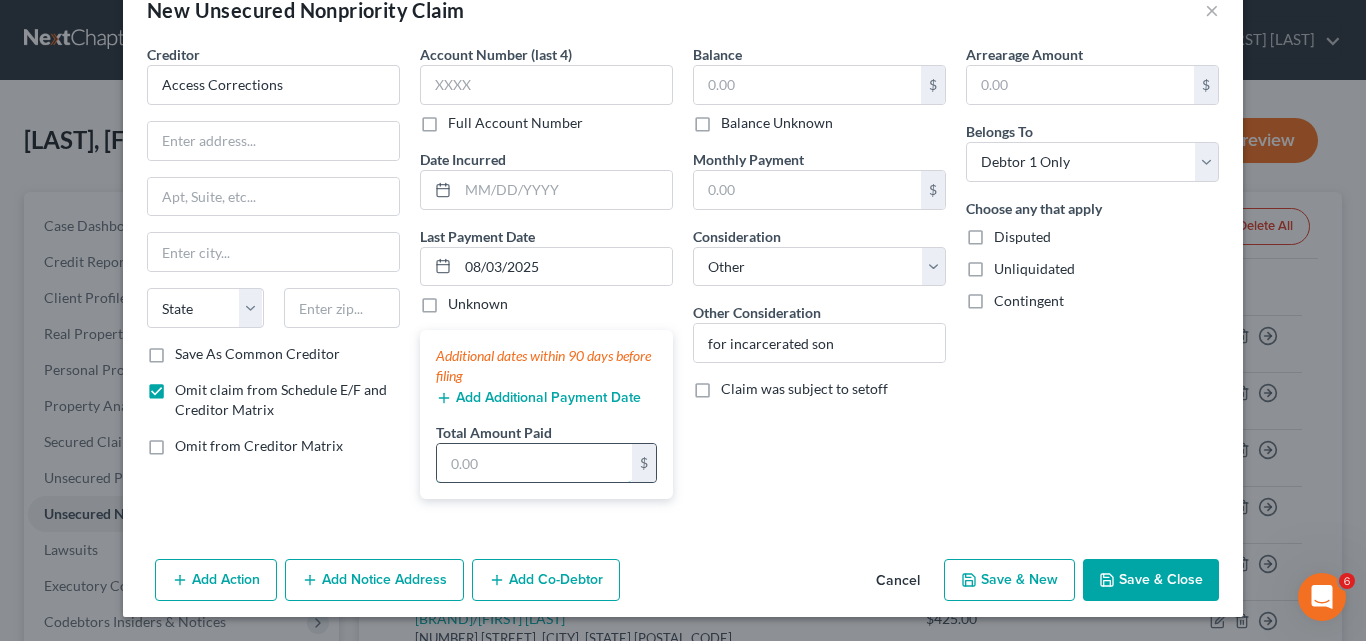 click at bounding box center (534, 463) 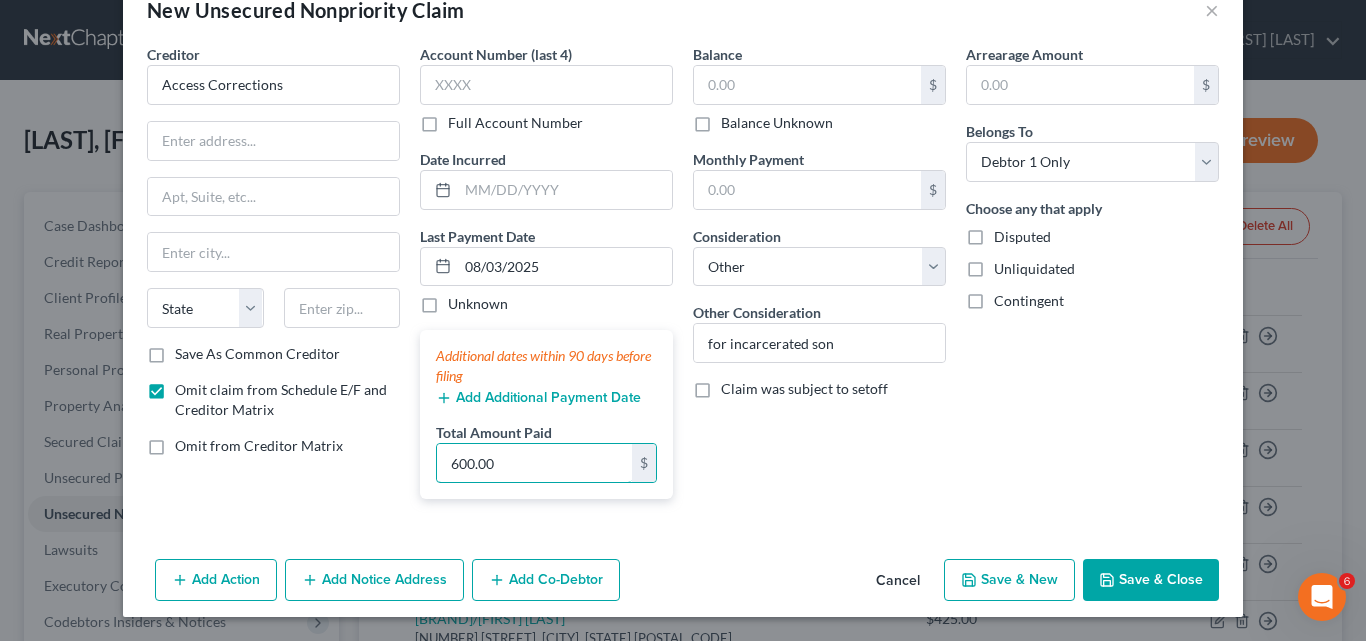 type on "600.00" 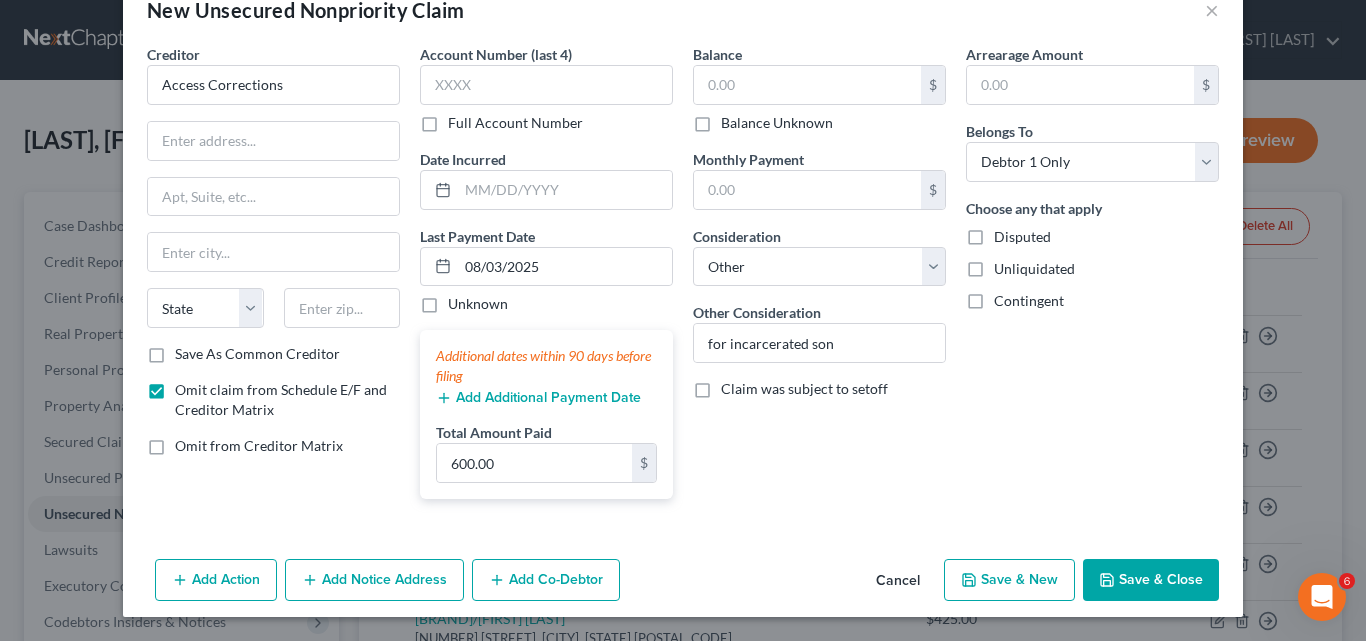 click on "Add Additional Payment Date" at bounding box center [538, 398] 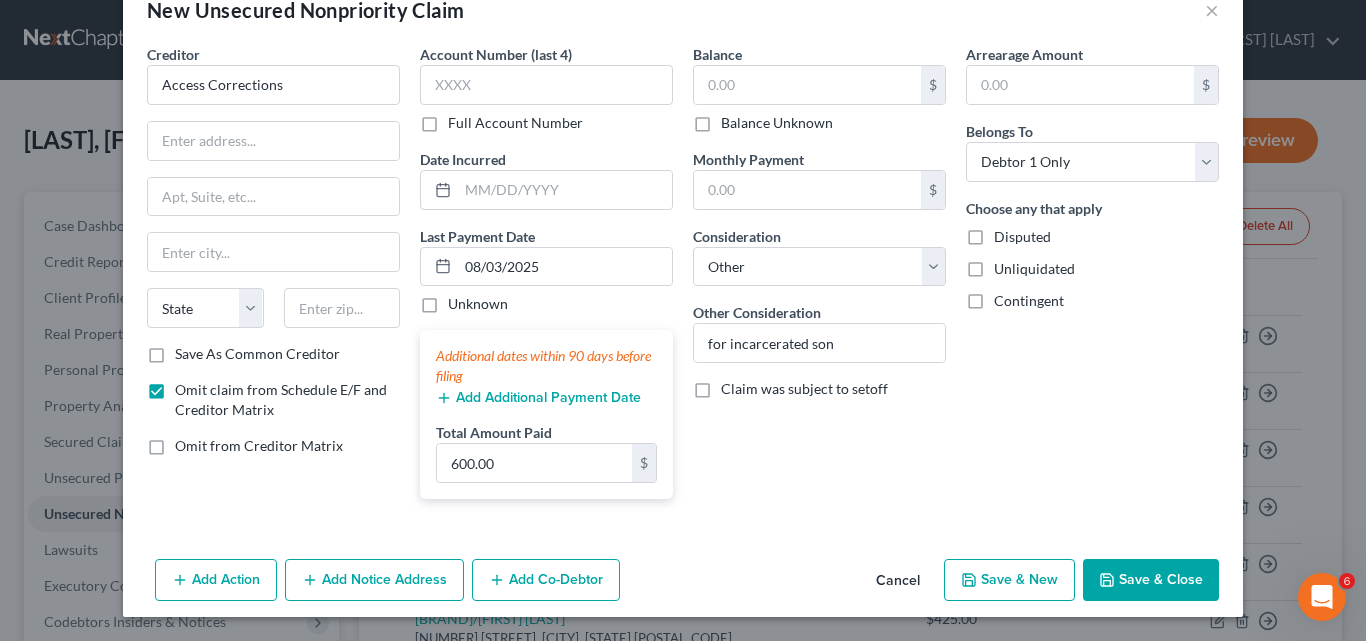 click on "Add Additional Payment Date" at bounding box center [538, 398] 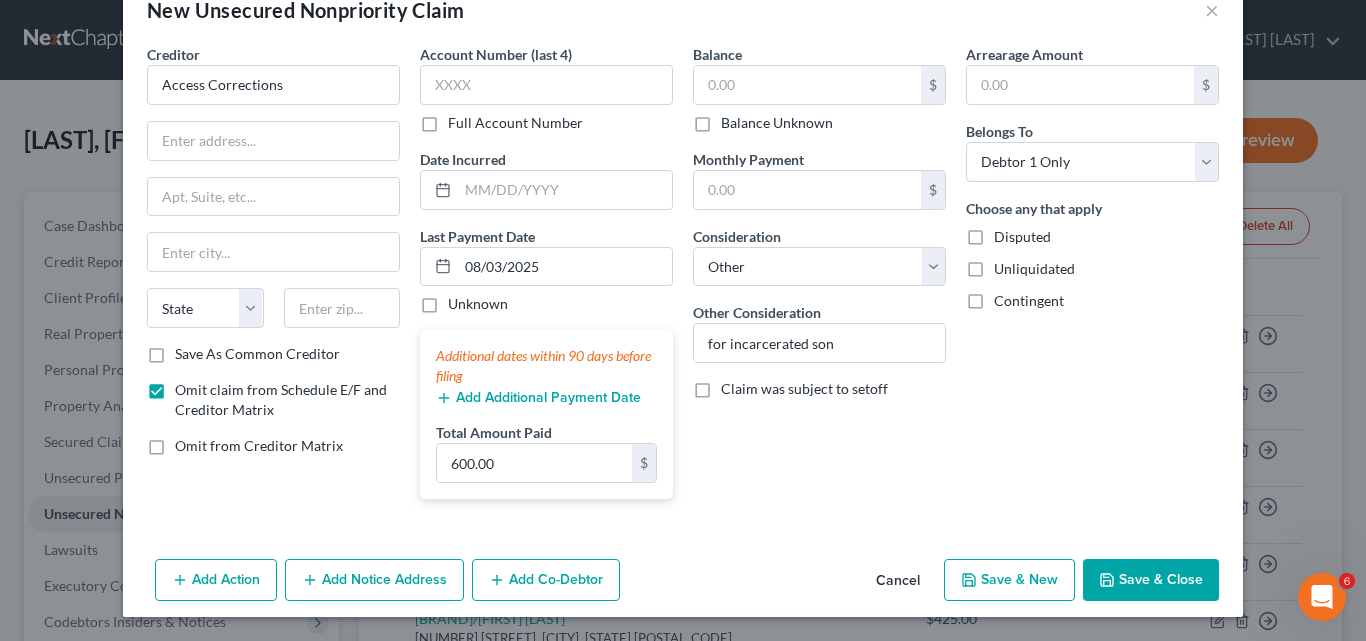 click on "Save & Close" at bounding box center (1151, 580) 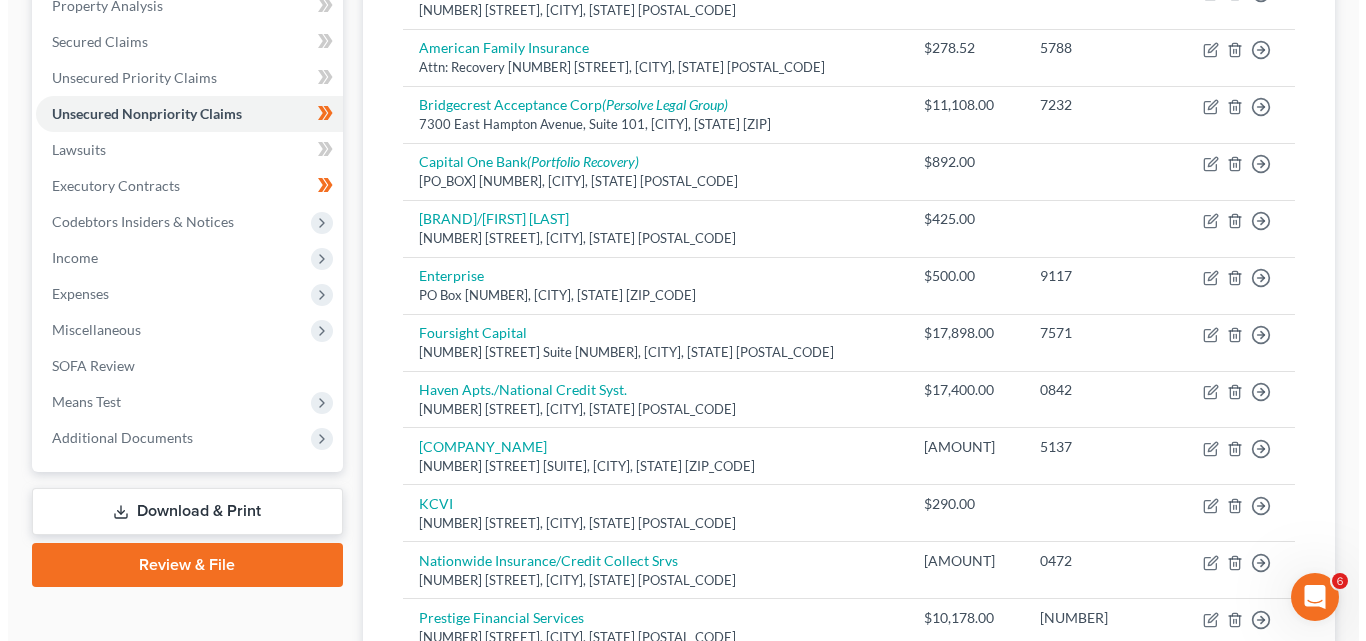 scroll, scrollTop: 800, scrollLeft: 0, axis: vertical 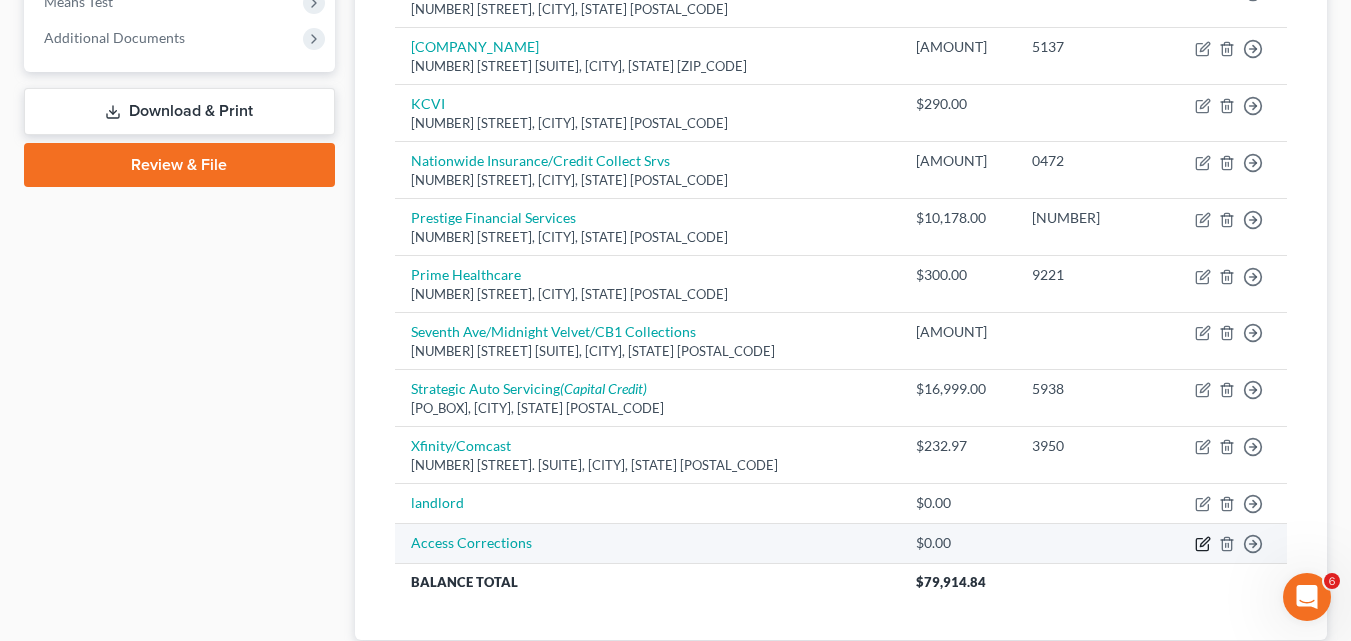 click 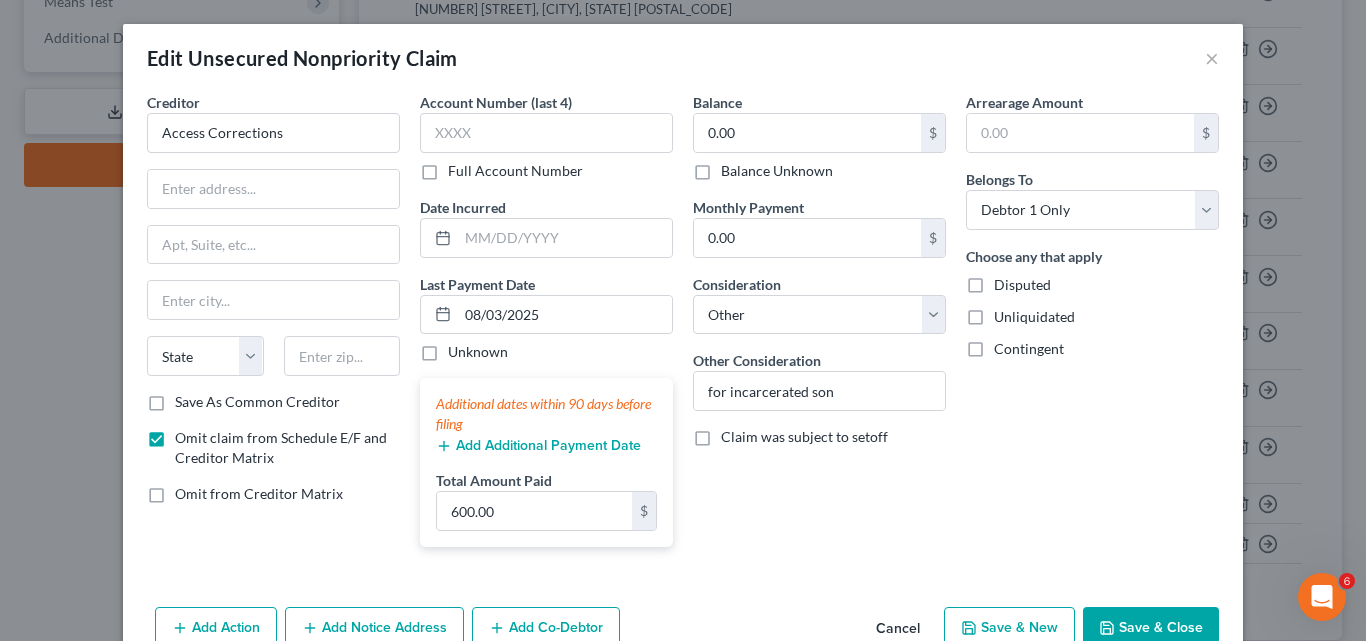 click on "Add Additional Payment Date" at bounding box center (538, 446) 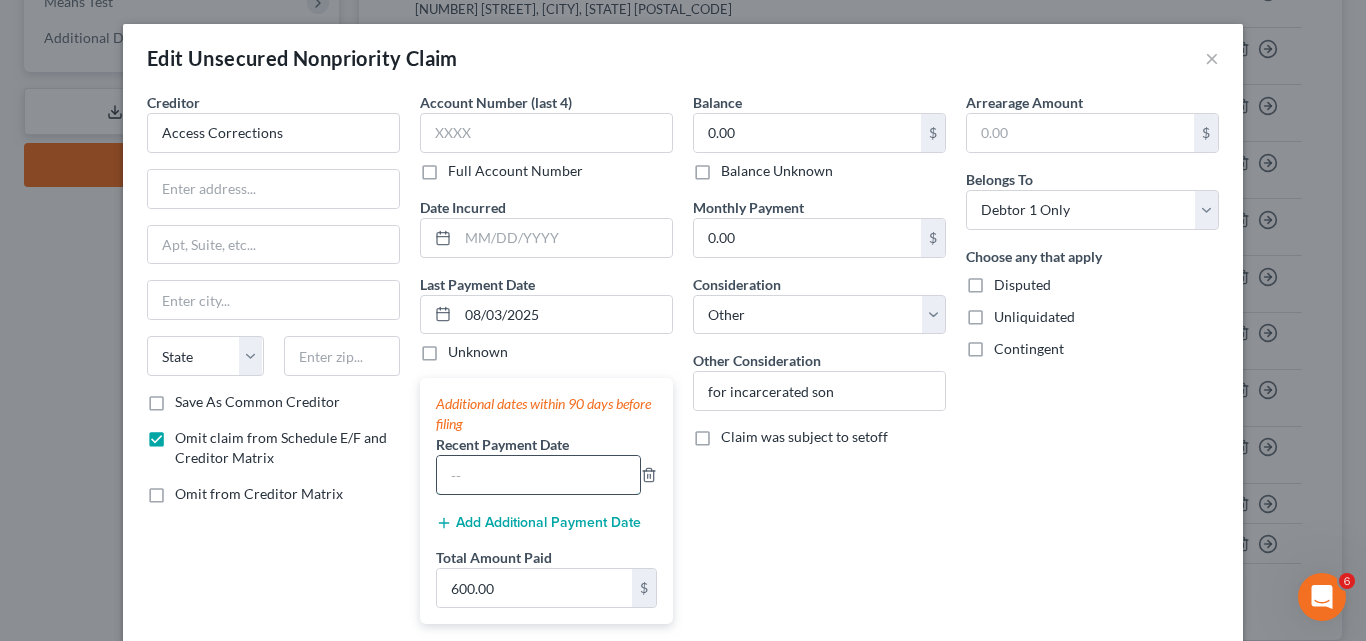 click at bounding box center (538, 475) 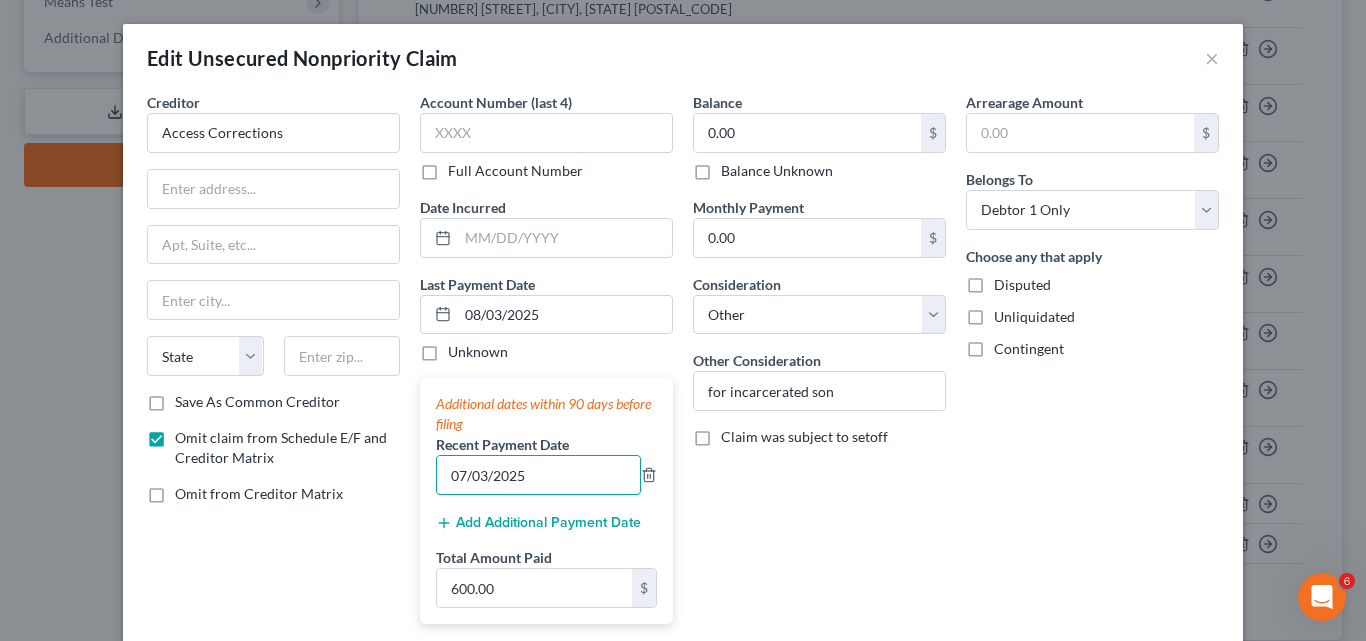 type on "07/03/2025" 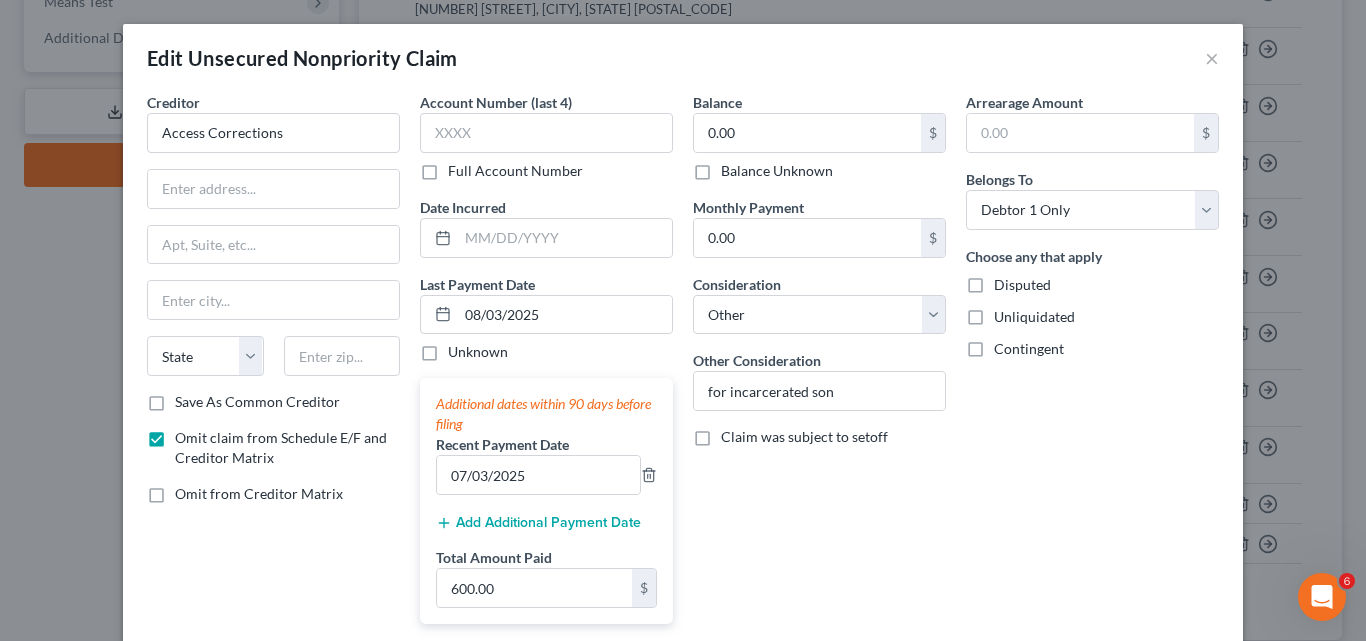 click on "Add Additional Payment Date" at bounding box center (538, 523) 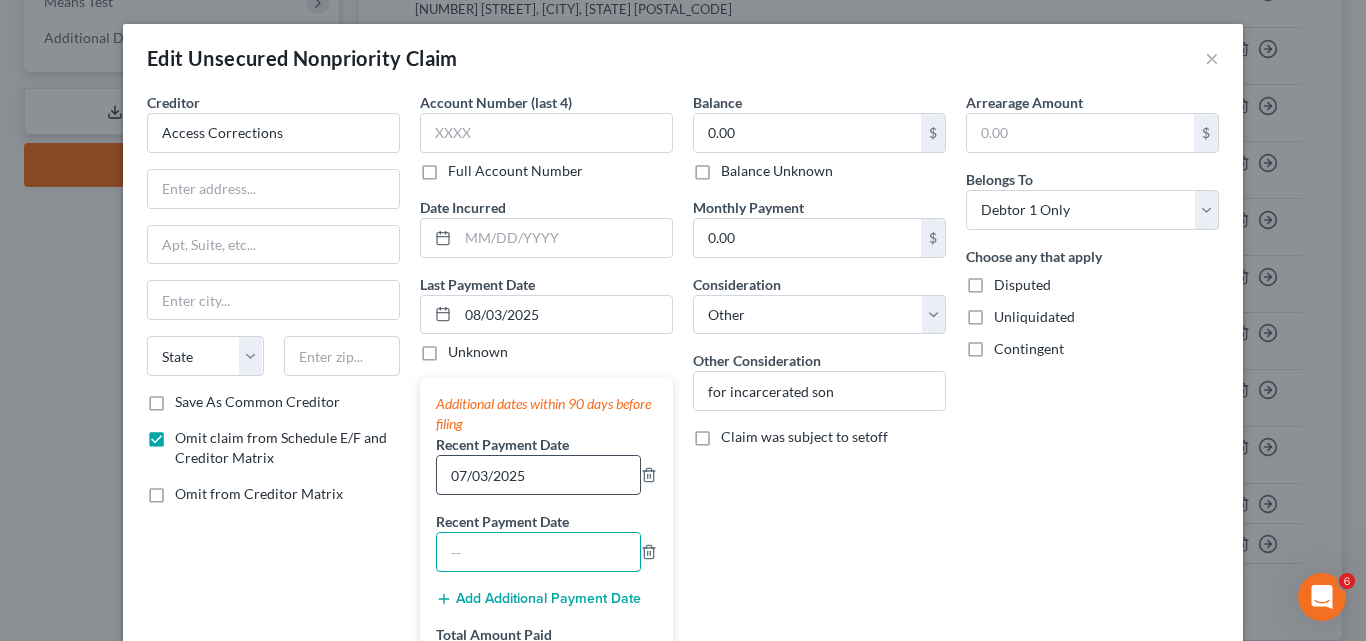 drag, startPoint x: 470, startPoint y: 553, endPoint x: 500, endPoint y: 472, distance: 86.37708 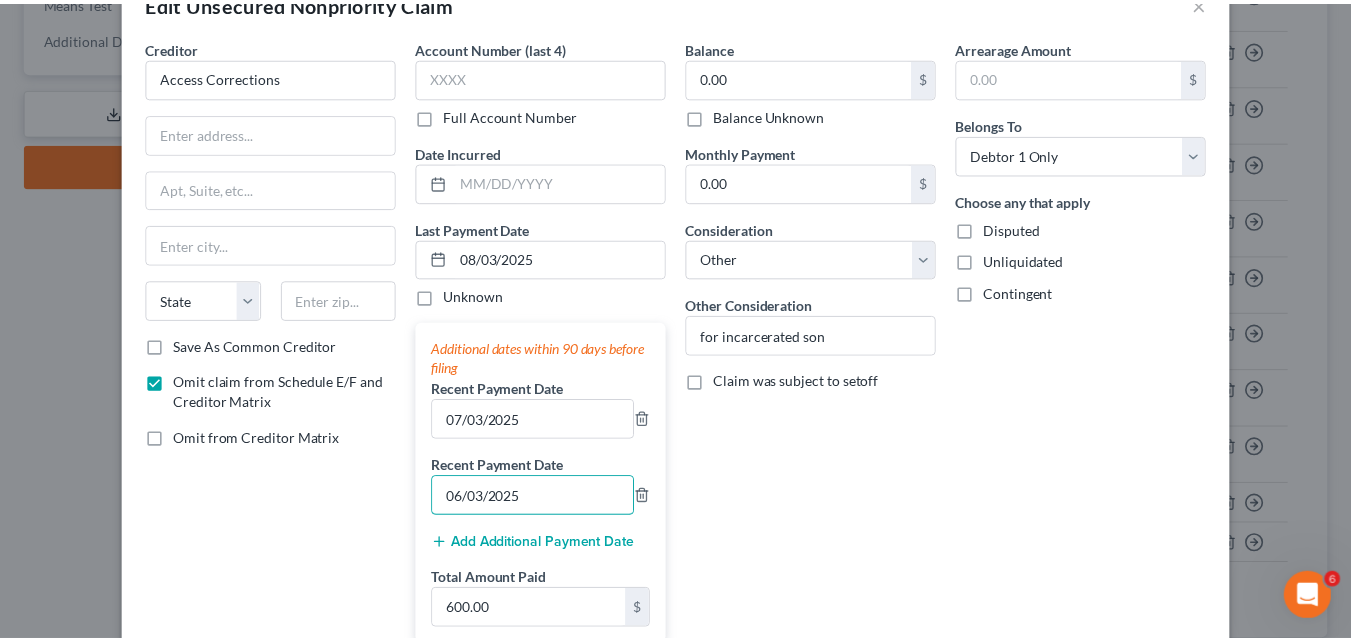 scroll, scrollTop: 200, scrollLeft: 0, axis: vertical 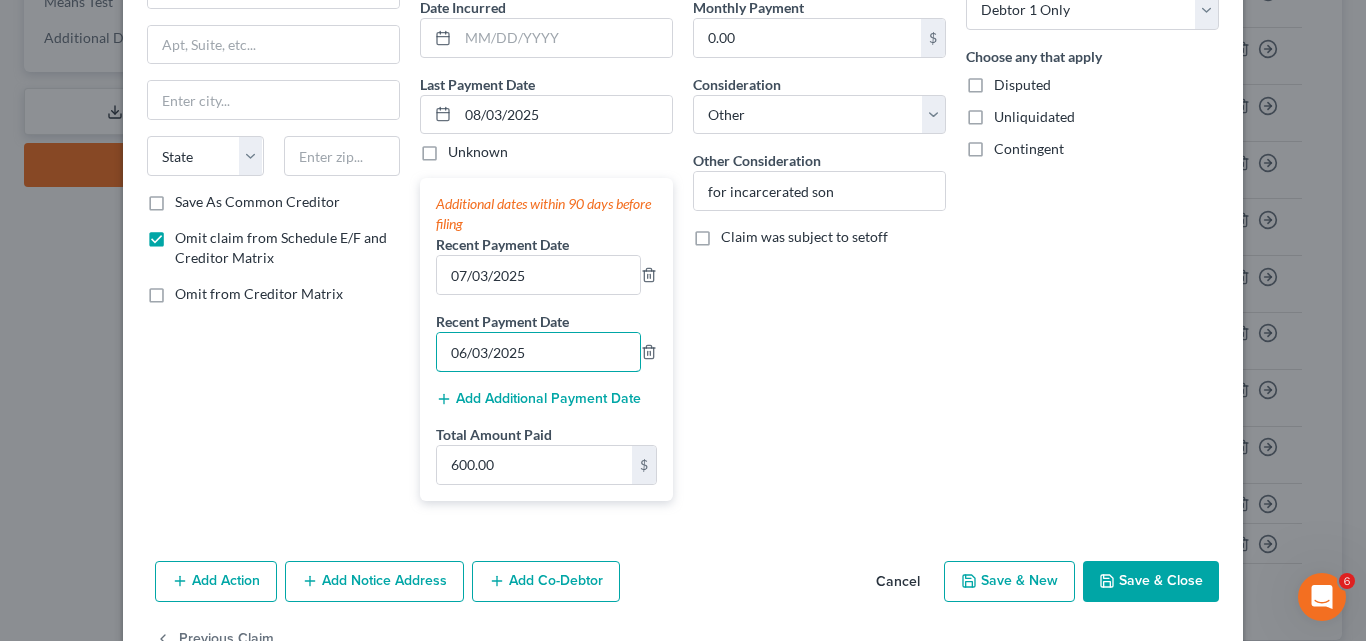 type on "06/03/2025" 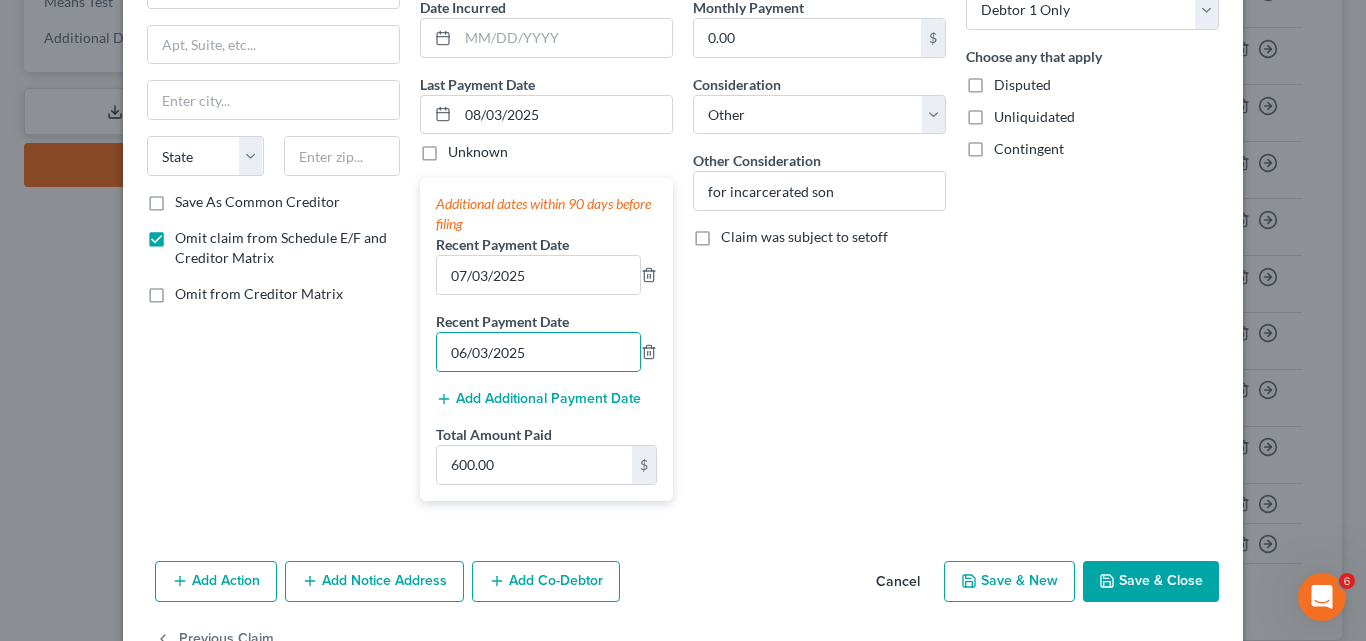 click on "Save & Close" at bounding box center (1151, 582) 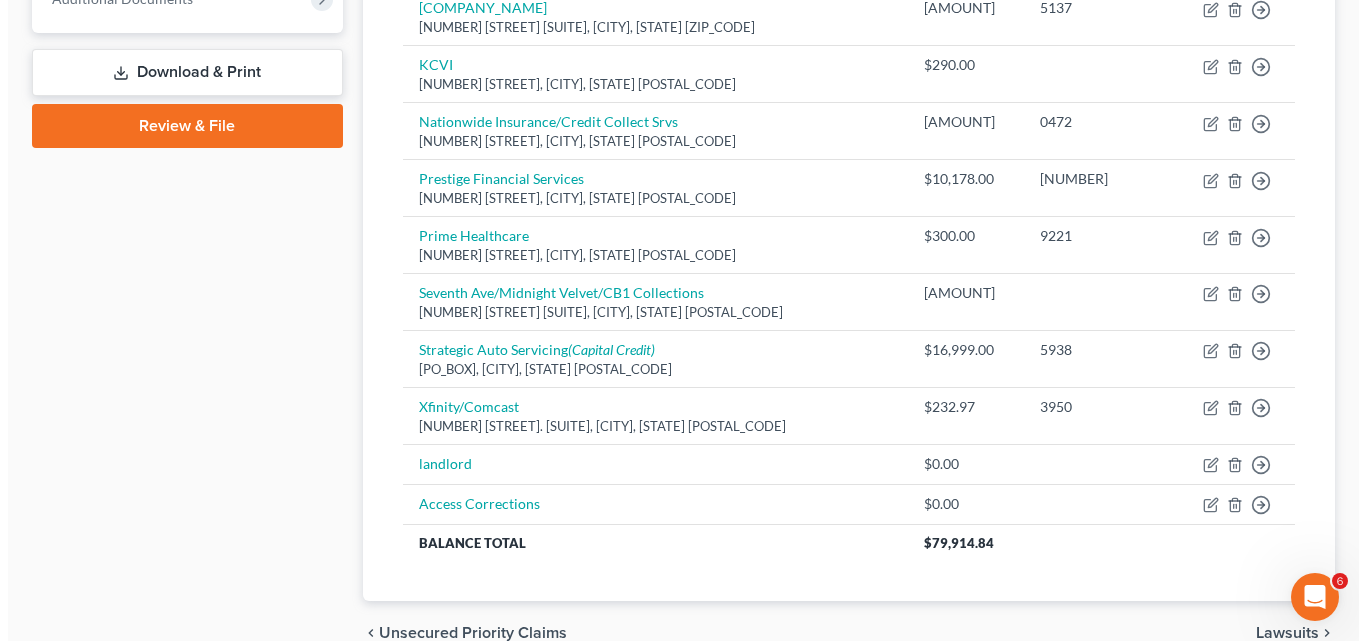 scroll, scrollTop: 939, scrollLeft: 0, axis: vertical 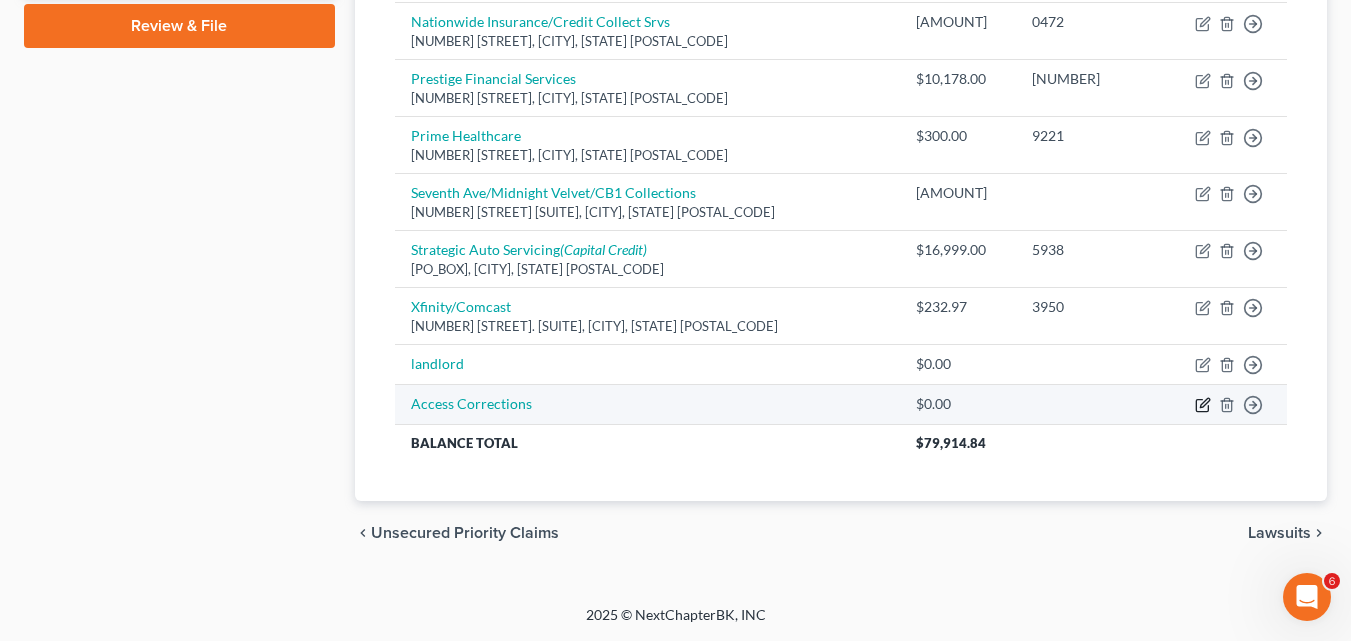 click 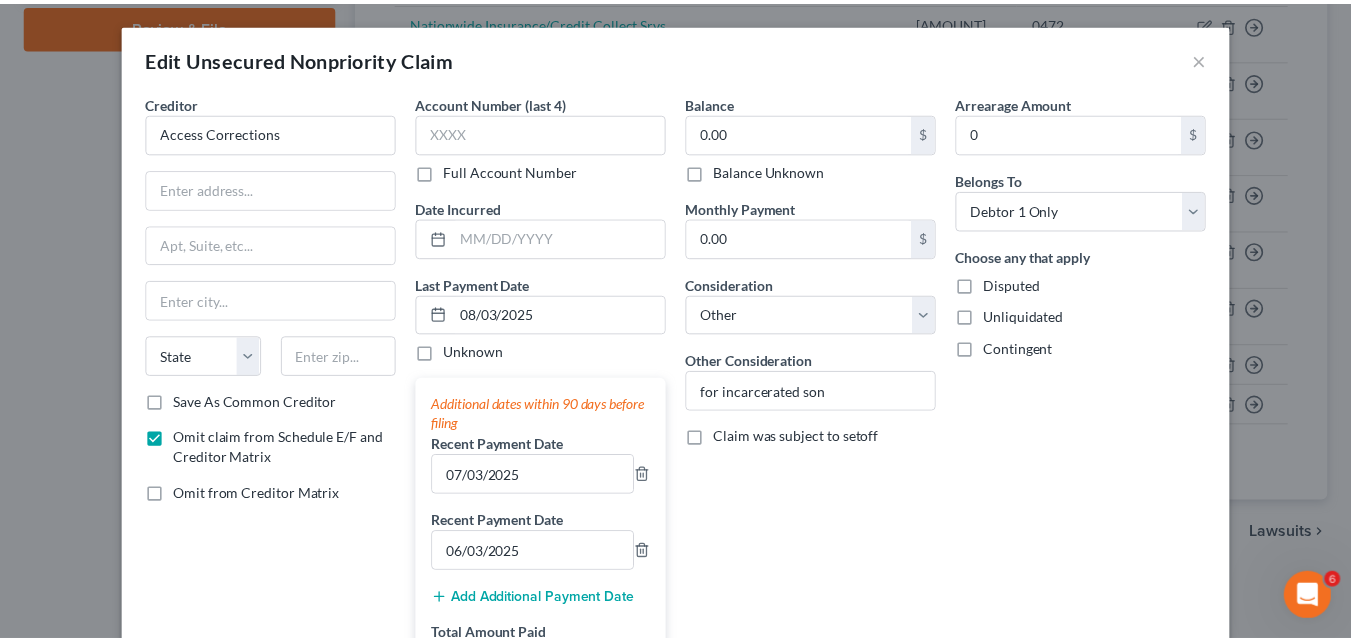 scroll, scrollTop: 259, scrollLeft: 0, axis: vertical 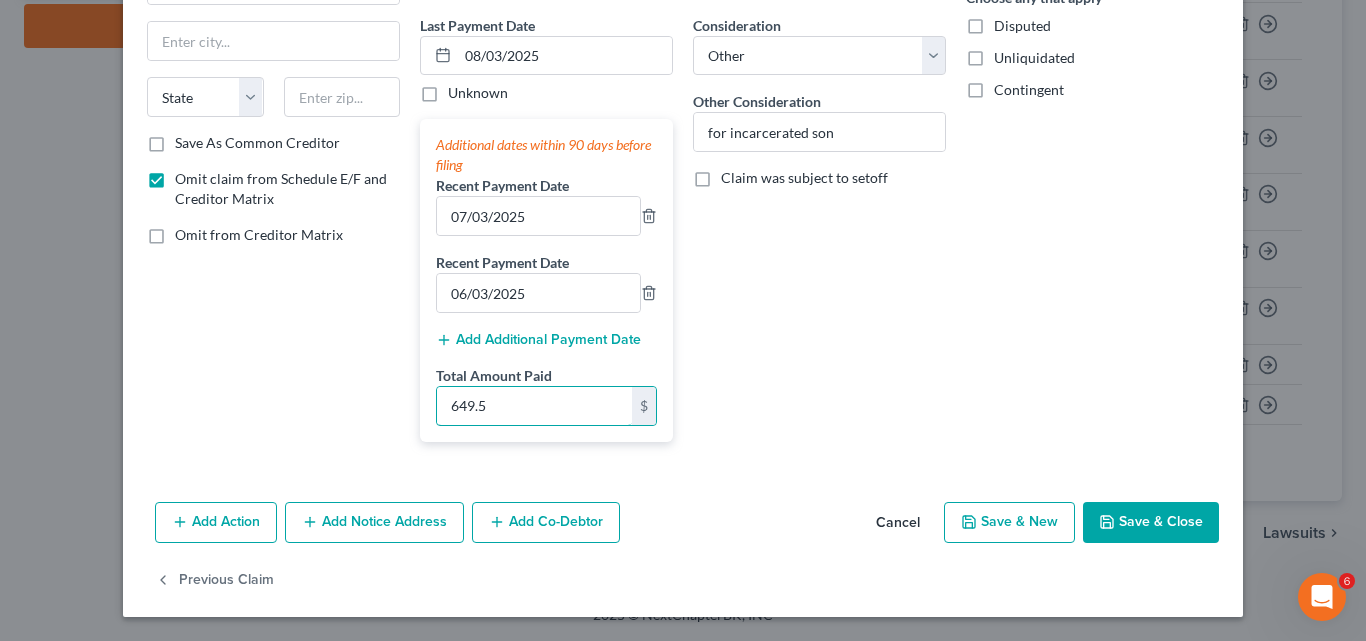 type on "649.5" 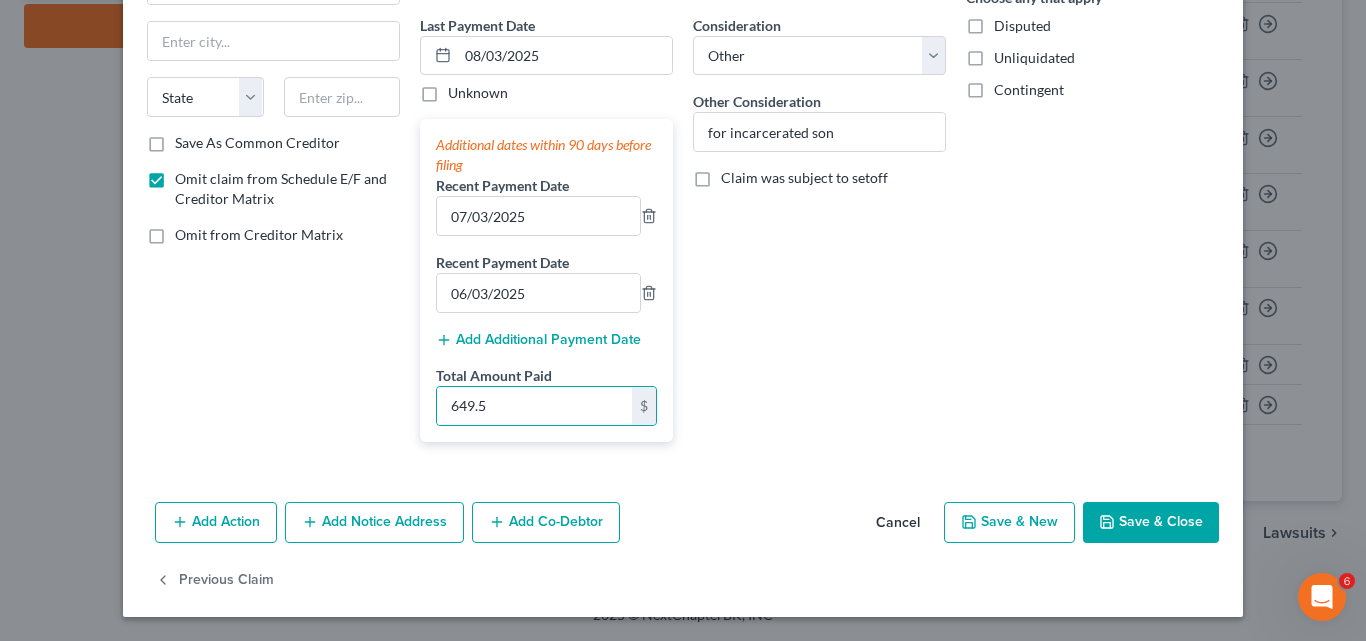 click on "Save & Close" at bounding box center [1151, 523] 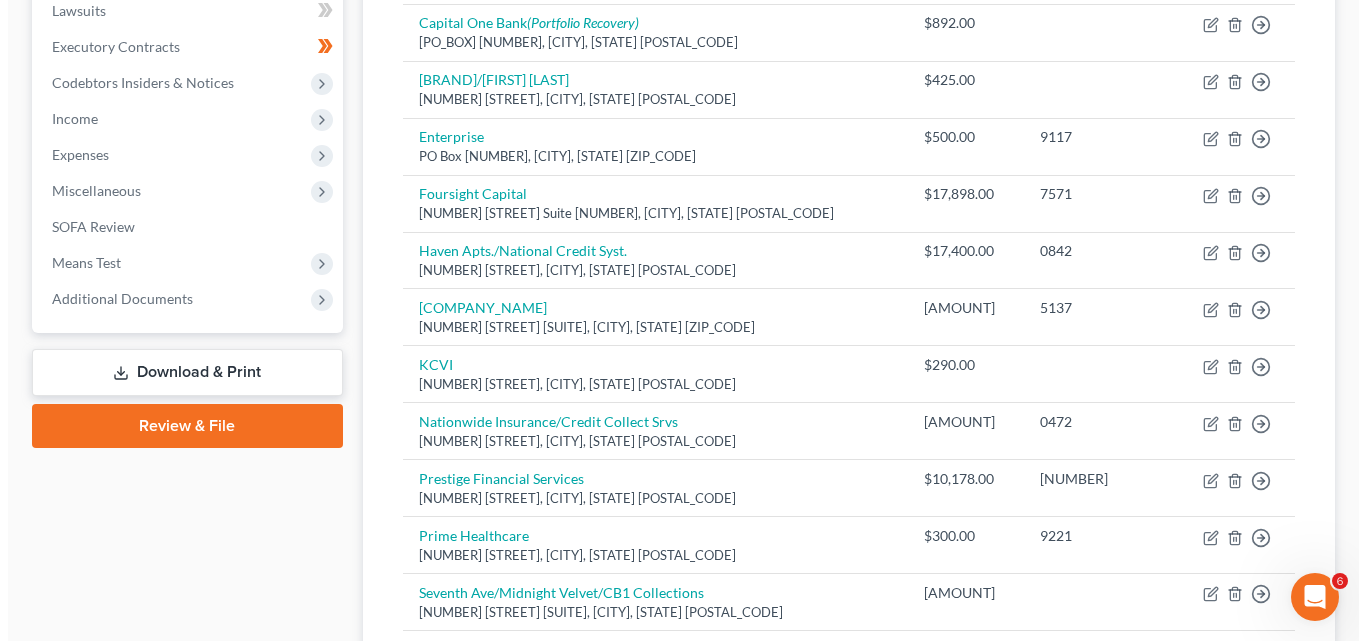 scroll, scrollTop: 39, scrollLeft: 0, axis: vertical 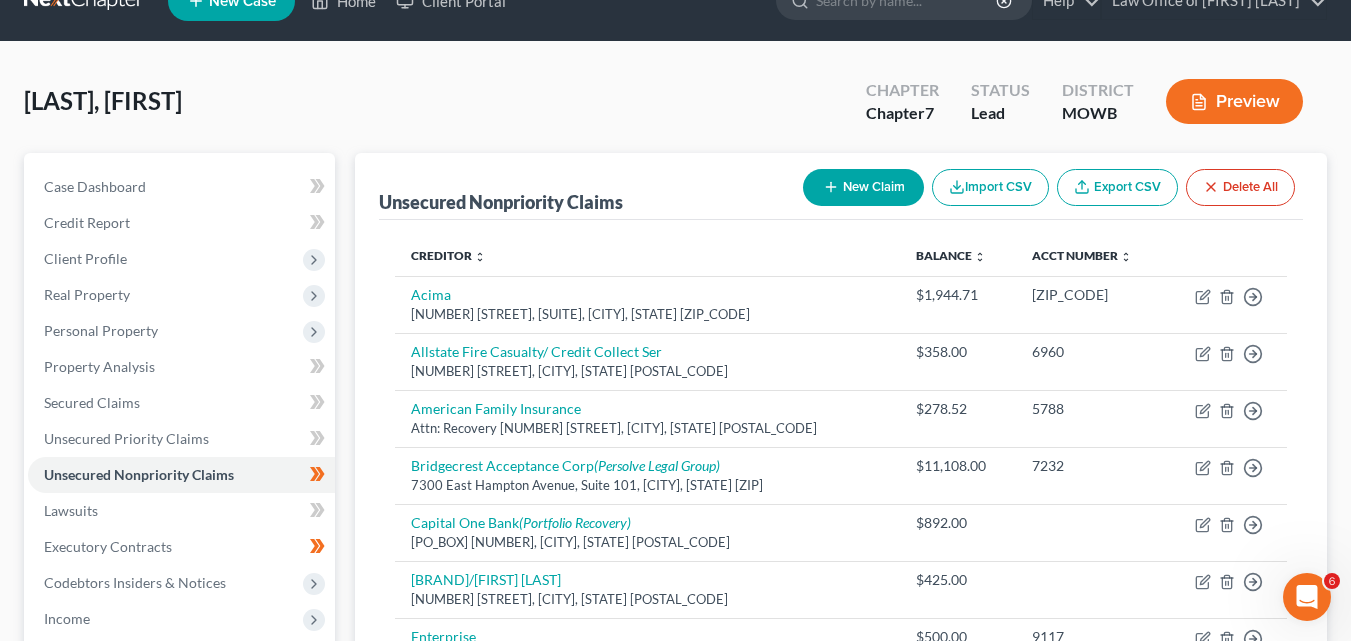click on "New Claim" at bounding box center [863, 187] 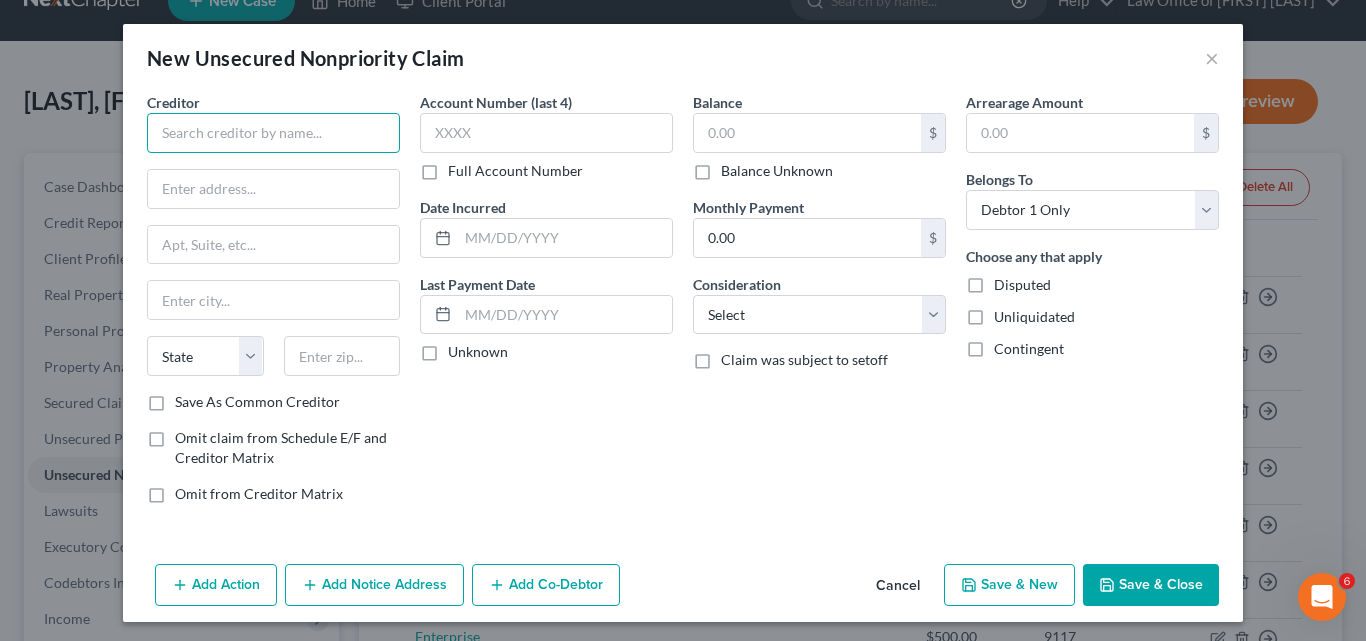 click at bounding box center [273, 133] 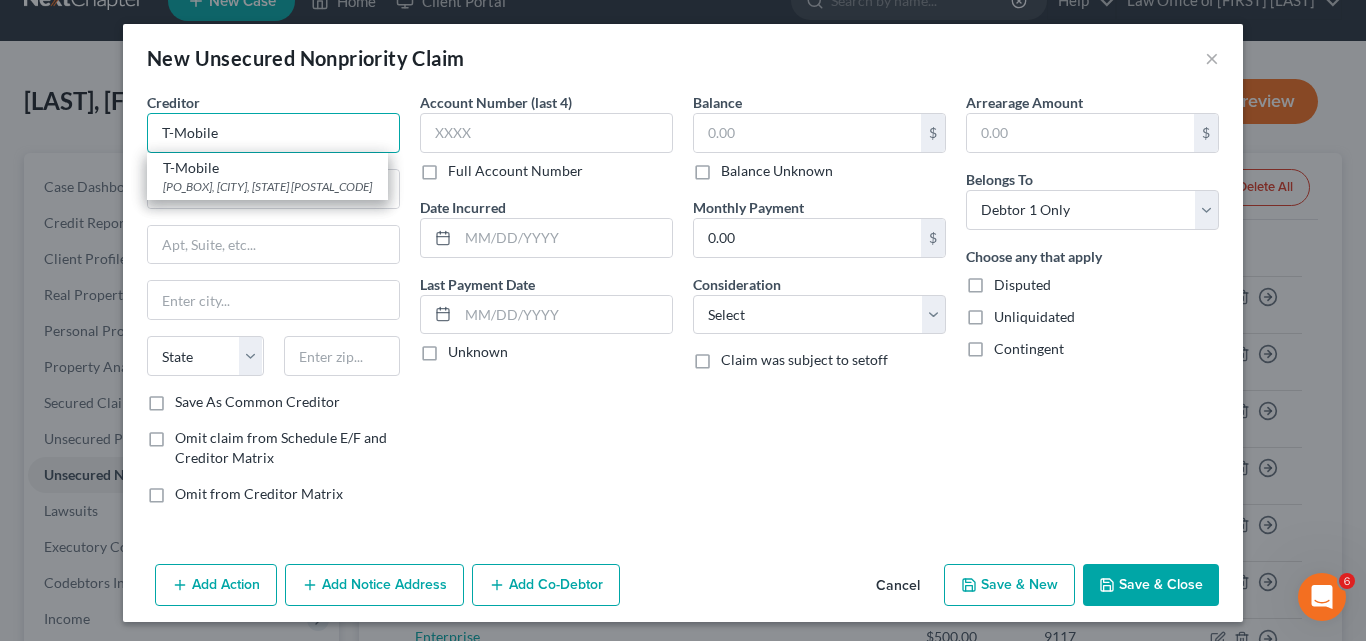 type on "T-Mobile" 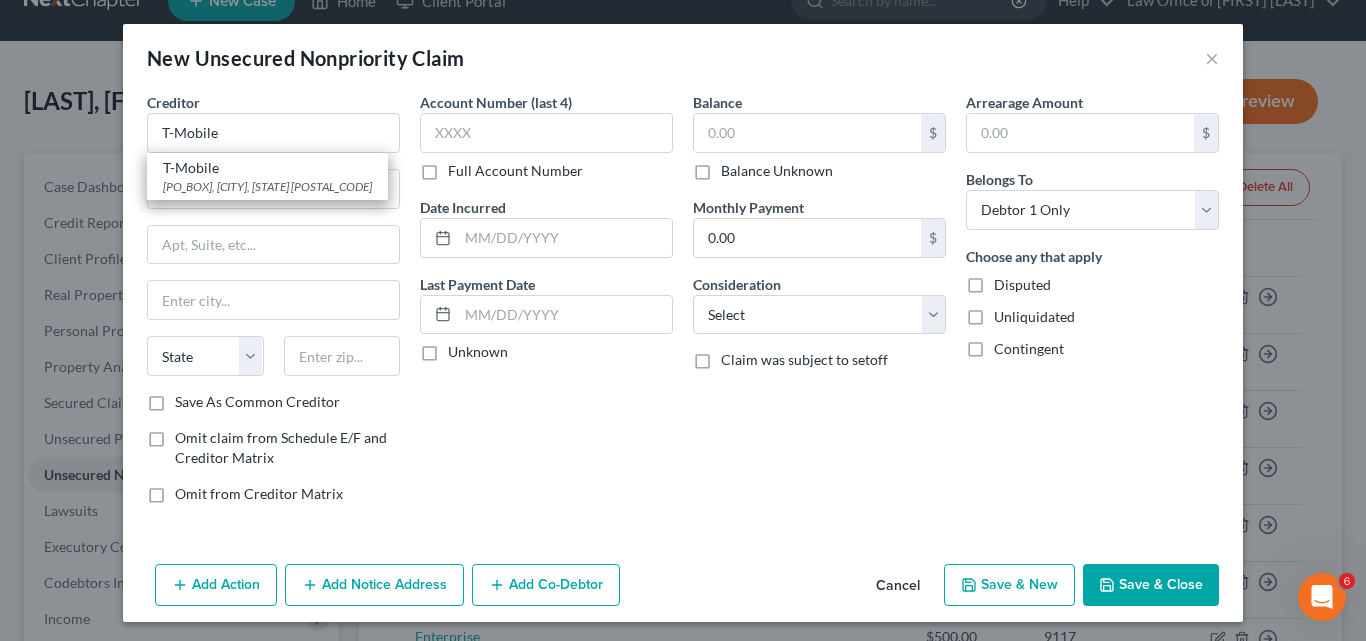 click on "Omit claim from Schedule E/F and Creditor Matrix" at bounding box center [287, 448] 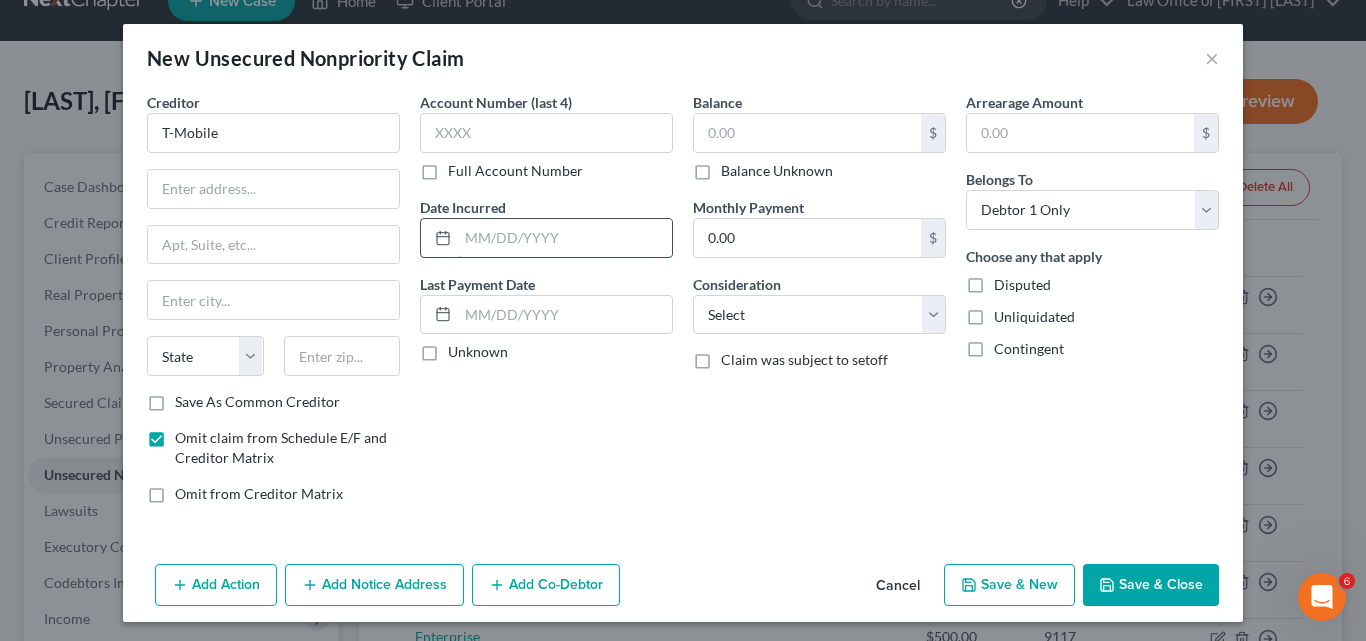 click at bounding box center (565, 238) 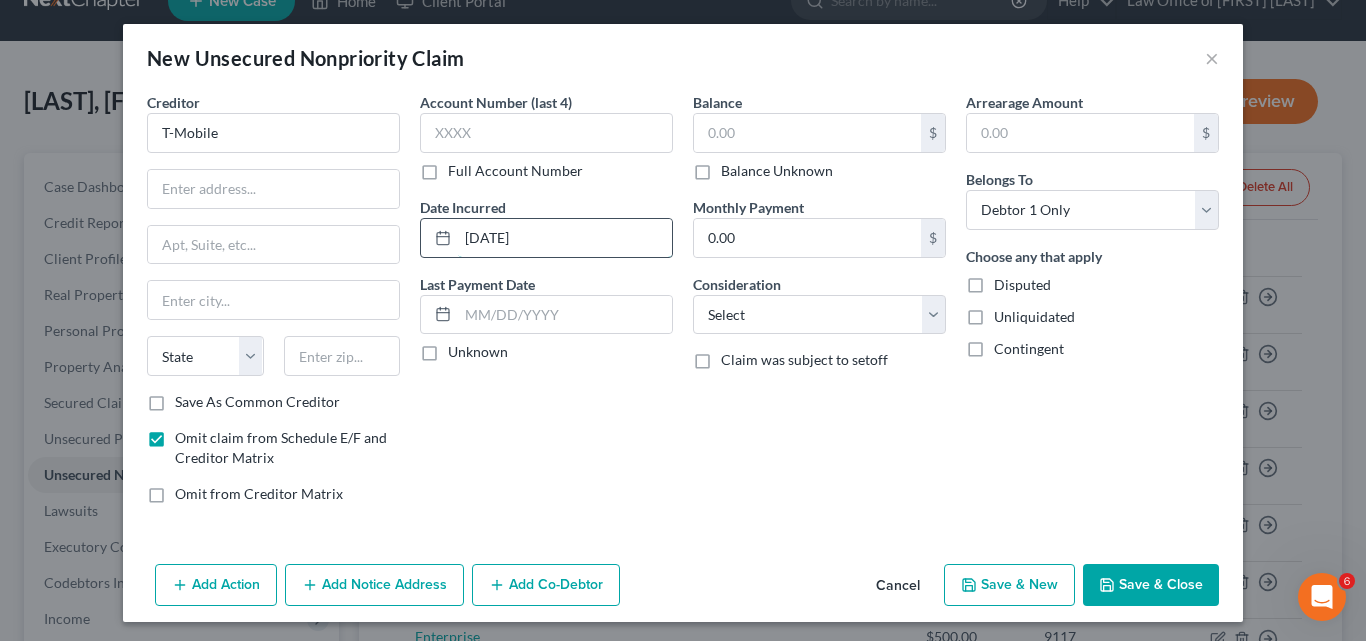 type on "08/03/2025" 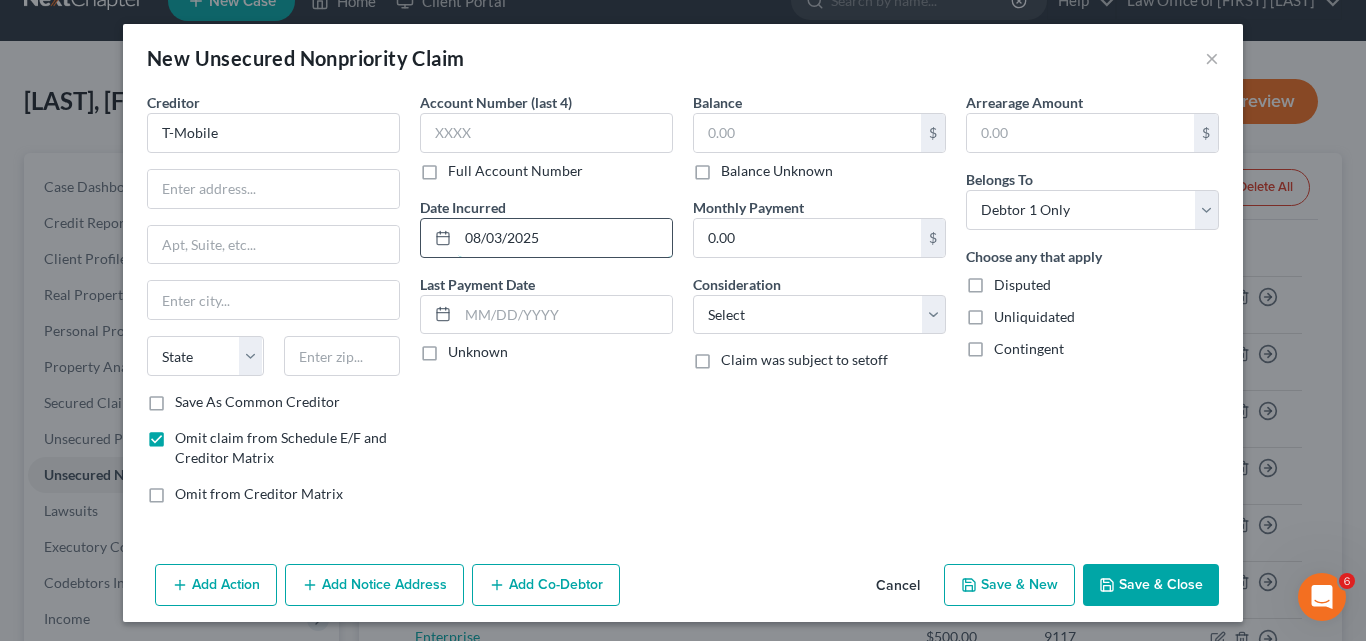 drag, startPoint x: 522, startPoint y: 235, endPoint x: 437, endPoint y: 235, distance: 85 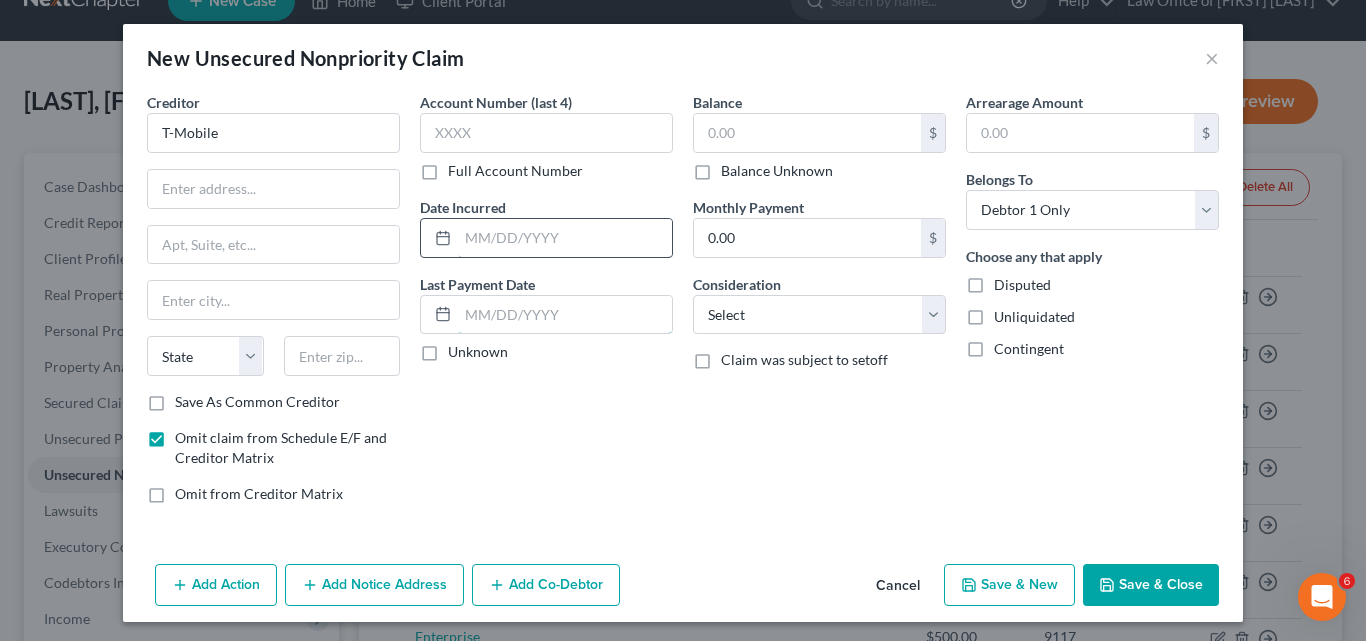drag, startPoint x: 461, startPoint y: 308, endPoint x: 472, endPoint y: 256, distance: 53.15073 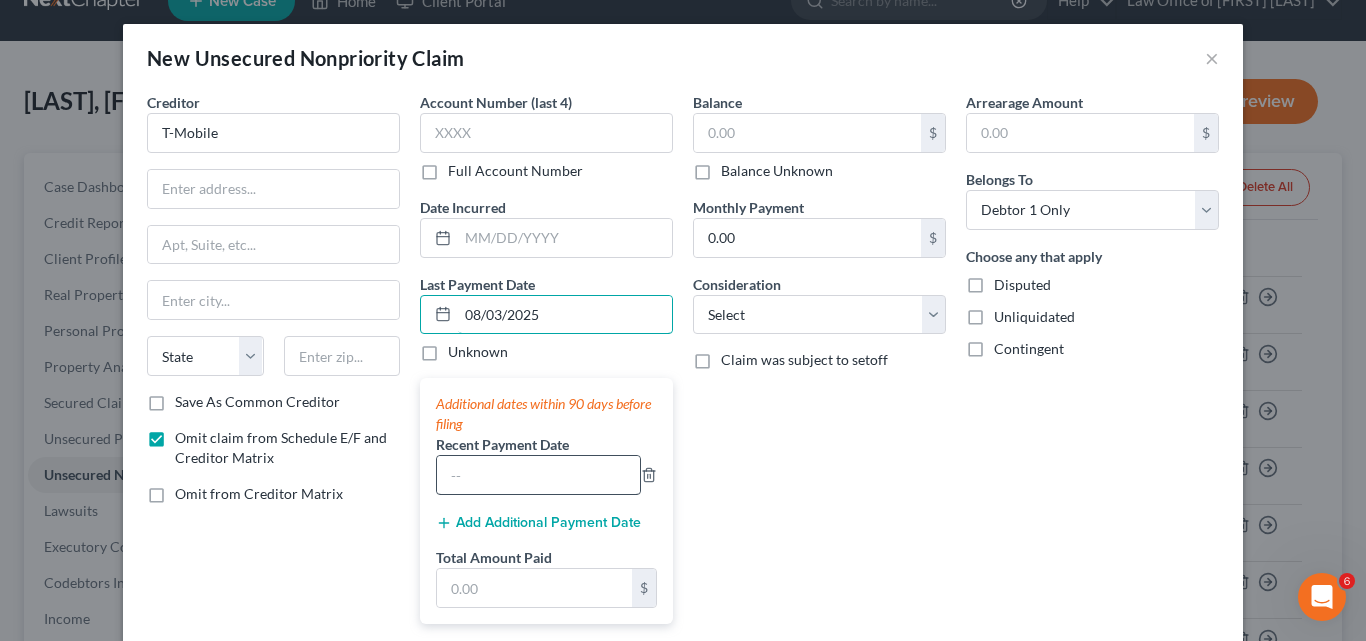 type on "08/03/2025" 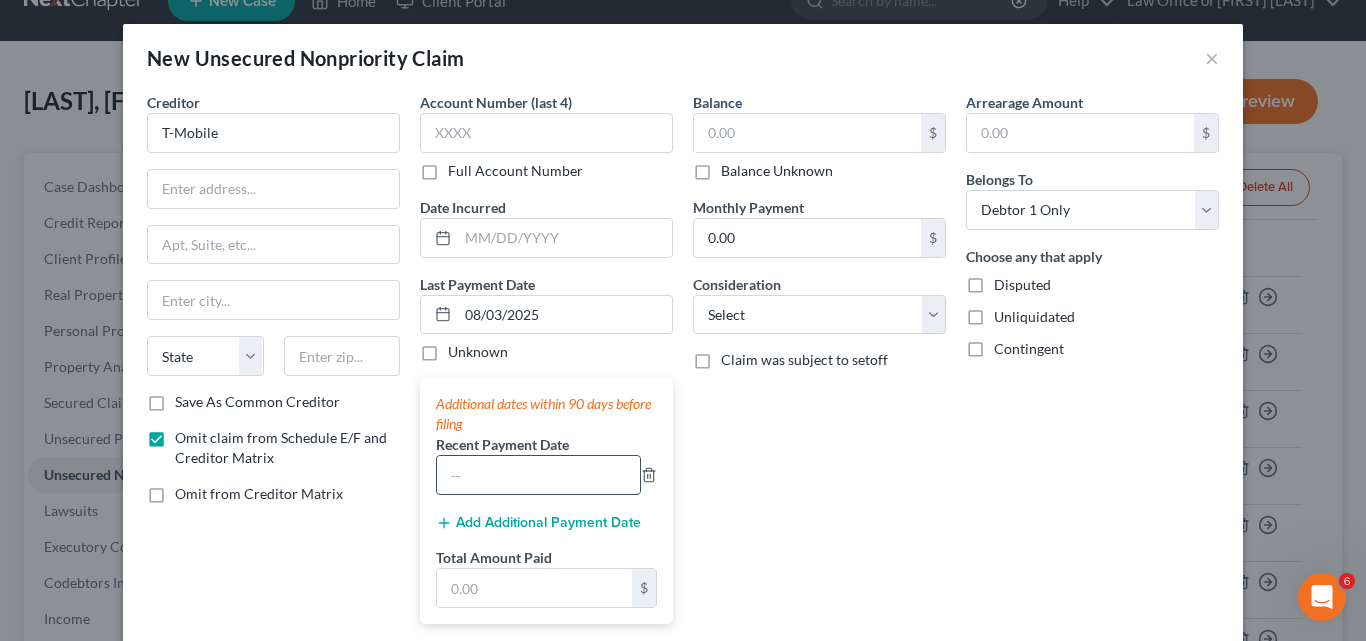 click at bounding box center (538, 475) 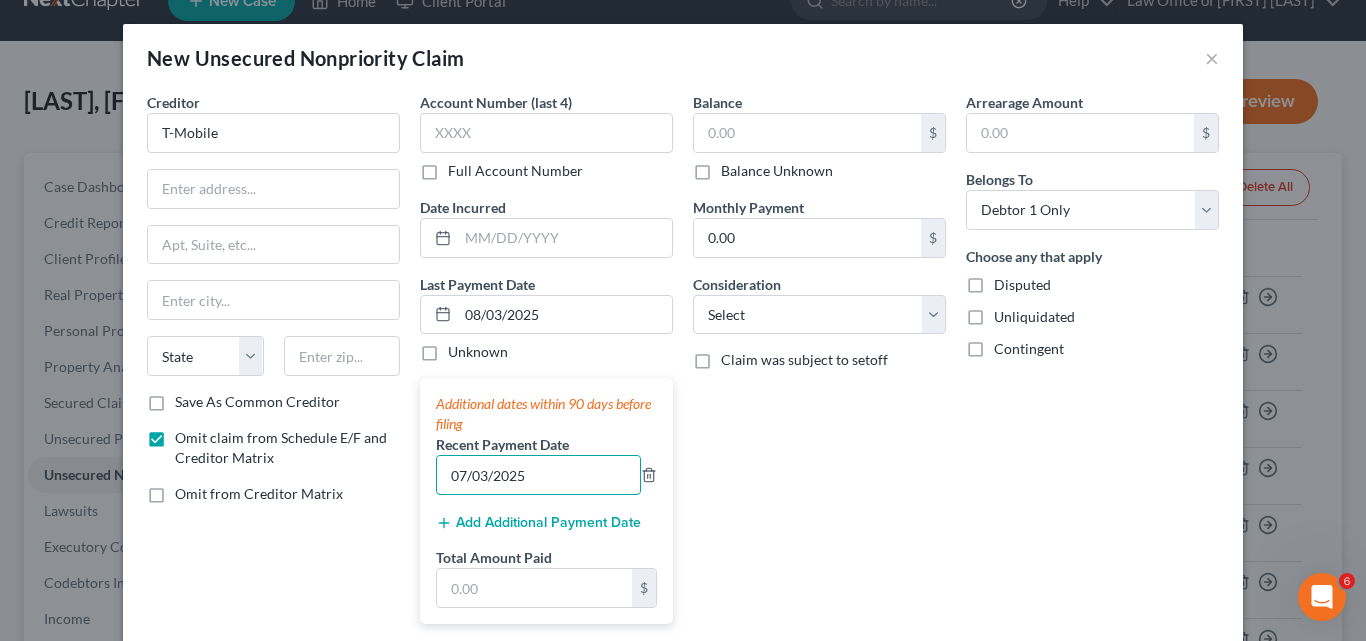 scroll, scrollTop: 125, scrollLeft: 0, axis: vertical 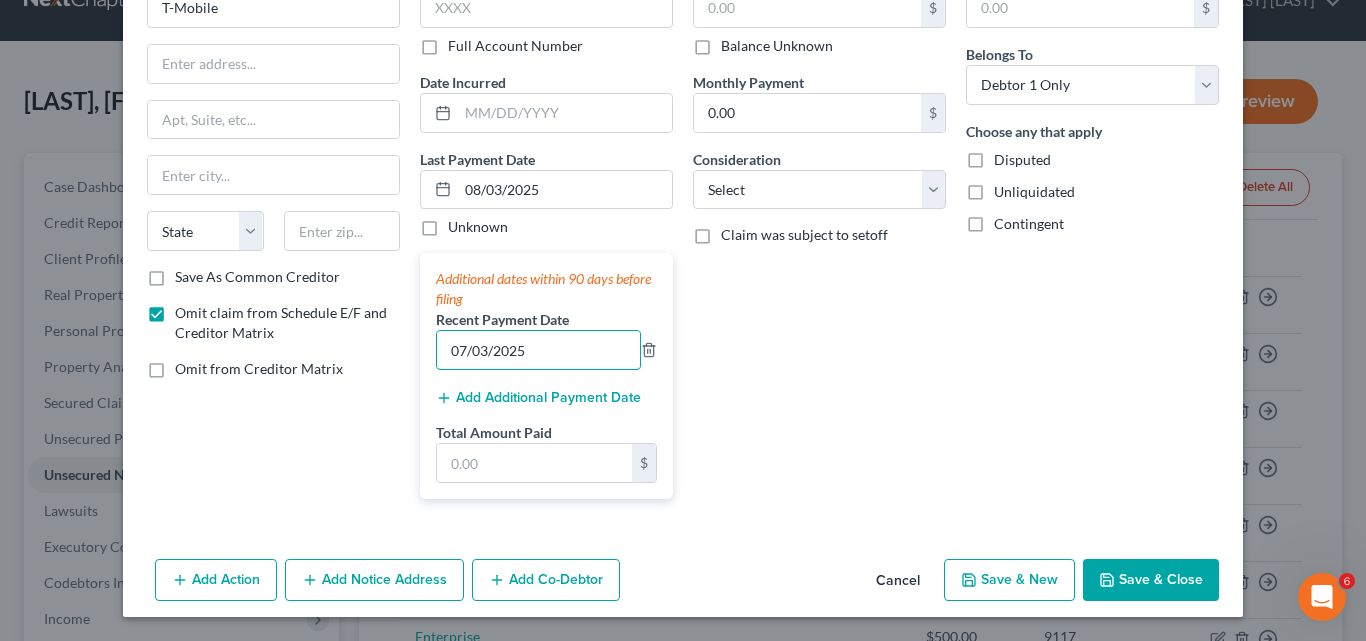 type on "07/03/2025" 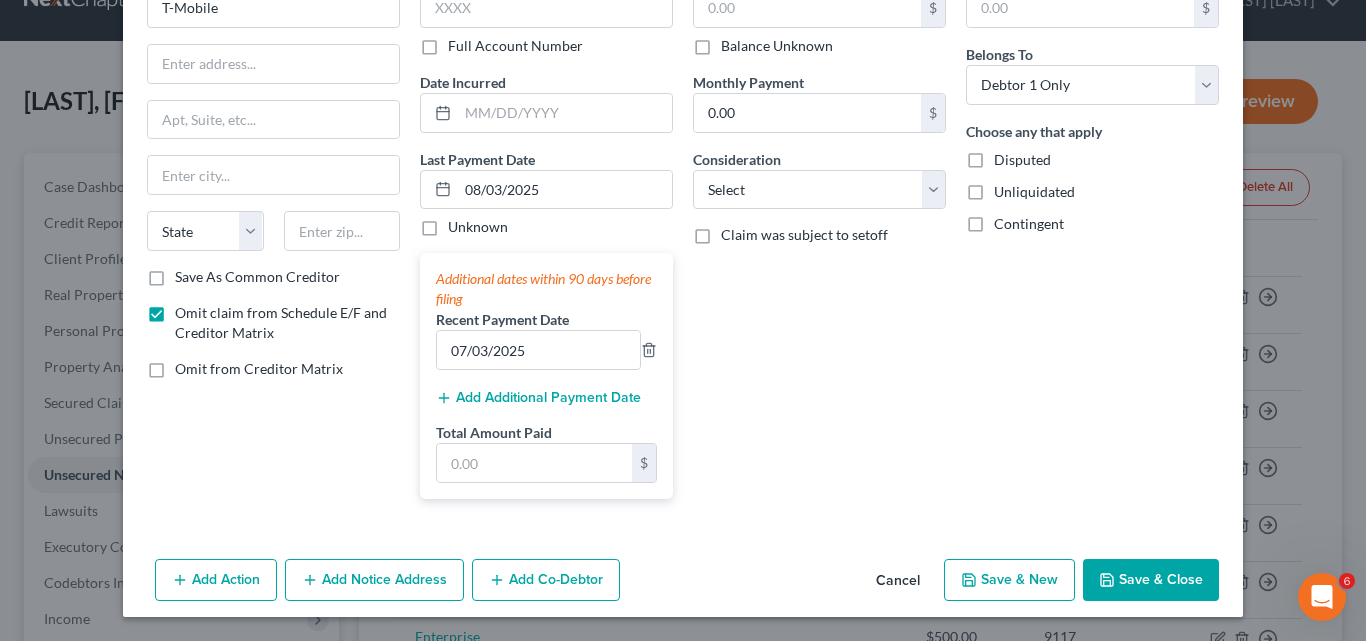 click on "Add Additional Payment Date" at bounding box center [538, 398] 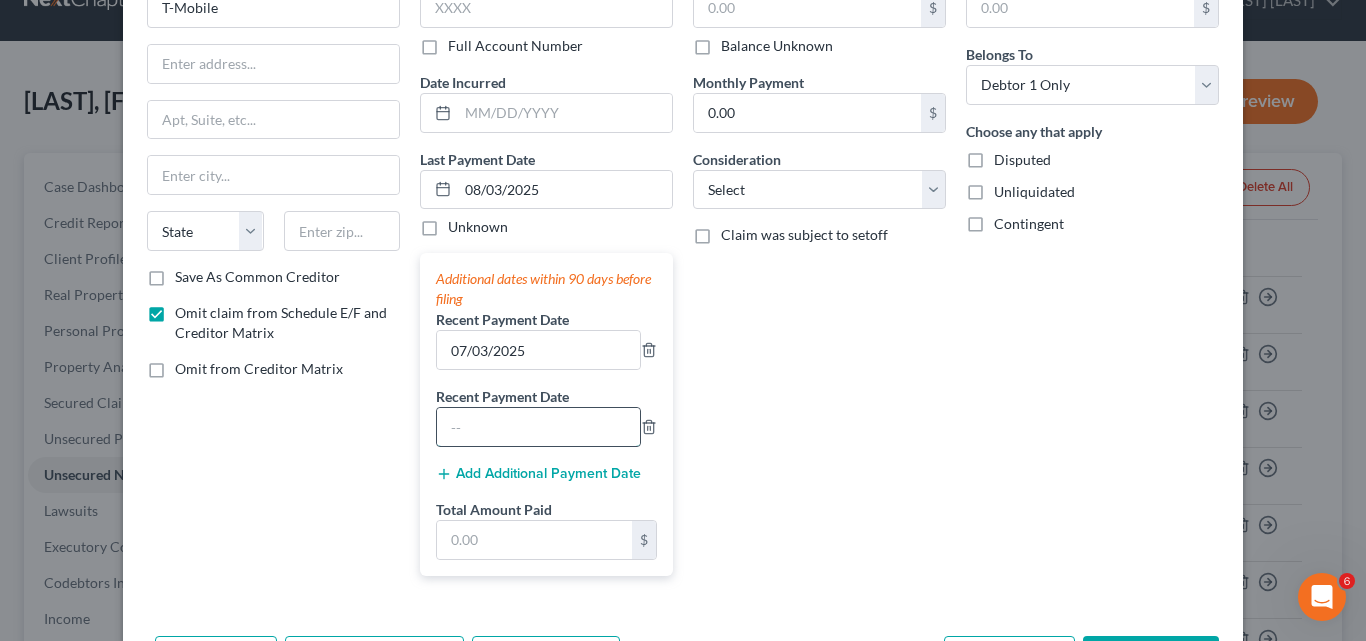 click at bounding box center [538, 427] 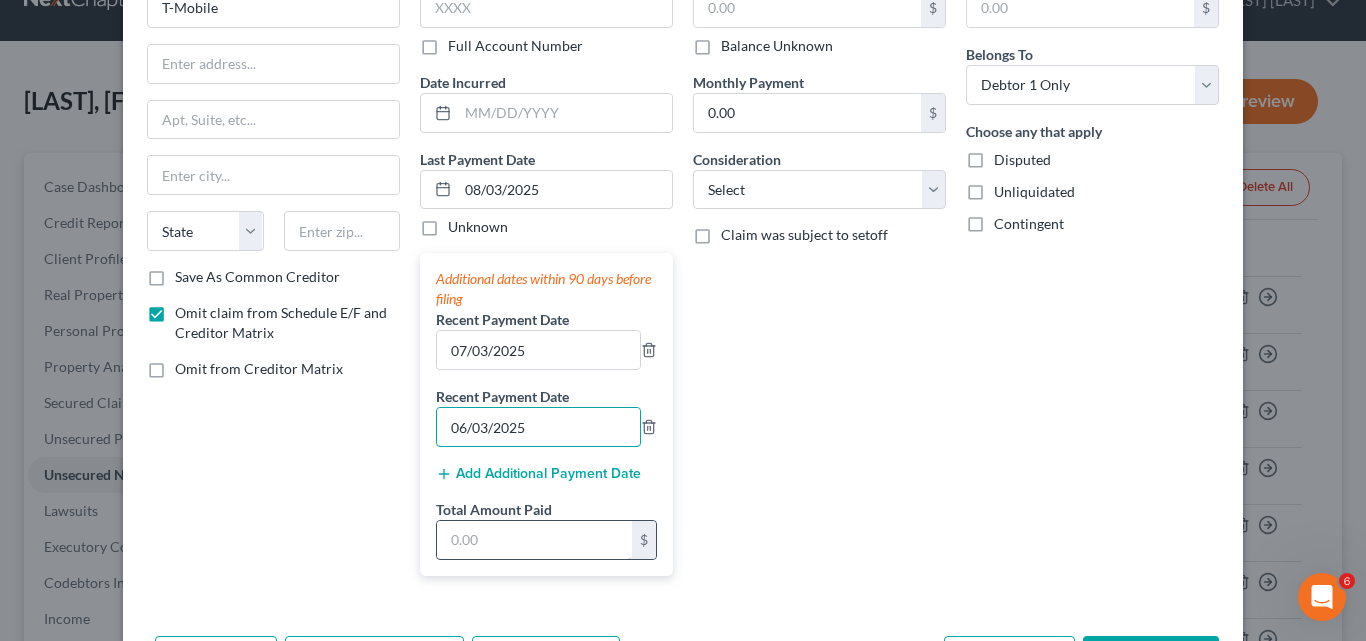 type on "06/03/2025" 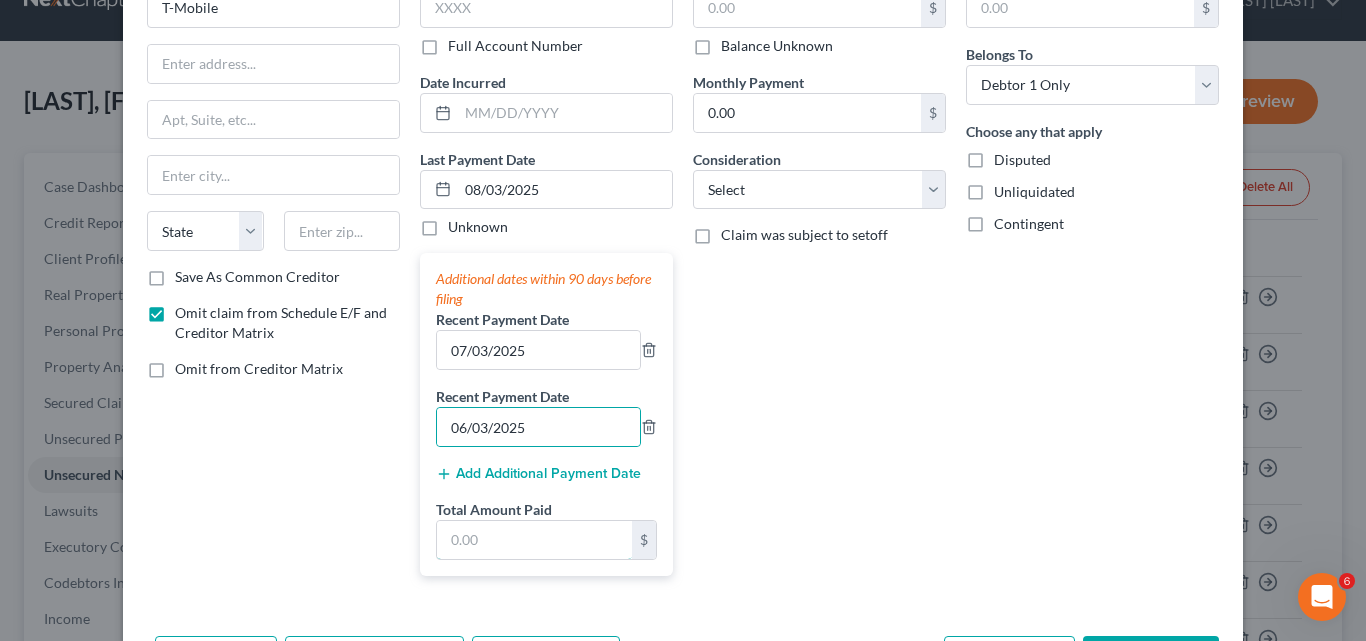 drag, startPoint x: 447, startPoint y: 539, endPoint x: 383, endPoint y: 332, distance: 216.66795 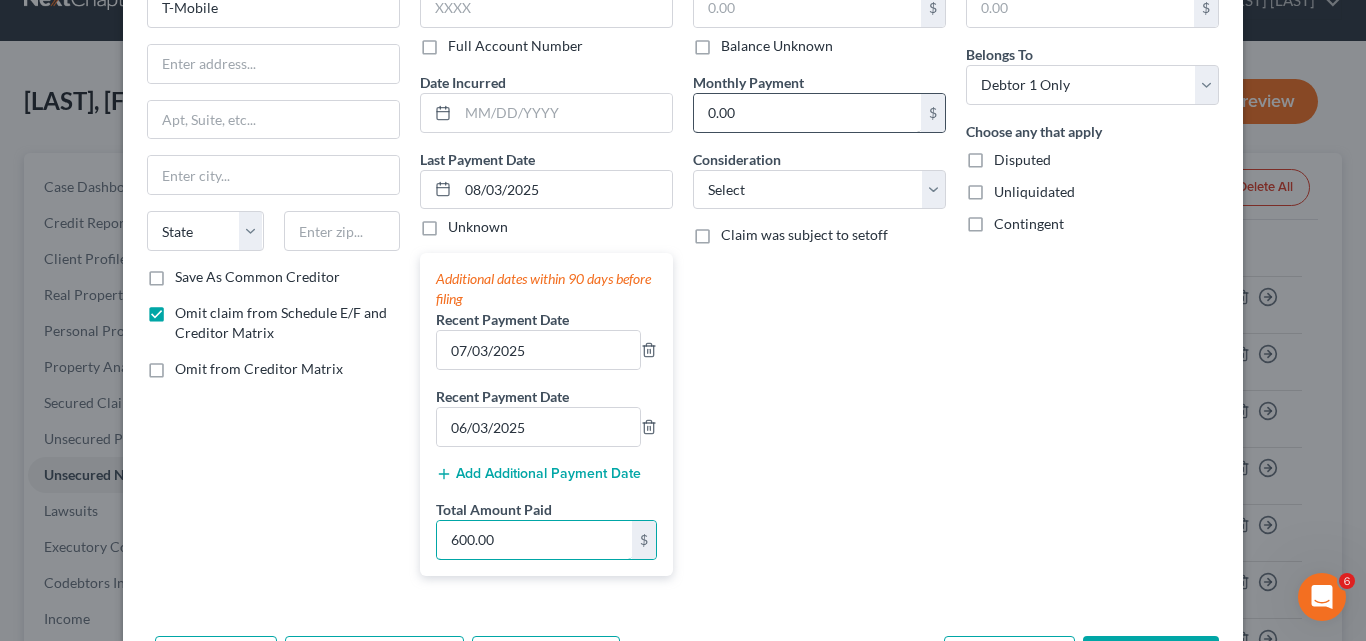type on "600.00" 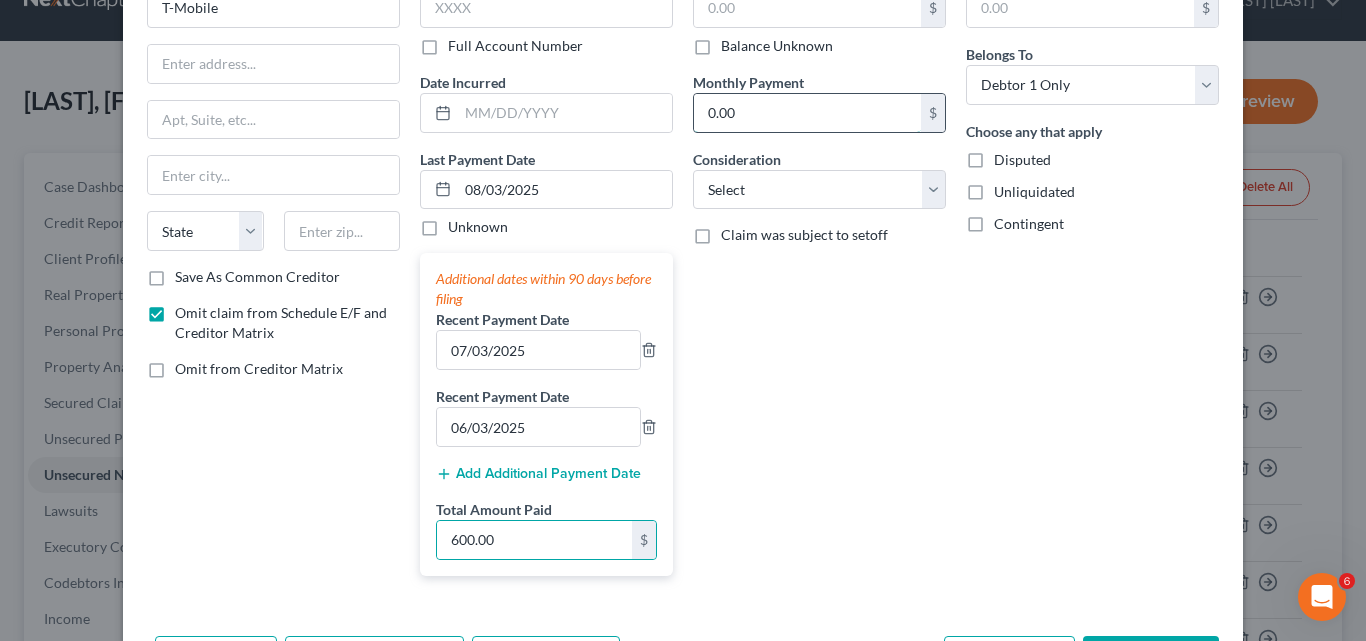 click on "0.00" at bounding box center [807, 113] 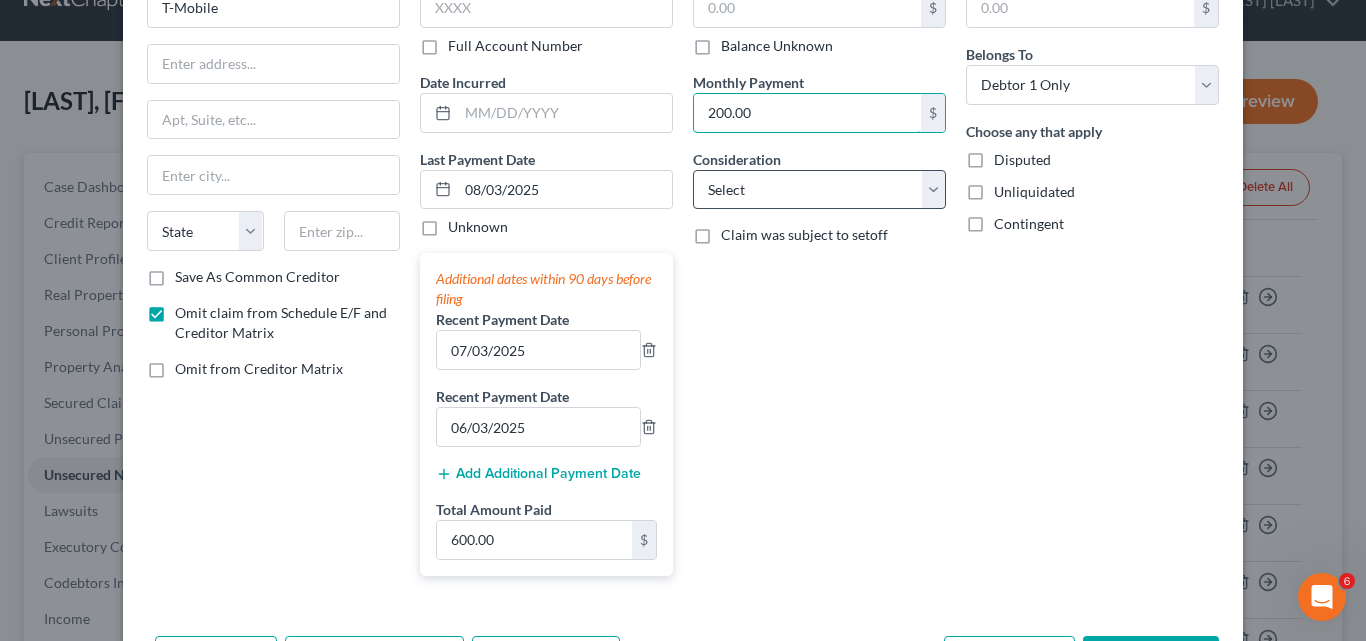 type on "200.00" 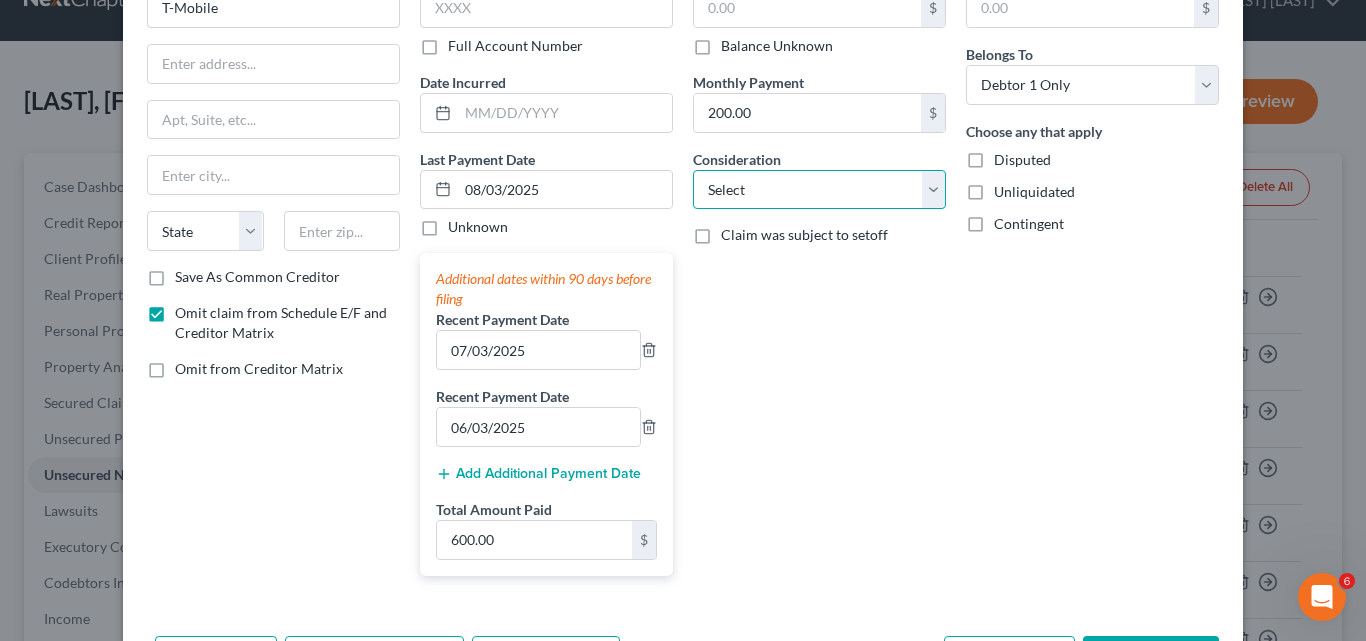 click on "Select Cable / Satellite Services Collection Agency Credit Card Debt Debt Counseling / Attorneys Deficiency Balance Domestic Support Obligations Home / Car Repairs Income Taxes Judgment Liens Medical Services Monies Loaned / Advanced Mortgage Obligation From Divorce Or Separation Obligation To Pensions Other Overdrawn Bank Account Promised To Help Pay Creditors Student Loans Suppliers And Vendors Telephone / Internet Services Utility Services" at bounding box center [819, 190] 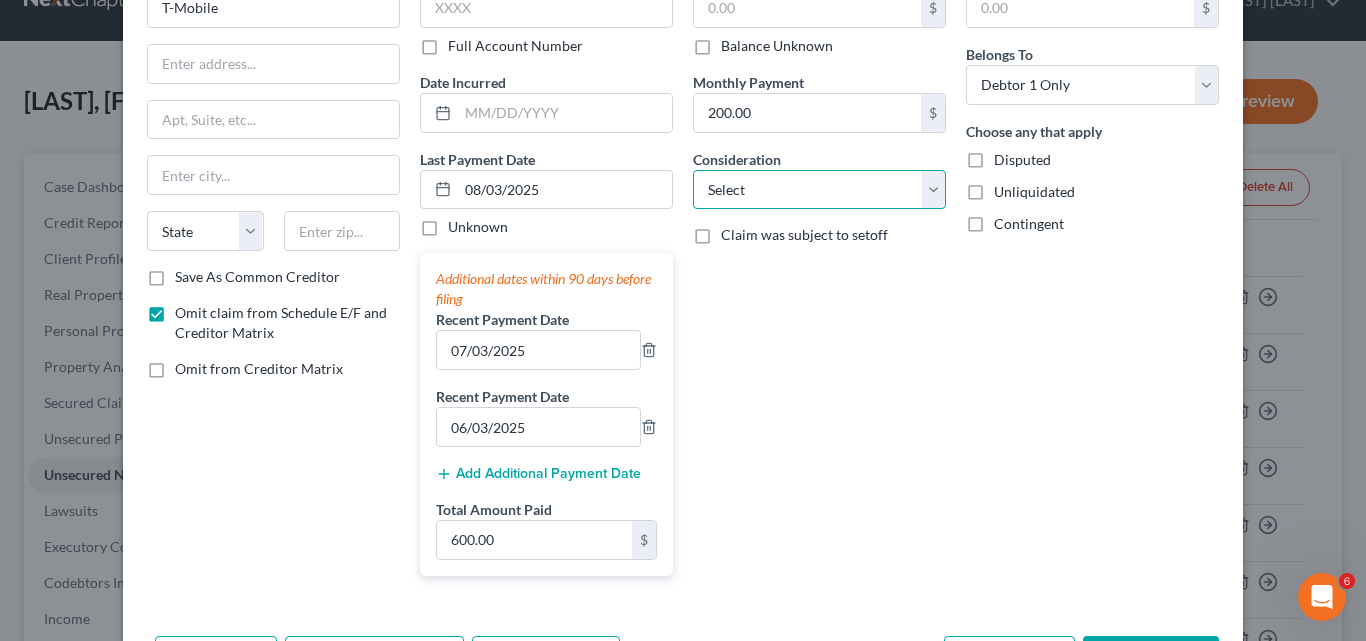 select on "19" 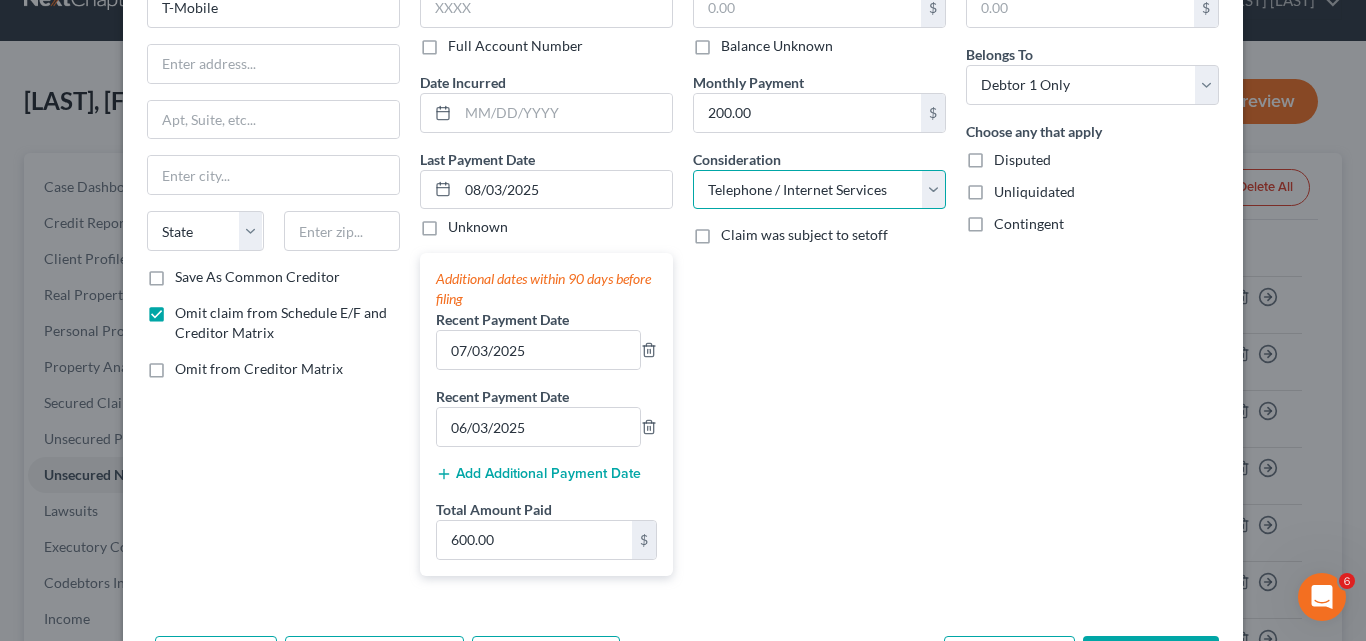 click on "Select Cable / Satellite Services Collection Agency Credit Card Debt Debt Counseling / Attorneys Deficiency Balance Domestic Support Obligations Home / Car Repairs Income Taxes Judgment Liens Medical Services Monies Loaned / Advanced Mortgage Obligation From Divorce Or Separation Obligation To Pensions Other Overdrawn Bank Account Promised To Help Pay Creditors Student Loans Suppliers And Vendors Telephone / Internet Services Utility Services" at bounding box center (819, 190) 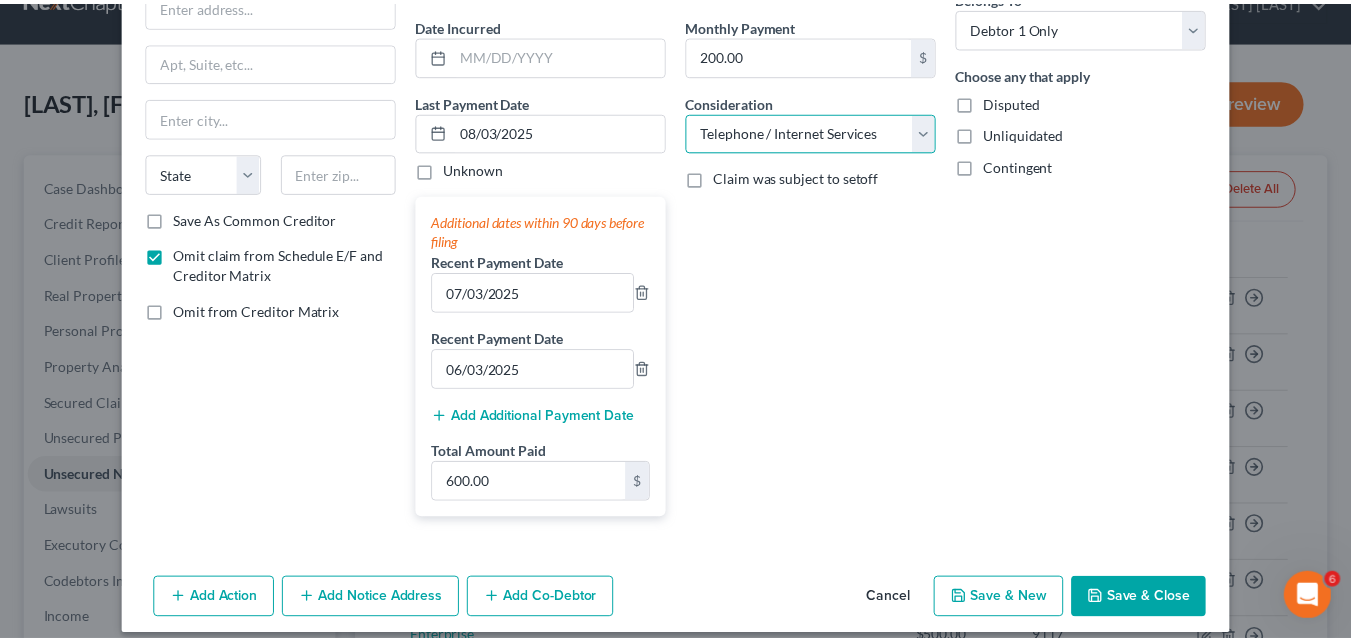 scroll, scrollTop: 201, scrollLeft: 0, axis: vertical 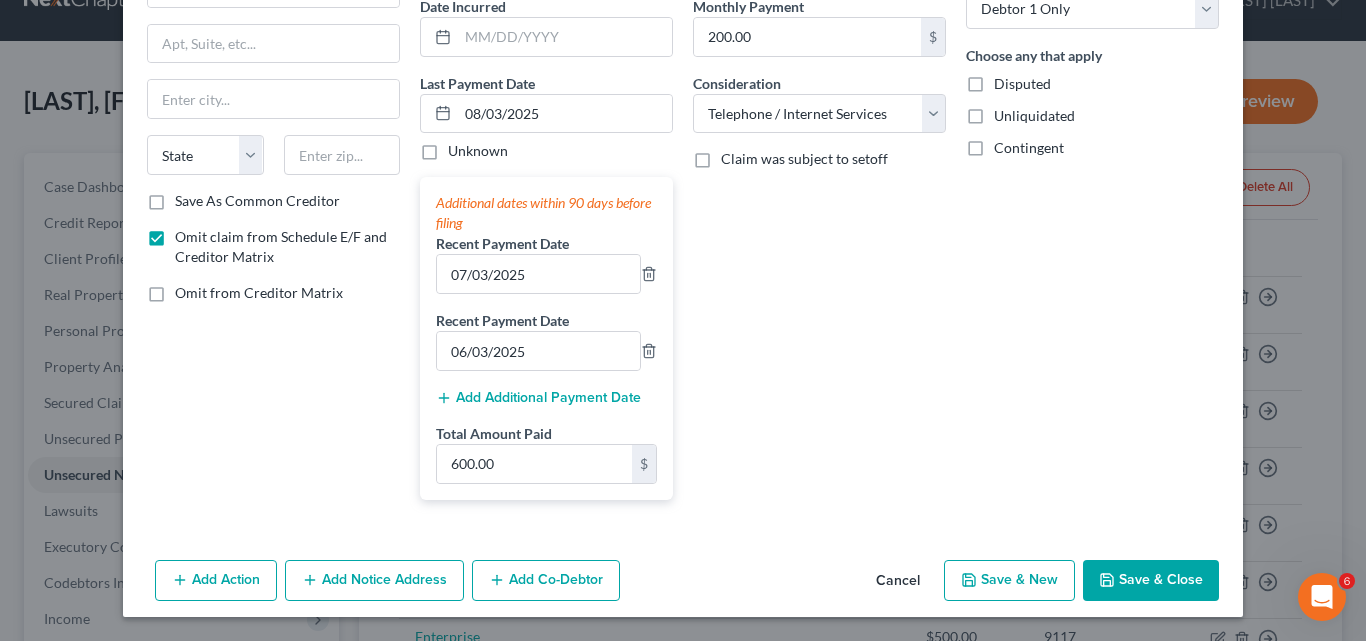 click on "Save & Close" at bounding box center [1151, 581] 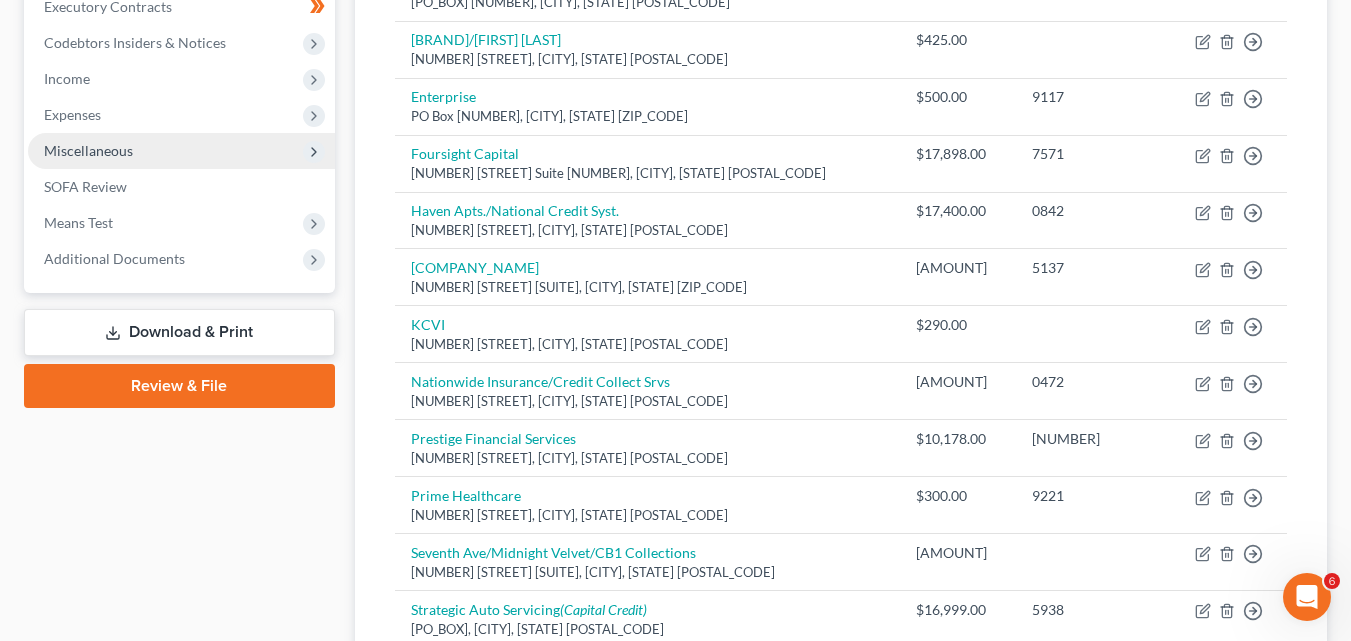 scroll, scrollTop: 479, scrollLeft: 0, axis: vertical 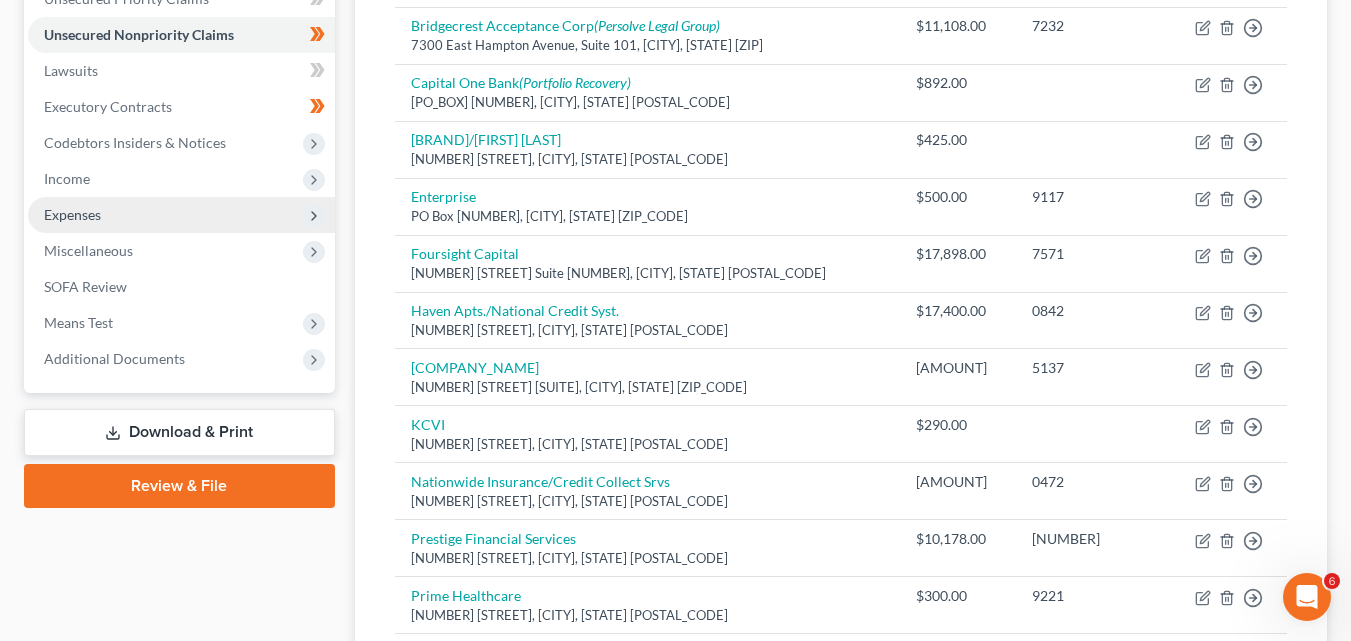 click on "Expenses" at bounding box center [181, 215] 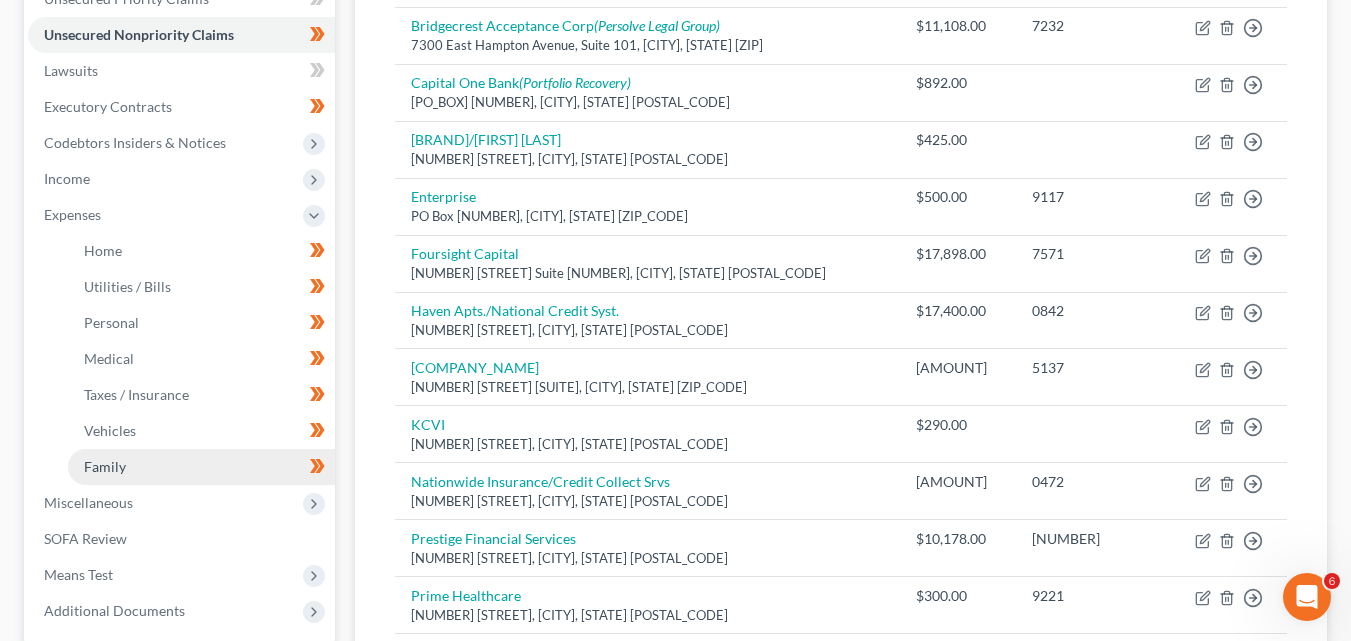 click on "Family" at bounding box center [201, 467] 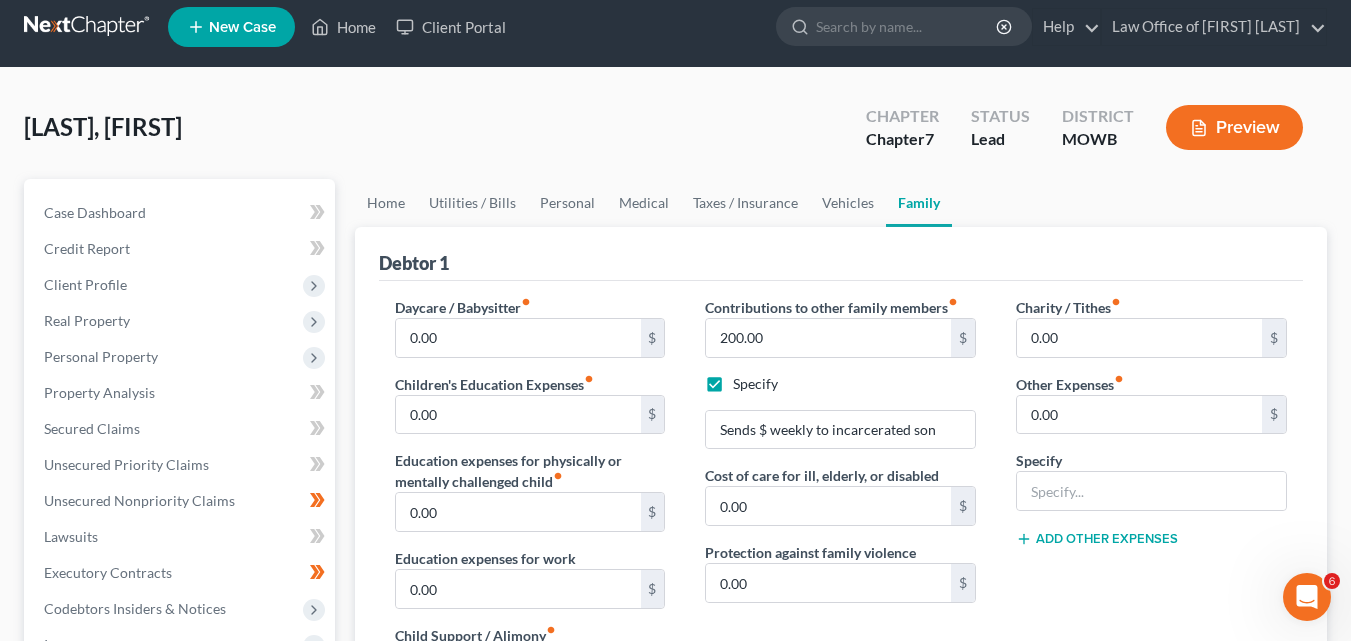 scroll, scrollTop: 0, scrollLeft: 0, axis: both 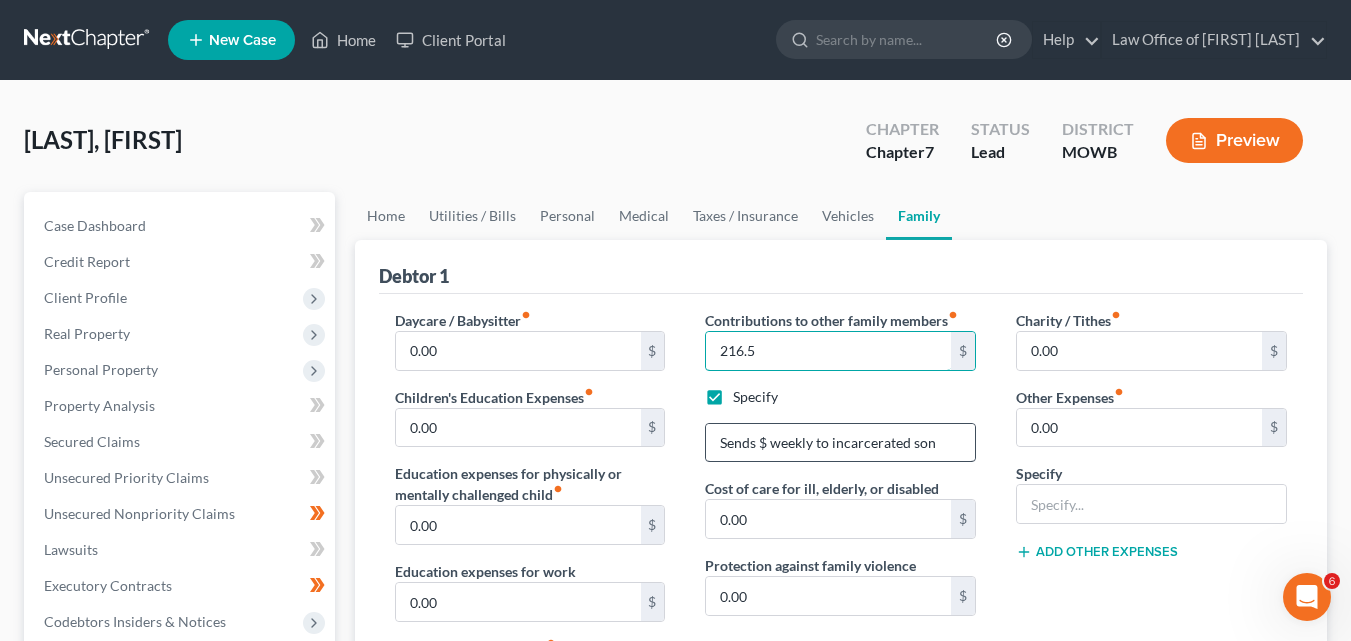 type on "216.5" 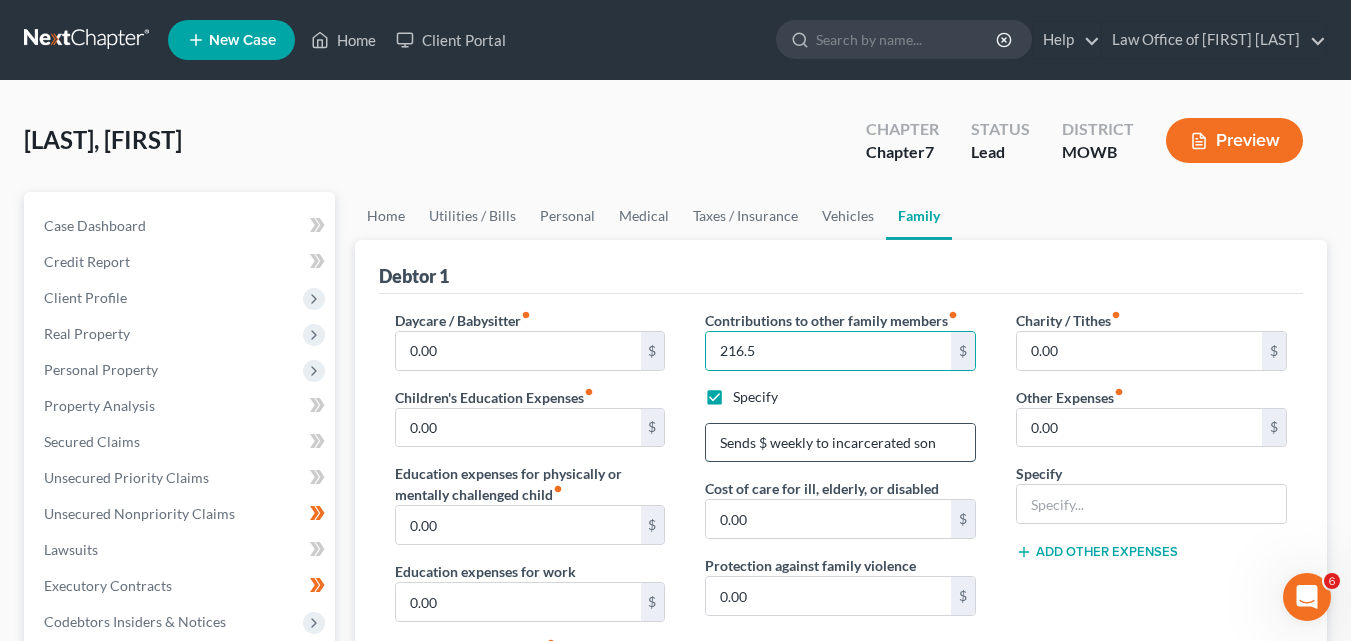 click on "Sends $ weekly to incarcerated son" at bounding box center (840, 443) 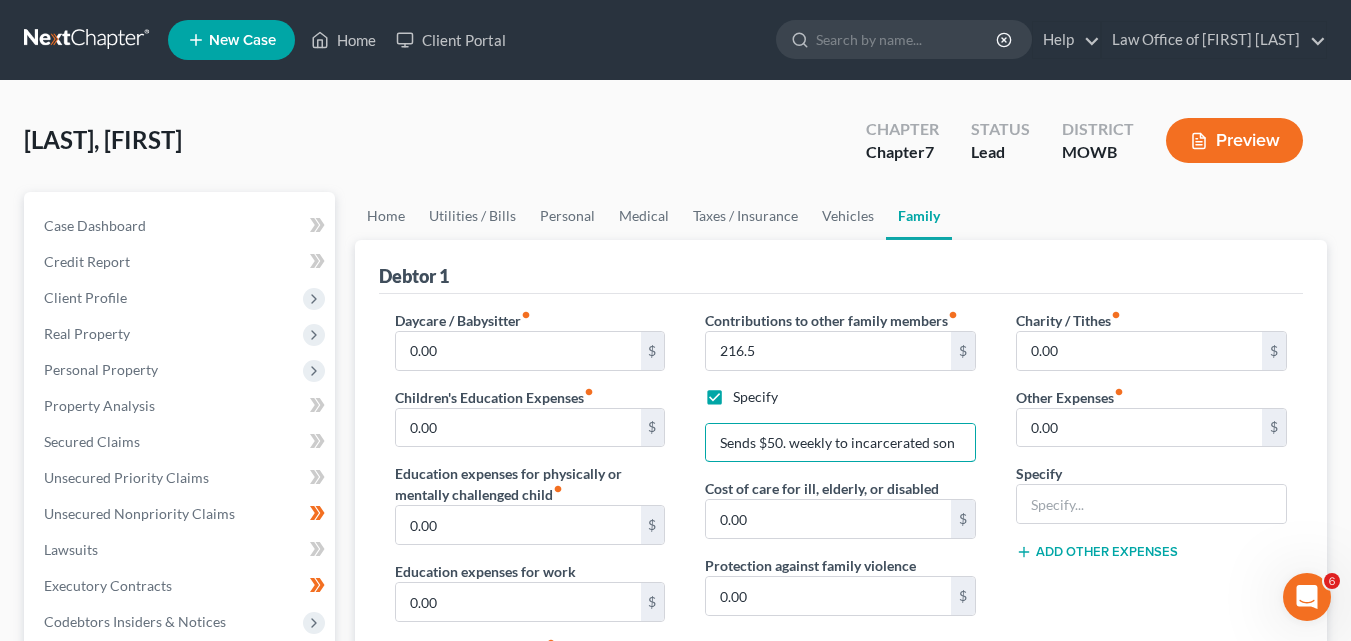 type on "Sends $50. weekly to incarcerated son" 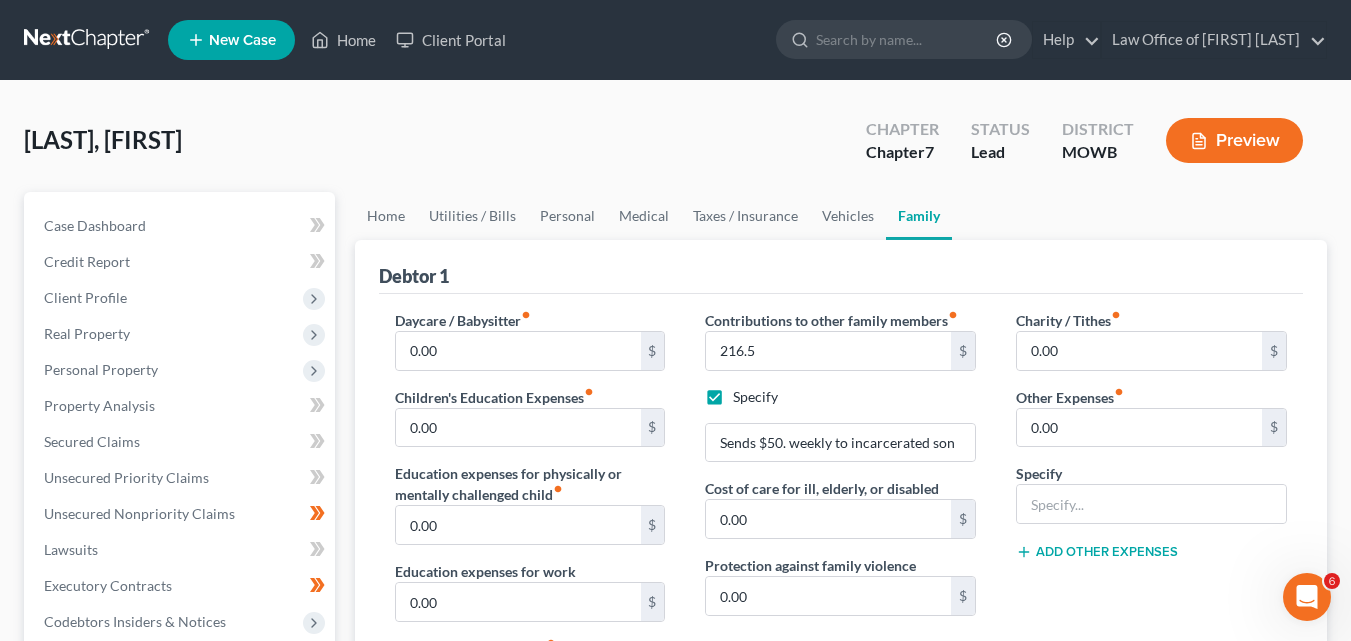click on "Debtor 1" at bounding box center [841, 267] 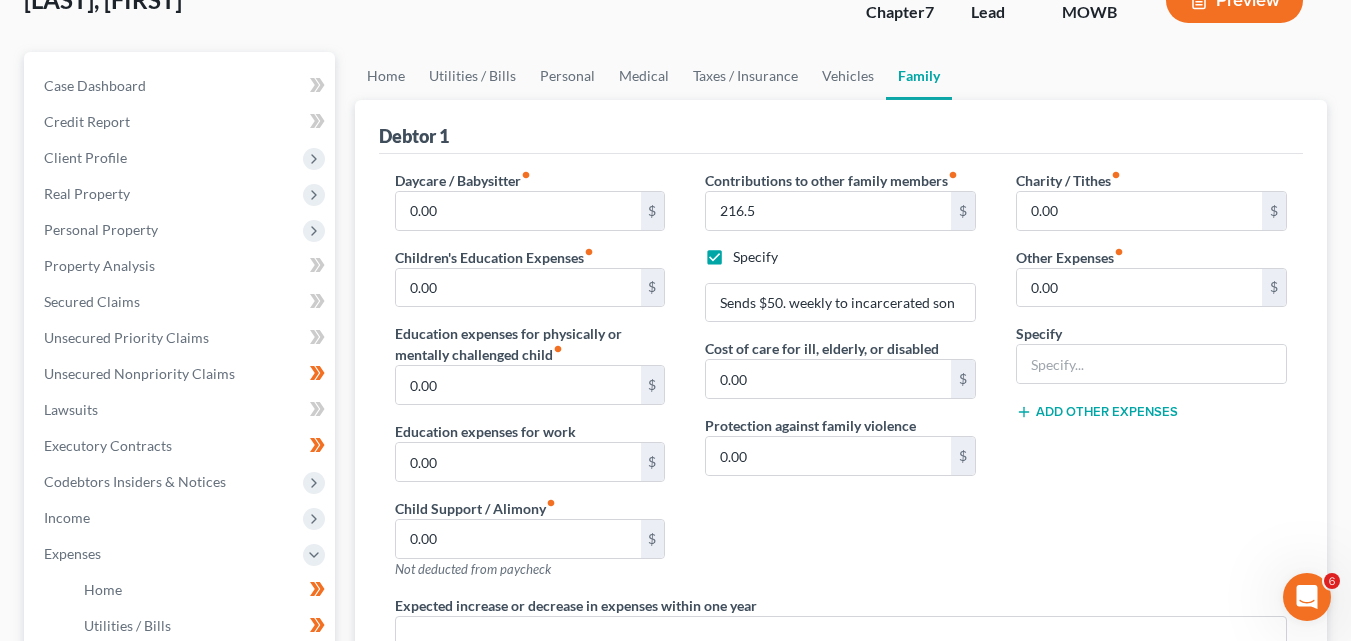scroll, scrollTop: 100, scrollLeft: 0, axis: vertical 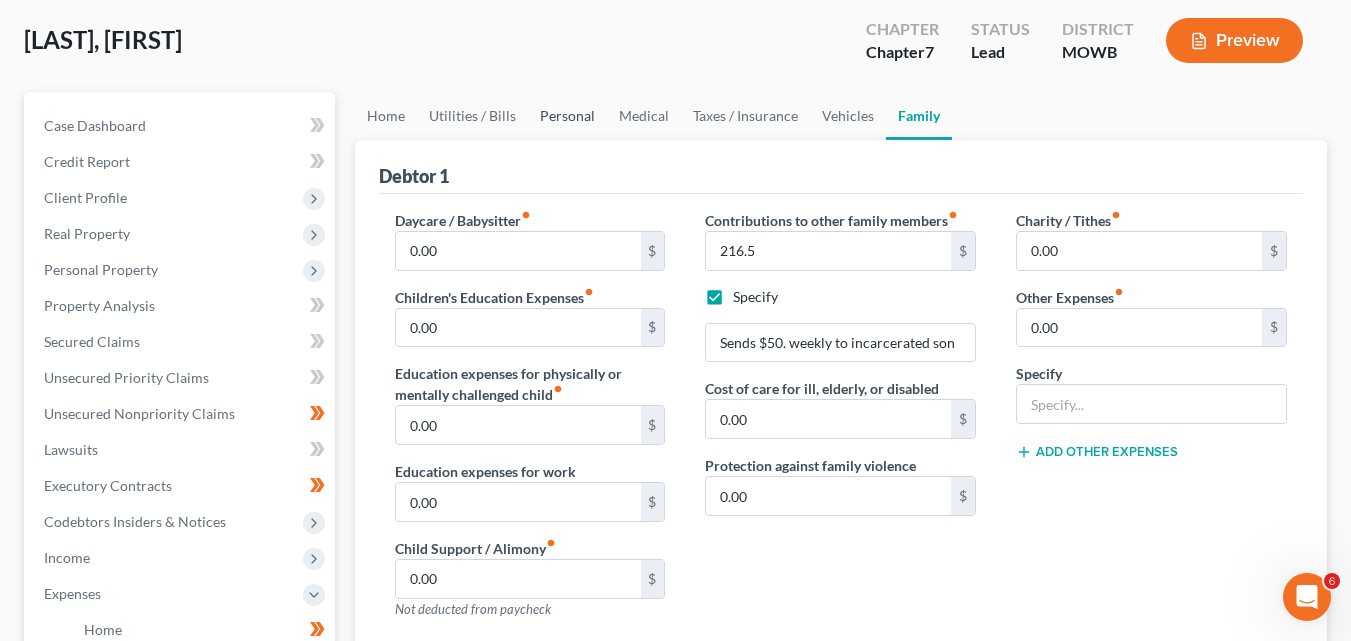 click on "Personal" at bounding box center [567, 116] 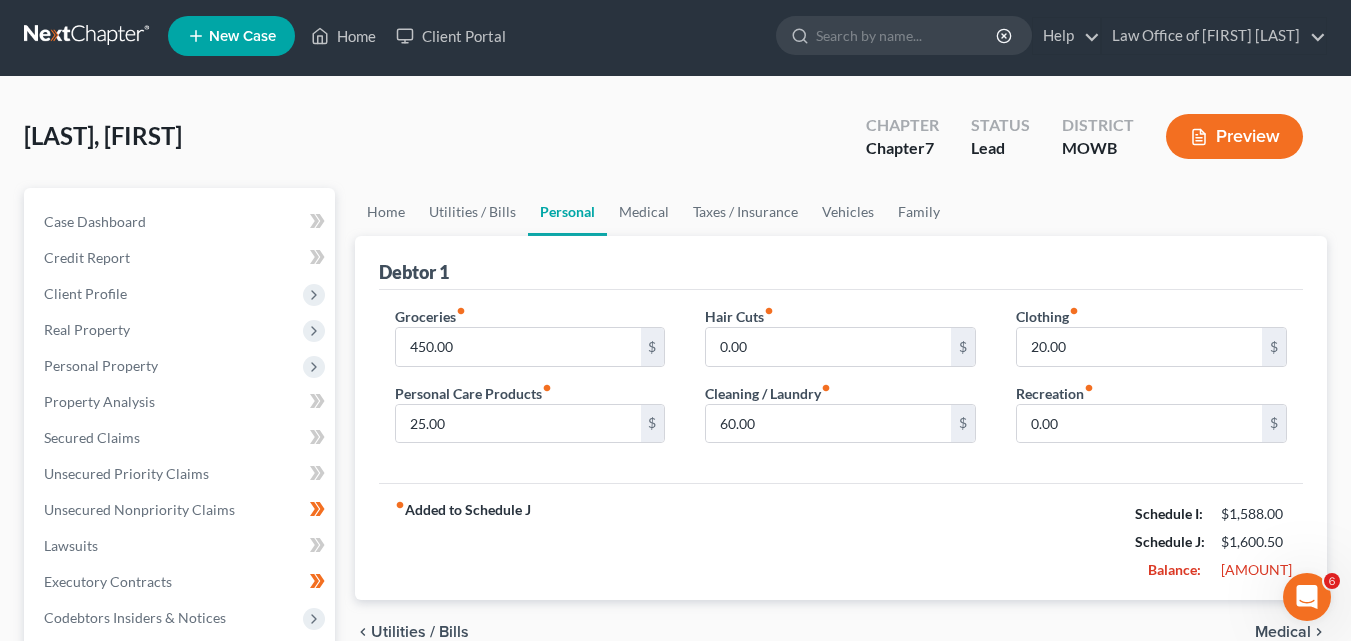 scroll, scrollTop: 0, scrollLeft: 0, axis: both 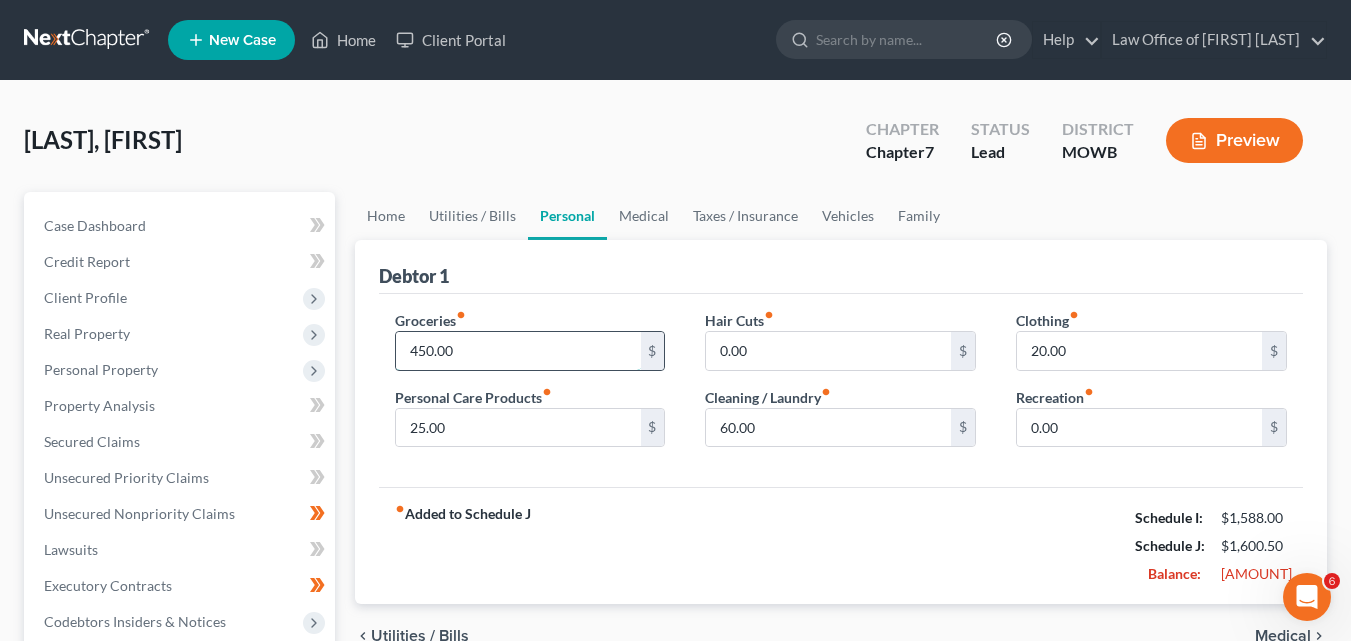 click on "450.00" at bounding box center [518, 351] 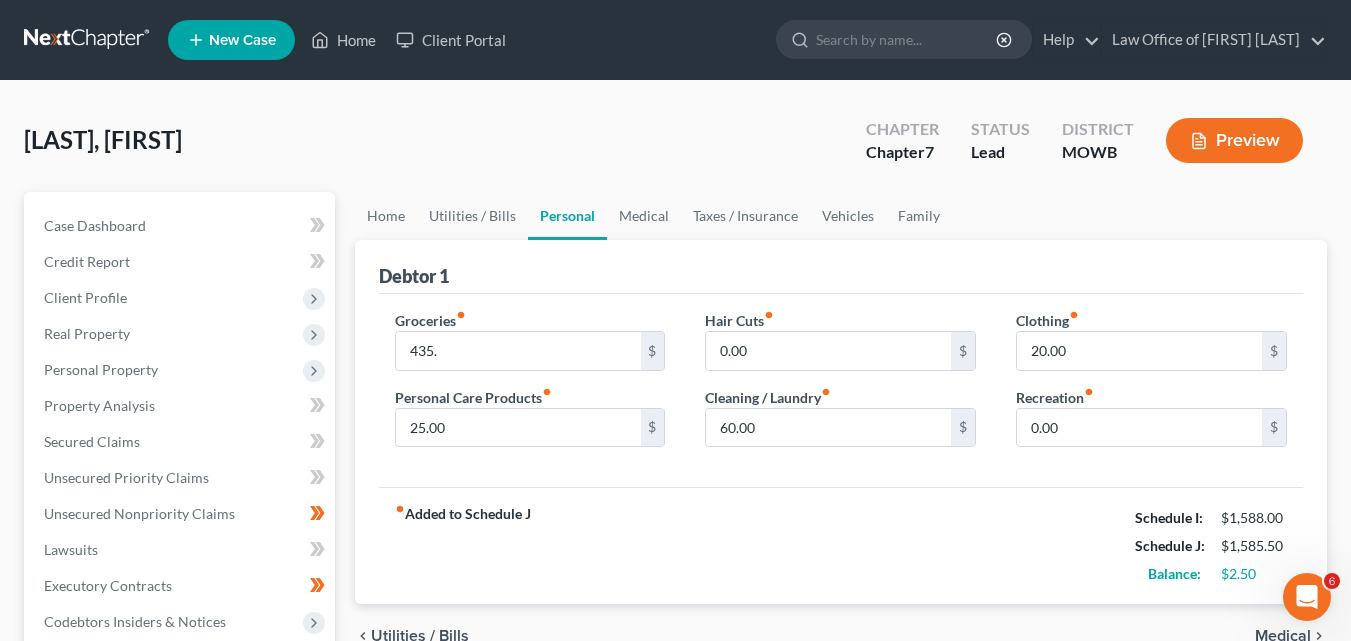 click on "Debtor 1" at bounding box center (841, 267) 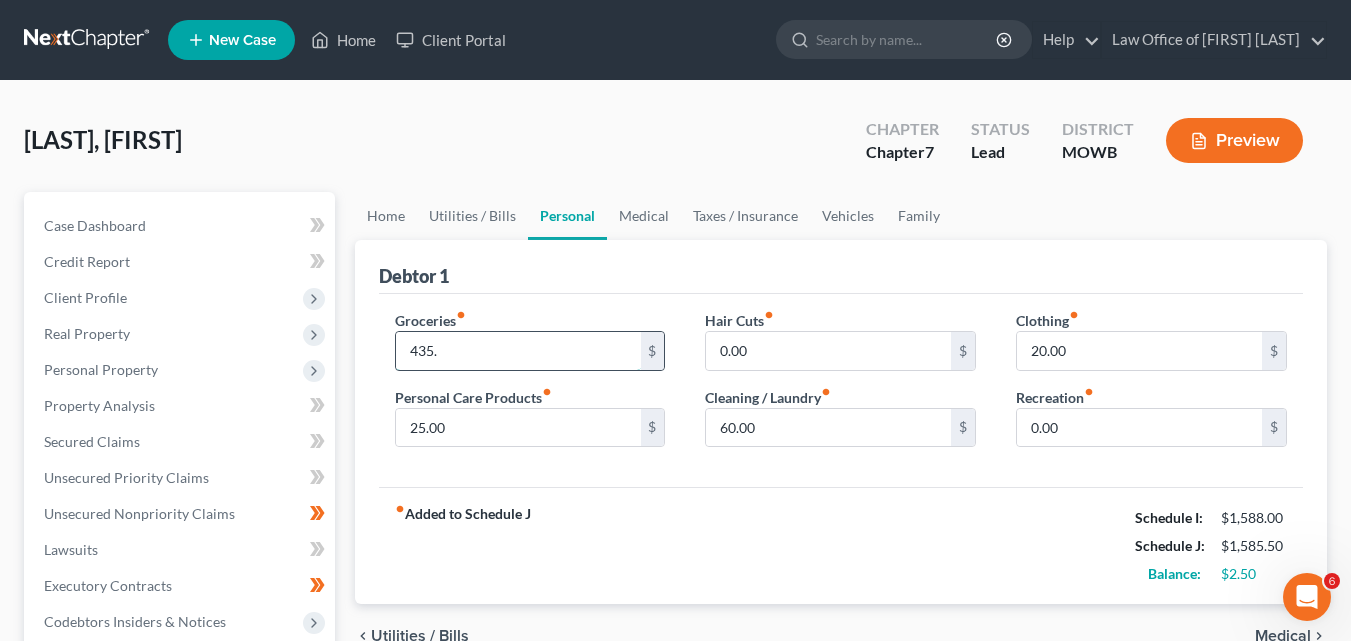click on "435." at bounding box center (518, 351) 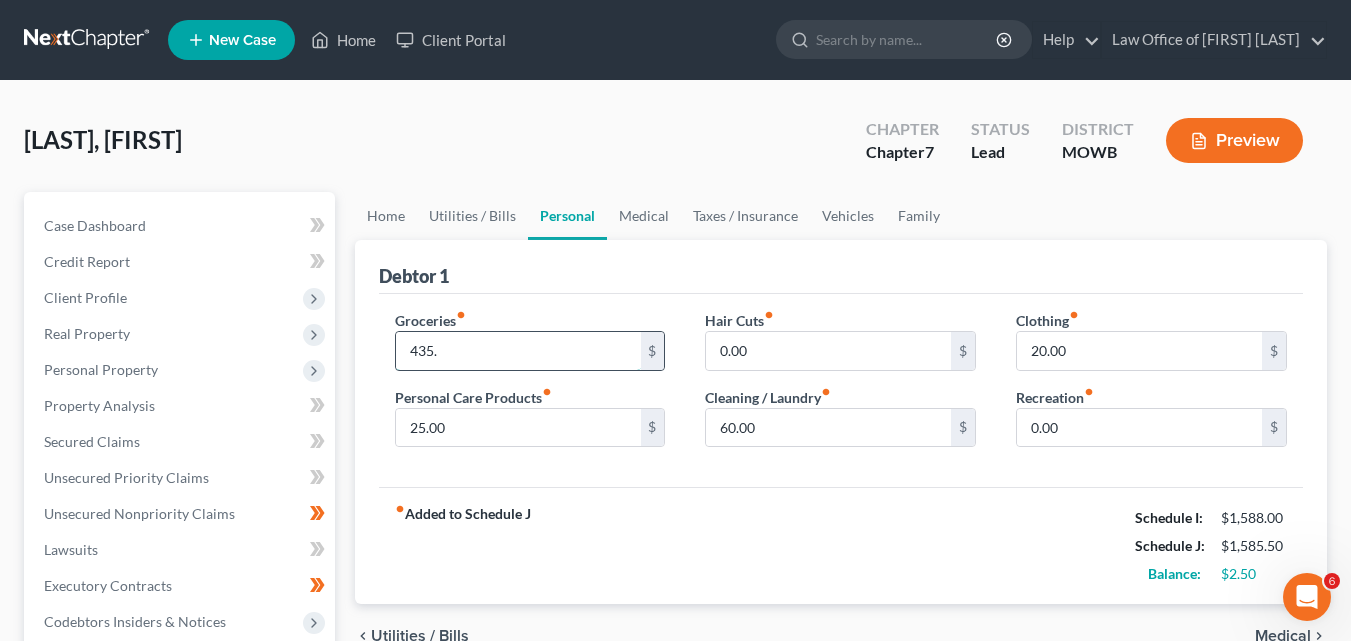 click on "435." at bounding box center (518, 351) 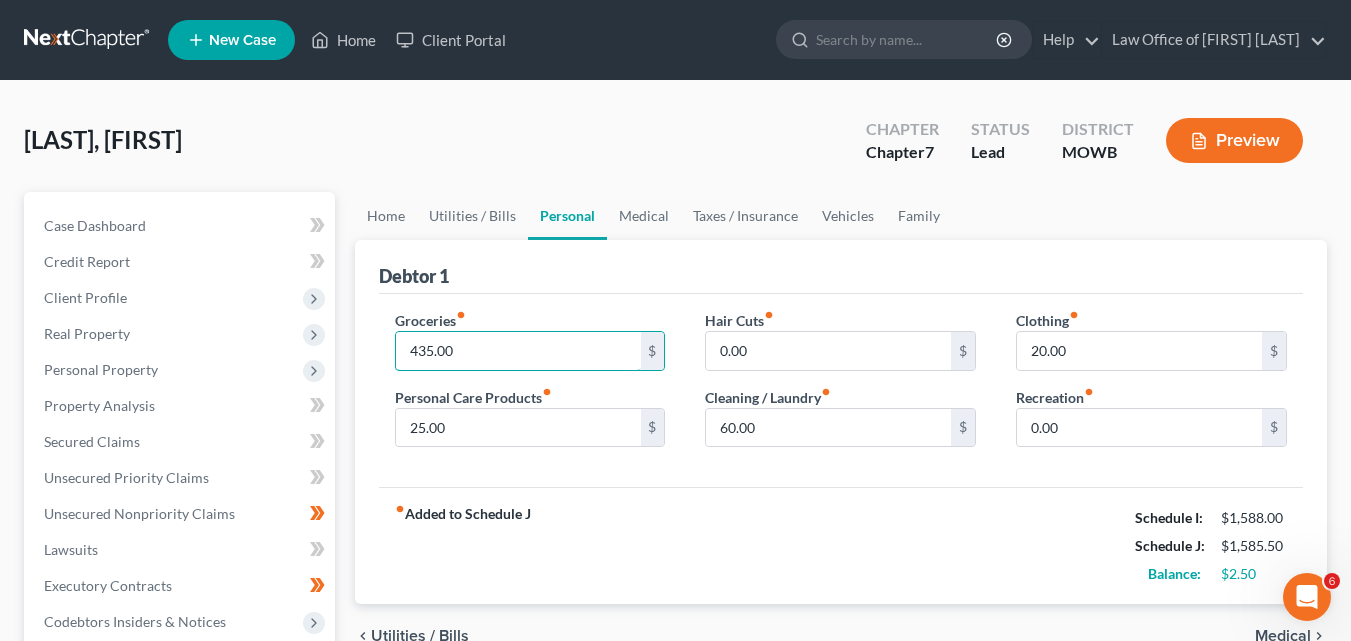 type on "435.00" 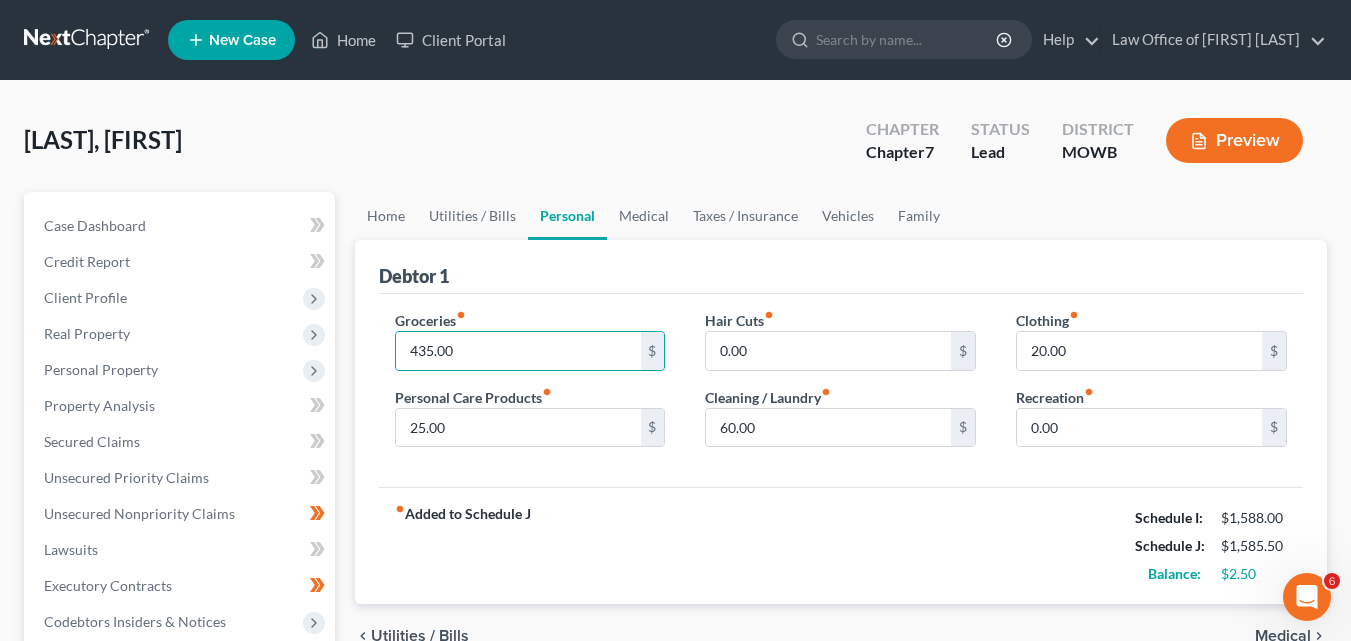 click on "Debtor 1" at bounding box center [841, 267] 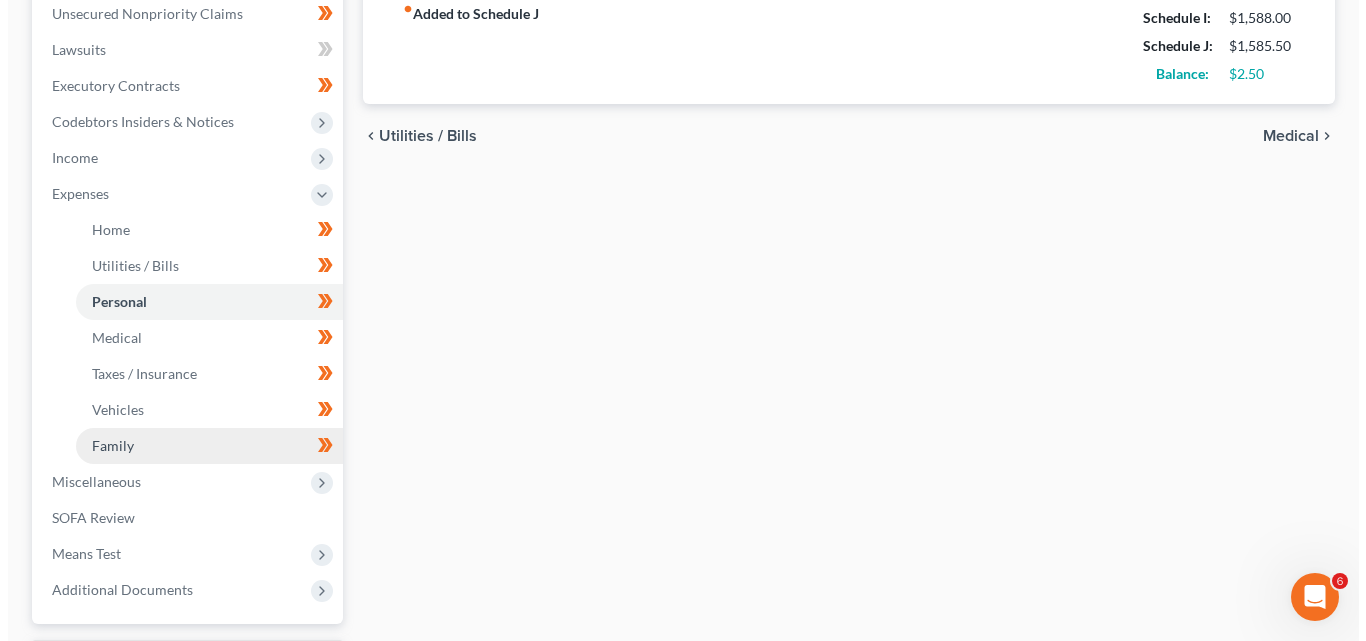 scroll, scrollTop: 600, scrollLeft: 0, axis: vertical 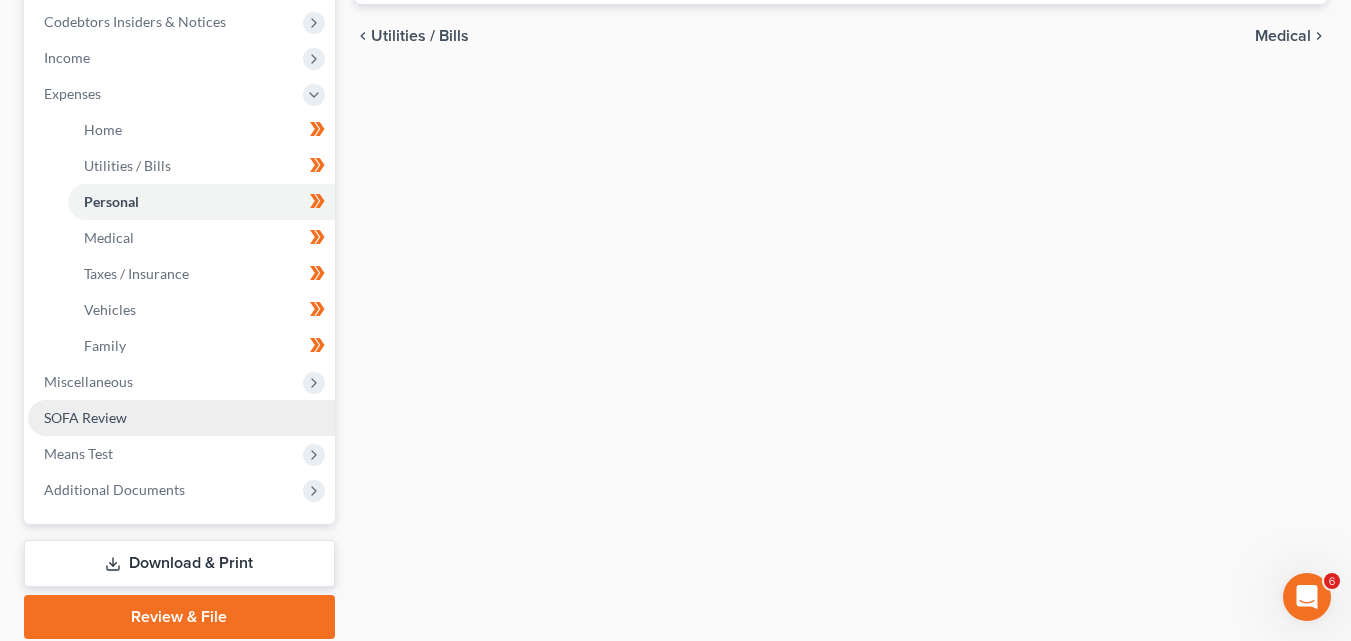 click on "SOFA Review" at bounding box center (85, 417) 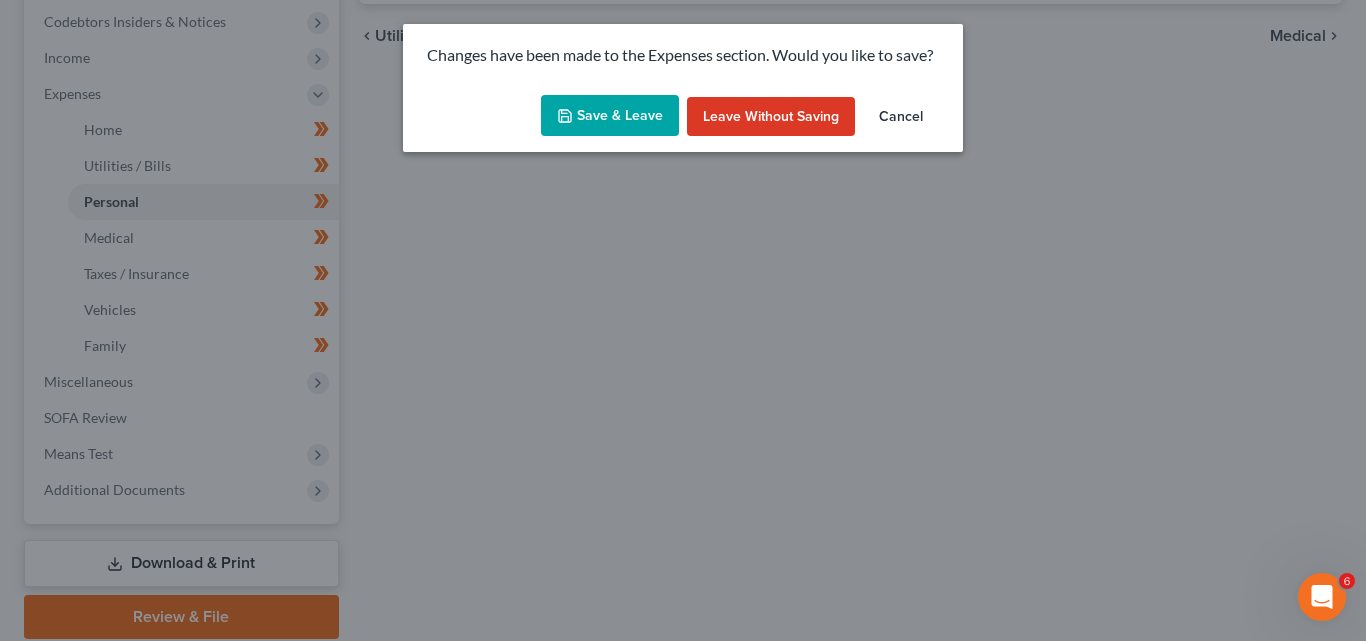 click on "Save & Leave" at bounding box center [610, 116] 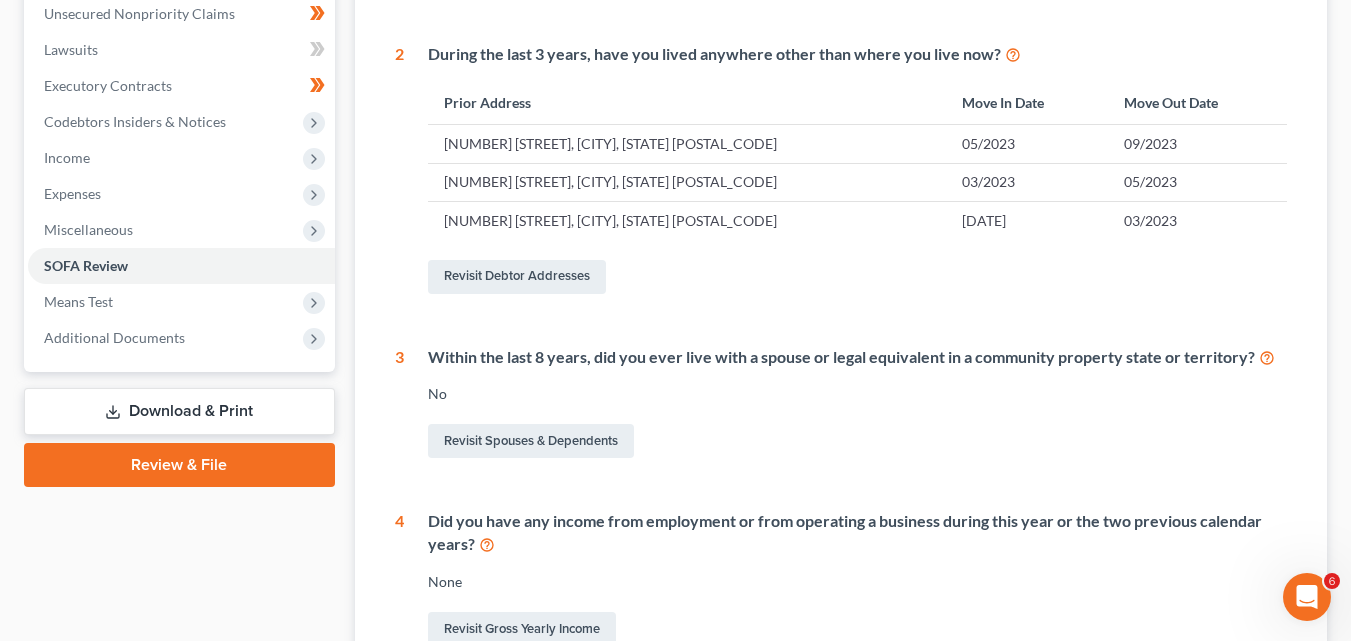 scroll, scrollTop: 0, scrollLeft: 0, axis: both 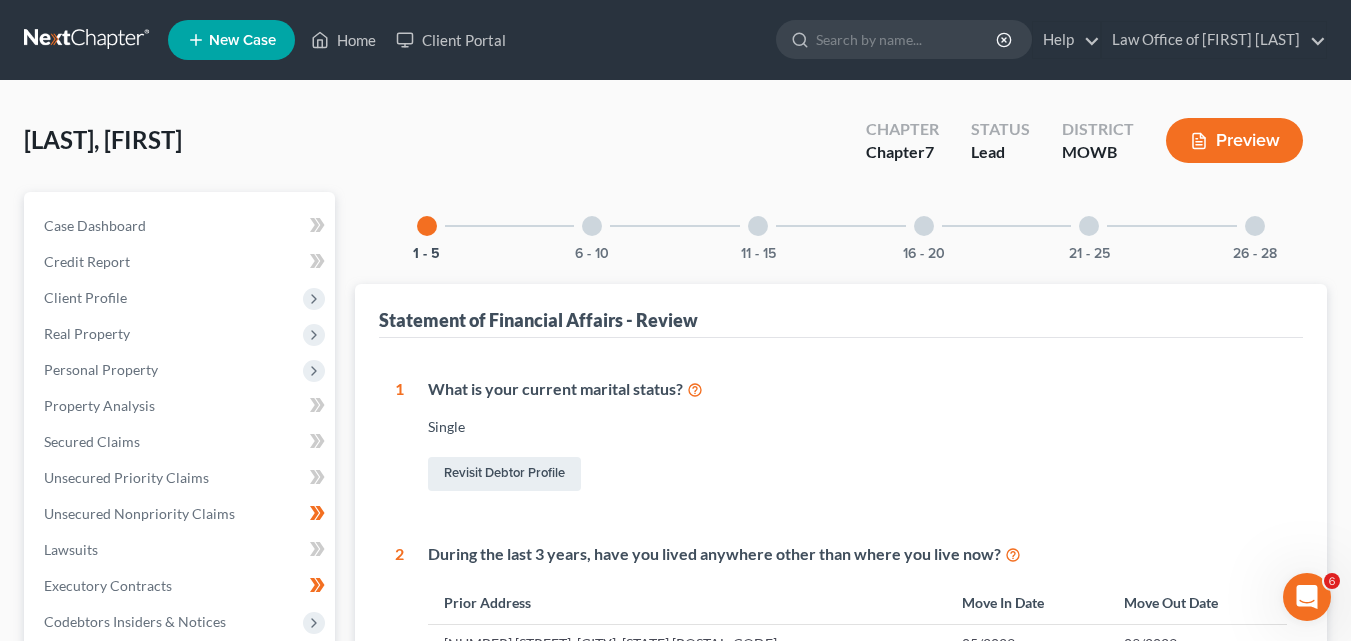 click at bounding box center (592, 226) 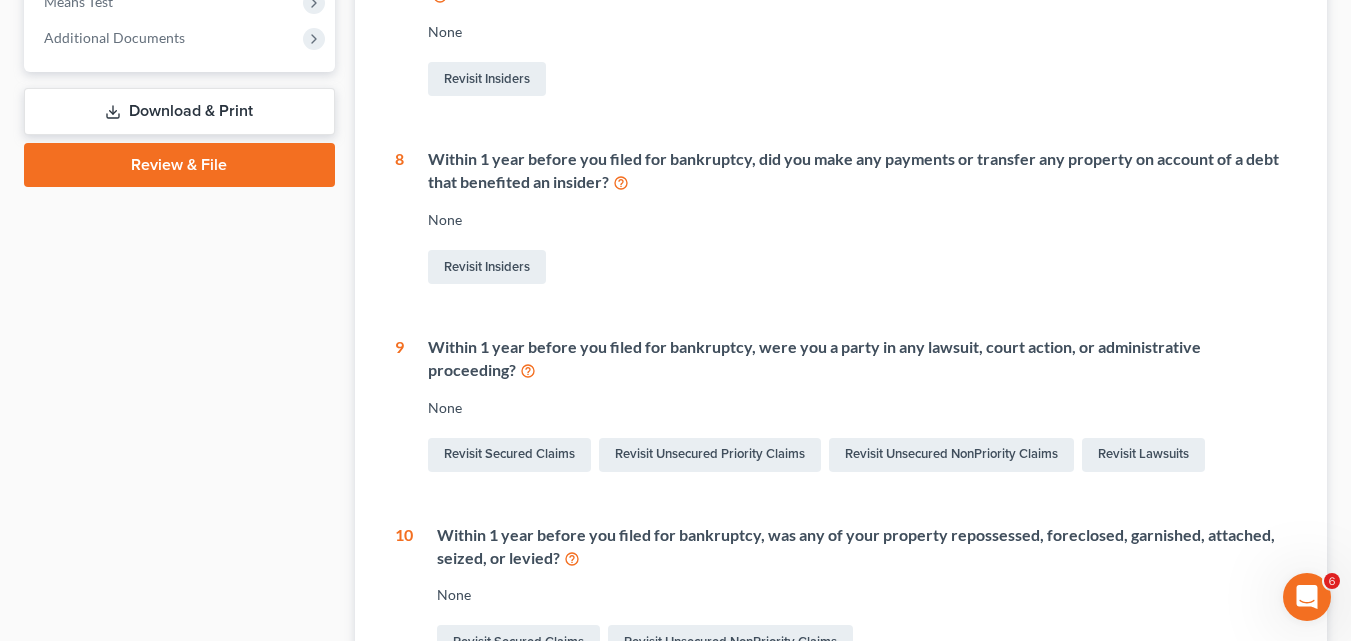 scroll, scrollTop: 900, scrollLeft: 0, axis: vertical 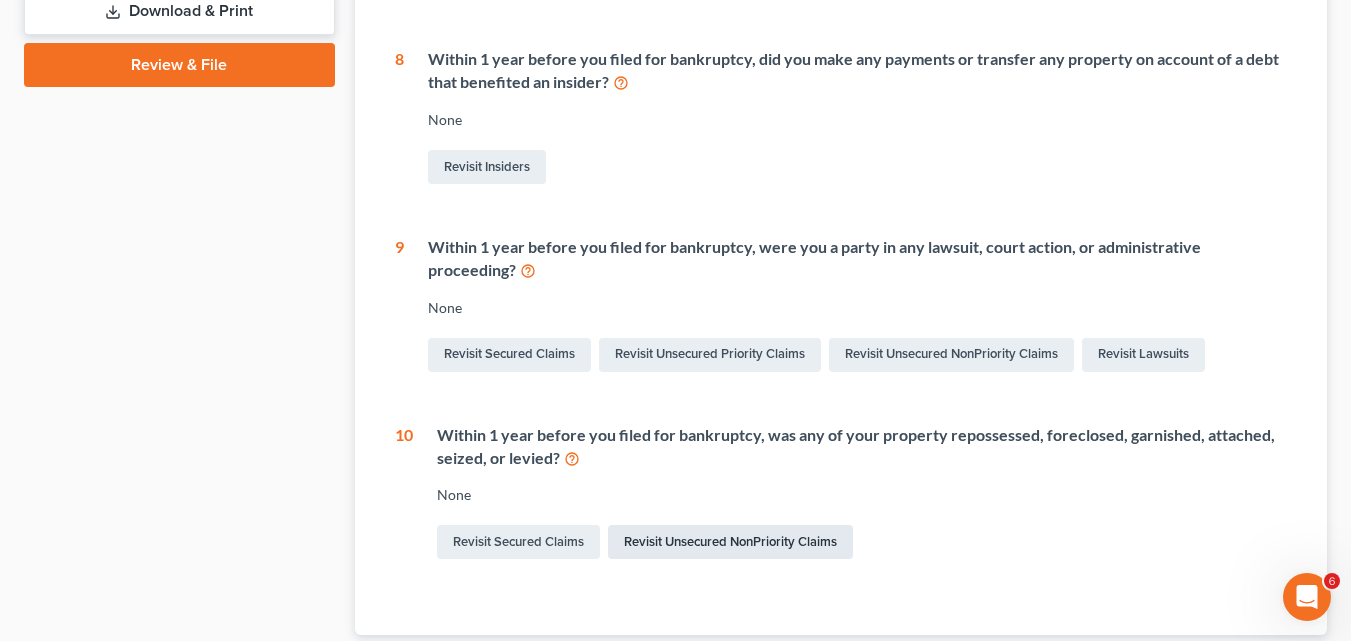 click on "Revisit Unsecured NonPriority Claims" at bounding box center [730, 542] 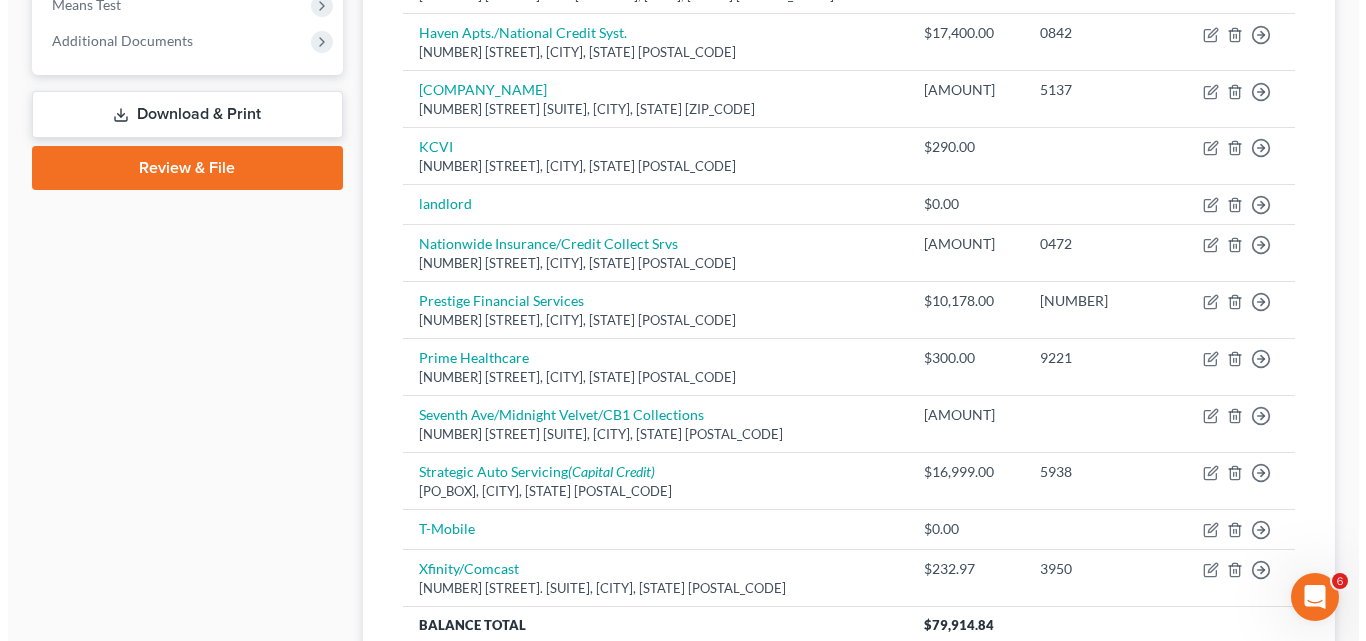 scroll, scrollTop: 900, scrollLeft: 0, axis: vertical 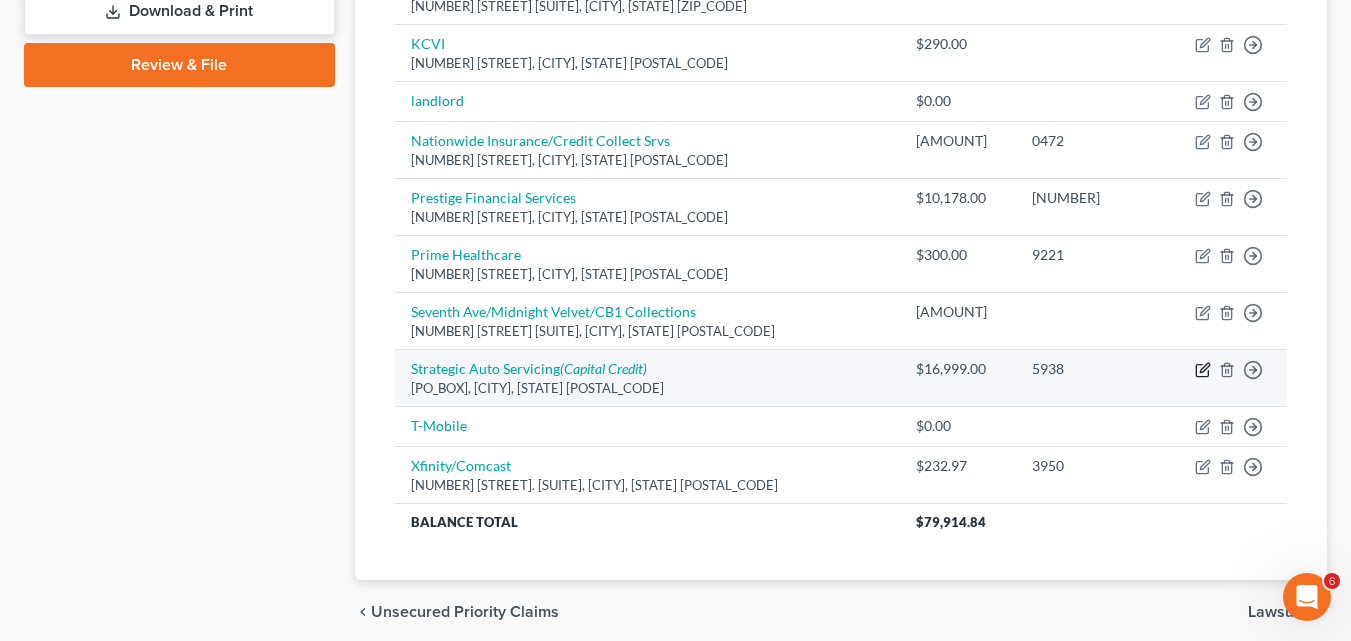 click 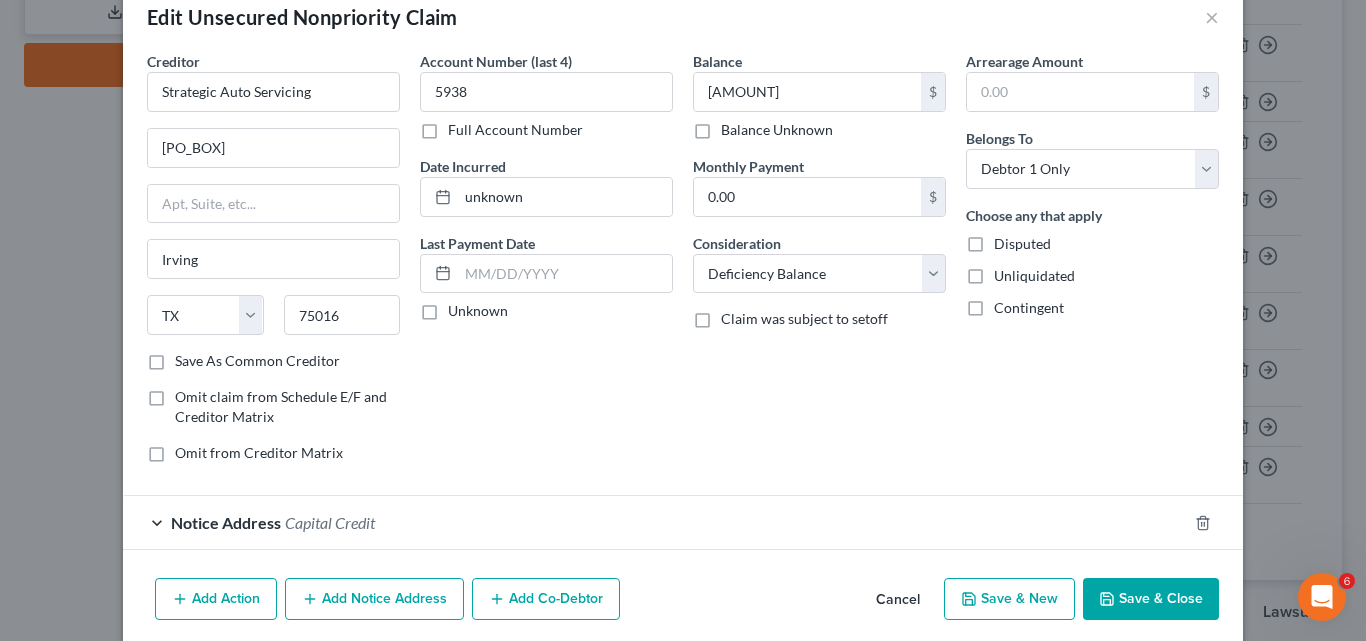 scroll, scrollTop: 0, scrollLeft: 0, axis: both 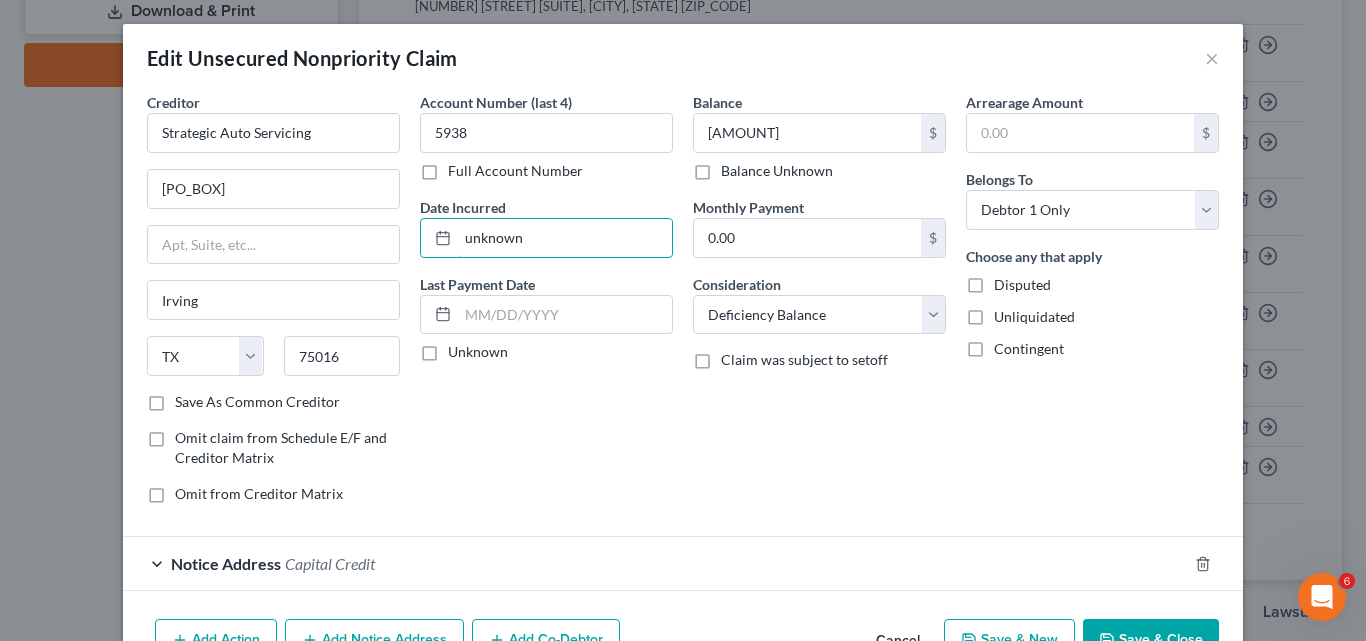 drag, startPoint x: 519, startPoint y: 236, endPoint x: 947, endPoint y: 199, distance: 429.5963 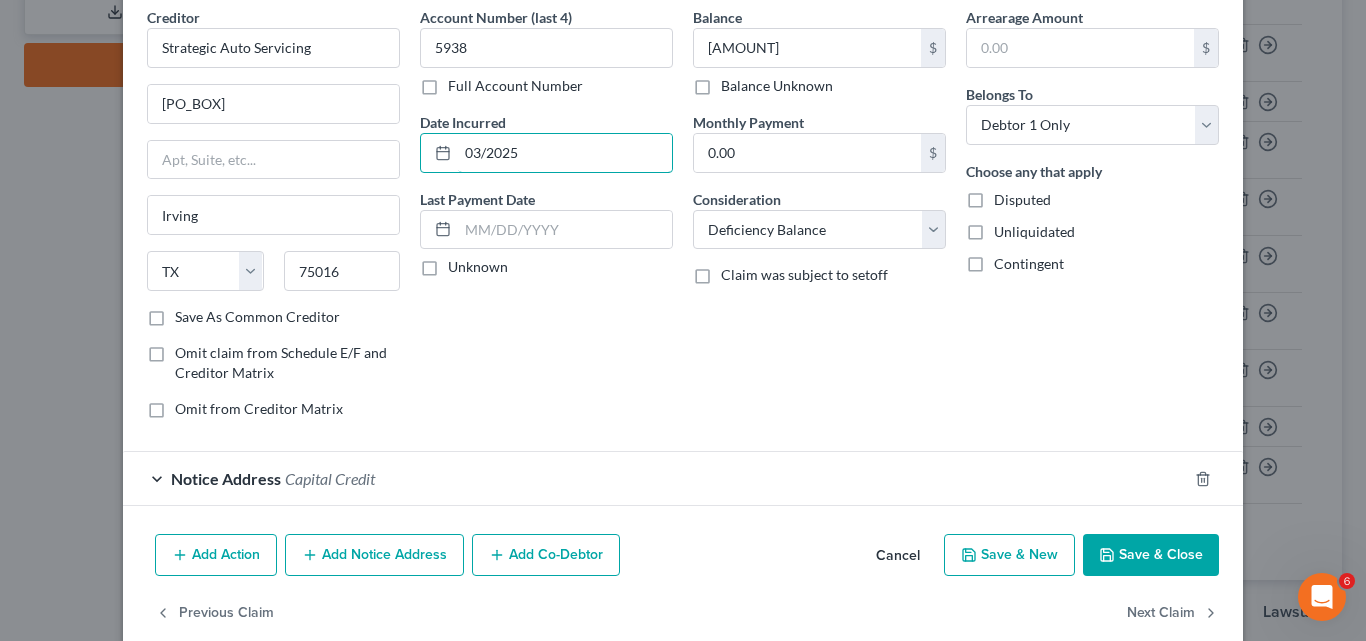 scroll, scrollTop: 117, scrollLeft: 0, axis: vertical 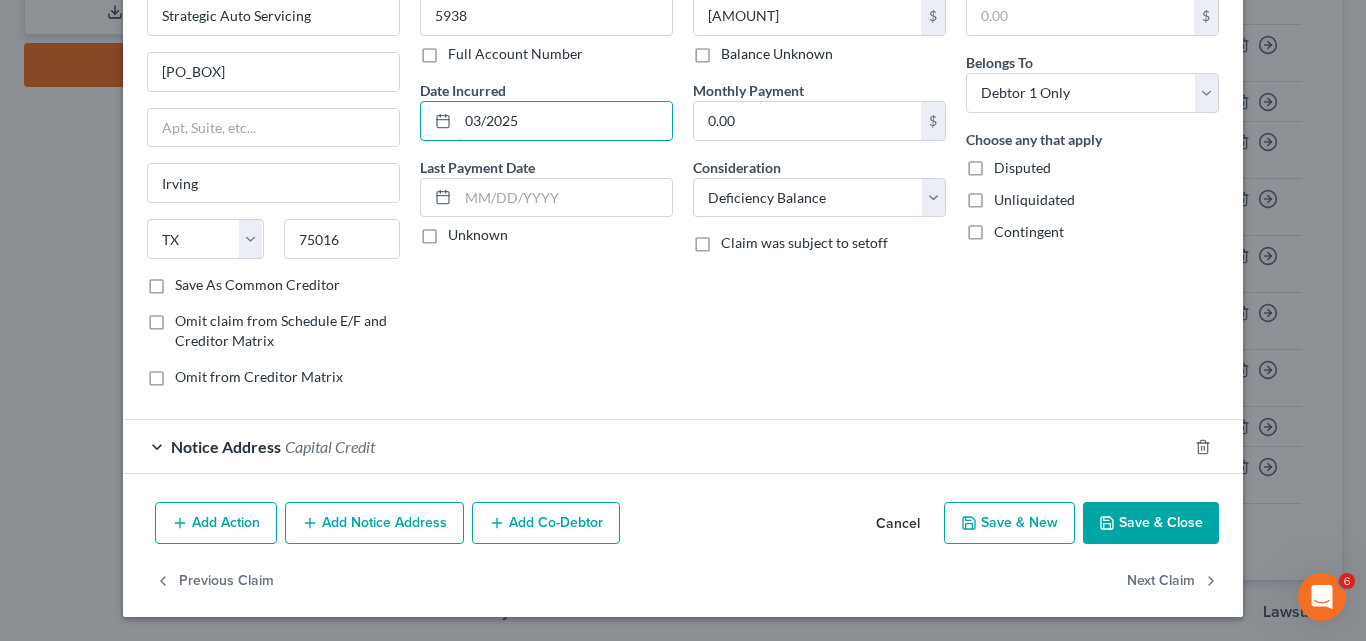 type on "03/2025" 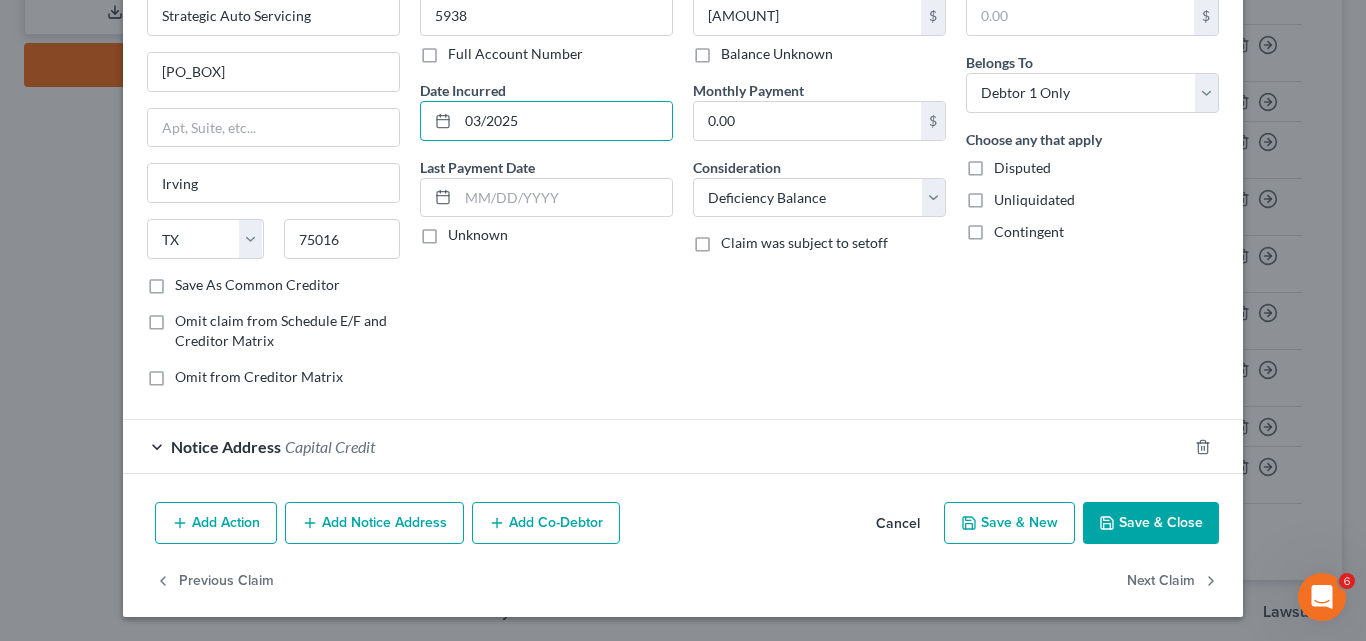 click on "Add Action" at bounding box center (216, 523) 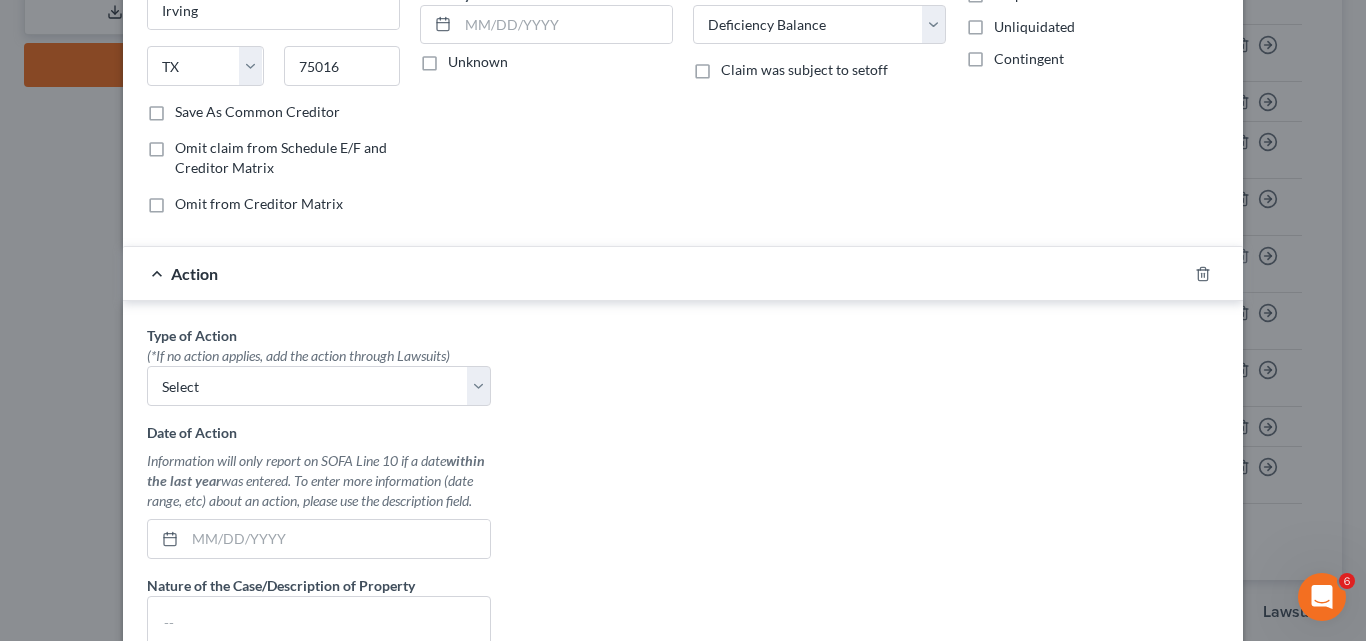 scroll, scrollTop: 417, scrollLeft: 0, axis: vertical 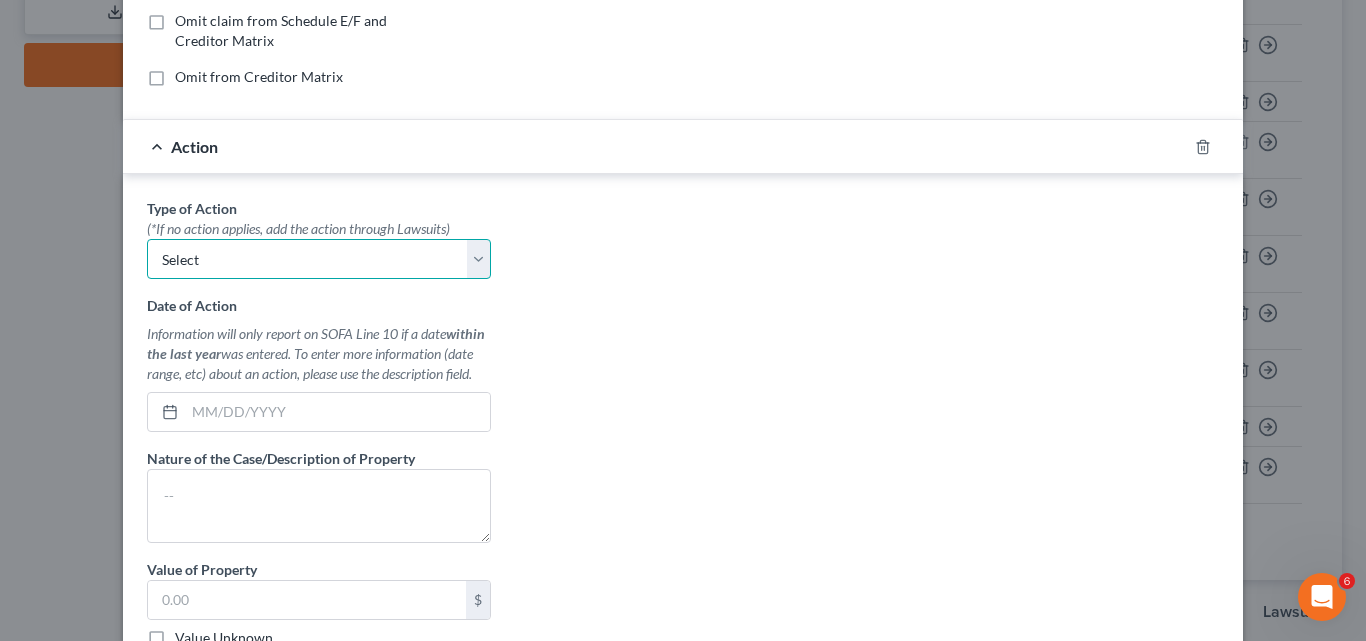 click on "Select Repossession Garnishment Foreclosure Personal Injury Attached, Seized, Or Levied" at bounding box center [319, 259] 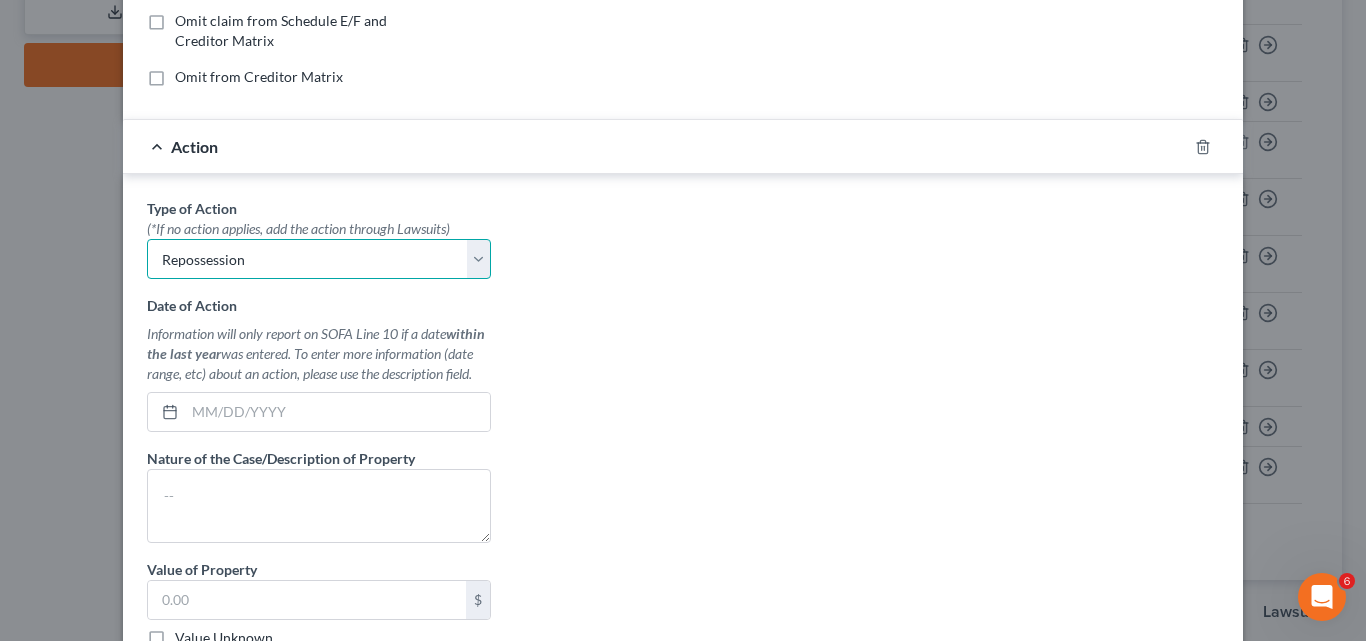 click on "Select Repossession Garnishment Foreclosure Personal Injury Attached, Seized, Or Levied" at bounding box center (319, 259) 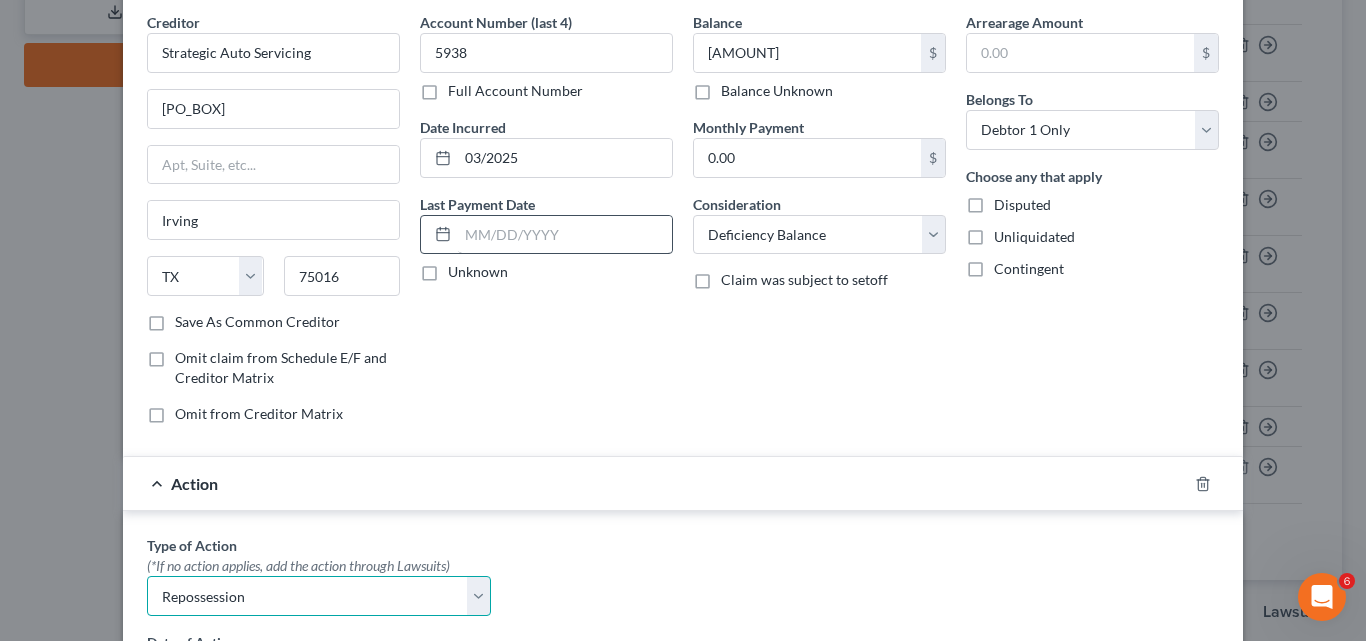 scroll, scrollTop: 0, scrollLeft: 0, axis: both 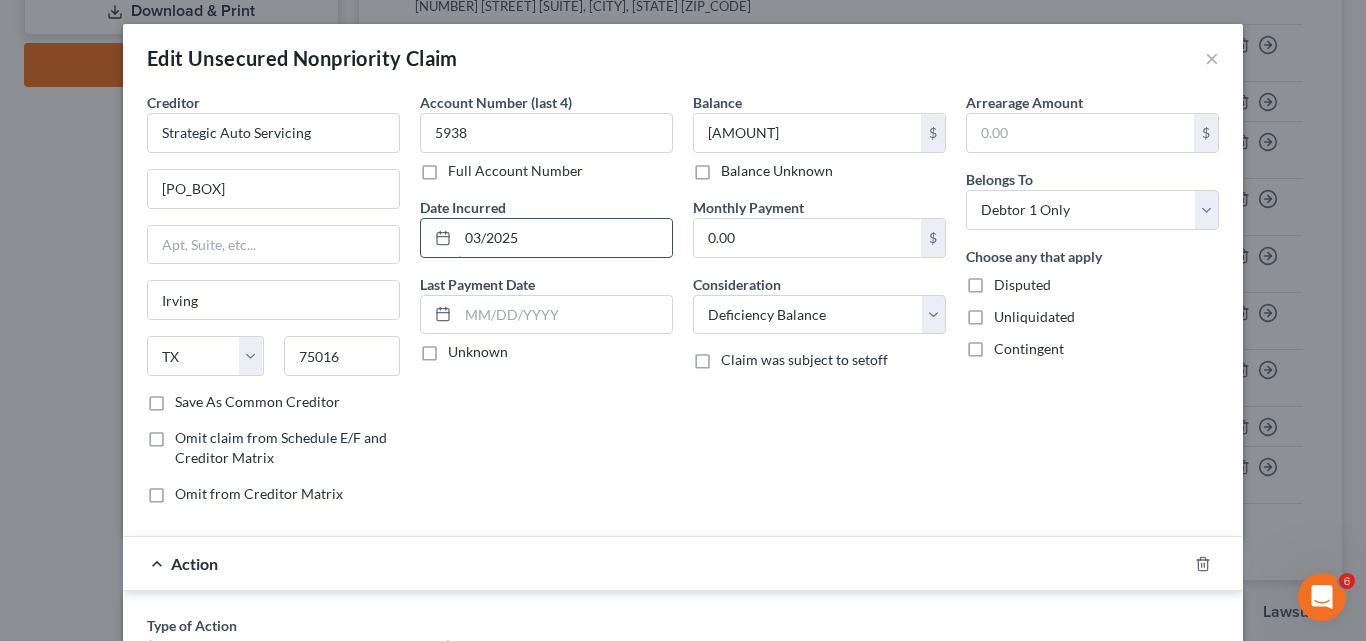 drag, startPoint x: 513, startPoint y: 236, endPoint x: 455, endPoint y: 247, distance: 59.03389 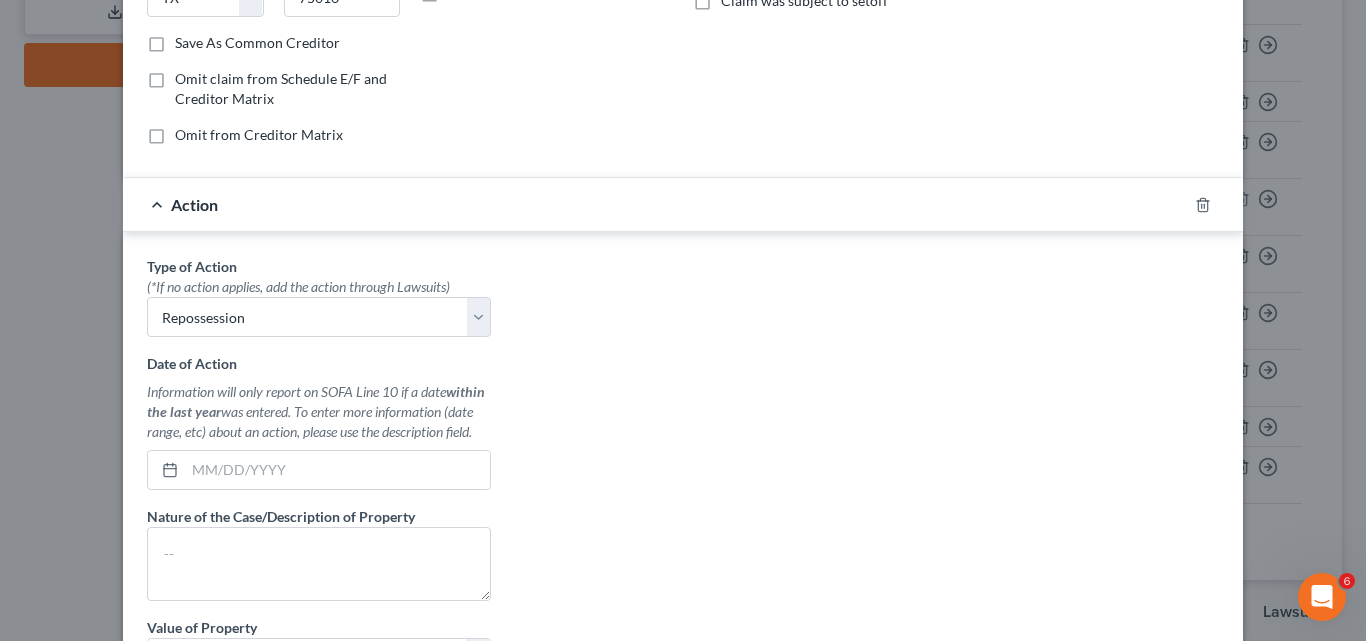 scroll, scrollTop: 400, scrollLeft: 0, axis: vertical 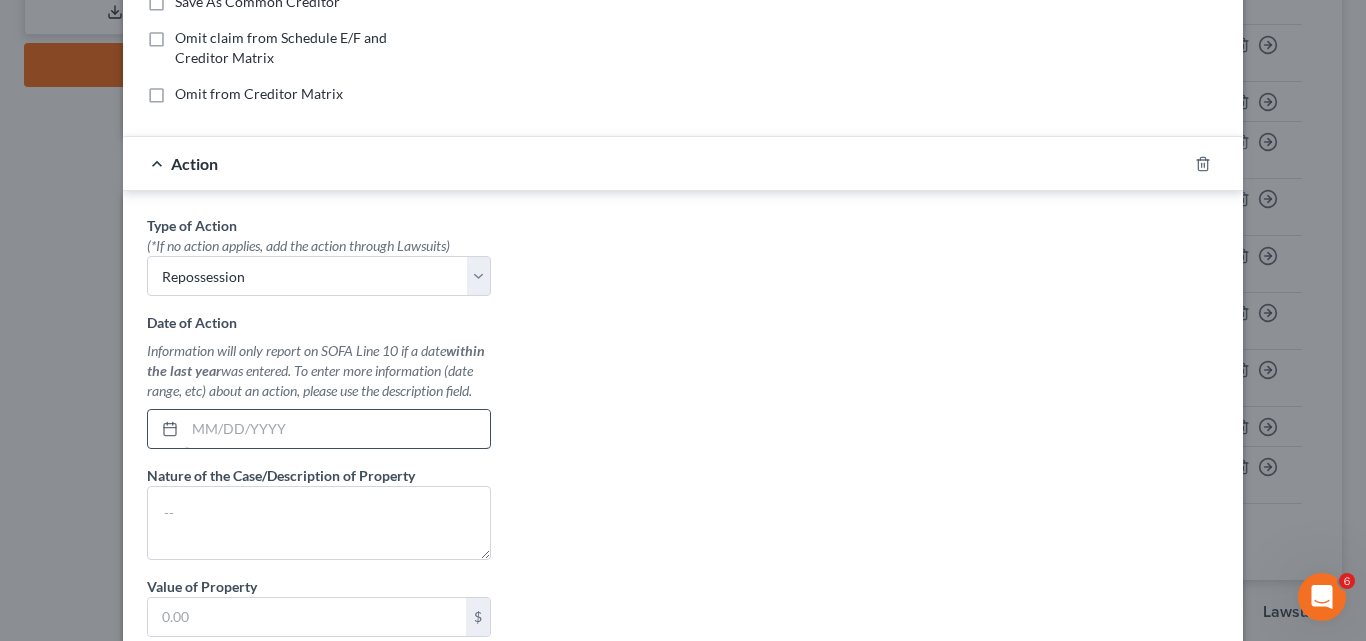 type on "unknown" 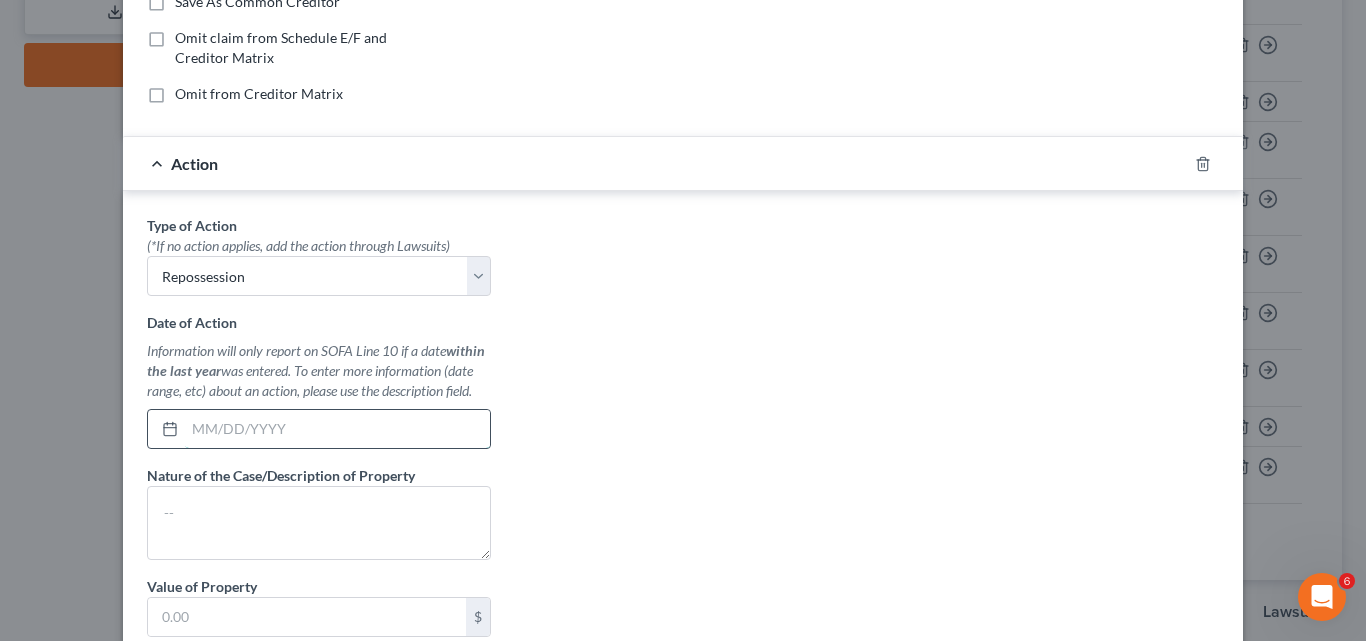 click at bounding box center [337, 429] 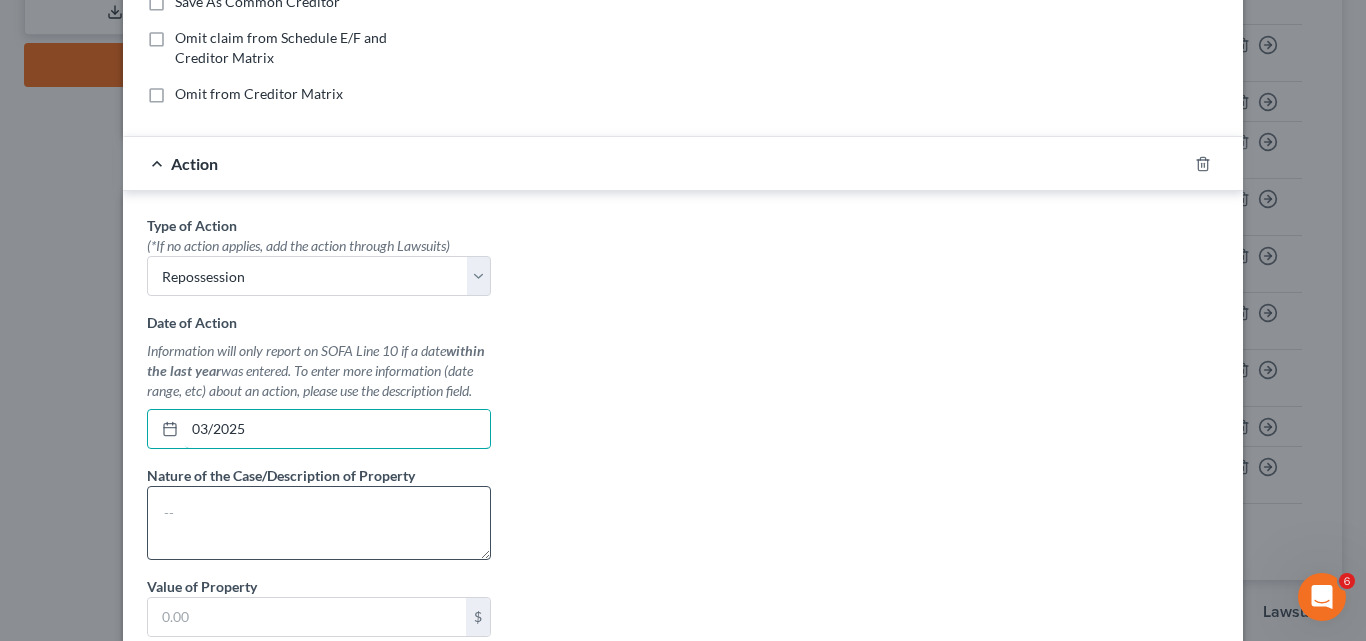 type on "03/2025" 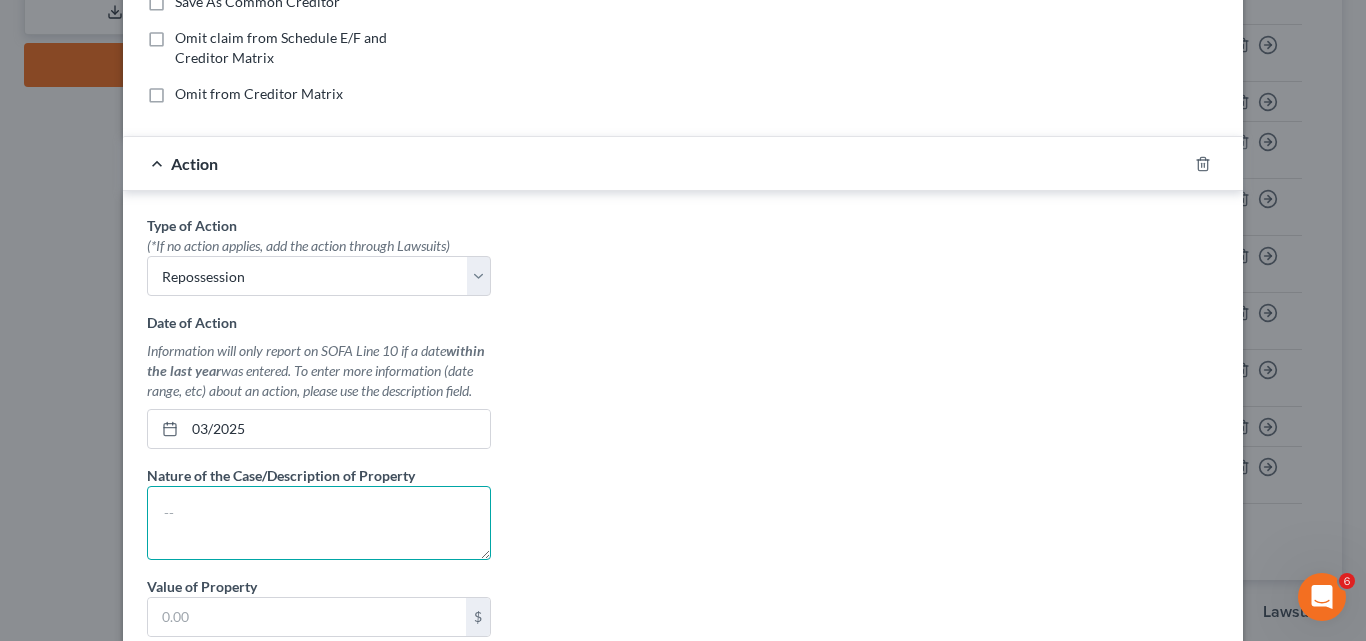 click at bounding box center (319, 523) 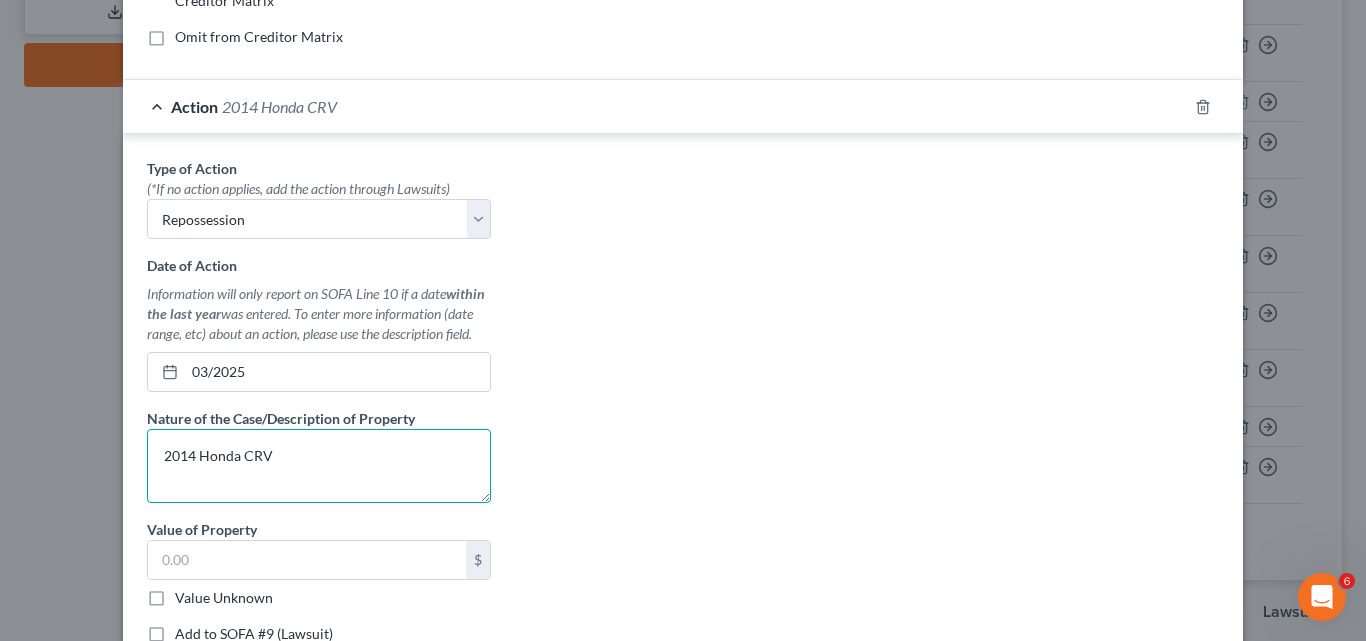 scroll, scrollTop: 600, scrollLeft: 0, axis: vertical 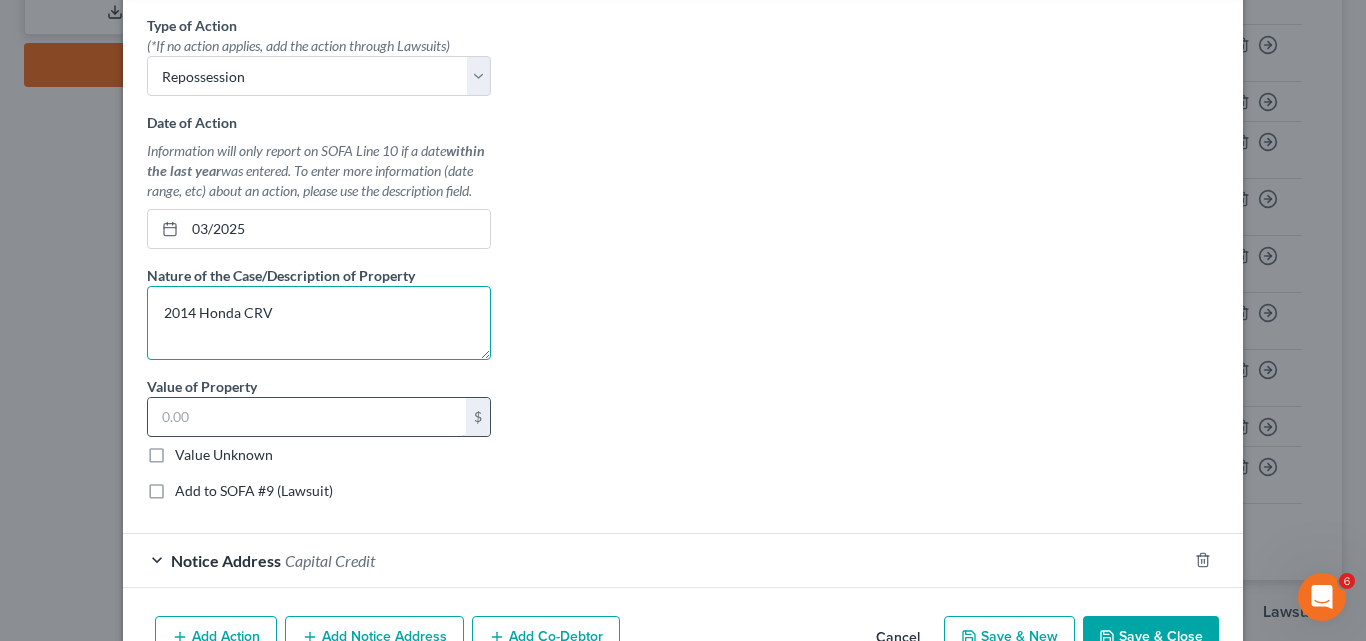 type on "2014 Honda CRV" 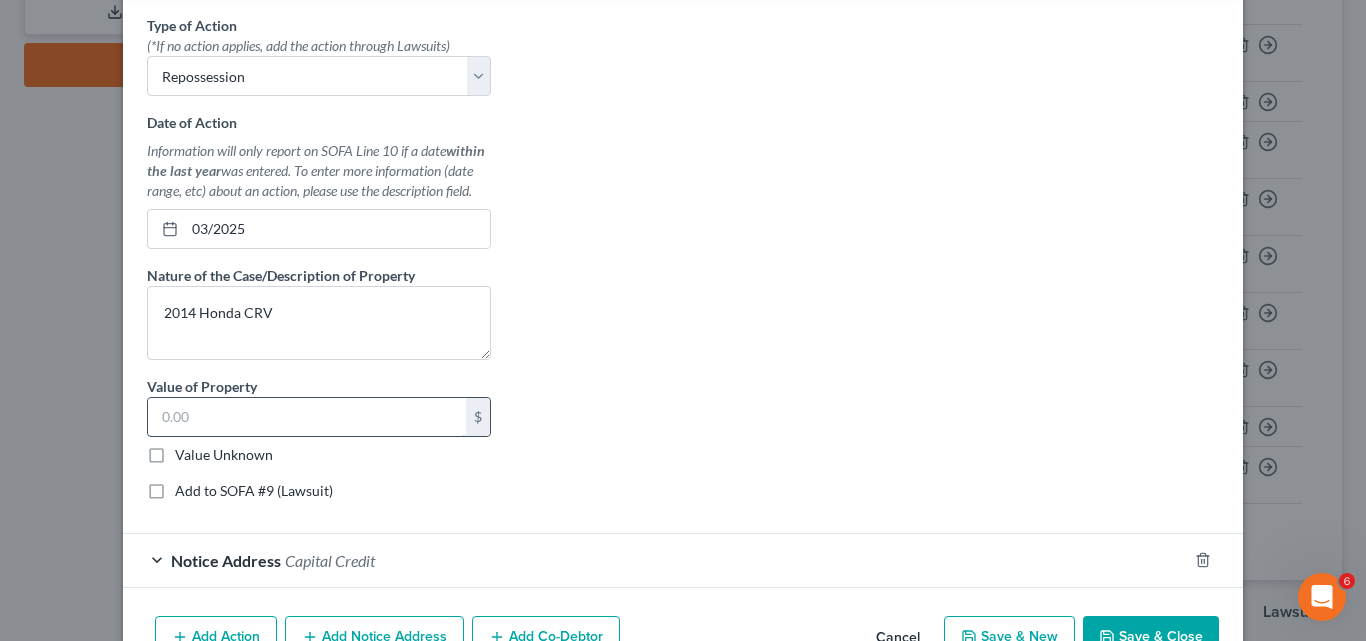 click at bounding box center (307, 417) 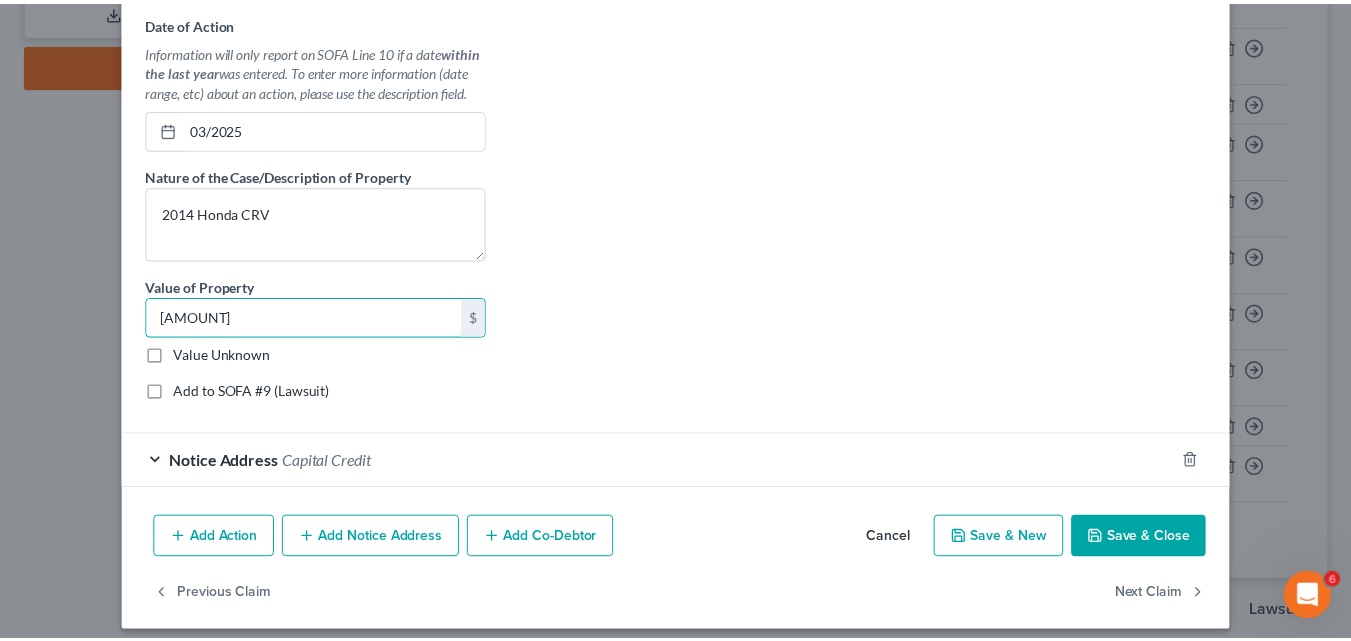 scroll, scrollTop: 714, scrollLeft: 0, axis: vertical 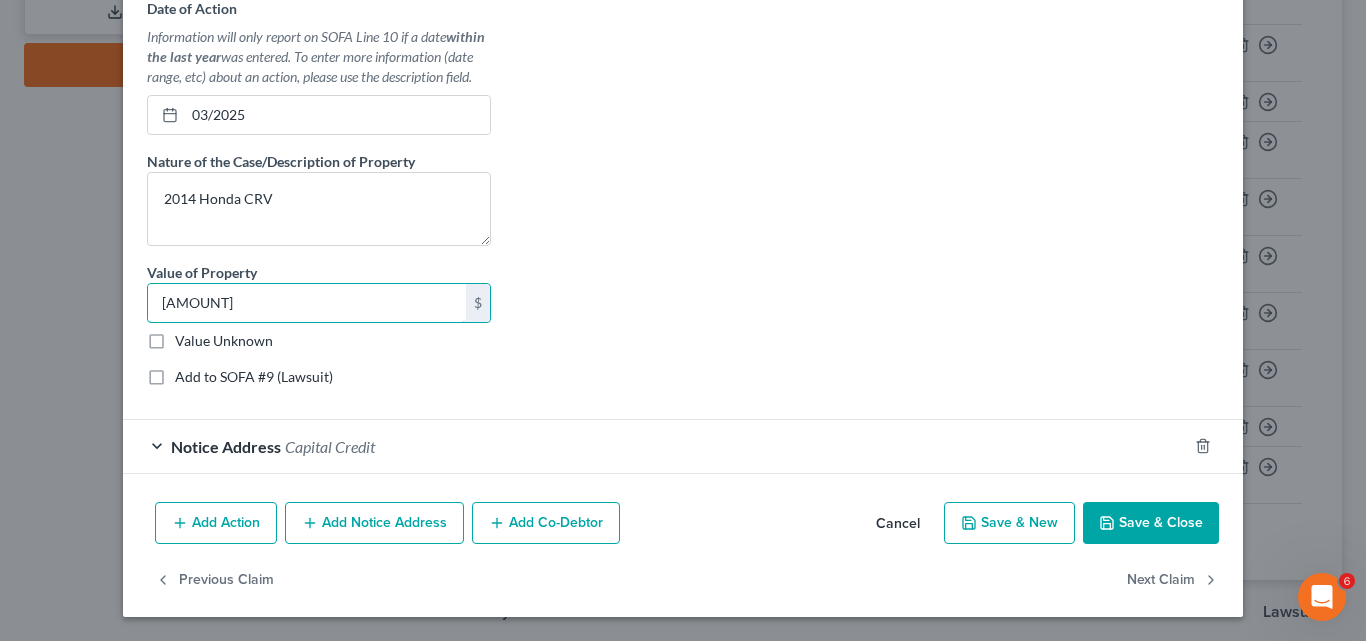 type on "[AMOUNT]" 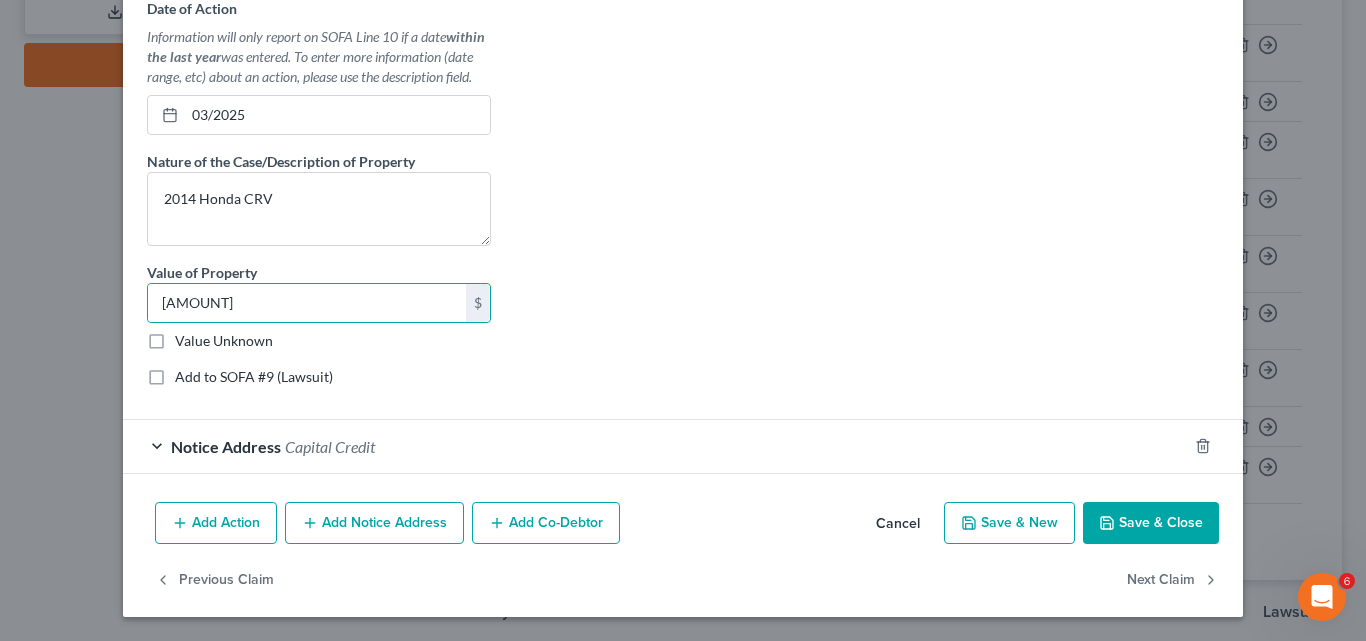 click on "Save & Close" at bounding box center (1151, 523) 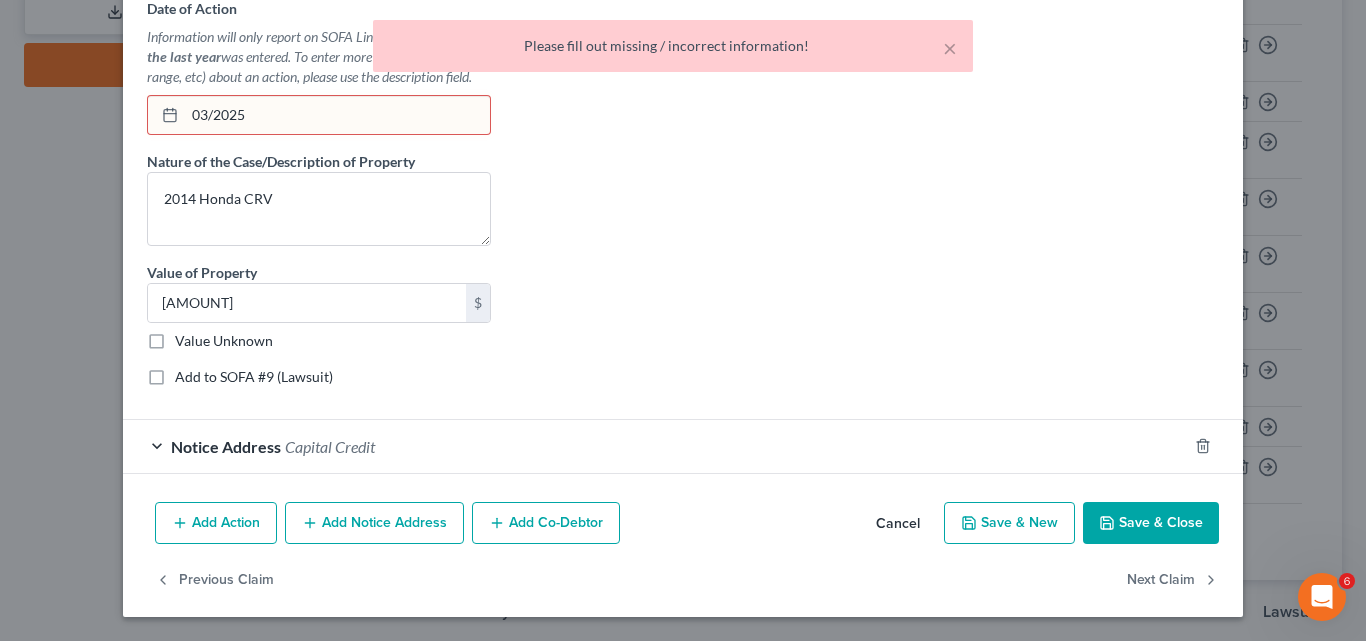 click on "03/2025" at bounding box center (337, 115) 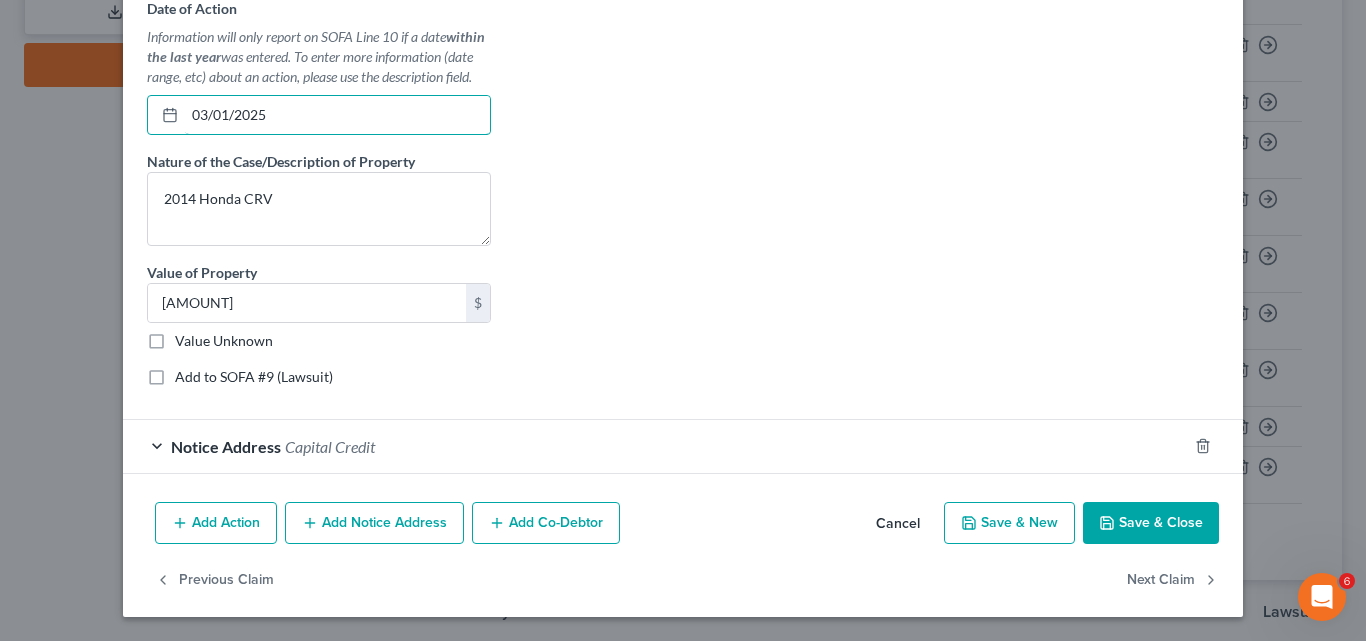 type on "03/01/2025" 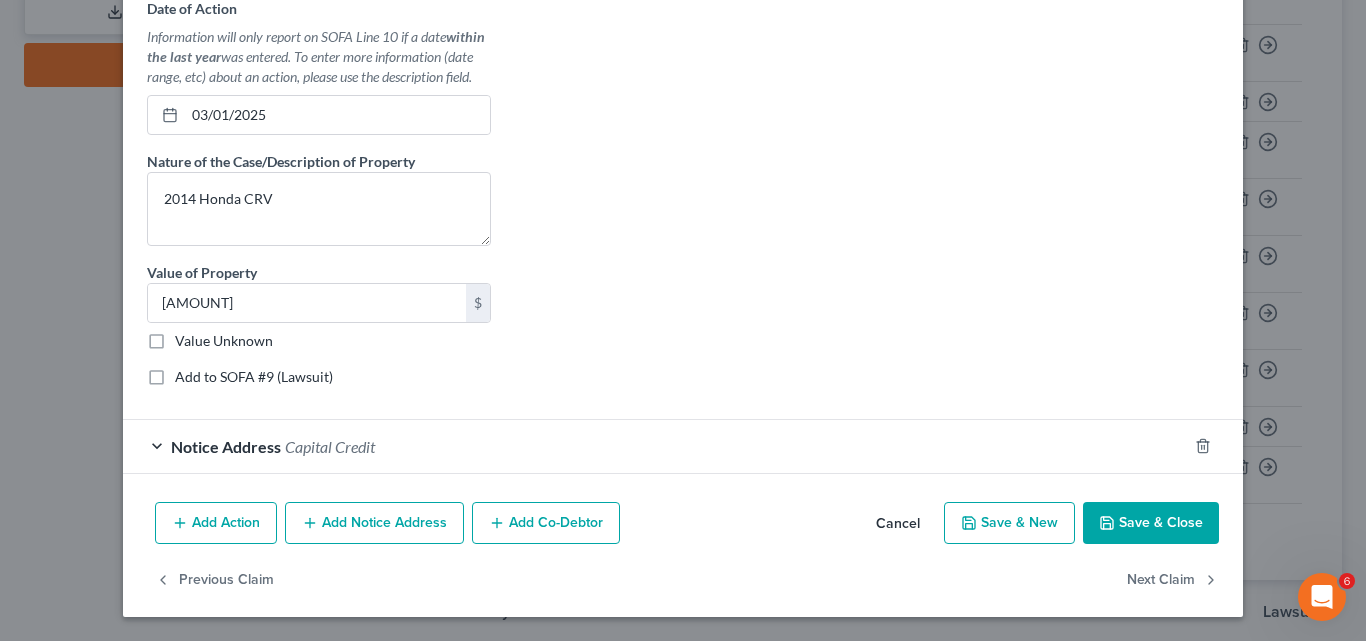 click on "Save & Close" at bounding box center [1151, 523] 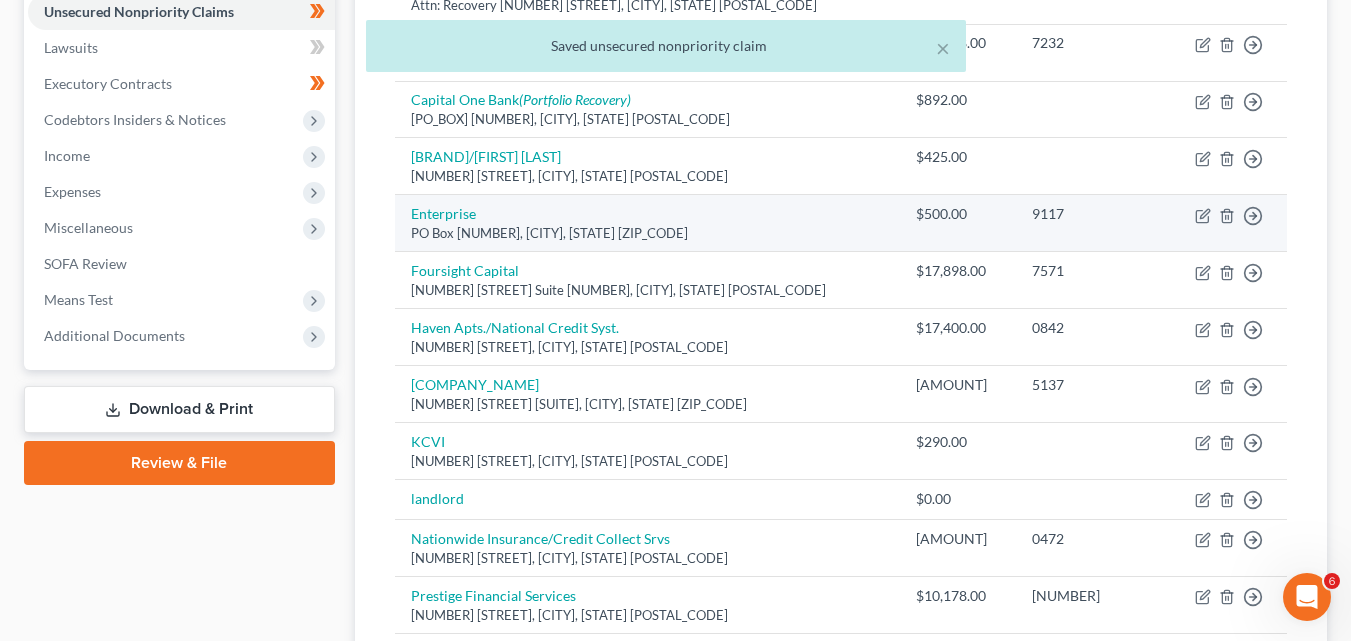 scroll, scrollTop: 500, scrollLeft: 0, axis: vertical 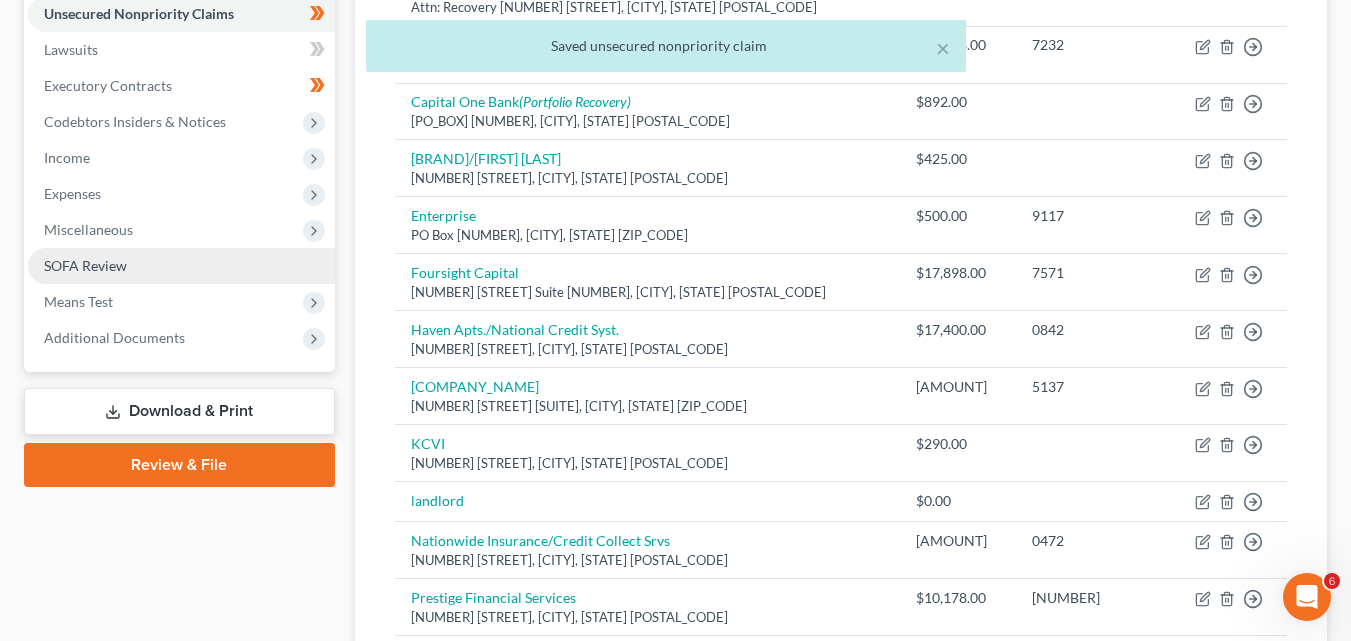 click on "SOFA Review" at bounding box center (85, 265) 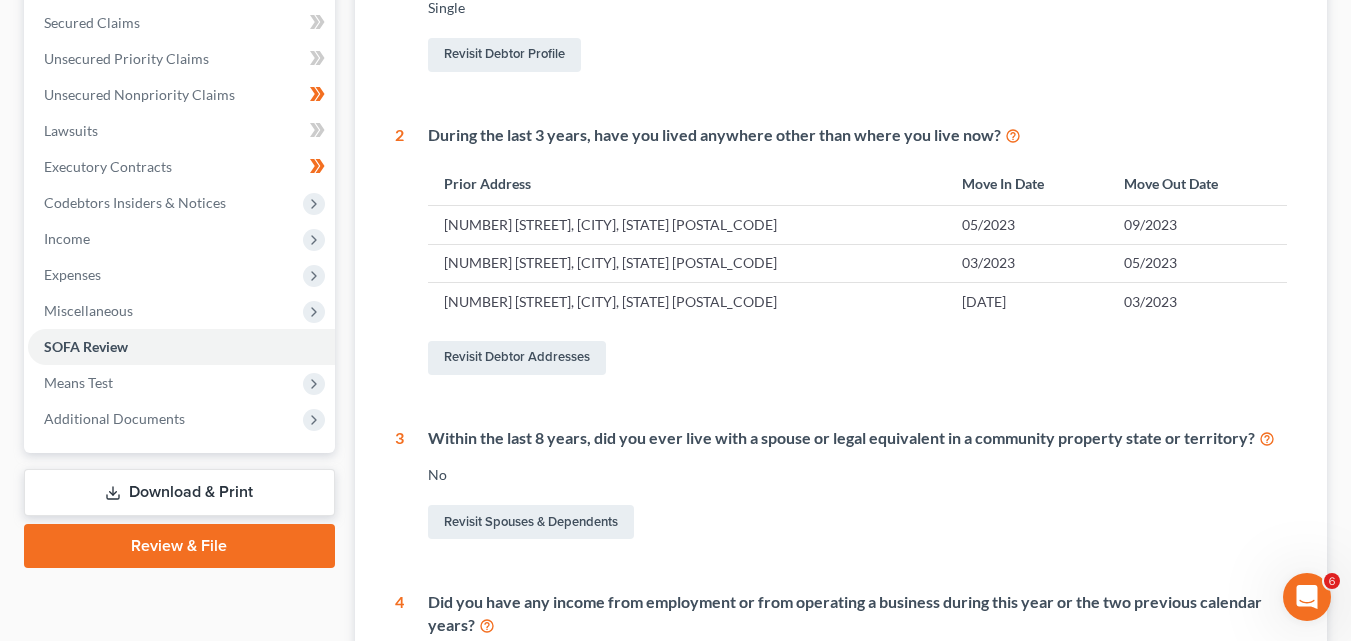 scroll, scrollTop: 0, scrollLeft: 0, axis: both 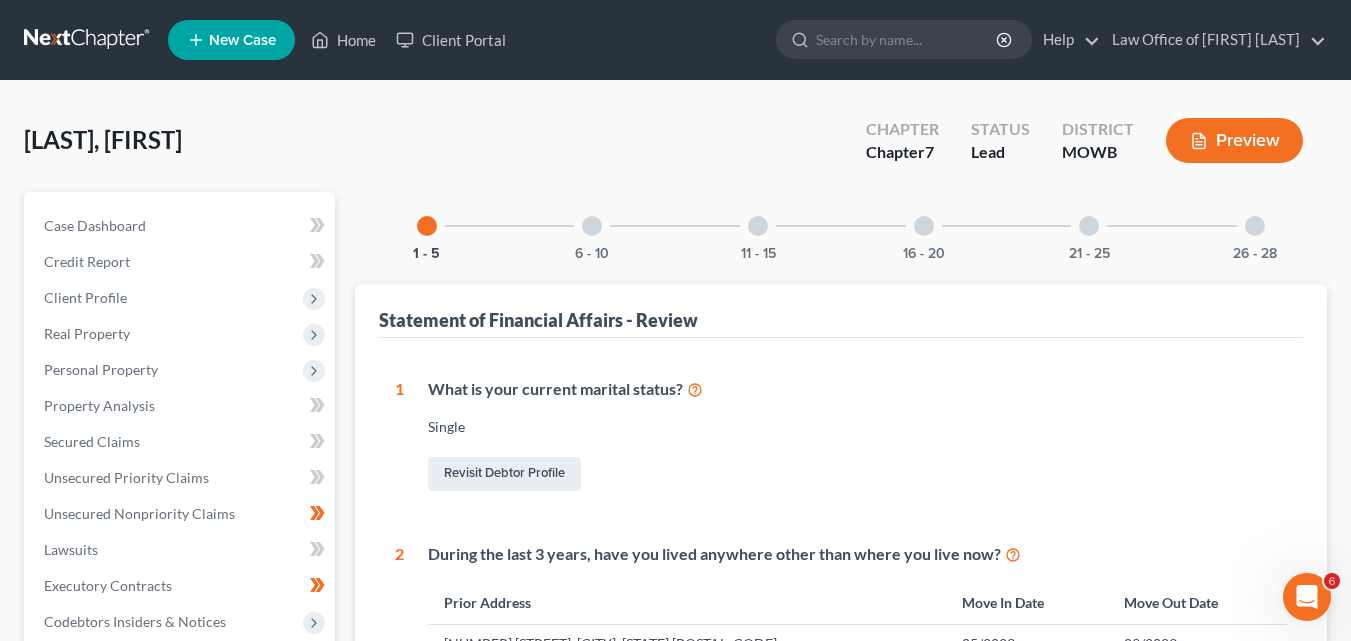 click at bounding box center [592, 226] 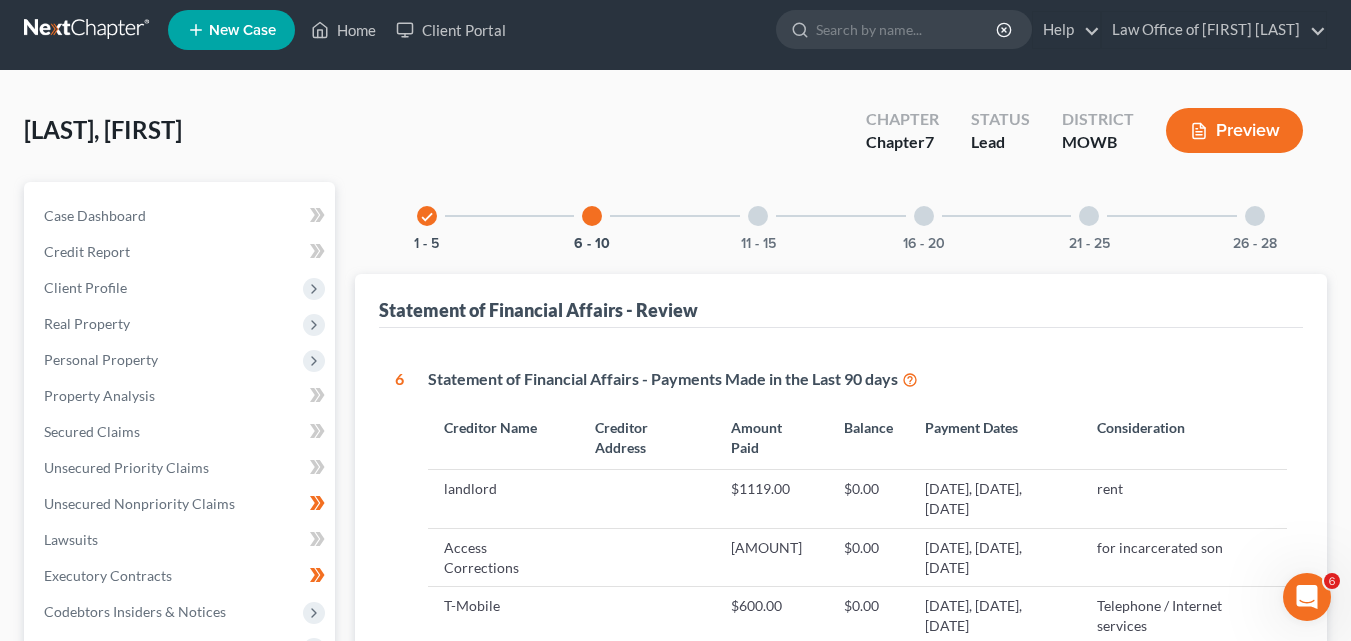 scroll, scrollTop: 0, scrollLeft: 0, axis: both 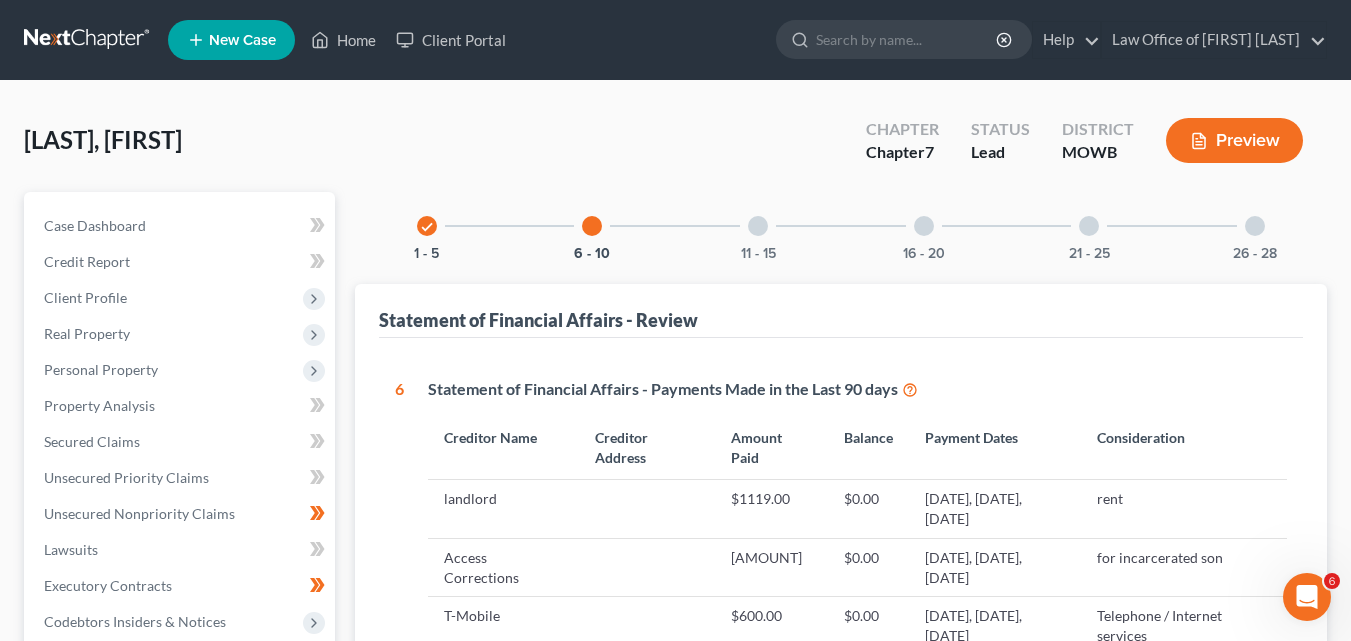 click at bounding box center (758, 226) 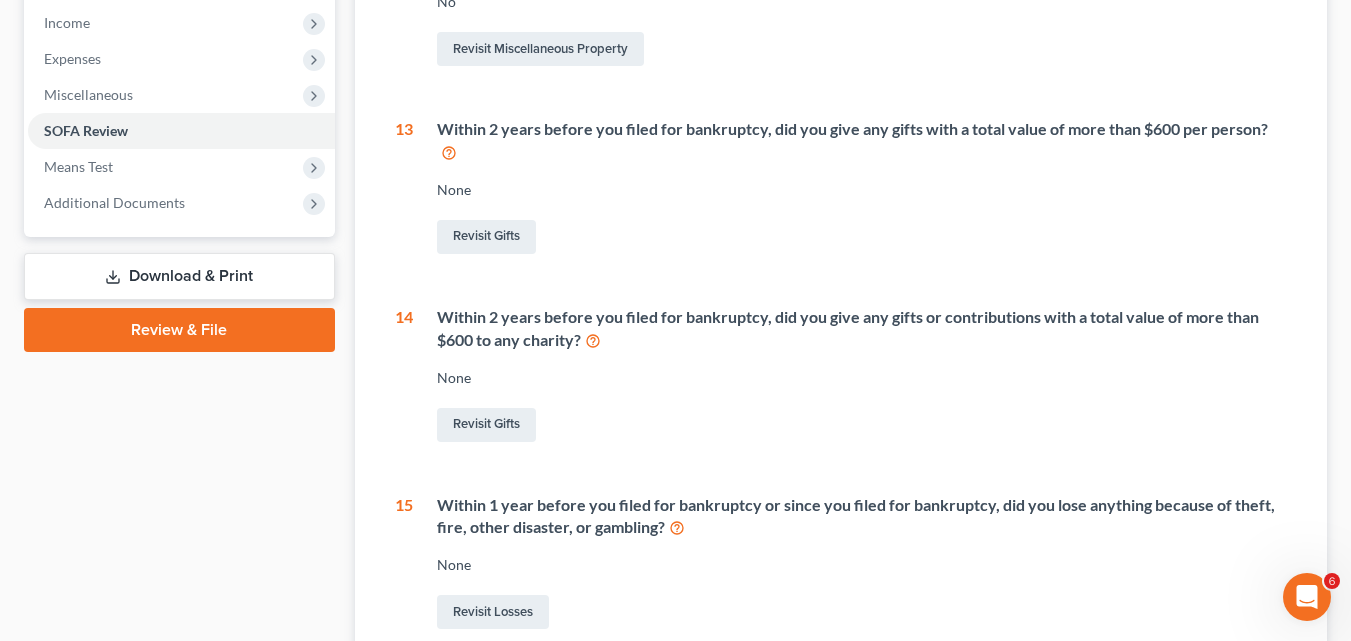 scroll, scrollTop: 700, scrollLeft: 0, axis: vertical 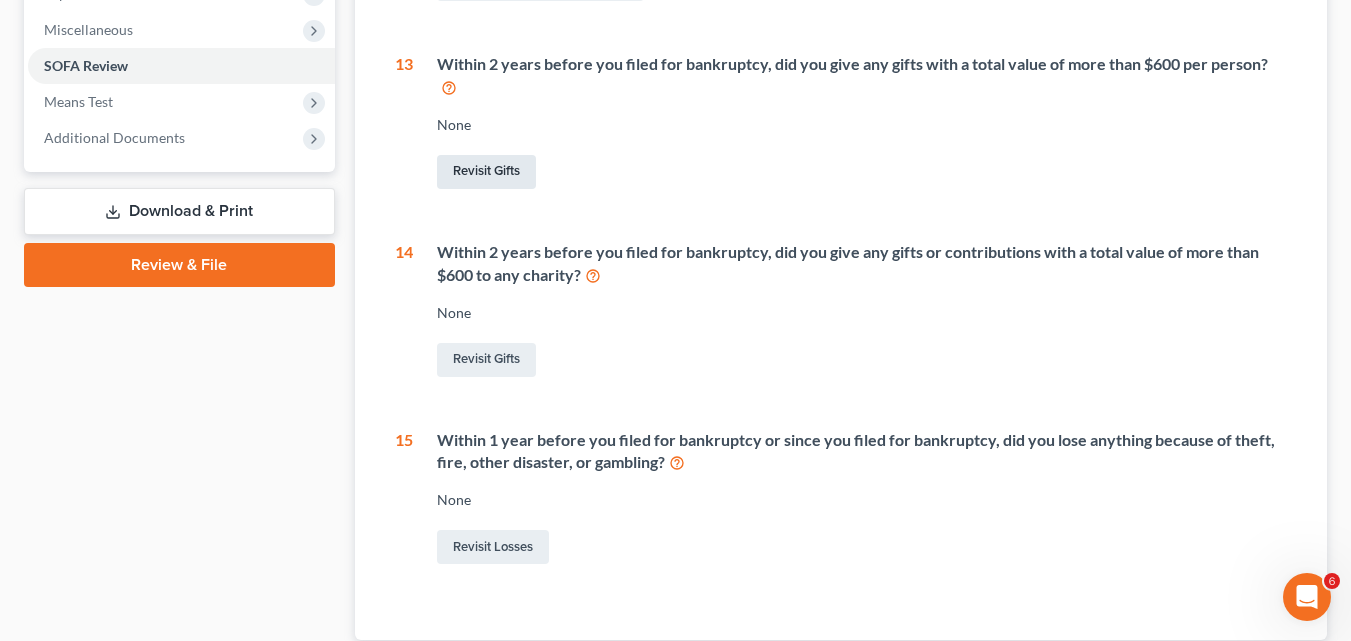 click on "Revisit Gifts" at bounding box center [486, 172] 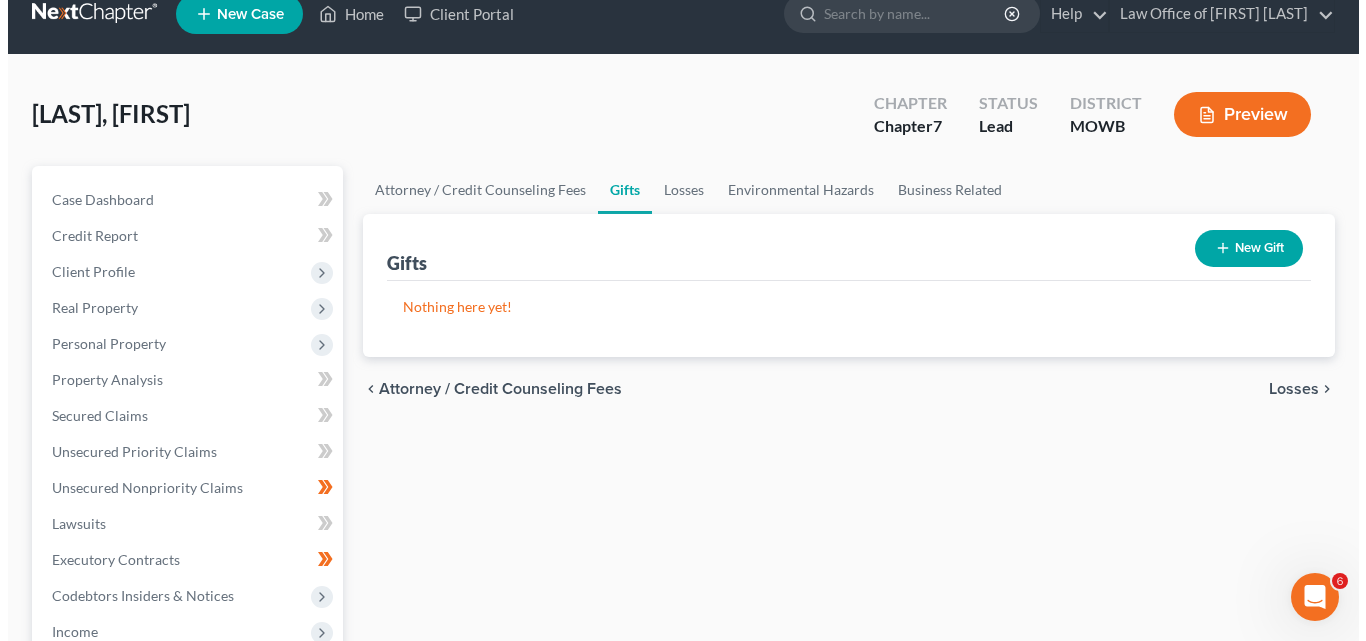 scroll, scrollTop: 0, scrollLeft: 0, axis: both 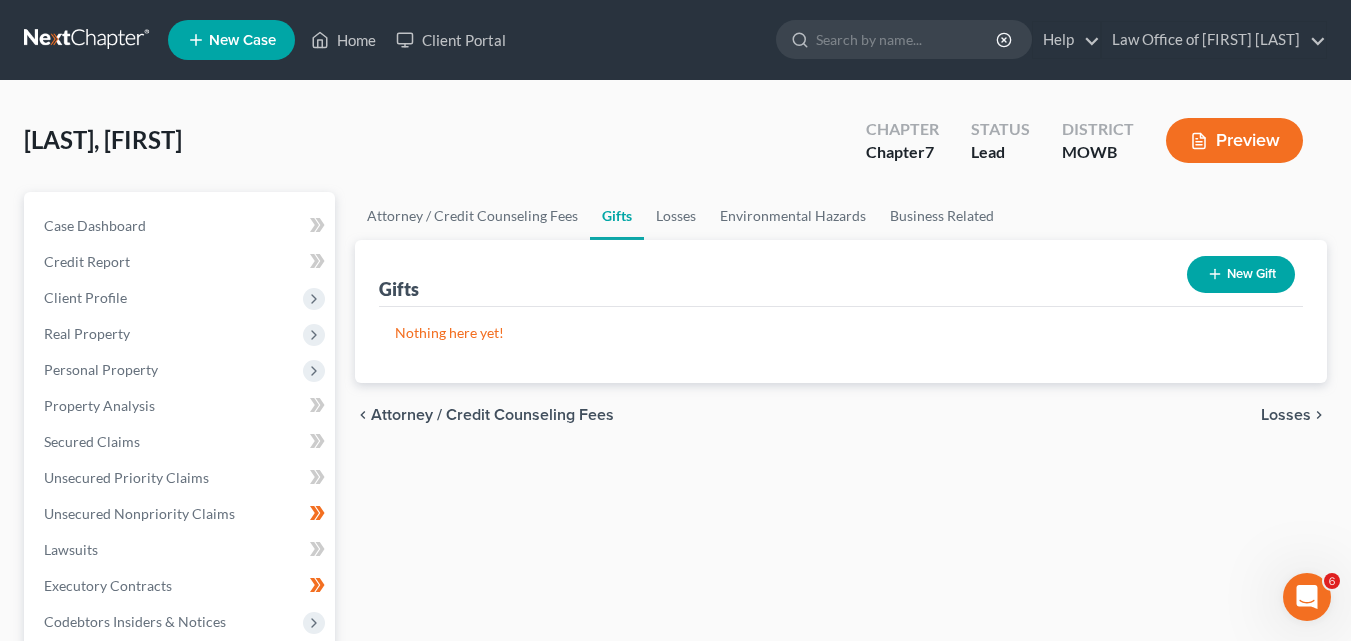 click on "New Gift" at bounding box center (1241, 274) 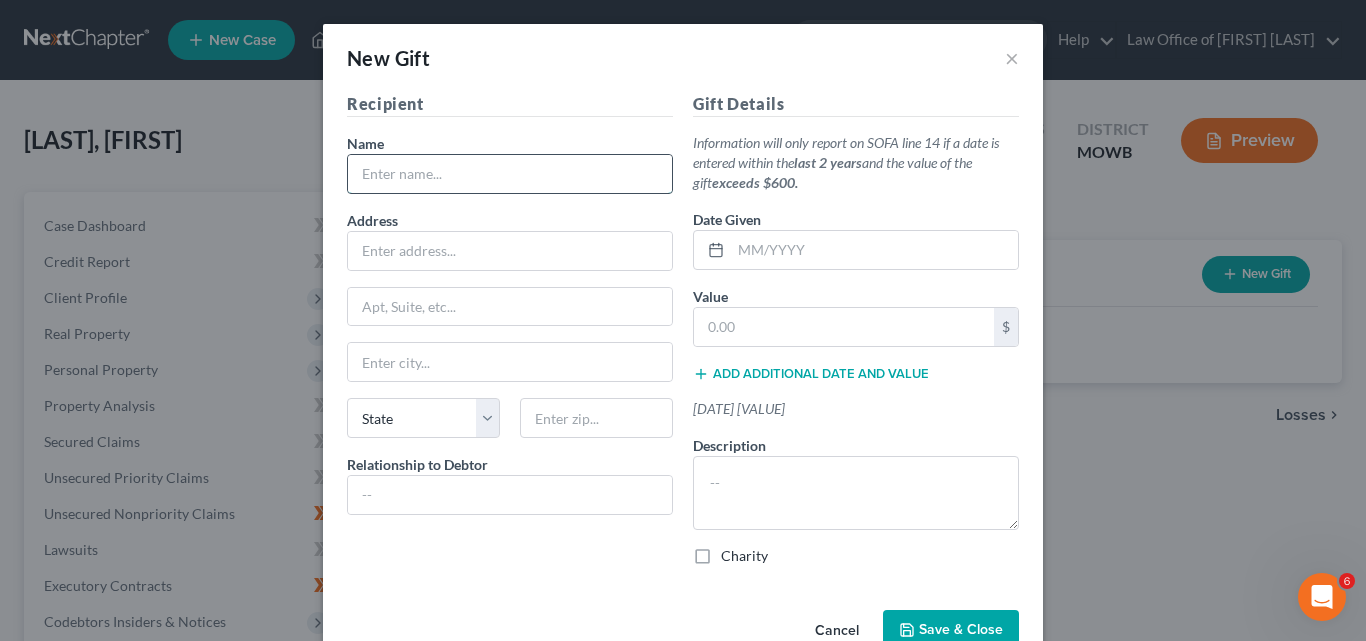 click at bounding box center [510, 174] 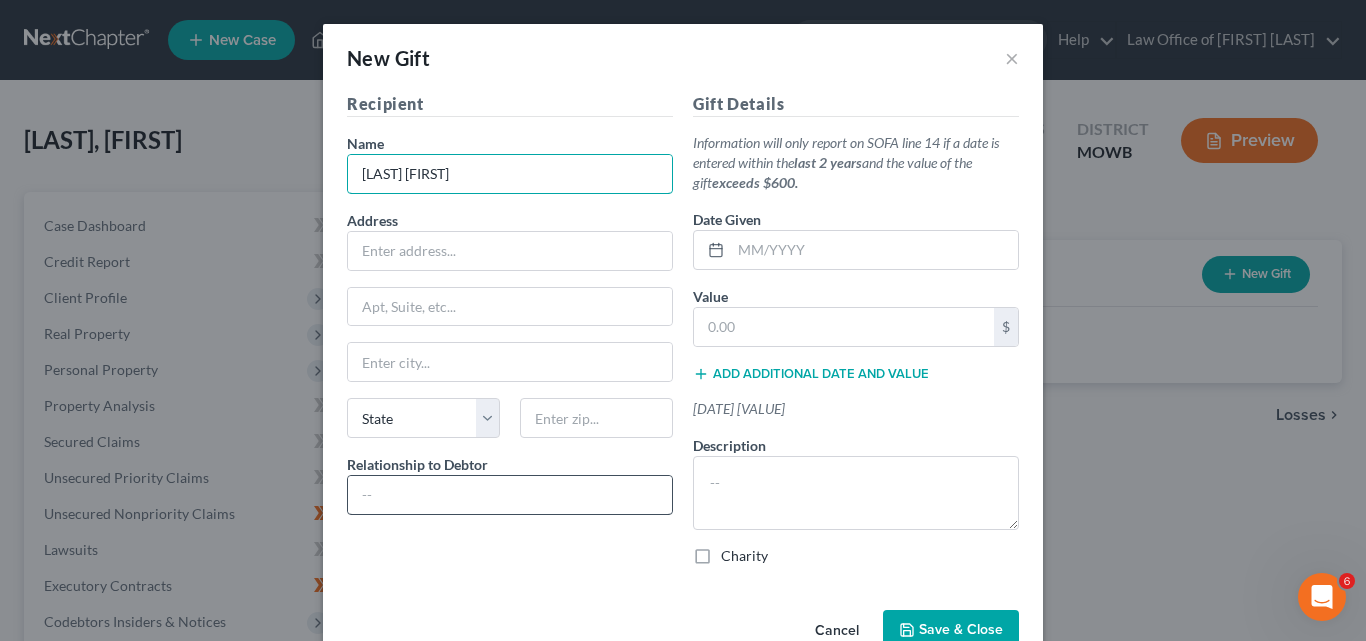 type on "[LAST] [FIRST]" 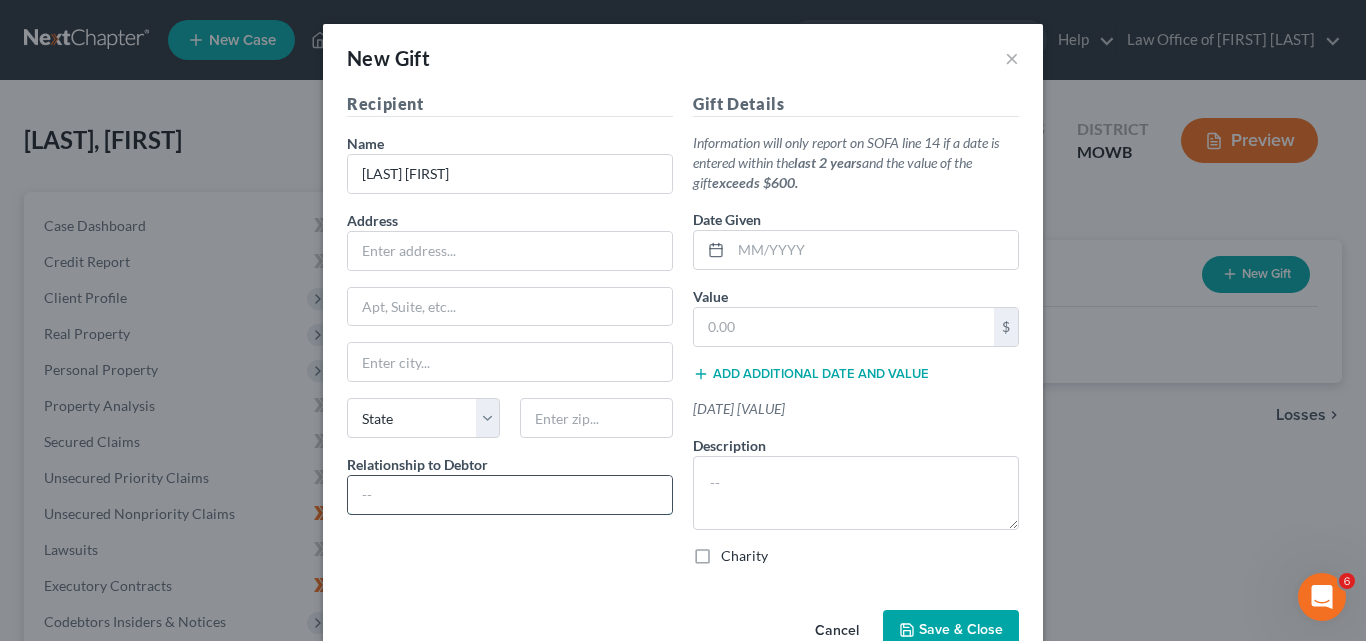 click at bounding box center (510, 495) 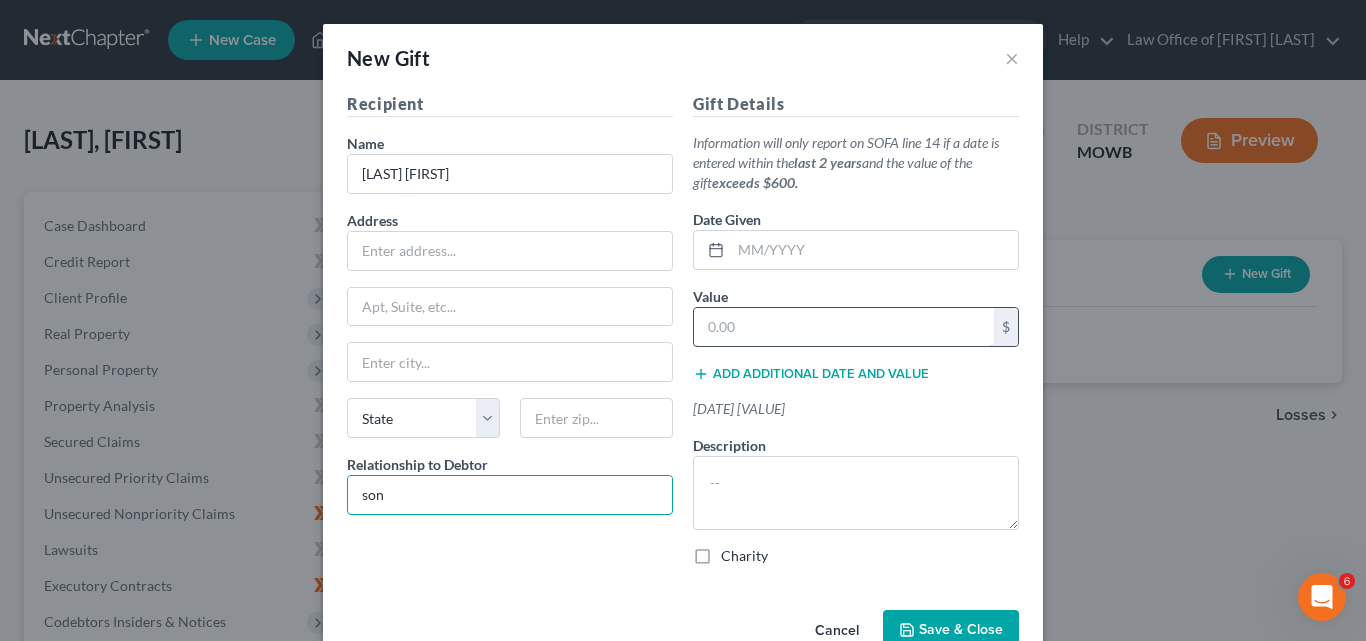 type on "son" 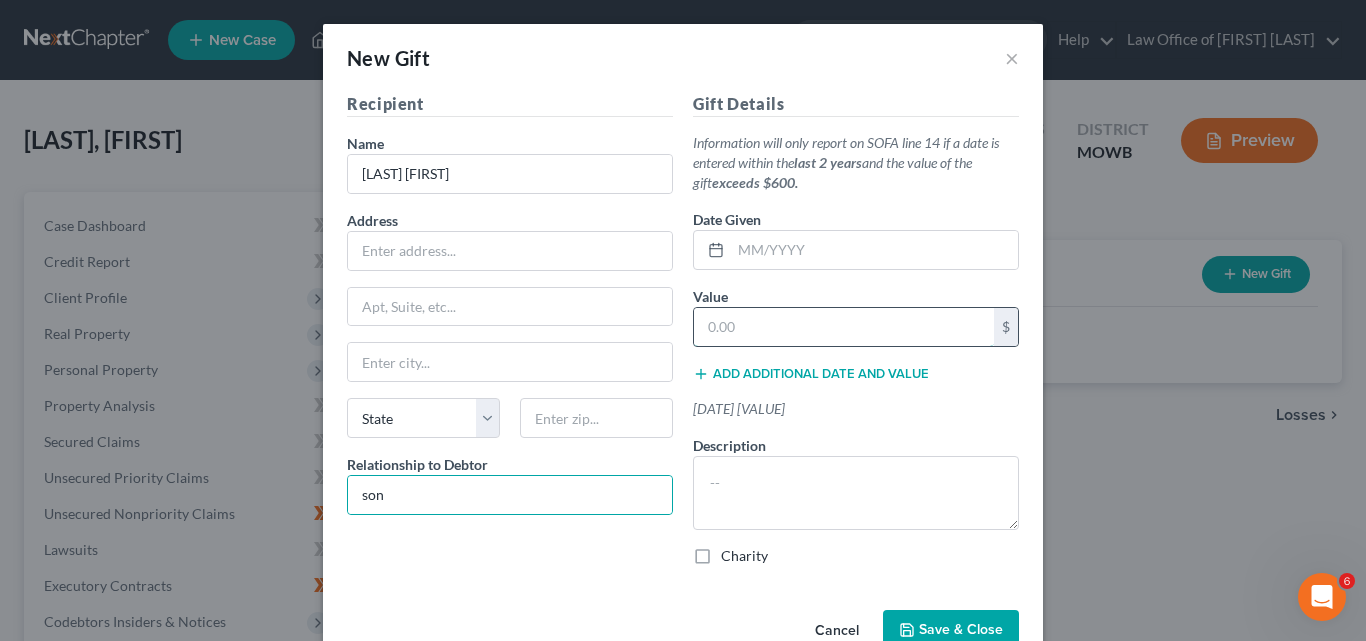 drag, startPoint x: 700, startPoint y: 323, endPoint x: 713, endPoint y: 324, distance: 13.038404 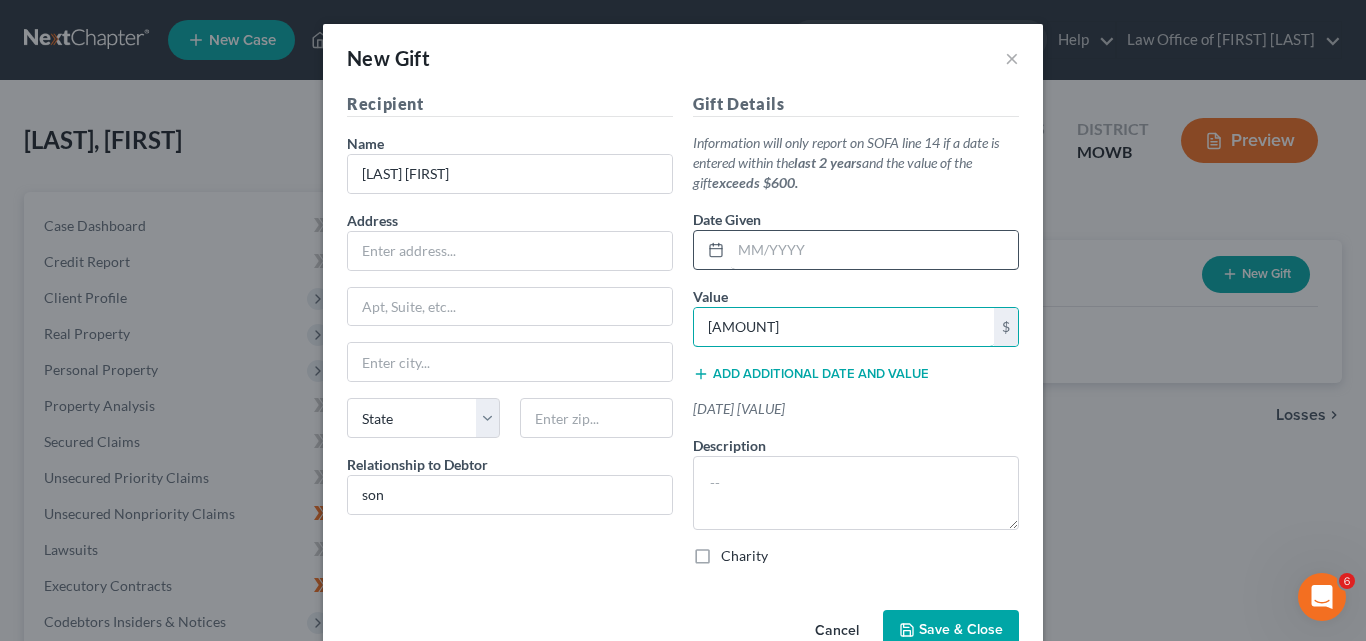 type on "[AMOUNT]" 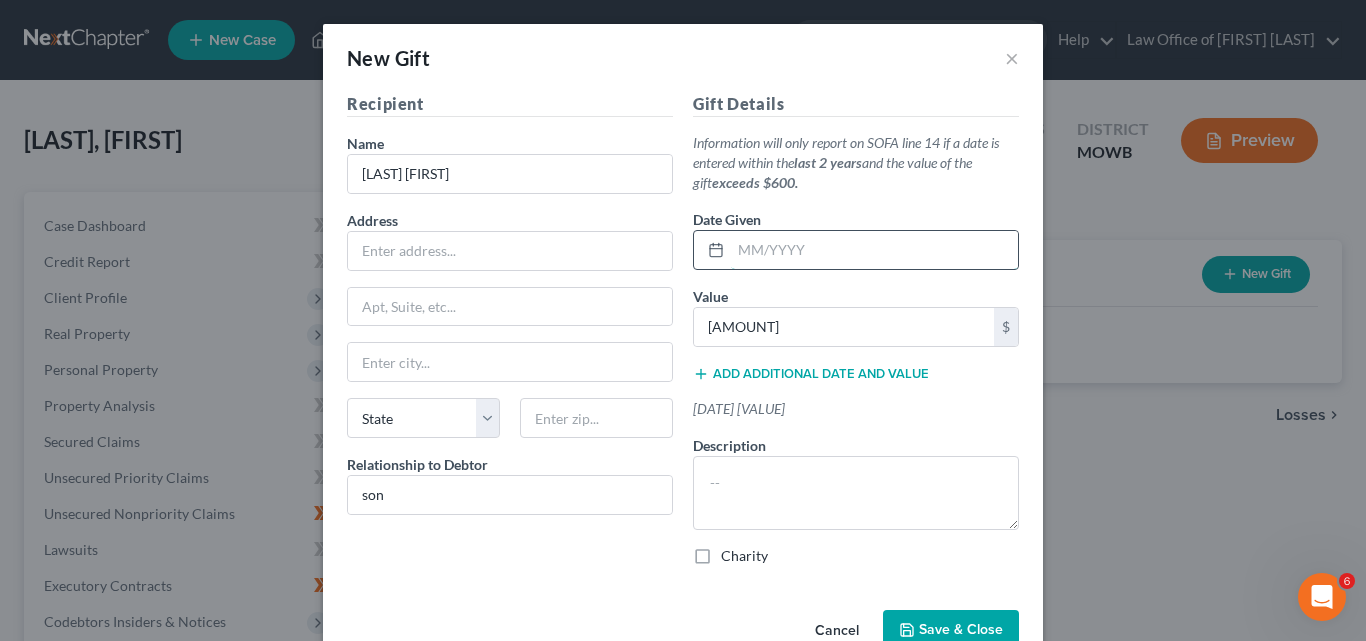 click at bounding box center (874, 250) 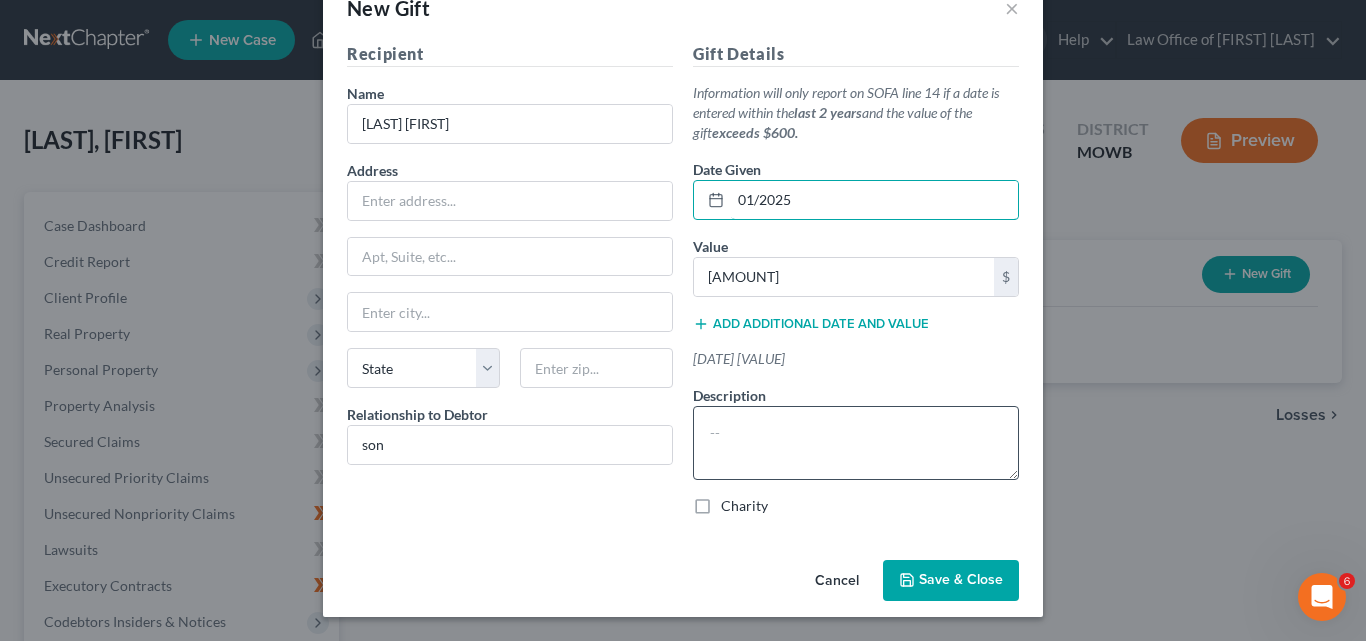 scroll, scrollTop: 70, scrollLeft: 0, axis: vertical 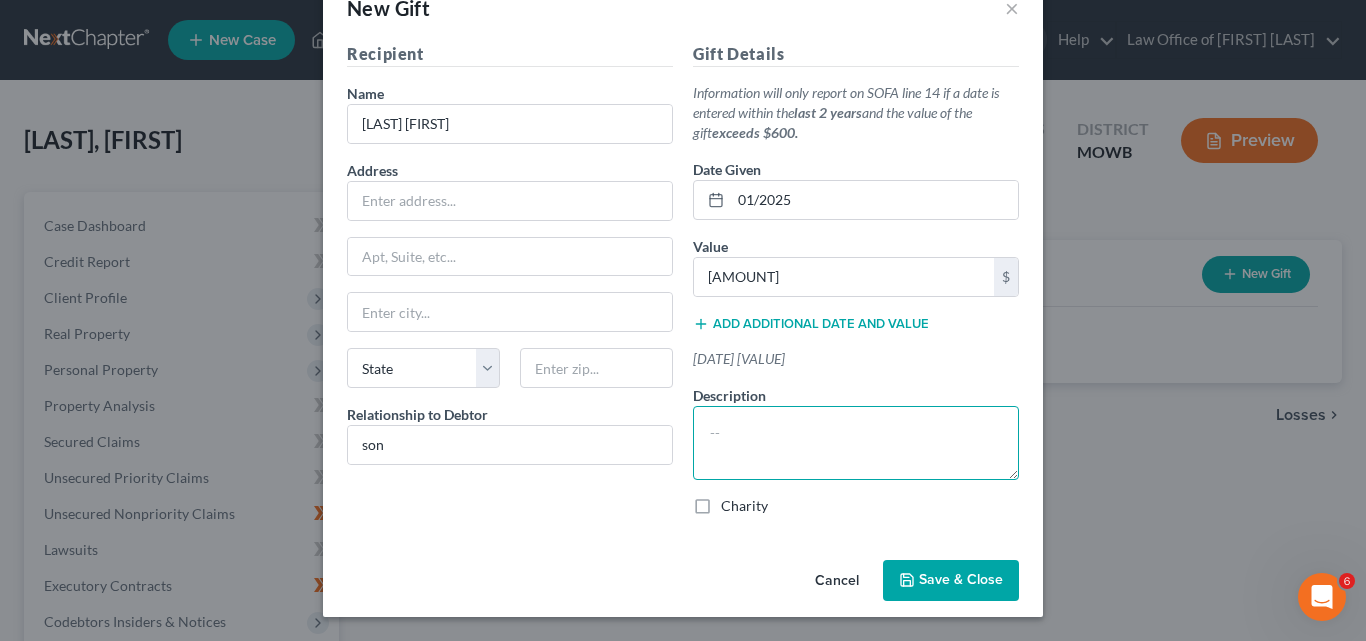 click at bounding box center (856, 443) 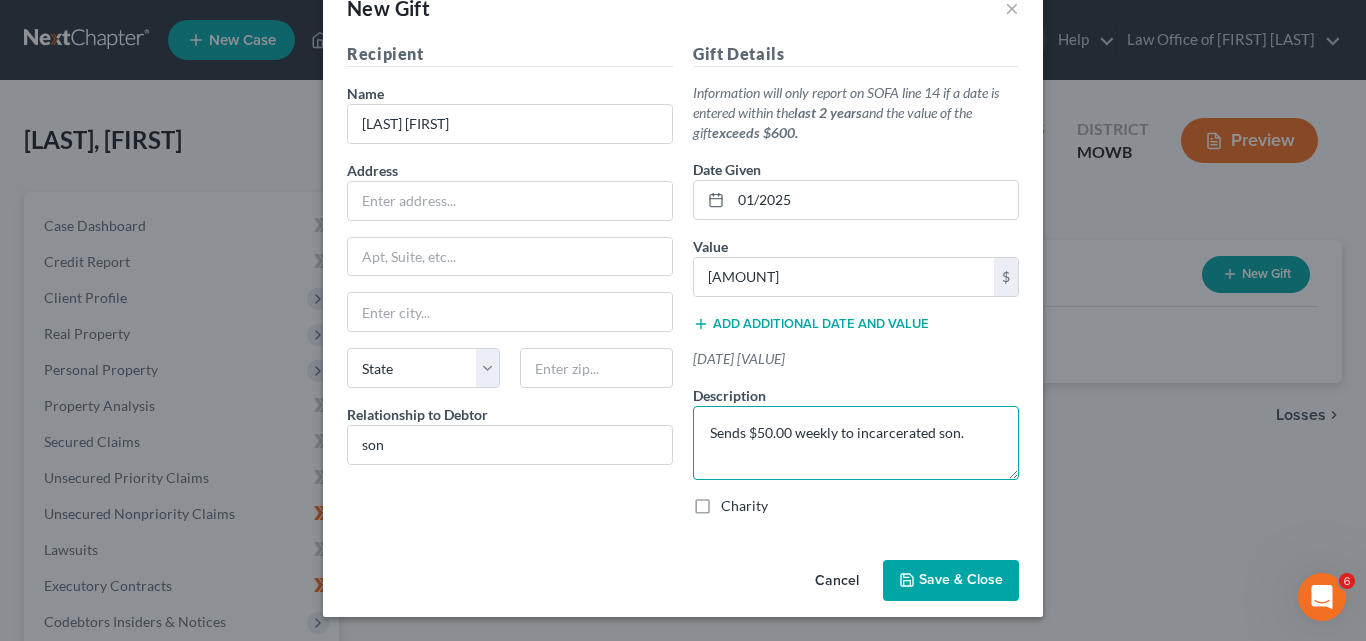 type on "Sends $50.00 weekly to incarcerated son." 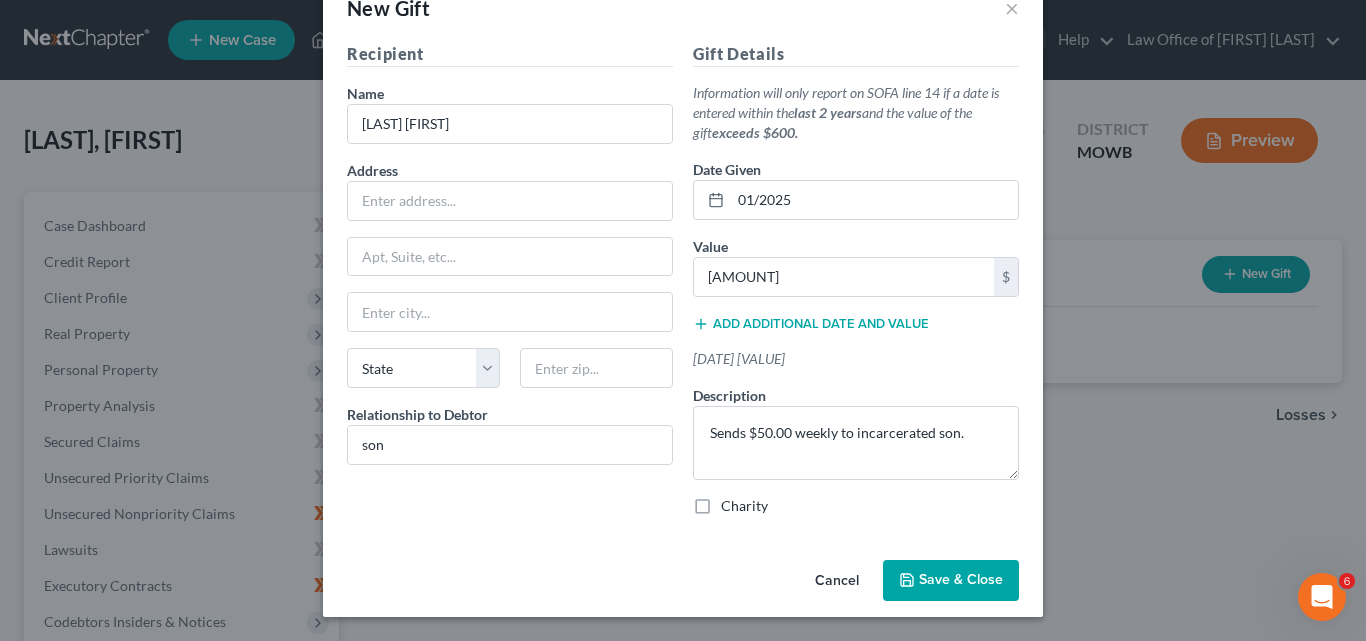 click on "Save & Close" at bounding box center [961, 580] 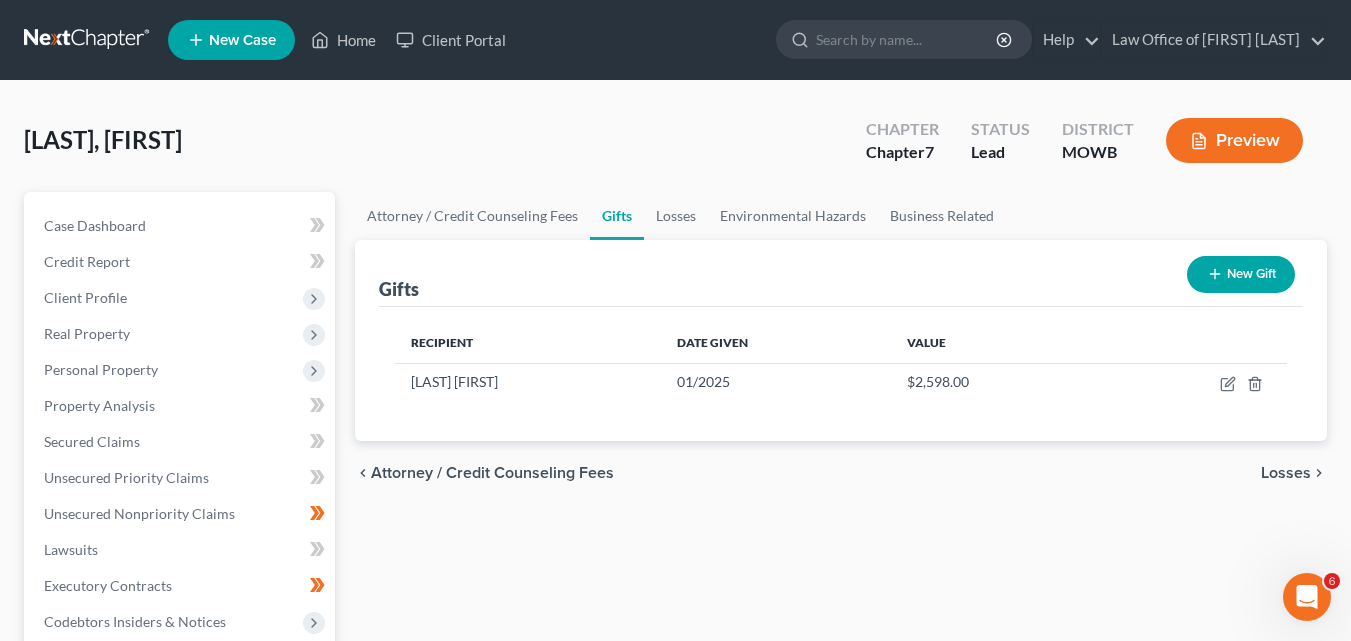 click on "New Gift" at bounding box center (1241, 274) 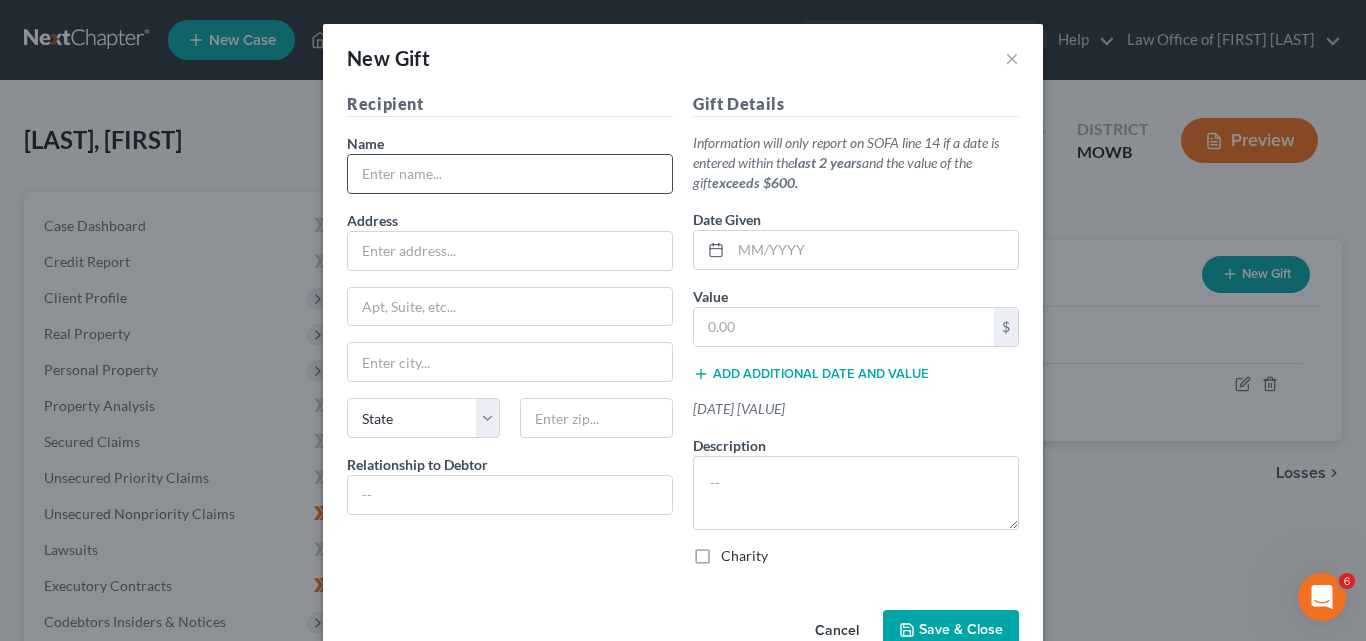 click at bounding box center [510, 174] 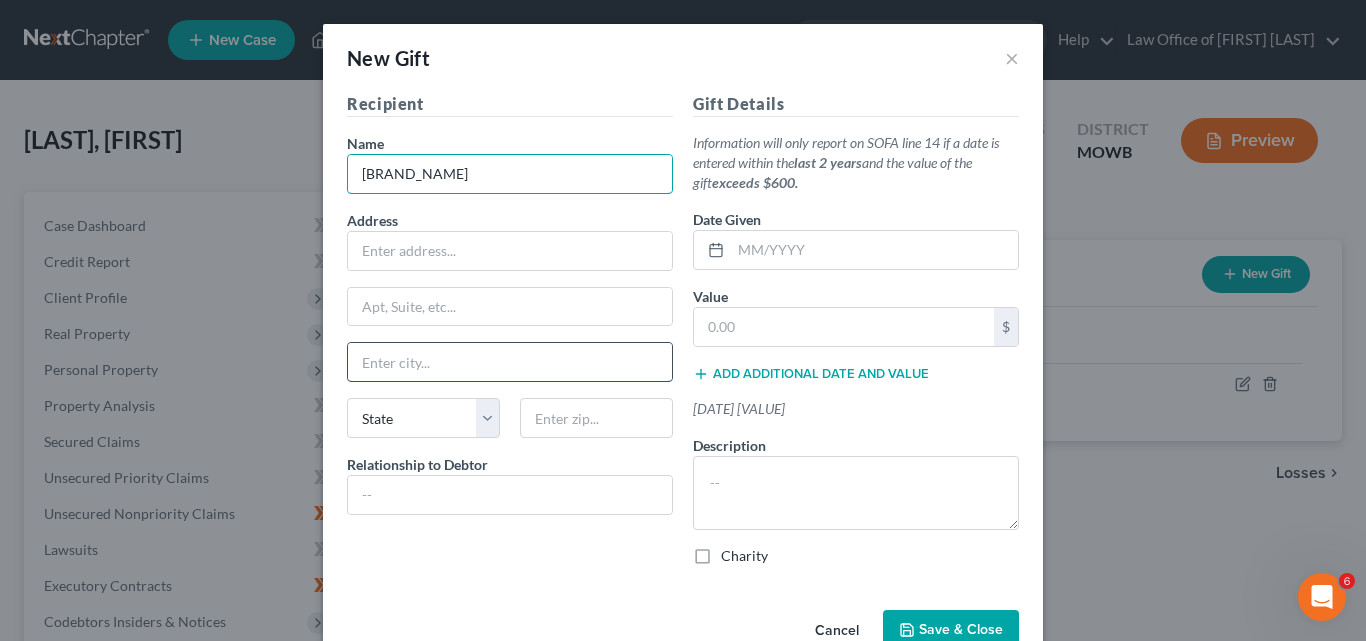 type on "[BRAND_NAME]" 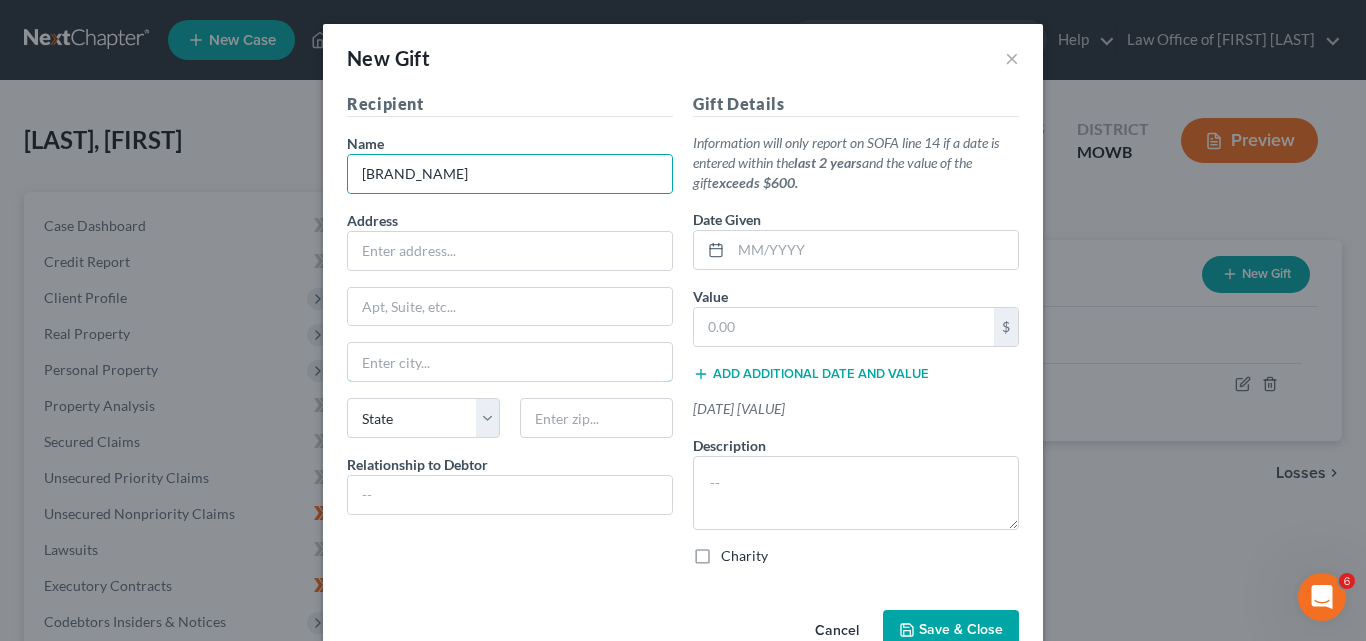 drag, startPoint x: 370, startPoint y: 357, endPoint x: 370, endPoint y: 284, distance: 73 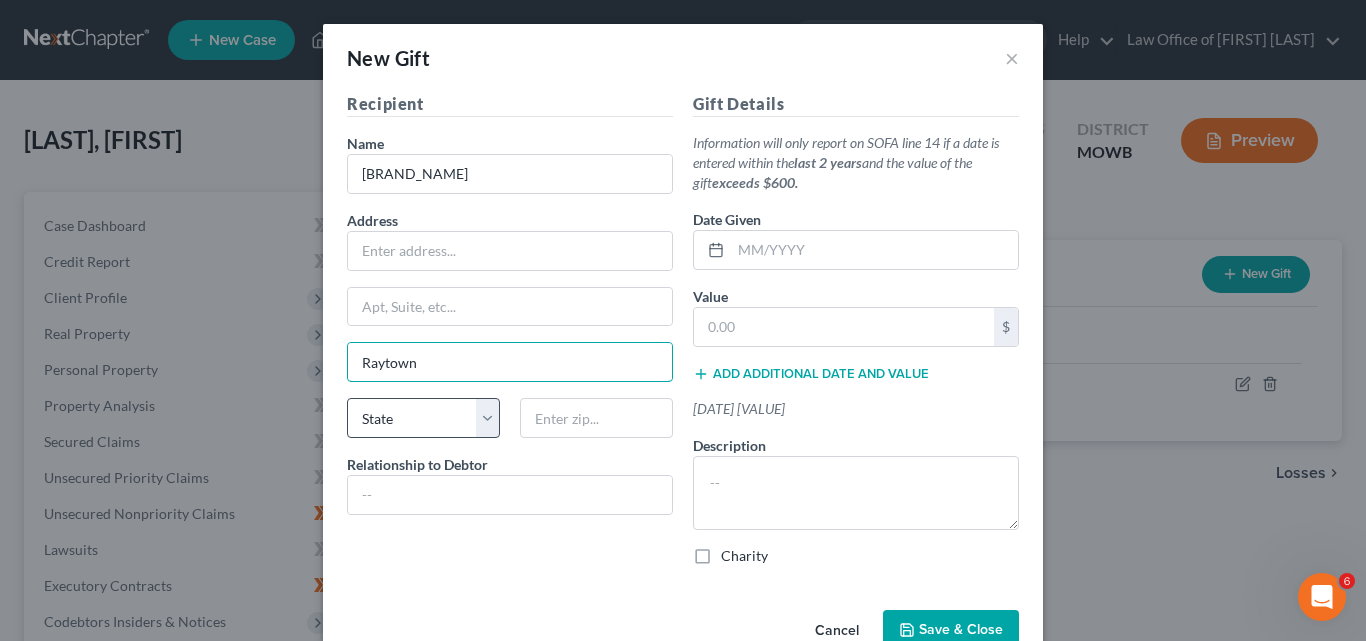 type on "Raytown" 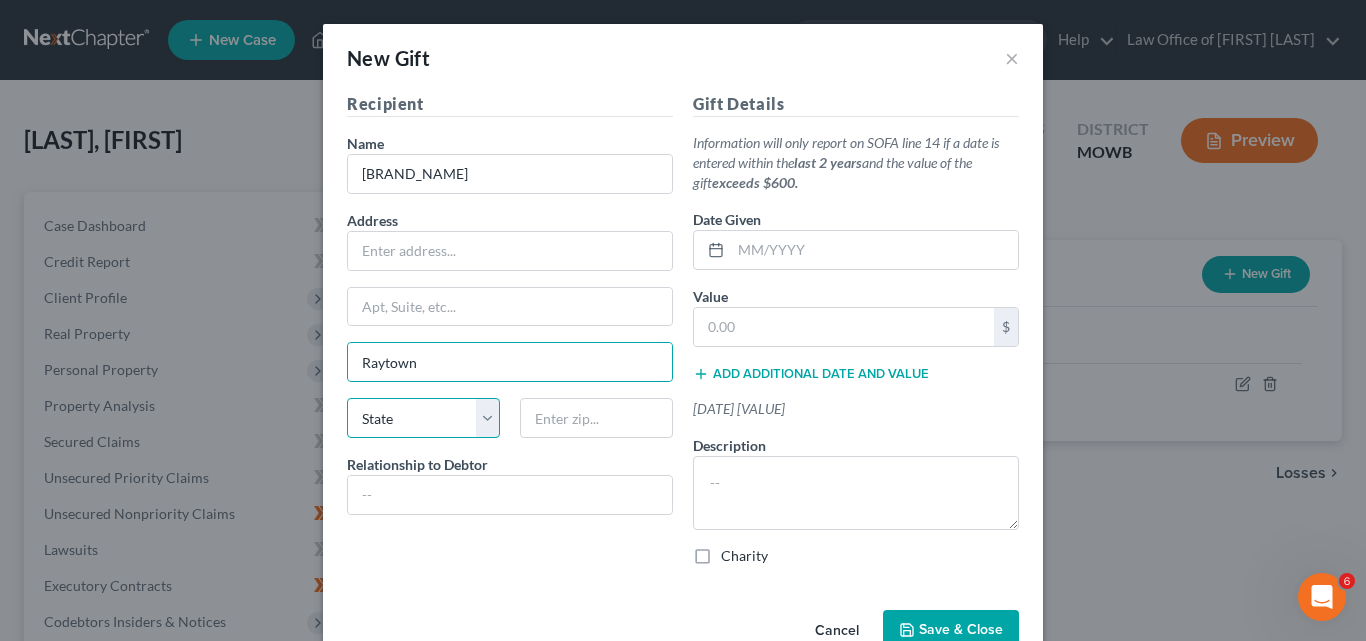drag, startPoint x: 476, startPoint y: 414, endPoint x: 488, endPoint y: 400, distance: 18.439089 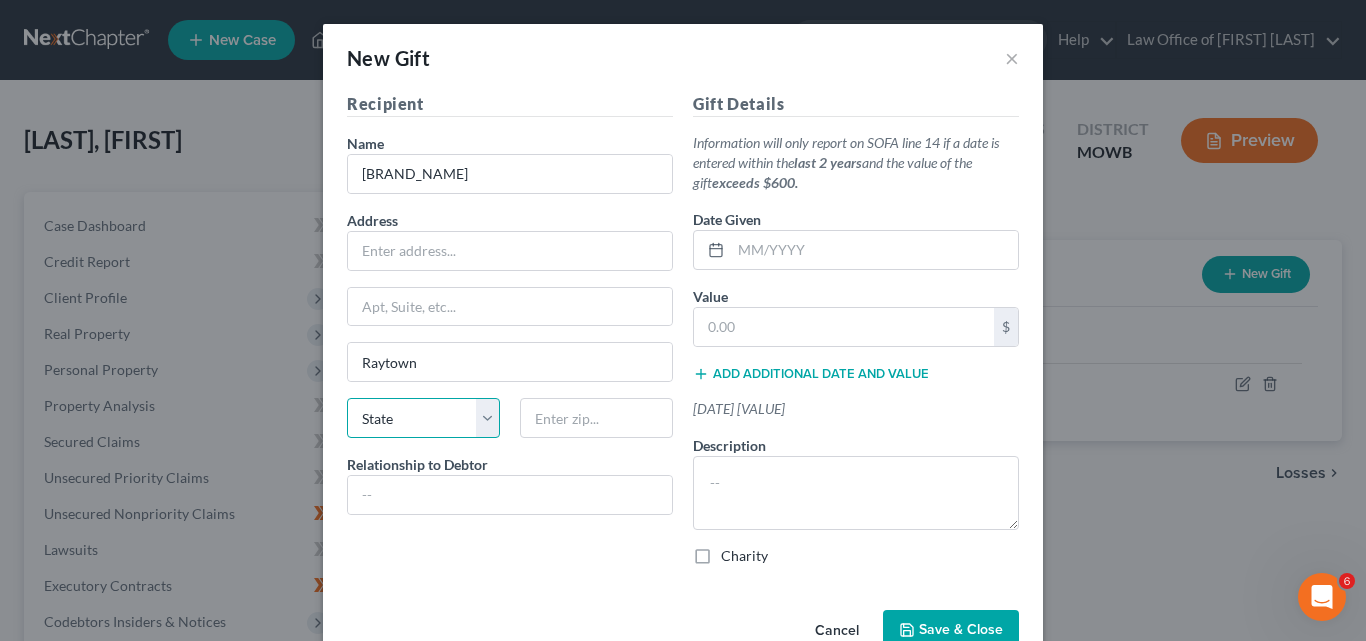 select on "26" 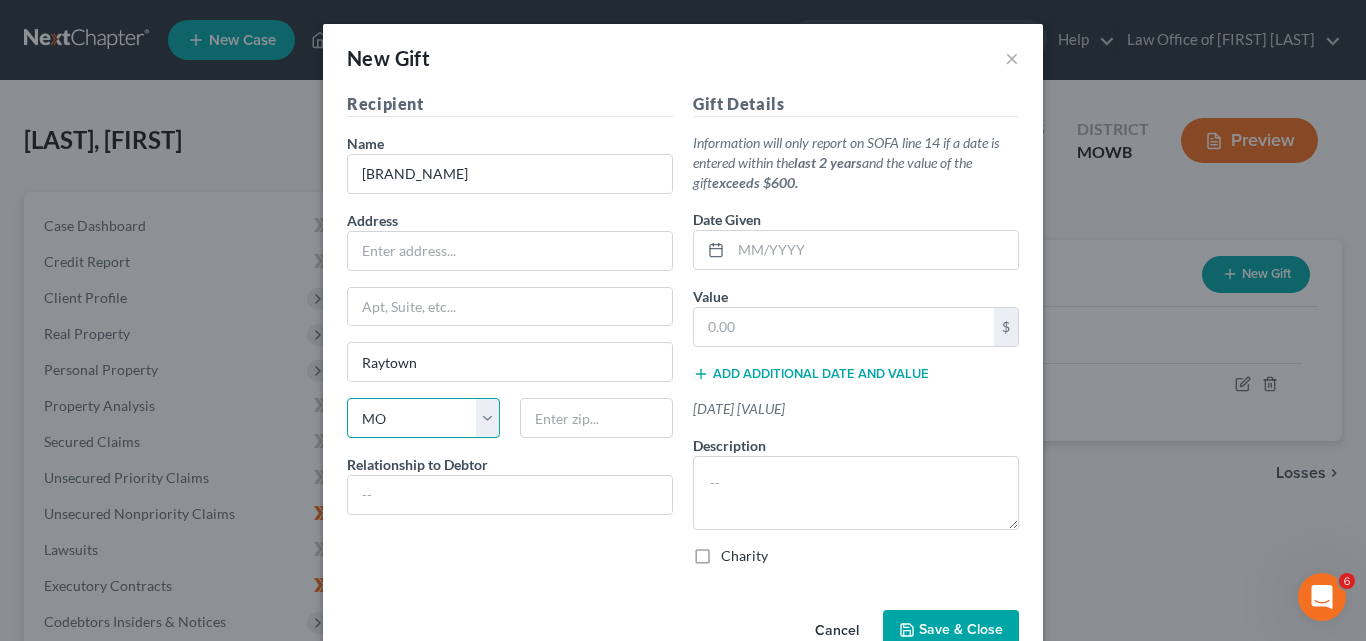 click on "State AL AK AR AZ CA CO CT DE DC FL GA GU HI ID IL IN IA KS KY LA ME MD MA MI MN MS MO MT NC ND NE NV NH NJ NM NY OH OK OR PA PR RI SC SD TN TX UT VI VA VT WA WV WI WY" at bounding box center (423, 418) 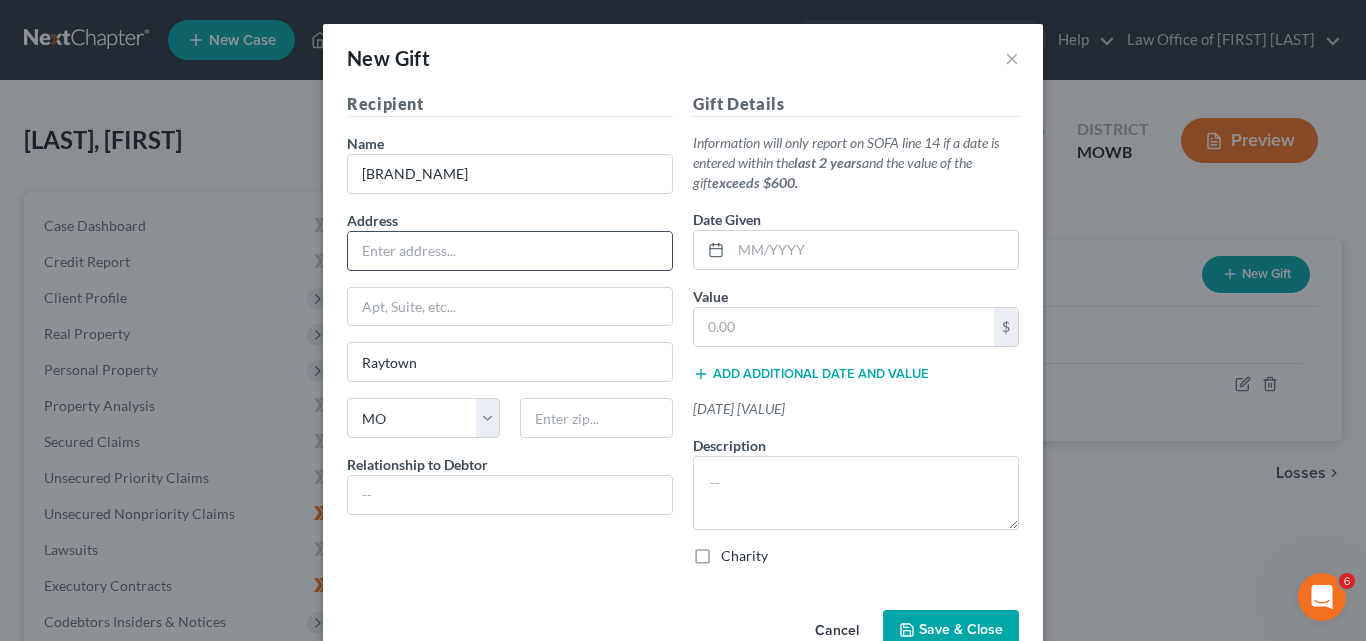 click at bounding box center (510, 251) 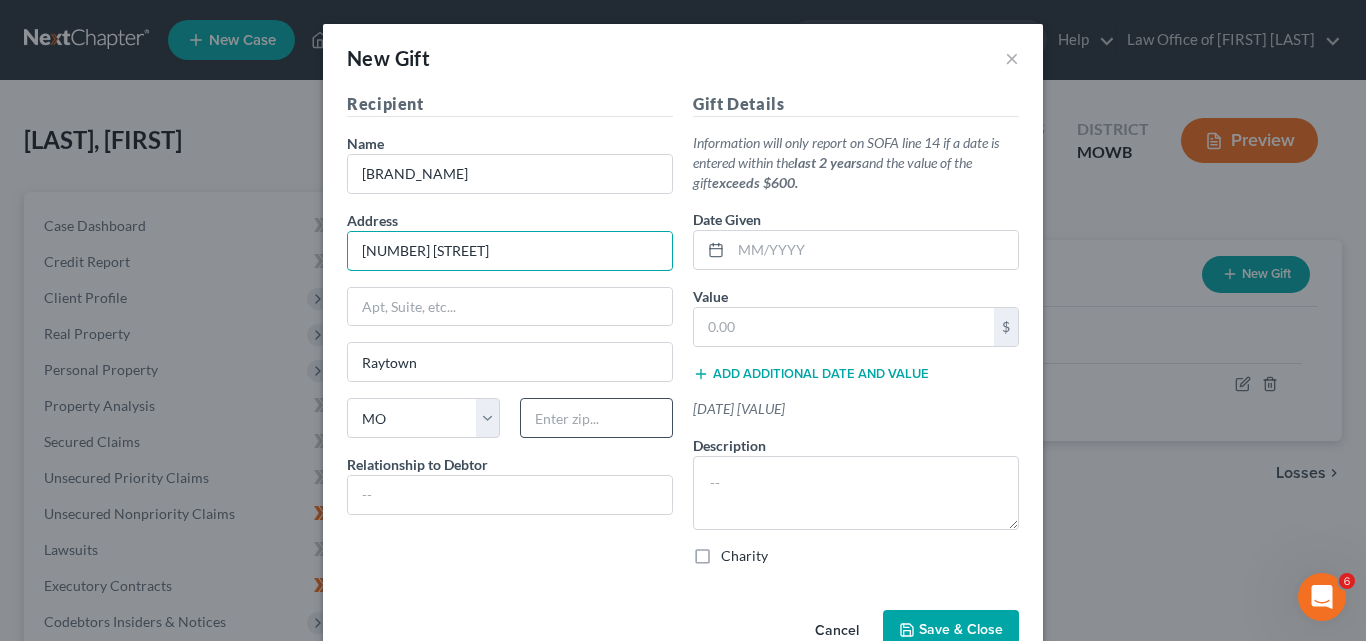 type on "[NUMBER] [STREET]" 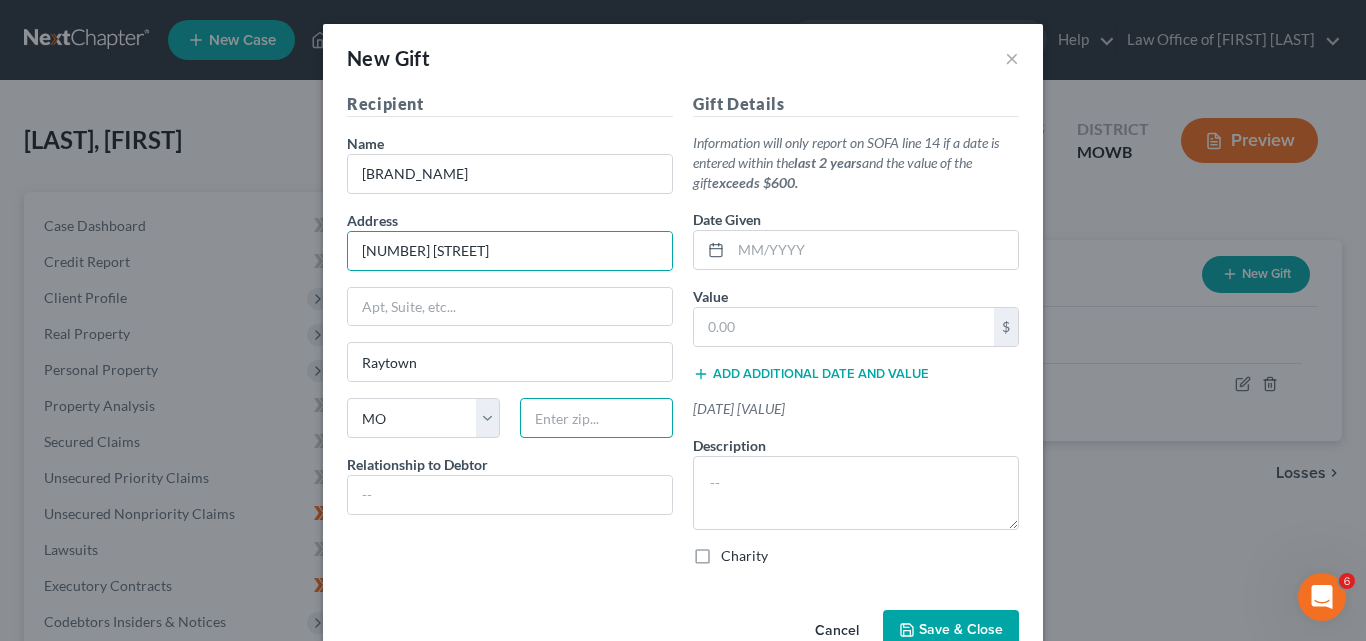 drag, startPoint x: 537, startPoint y: 411, endPoint x: 521, endPoint y: 330, distance: 82.565125 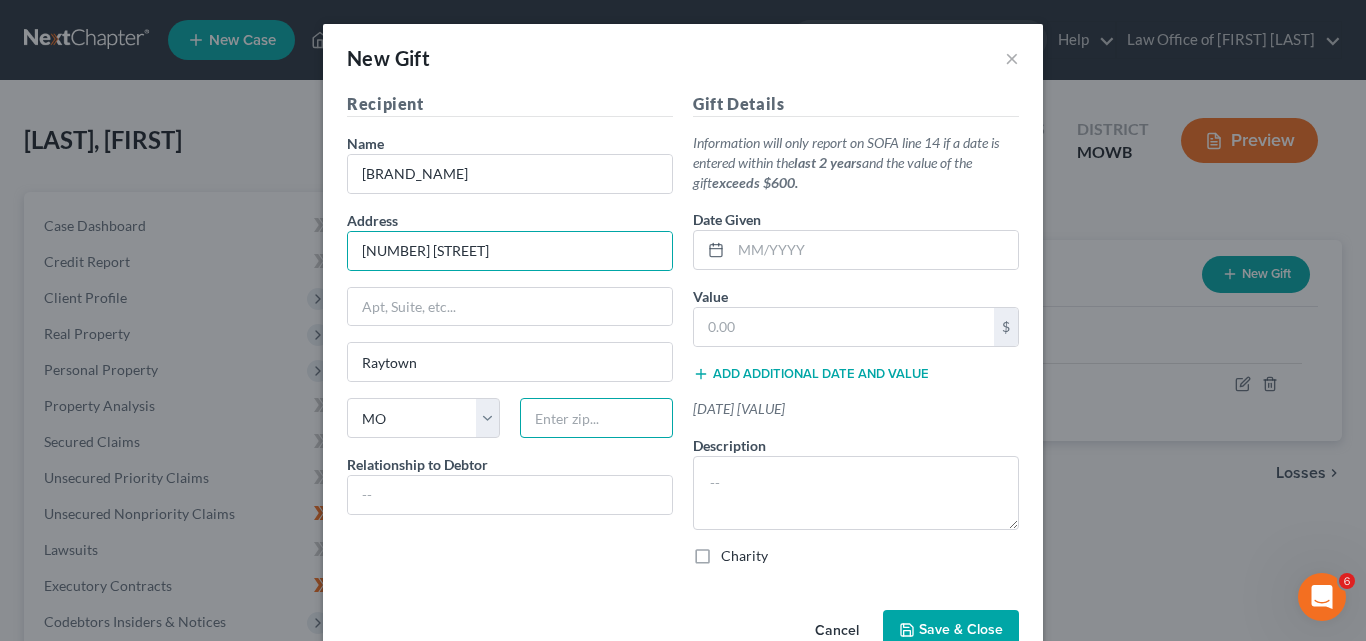 click at bounding box center [596, 418] 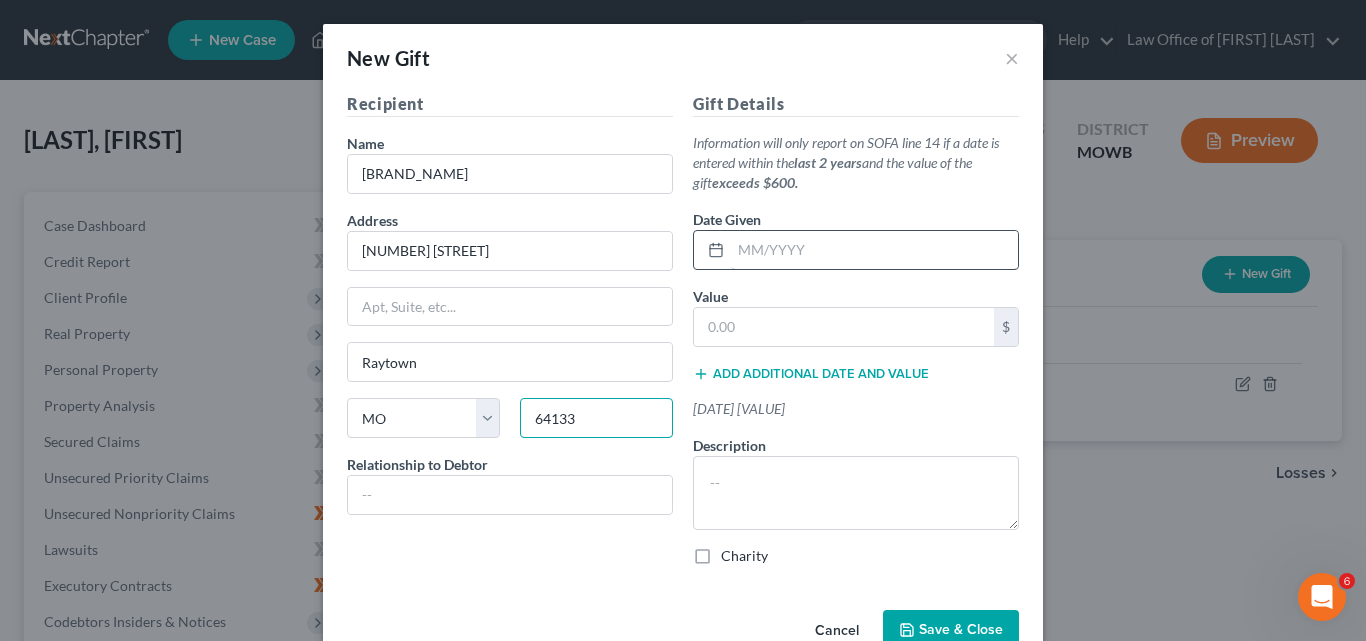 type on "64133" 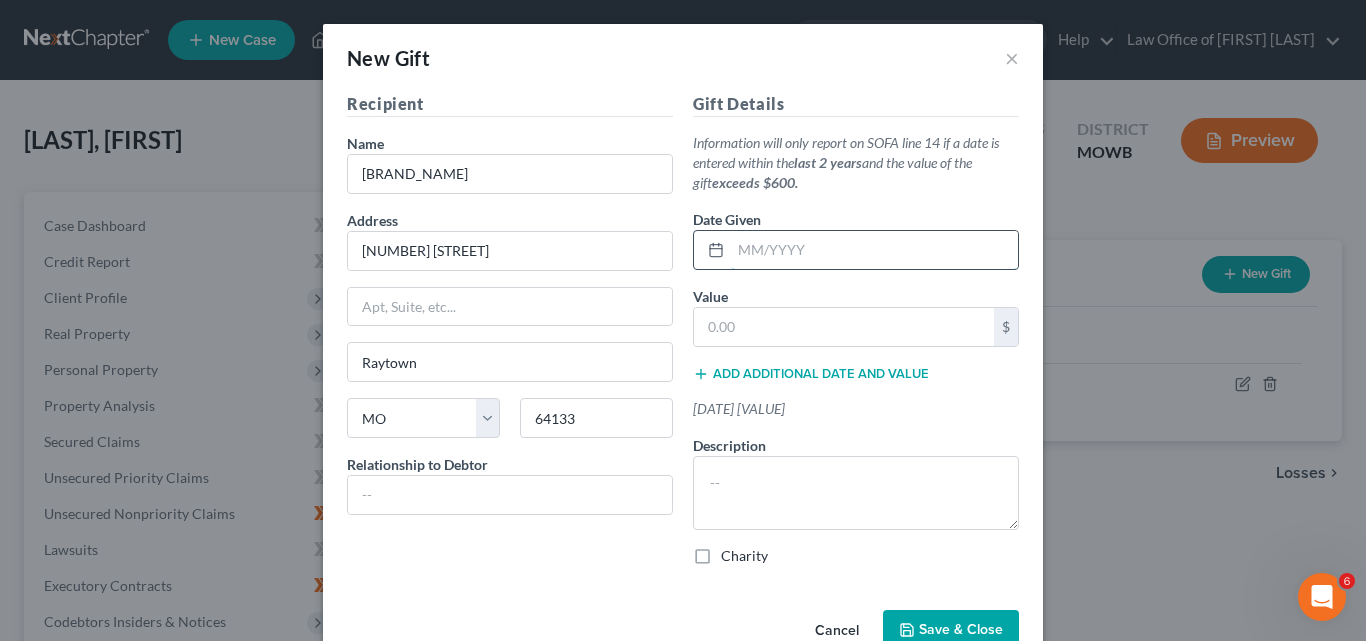 click at bounding box center [874, 250] 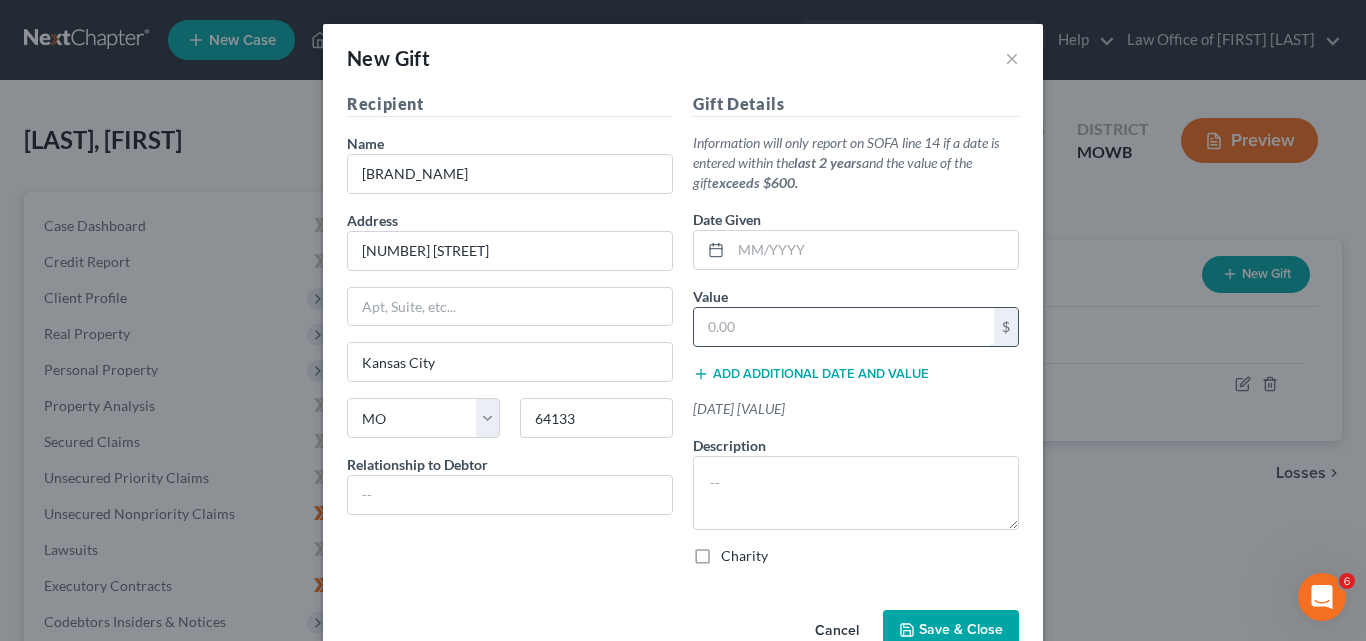 click at bounding box center (844, 327) 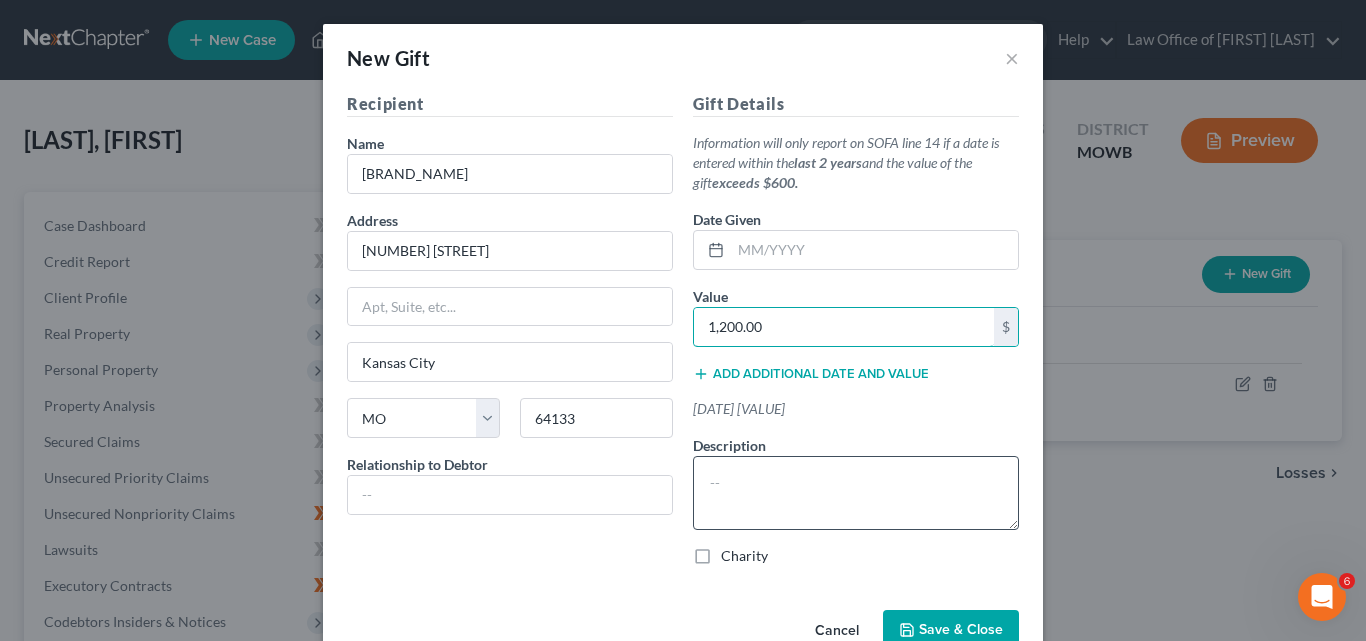 type on "1,200.00" 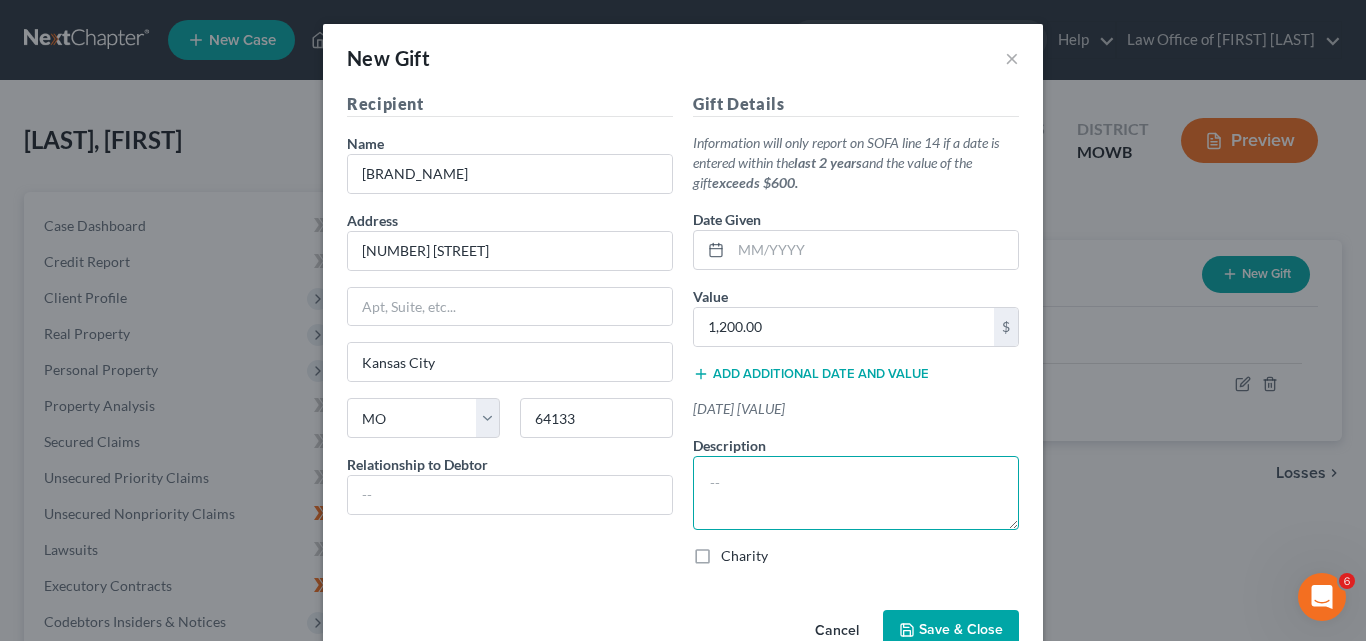 click at bounding box center [856, 493] 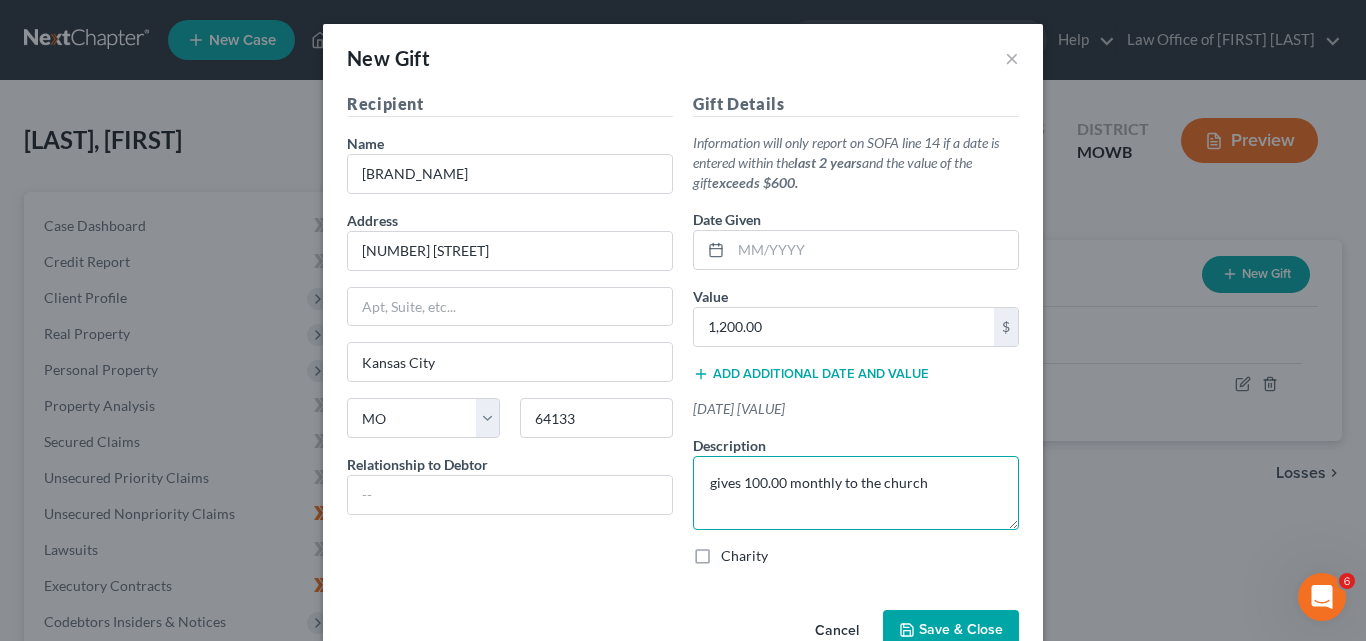scroll, scrollTop: 70, scrollLeft: 0, axis: vertical 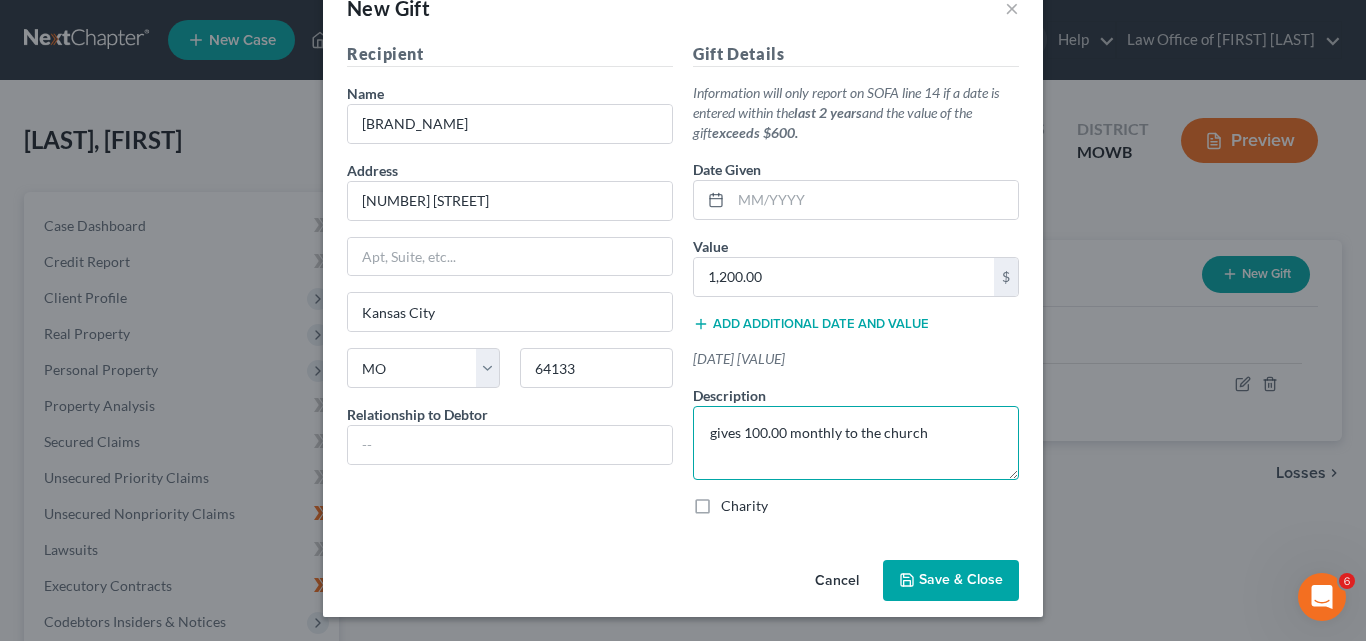 type on "gives 100.00 monthly to the church" 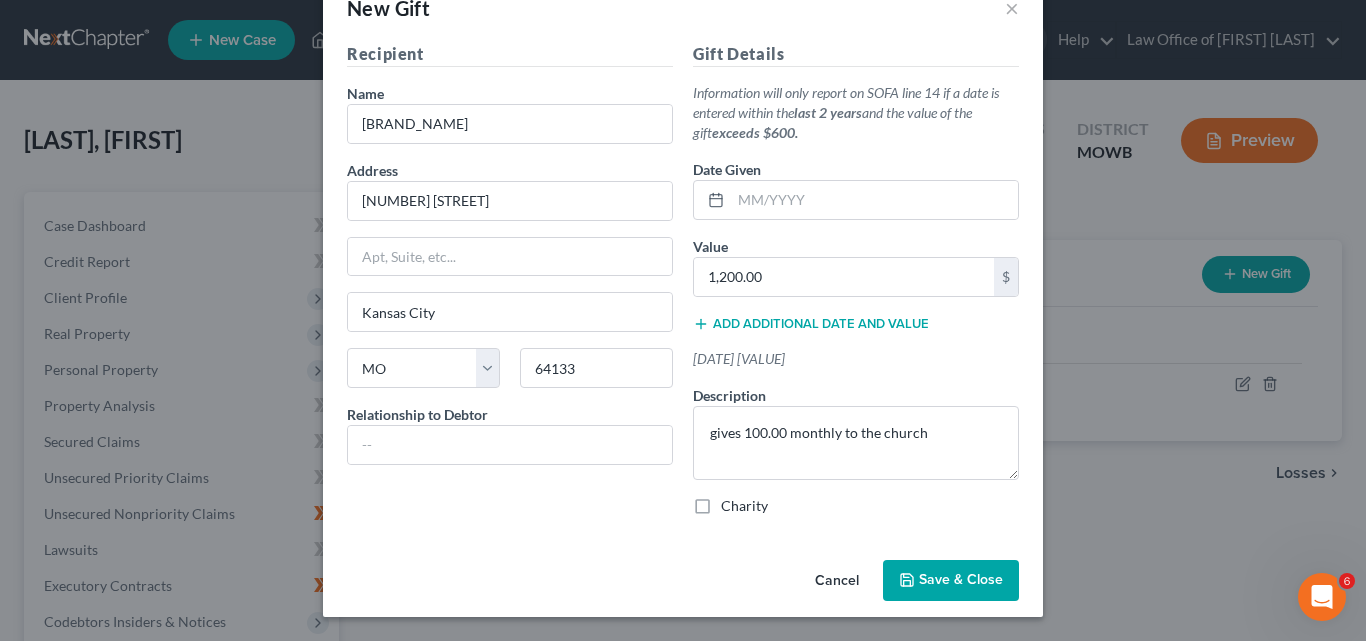 click on "Charity" at bounding box center [744, 506] 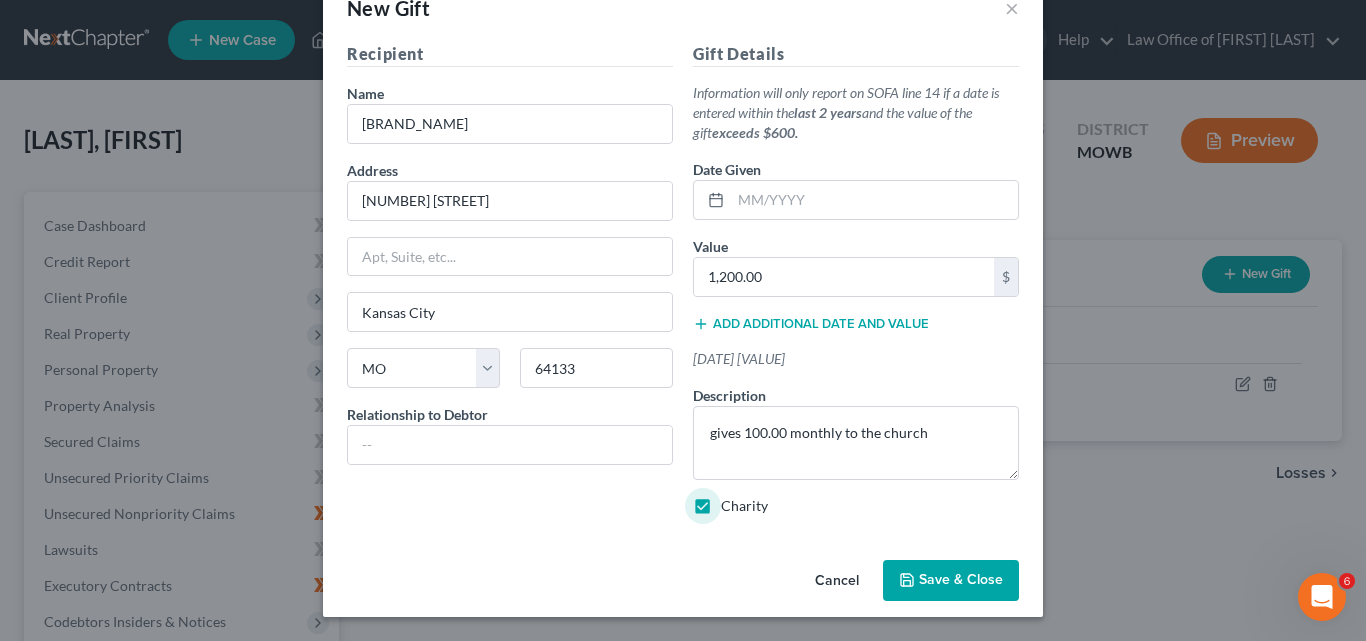 click on "Save & Close" at bounding box center (961, 580) 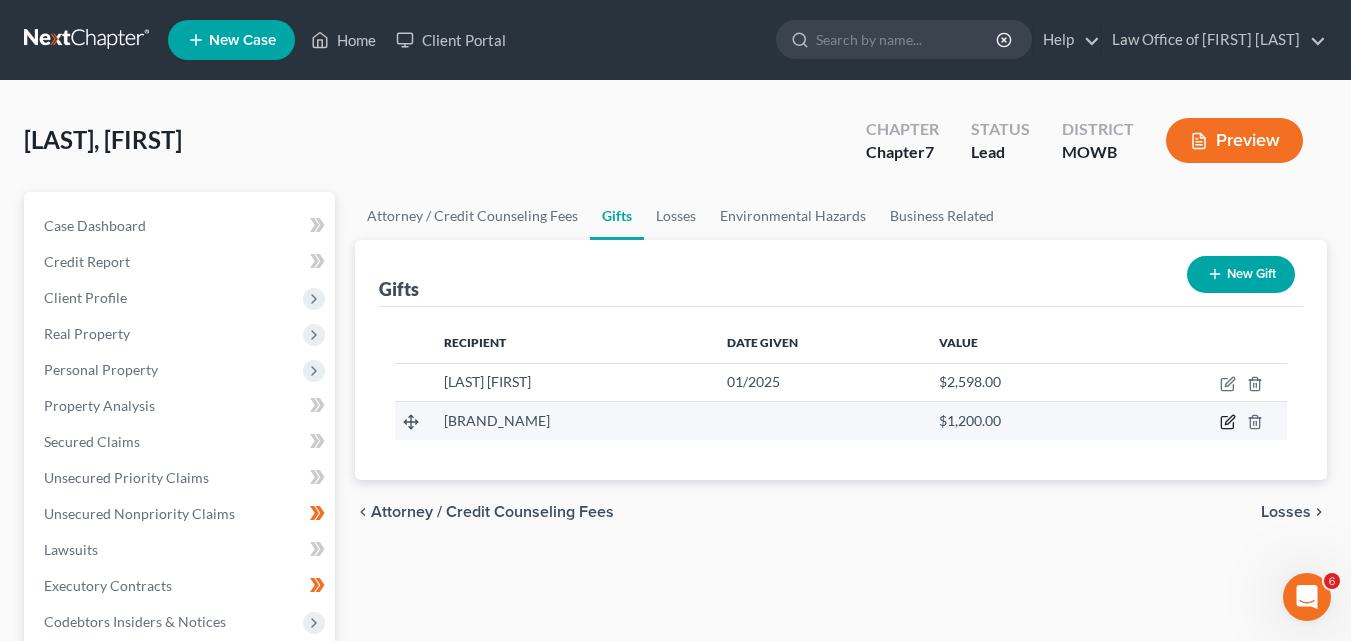 click 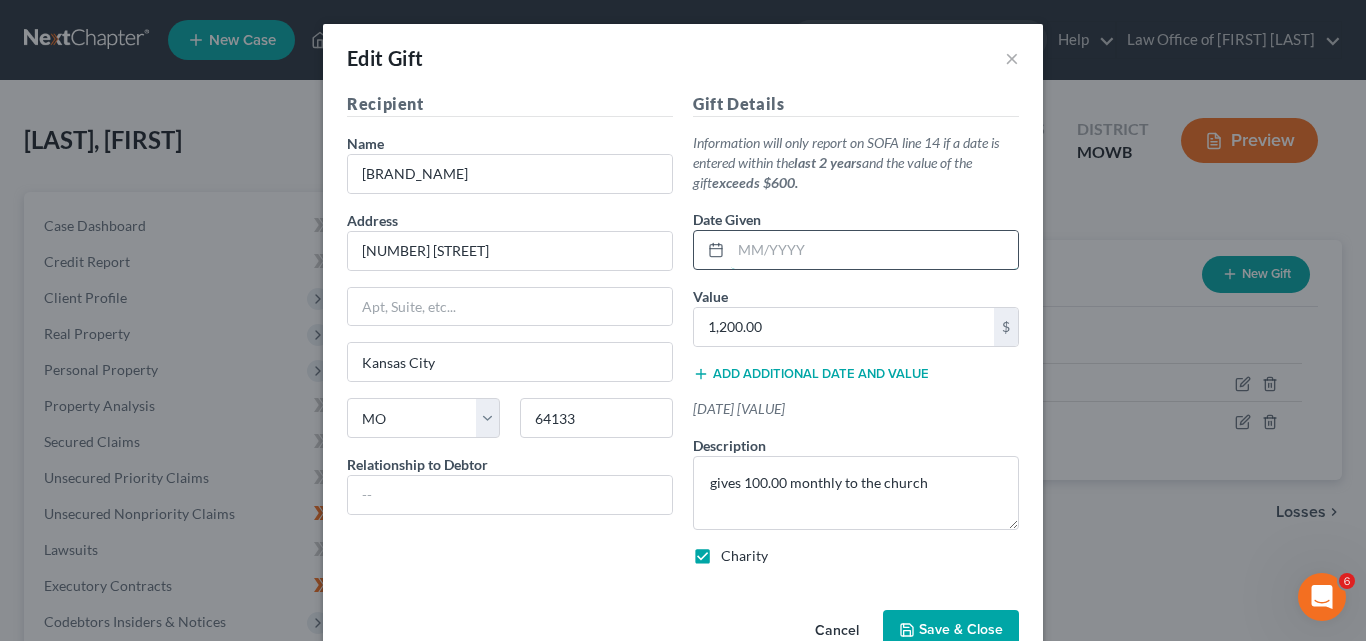 click at bounding box center (874, 250) 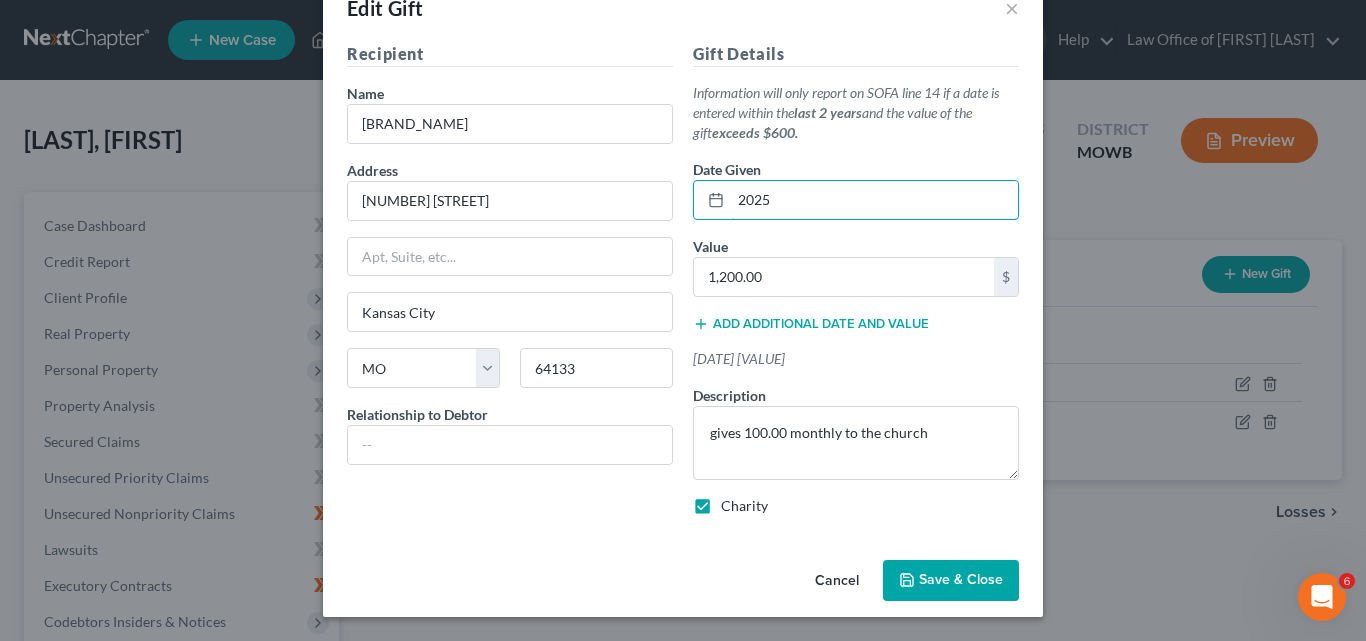 scroll, scrollTop: 70, scrollLeft: 0, axis: vertical 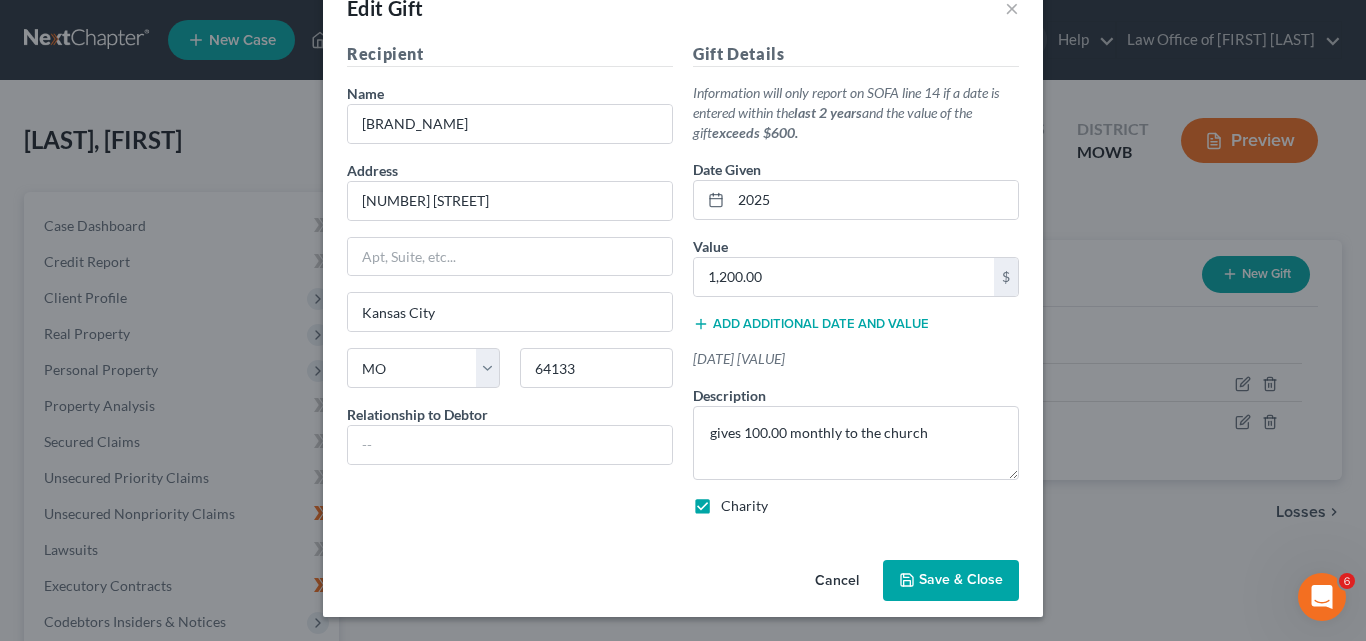 click on "Save & Close" at bounding box center [961, 580] 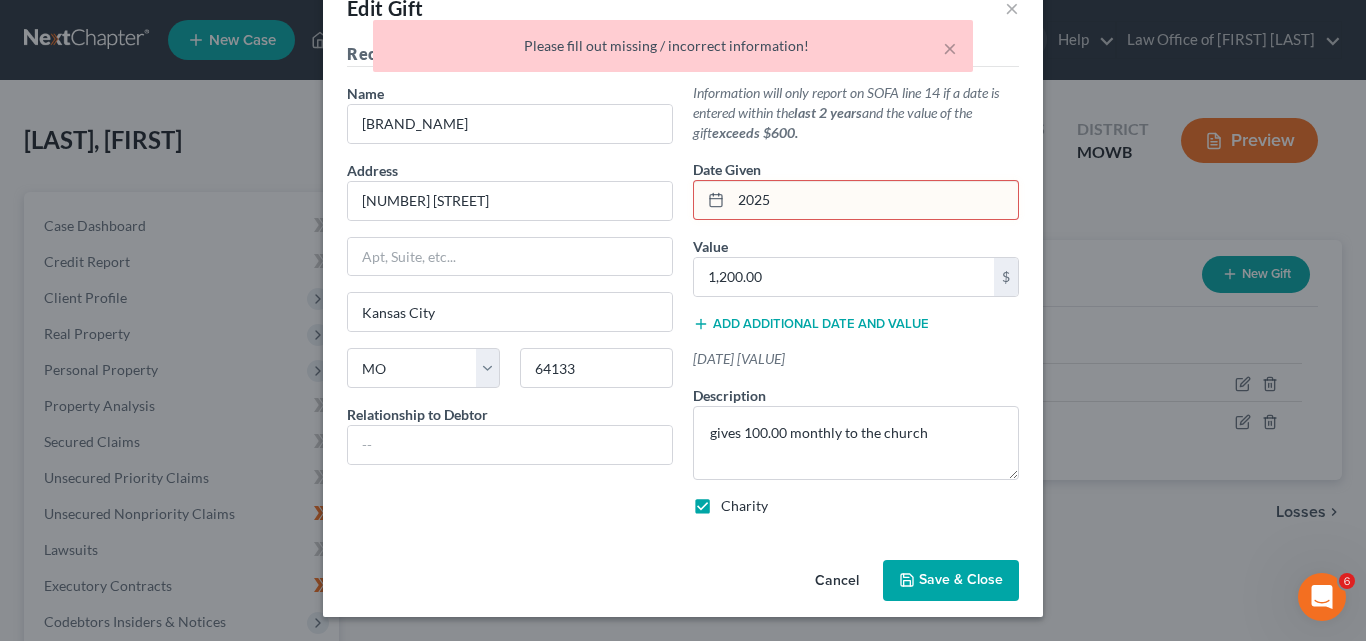 click on "2025" at bounding box center [874, 200] 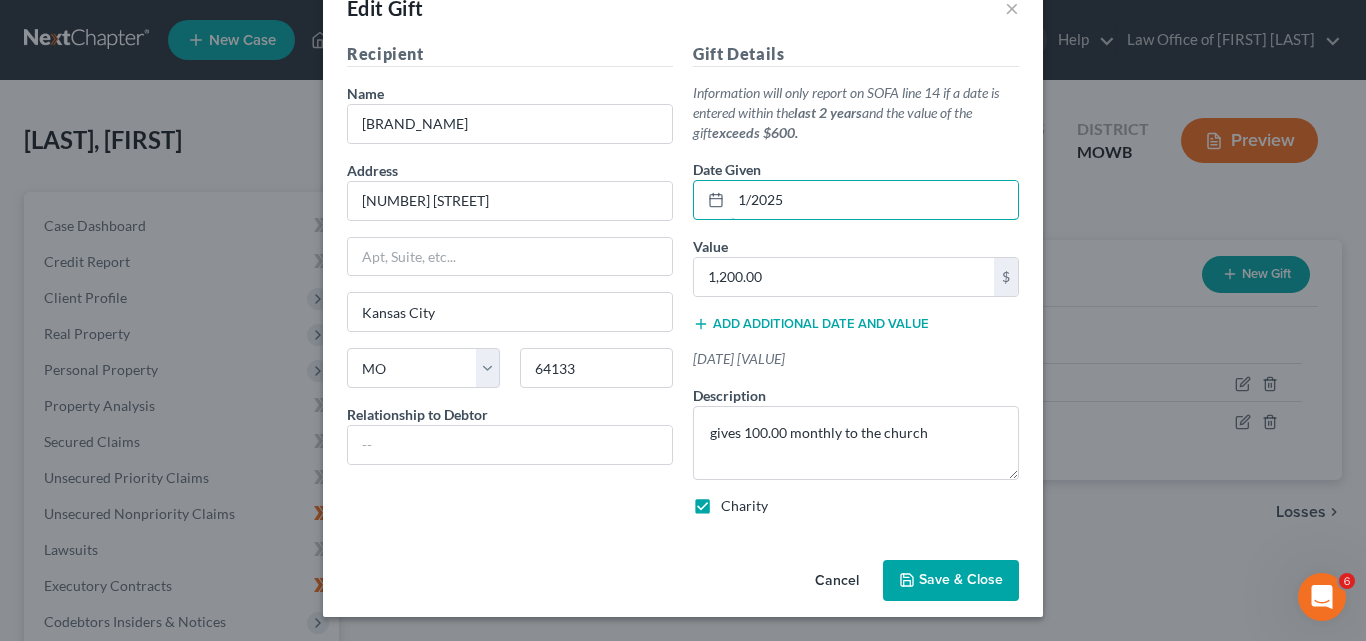 type on "1/2025" 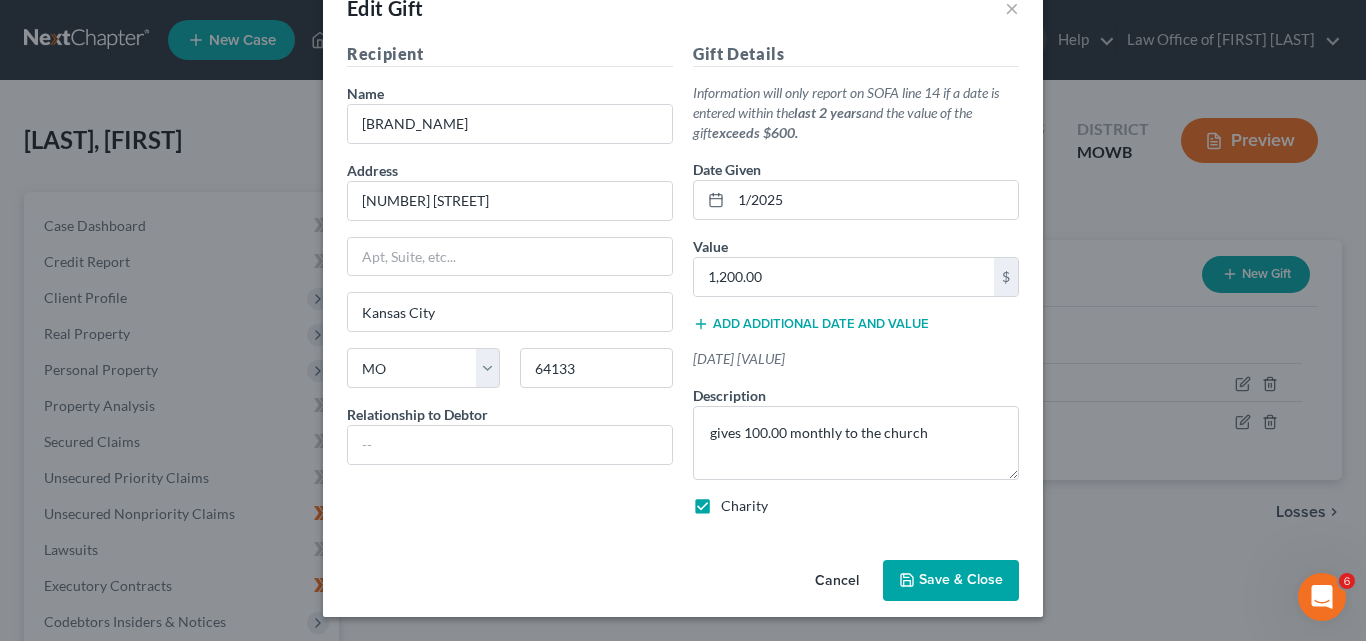 click on "Save & Close" at bounding box center [961, 580] 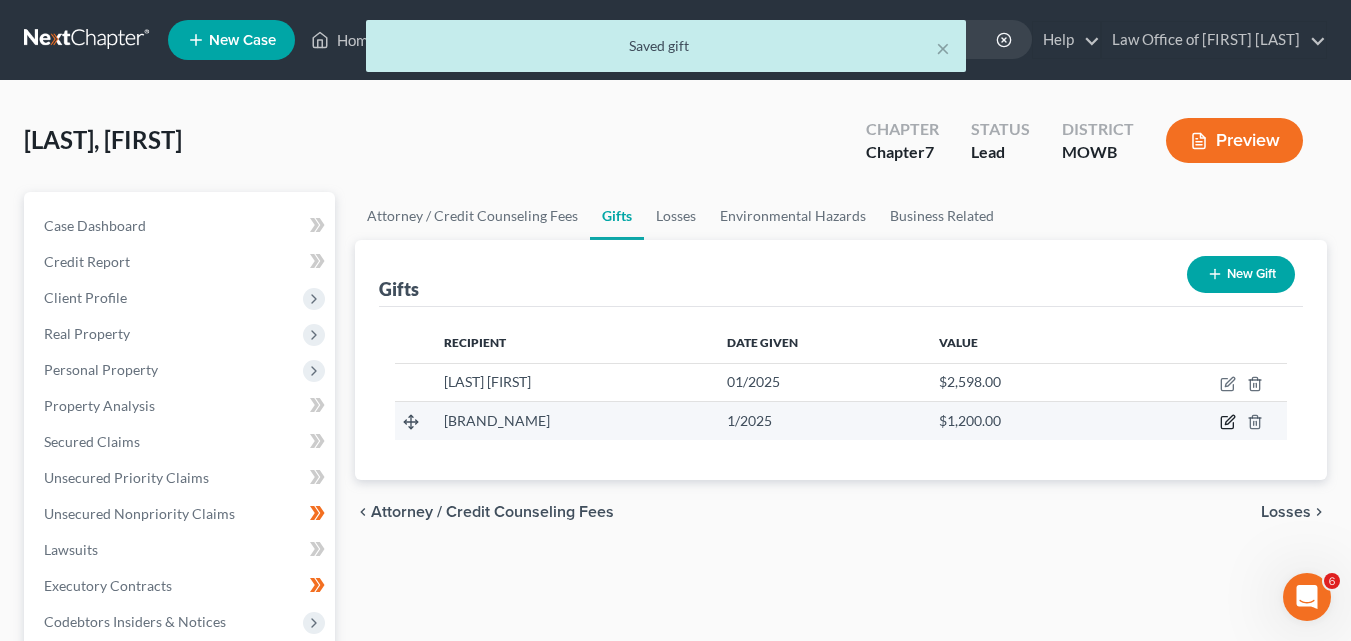 click 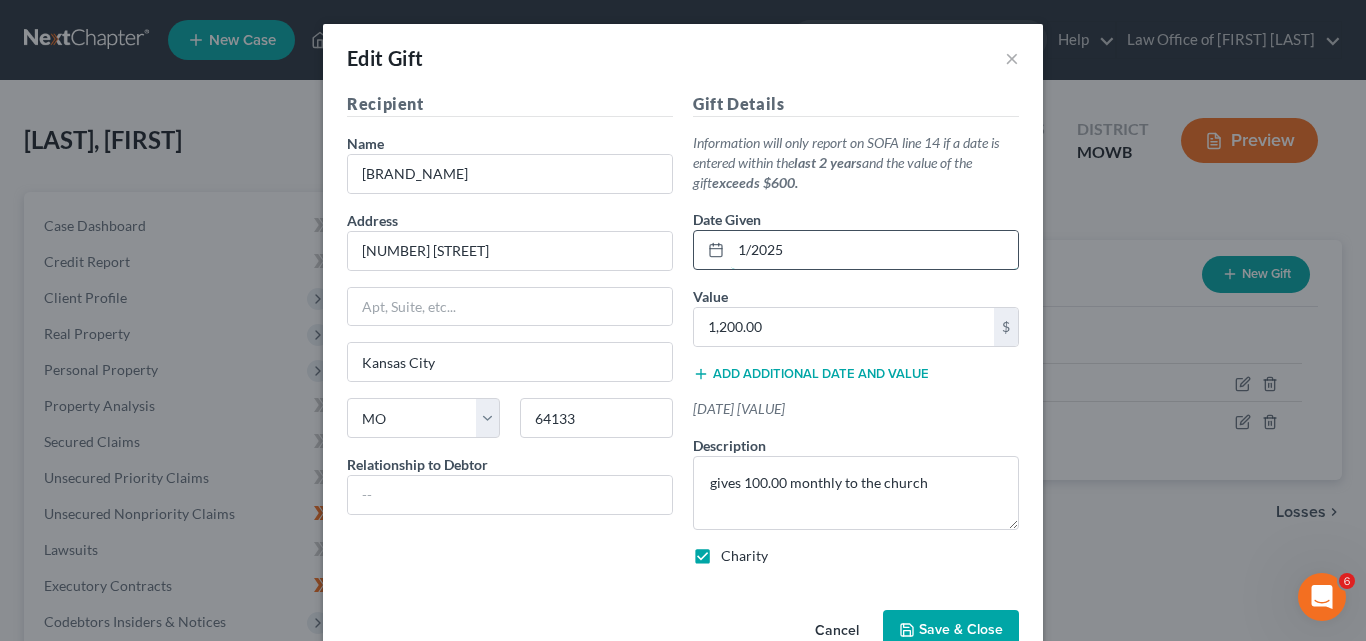 click on "1/2025" at bounding box center [874, 250] 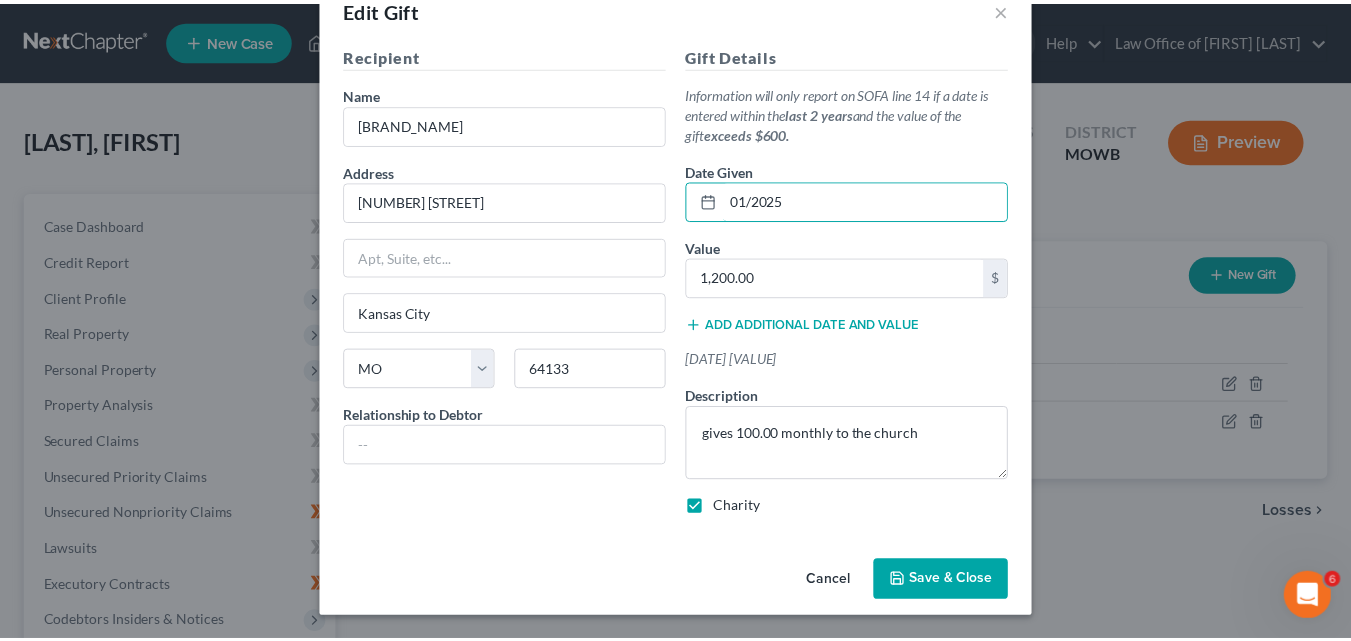 scroll, scrollTop: 70, scrollLeft: 0, axis: vertical 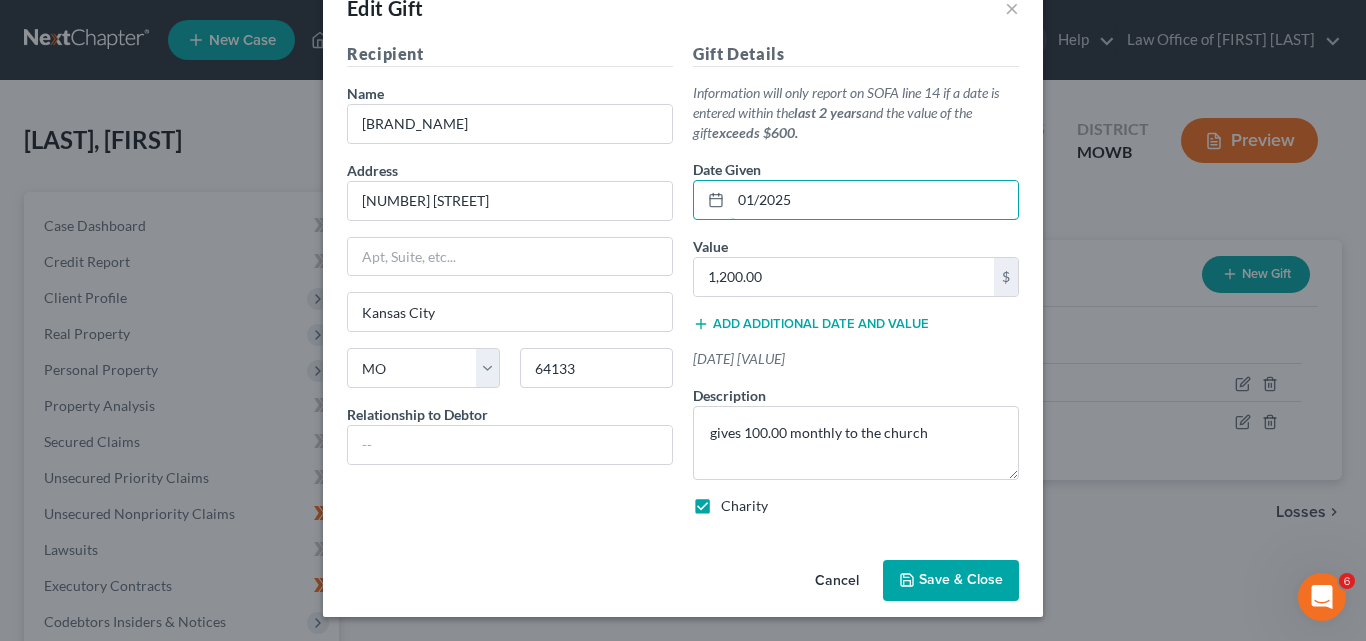 type on "01/2025" 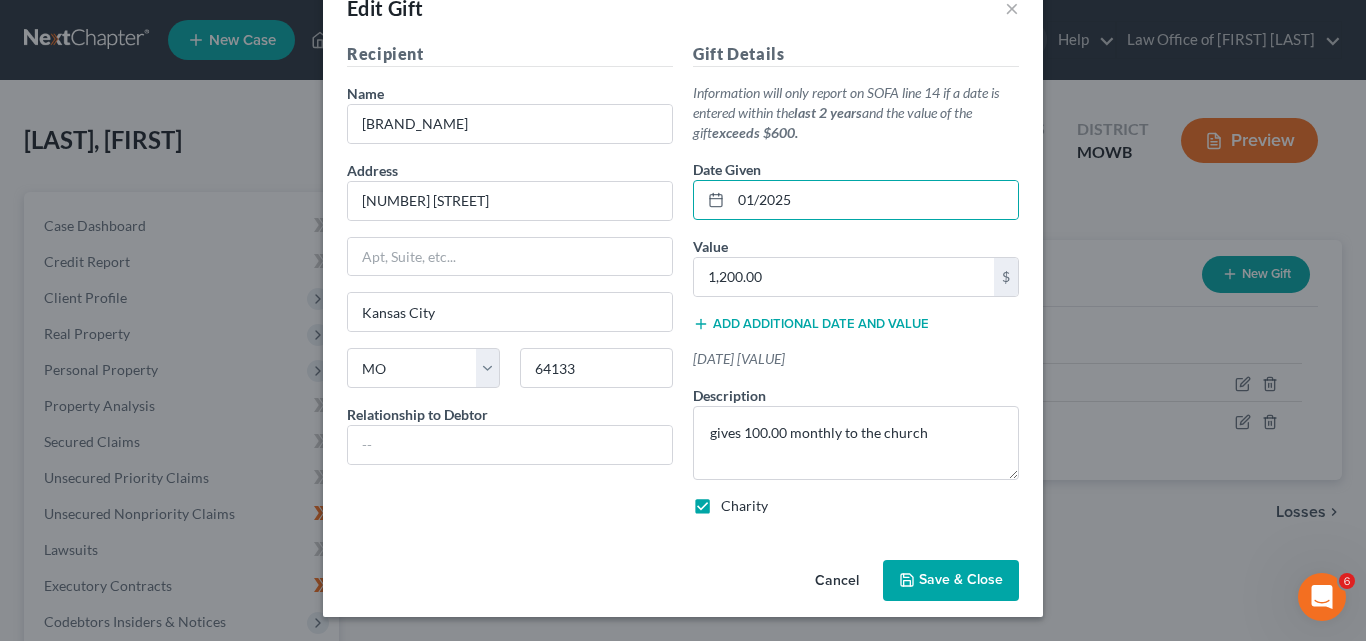 click on "Save & Close" at bounding box center [961, 580] 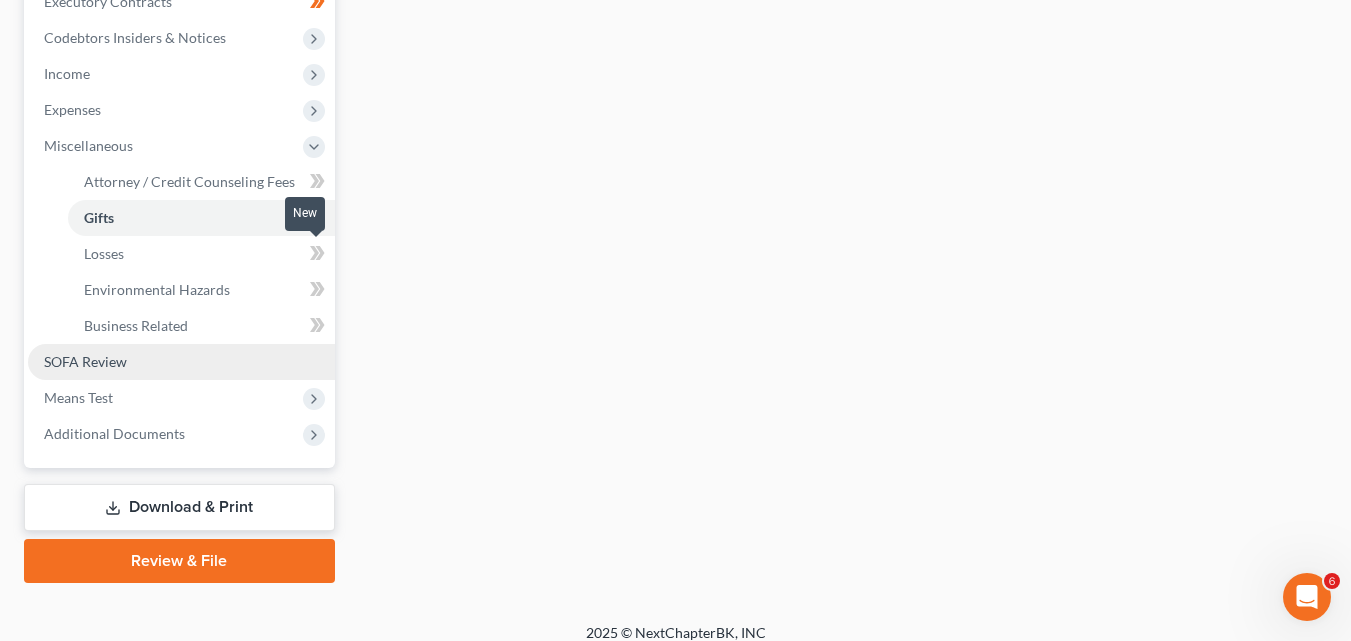 scroll, scrollTop: 602, scrollLeft: 0, axis: vertical 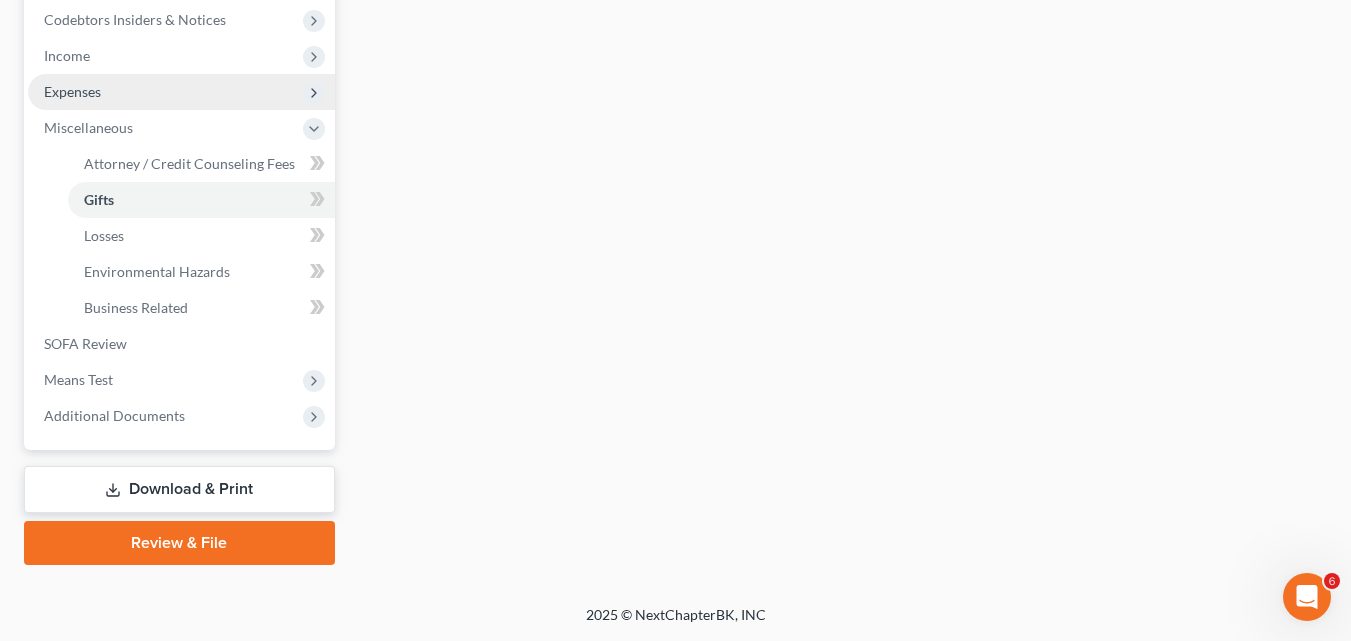 click on "Expenses" at bounding box center [181, 92] 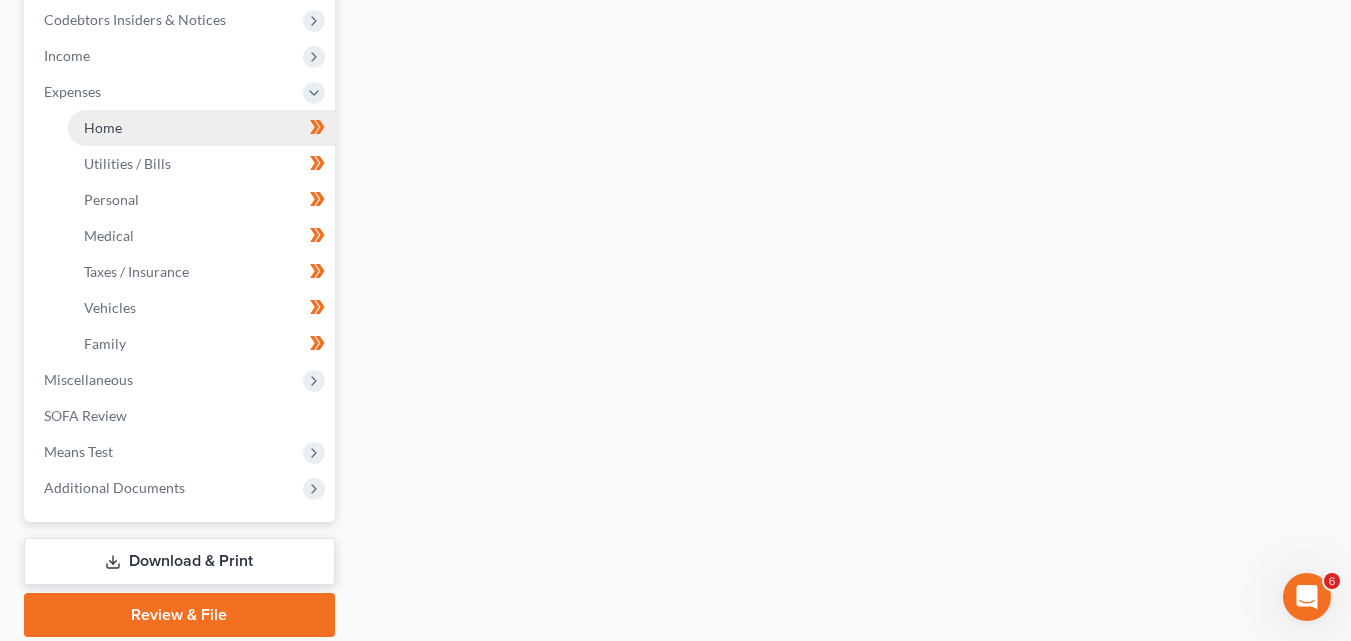 click on "Home" at bounding box center (103, 127) 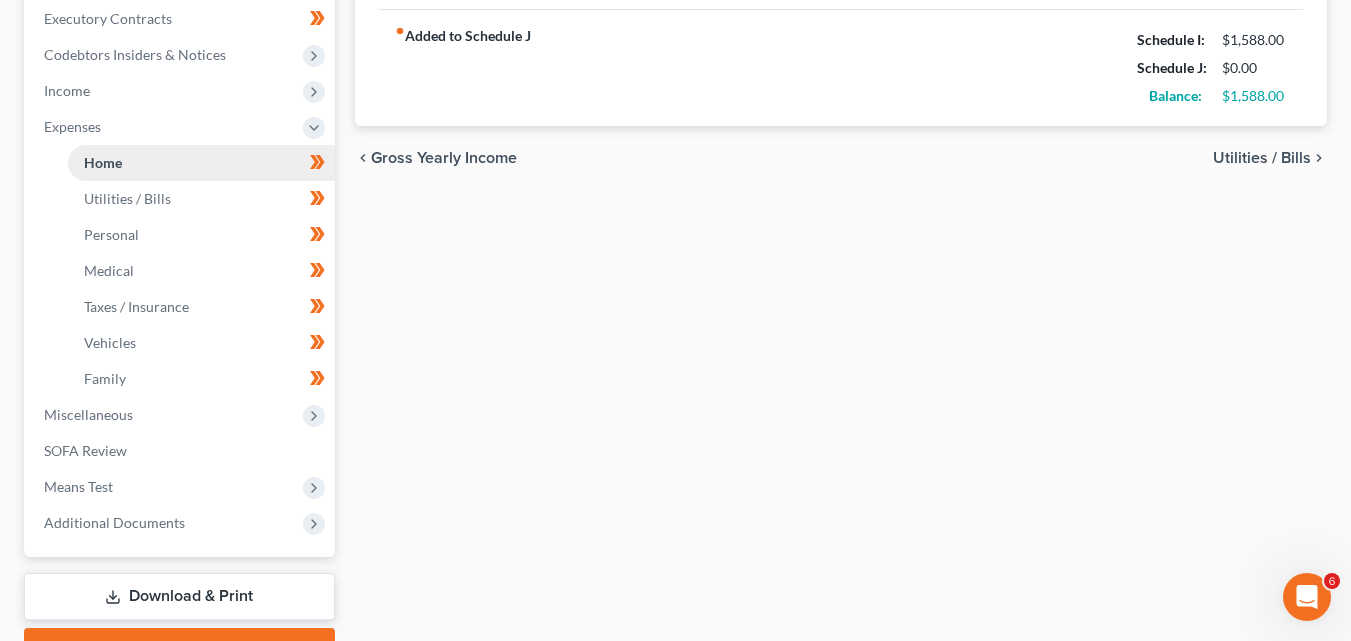 type on "373.00" 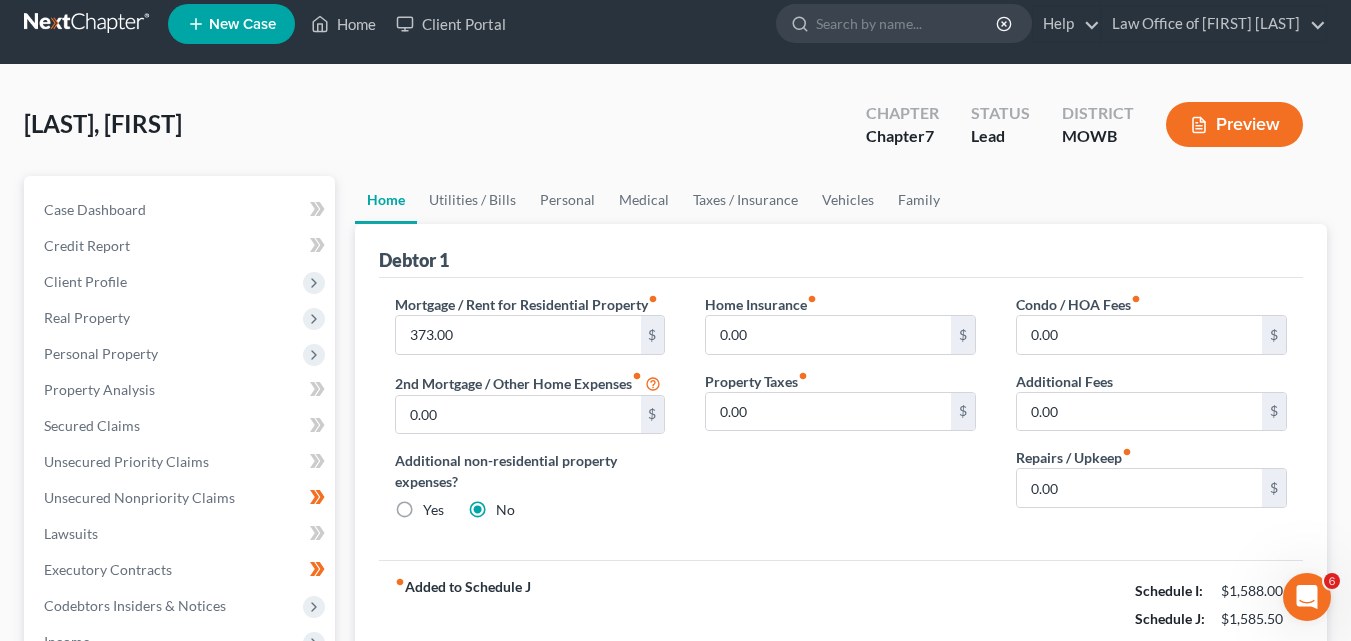 scroll, scrollTop: 0, scrollLeft: 0, axis: both 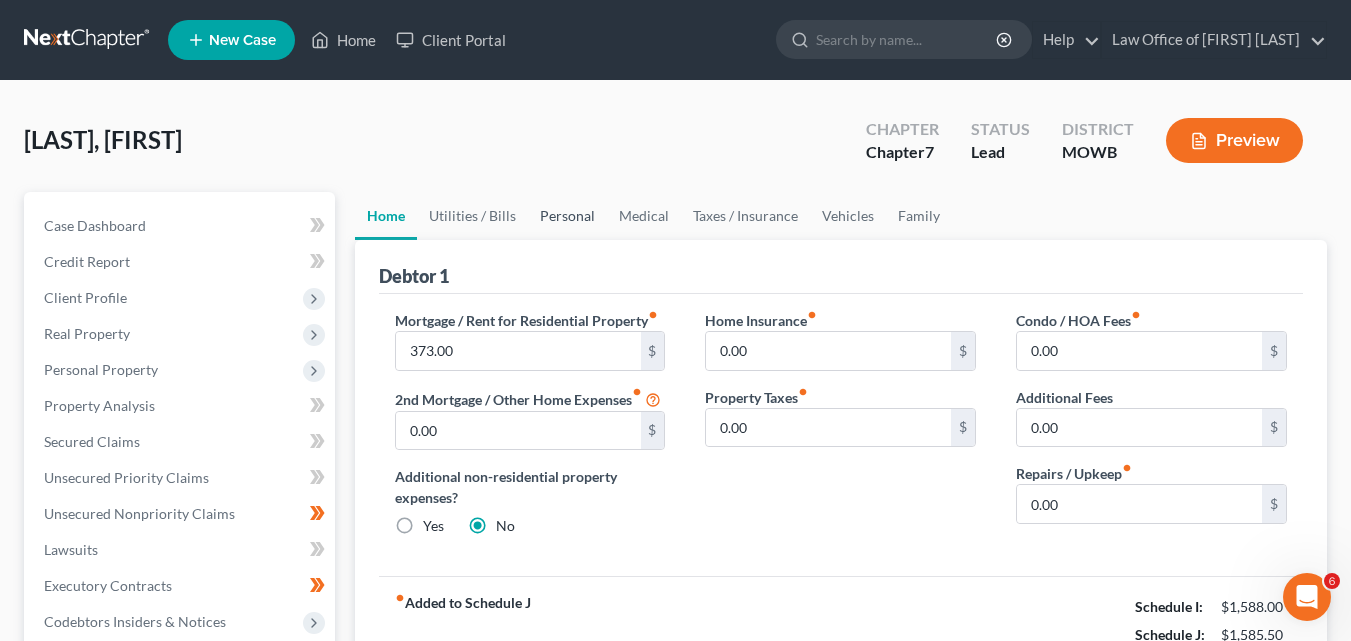 click on "Personal" at bounding box center [567, 216] 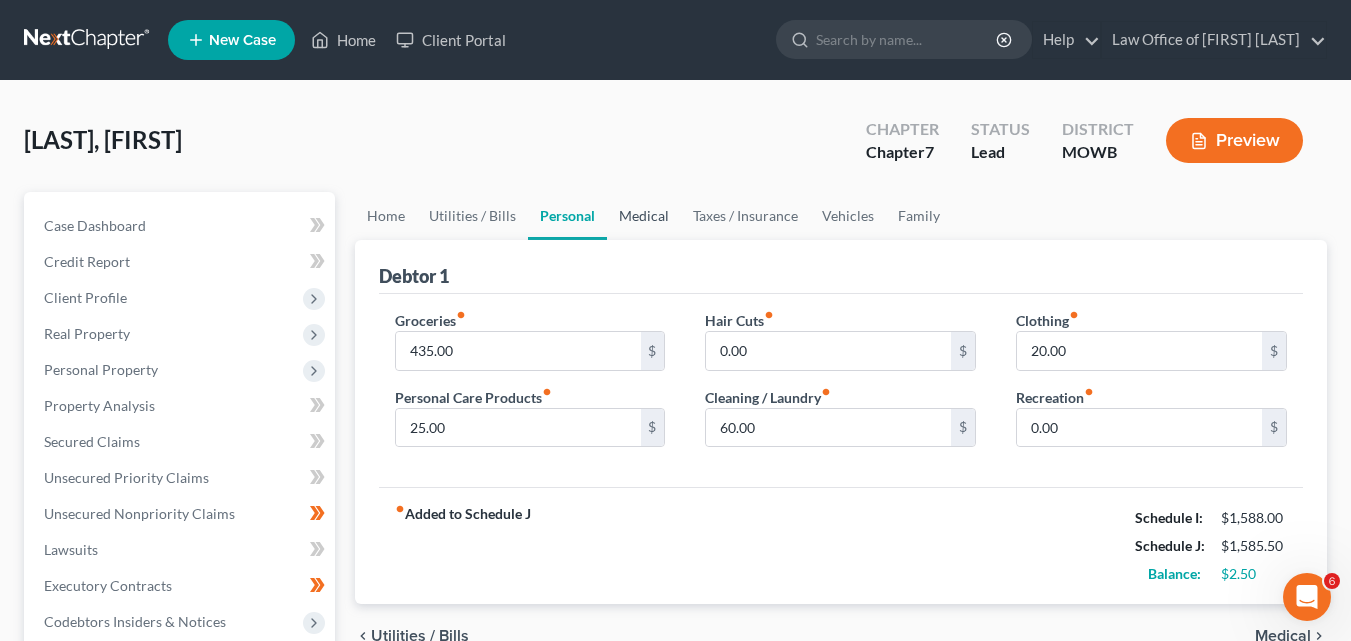 click on "Medical" at bounding box center [644, 216] 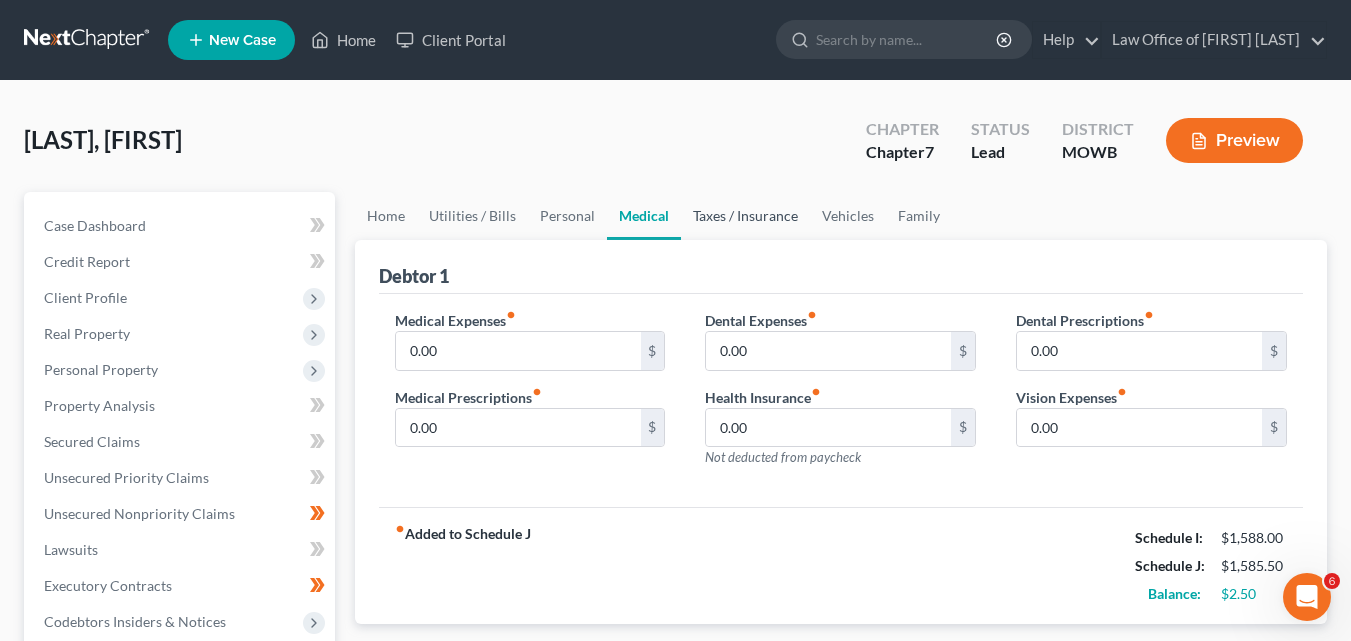click on "Taxes / Insurance" at bounding box center [745, 216] 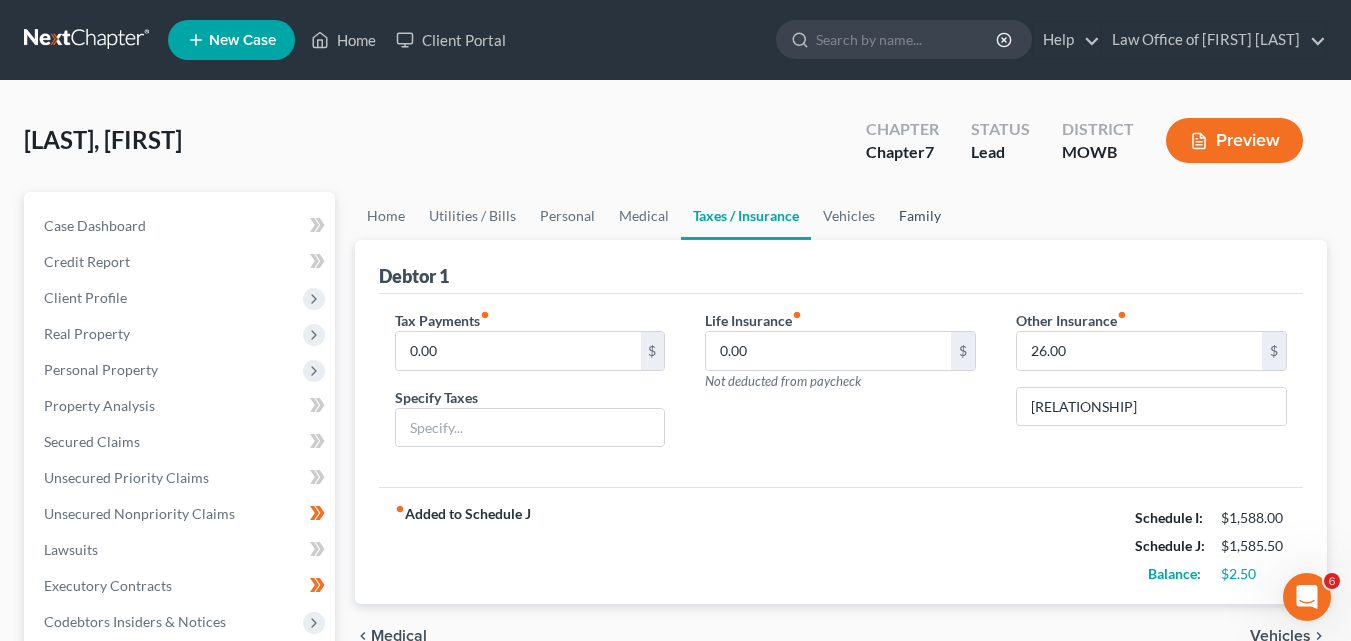 click on "Family" at bounding box center [920, 216] 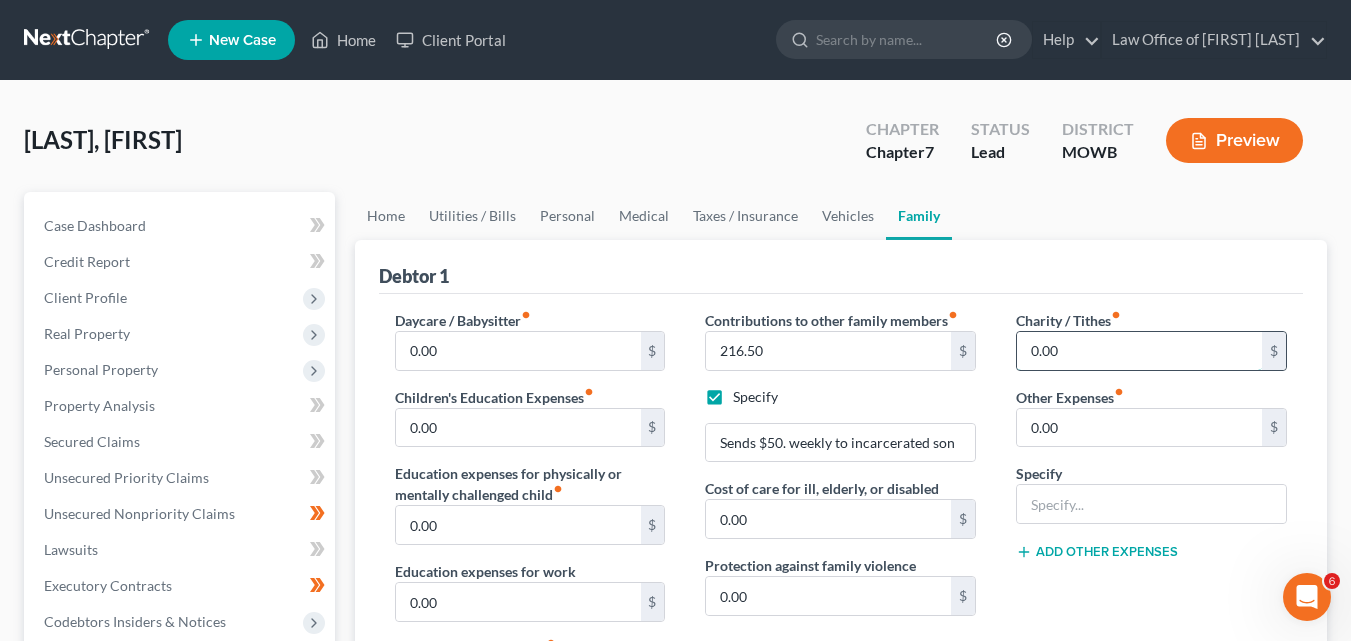 click on "0.00" at bounding box center (1139, 351) 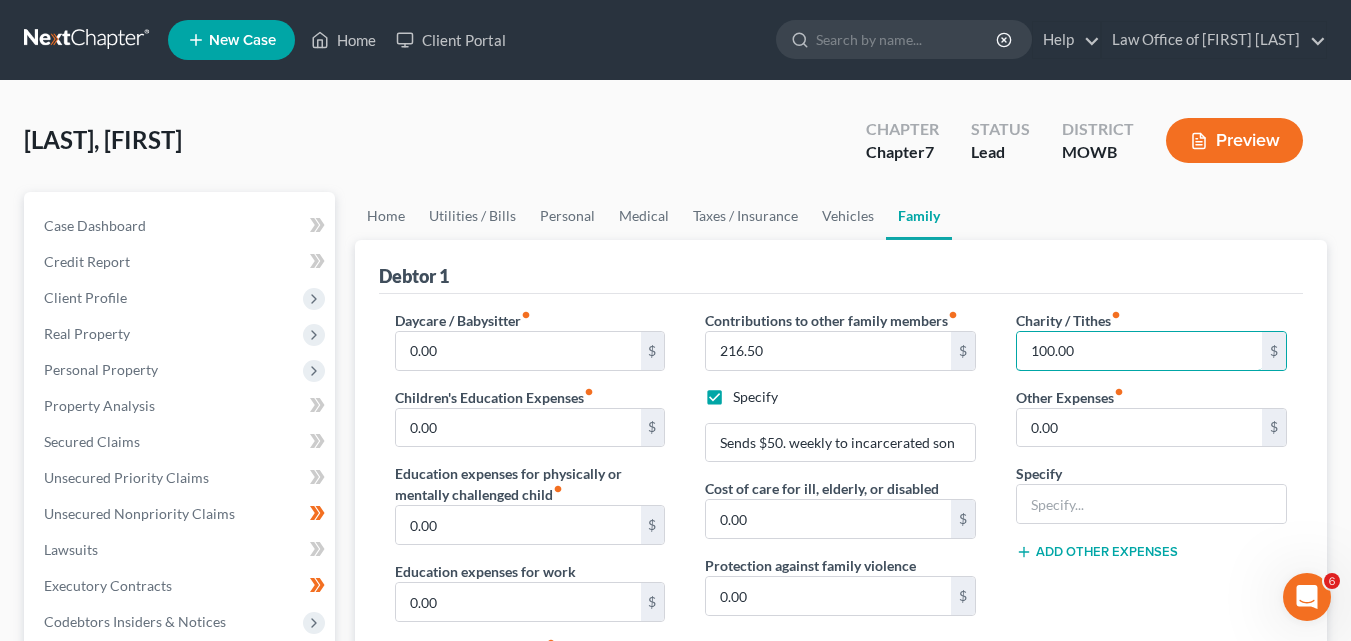 type on "100.00" 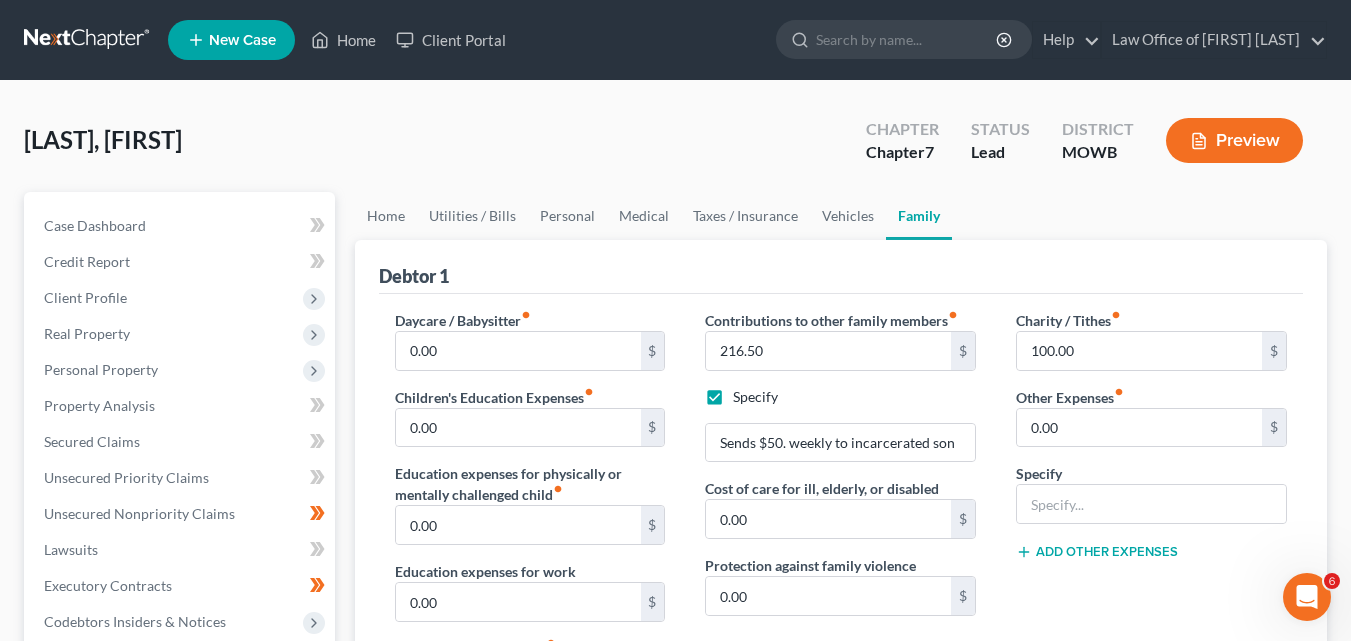 click on "Debtor 1" at bounding box center (841, 267) 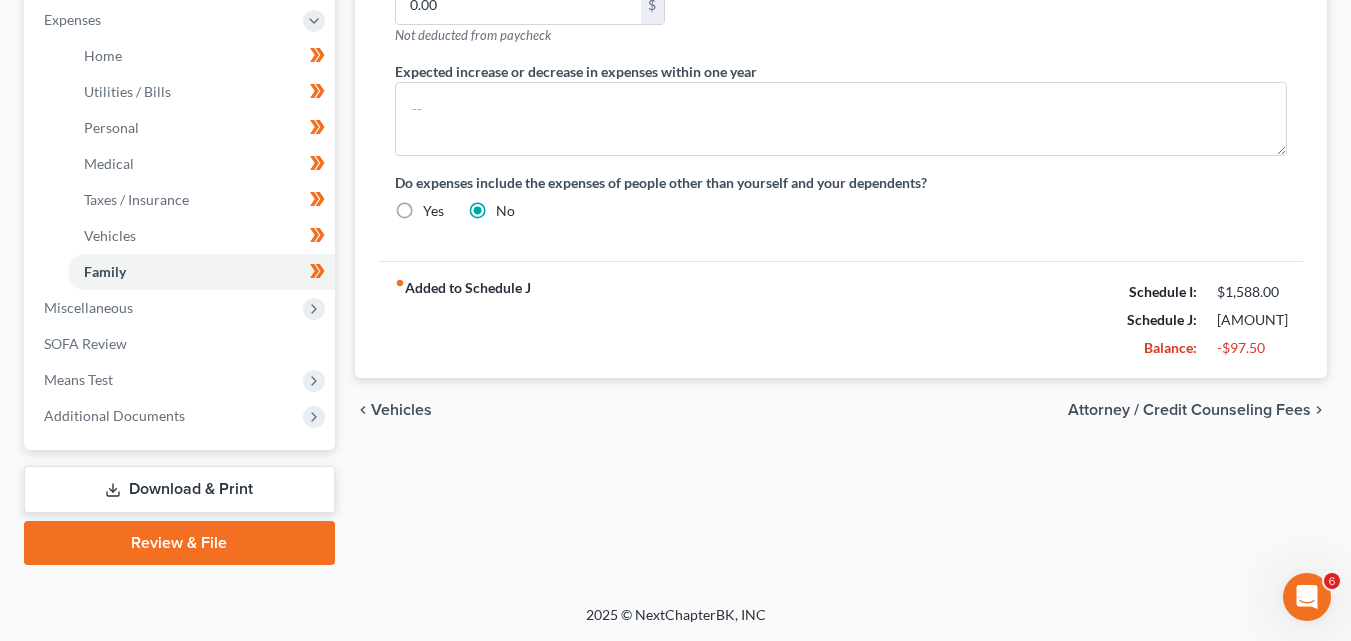 scroll, scrollTop: 74, scrollLeft: 0, axis: vertical 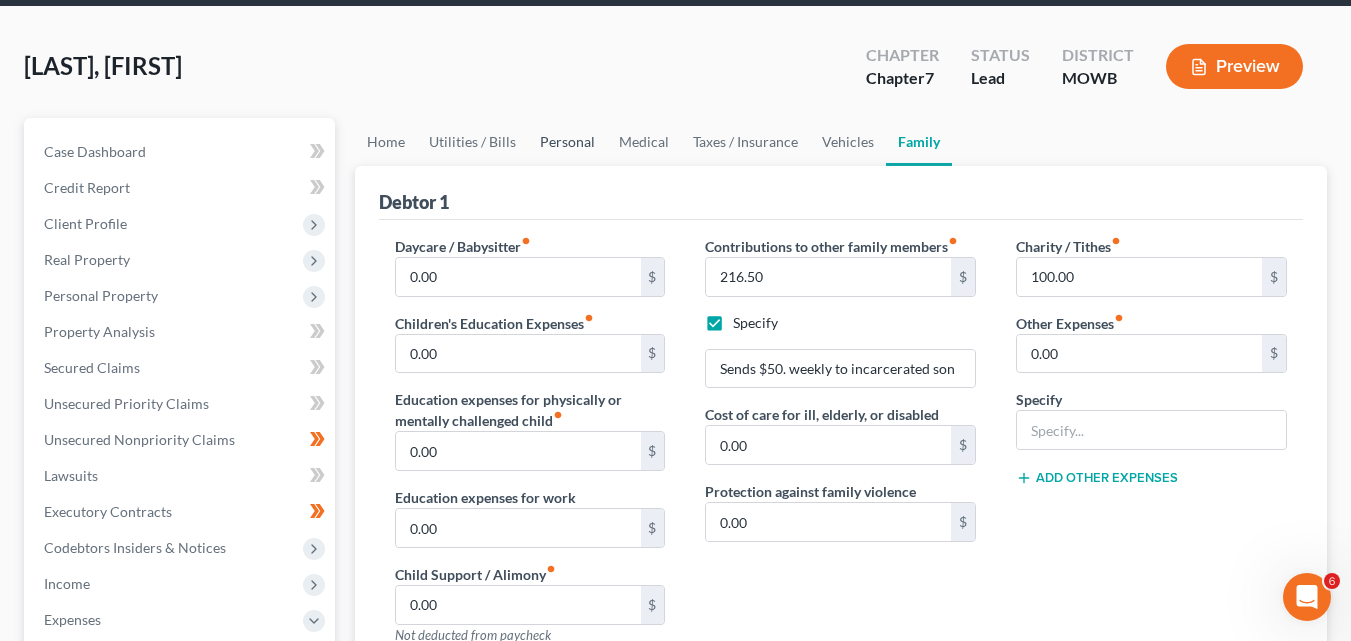 click on "Personal" at bounding box center [567, 142] 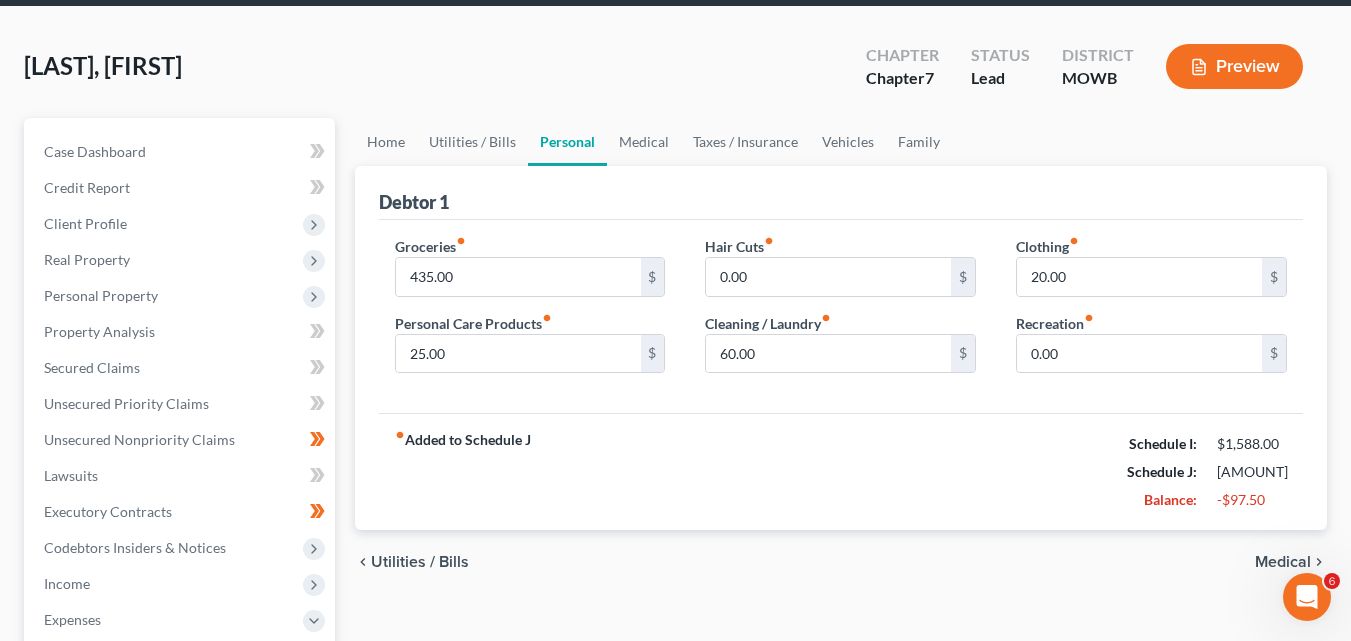 scroll, scrollTop: 0, scrollLeft: 0, axis: both 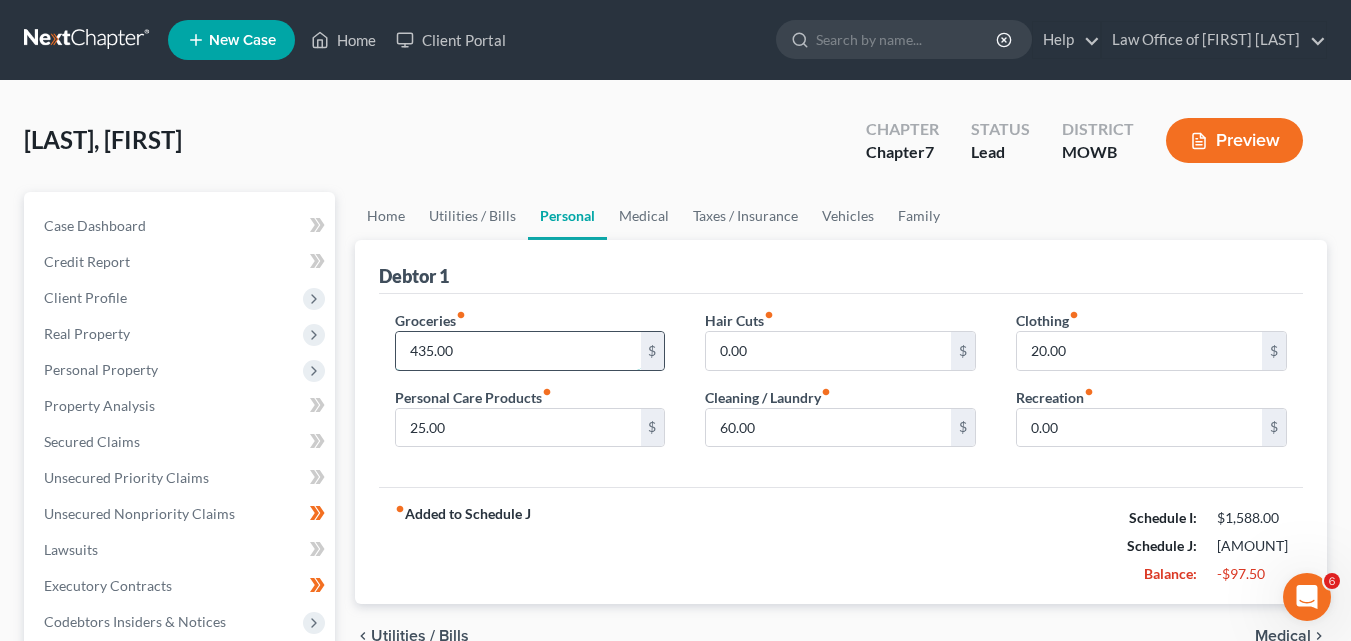 drag, startPoint x: 409, startPoint y: 348, endPoint x: 455, endPoint y: 353, distance: 46.270943 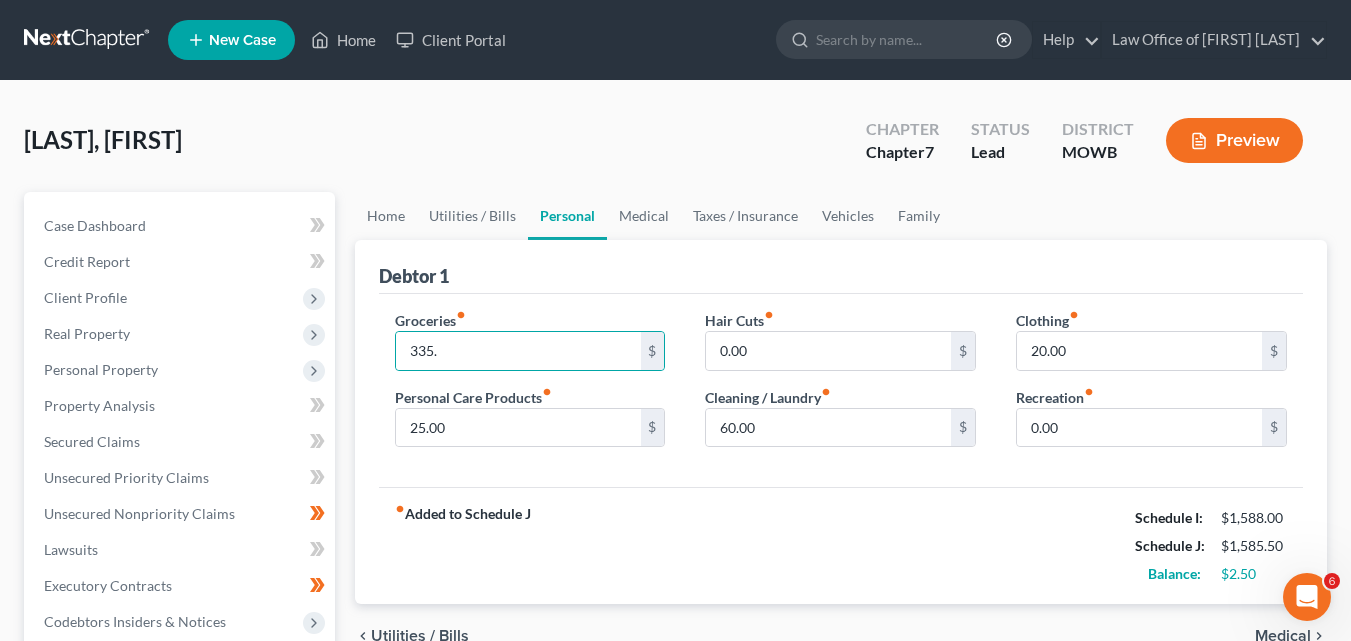 click on "Debtor 1" at bounding box center (841, 267) 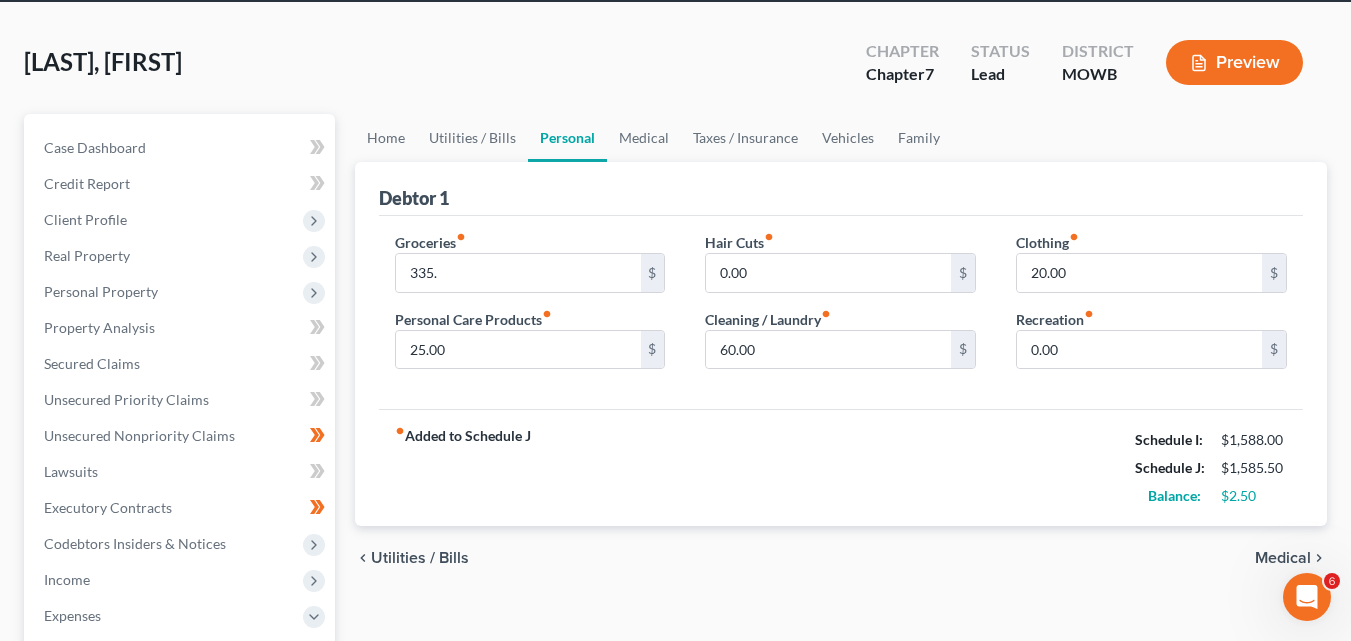scroll, scrollTop: 0, scrollLeft: 0, axis: both 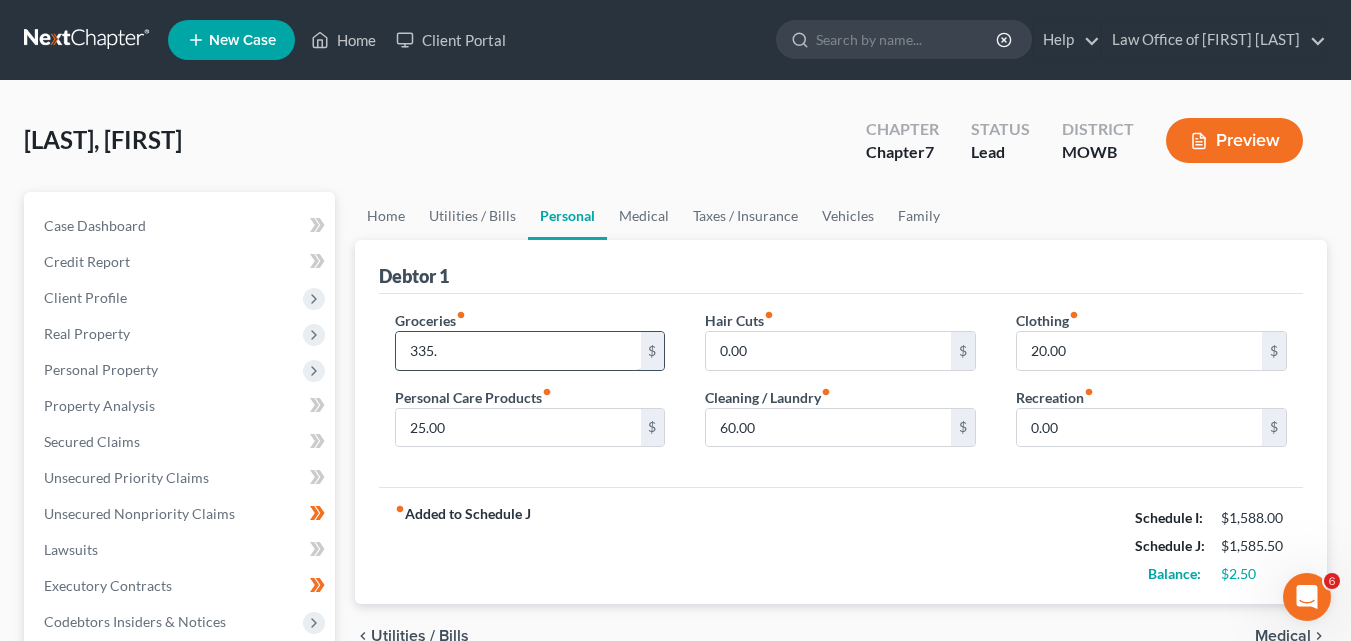 click on "335." at bounding box center [518, 351] 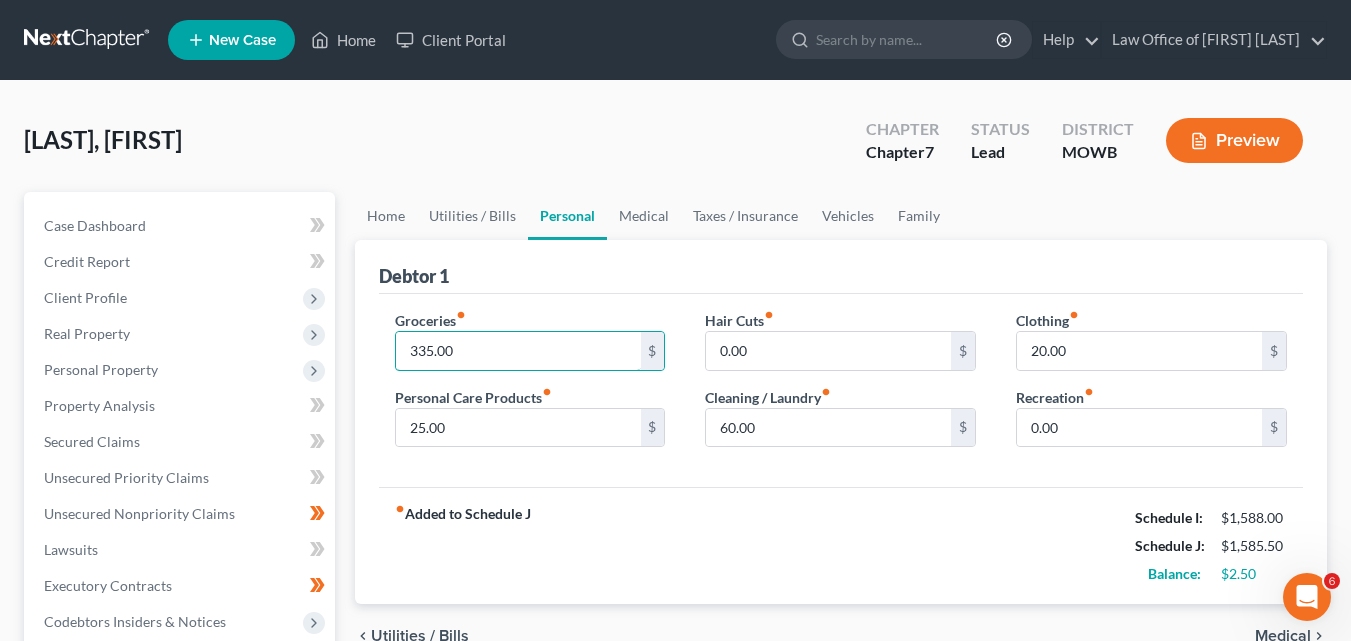 type on "335.00" 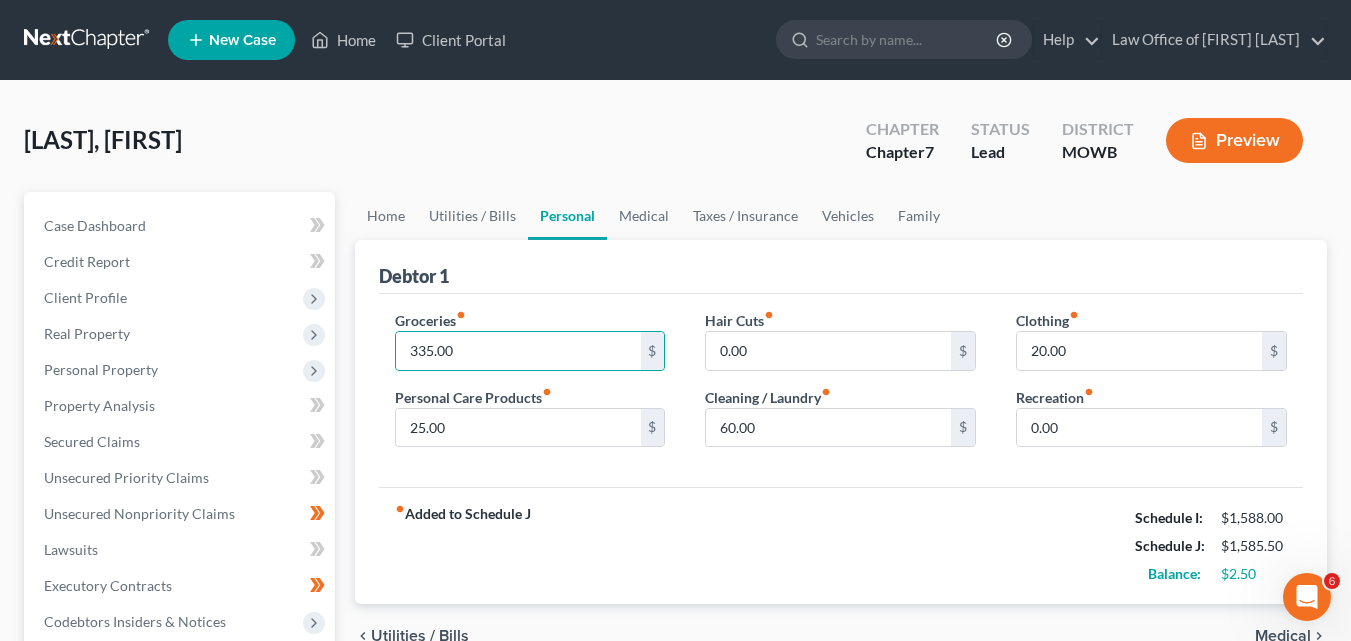 click on "Debtor 1" at bounding box center (841, 267) 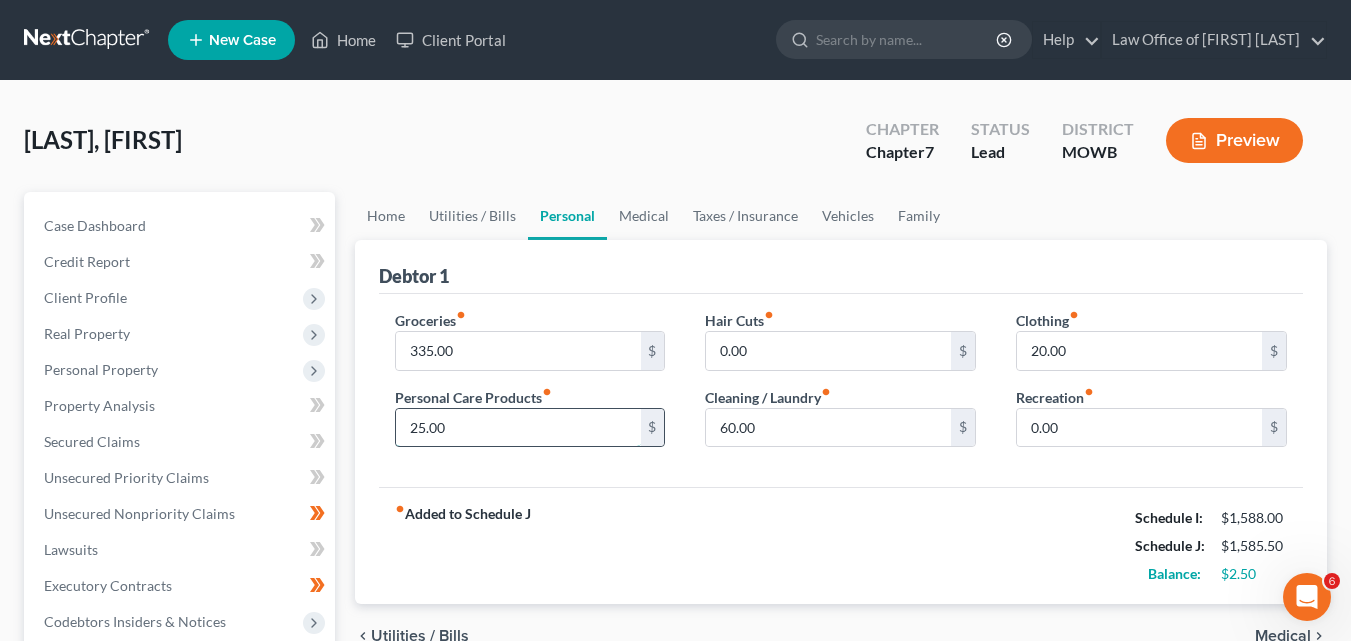 click on "25.00" at bounding box center (518, 428) 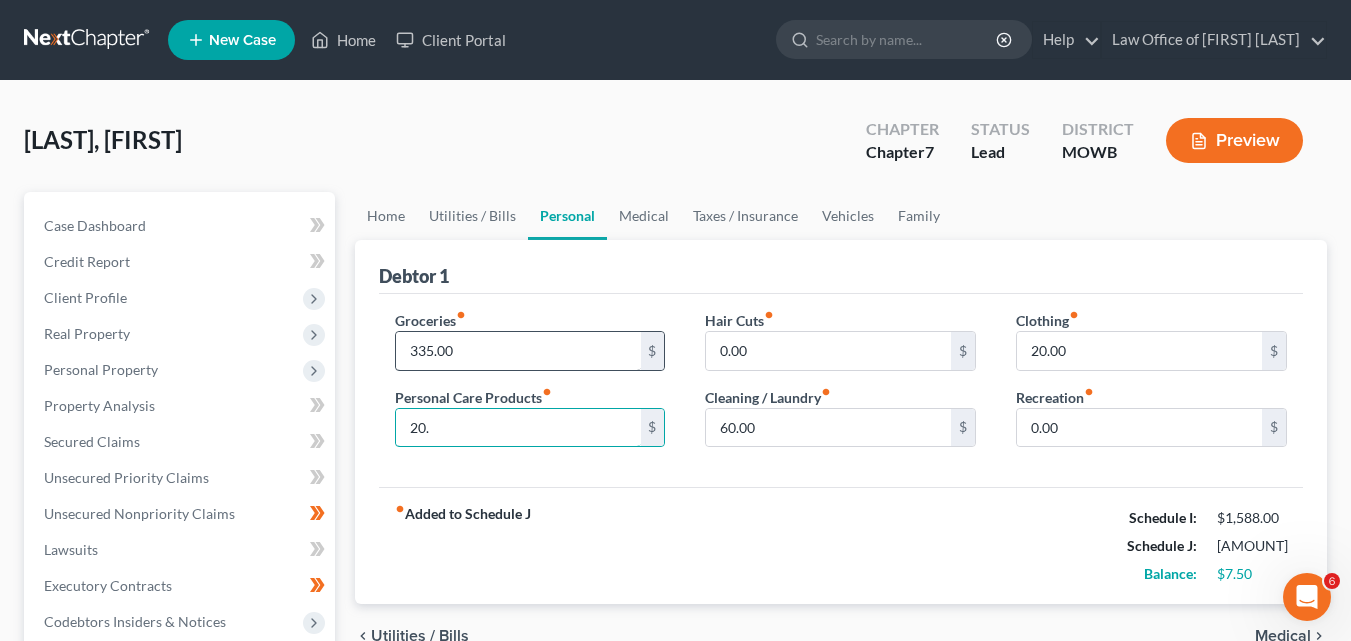 type on "20." 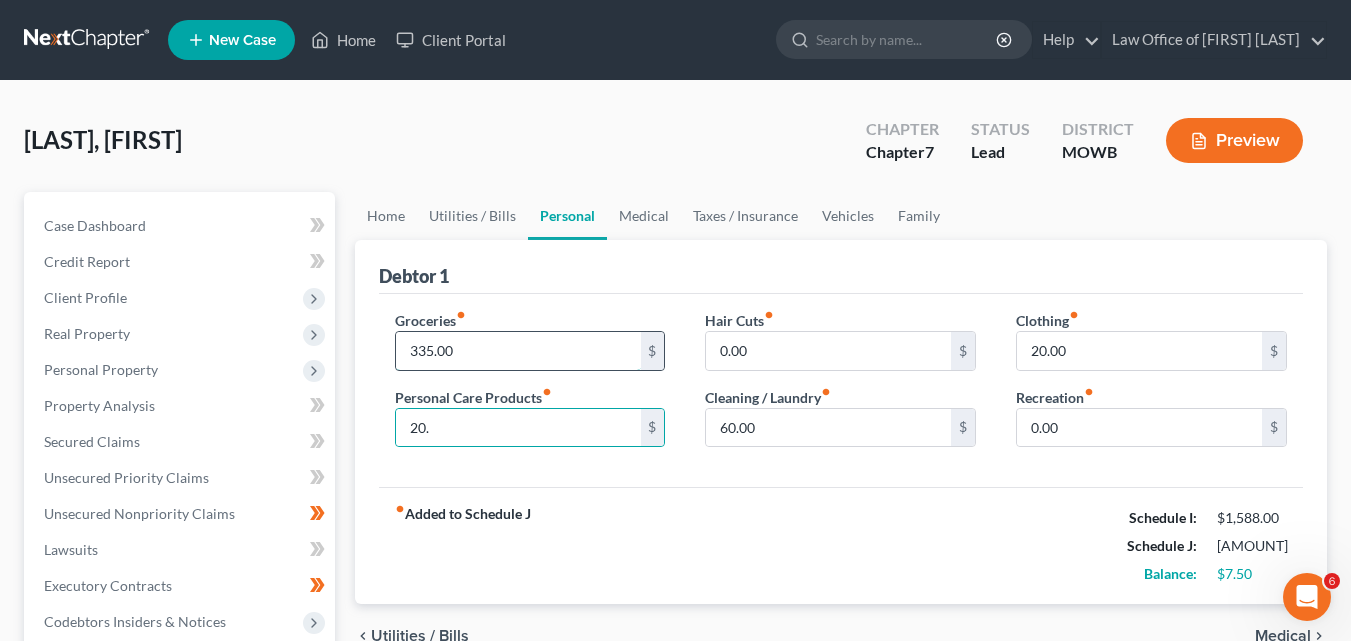 click on "335.00" at bounding box center (518, 351) 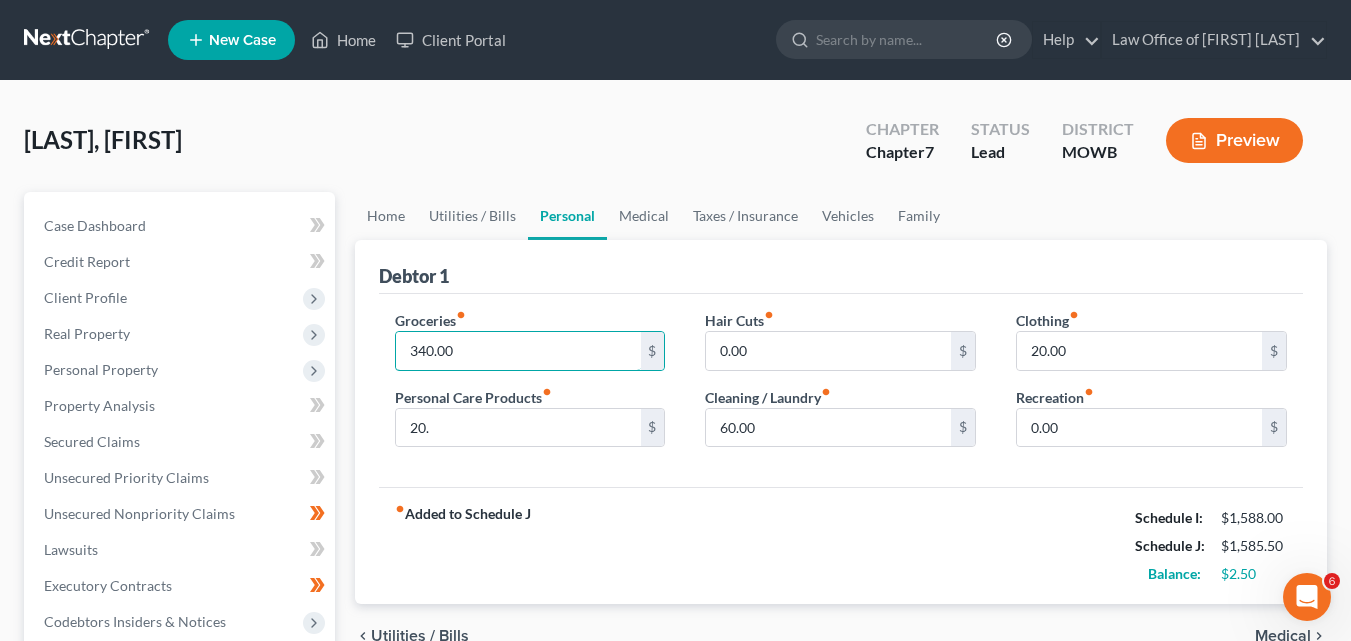 type on "340.00" 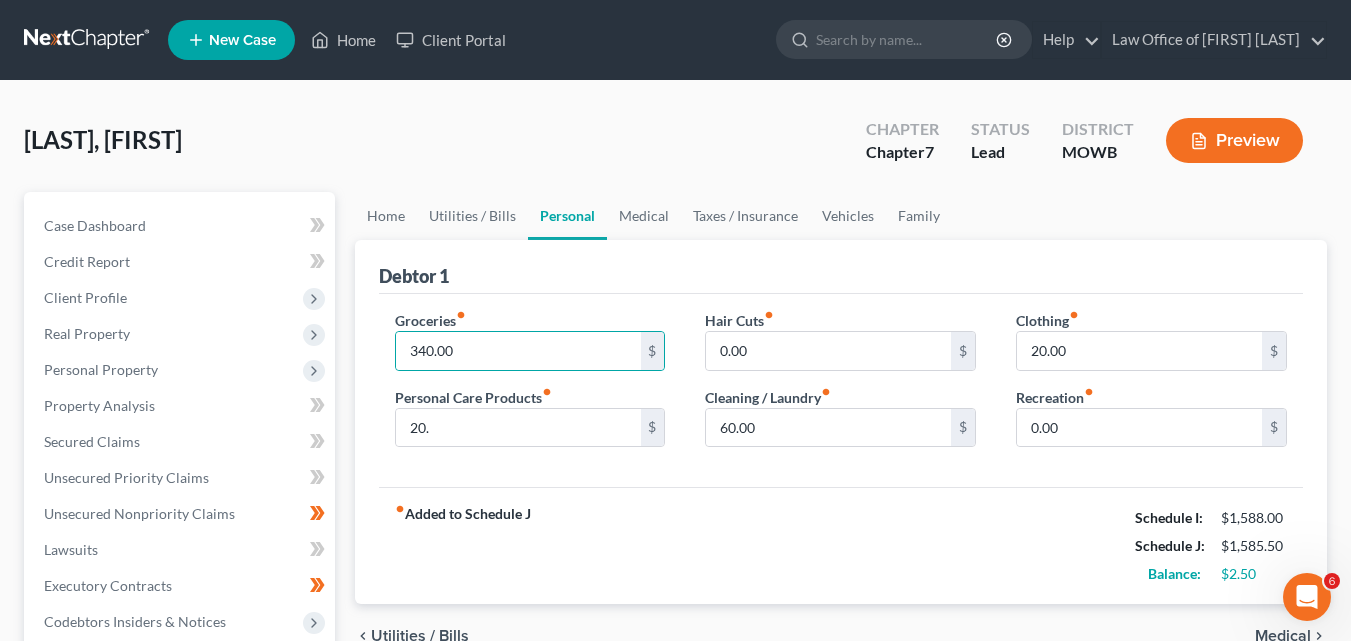 click on "Debtor 1" at bounding box center [841, 267] 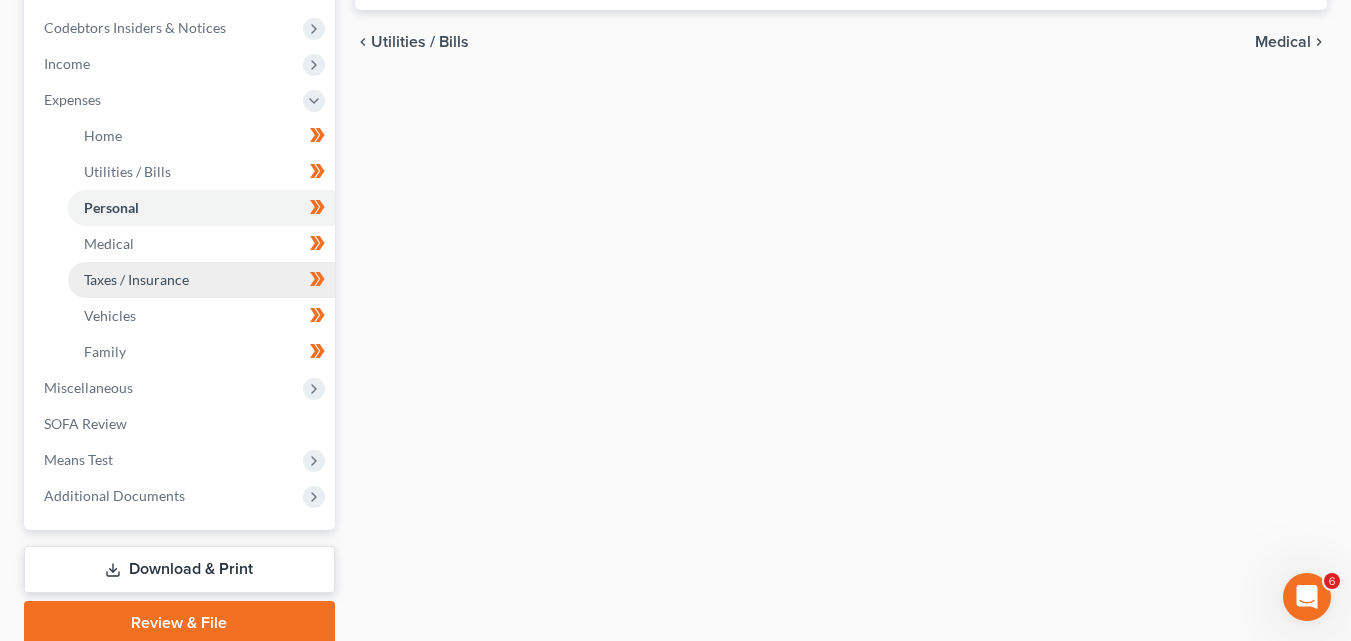 scroll, scrollTop: 600, scrollLeft: 0, axis: vertical 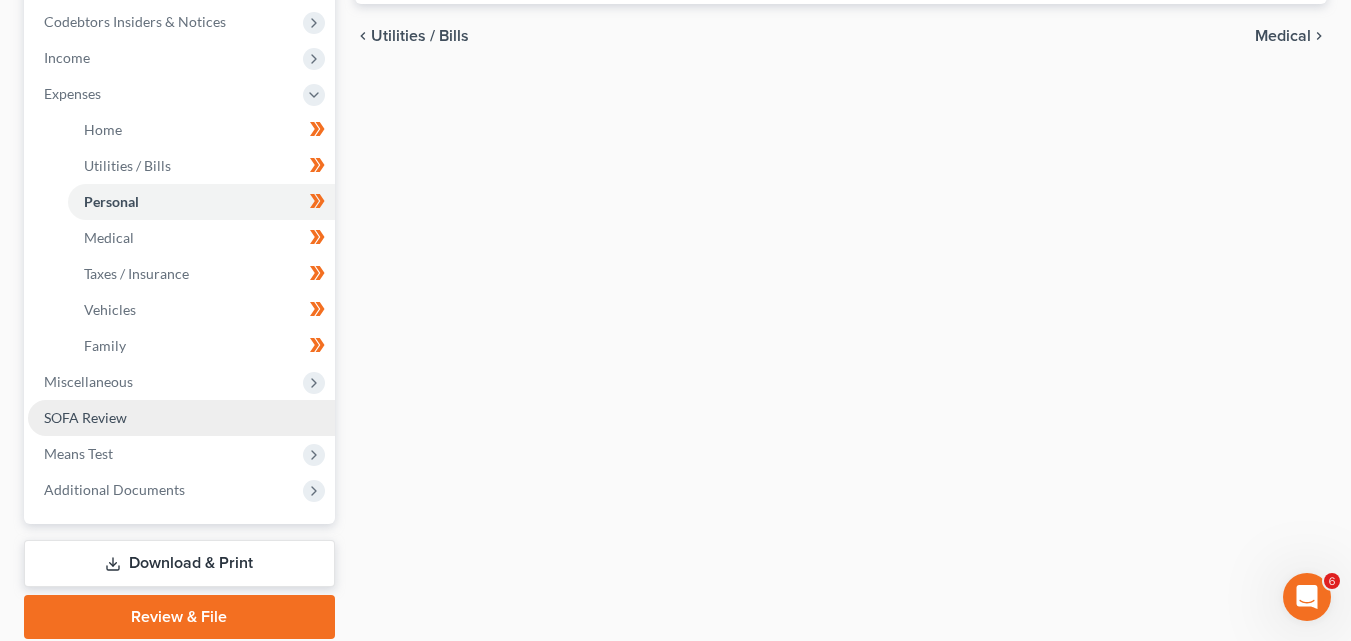 click on "SOFA Review" at bounding box center (85, 417) 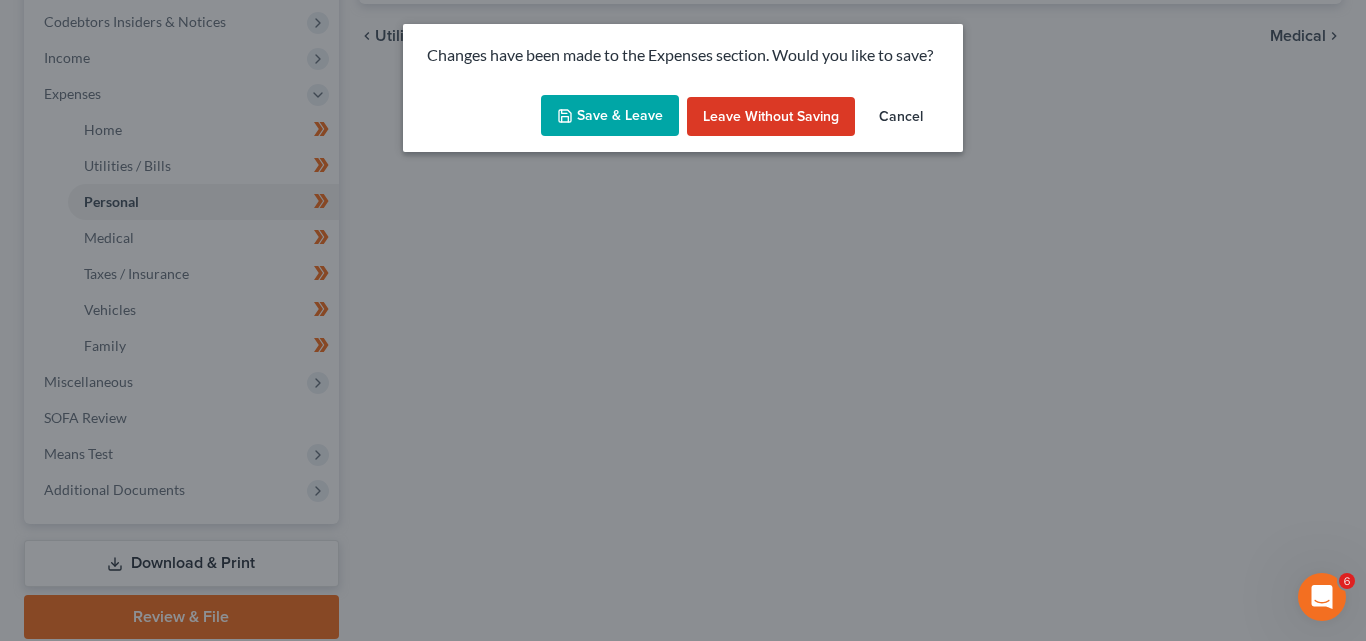 click on "Save & Leave" at bounding box center [610, 116] 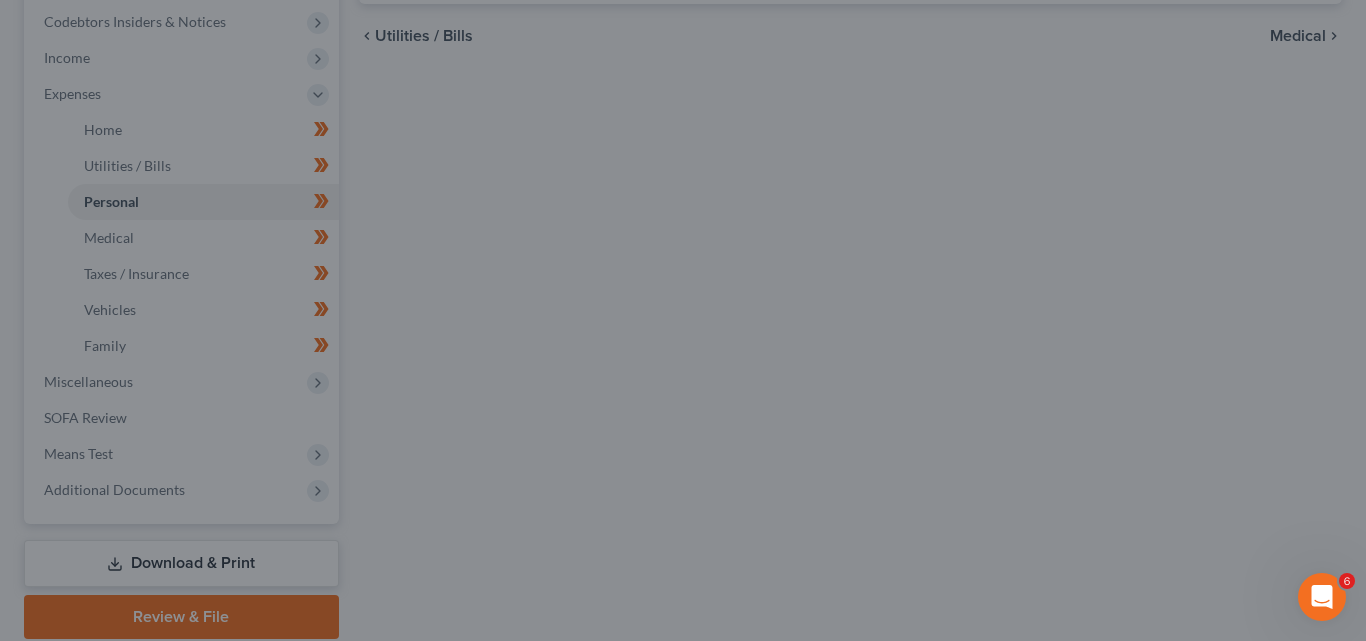 type on "20.00" 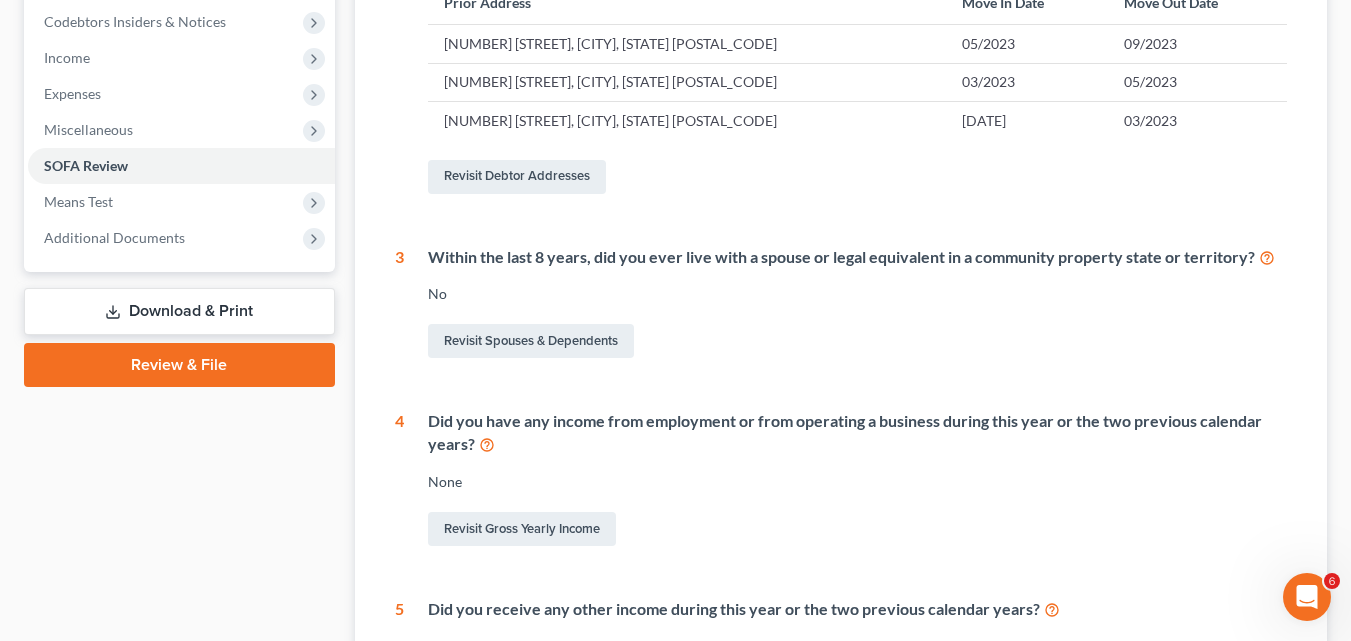 scroll, scrollTop: 0, scrollLeft: 0, axis: both 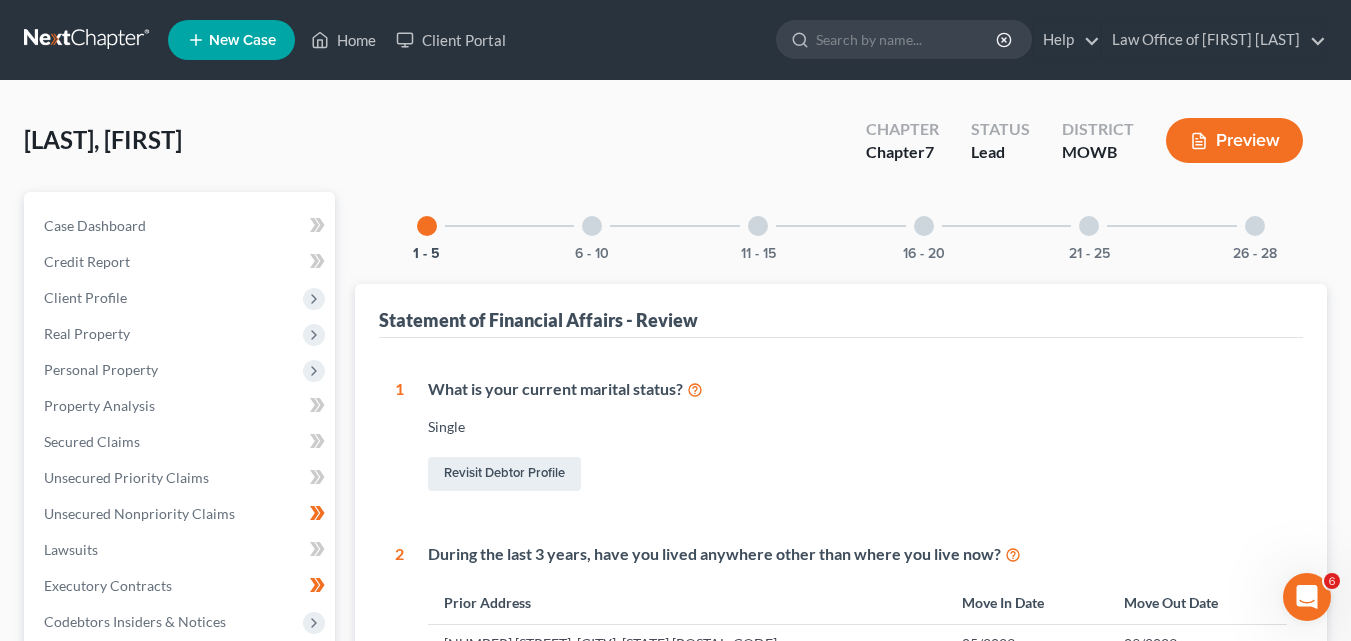 click at bounding box center (758, 226) 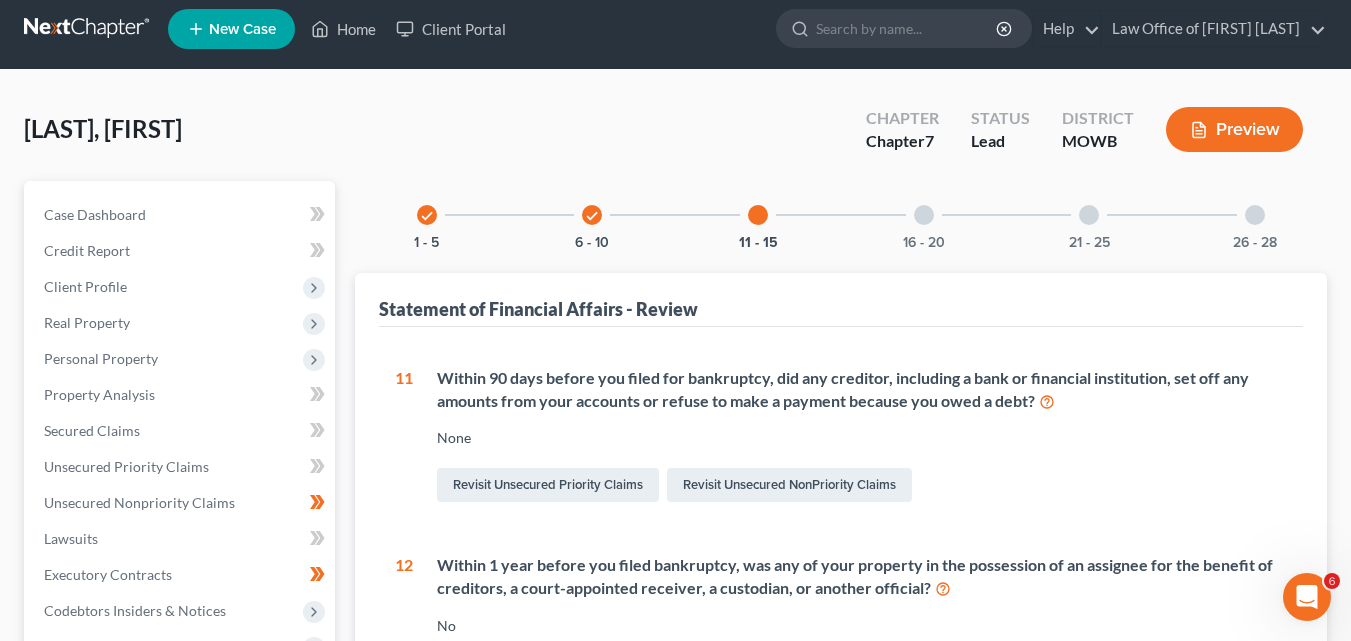 scroll, scrollTop: 0, scrollLeft: 0, axis: both 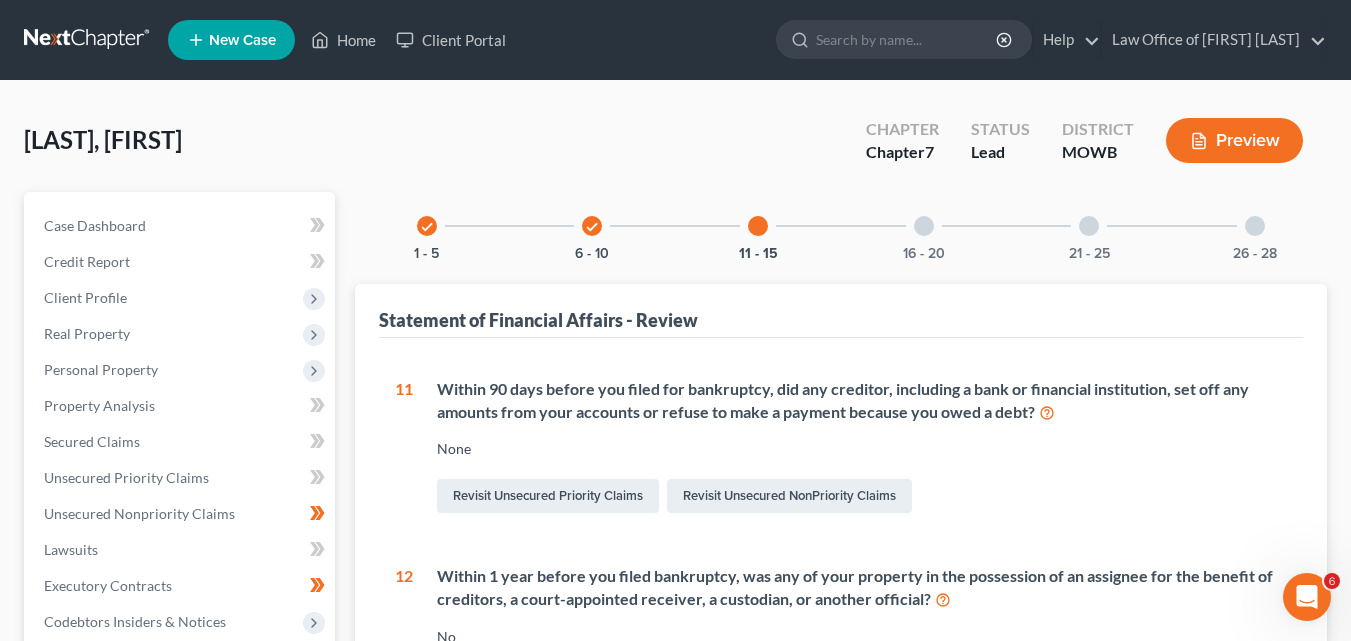 click at bounding box center [924, 226] 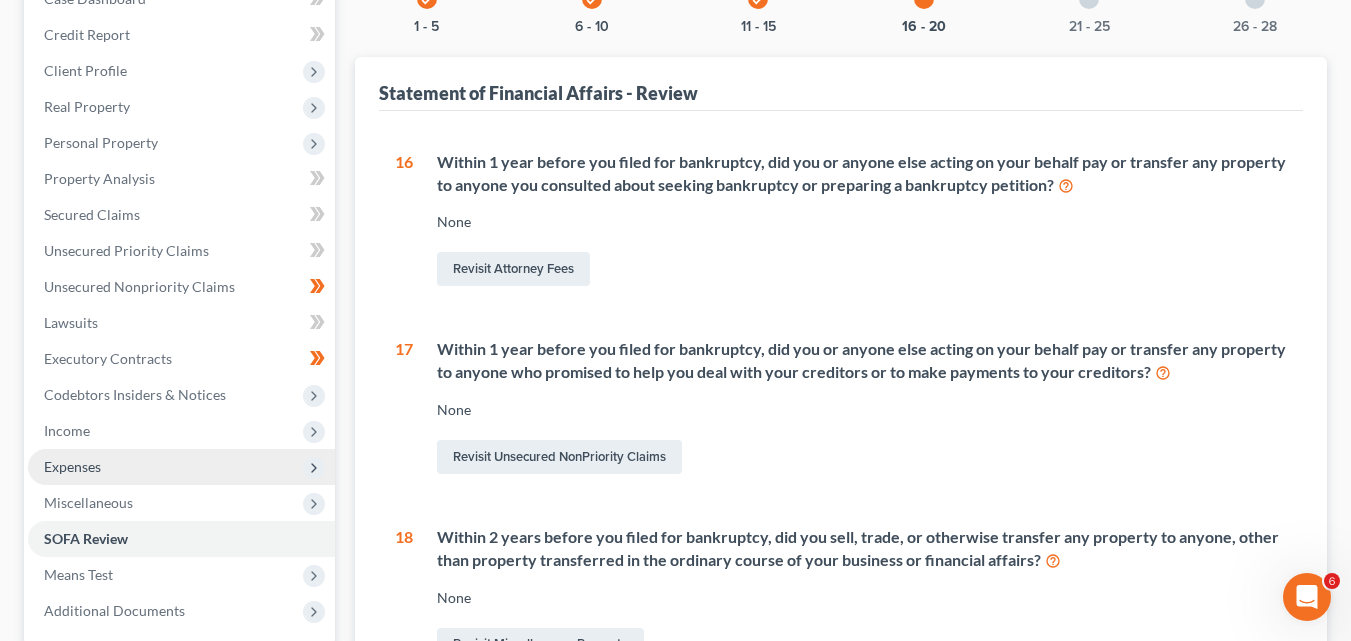 scroll, scrollTop: 0, scrollLeft: 0, axis: both 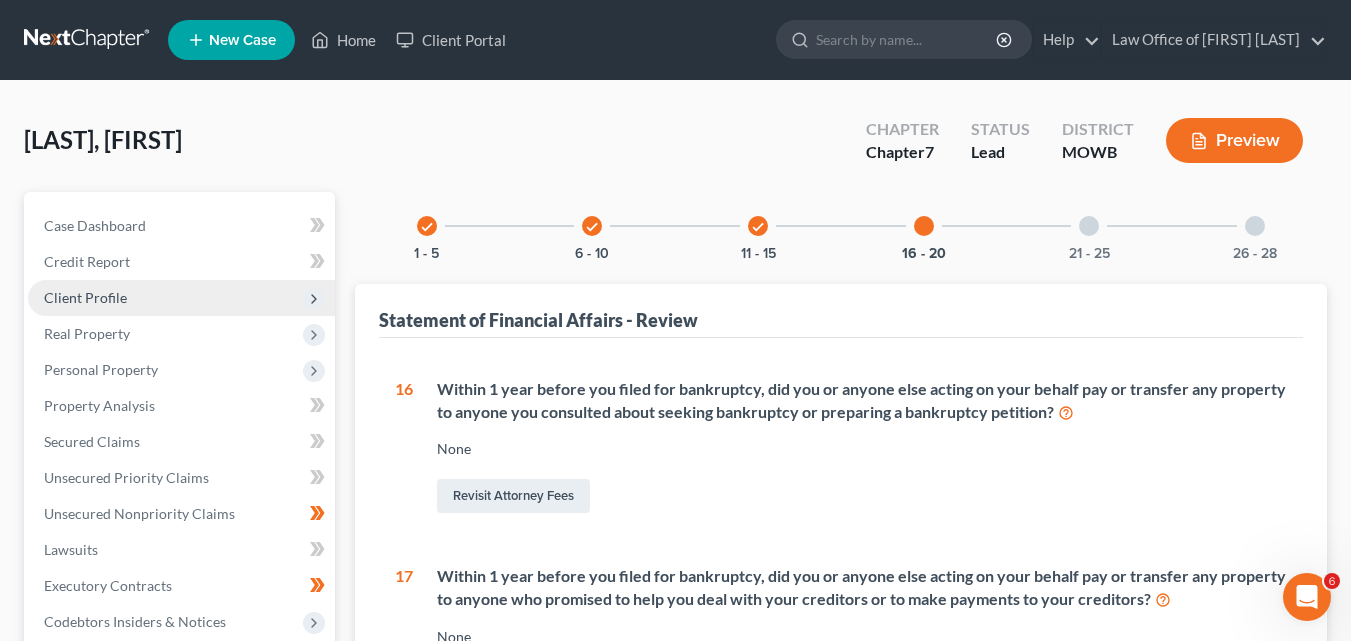 click on "Client Profile" at bounding box center [181, 298] 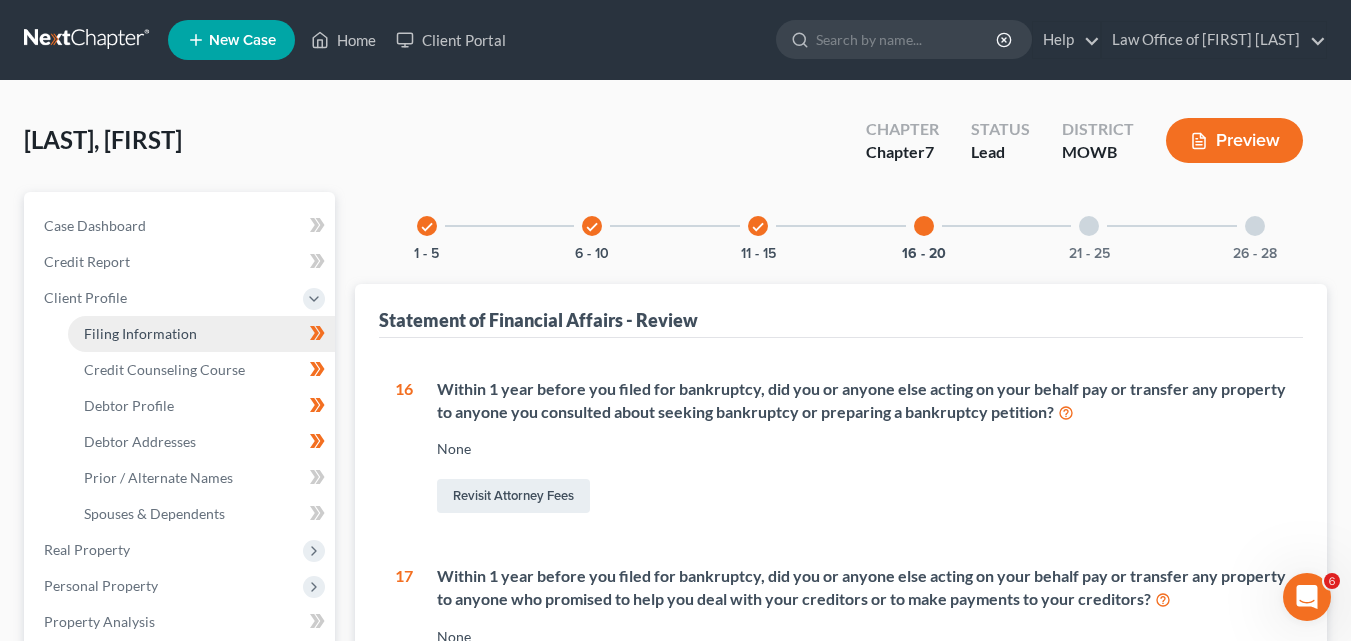 click on "Filing Information" at bounding box center (140, 333) 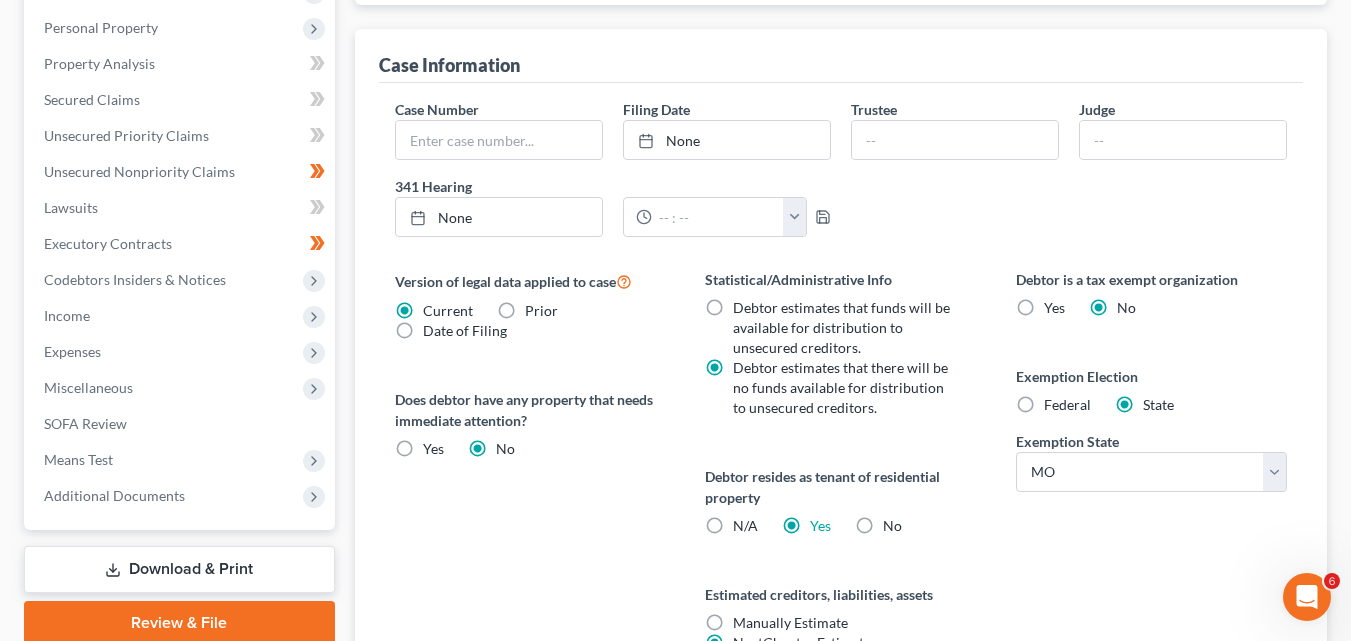 scroll, scrollTop: 658, scrollLeft: 0, axis: vertical 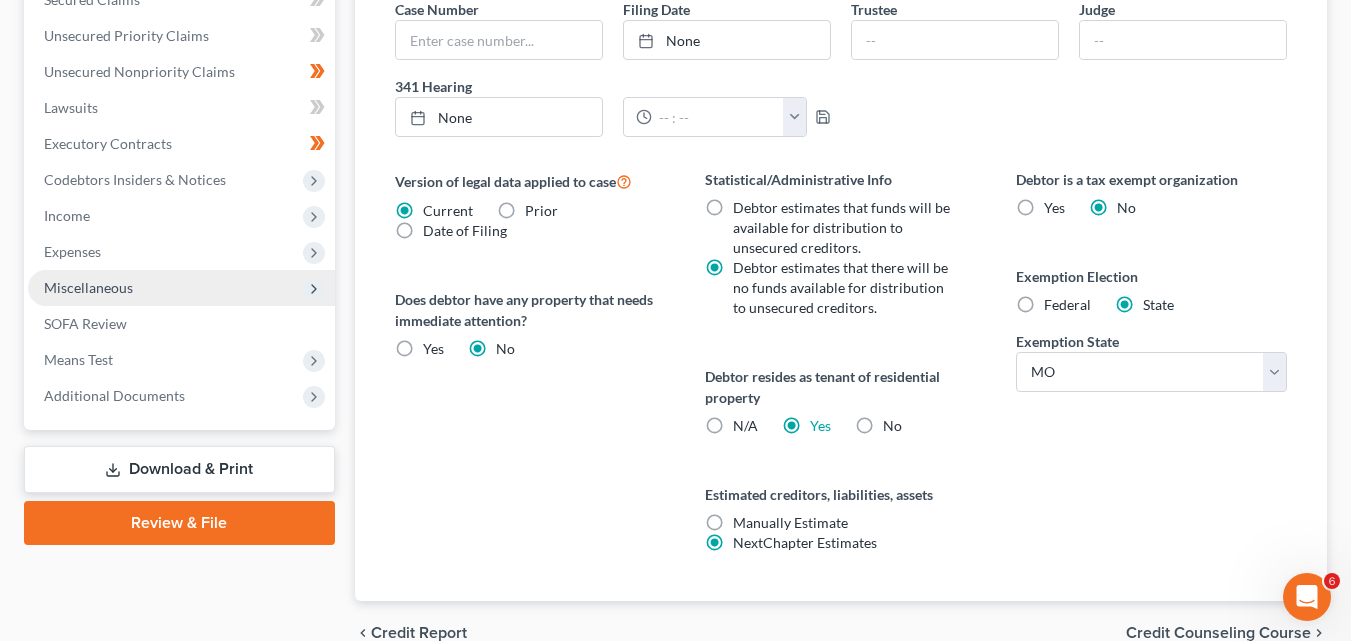click on "Miscellaneous" at bounding box center (88, 287) 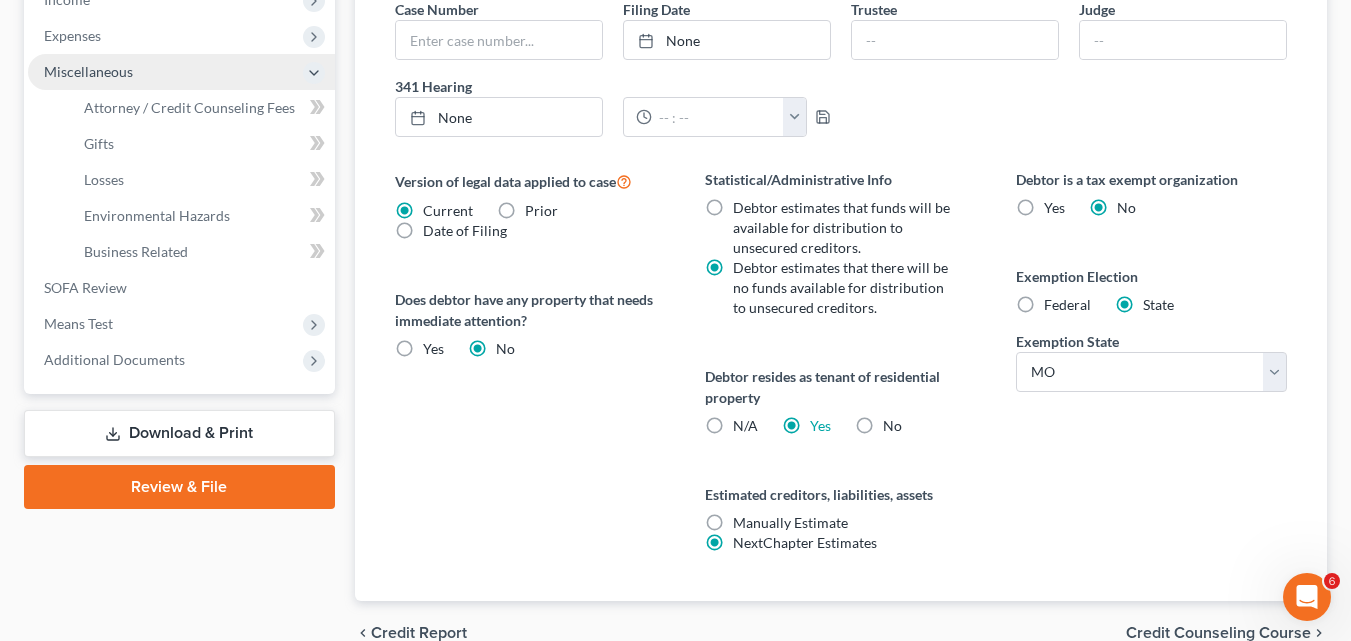 scroll, scrollTop: 442, scrollLeft: 0, axis: vertical 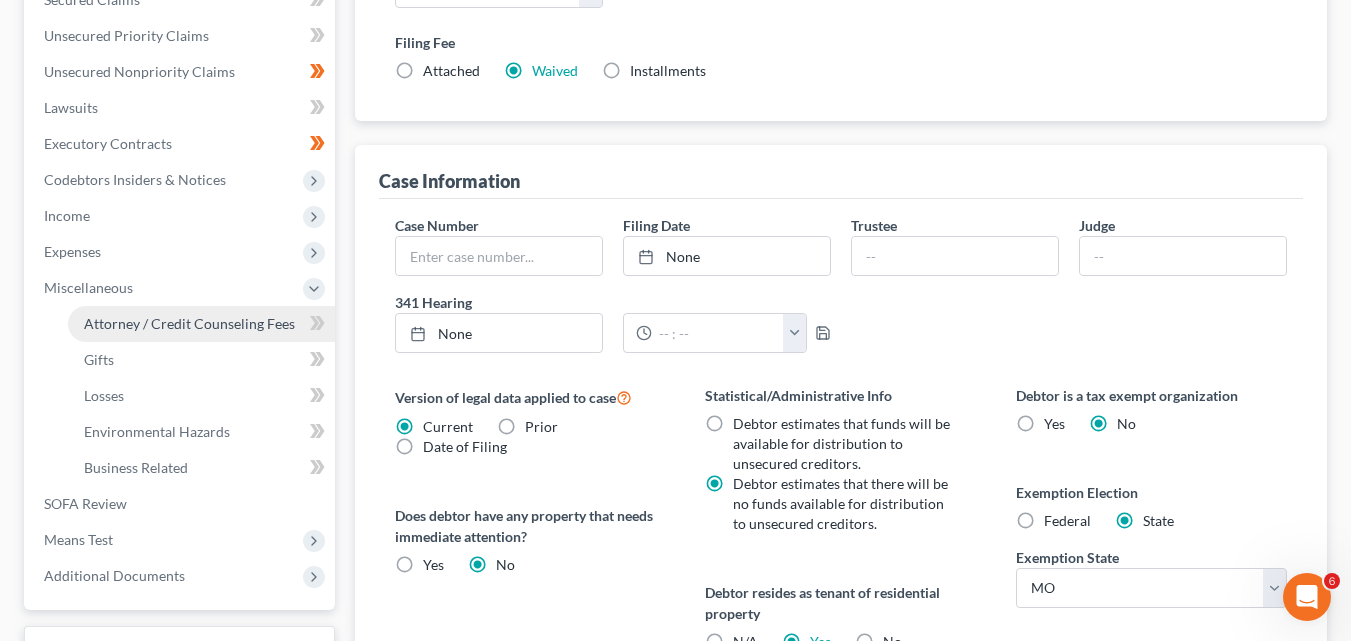 click on "Attorney / Credit Counseling Fees" at bounding box center [189, 323] 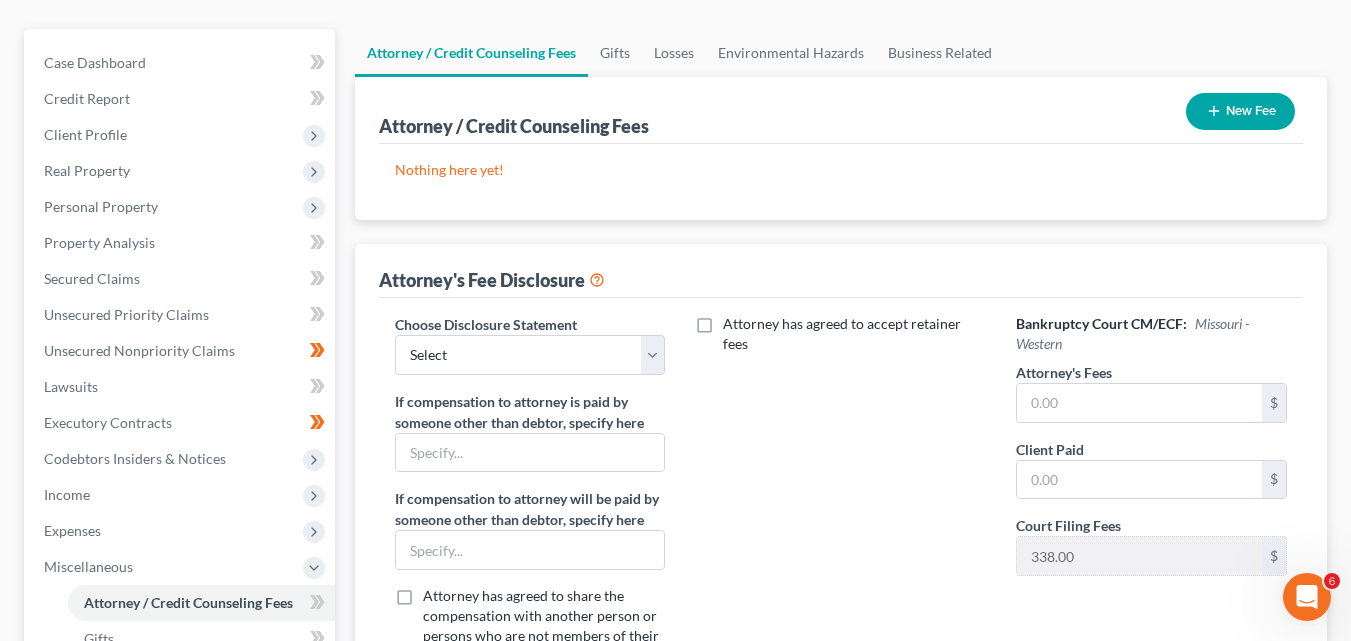 scroll, scrollTop: 300, scrollLeft: 0, axis: vertical 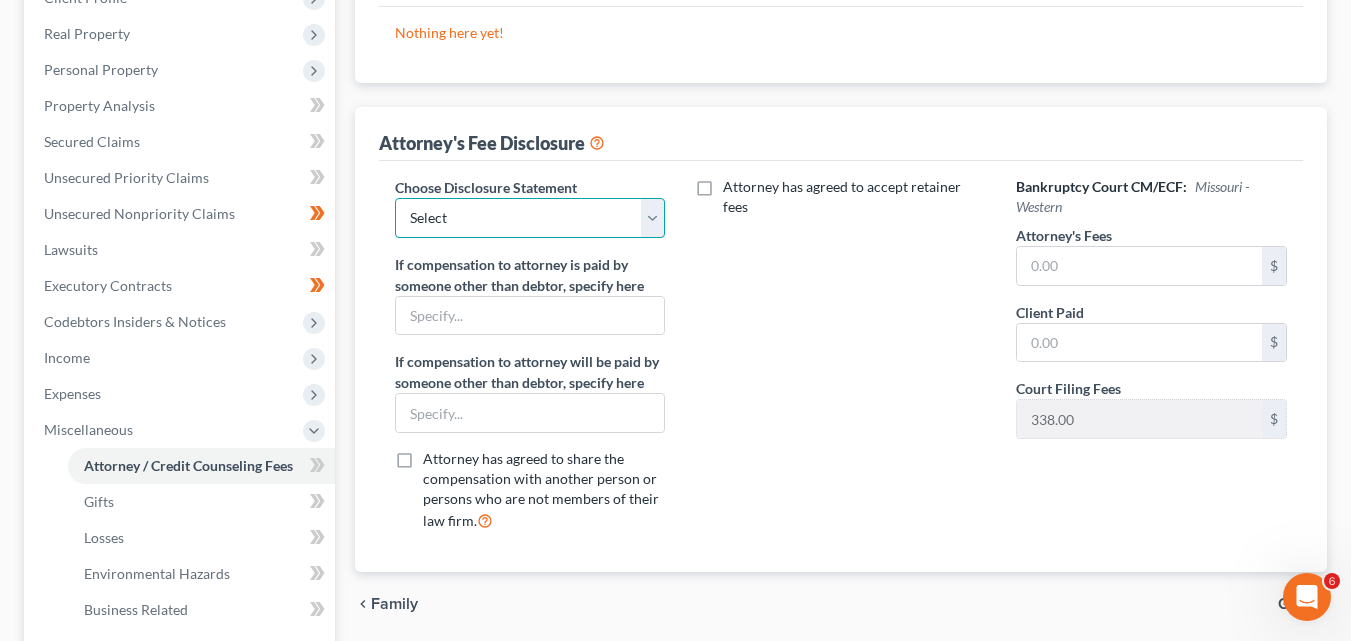 drag, startPoint x: 653, startPoint y: 213, endPoint x: 624, endPoint y: 213, distance: 29 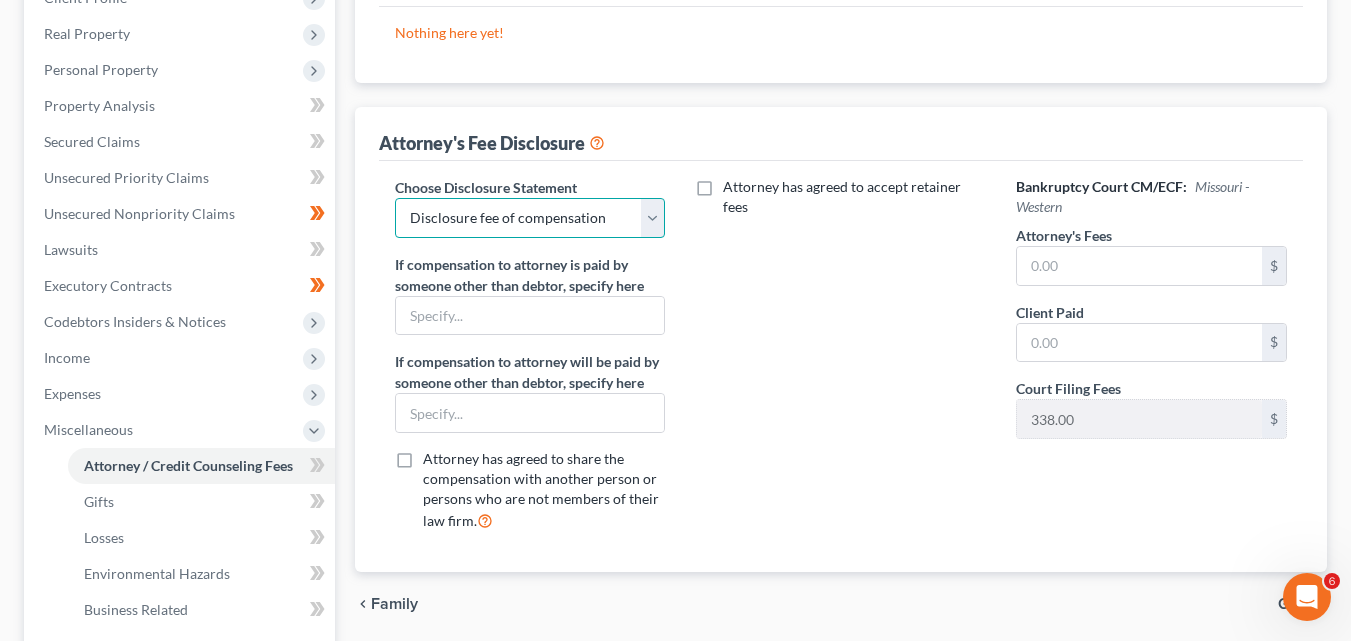 click on "Select Disclosure fee of compensation" at bounding box center (530, 218) 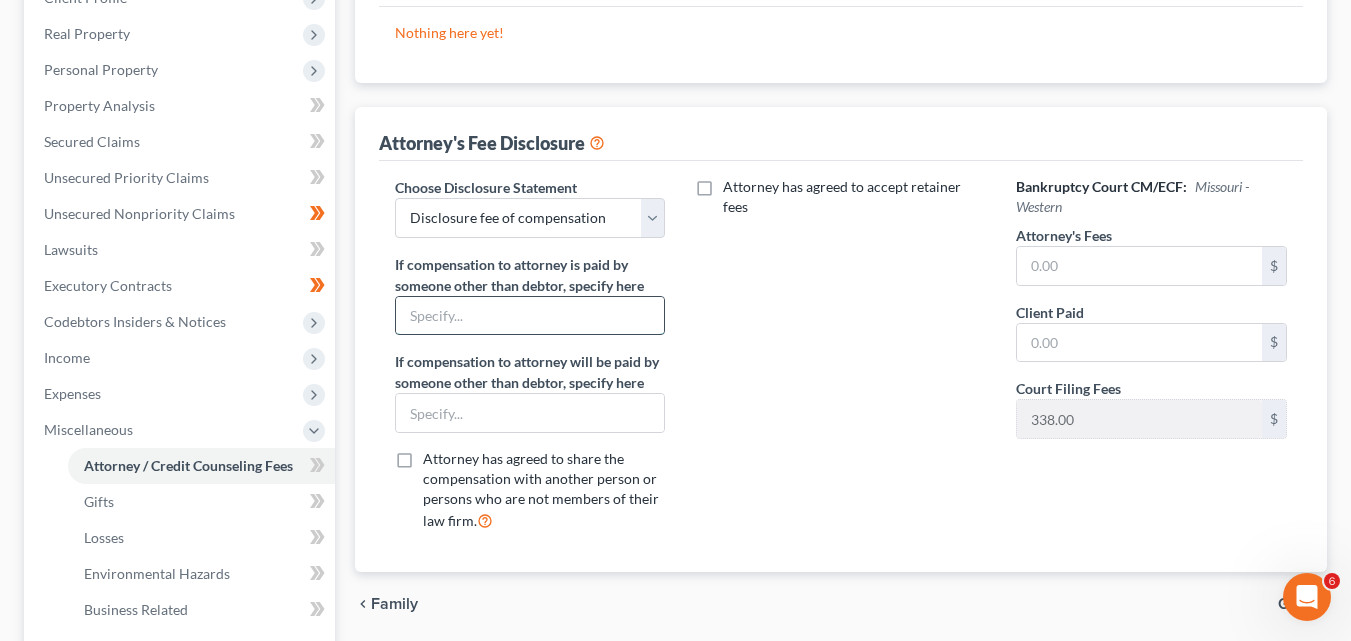 click at bounding box center (530, 316) 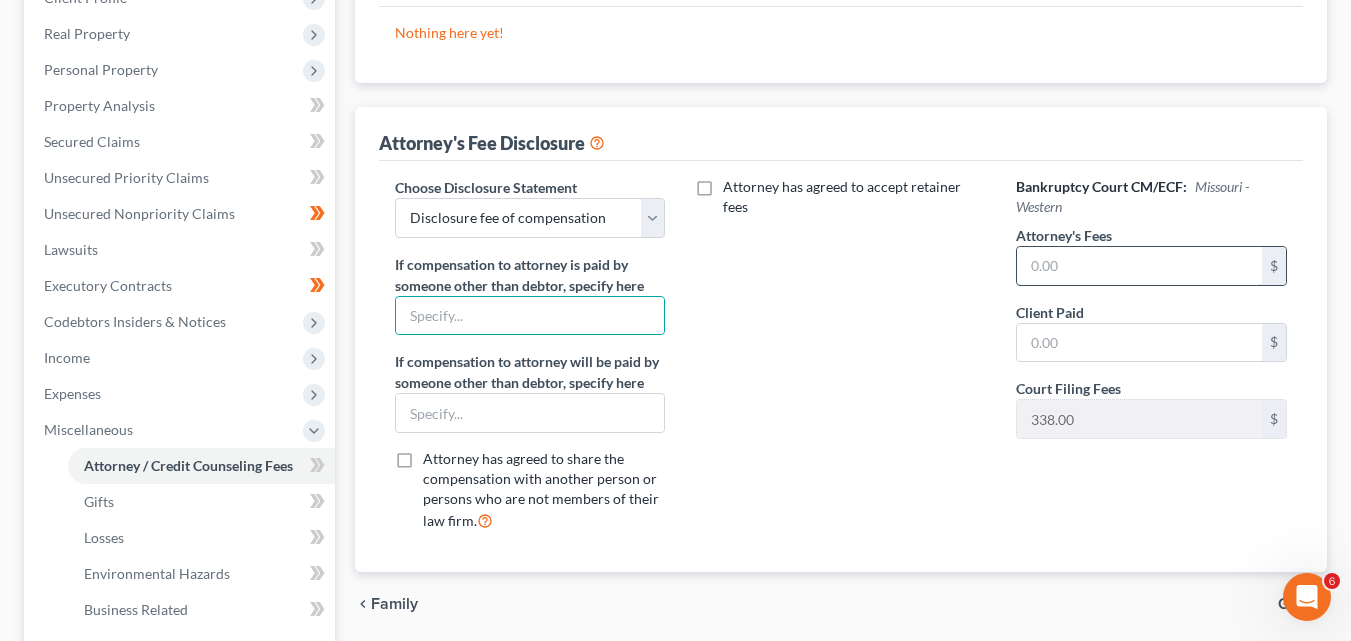 click at bounding box center (1139, 266) 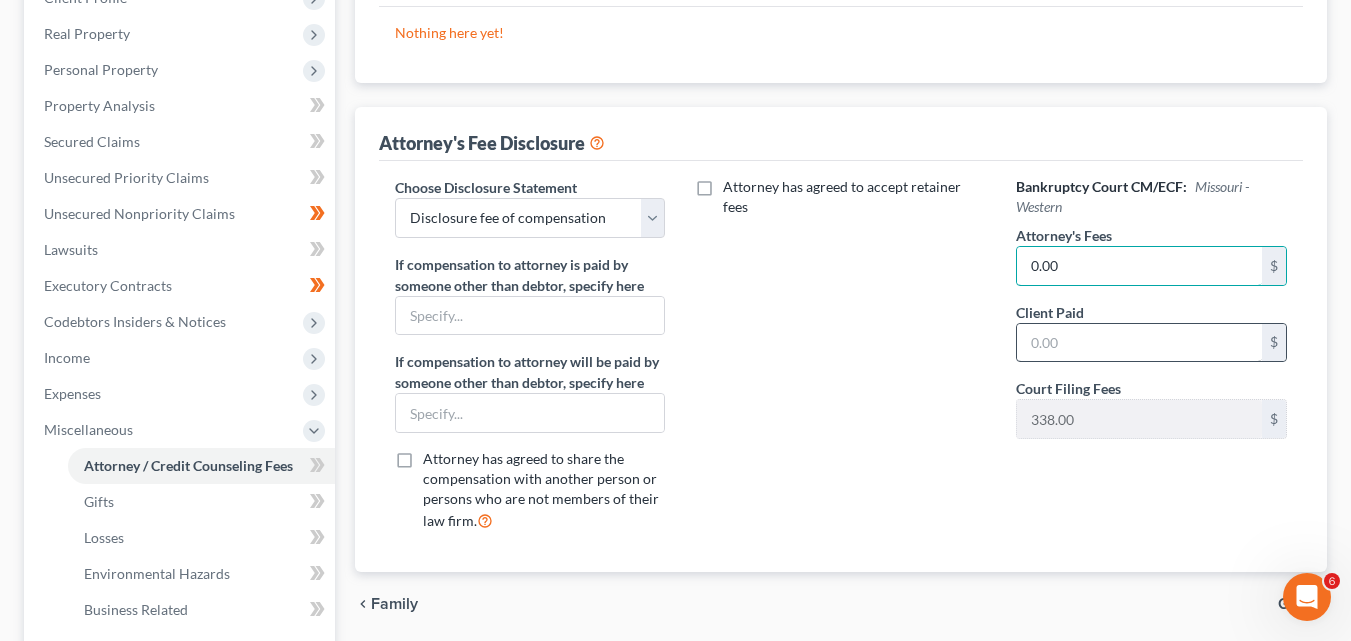 type on "0.00" 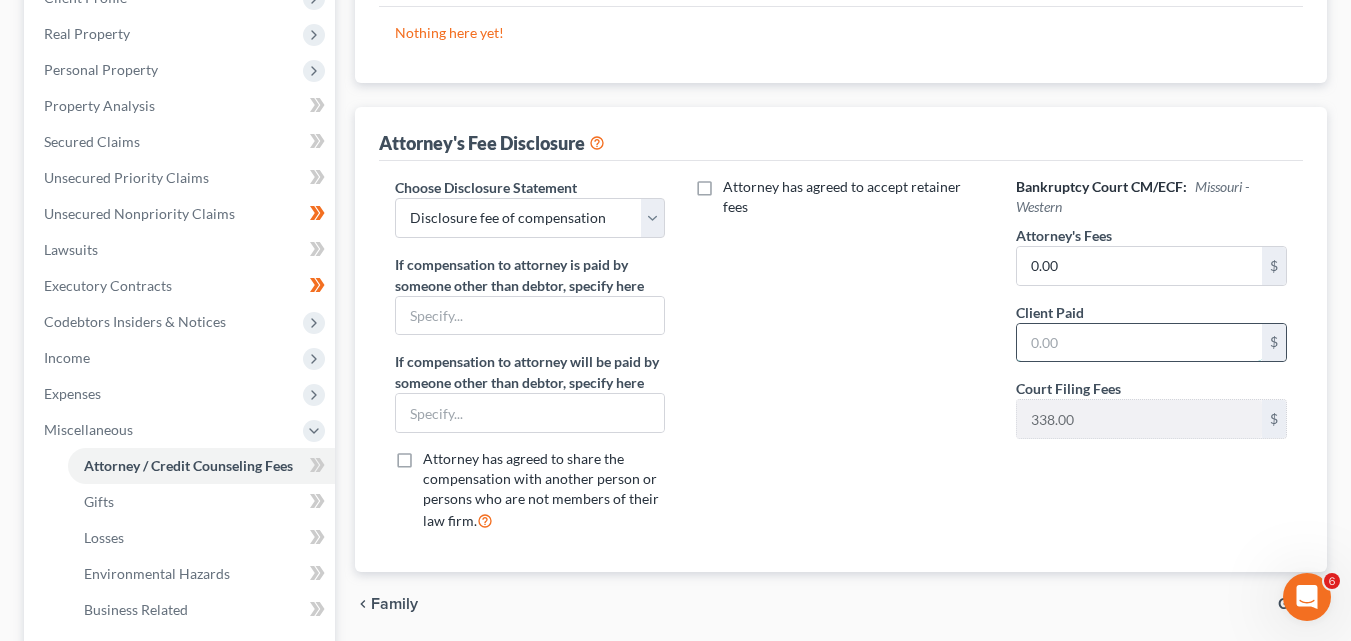 click at bounding box center (1139, 343) 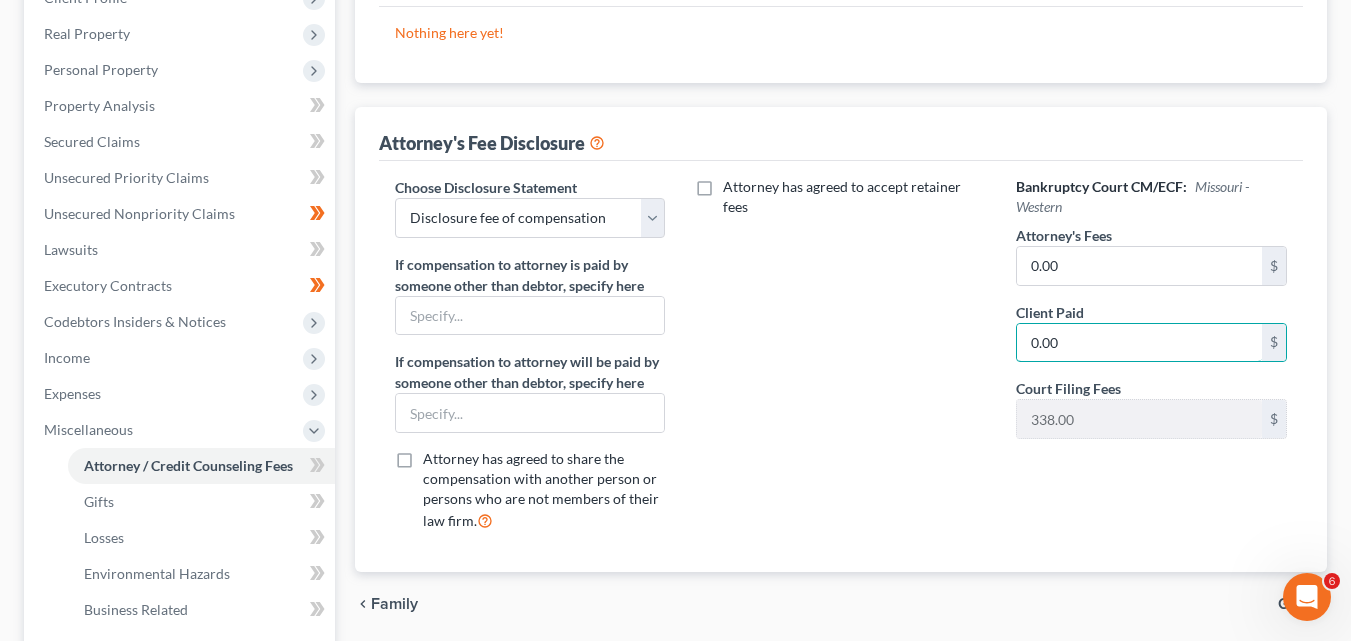 type on "0.00" 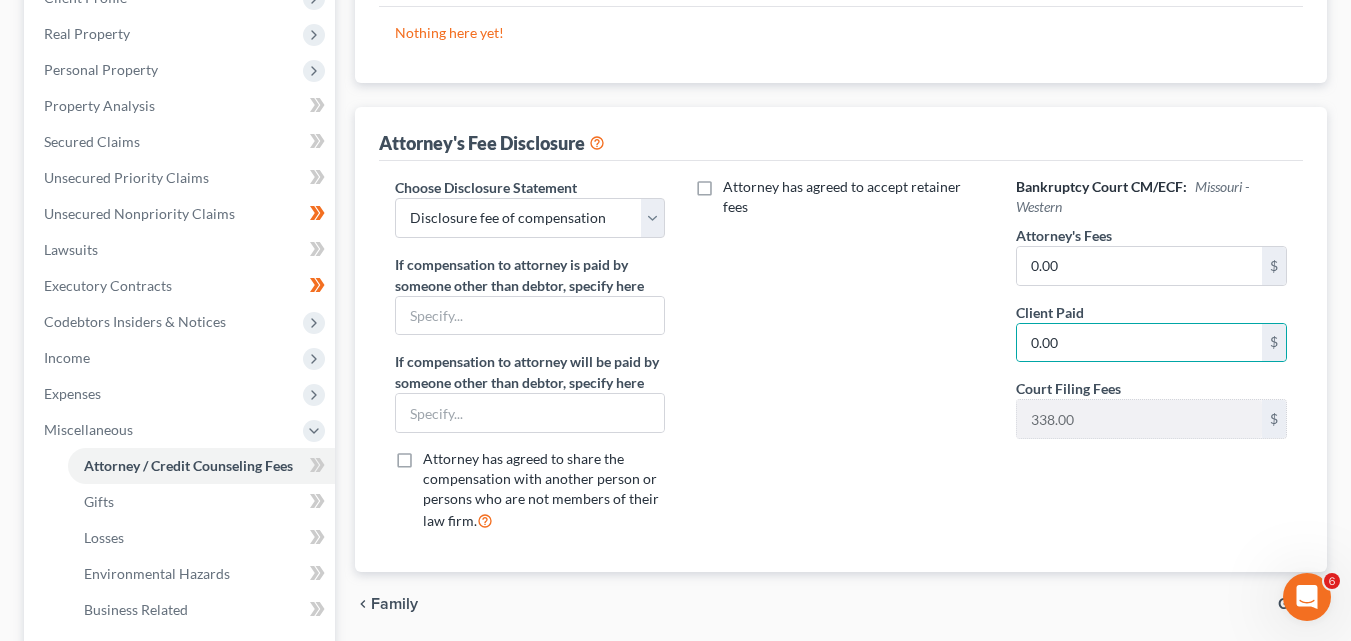 click on "Attorney has agreed to accept retainer fees" at bounding box center [840, 362] 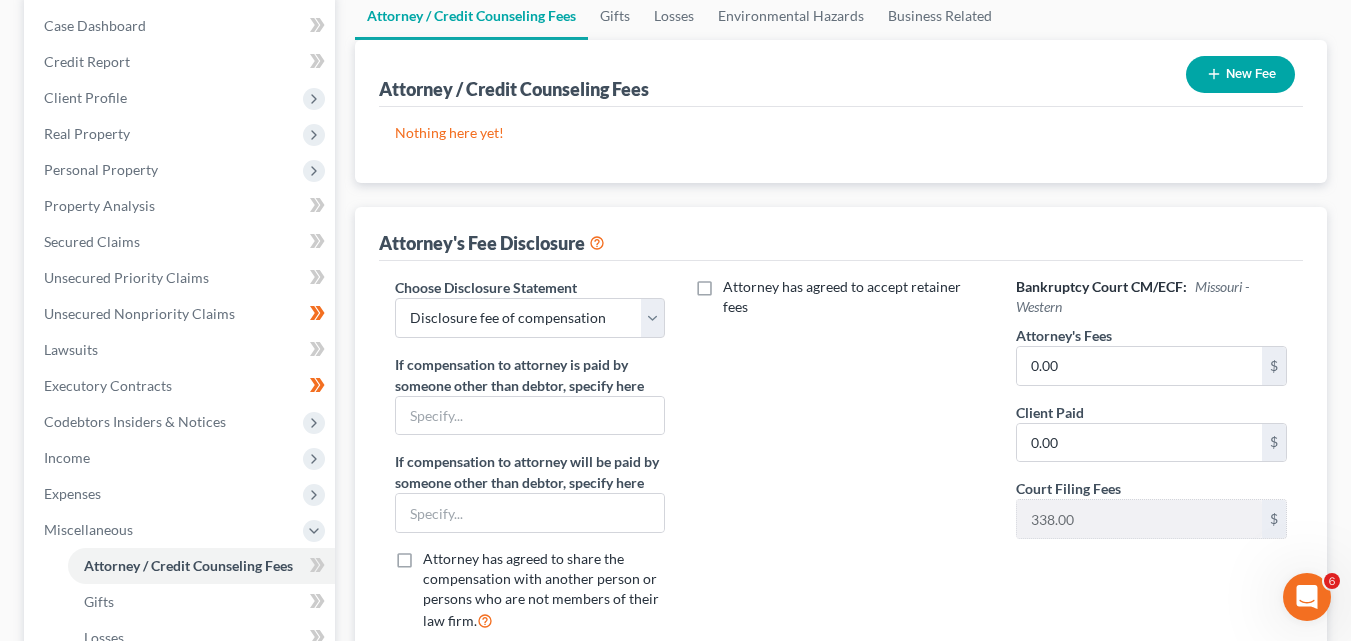 scroll, scrollTop: 100, scrollLeft: 0, axis: vertical 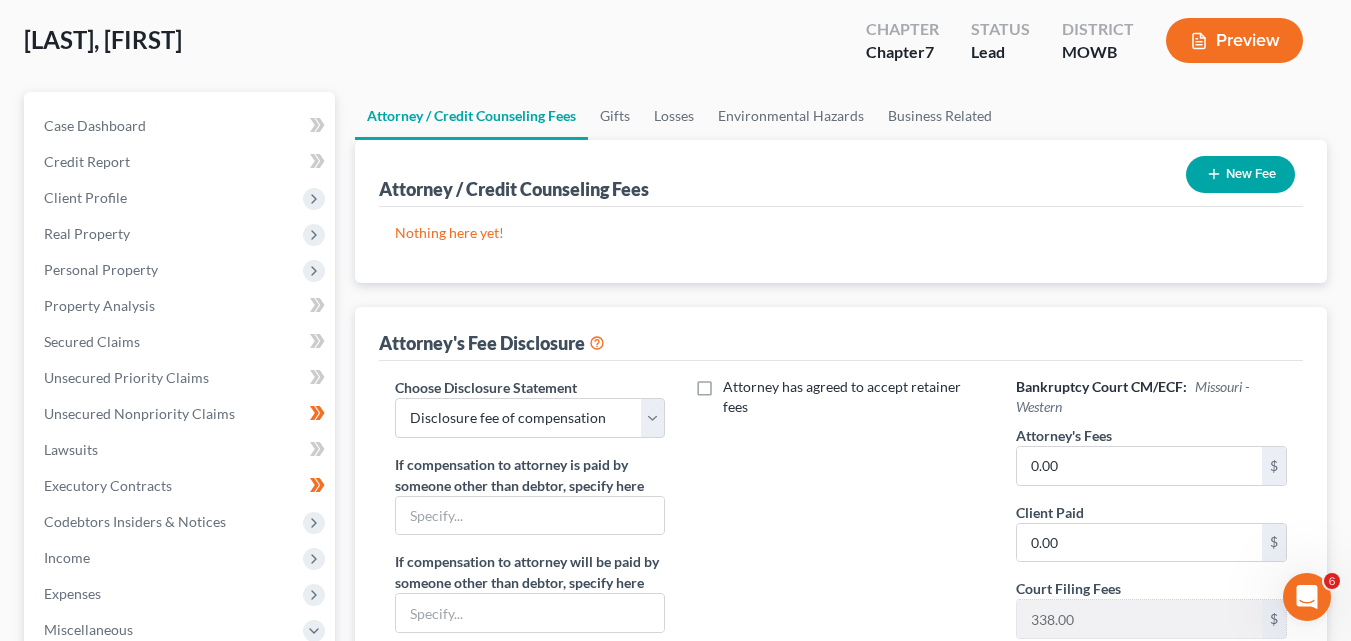 click on "New Fee" at bounding box center [1240, 174] 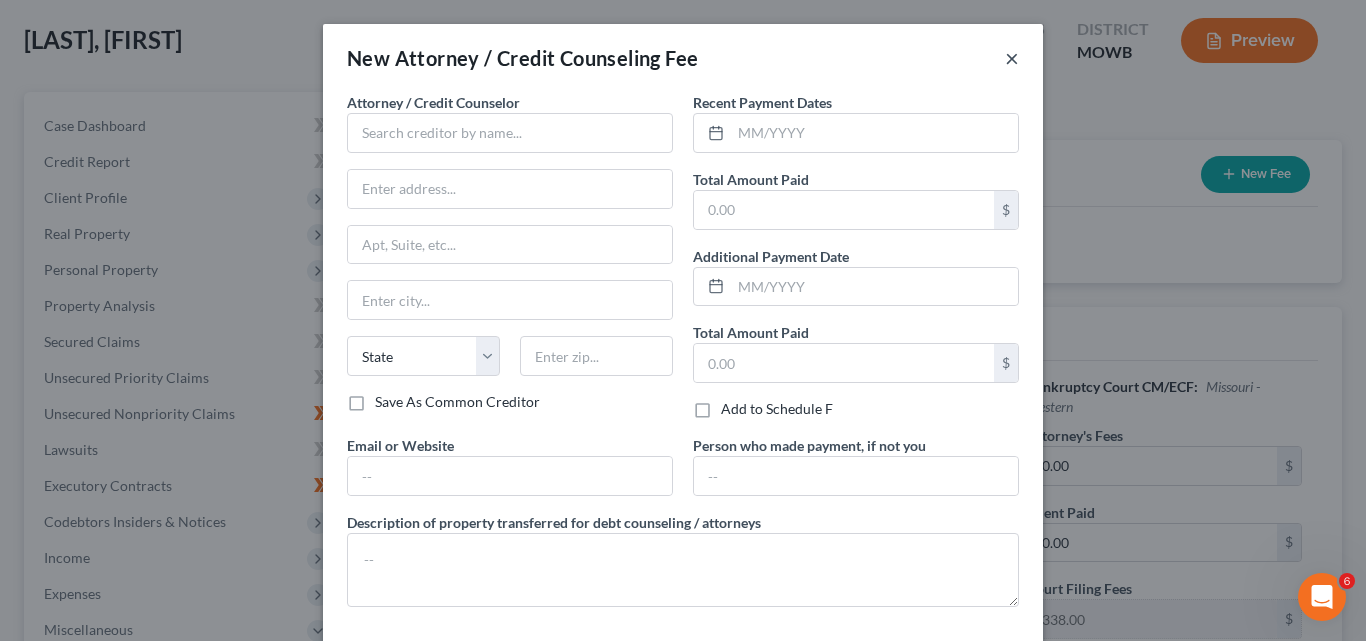 click on "×" at bounding box center (1012, 58) 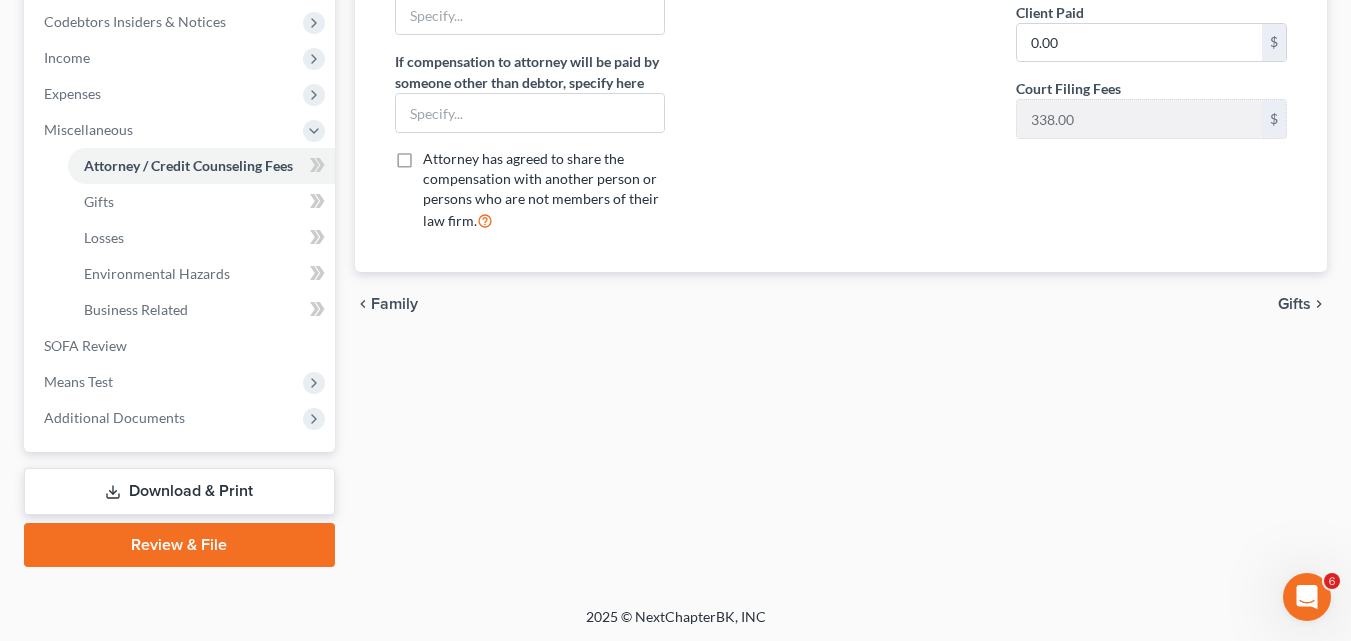 scroll, scrollTop: 602, scrollLeft: 0, axis: vertical 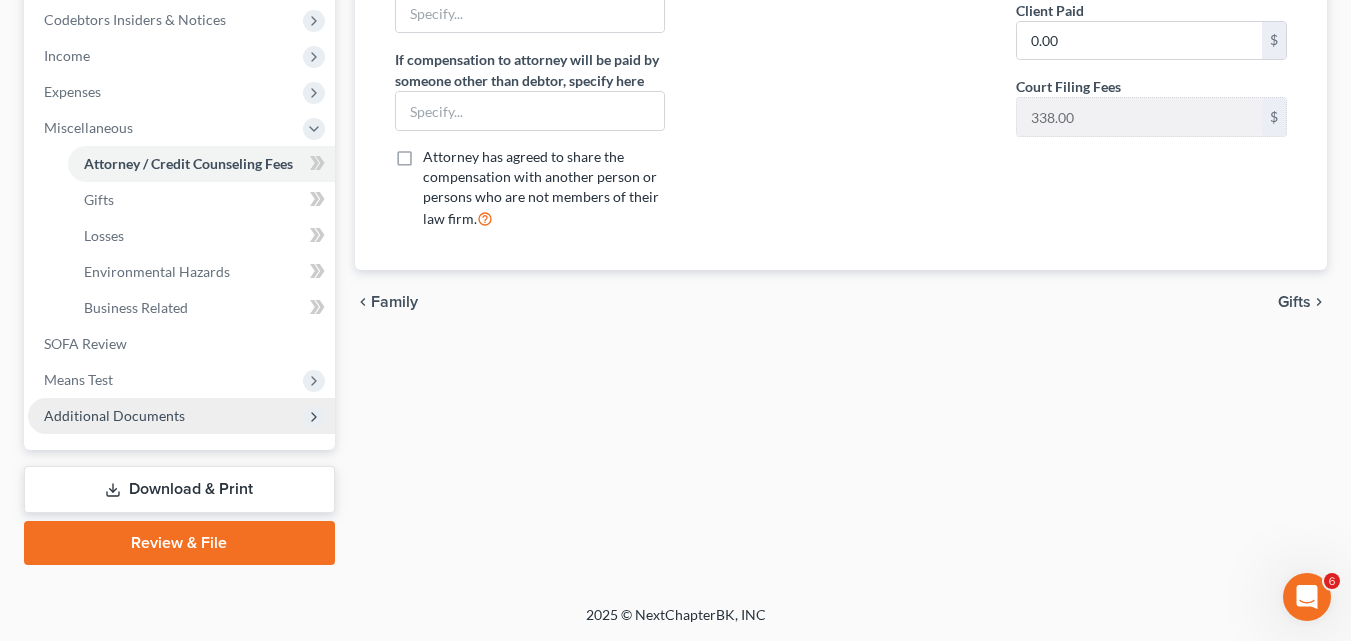 click on "Additional Documents" at bounding box center [114, 415] 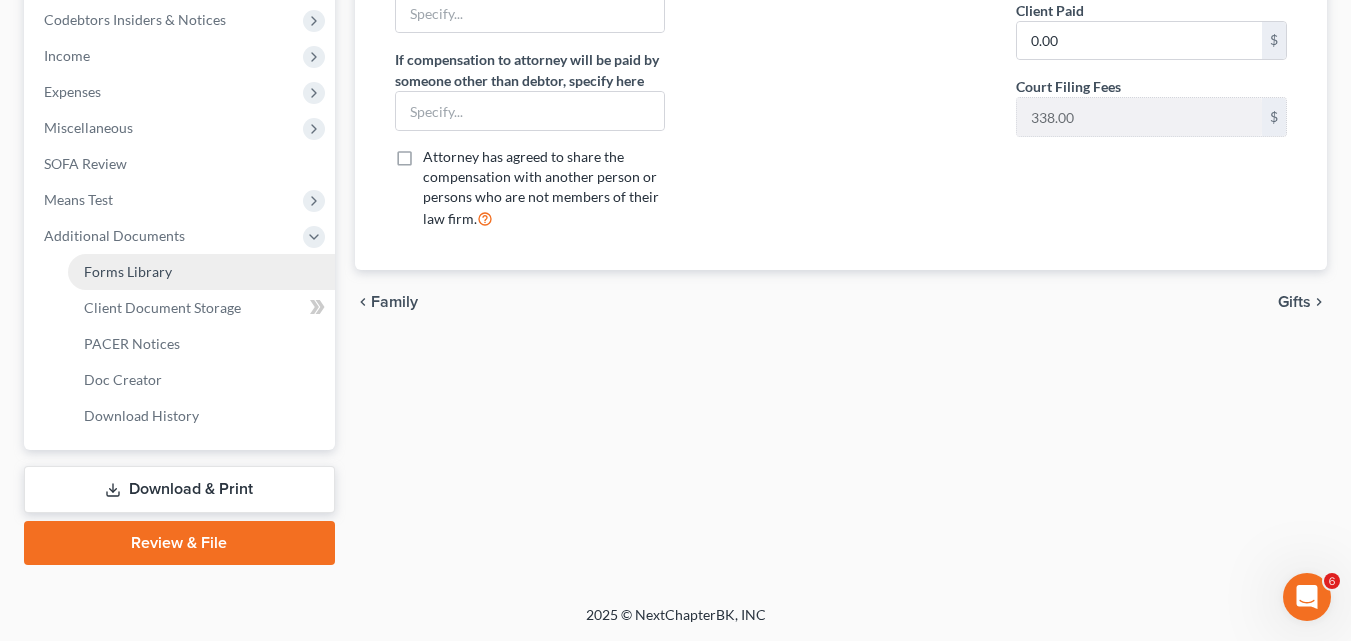 click on "Forms Library" at bounding box center [201, 272] 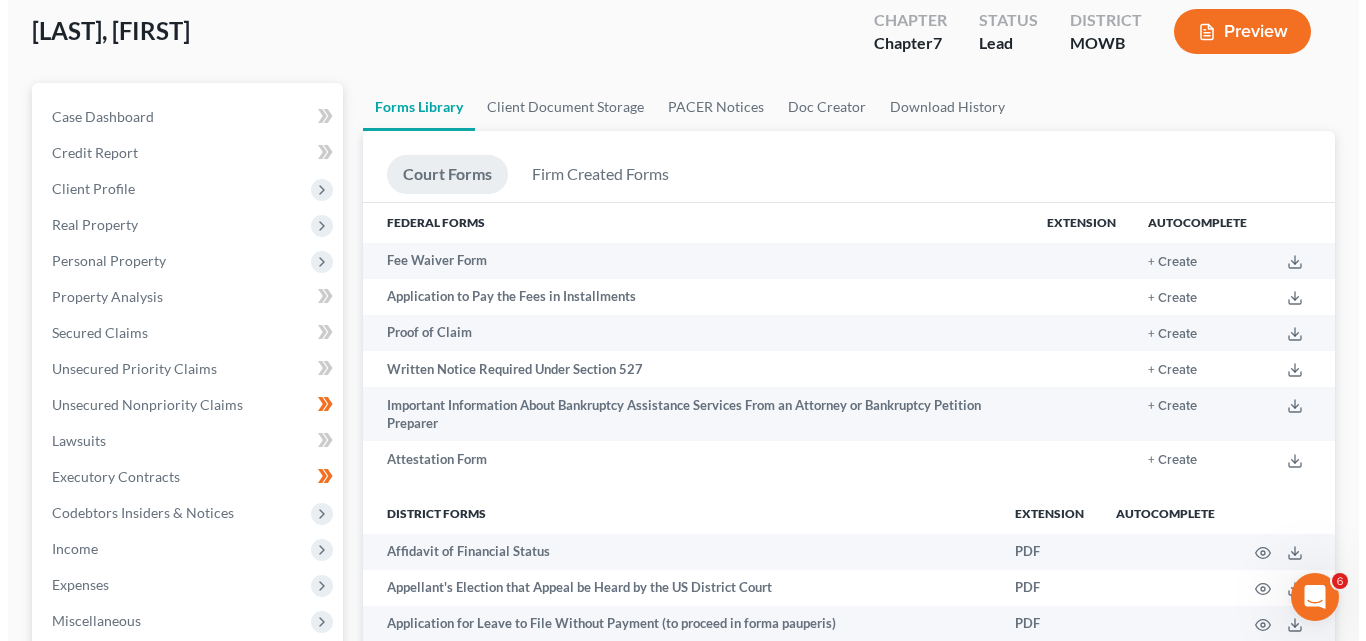 scroll, scrollTop: 0, scrollLeft: 0, axis: both 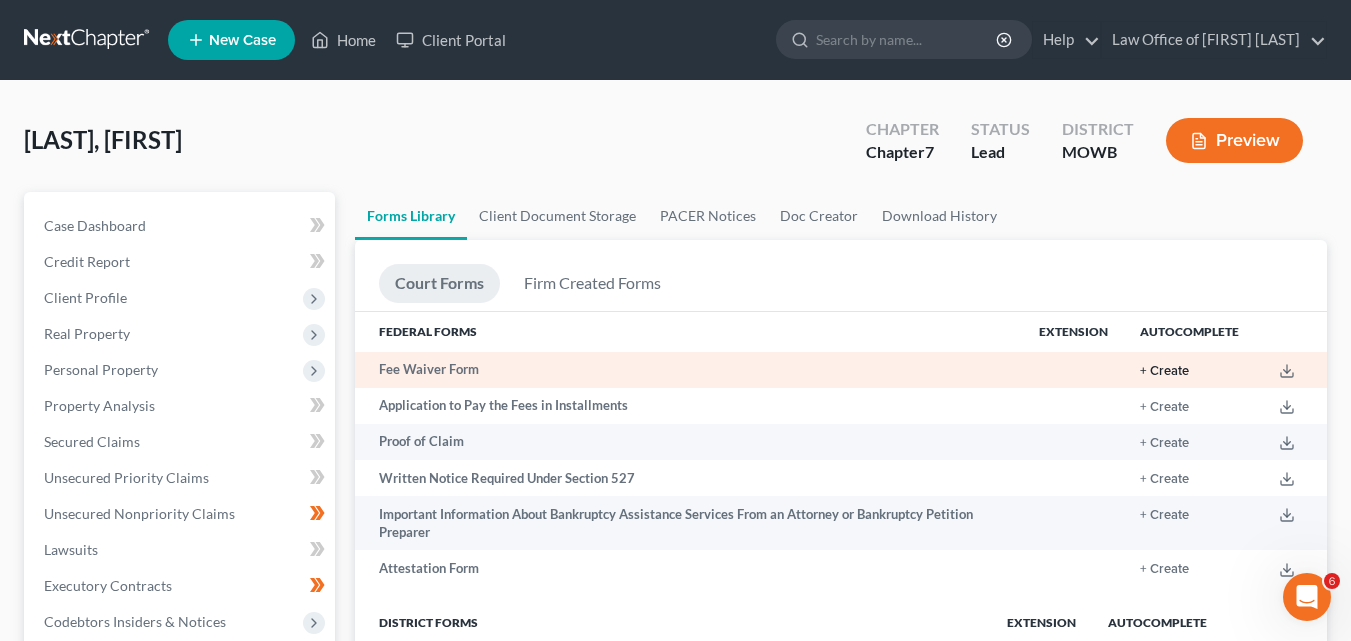 click on "+ Create" at bounding box center (1164, 371) 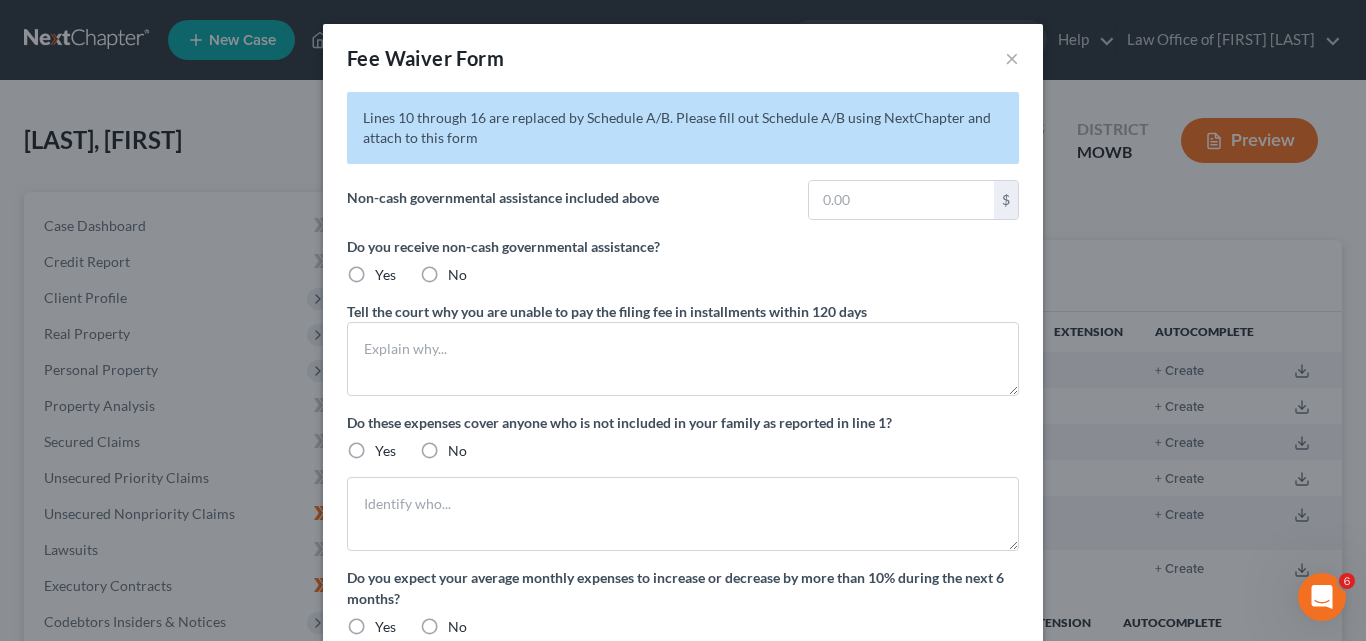 click on "No" at bounding box center [457, 275] 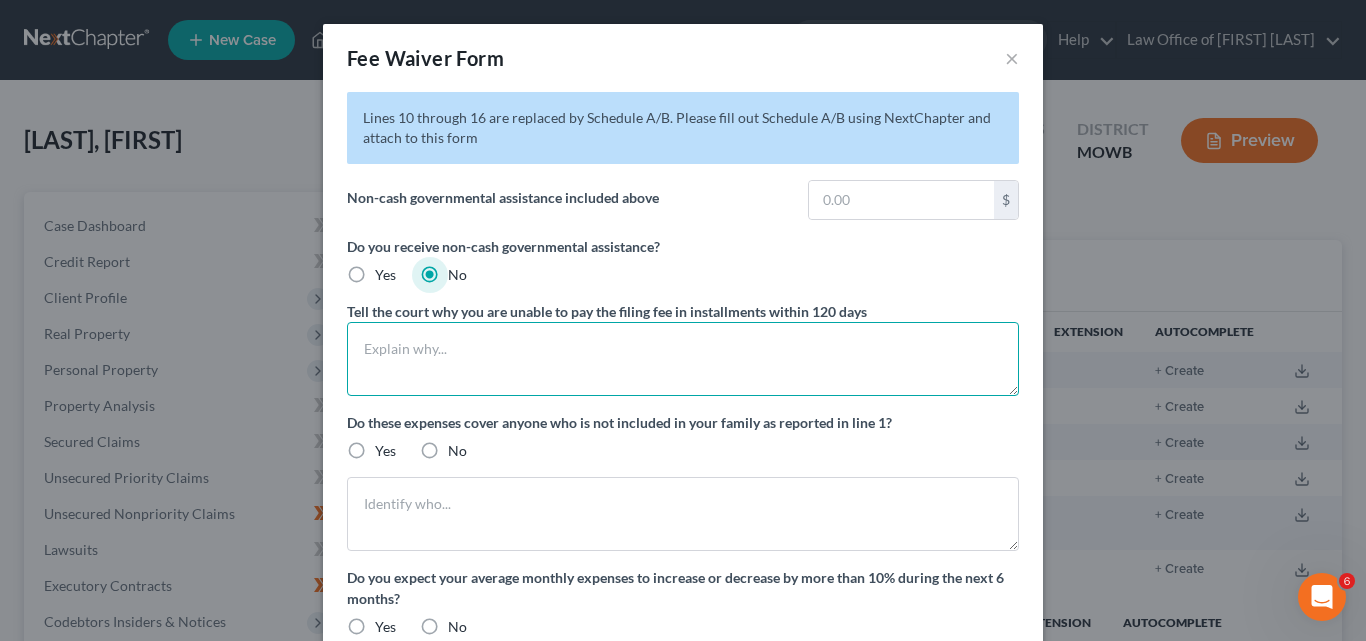 click at bounding box center (683, 359) 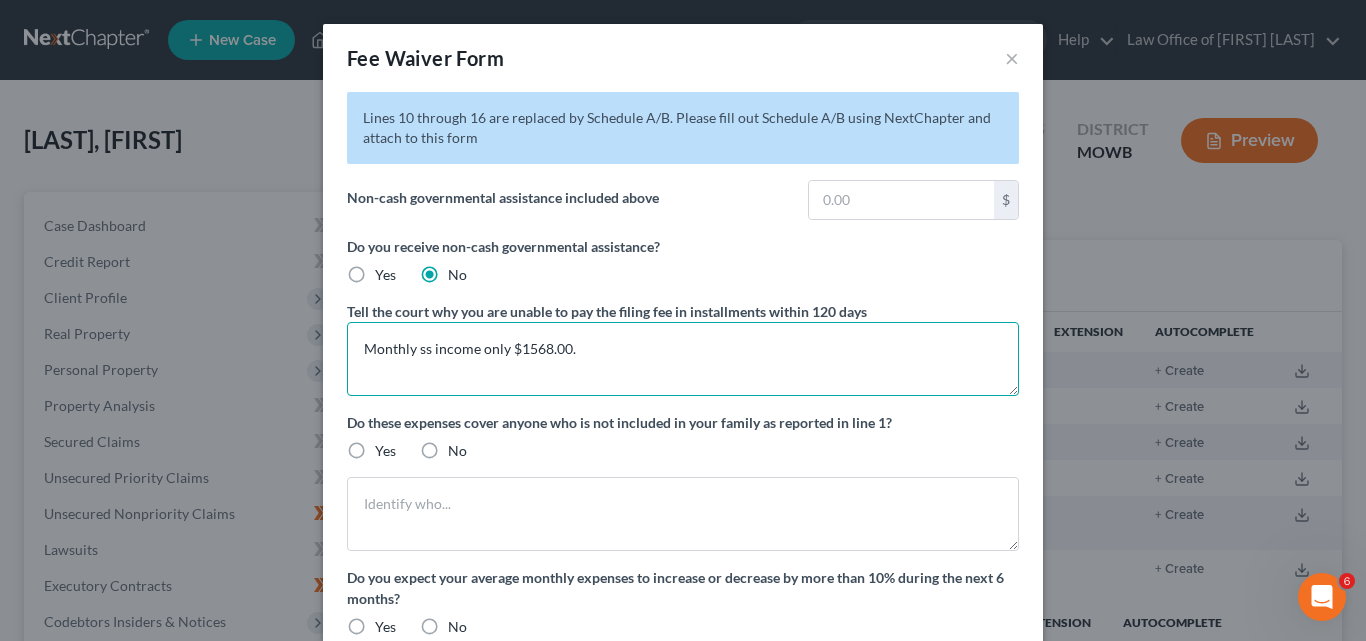 type on "Monthly ss income only $1568.00." 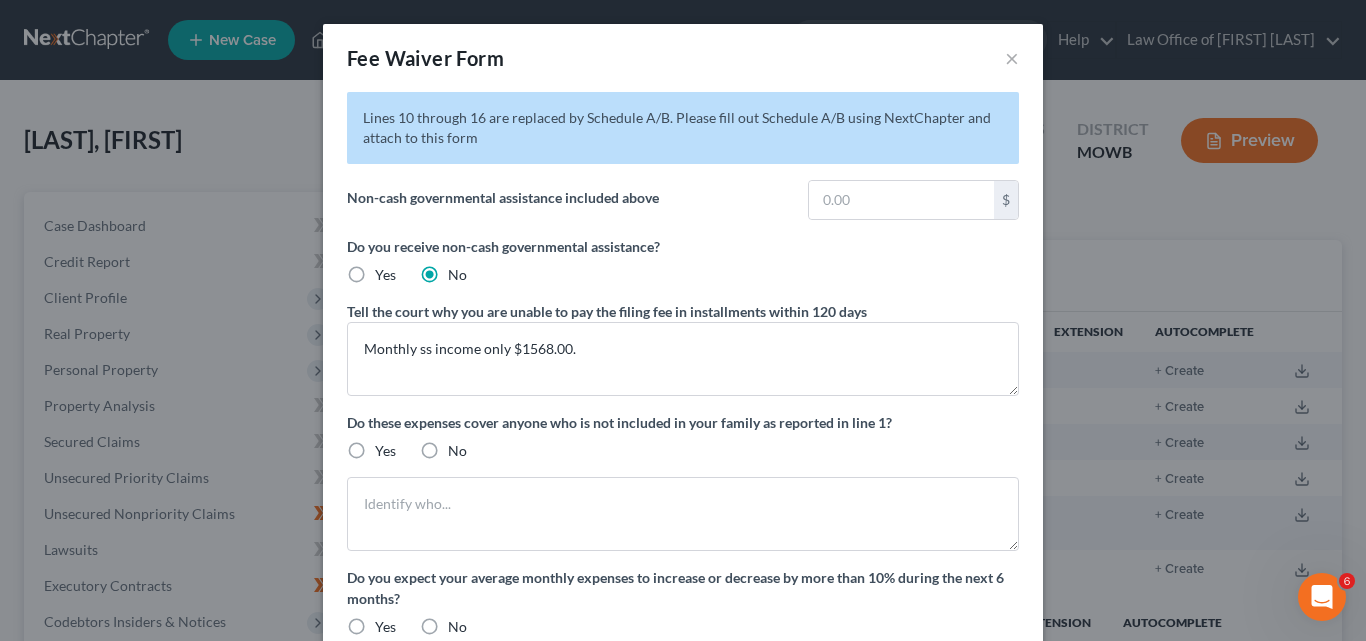 click on "No" at bounding box center (457, 451) 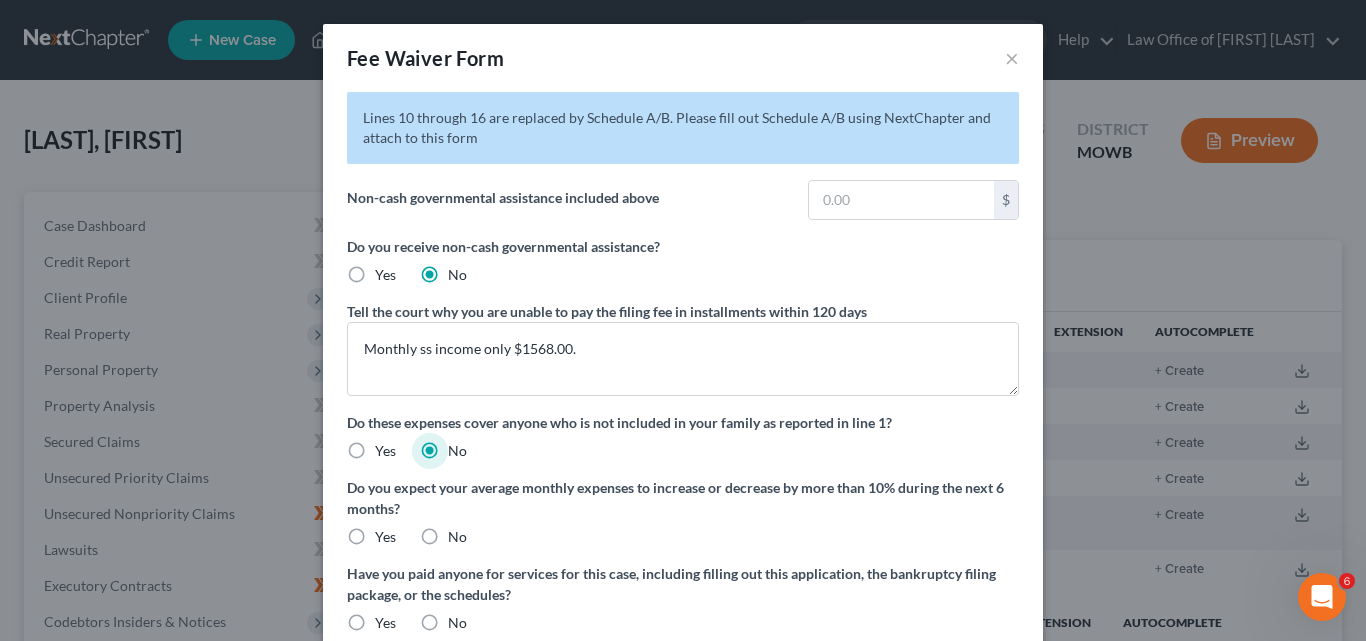 click on "No" at bounding box center [457, 537] 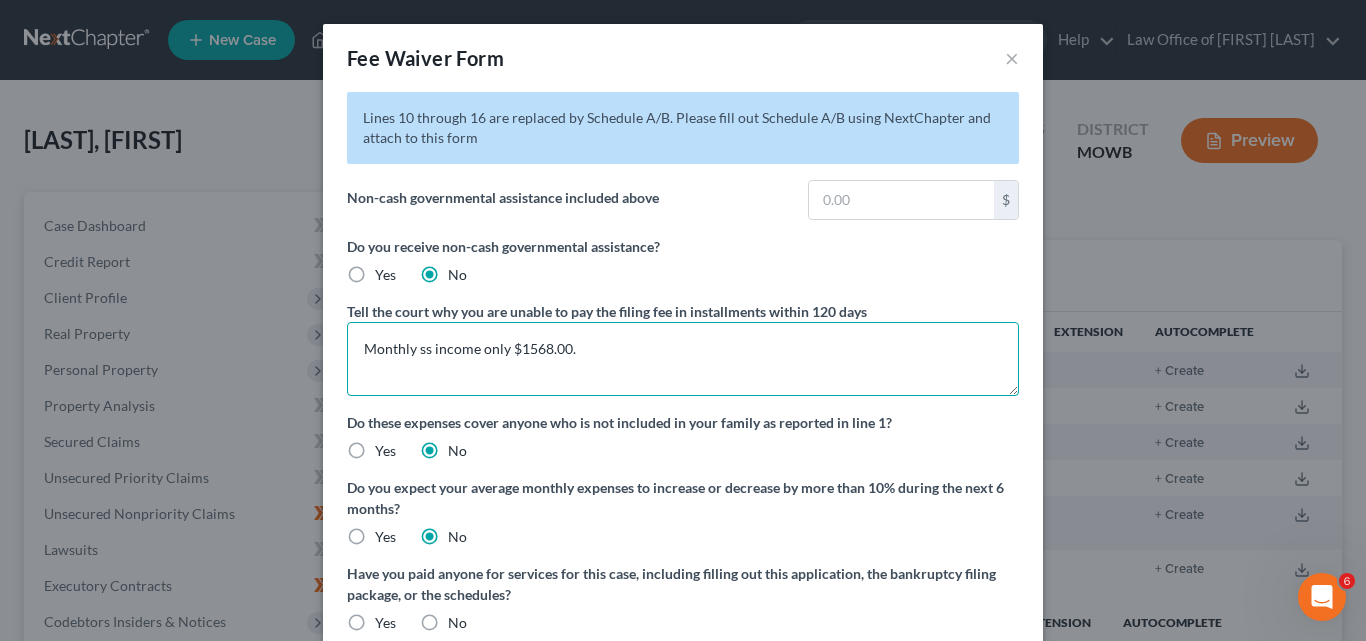 click on "Monthly ss income only $1568.00." at bounding box center [683, 359] 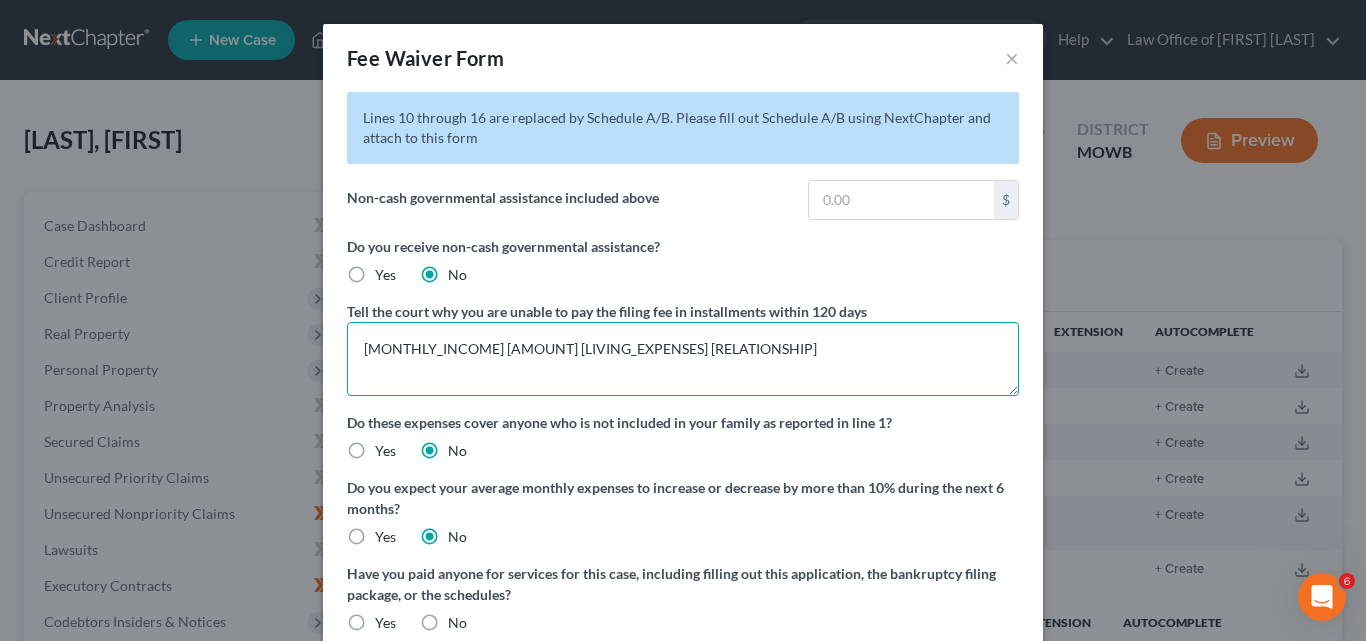 click on "[MONTHLY_INCOME] [AMOUNT] [LIVING_EXPENSES] [RELATIONSHIP]" at bounding box center (683, 359) 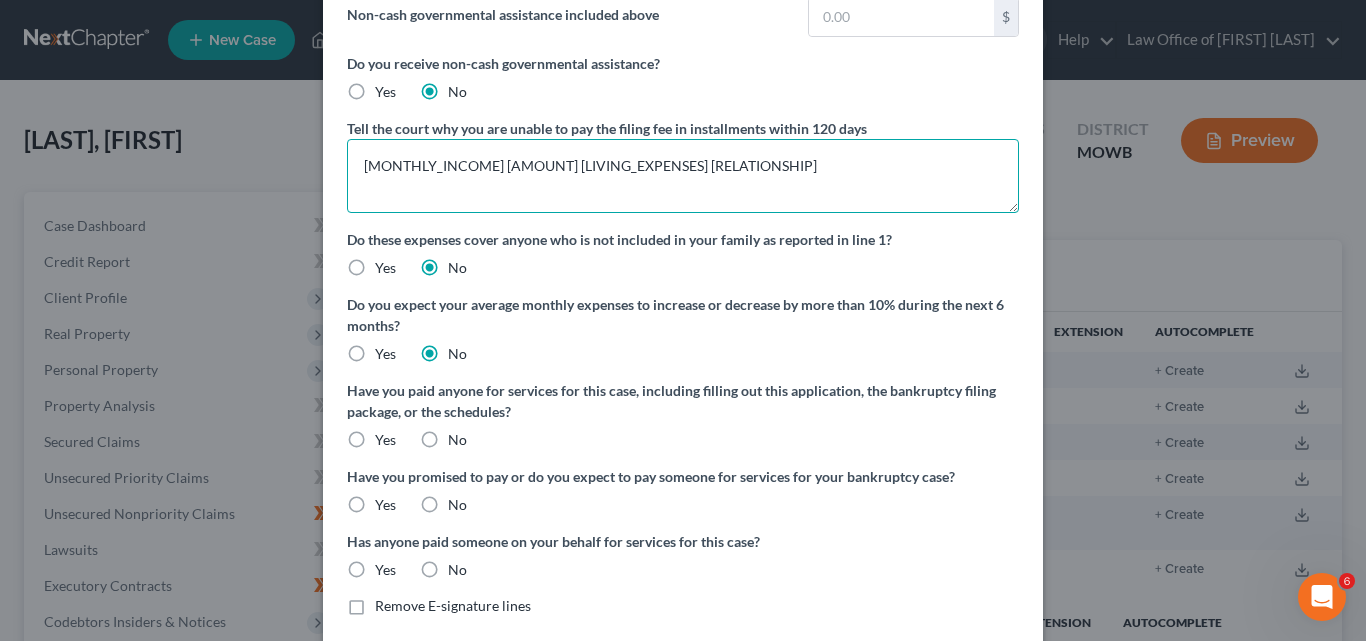 scroll, scrollTop: 200, scrollLeft: 0, axis: vertical 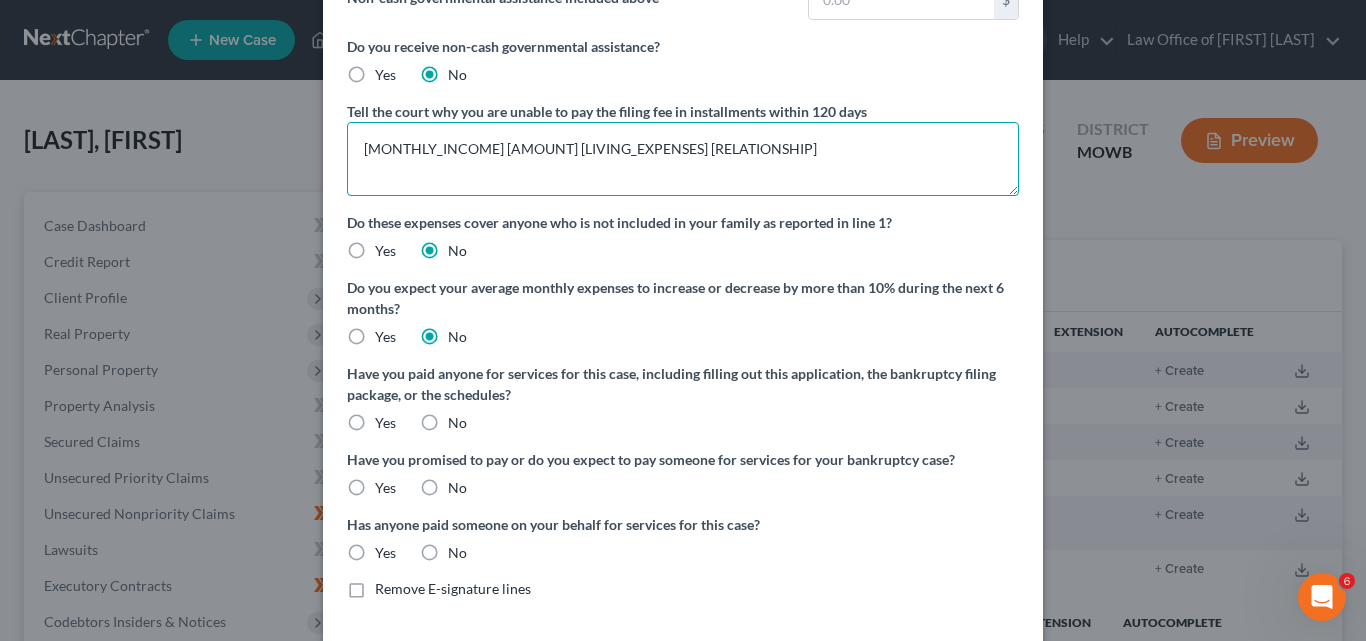 type on "[MONTHLY_INCOME] [AMOUNT] [LIVING_EXPENSES] [RELATIONSHIP]" 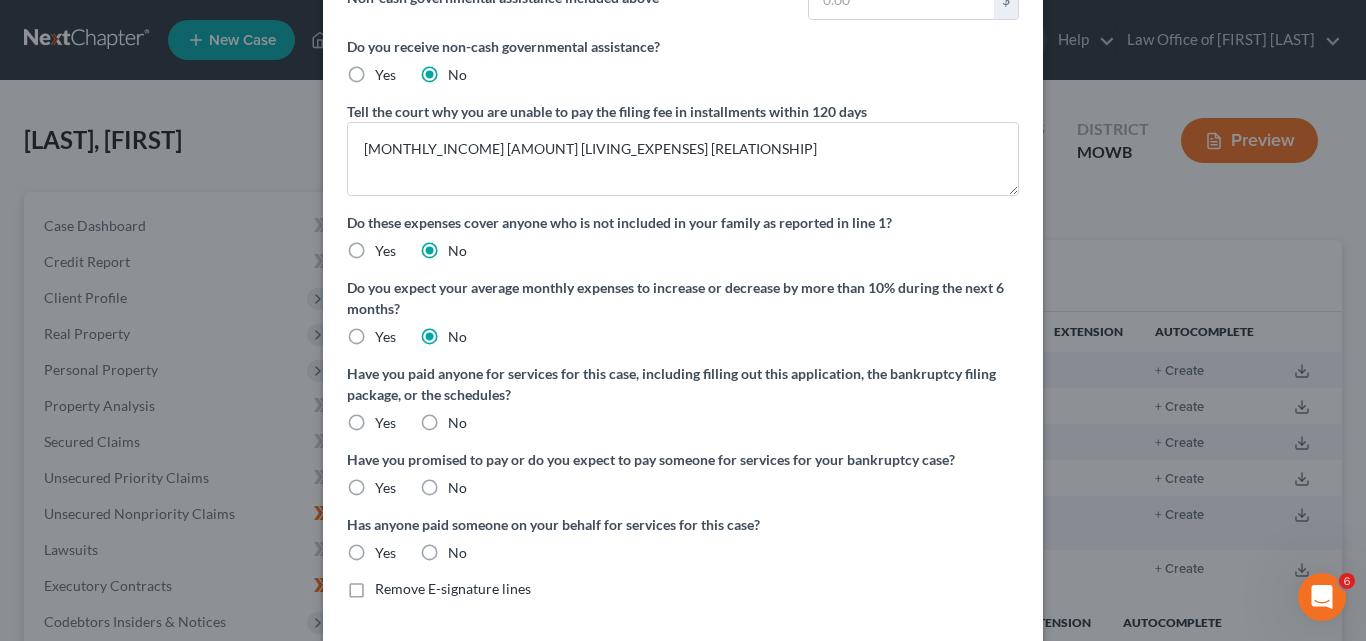 click on "No" at bounding box center [457, 423] 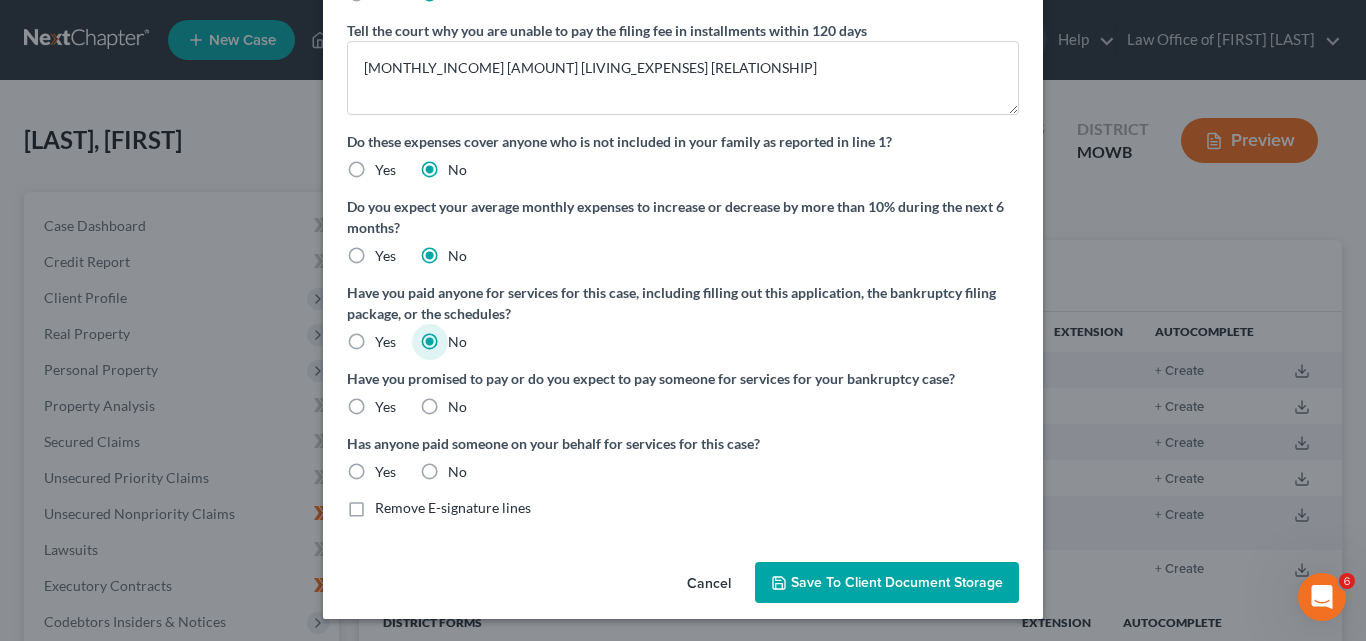 scroll, scrollTop: 283, scrollLeft: 0, axis: vertical 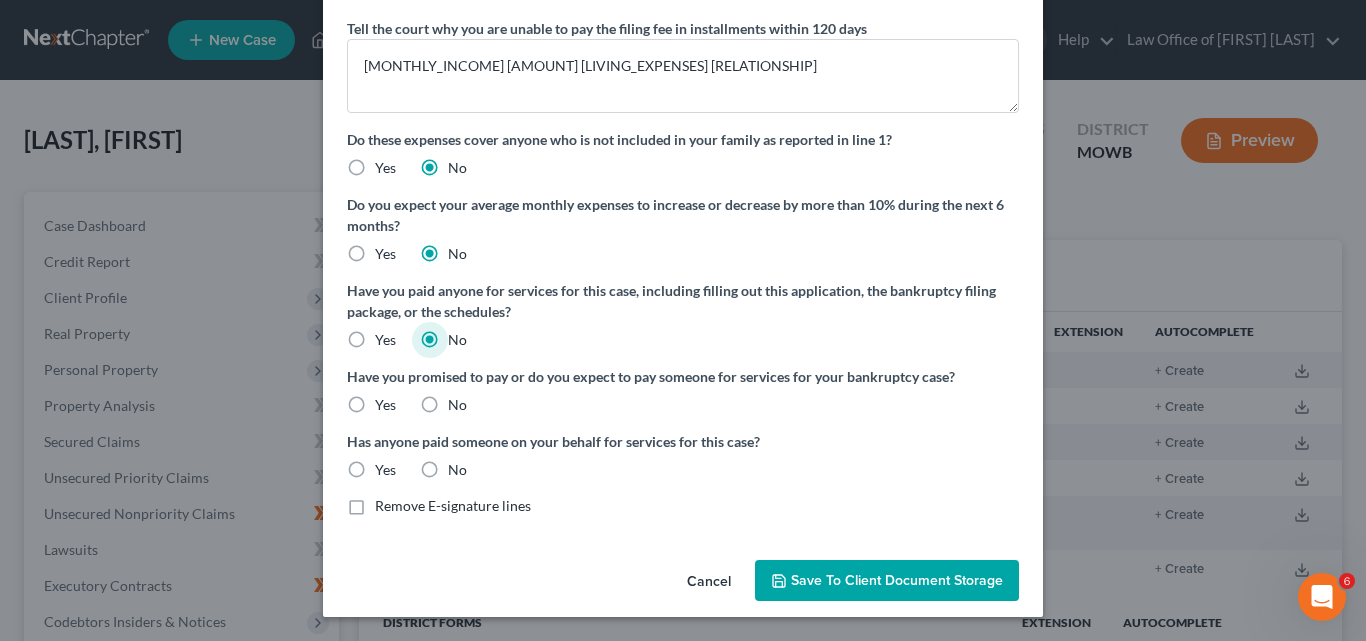 click on "No" at bounding box center [457, 405] 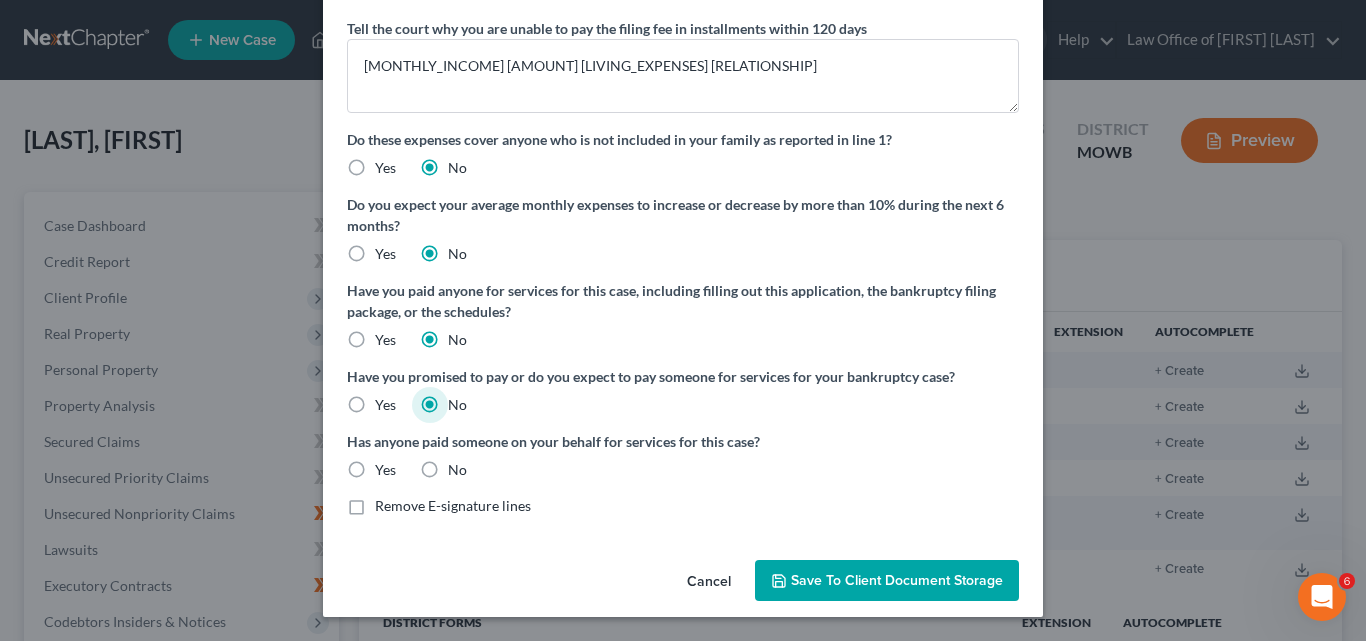 click on "No" at bounding box center [457, 470] 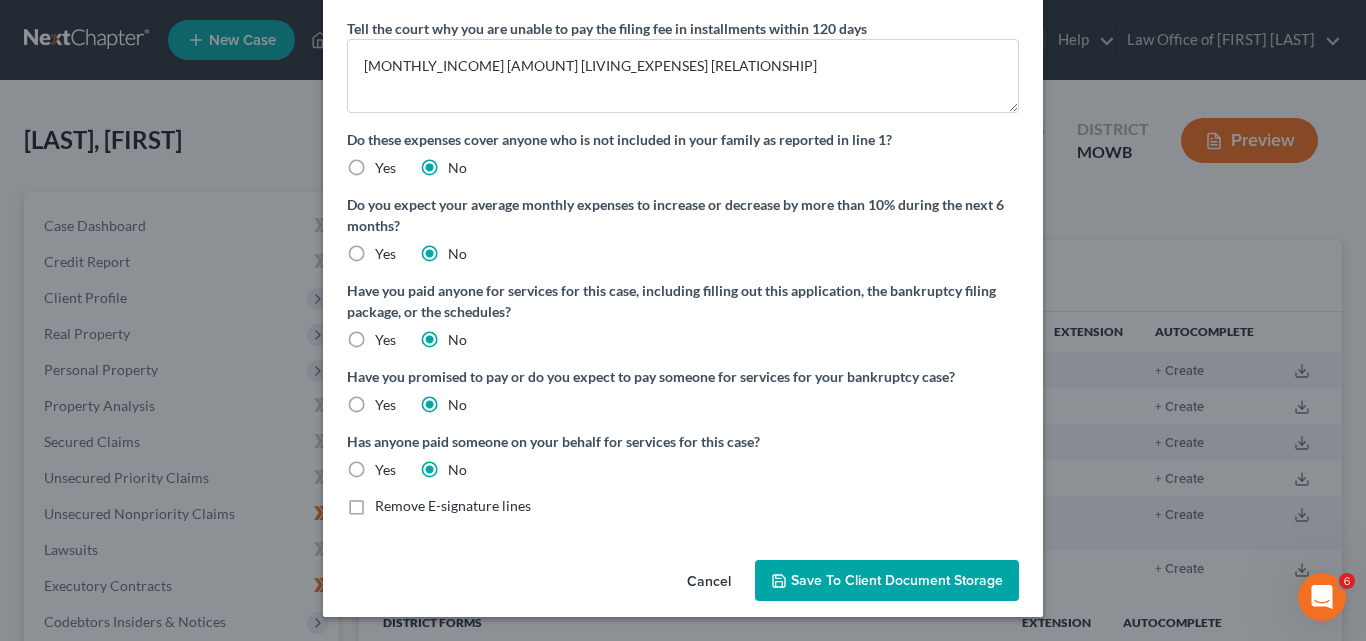 click on "Save to Client Document Storage" at bounding box center [897, 580] 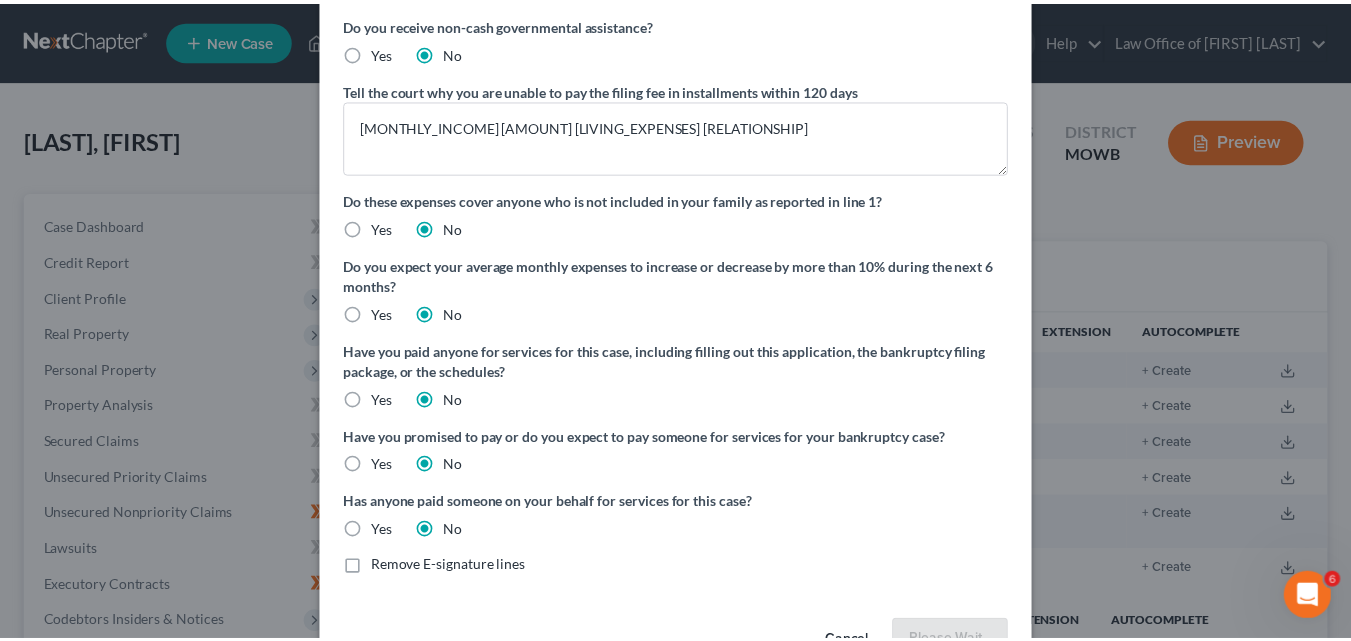 scroll, scrollTop: 0, scrollLeft: 0, axis: both 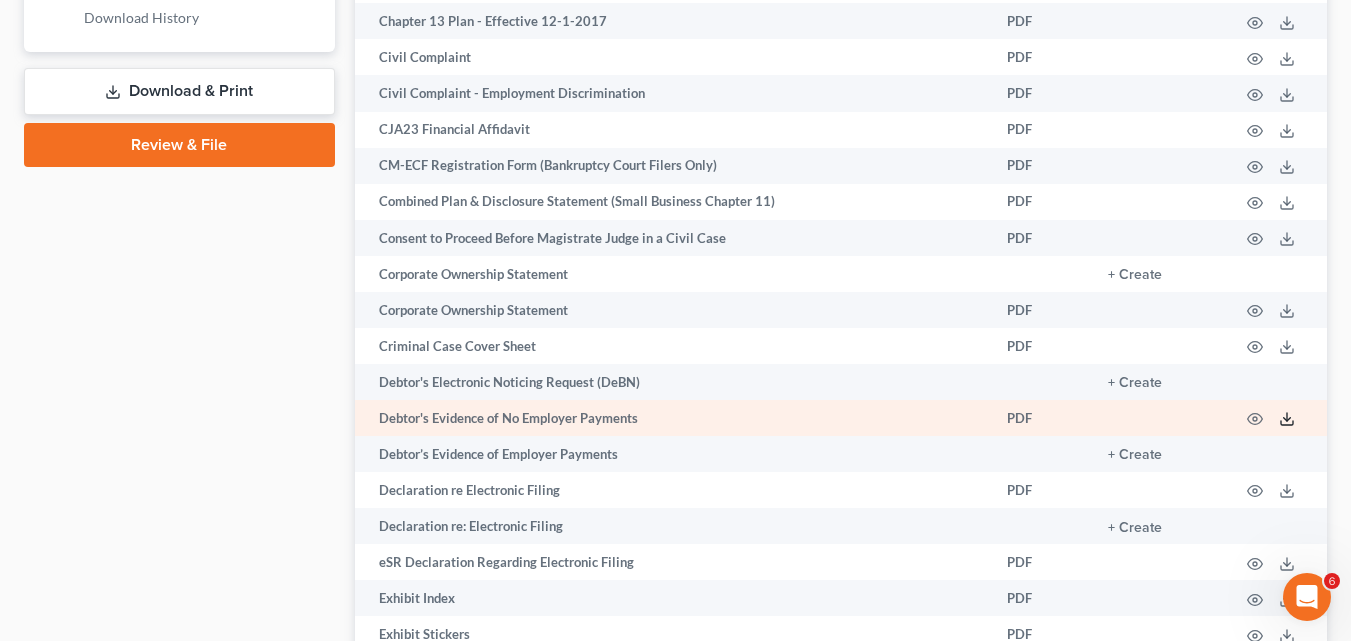click 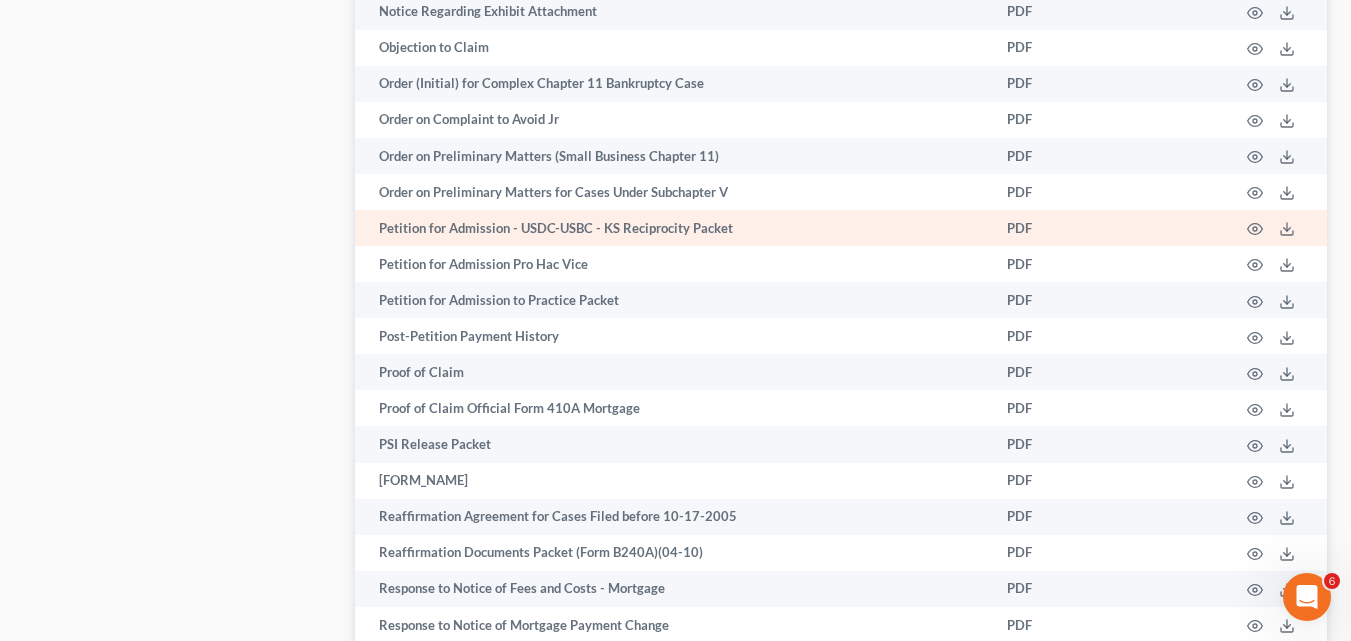 scroll, scrollTop: 3000, scrollLeft: 0, axis: vertical 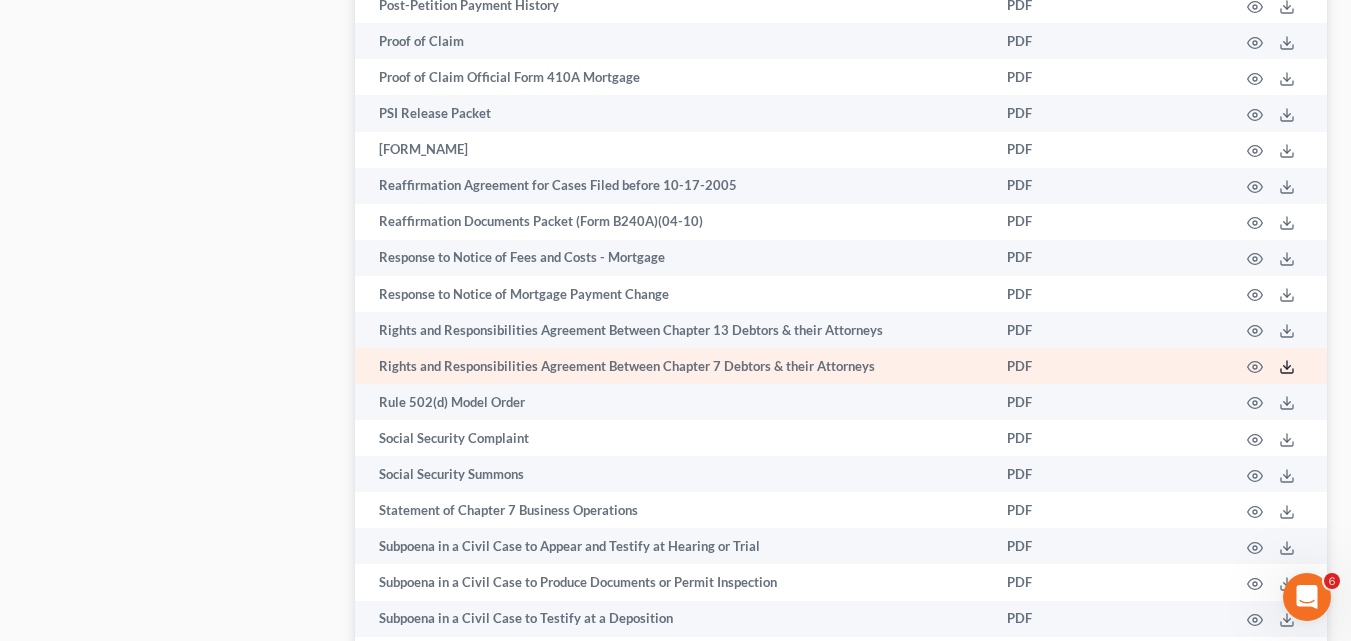 click 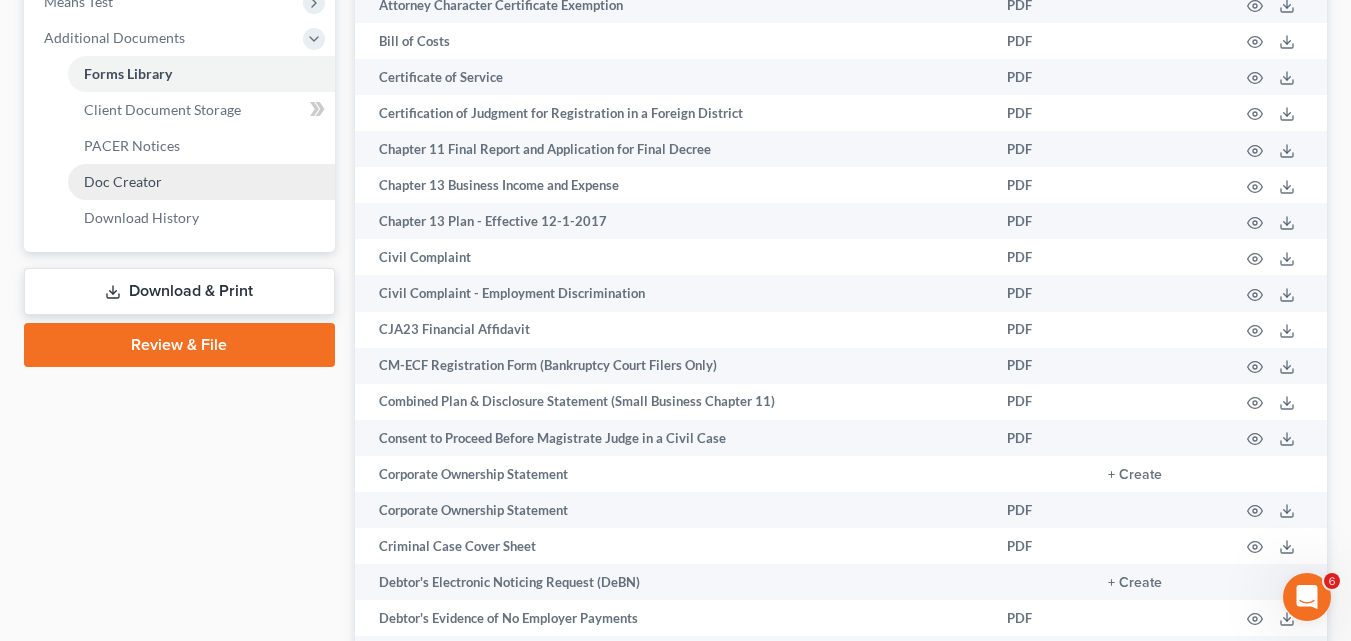 scroll, scrollTop: 600, scrollLeft: 0, axis: vertical 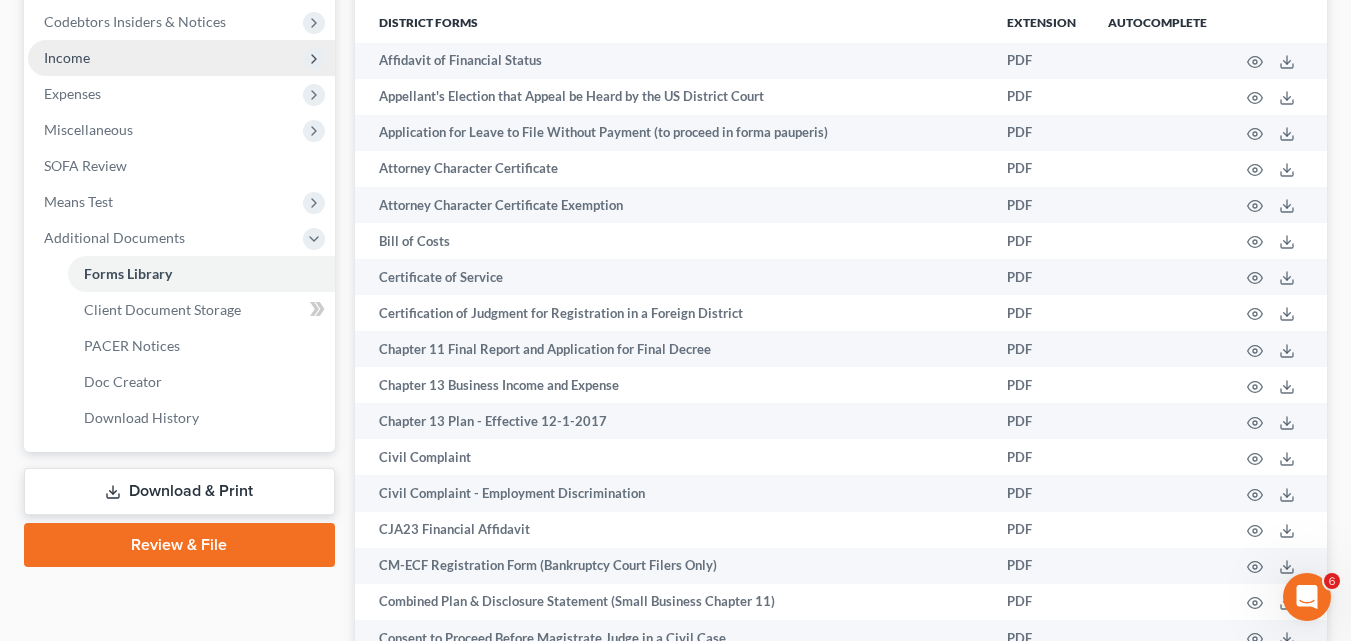 click on "Income" at bounding box center (181, 58) 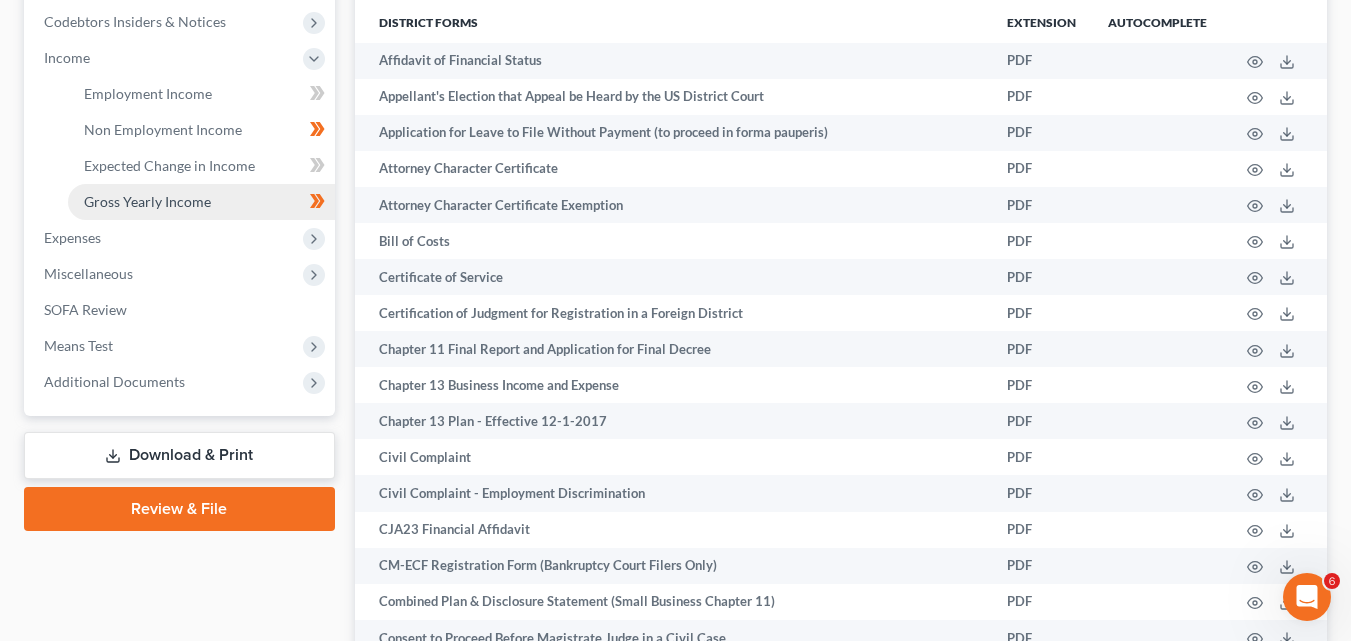 click on "Gross Yearly Income" at bounding box center [147, 201] 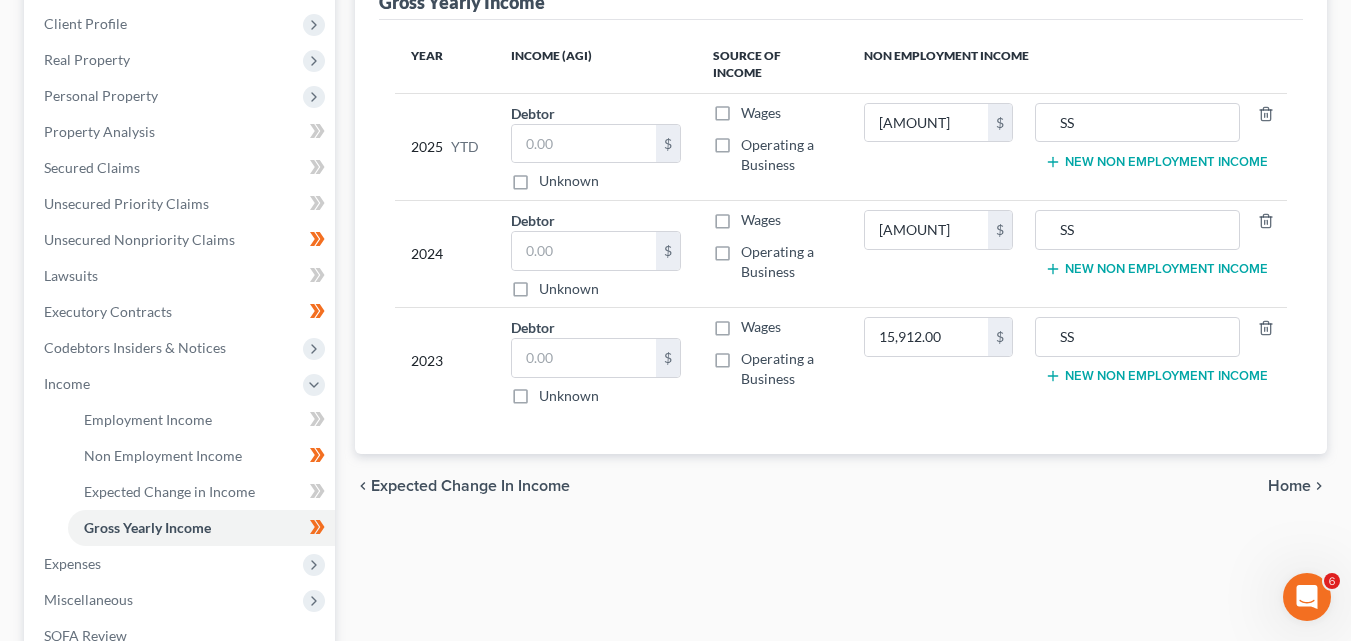 scroll, scrollTop: 300, scrollLeft: 0, axis: vertical 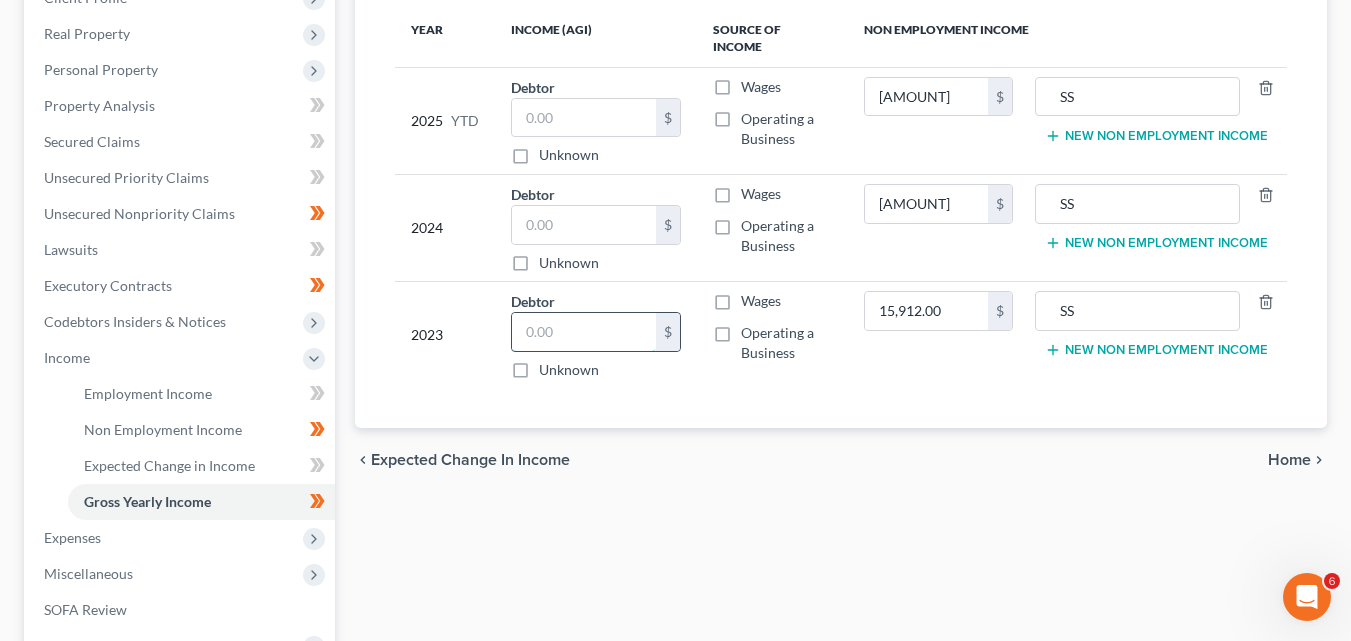 click at bounding box center [584, 332] 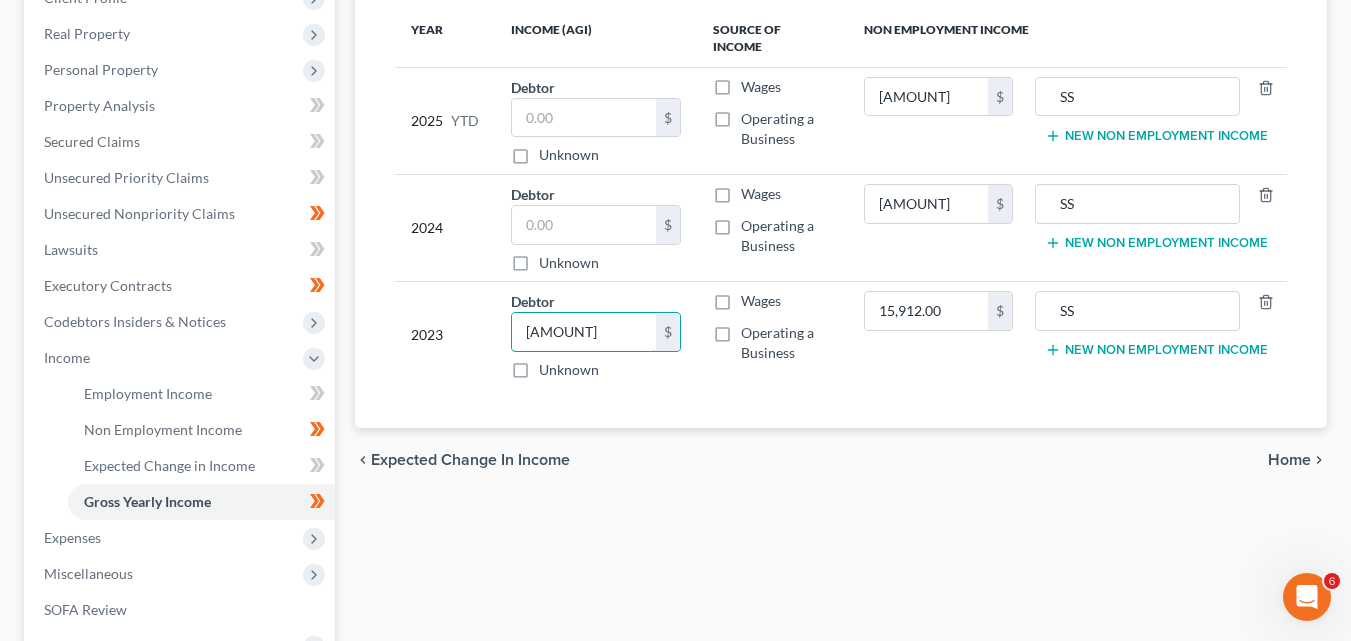 type on "[AMOUNT]" 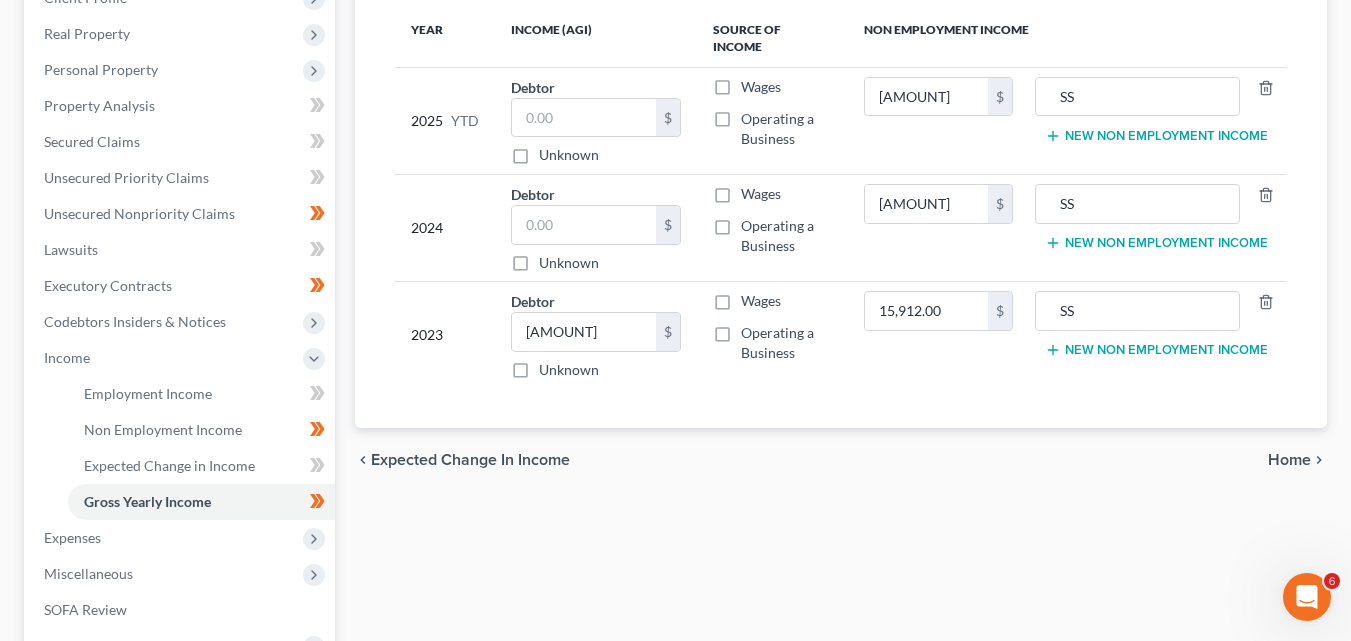 click on "Wages" at bounding box center (761, 301) 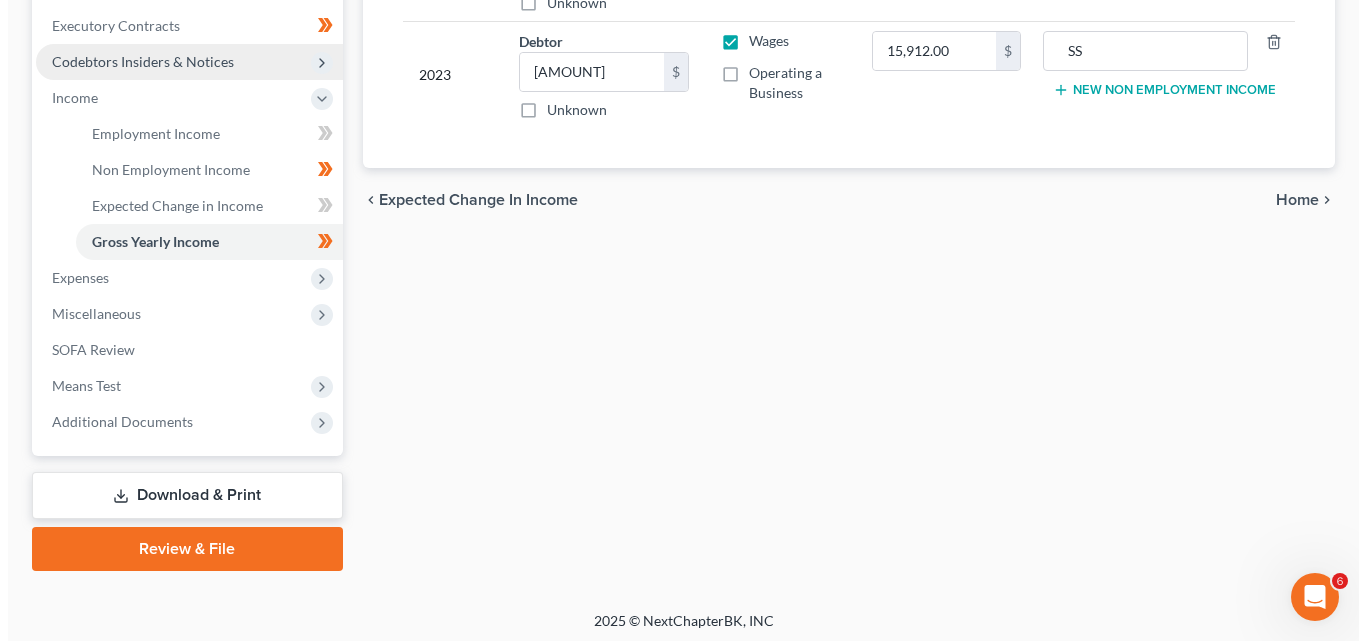 scroll, scrollTop: 566, scrollLeft: 0, axis: vertical 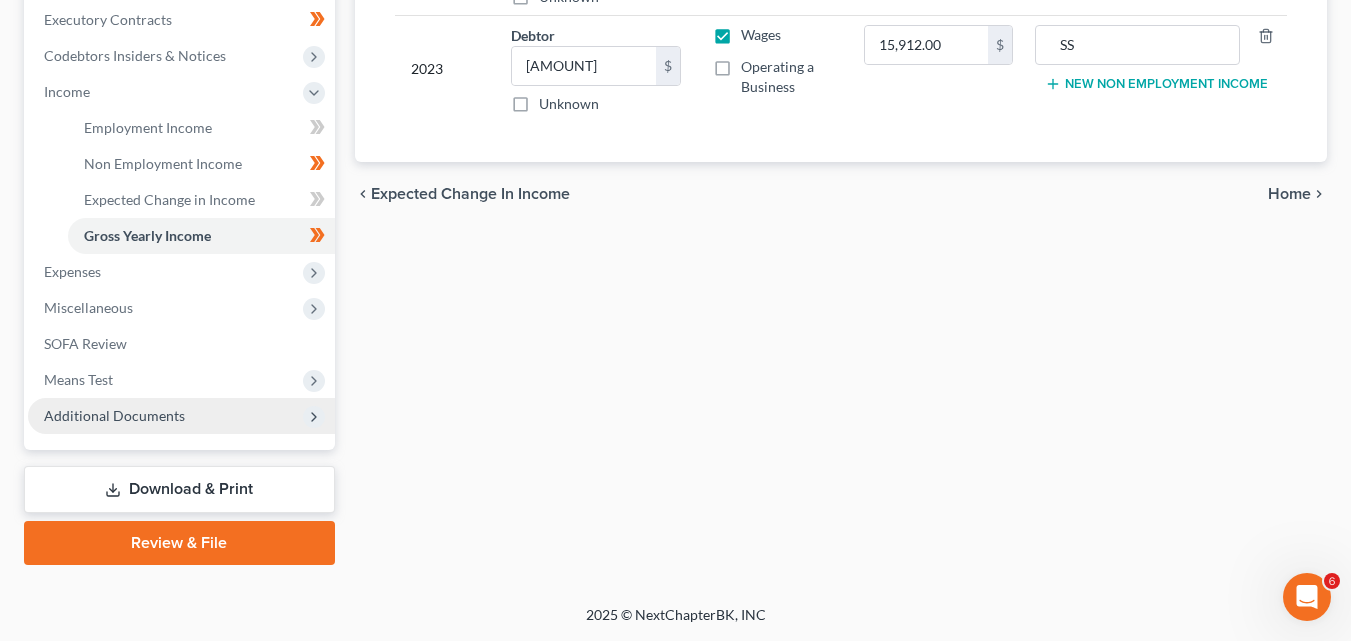 click on "Additional Documents" at bounding box center (114, 415) 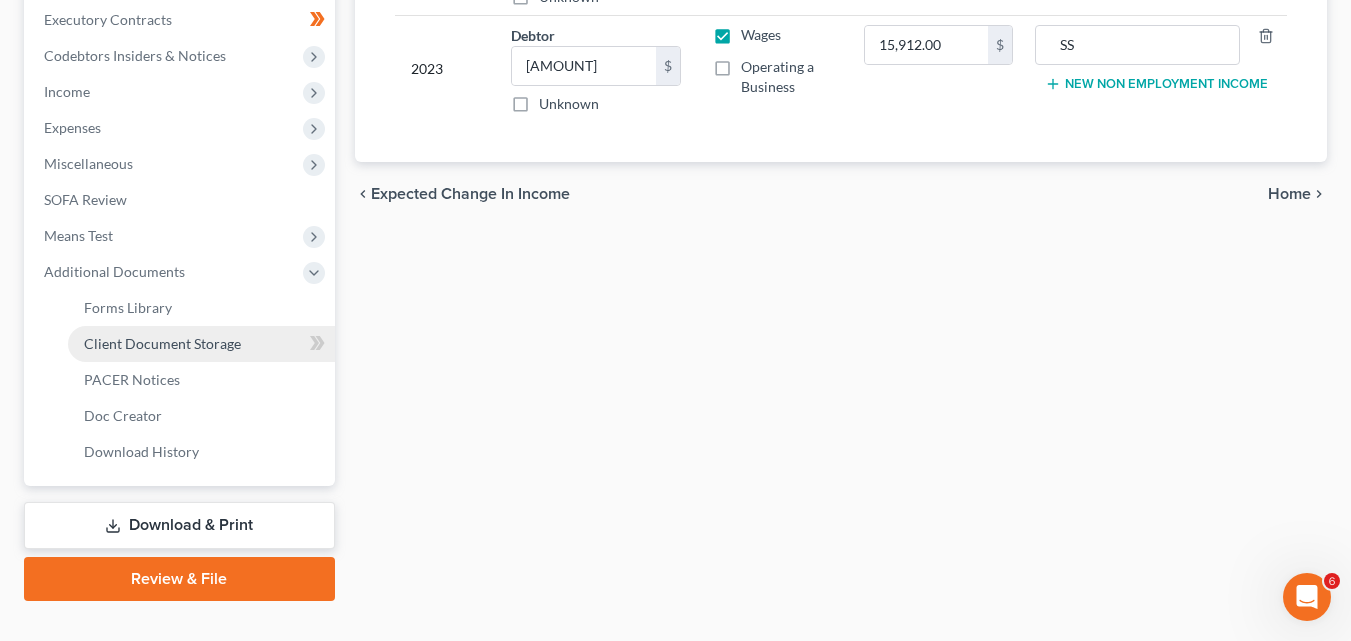 click on "Client Document Storage" at bounding box center [162, 343] 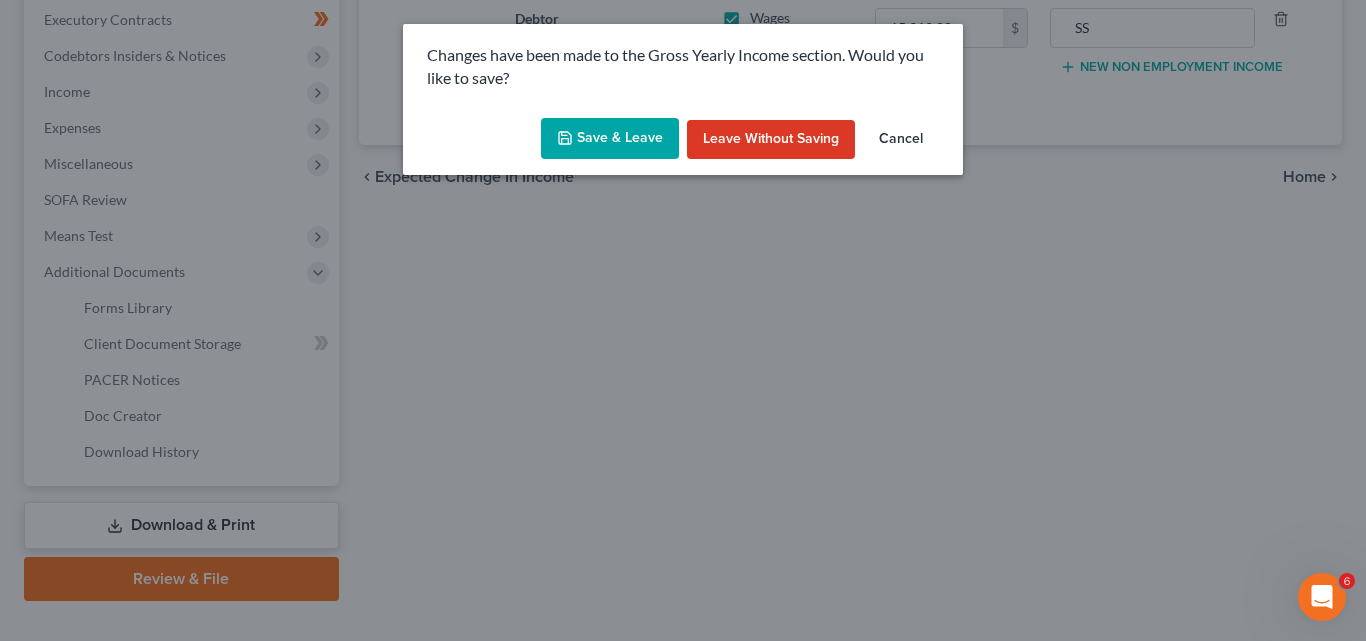 click on "Save & Leave" at bounding box center (610, 139) 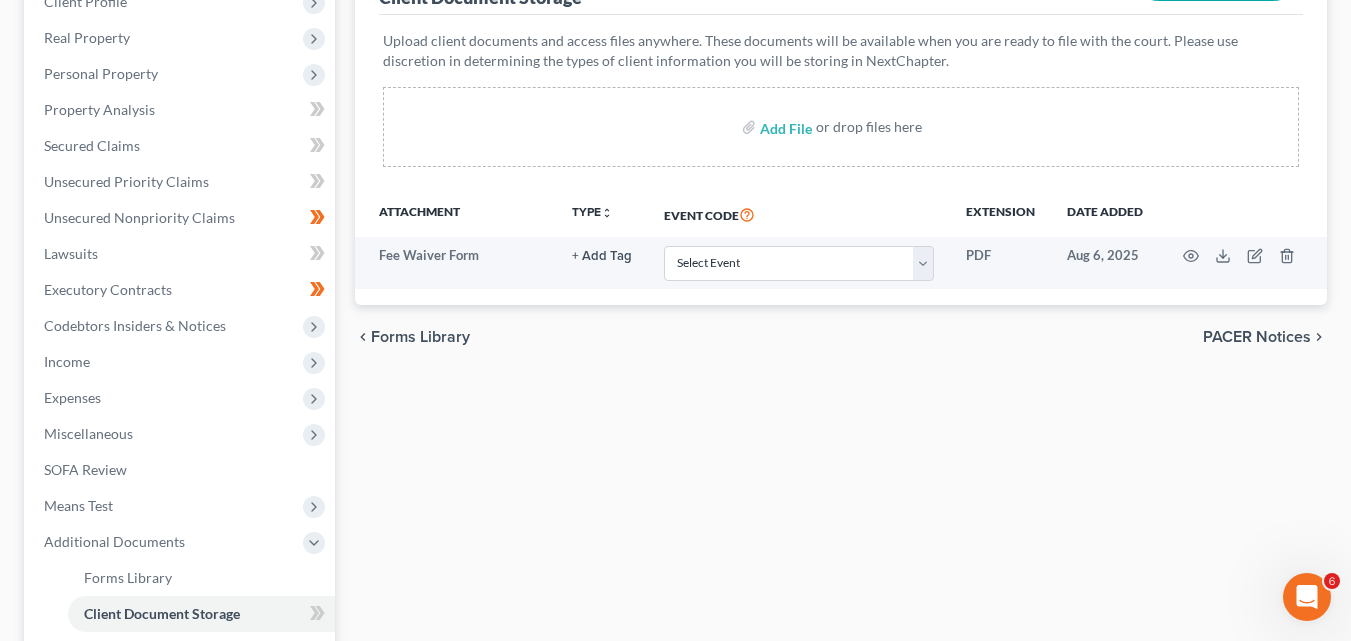 scroll, scrollTop: 300, scrollLeft: 0, axis: vertical 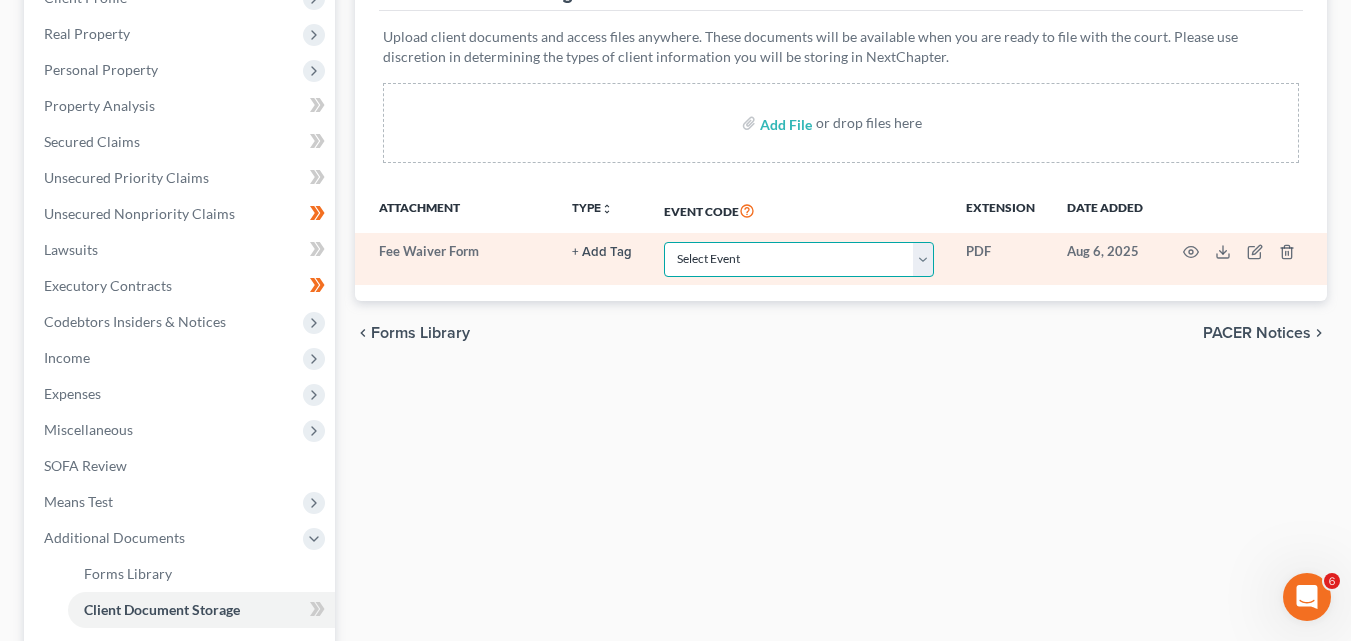 click on "Select Event 20 Largest Unsecured Creditors Affidavit re: NO Tax Returns Amended Matrix Adding Creditors (in PDF) Amended Petition Balance Sheet Certificate of Credit Counseling (NOT Financial Mgmt) Certificate of Service Certificate of Service of CHAPTER 13 PLAN Certification About a Financial Management Course (FMC) Certification re Rights & Responsibilities Agreement (text only) Ch 11 Periodic Report (B26) Ch 11 Statement of Monthly Income Form 122B Ch 13 Calculation of Disposable Income 122C-2 Ch 13 Statement of Monthly Income 122C-1 Ch 7 Means Test Calculation 122A-2 Ch 7 Statements - Monthly Income (122A-1) / Exemption Presumption of Abuse (122A-1Supp) Chapter 11 Final Report and Account Chapter 11 Subchapter V Pre-Status Conference Report Chapter 13 Plan Corporate Ownership Statement Debtor Election of Small Business Designation Debtor Evidence of Employer Payments Received Debtor Evidence of NO Employer Payments Declaration About Individual Debtor's Schedules Declaration Re: Electronic Filing" at bounding box center [799, 259] 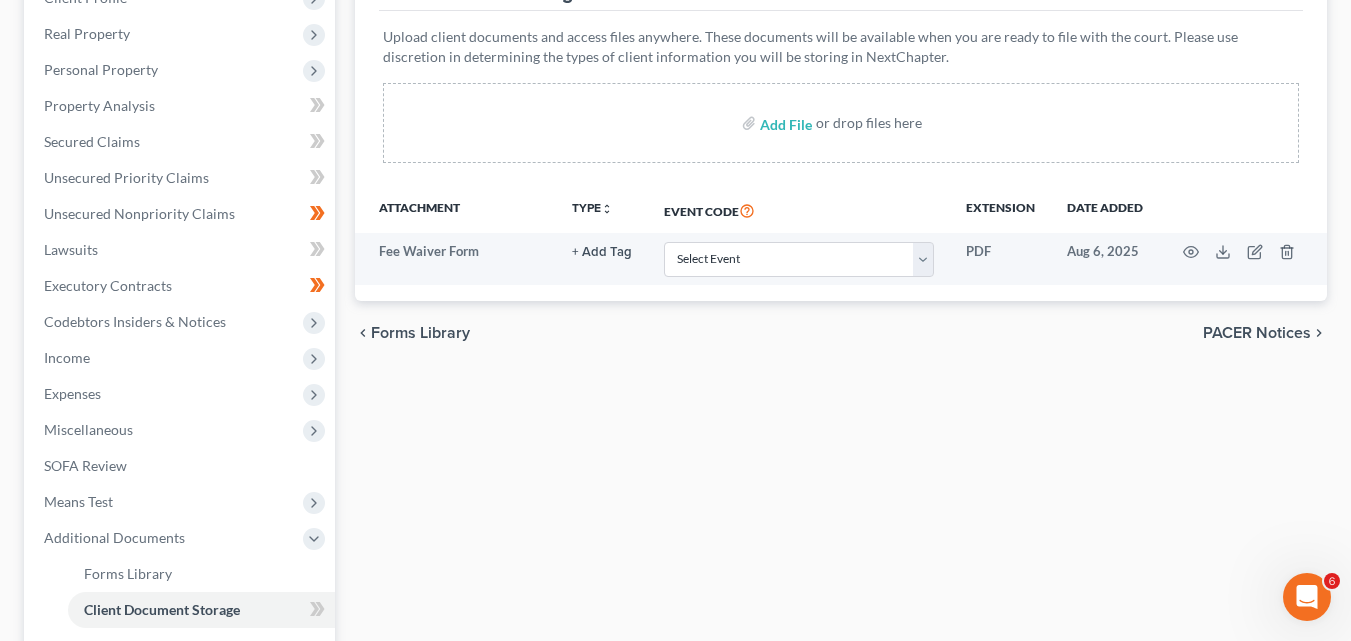 click on "chevron_left
Forms Library
PACER Notices
chevron_right" at bounding box center [841, 333] 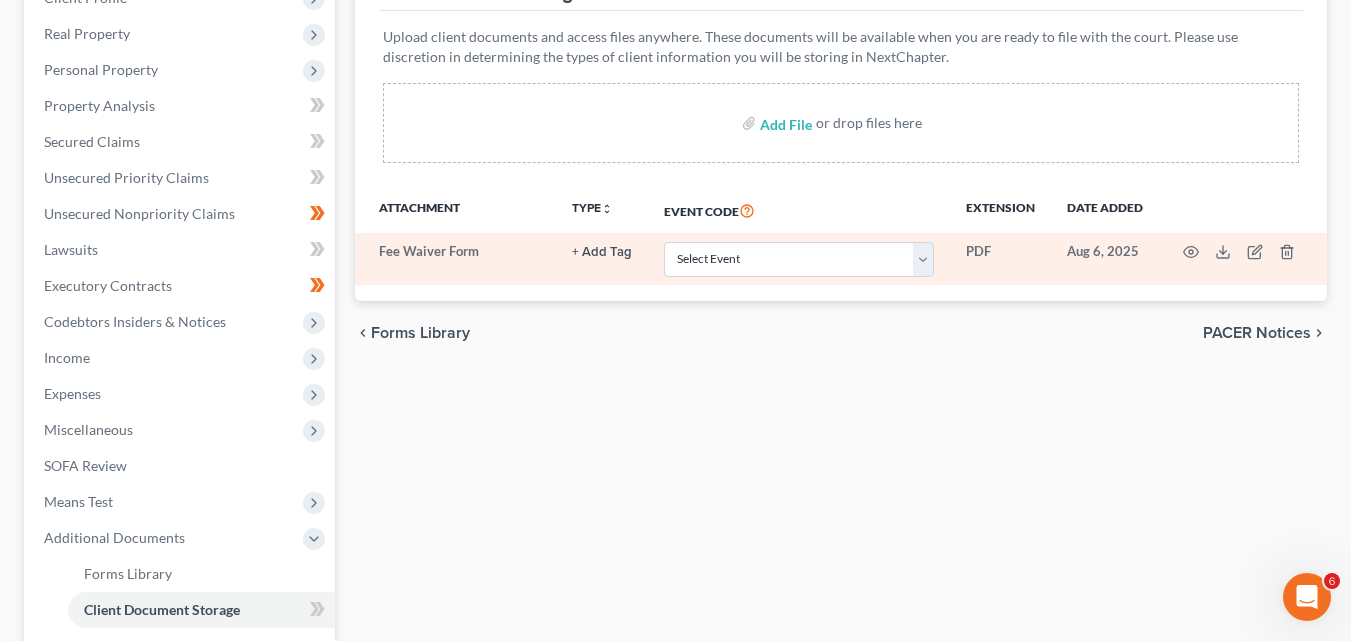 click on "+ Add Tag" at bounding box center (602, 252) 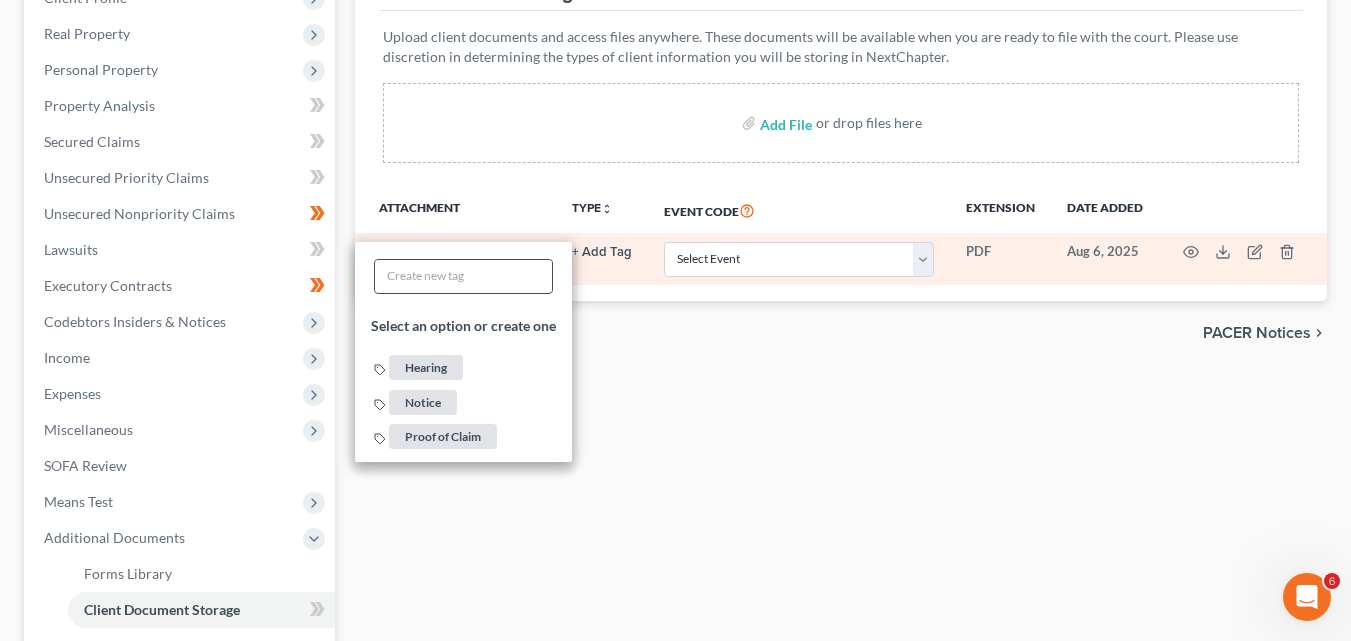 click at bounding box center (463, 276) 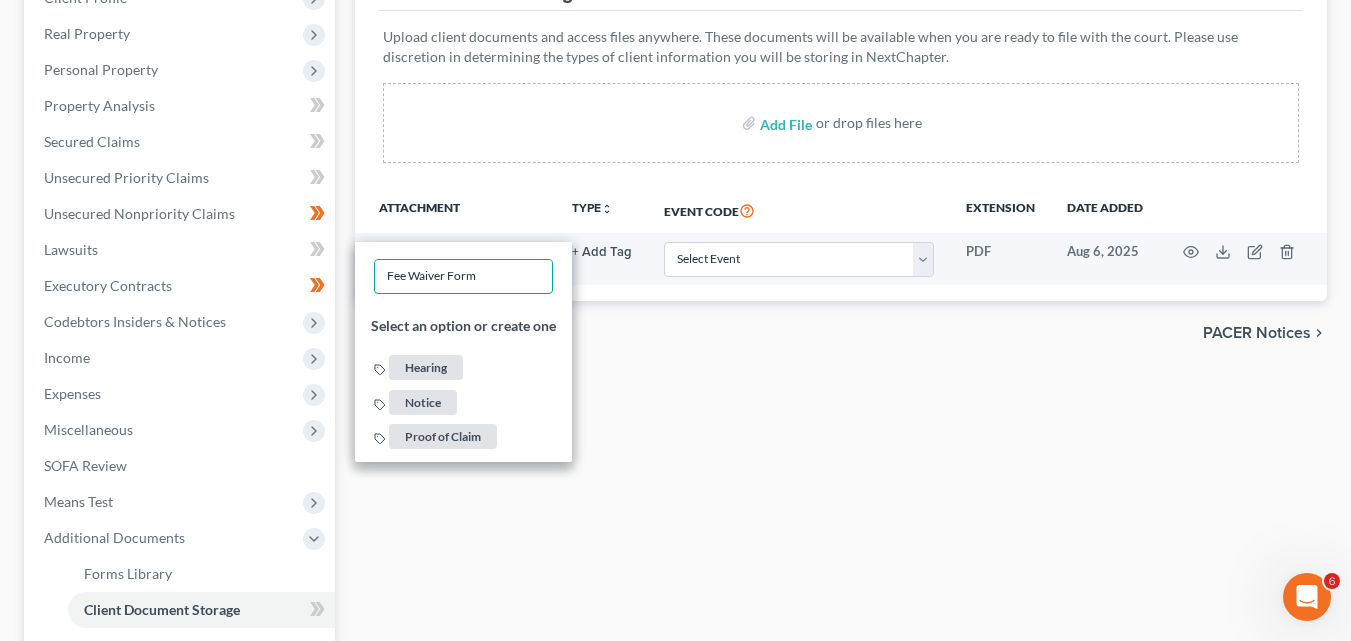 type on "Fee Waiver Form" 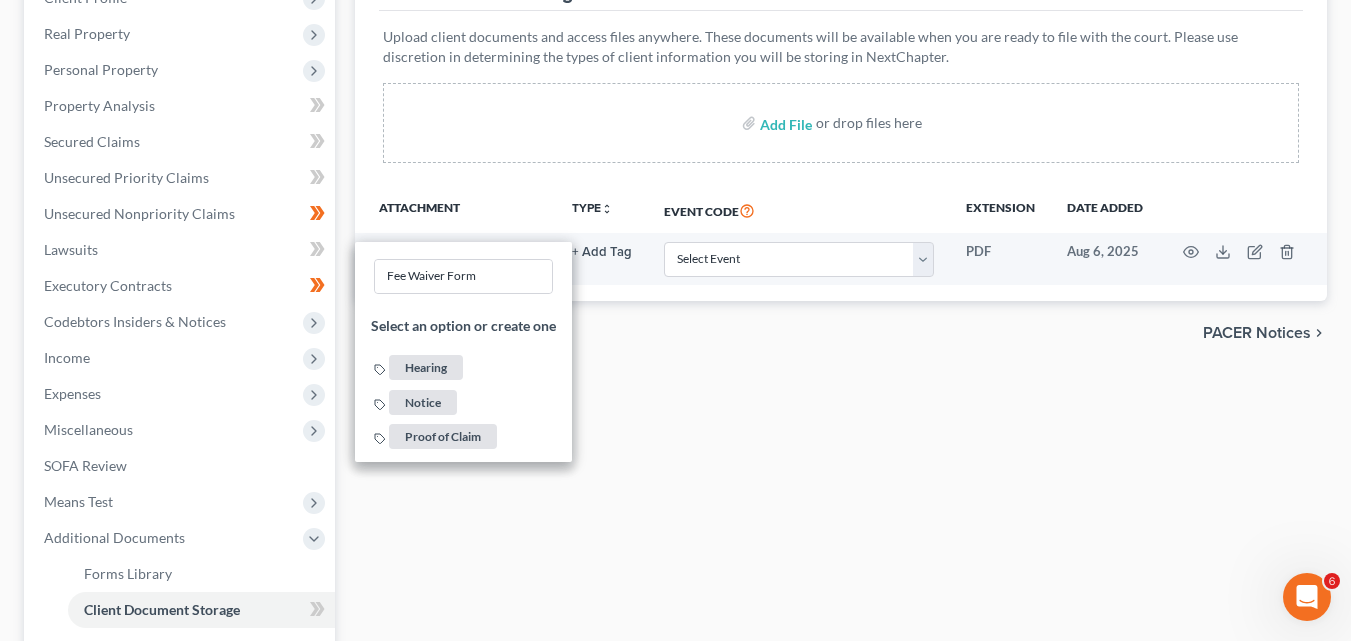 click on "Forms Library
Client Document Storage
PACER Notices
Doc Creator
Download History
Client Document Storage
Batch Download
Upload client documents and access files anywhere. These documents will be available when you are ready to file with the court. Please use discretion in determining the types of client information you will be storing in NextChapter.
Add File
or drop files here
Attachment TYPE unfold_more NONE Hearing Notice Proof of Claim Event Code  Extension Date added Fee Waiver Form + Add Tag Fee Waiver Form Select an option or create one Hearing Notice Proof of Claim Select Event 20 Largest Unsecured Creditors Affidavit re: NO Tax Returns Amended Matrix Adding Creditors (in PDF) Amended Petition Balance Sheet Certificate of Credit Counseling (NOT Financial Mgmt) Certificate of Service Certificate of Service of CHAPTER 13 PLAN Certification About a Financial Management Course (FMC)" at bounding box center (841, 379) 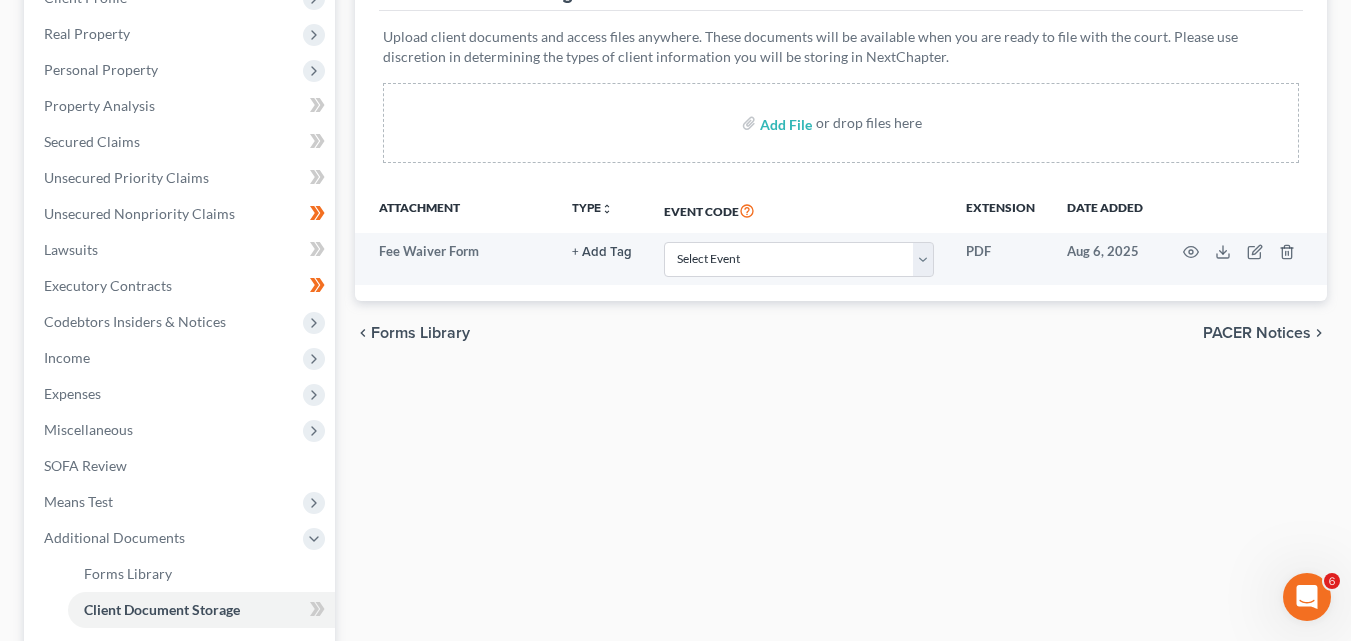 scroll, scrollTop: 200, scrollLeft: 0, axis: vertical 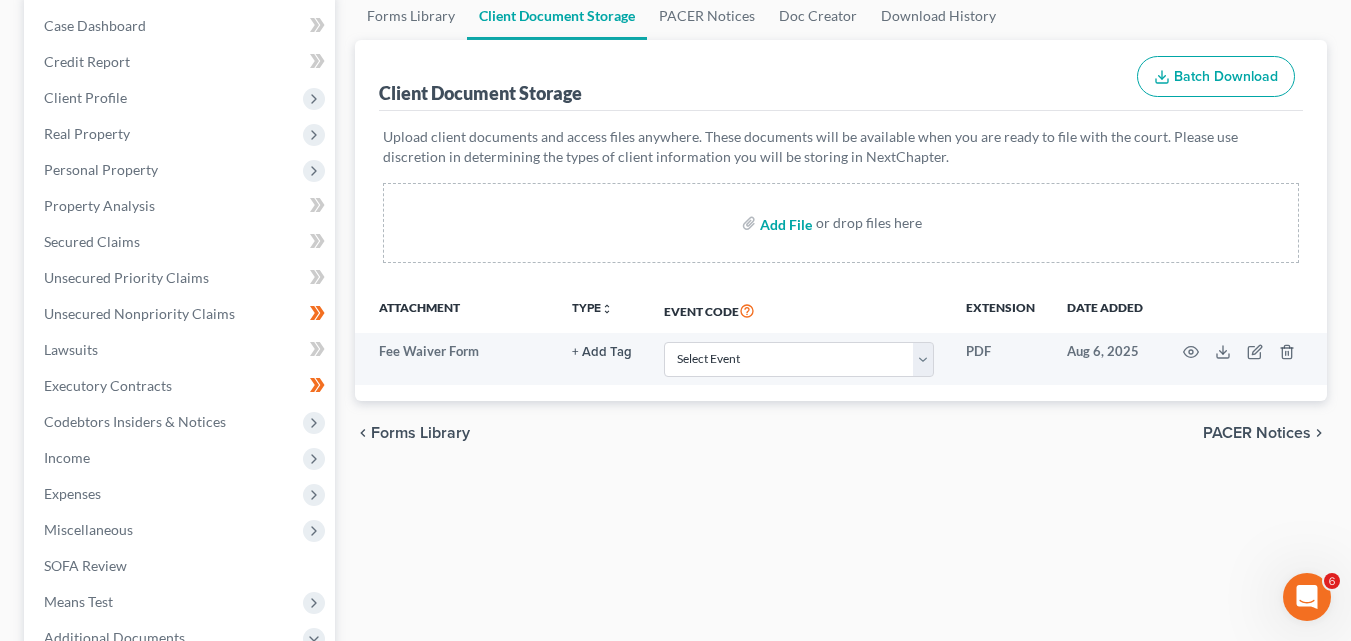 click at bounding box center [784, 223] 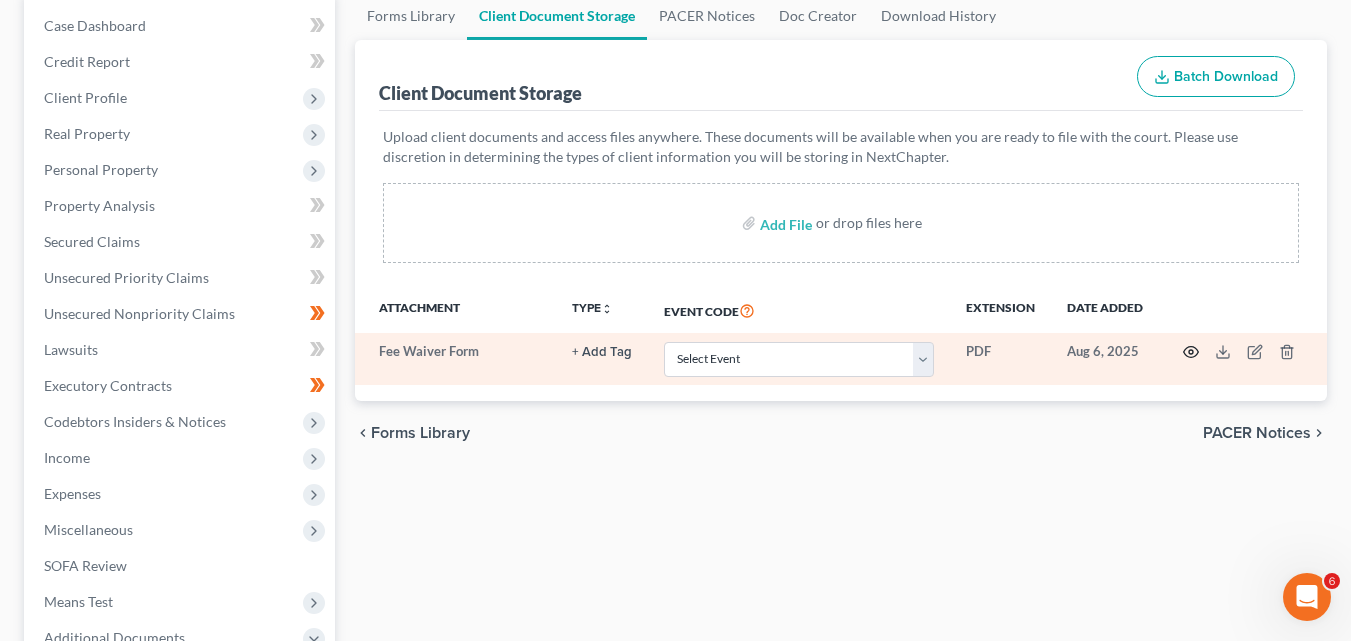 click 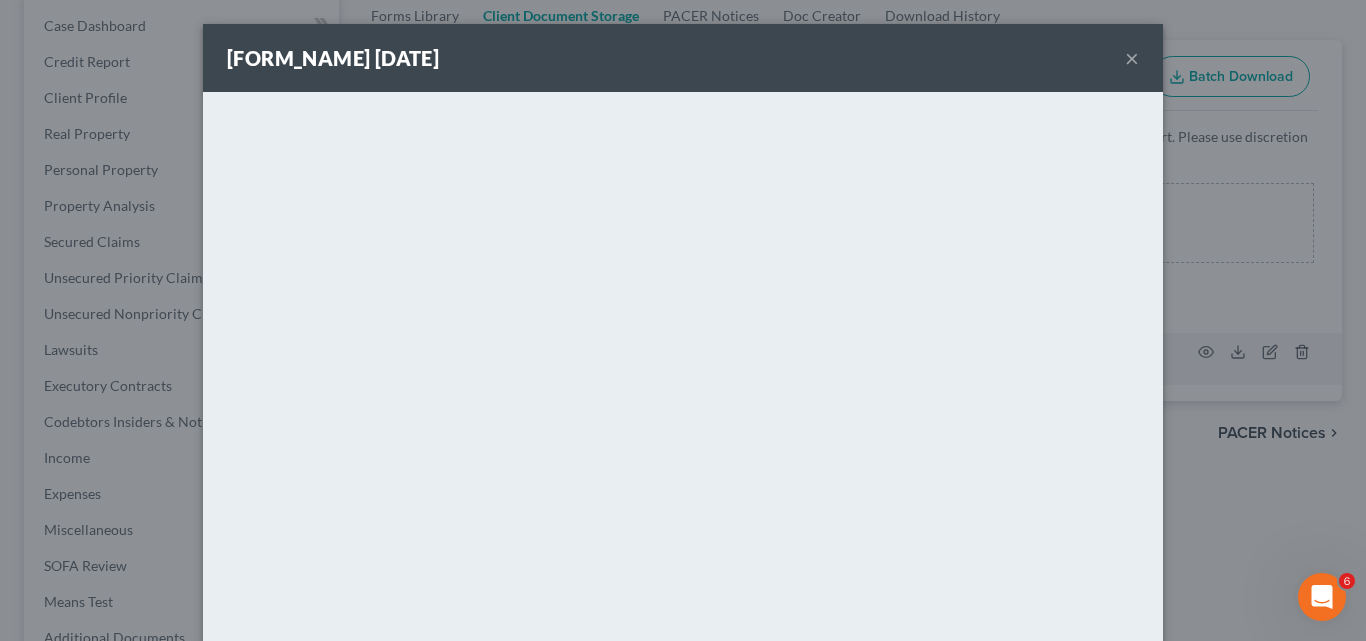 click on "×" at bounding box center [1132, 58] 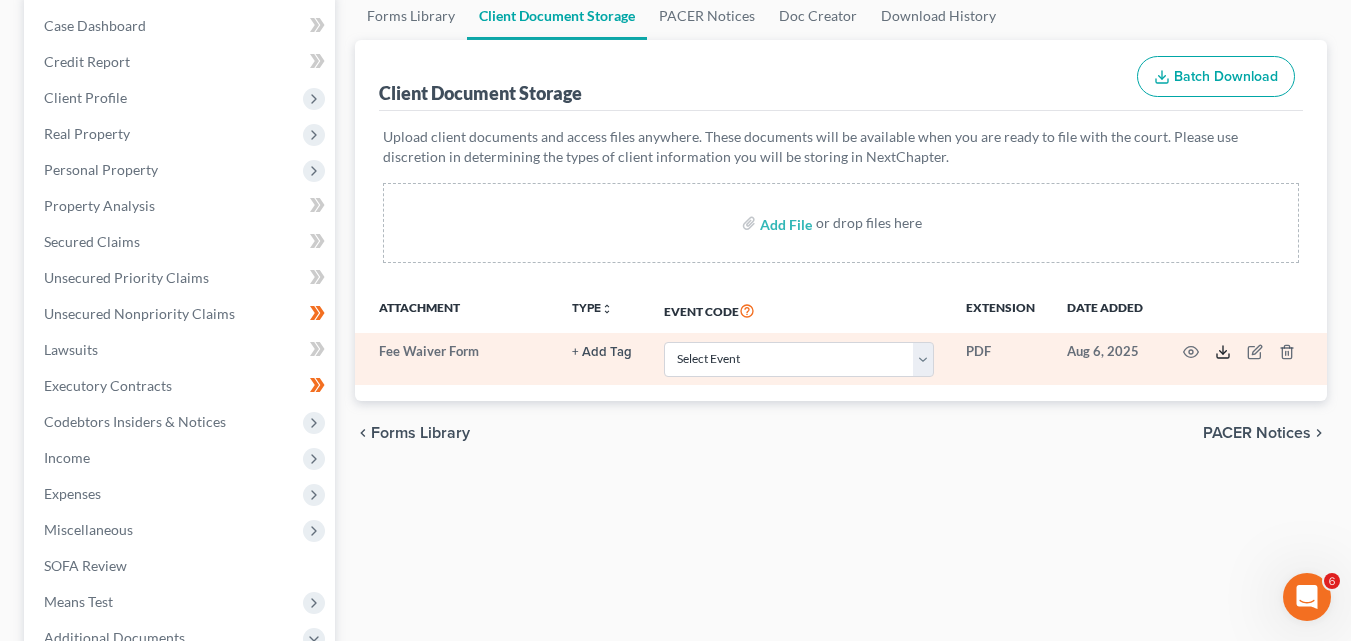 click 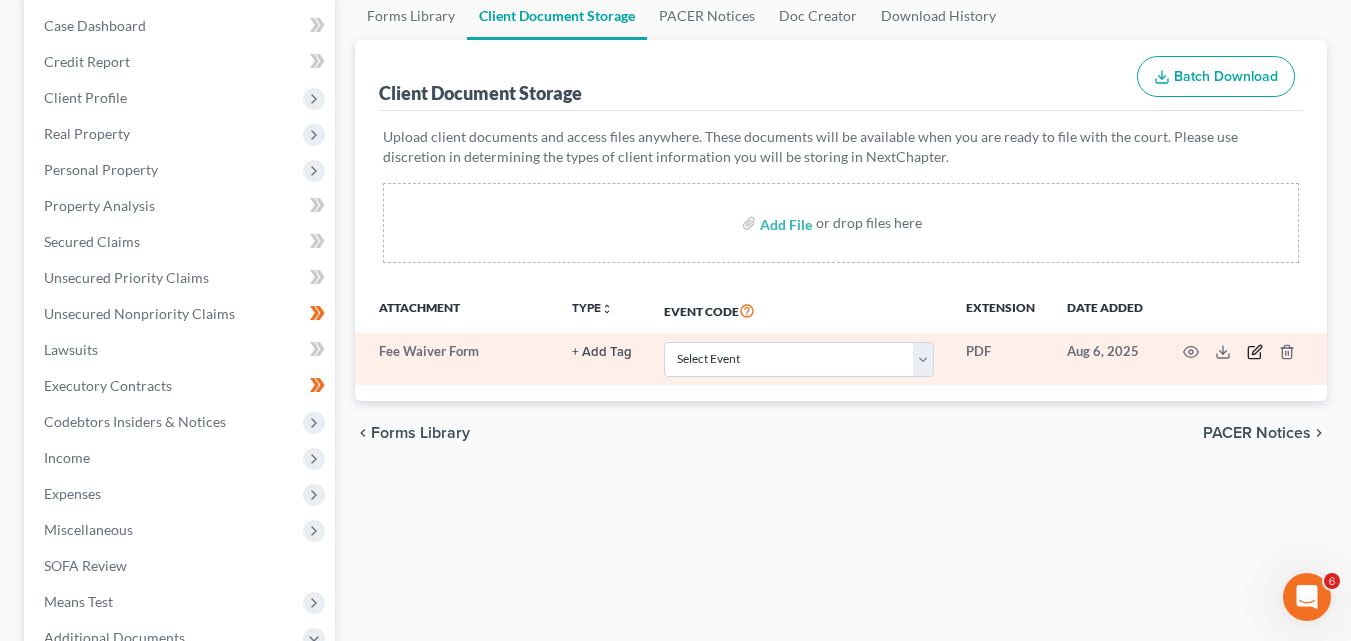 click 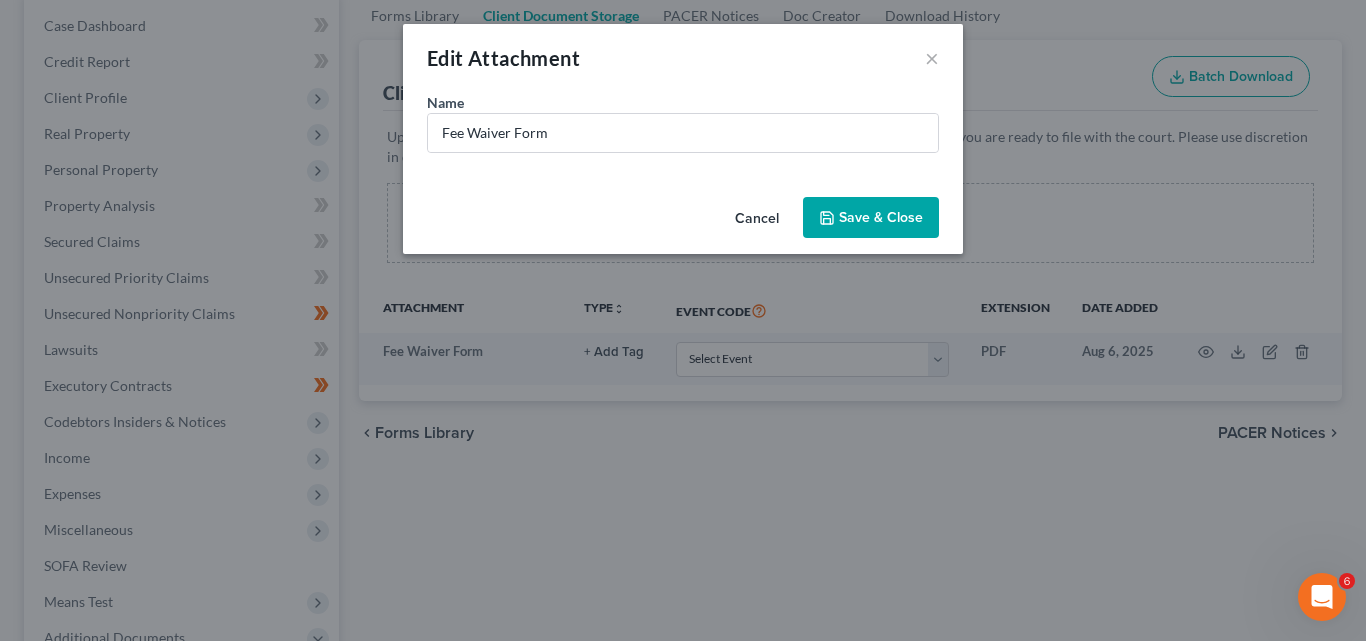click on "Save & Close" at bounding box center [881, 217] 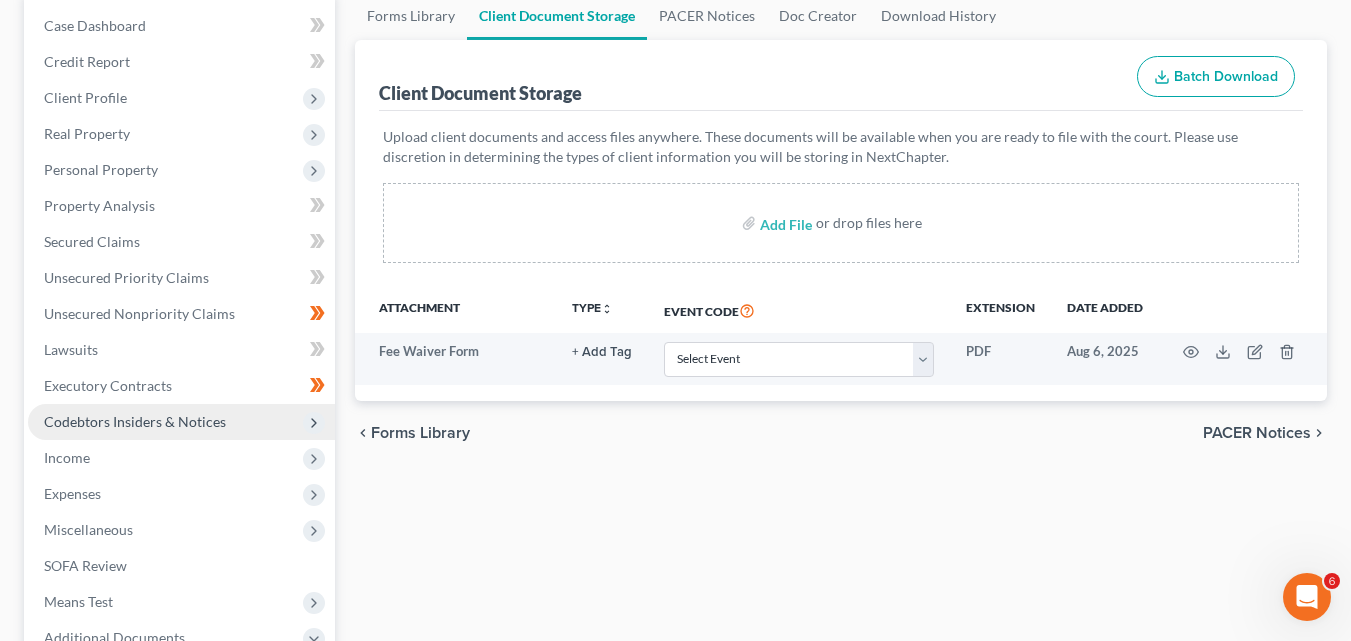 scroll, scrollTop: 600, scrollLeft: 0, axis: vertical 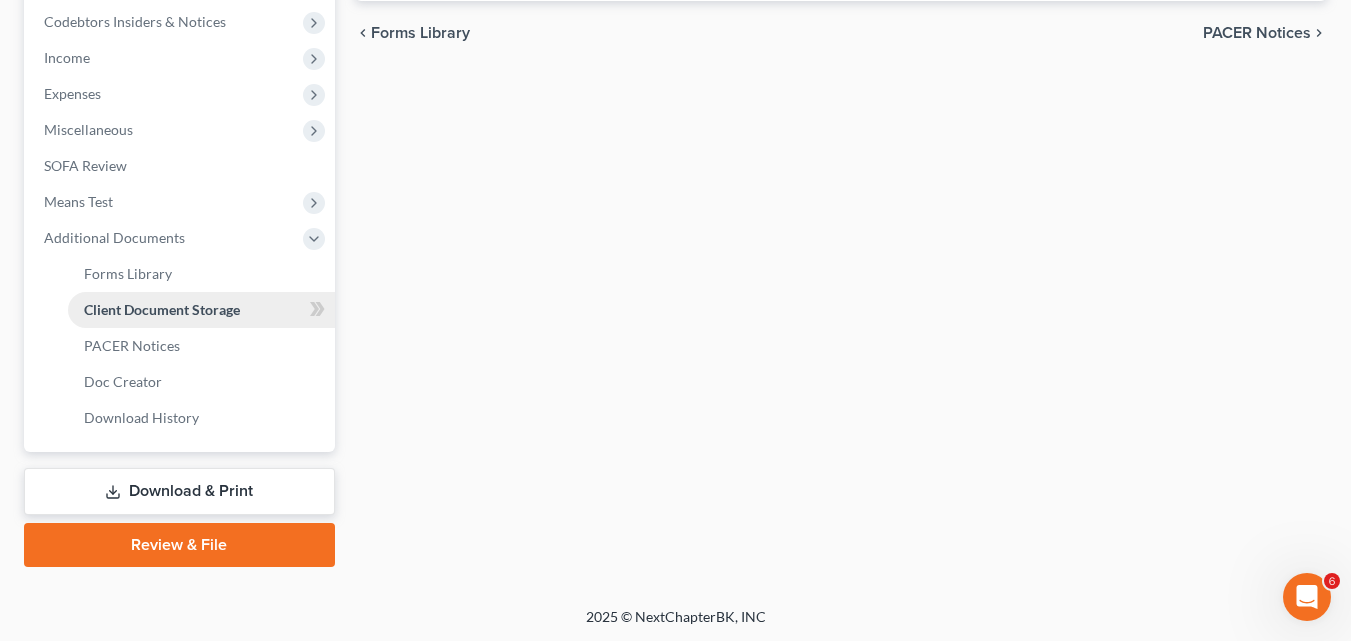 click on "Client Document Storage" at bounding box center (162, 309) 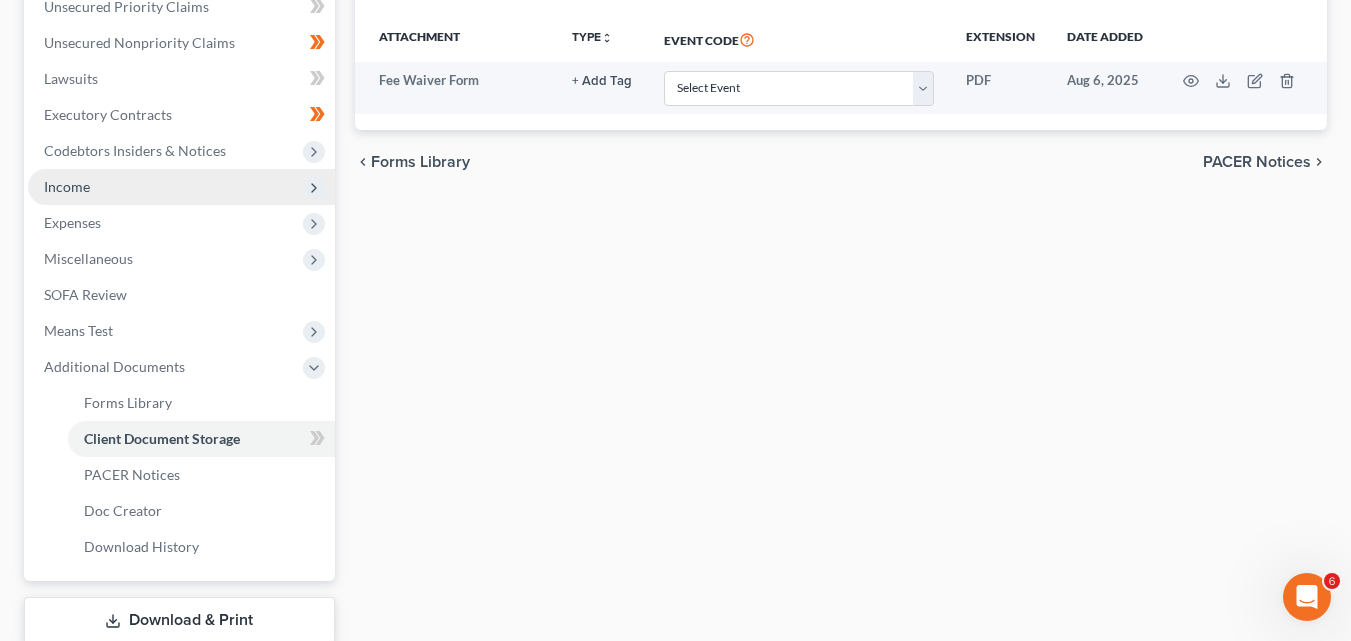 scroll, scrollTop: 400, scrollLeft: 0, axis: vertical 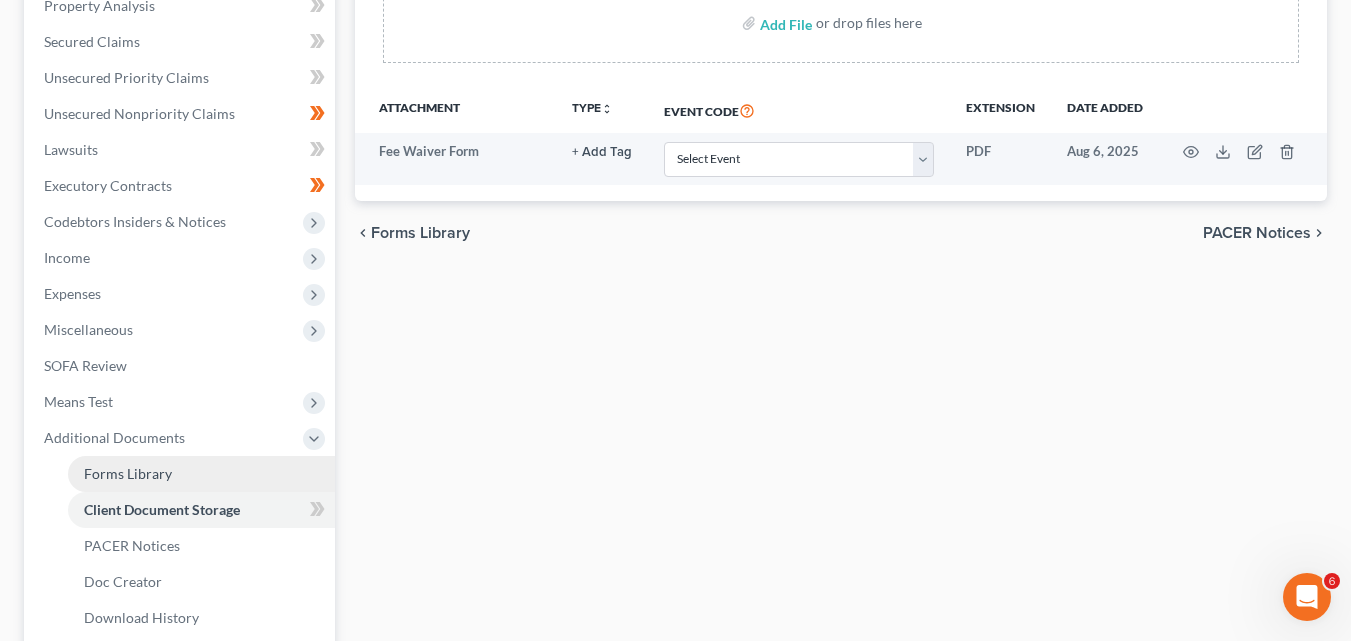 click on "Forms Library" at bounding box center (201, 474) 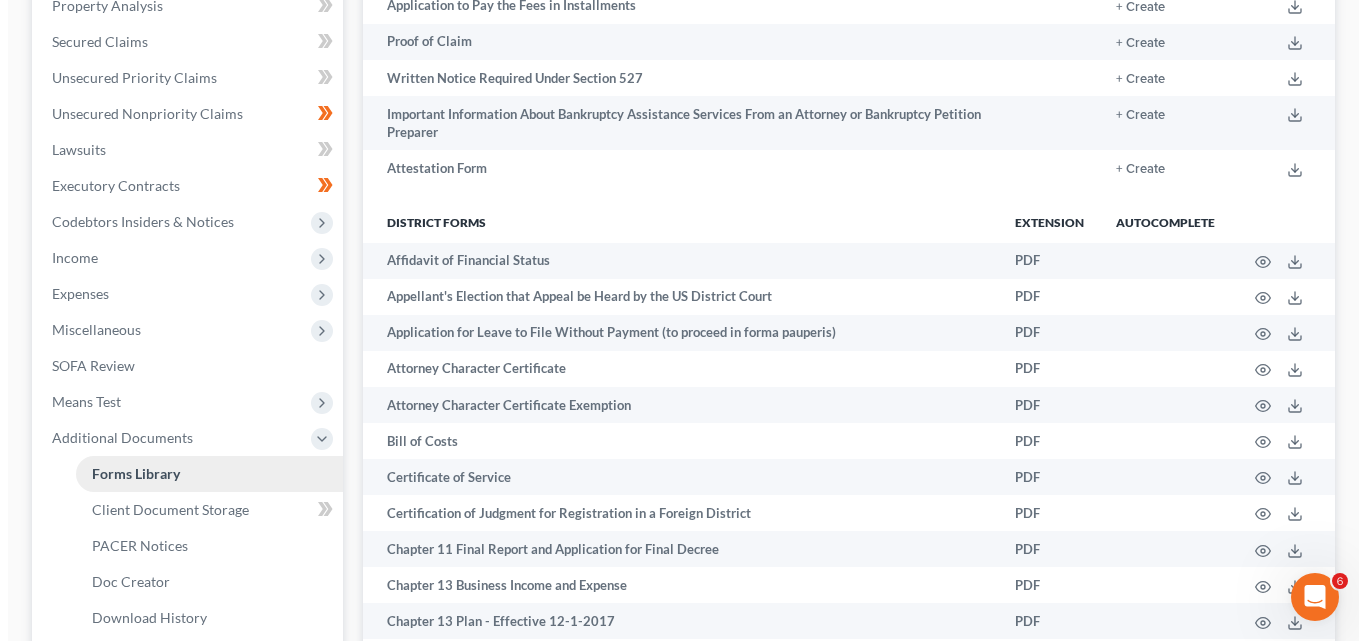 scroll, scrollTop: 0, scrollLeft: 0, axis: both 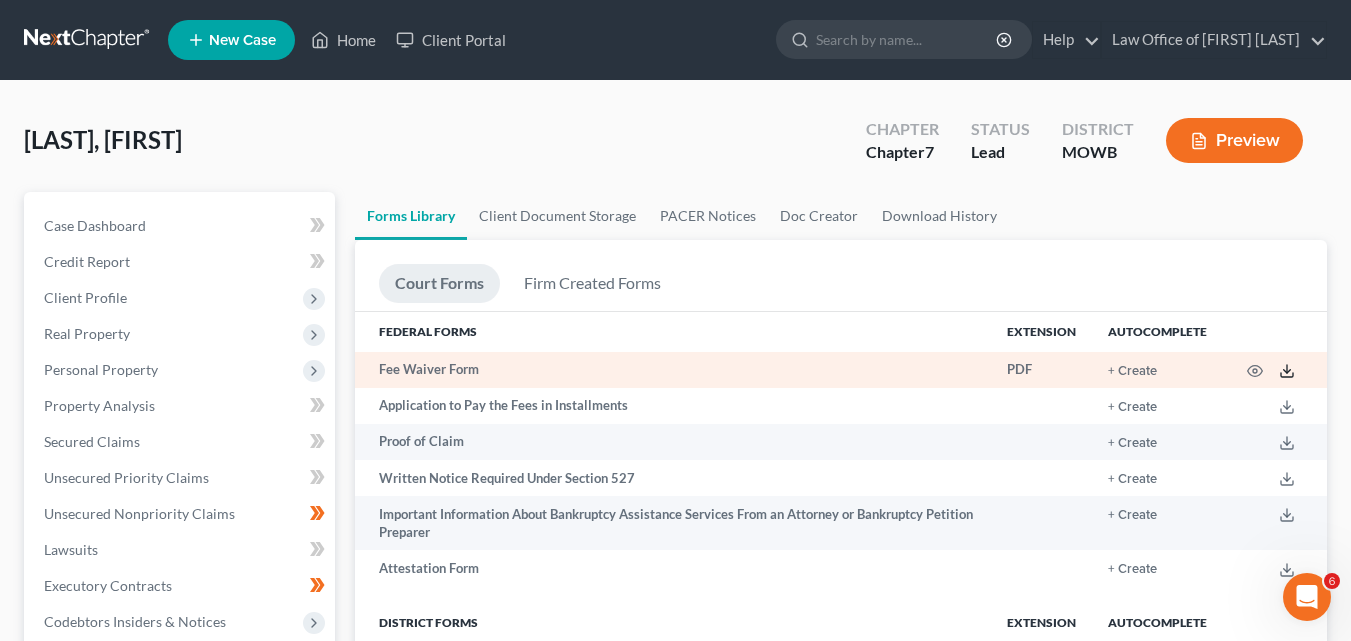 click 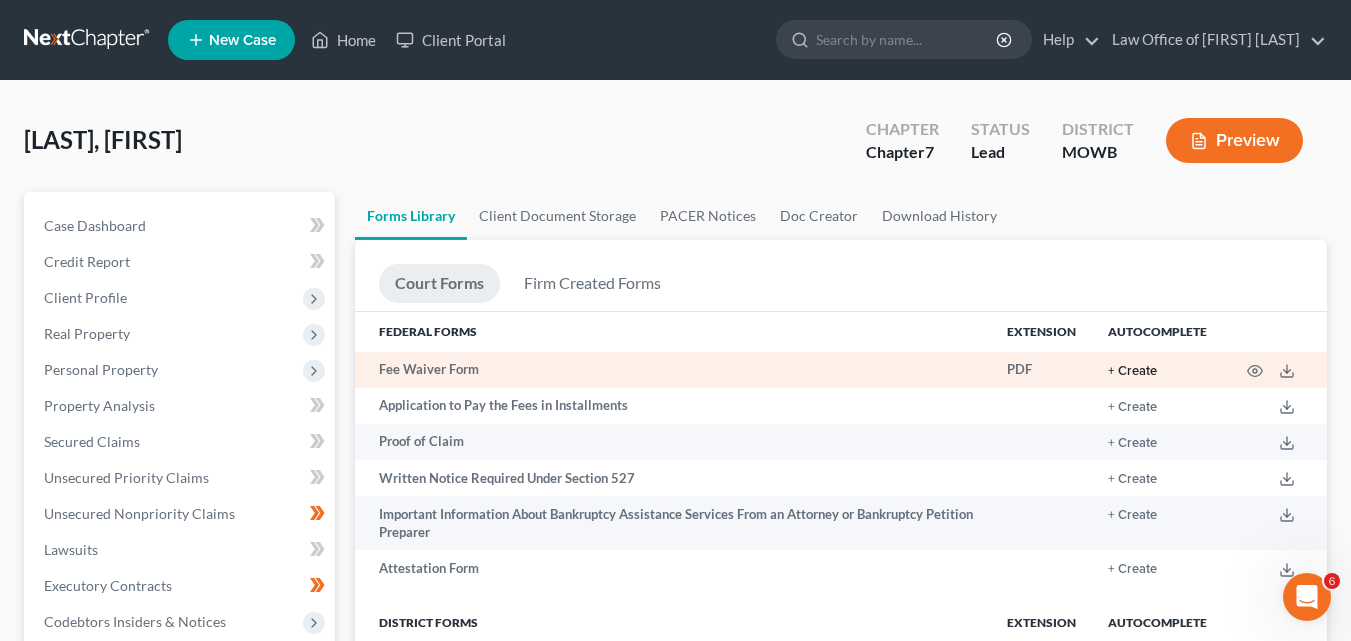 click on "+ Create" at bounding box center [1132, 371] 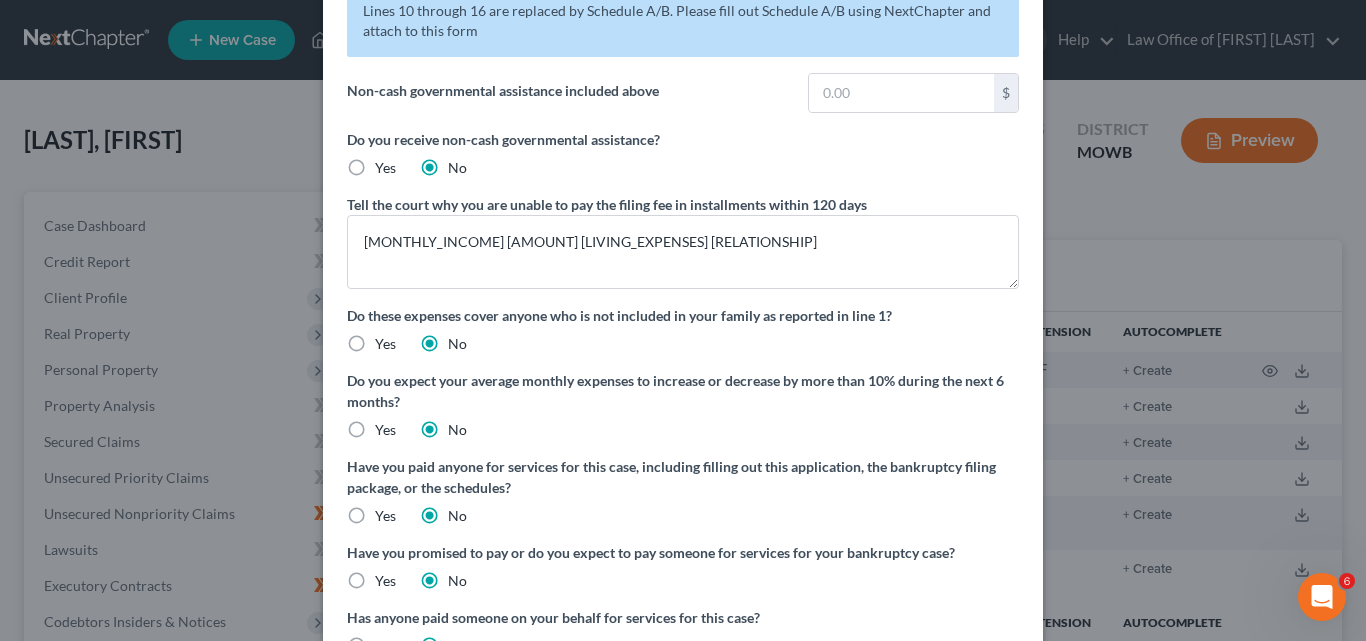 scroll, scrollTop: 100, scrollLeft: 0, axis: vertical 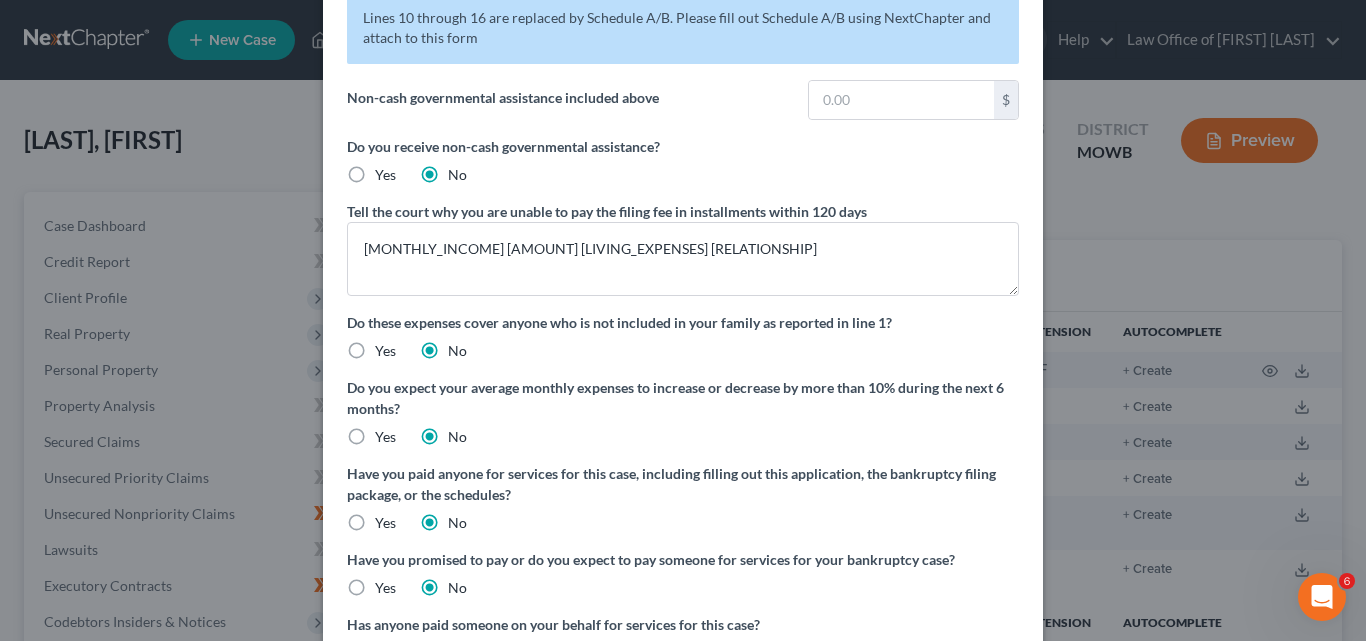 click on "Yes" at bounding box center [385, 175] 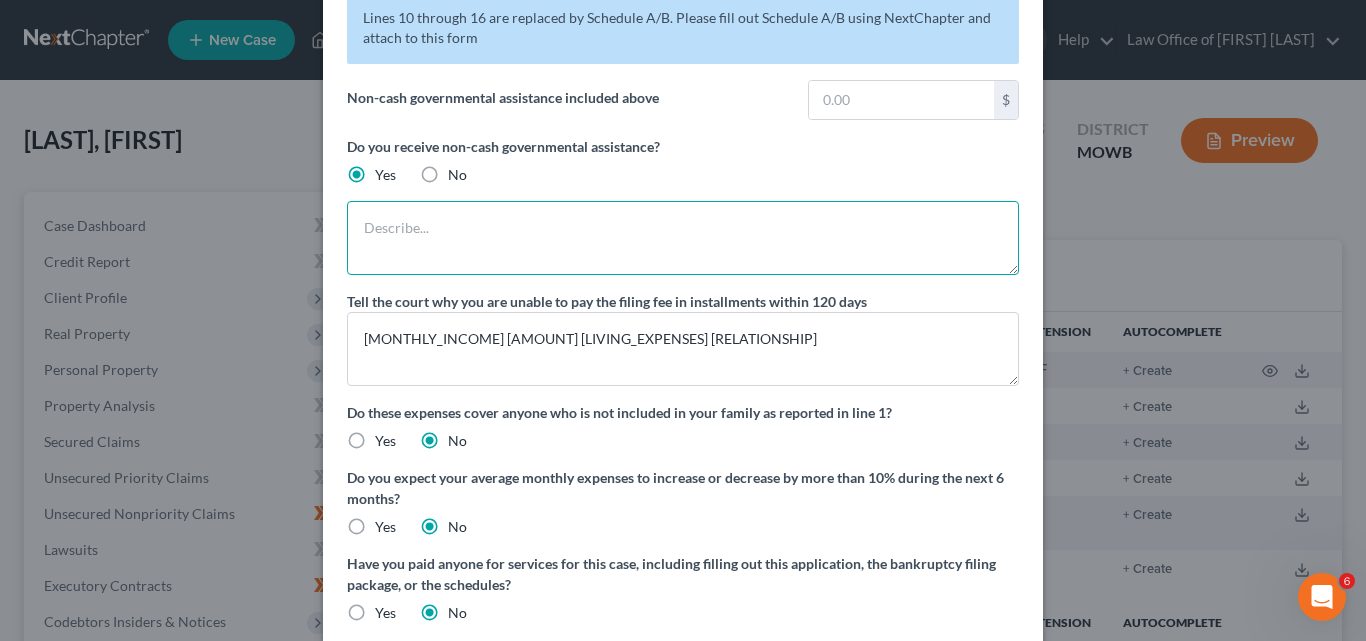 click at bounding box center [683, 238] 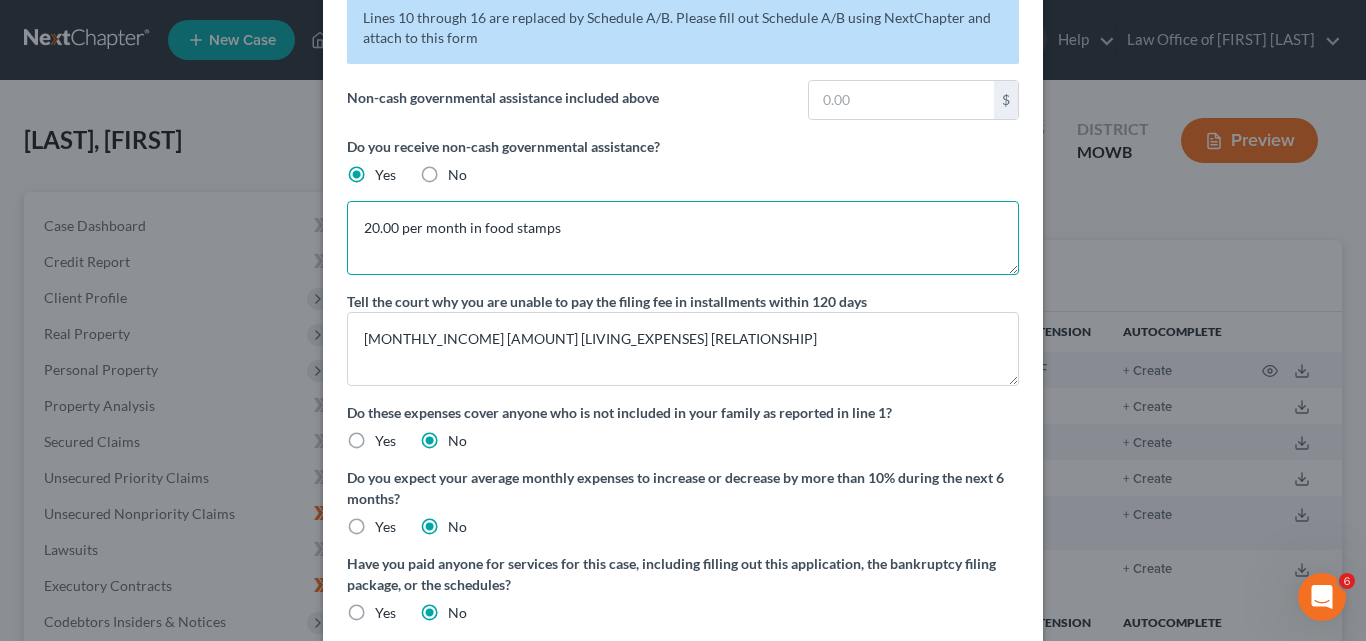 click on "20.00 per month in food stamps" at bounding box center [683, 238] 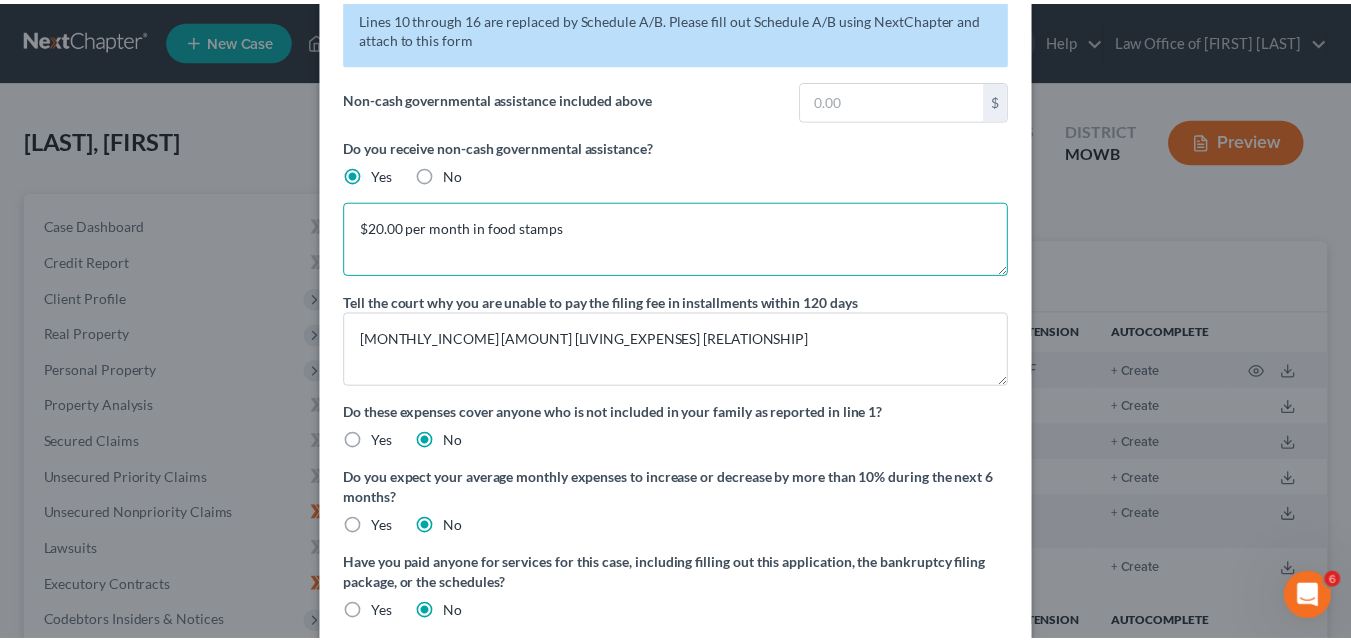 scroll, scrollTop: 373, scrollLeft: 0, axis: vertical 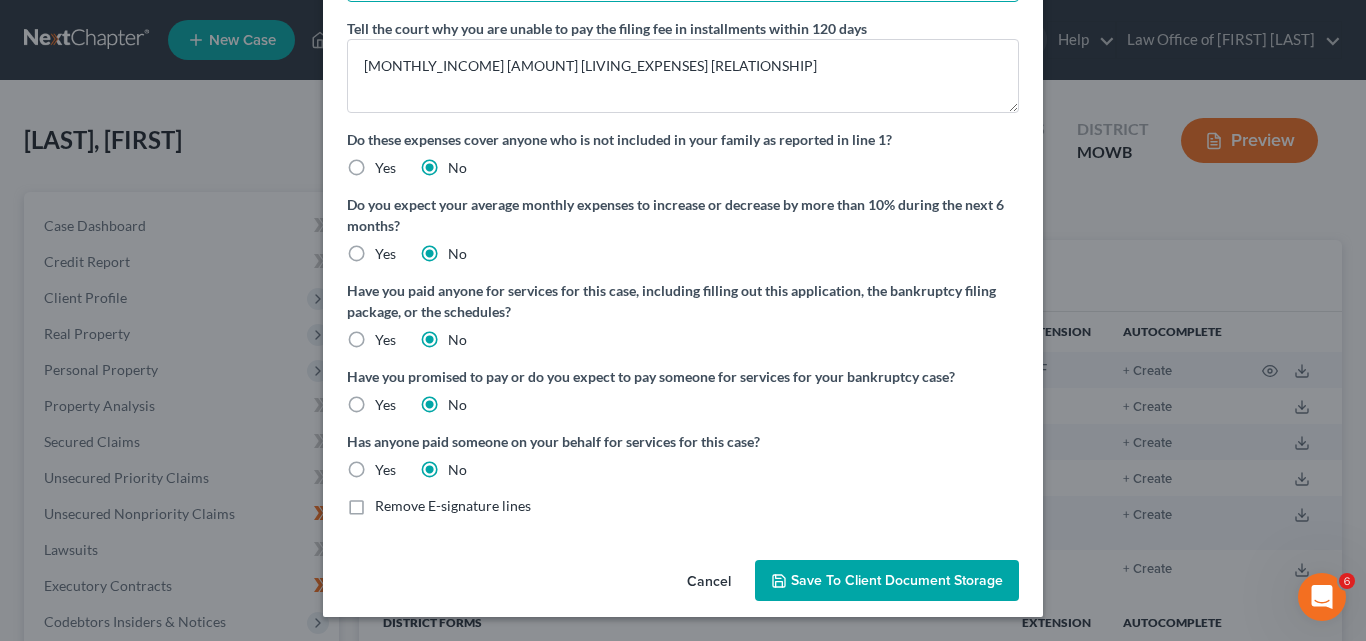 type on "$20.00 per month in food stamps" 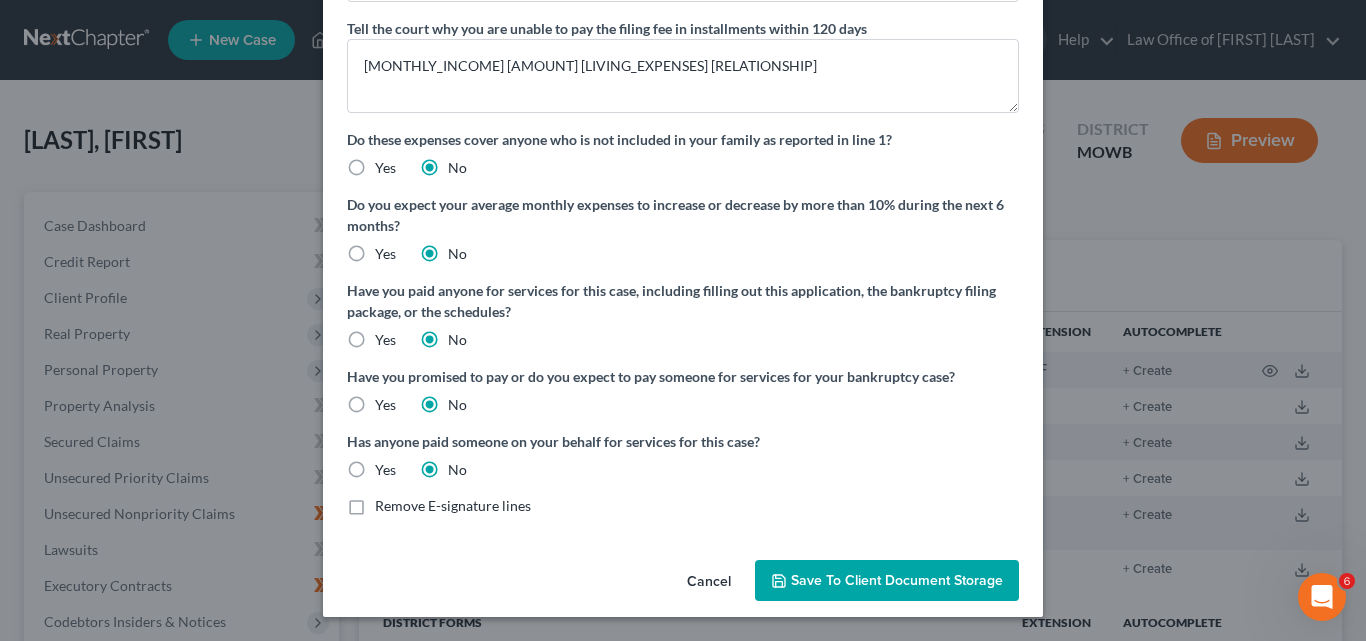 click on "Save to Client Document Storage" at bounding box center (897, 580) 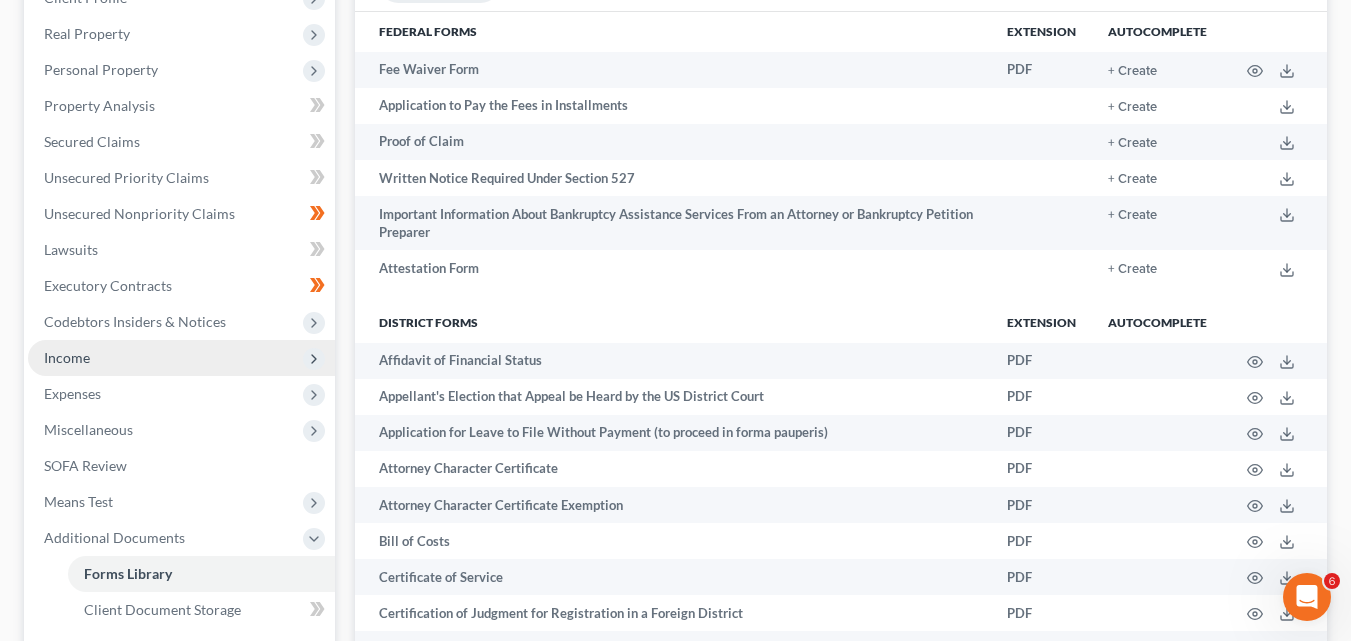 scroll, scrollTop: 500, scrollLeft: 0, axis: vertical 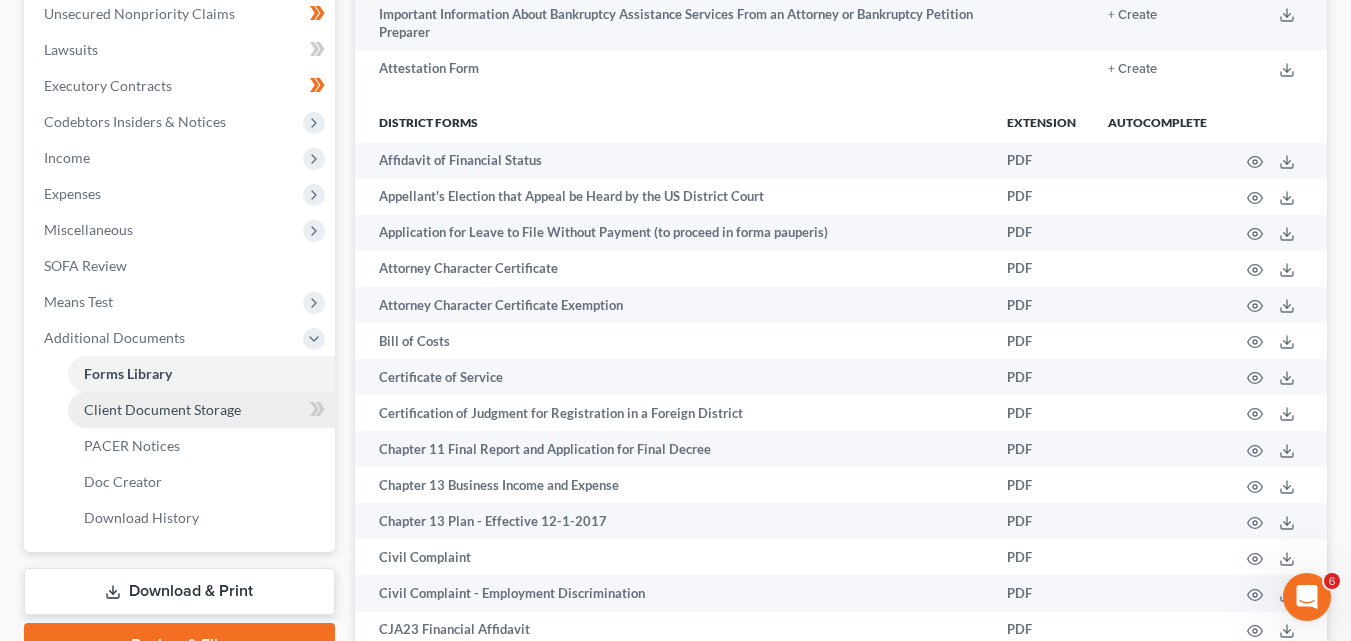 click on "Client Document Storage" at bounding box center [162, 409] 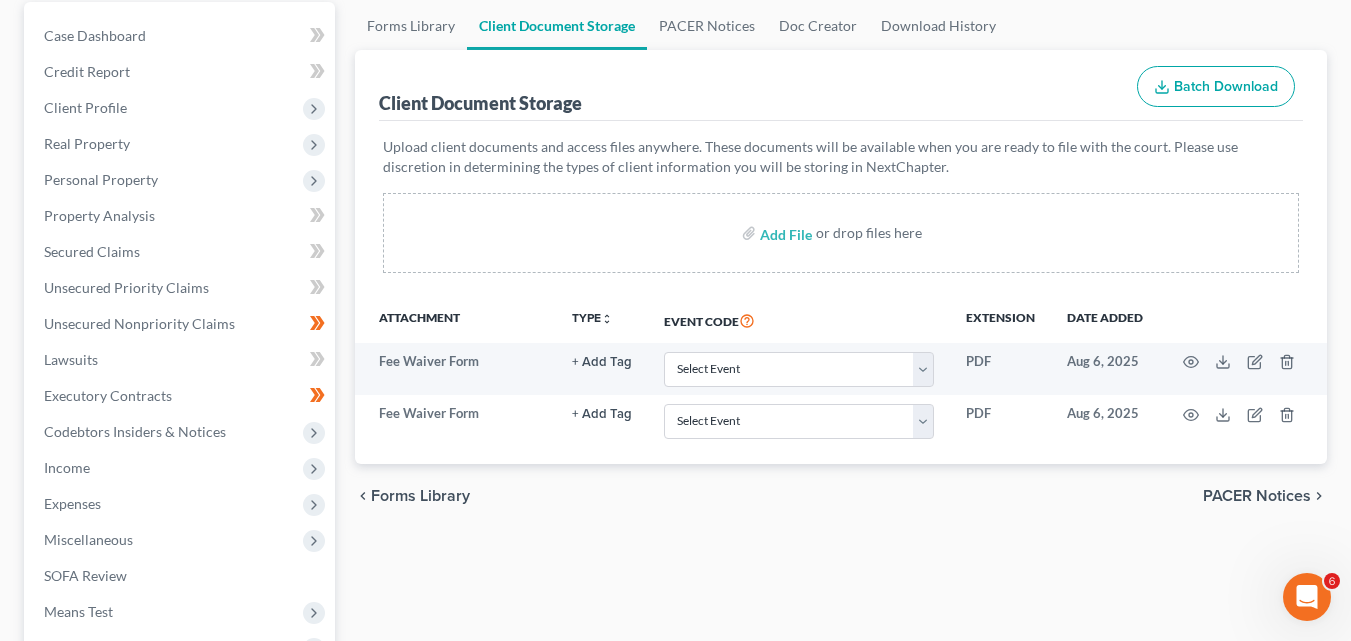 scroll, scrollTop: 200, scrollLeft: 0, axis: vertical 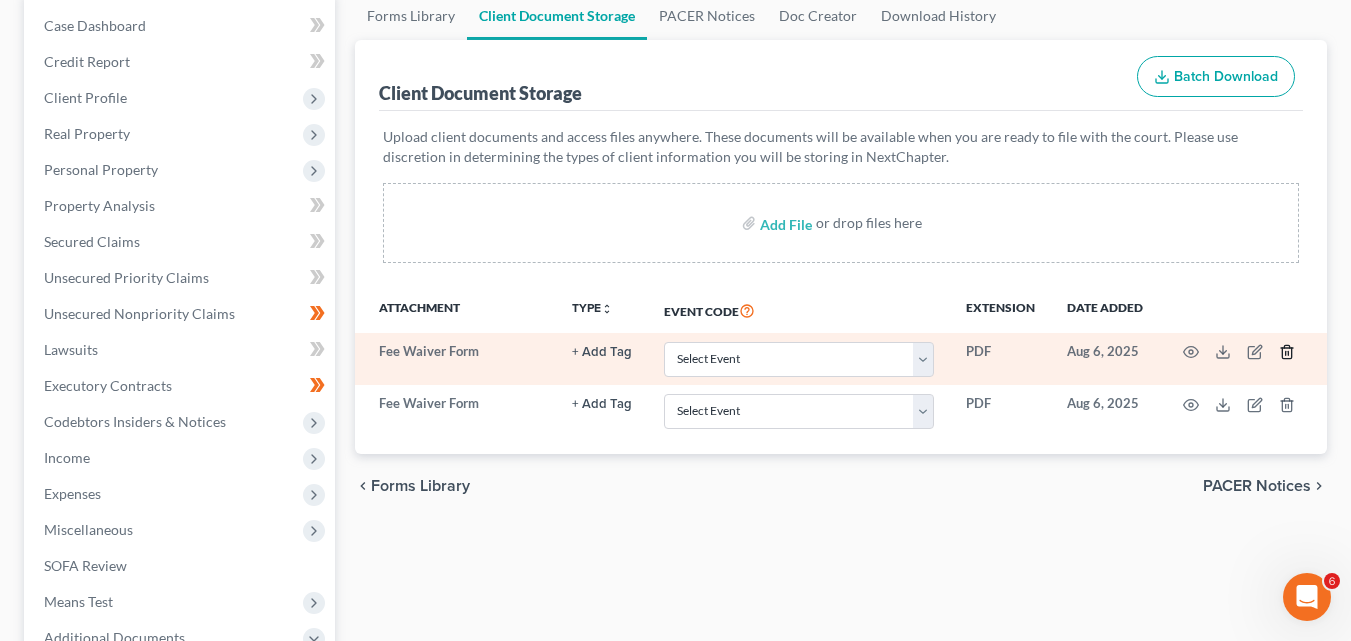 click 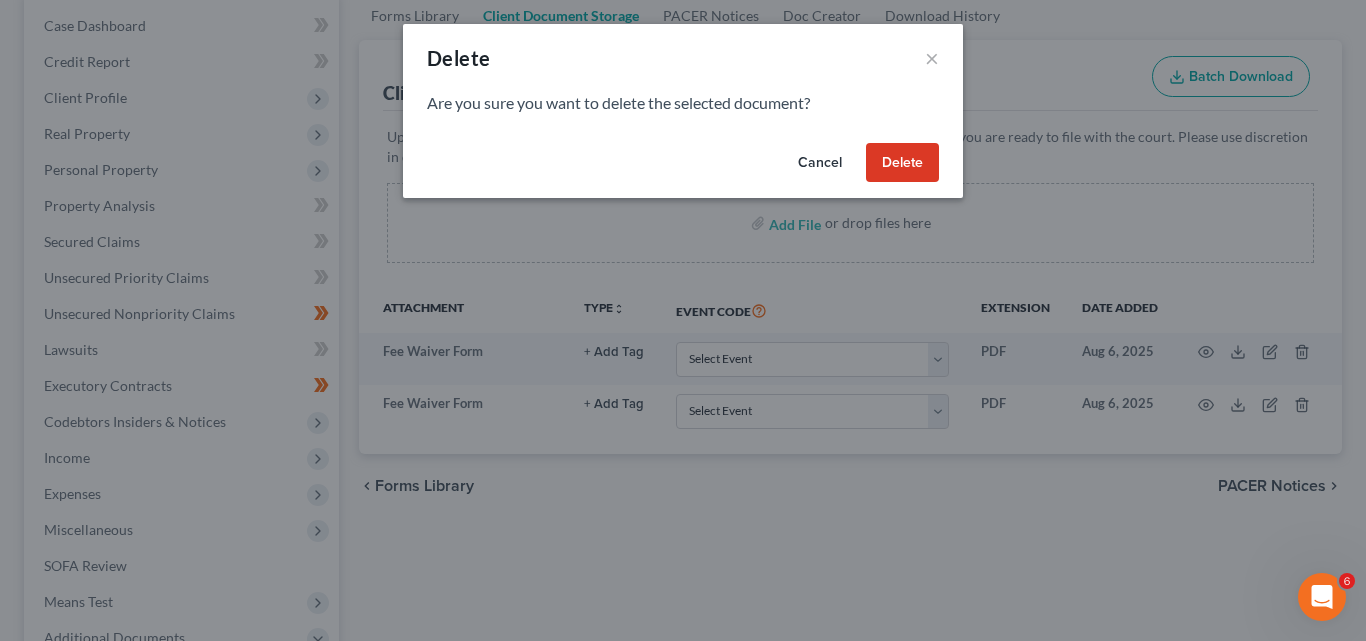 click on "Delete" at bounding box center [902, 163] 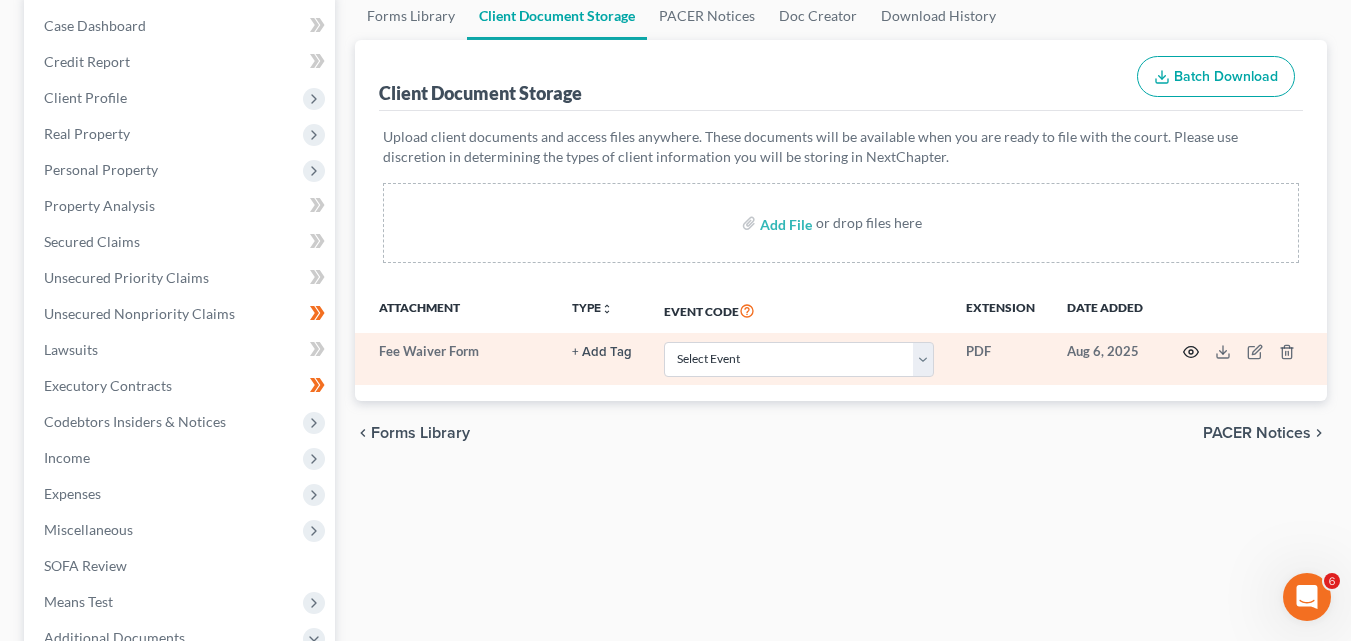 click 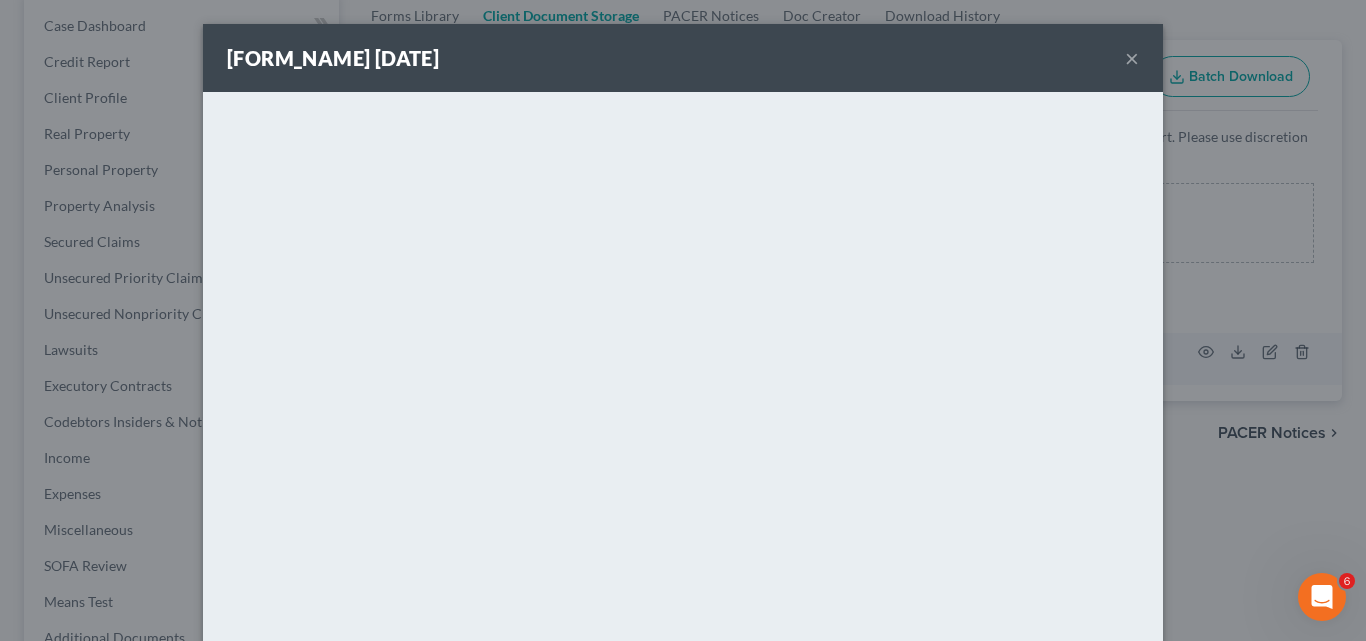click on "×" at bounding box center (1132, 58) 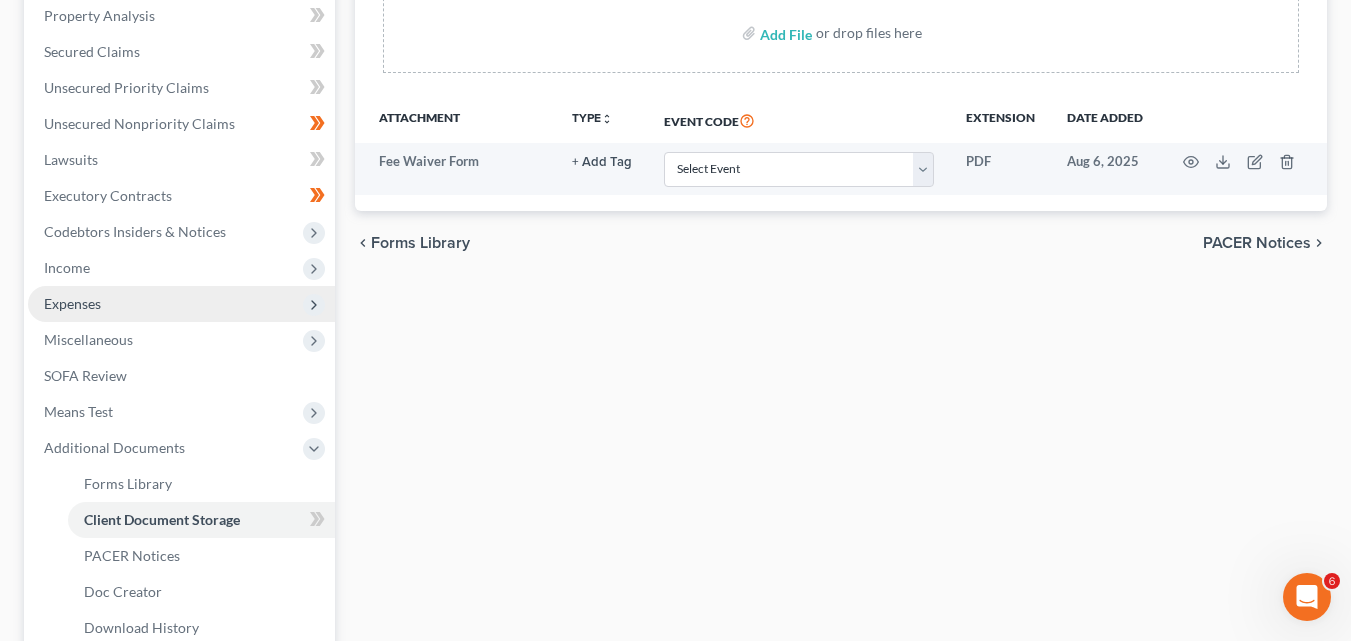scroll, scrollTop: 500, scrollLeft: 0, axis: vertical 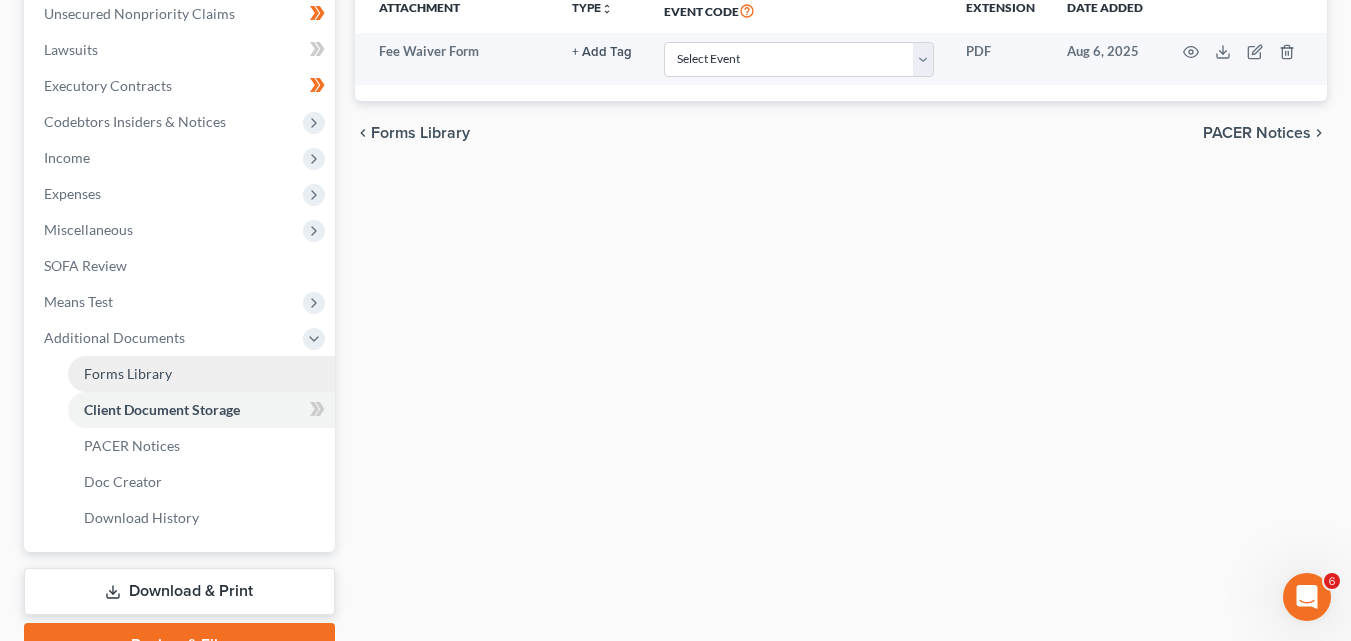 click on "Forms Library" at bounding box center [128, 373] 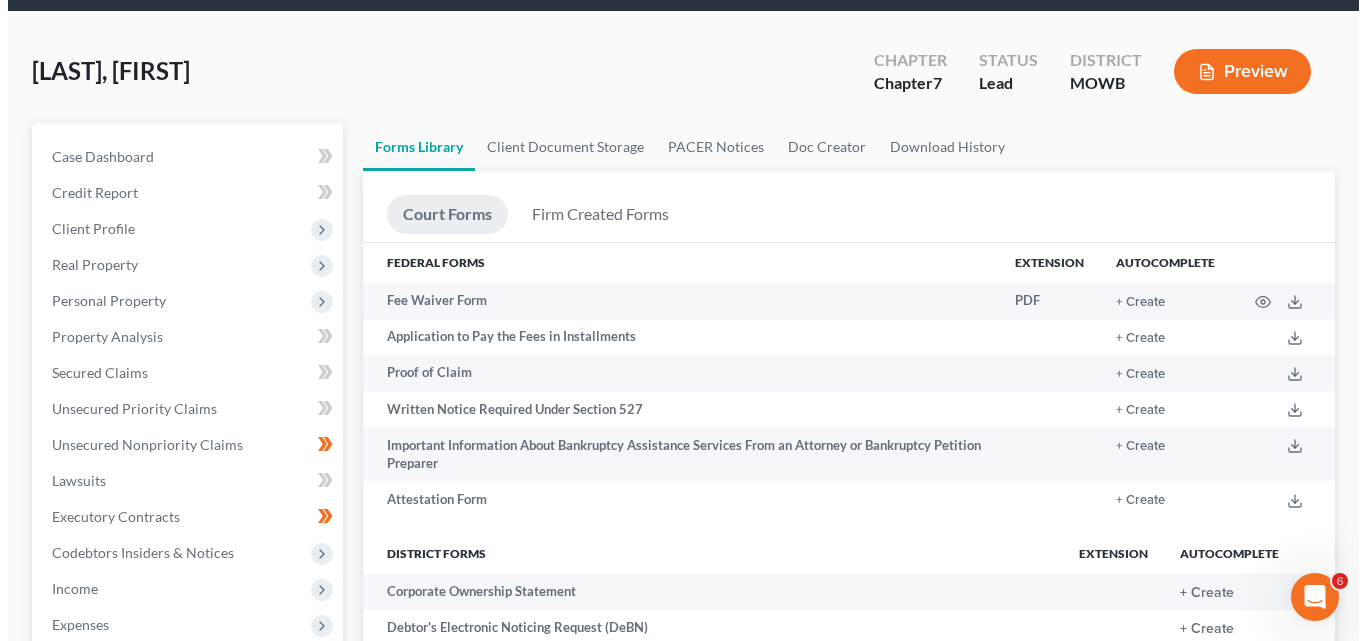scroll, scrollTop: 0, scrollLeft: 0, axis: both 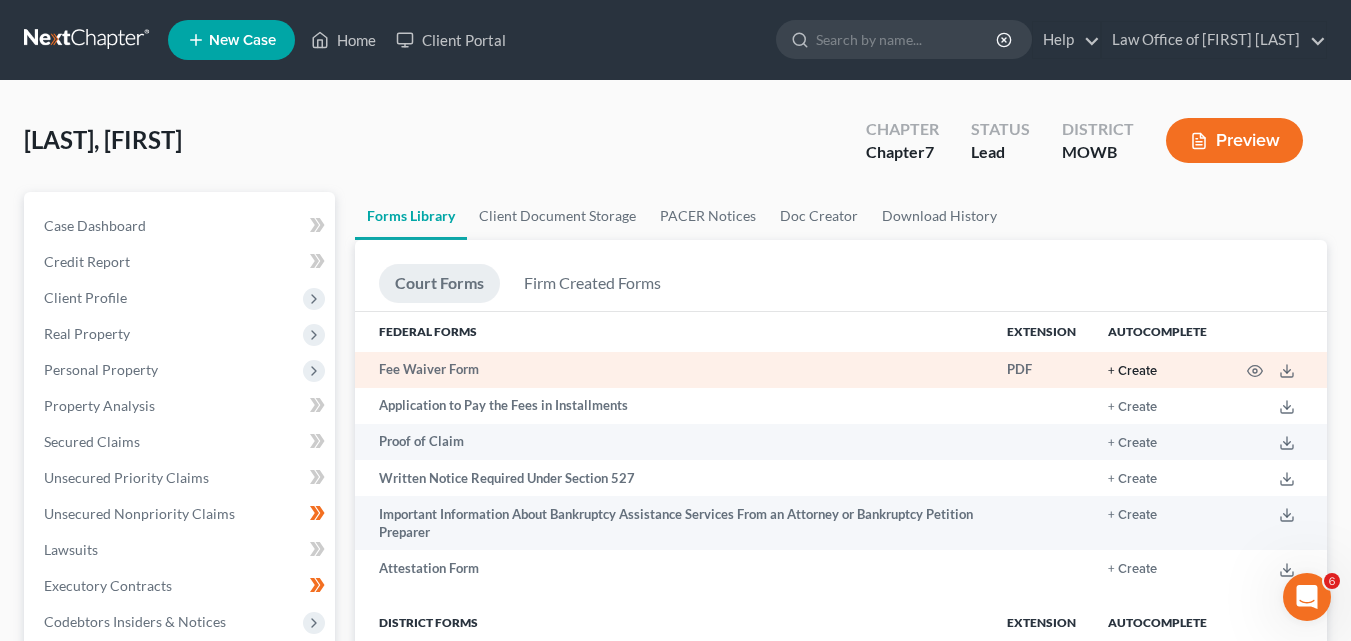 click on "+ Create" at bounding box center (1132, 371) 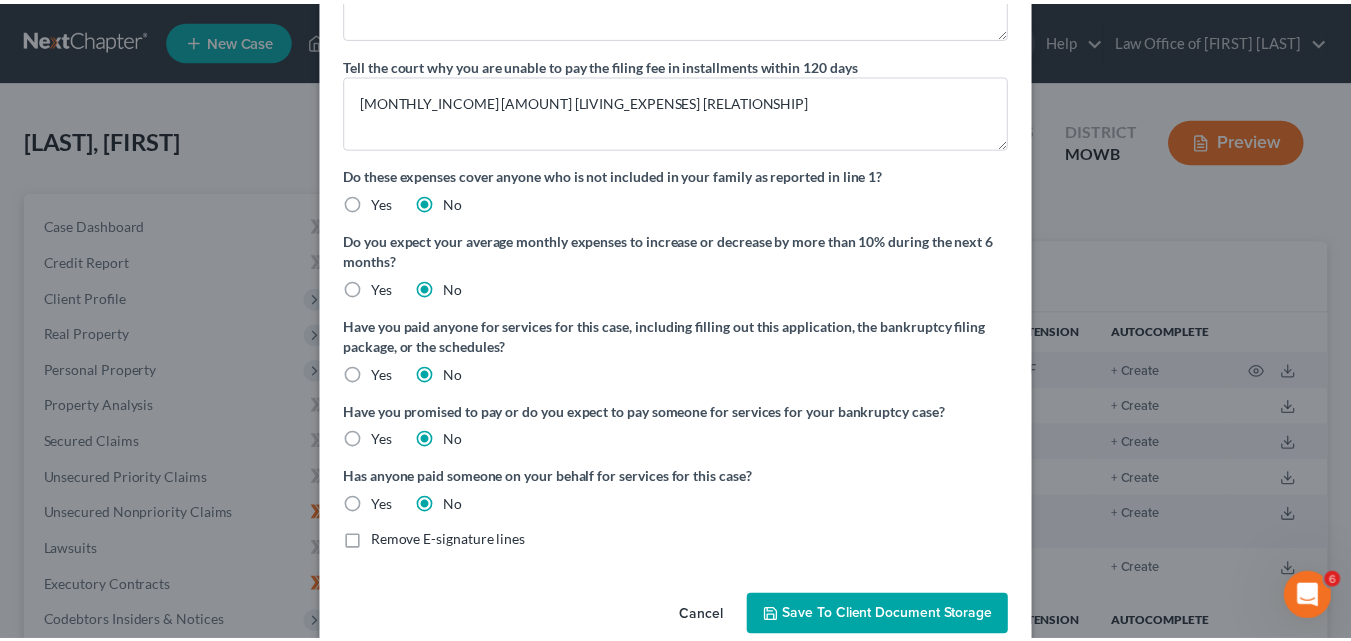 scroll, scrollTop: 373, scrollLeft: 0, axis: vertical 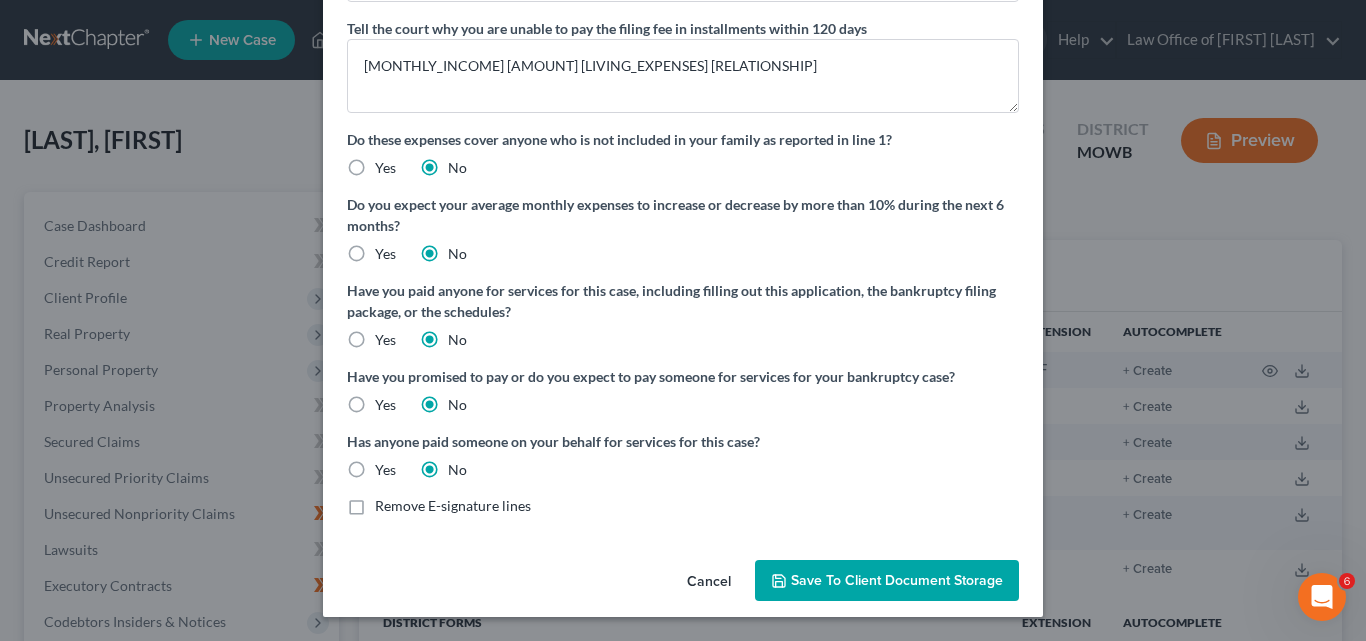 click on "Cancel" at bounding box center (709, 582) 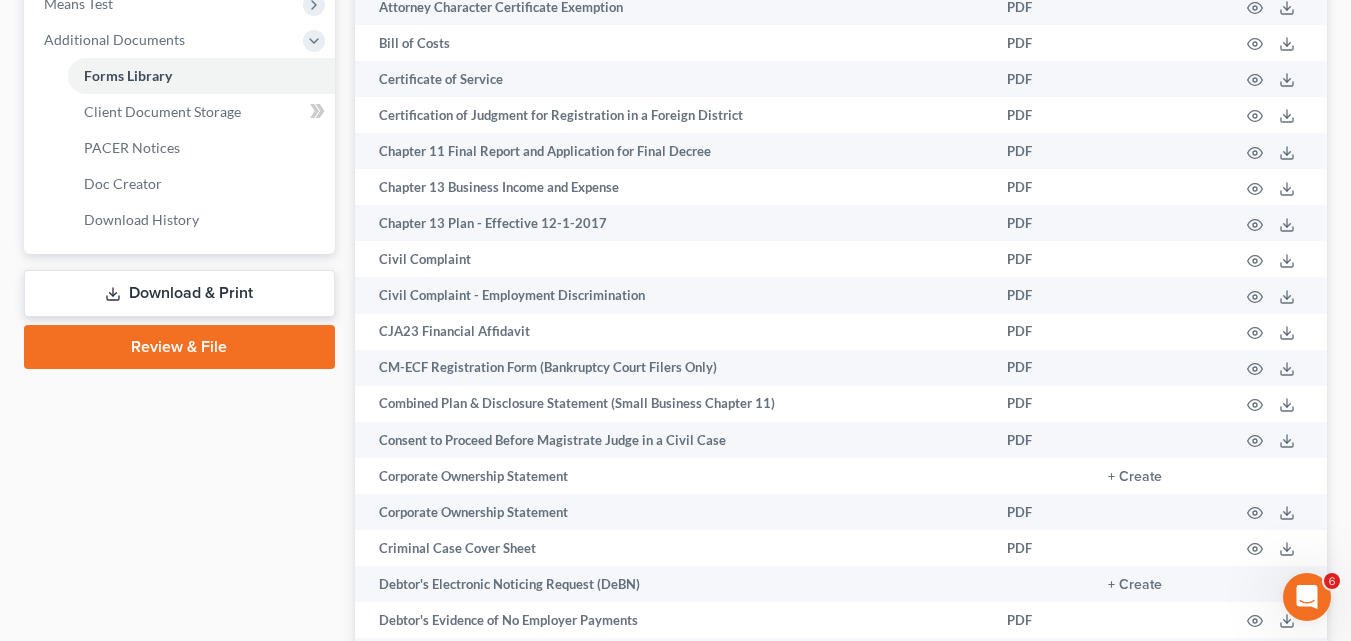 scroll, scrollTop: 800, scrollLeft: 0, axis: vertical 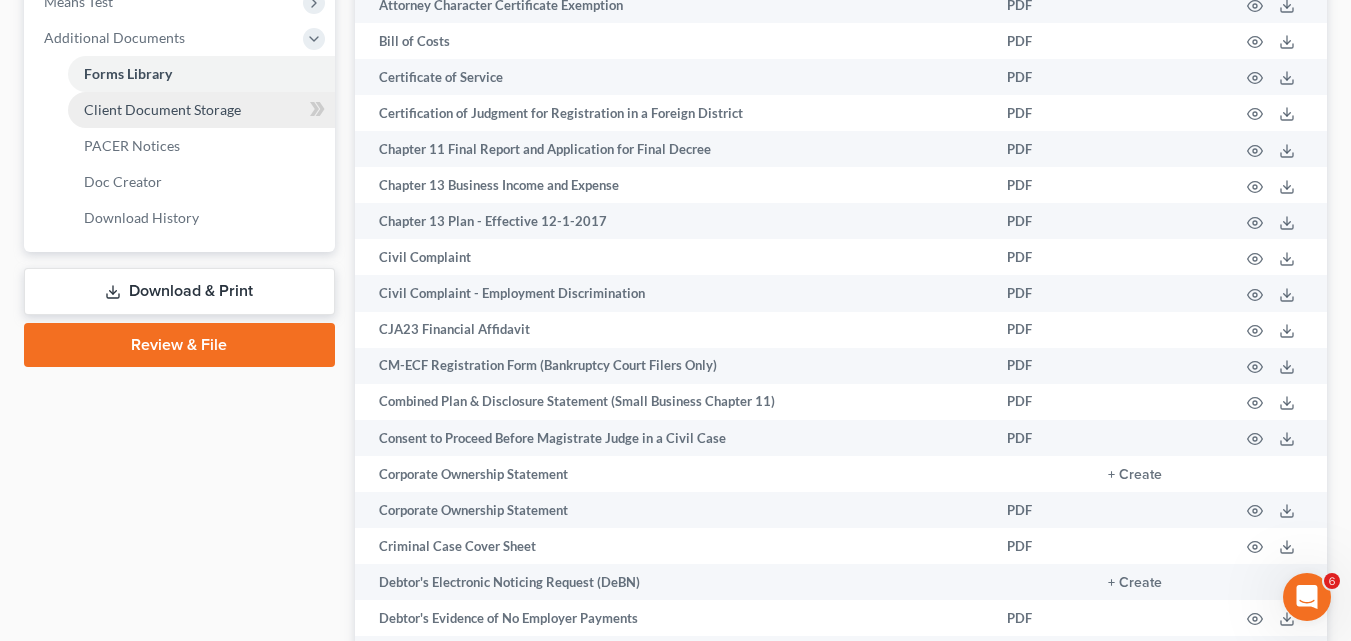 click on "Client Document Storage" at bounding box center [162, 109] 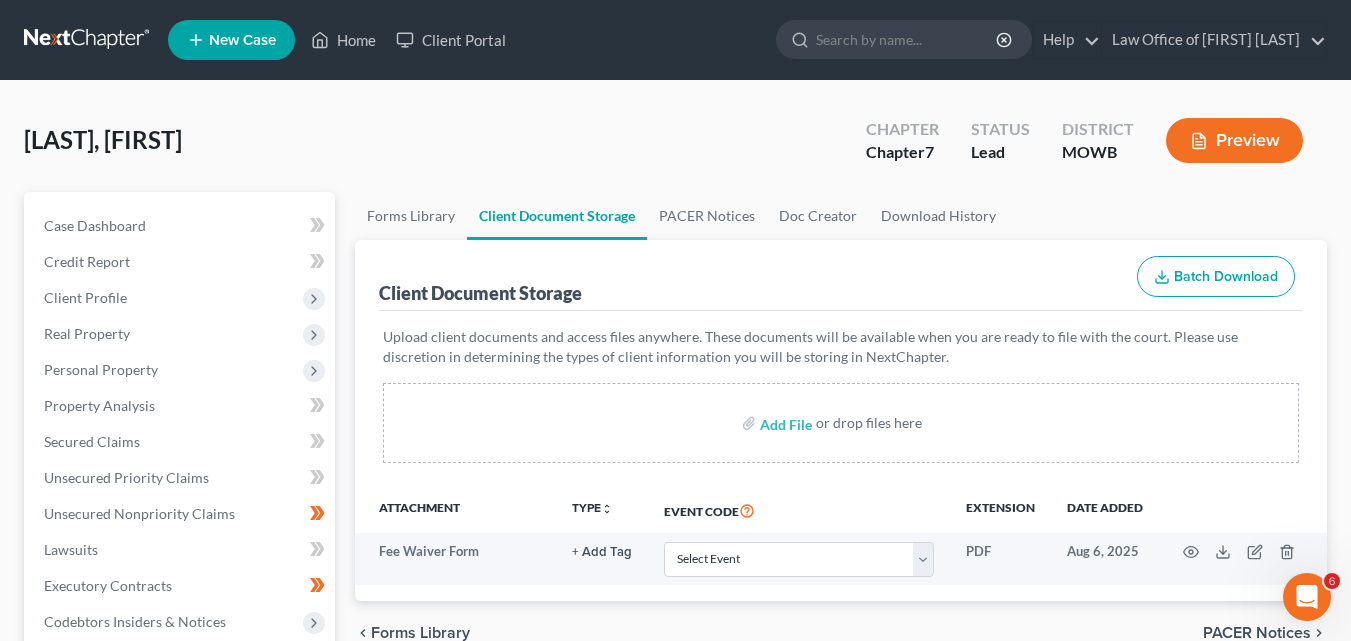scroll, scrollTop: 400, scrollLeft: 0, axis: vertical 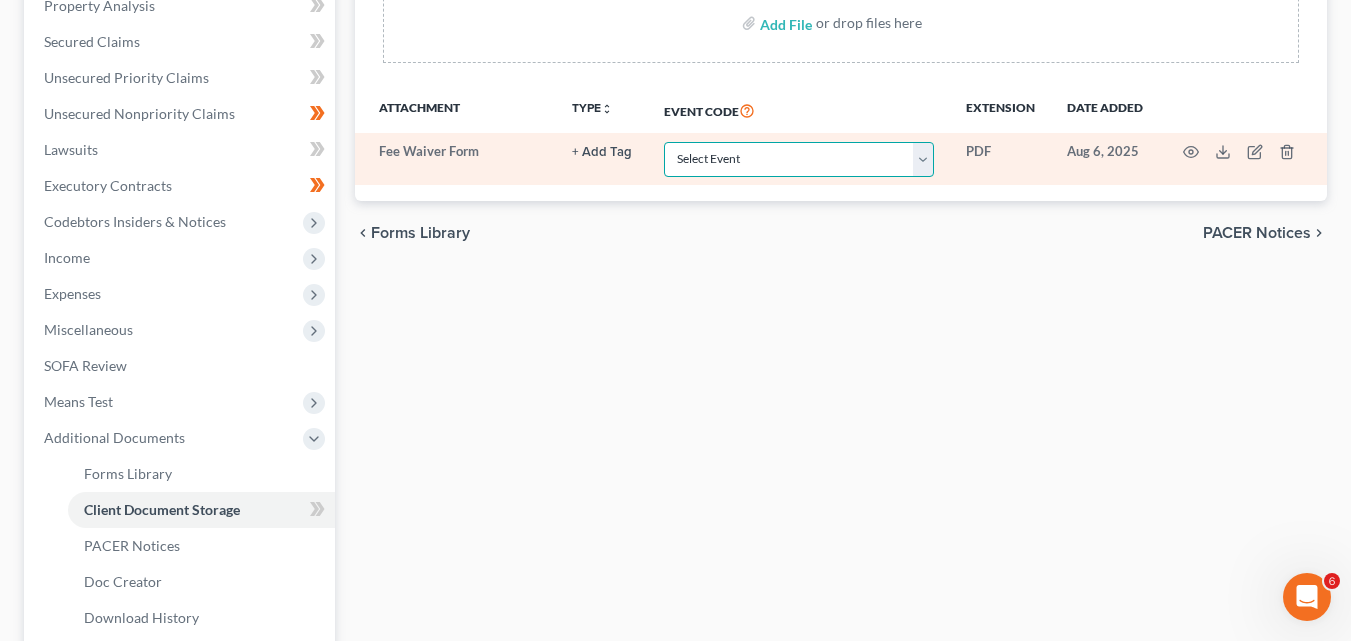 click on "Select Event 20 Largest Unsecured Creditors Affidavit re: NO Tax Returns Amended Matrix Adding Creditors (in PDF) Amended Petition Balance Sheet Certificate of Credit Counseling (NOT Financial Mgmt) Certificate of Service Certificate of Service of CHAPTER 13 PLAN Certification About a Financial Management Course (FMC) Certification re Rights & Responsibilities Agreement (text only) Ch 11 Periodic Report (B26) Ch 11 Statement of Monthly Income Form 122B Ch 13 Calculation of Disposable Income 122C-2 Ch 13 Statement of Monthly Income 122C-1 Ch 7 Means Test Calculation 122A-2 Ch 7 Statements - Monthly Income (122A-1) / Exemption Presumption of Abuse (122A-1Supp) Chapter 11 Final Report and Account Chapter 11 Subchapter V Pre-Status Conference Report Chapter 13 Plan Corporate Ownership Statement Debtor Election of Small Business Designation Debtor Evidence of Employer Payments Received Debtor Evidence of NO Employer Payments Declaration About Individual Debtor's Schedules Declaration Re: Electronic Filing" at bounding box center [799, 159] 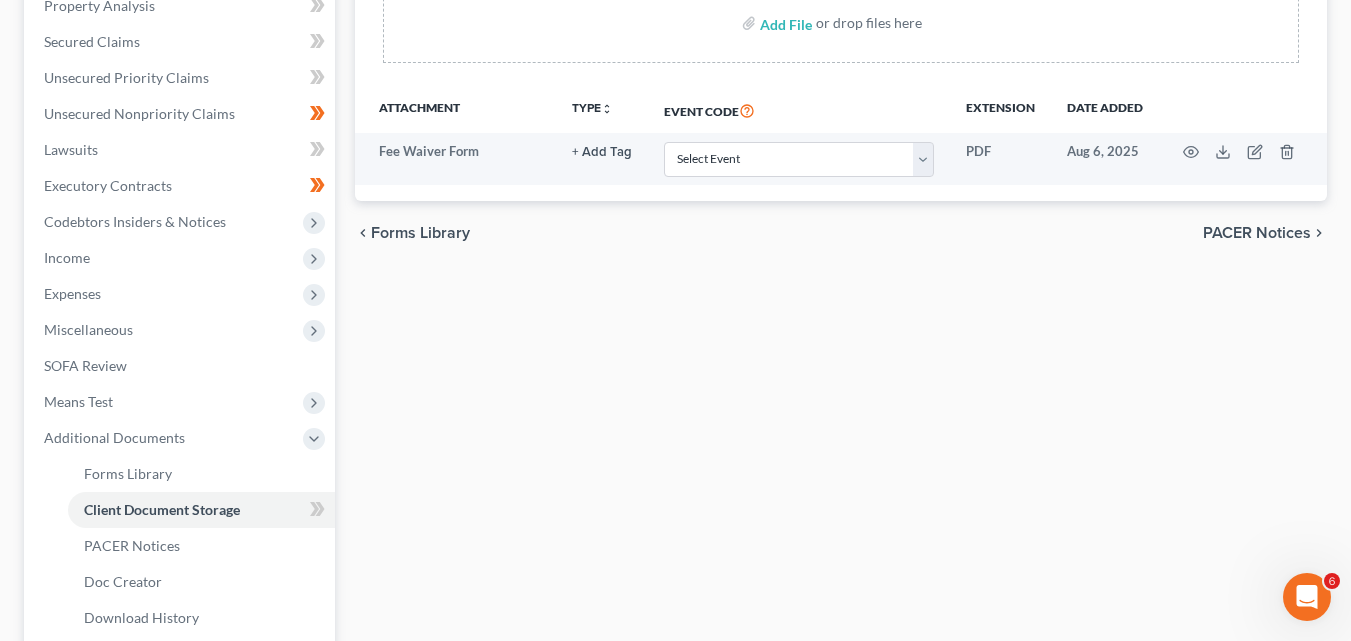 click on "Forms Library
Client Document Storage
PACER Notices
Doc Creator
Download History
Client Document Storage
Batch Download
Upload client documents and access files anywhere. These documents will be available when you are ready to file with the court. Please use discretion in determining the types of client information you will be storing in NextChapter.
Add File
or drop files here
Attachment TYPE unfold_more NONE Hearing Notice Proof of Claim Event Code  Extension Date added Fee Waiver Form + Add Tag Select an option or create one Hearing Notice Proof of Claim Select Event 20 Largest Unsecured Creditors Affidavit re: NO Tax Returns Amended Matrix Adding Creditors (in PDF) Amended Petition Balance Sheet Certificate of Credit Counseling (NOT Financial Mgmt) Certificate of Service Certificate of Service of CHAPTER 13 PLAN Certification About a Financial Management Course (FMC) Chapter 13 Plan" at bounding box center [841, 279] 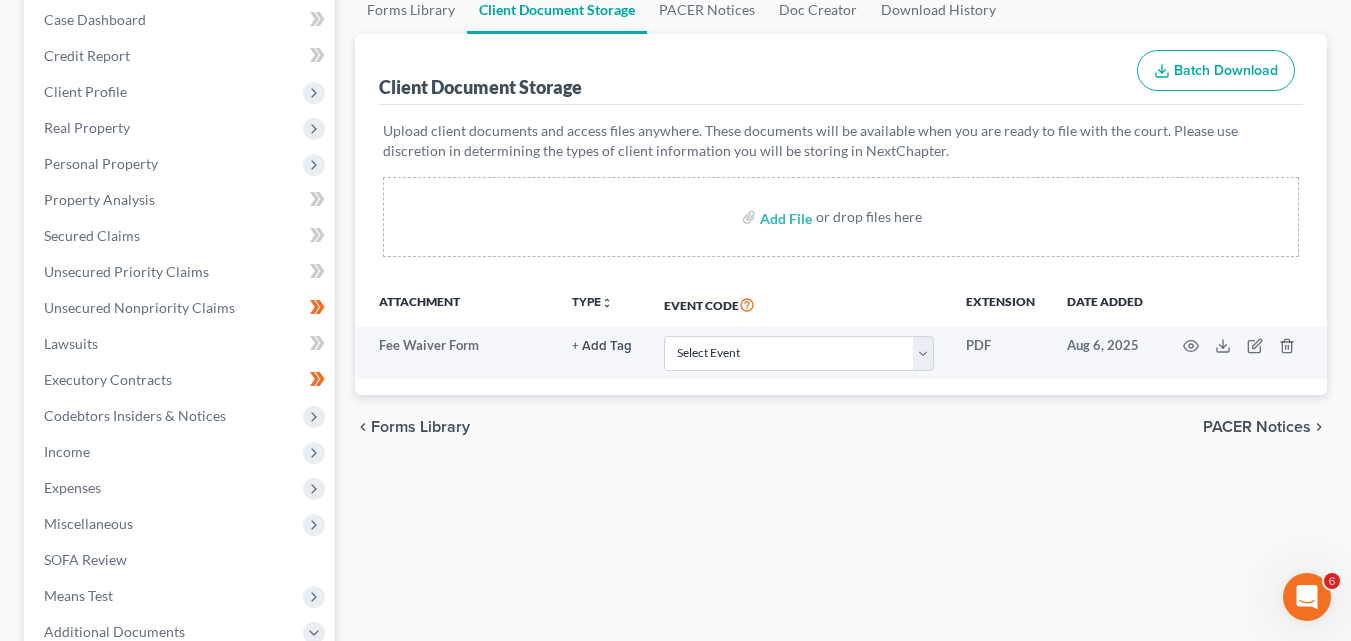 scroll, scrollTop: 200, scrollLeft: 0, axis: vertical 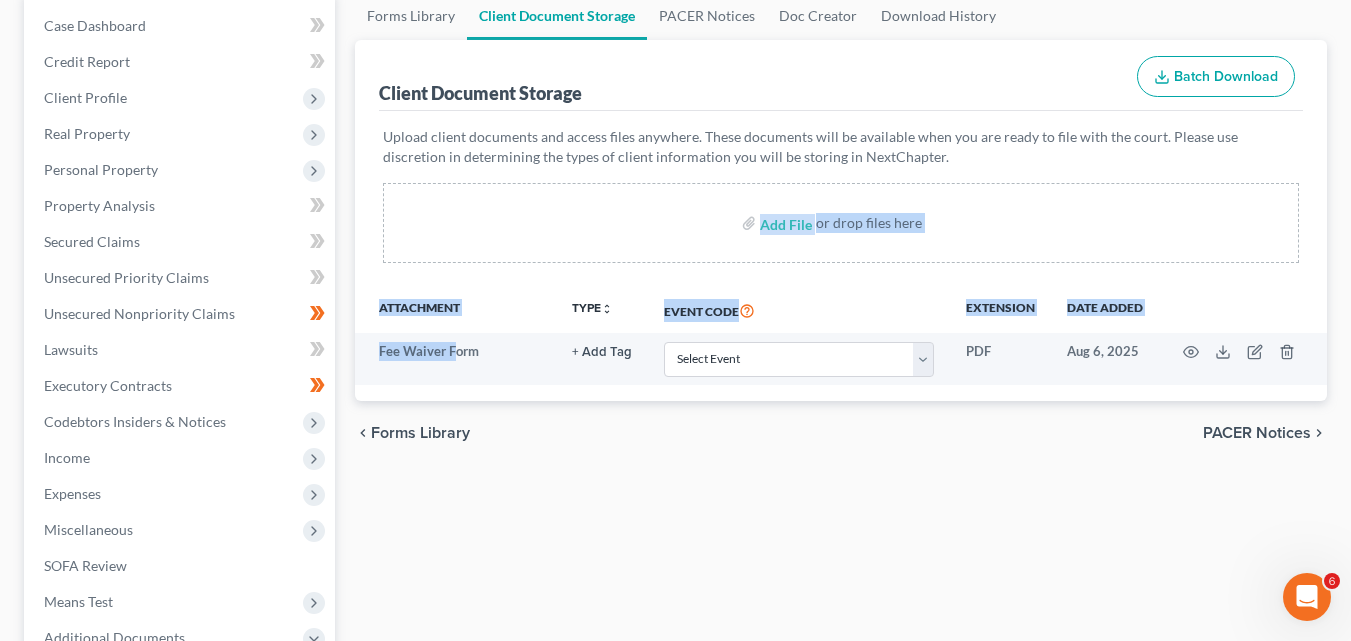 drag, startPoint x: 456, startPoint y: 357, endPoint x: 550, endPoint y: 194, distance: 188.16217 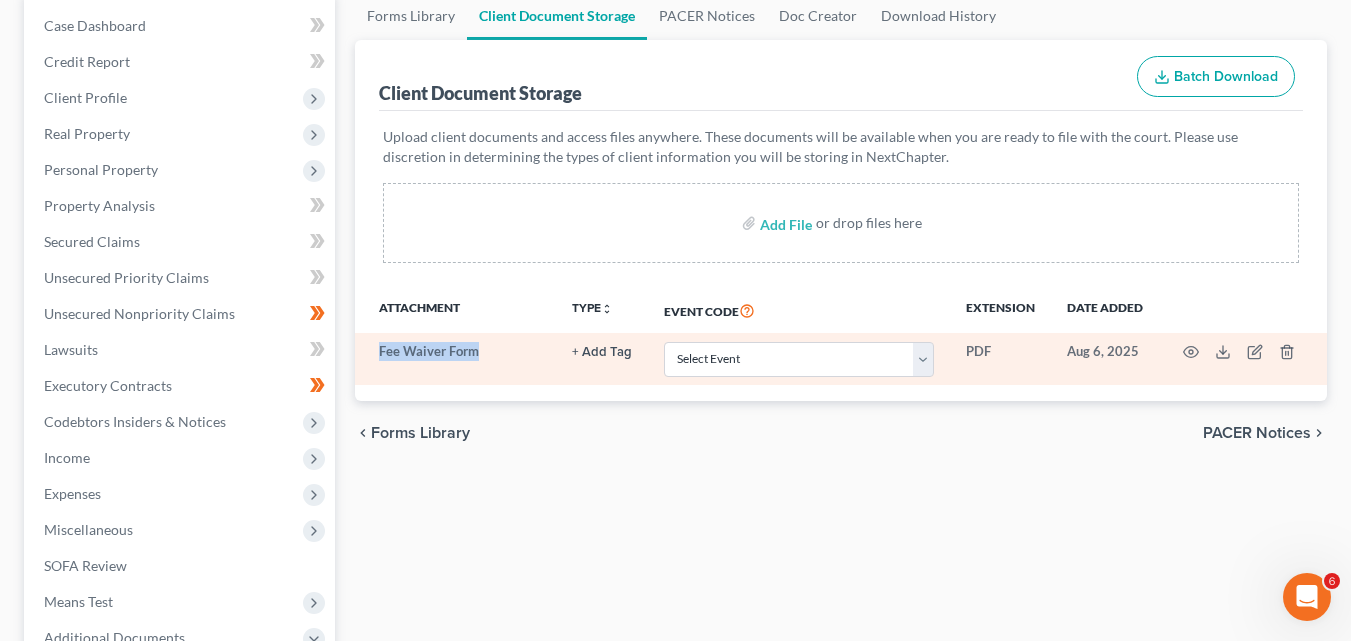 drag, startPoint x: 482, startPoint y: 353, endPoint x: 375, endPoint y: 356, distance: 107.042046 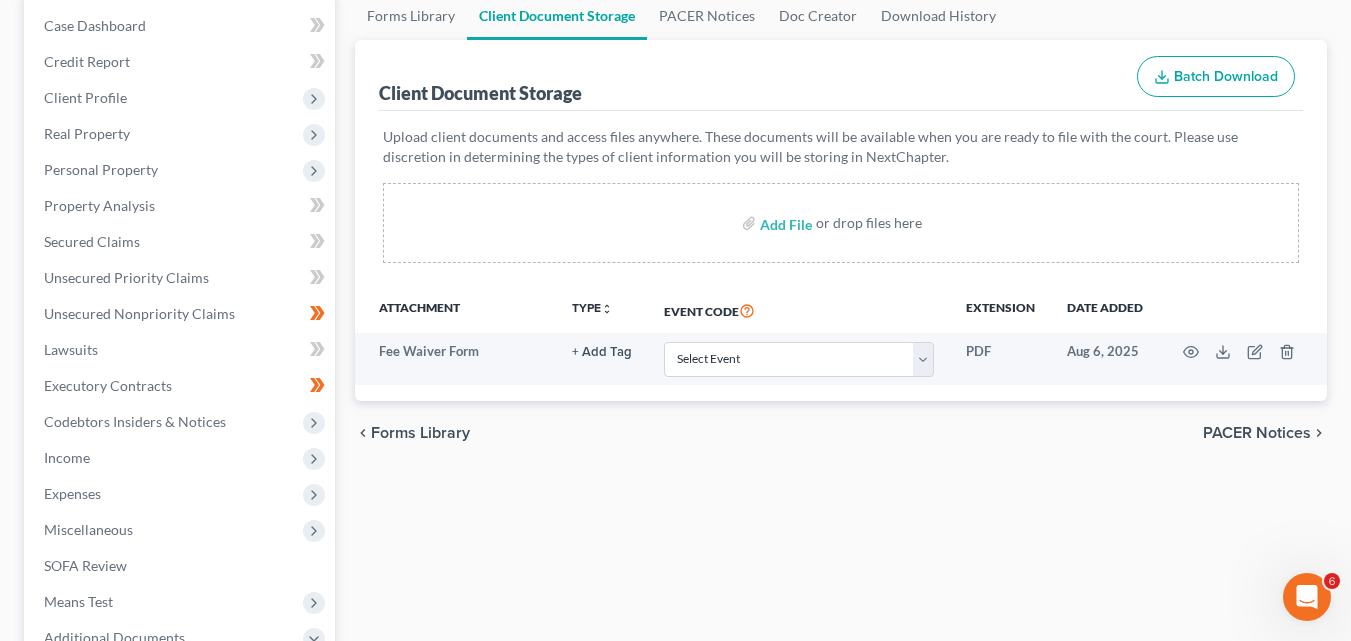click on "Add File
or drop files here" at bounding box center [841, 223] 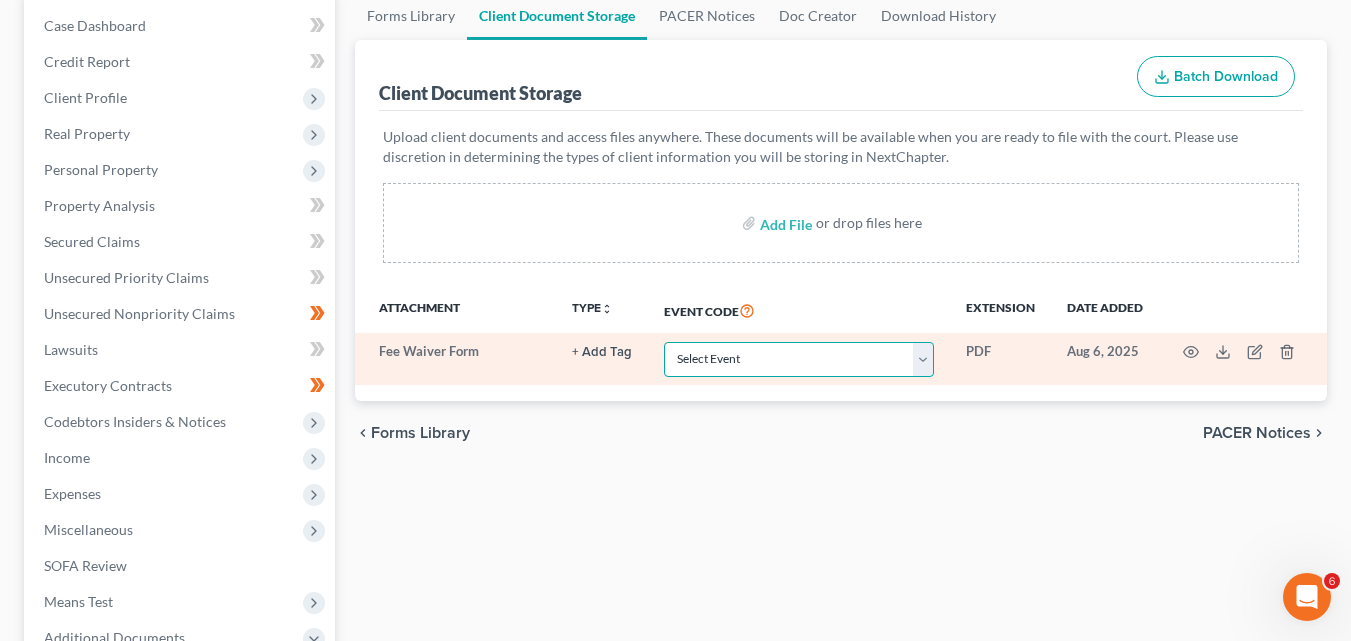 click on "Select Event 20 Largest Unsecured Creditors Affidavit re: NO Tax Returns Amended Matrix Adding Creditors (in PDF) Amended Petition Balance Sheet Certificate of Credit Counseling (NOT Financial Mgmt) Certificate of Service Certificate of Service of CHAPTER 13 PLAN Certification About a Financial Management Course (FMC) Certification re Rights & Responsibilities Agreement (text only) Ch 11 Periodic Report (B26) Ch 11 Statement of Monthly Income Form 122B Ch 13 Calculation of Disposable Income 122C-2 Ch 13 Statement of Monthly Income 122C-1 Ch 7 Means Test Calculation 122A-2 Ch 7 Statements - Monthly Income (122A-1) / Exemption Presumption of Abuse (122A-1Supp) Chapter 11 Final Report and Account Chapter 11 Subchapter V Pre-Status Conference Report Chapter 13 Plan Corporate Ownership Statement Debtor Election of Small Business Designation Debtor Evidence of Employer Payments Received Debtor Evidence of NO Employer Payments Declaration About Individual Debtor's Schedules Declaration Re: Electronic Filing" at bounding box center [799, 359] 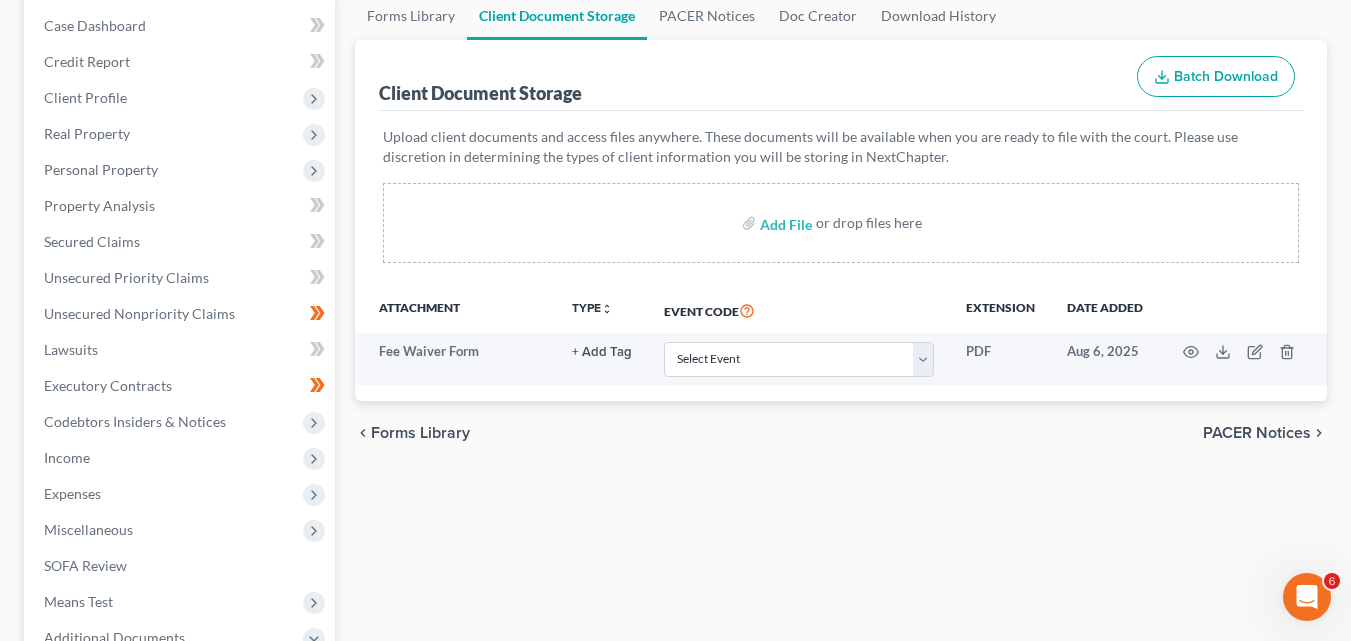 click on "chevron_left
Forms Library
PACER Notices
chevron_right" at bounding box center (841, 433) 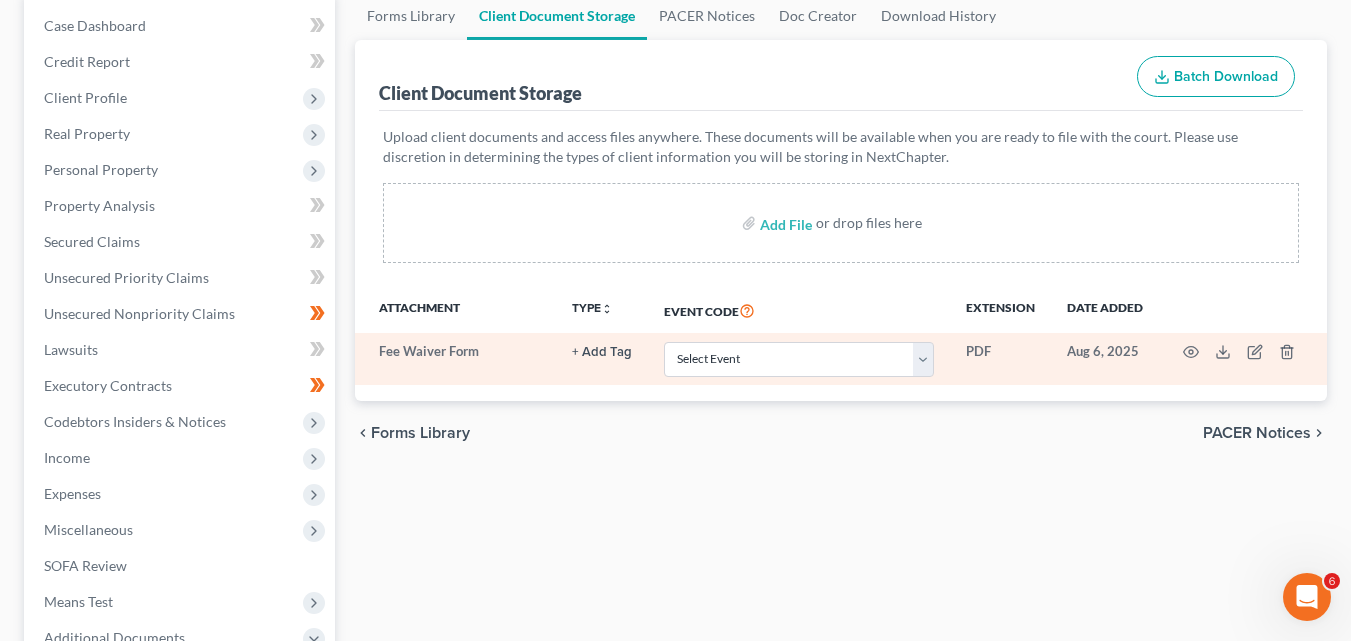 click on "+ Add Tag" at bounding box center (602, 352) 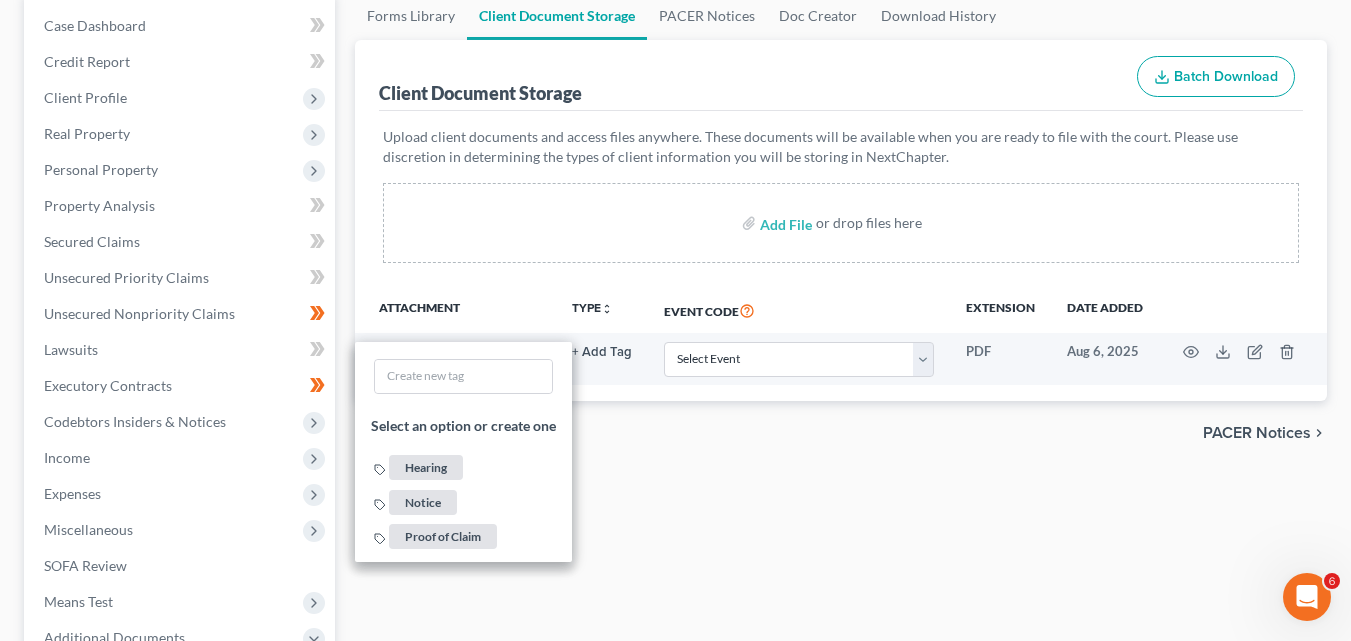 click on "Forms Library
Client Document Storage
PACER Notices
Doc Creator
Download History
Client Document Storage
Batch Download
Upload client documents and access files anywhere. These documents will be available when you are ready to file with the court. Please use discretion in determining the types of client information you will be storing in NextChapter.
Add File
or drop files here
Attachment TYPE unfold_more NONE Hearing Notice Proof of Claim Event Code  Extension Date added Fee Waiver Form + Add Tag Select an option or create one Hearing Notice Proof of Claim Select Event 20 Largest Unsecured Creditors Affidavit re: NO Tax Returns Amended Matrix Adding Creditors (in PDF) Amended Petition Balance Sheet Certificate of Credit Counseling (NOT Financial Mgmt) Certificate of Service Certificate of Service of CHAPTER 13 PLAN Certification About a Financial Management Course (FMC) Chapter 13 Plan" at bounding box center (841, 479) 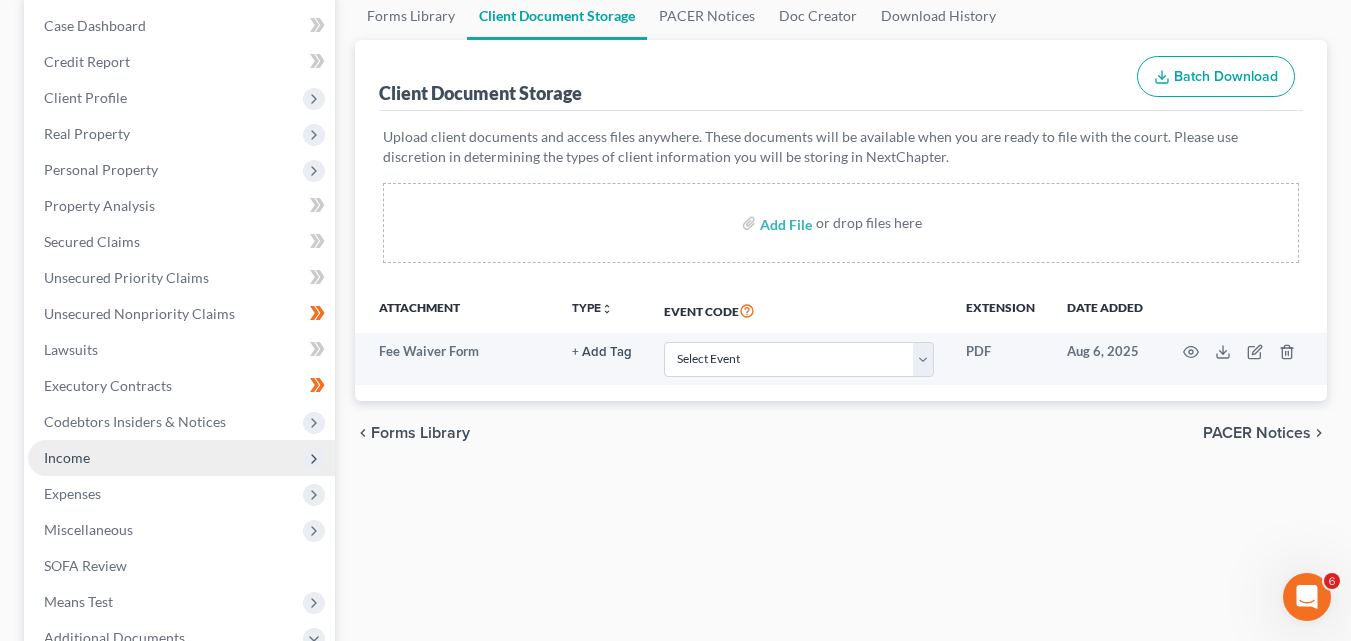 scroll, scrollTop: 500, scrollLeft: 0, axis: vertical 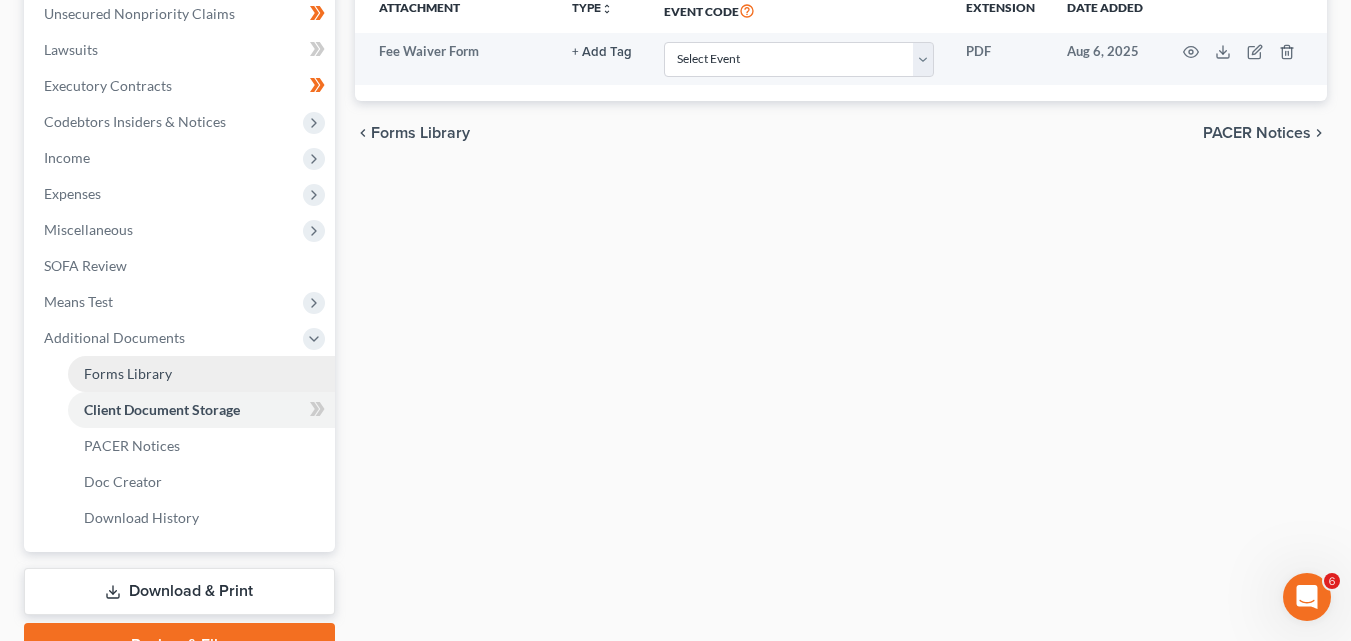 click on "Forms Library" at bounding box center (128, 373) 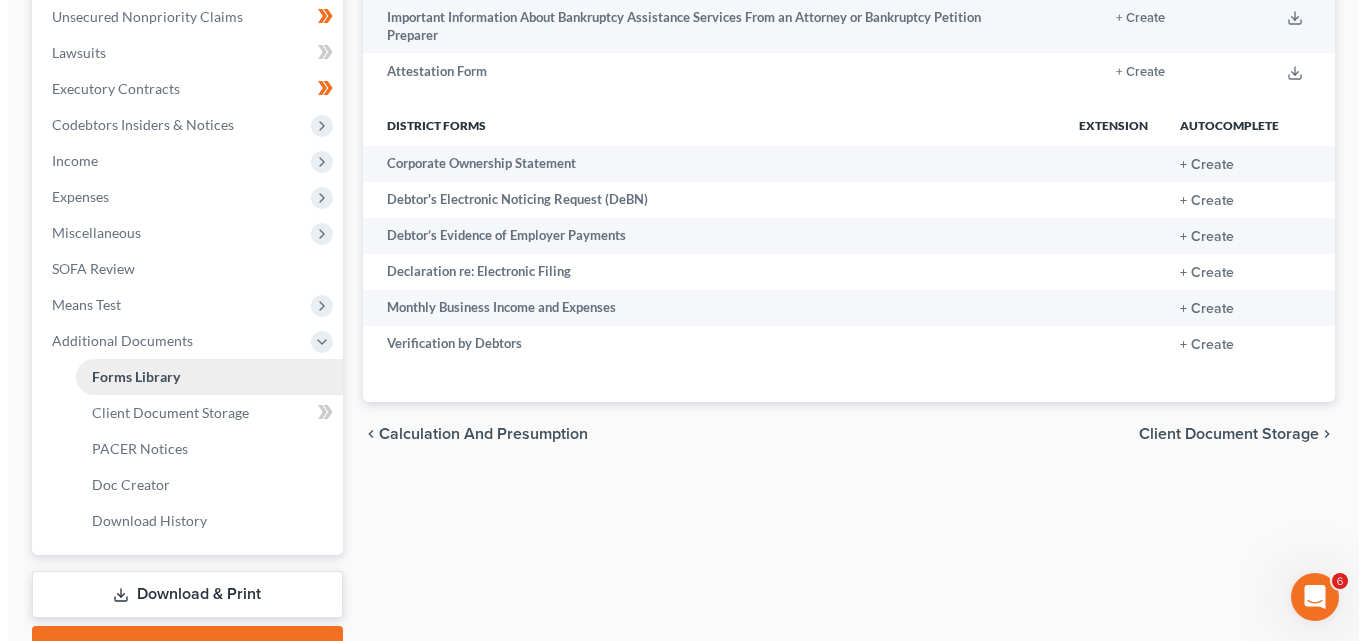 scroll, scrollTop: 0, scrollLeft: 0, axis: both 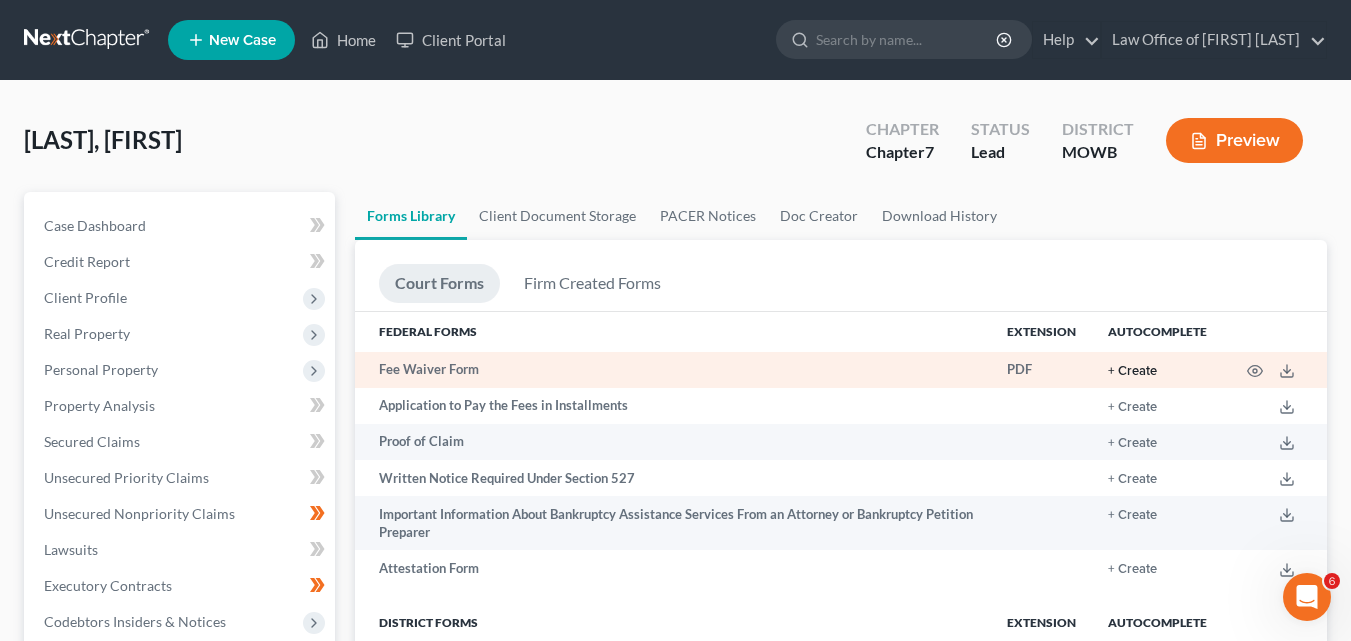click on "+ Create" at bounding box center [1132, 371] 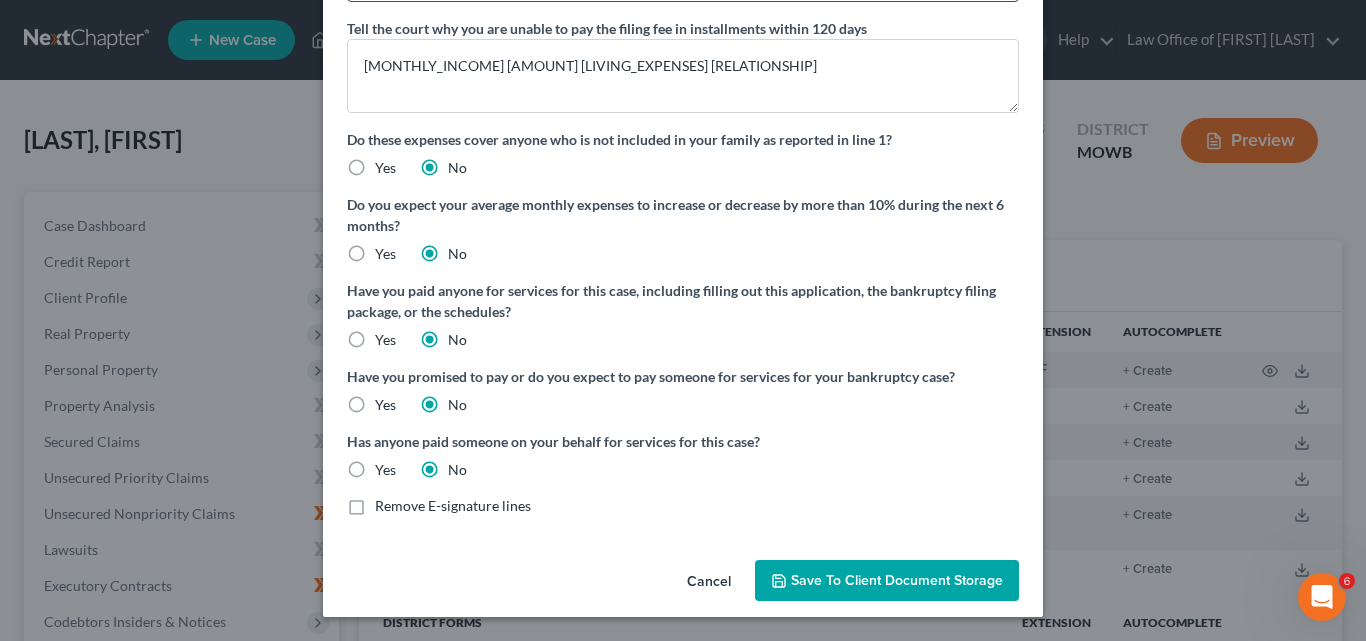 scroll, scrollTop: 0, scrollLeft: 0, axis: both 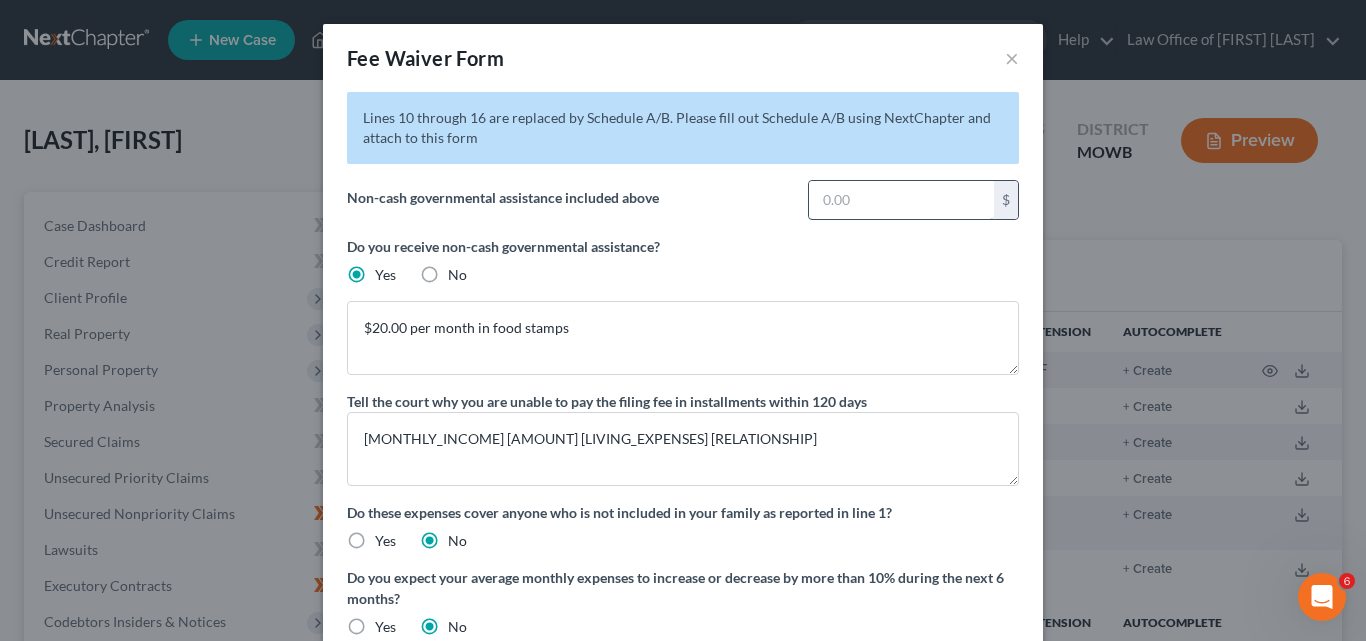 click at bounding box center (901, 200) 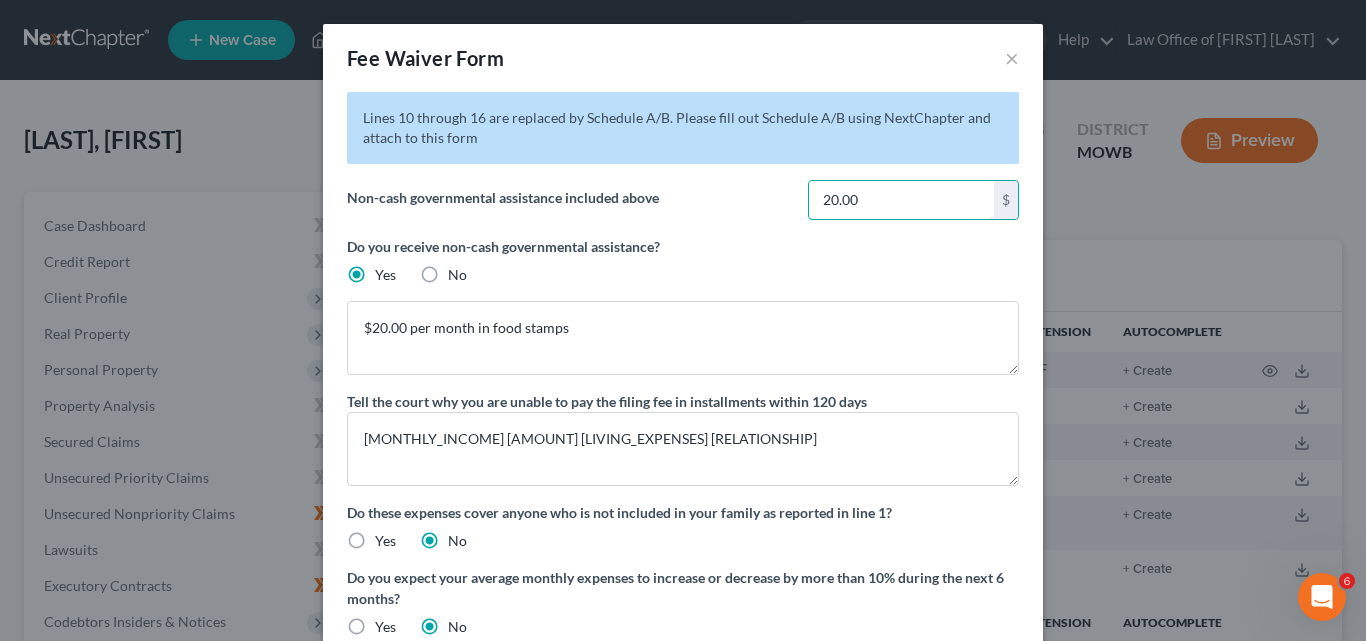 type on "20.00" 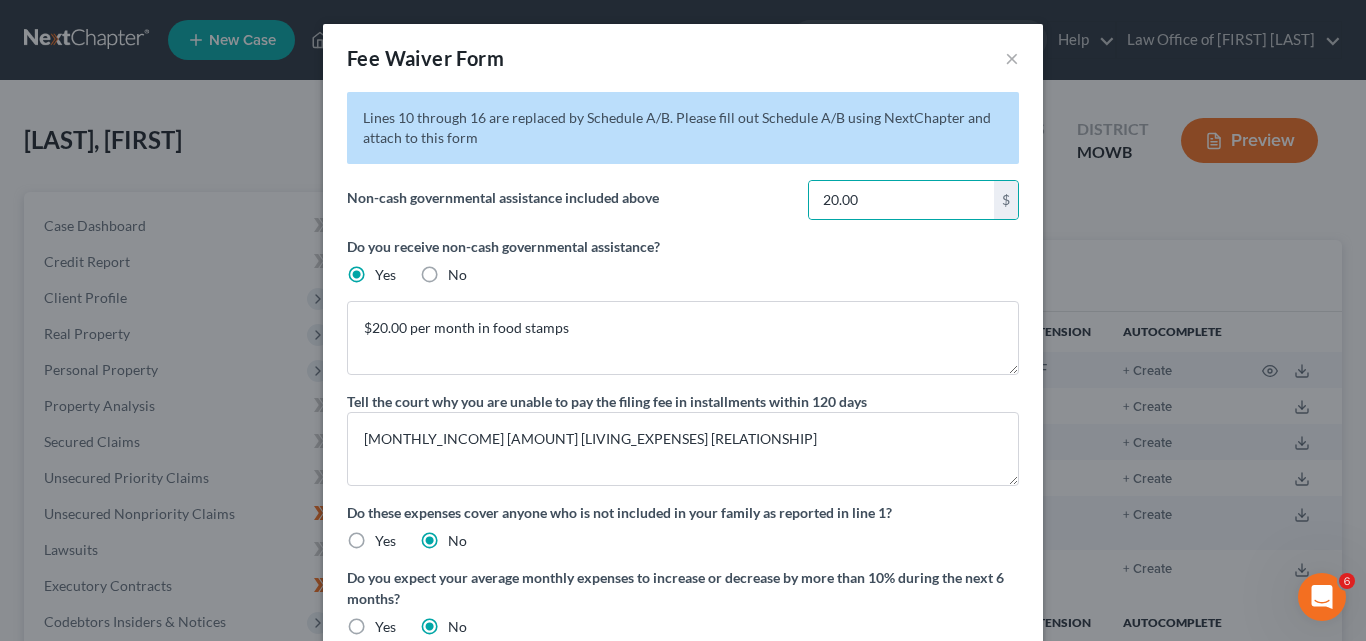 click on "Do you receive non-cash governmental assistance?" at bounding box center [683, 246] 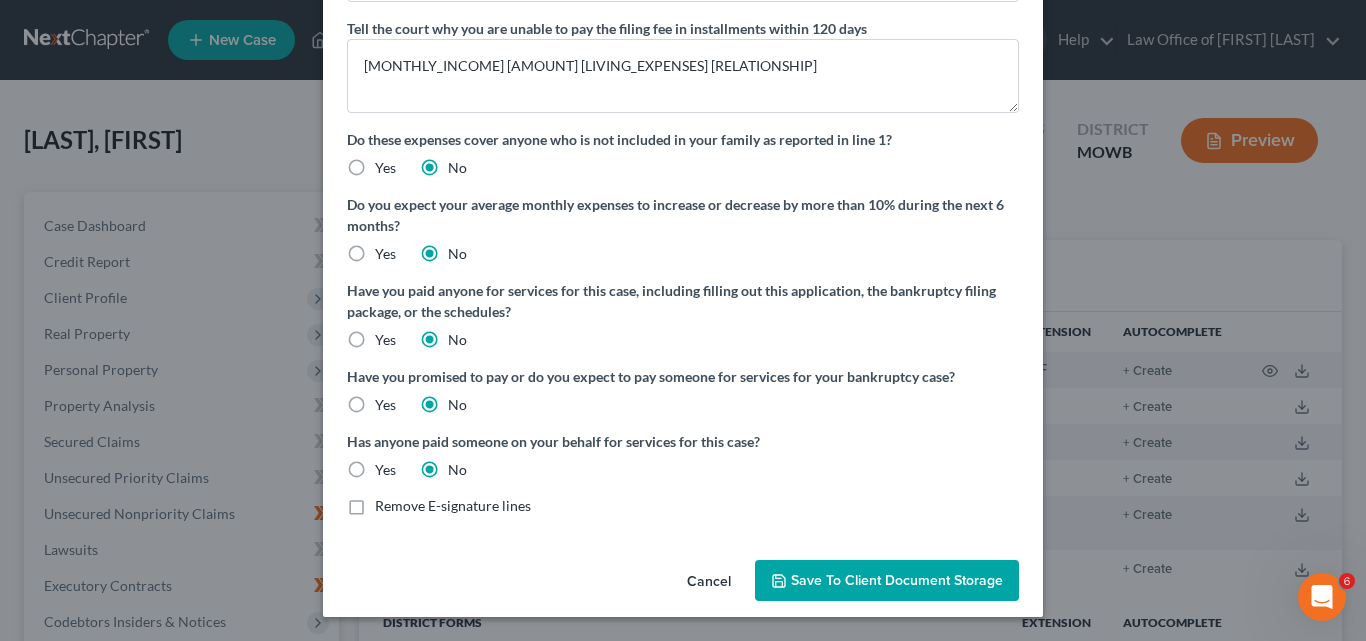 scroll, scrollTop: 0, scrollLeft: 0, axis: both 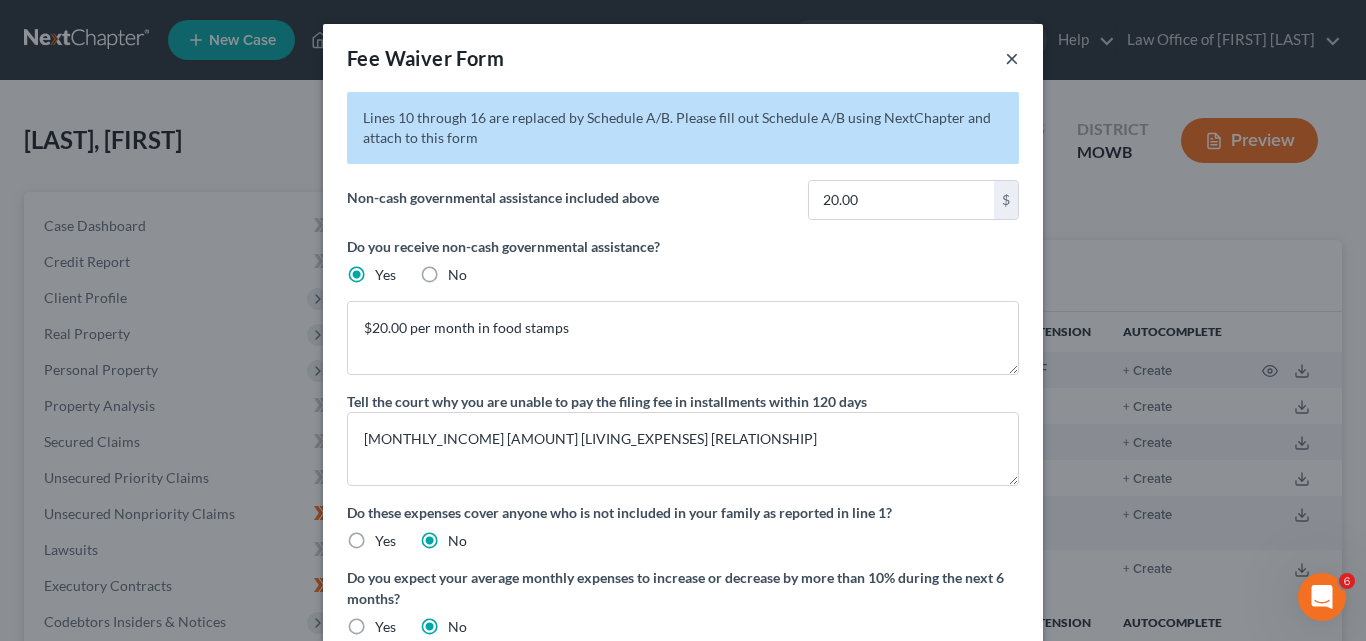 click on "×" at bounding box center (1012, 58) 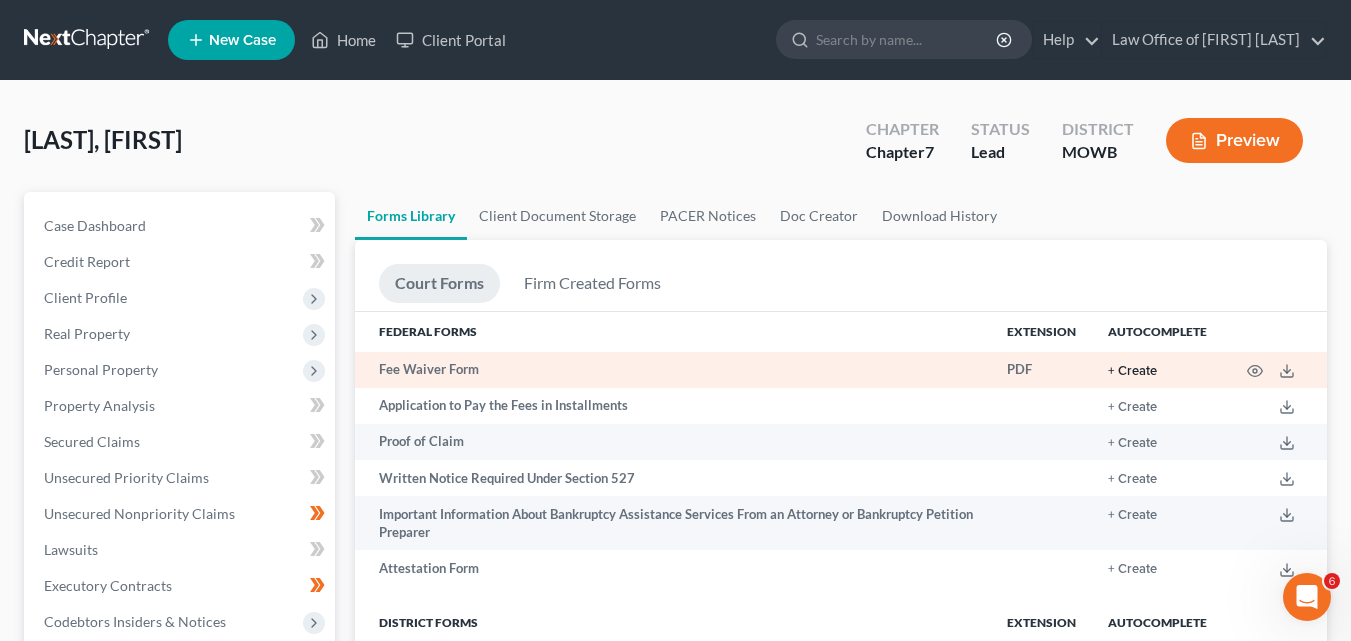 click on "+ Create" at bounding box center [1132, 371] 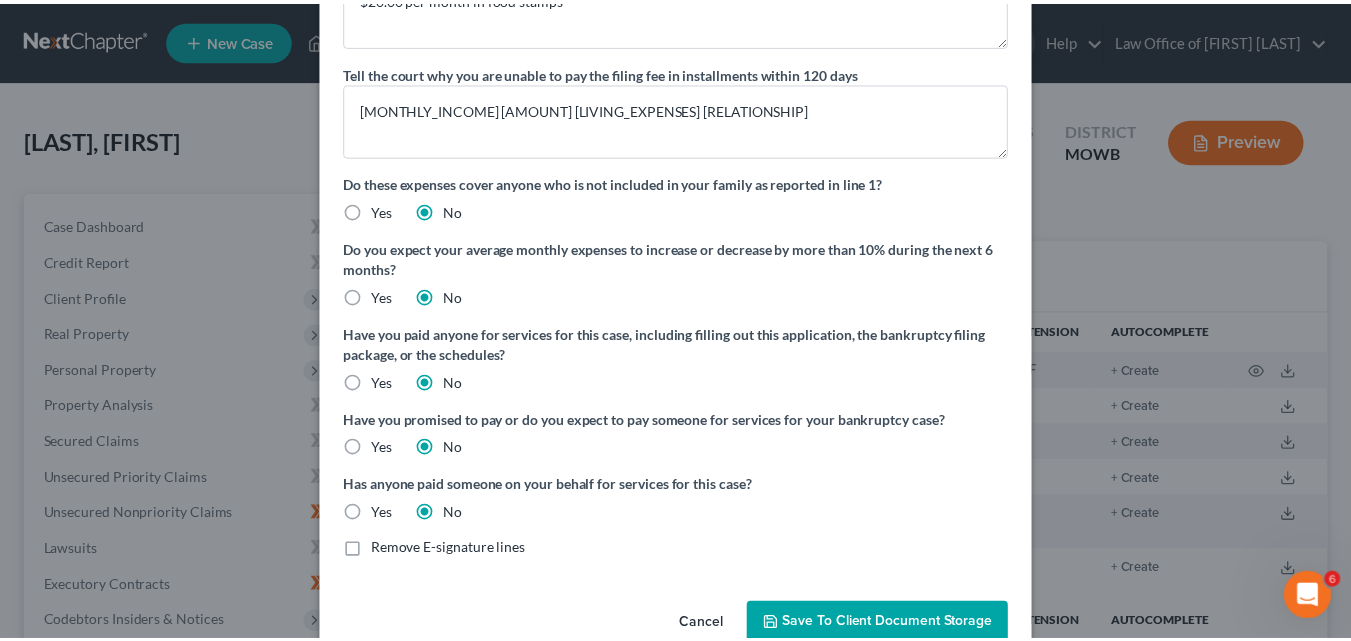 scroll, scrollTop: 373, scrollLeft: 0, axis: vertical 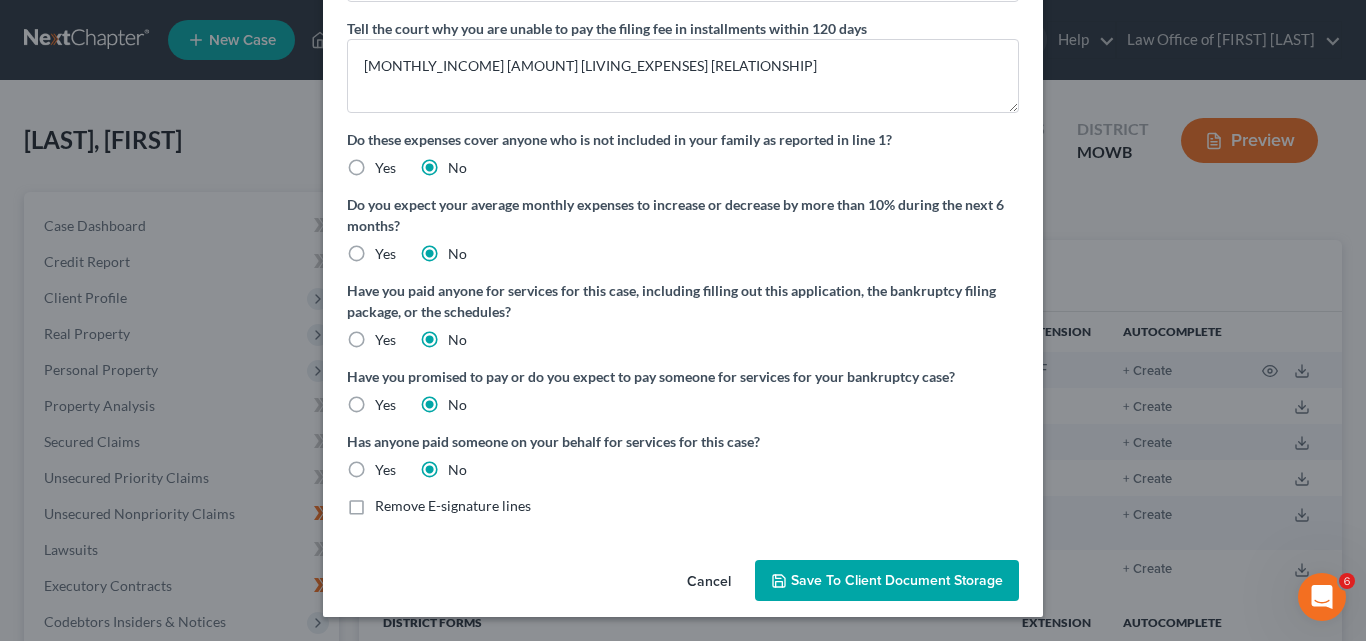 click on "Save to Client Document Storage" at bounding box center (897, 580) 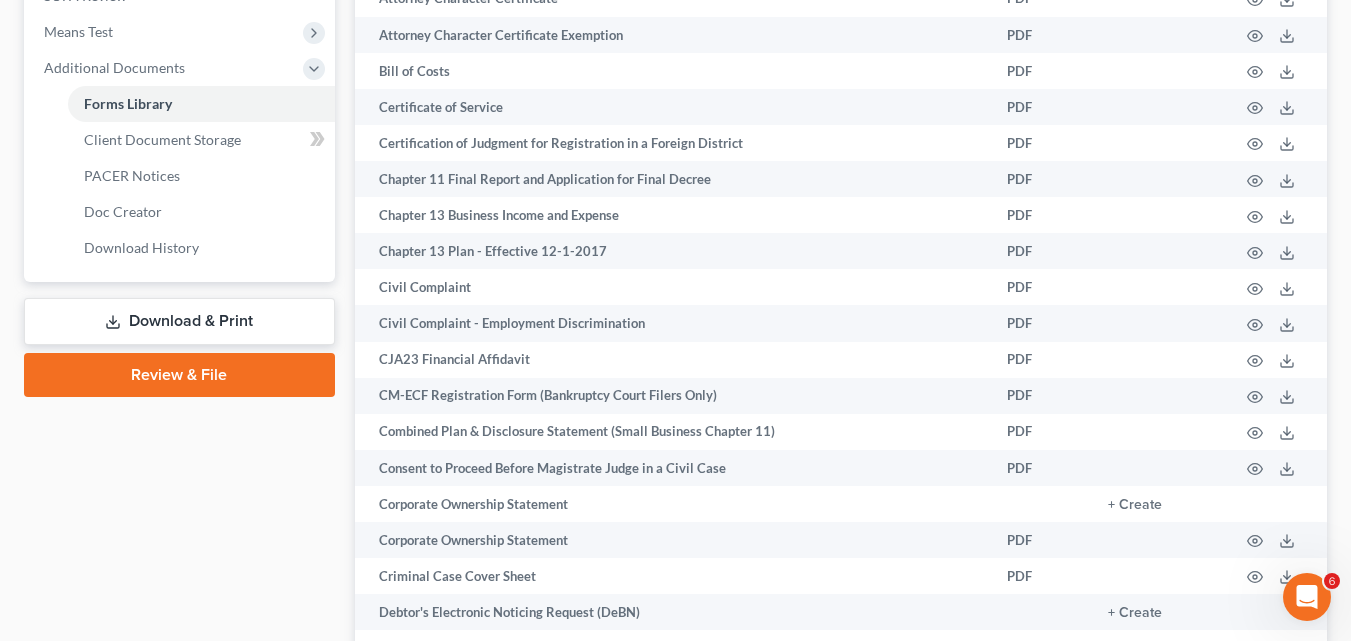 scroll, scrollTop: 700, scrollLeft: 0, axis: vertical 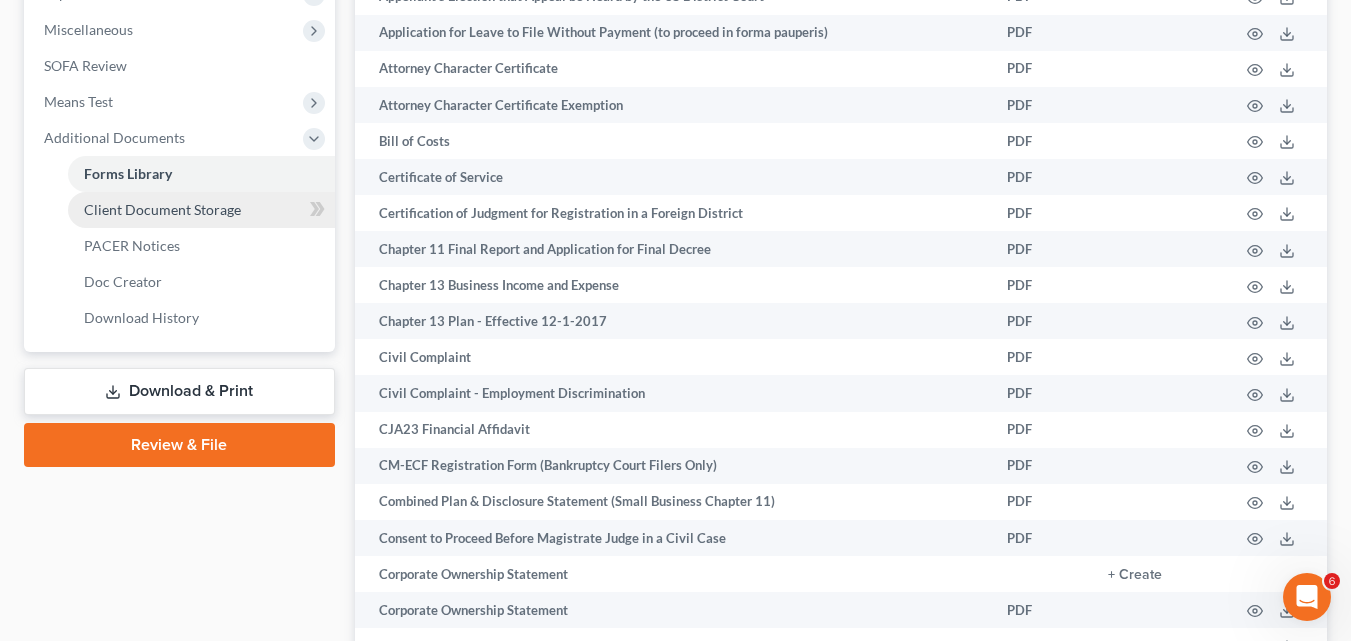 click on "Client Document Storage" at bounding box center [162, 209] 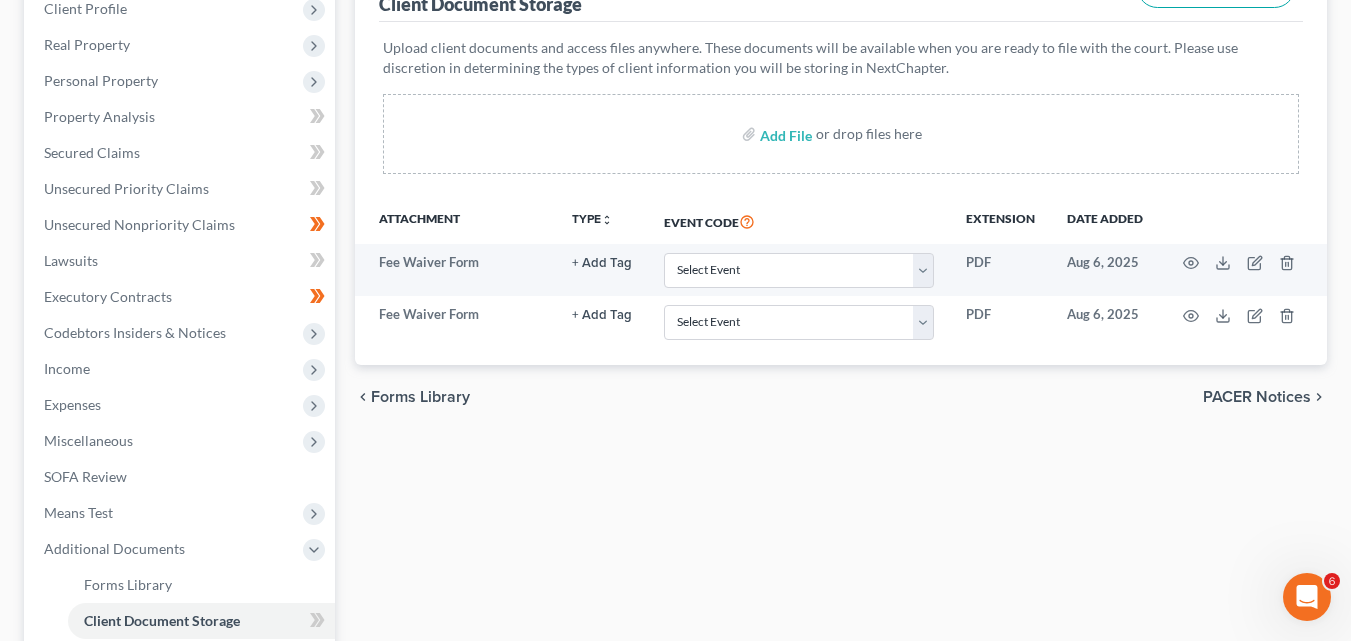 scroll, scrollTop: 300, scrollLeft: 0, axis: vertical 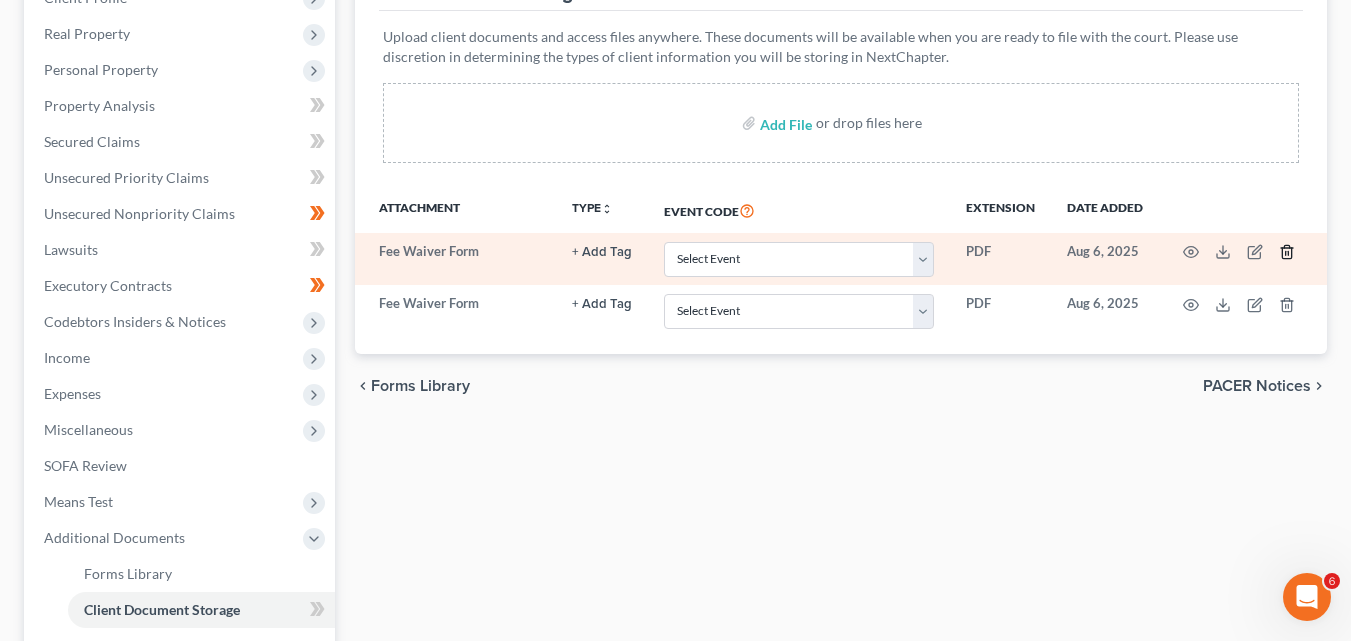 click 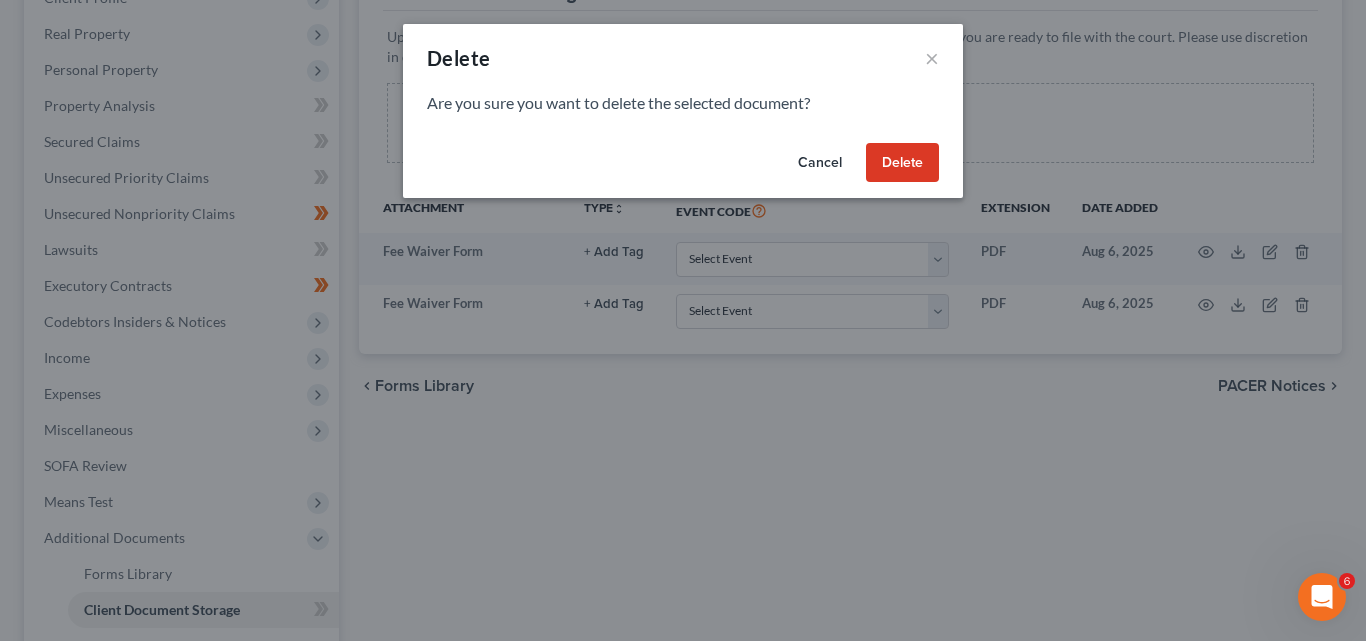 click on "Delete" at bounding box center (902, 163) 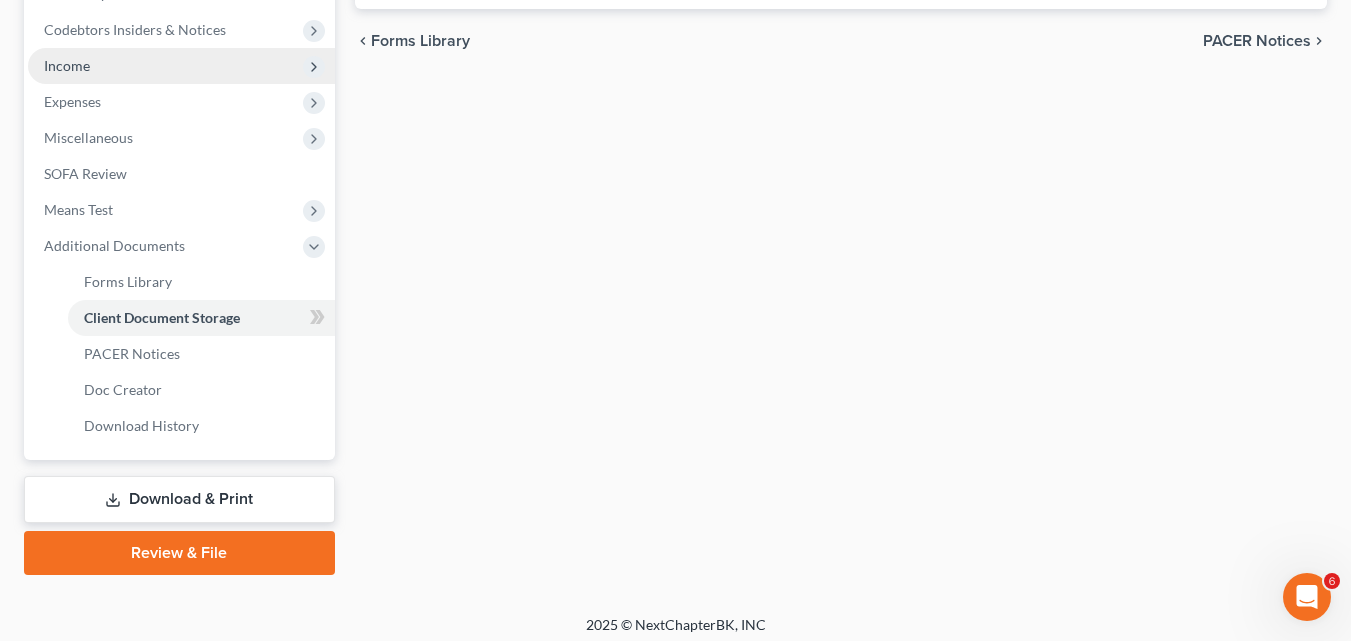 scroll, scrollTop: 600, scrollLeft: 0, axis: vertical 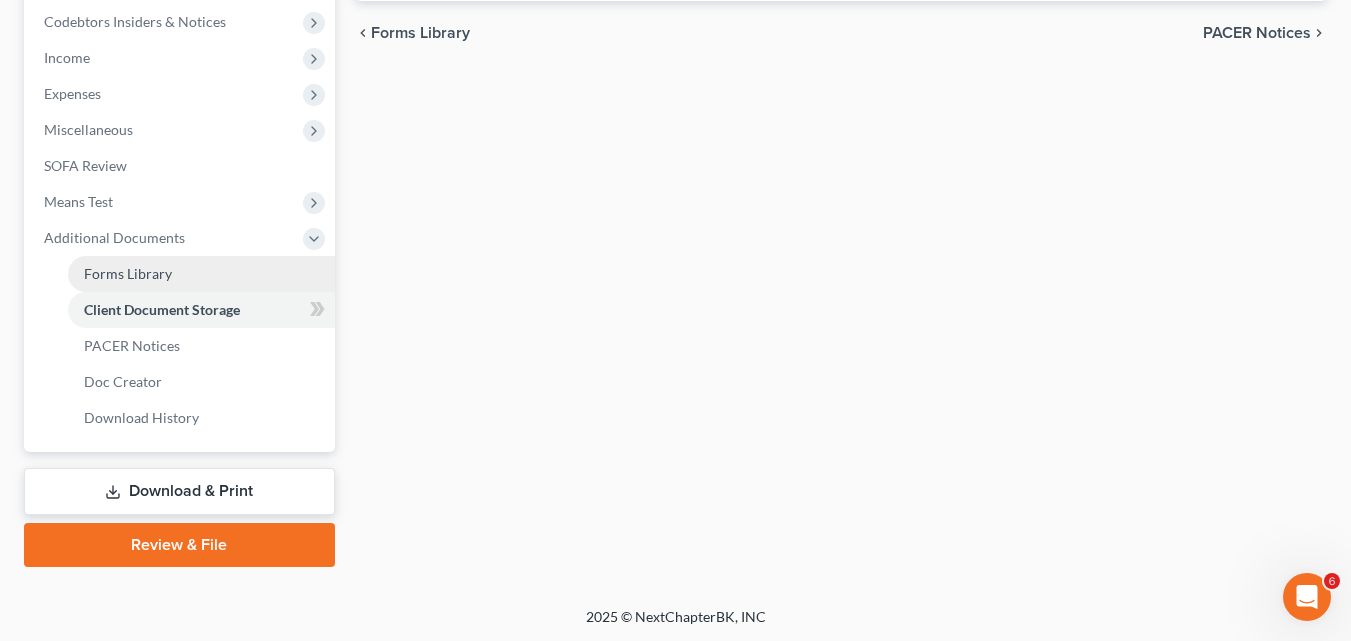 click on "Forms Library" at bounding box center [201, 274] 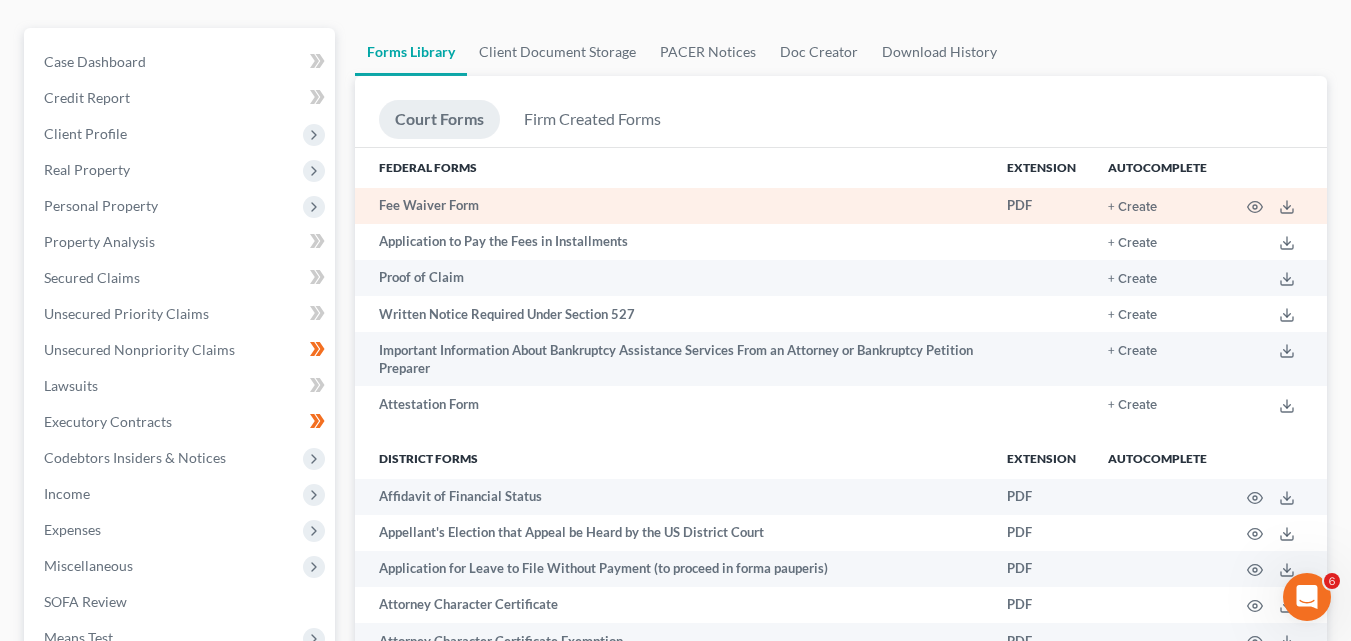 scroll, scrollTop: 0, scrollLeft: 0, axis: both 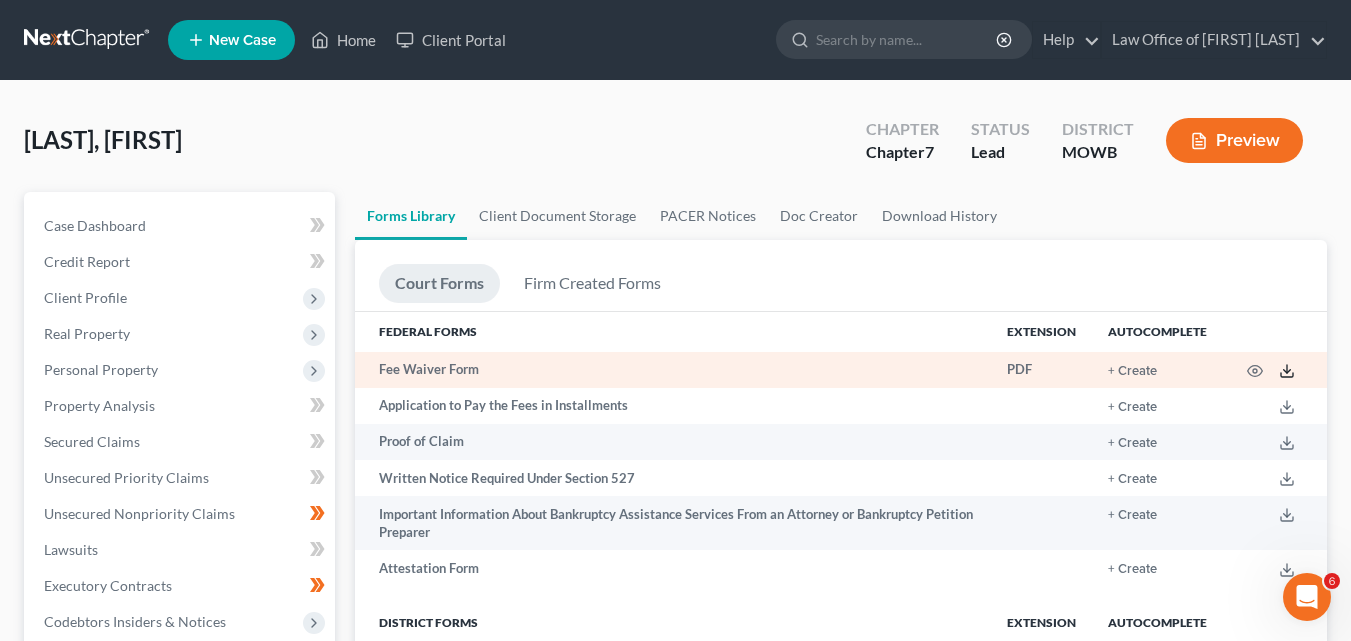 click 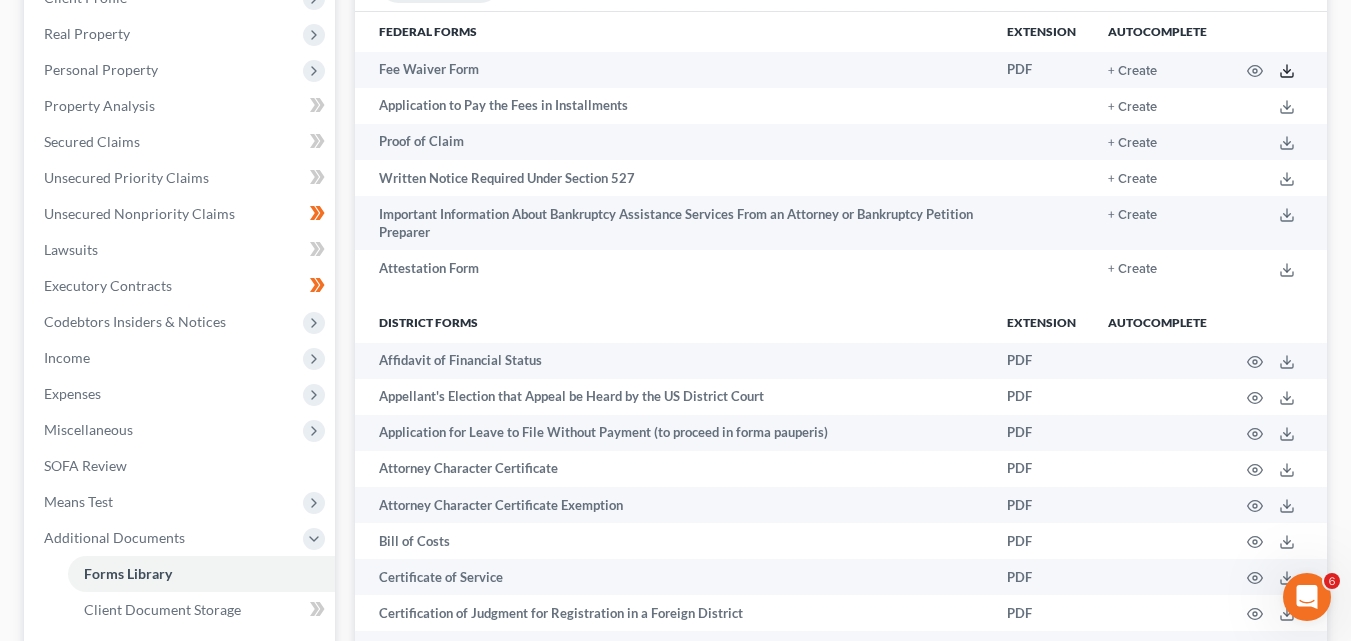 scroll, scrollTop: 600, scrollLeft: 0, axis: vertical 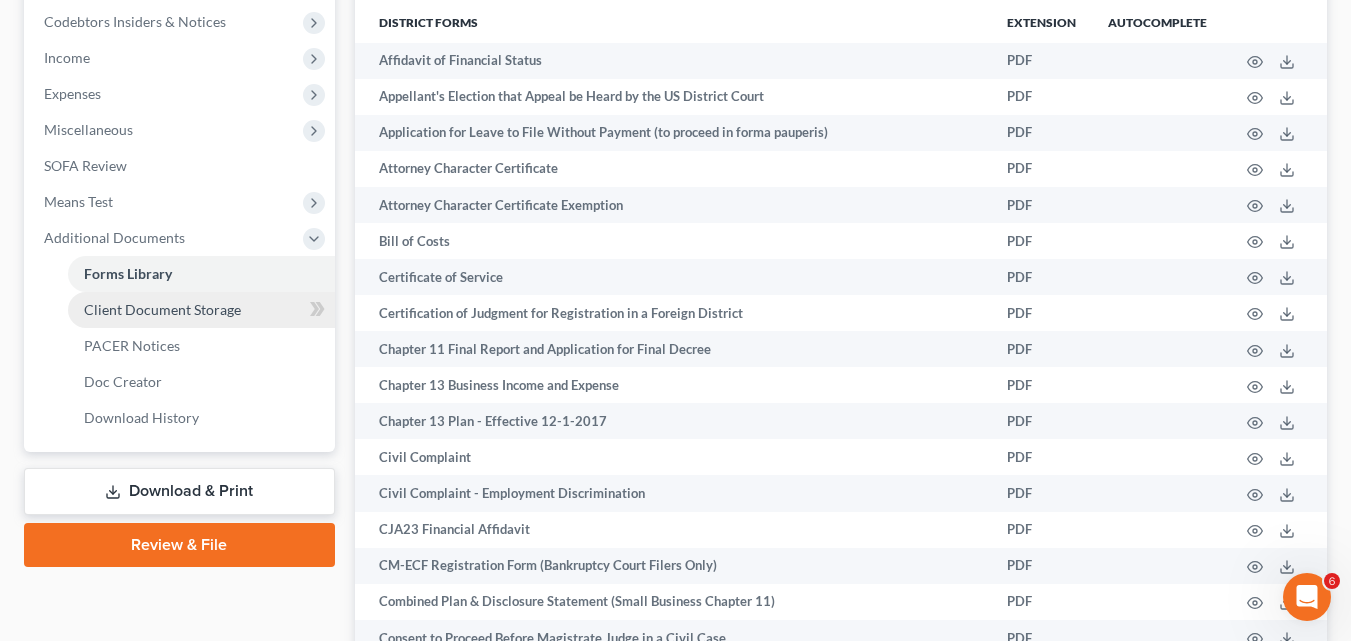 click on "Client Document Storage" at bounding box center (162, 309) 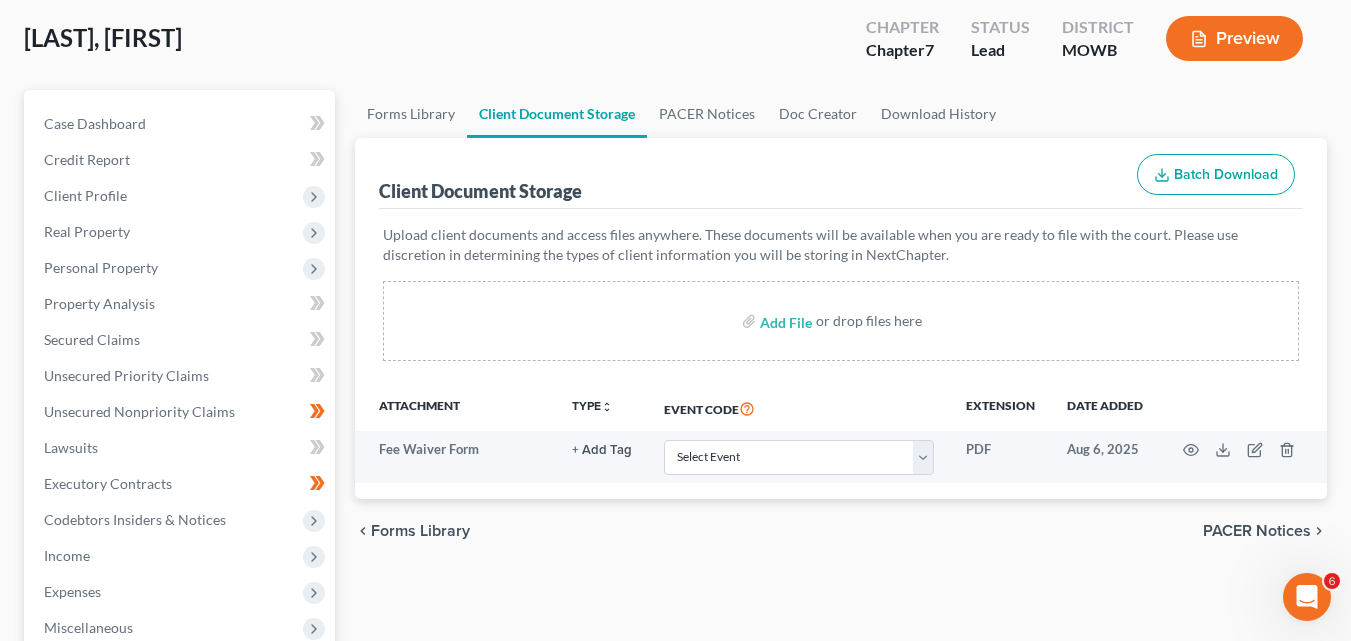 scroll, scrollTop: 200, scrollLeft: 0, axis: vertical 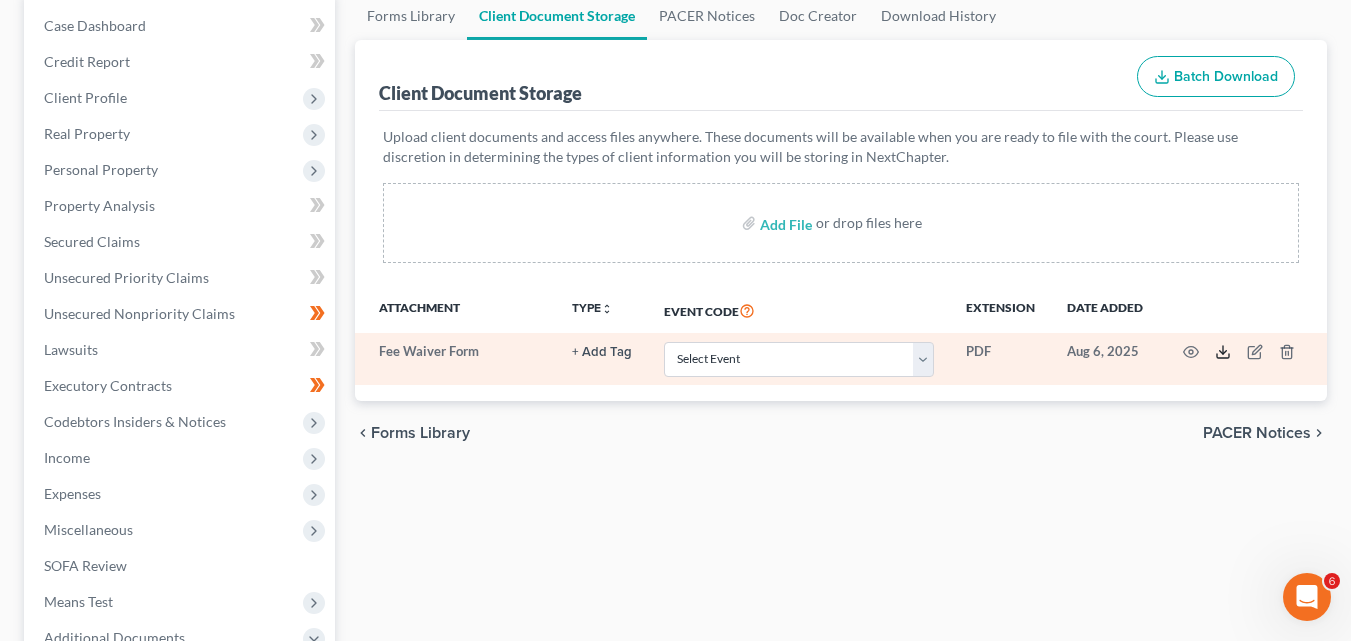 click 